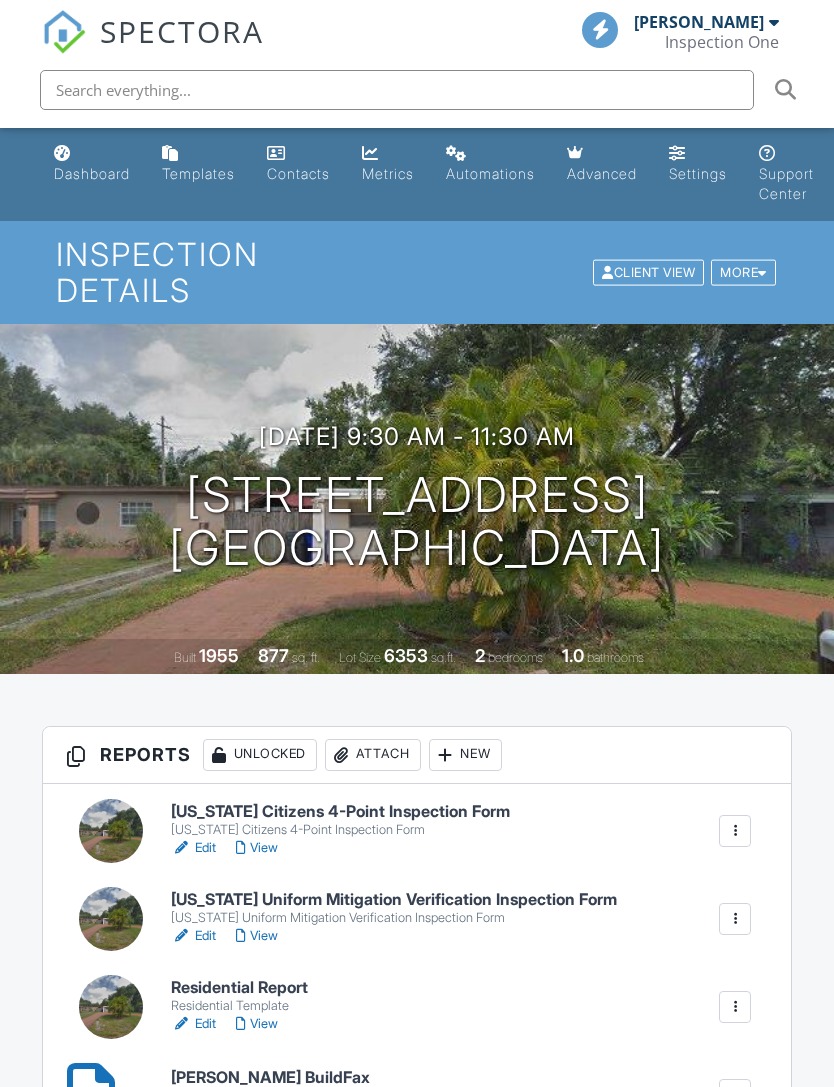 scroll, scrollTop: 0, scrollLeft: 0, axis: both 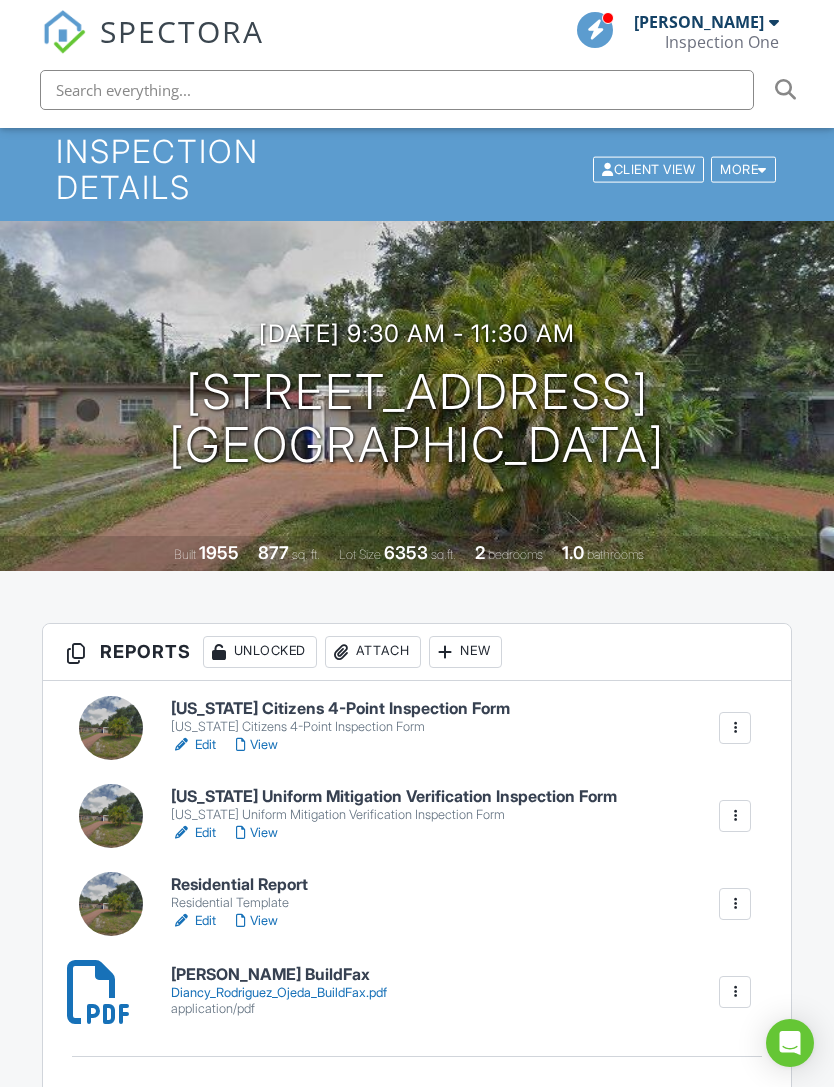 click on "Residential Report" at bounding box center [239, 885] 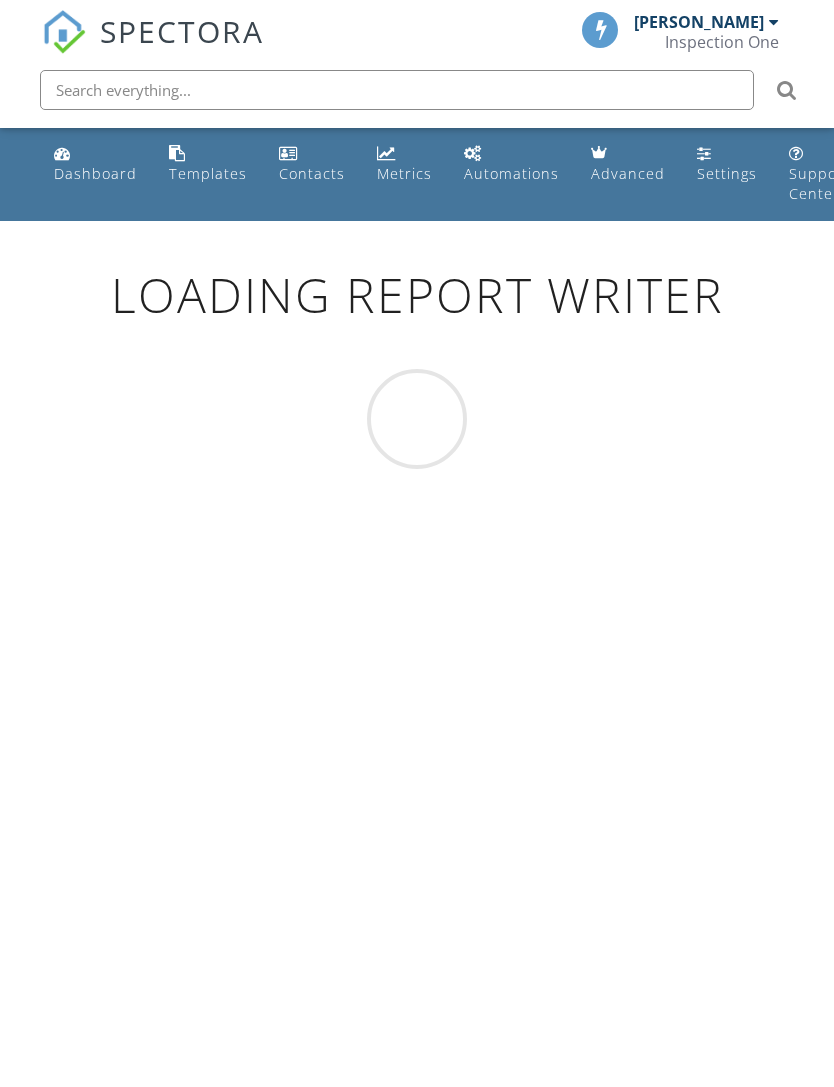 scroll, scrollTop: 0, scrollLeft: 0, axis: both 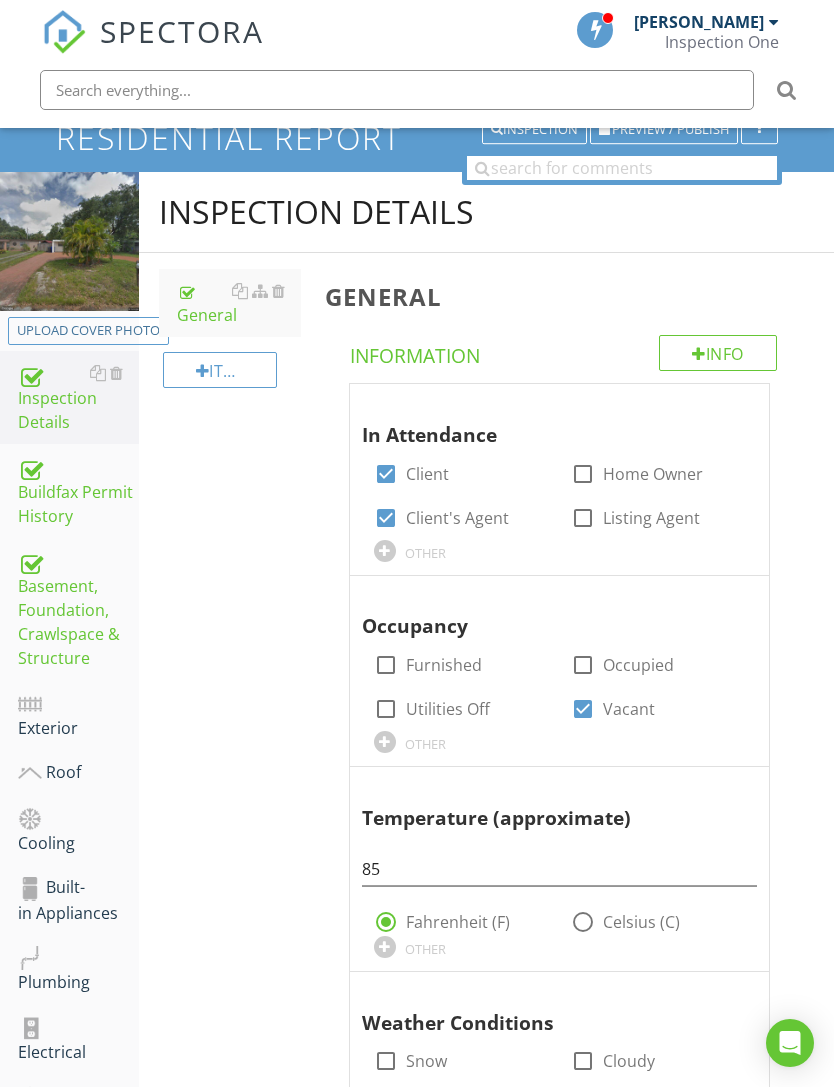 click on "Exterior" at bounding box center (78, 715) 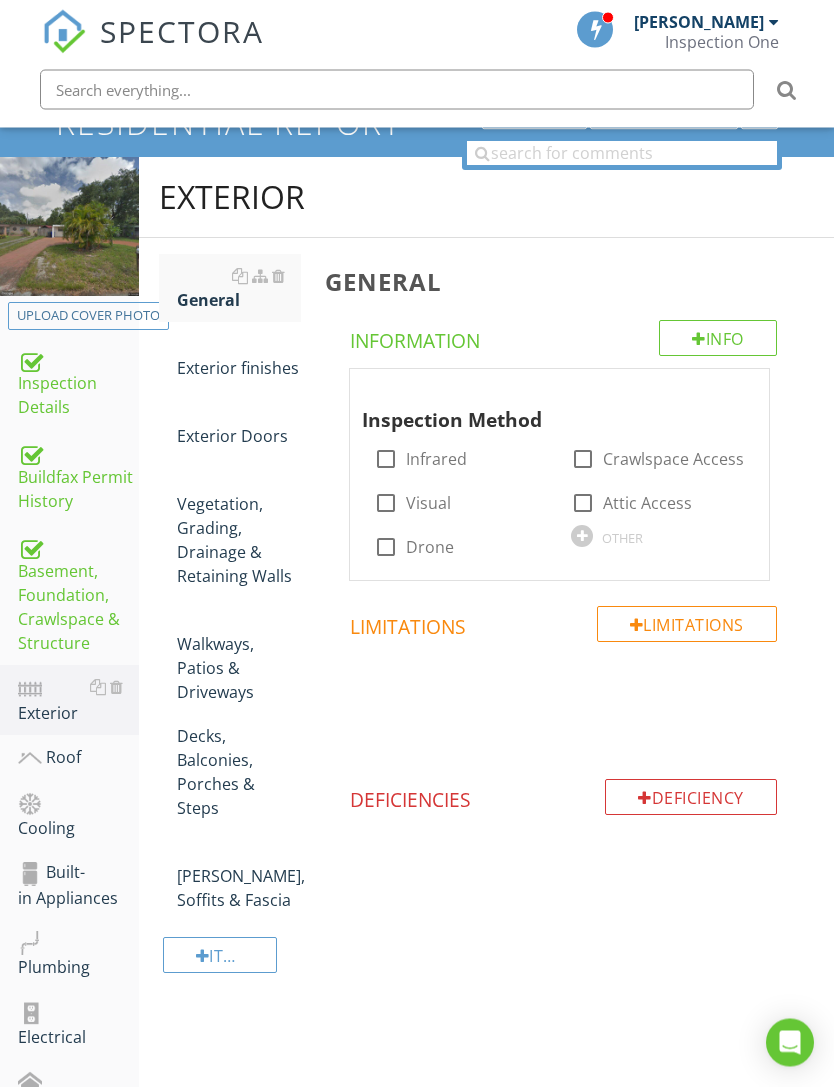 scroll, scrollTop: 148, scrollLeft: 0, axis: vertical 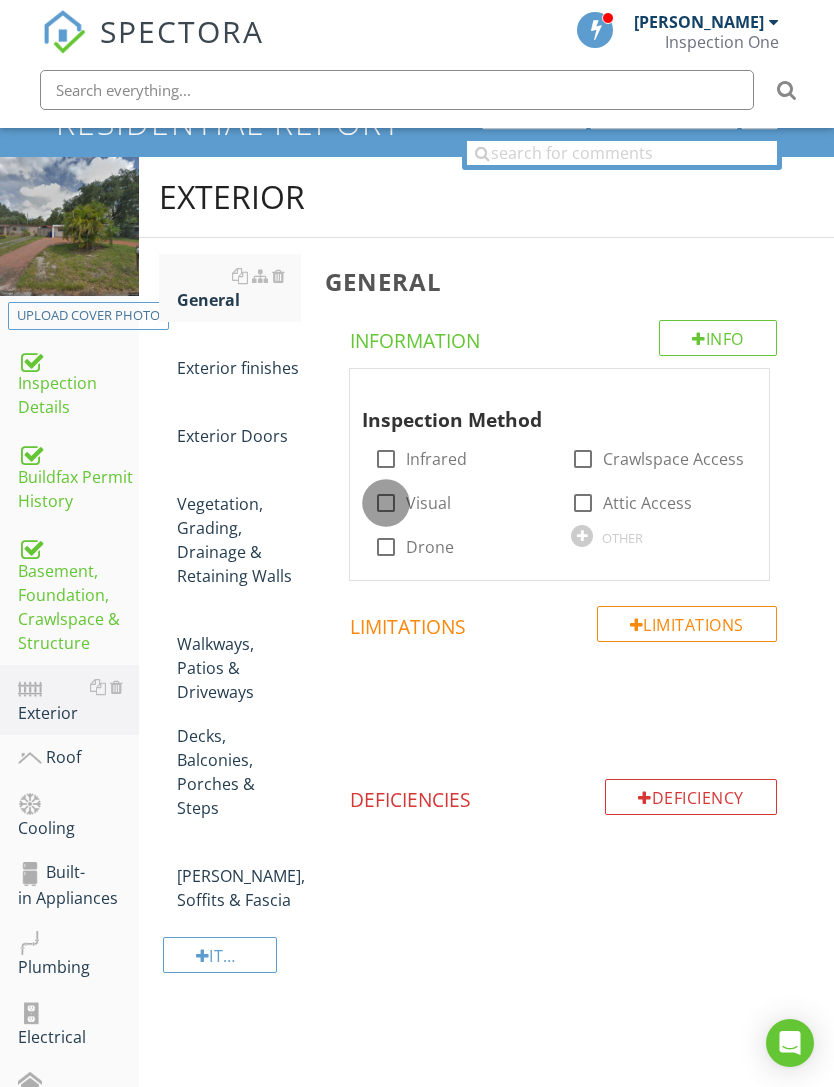 click at bounding box center (386, 503) 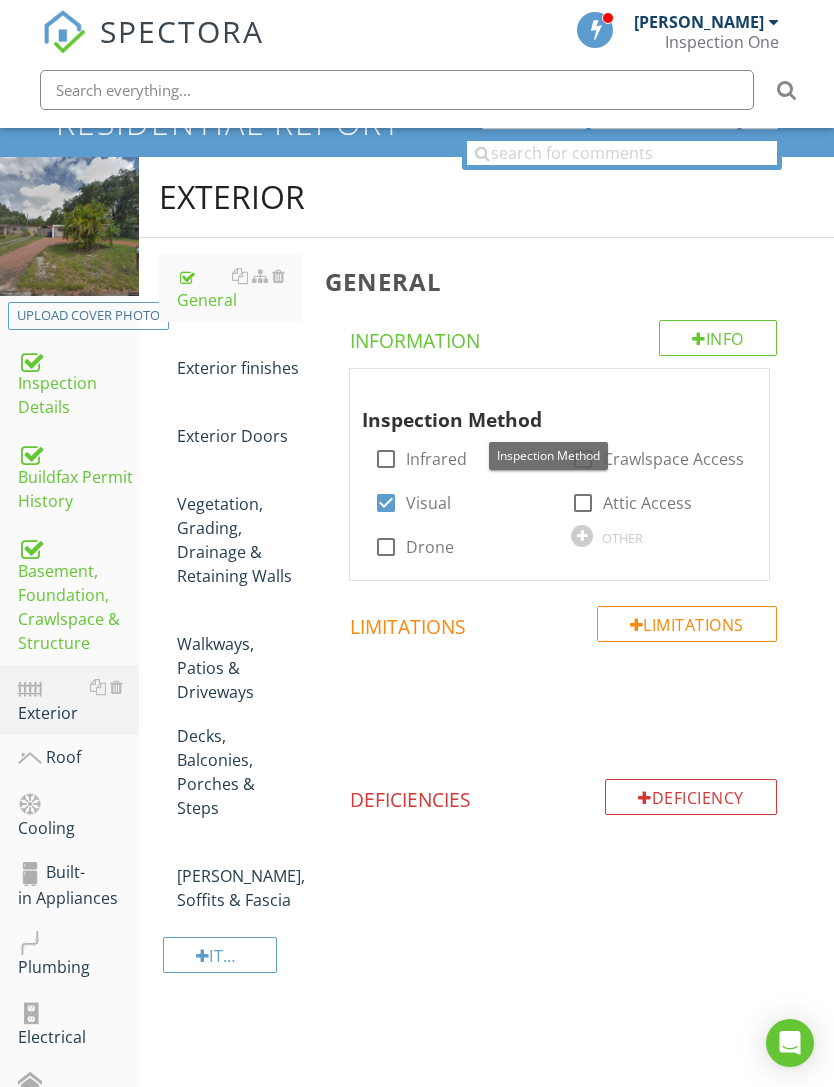 click at bounding box center [733, 388] 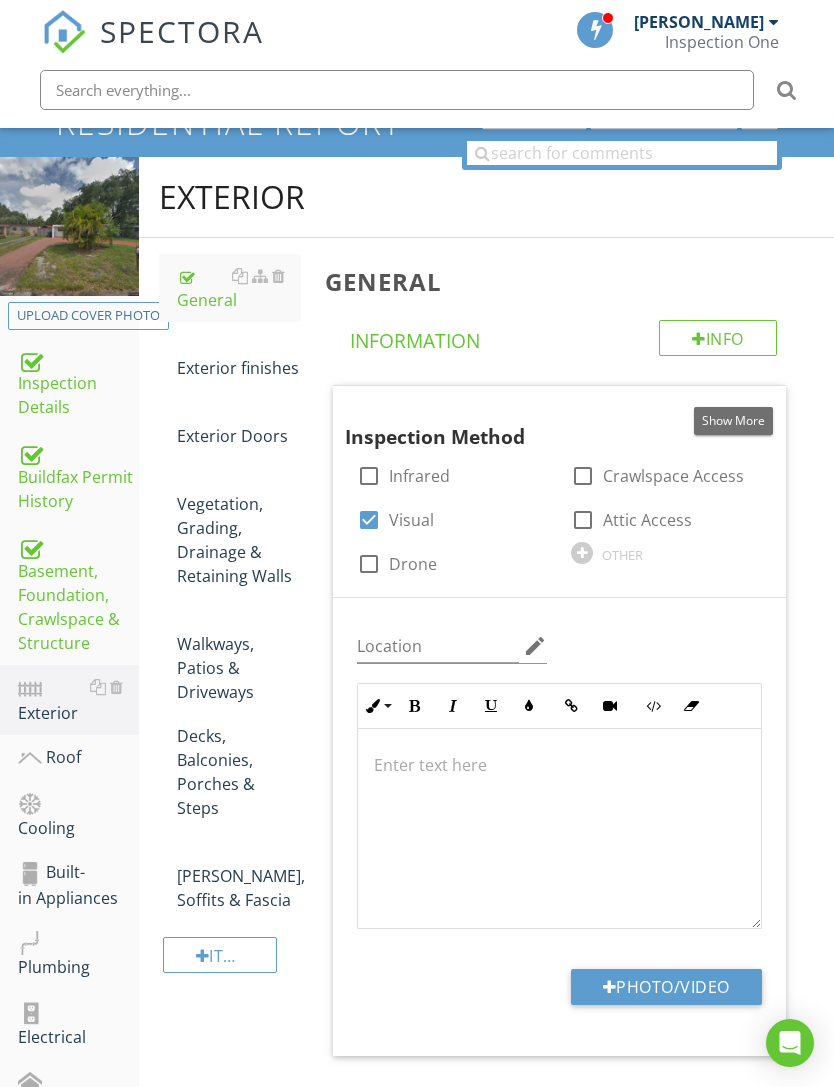 click on "Photo/Video" at bounding box center (666, 987) 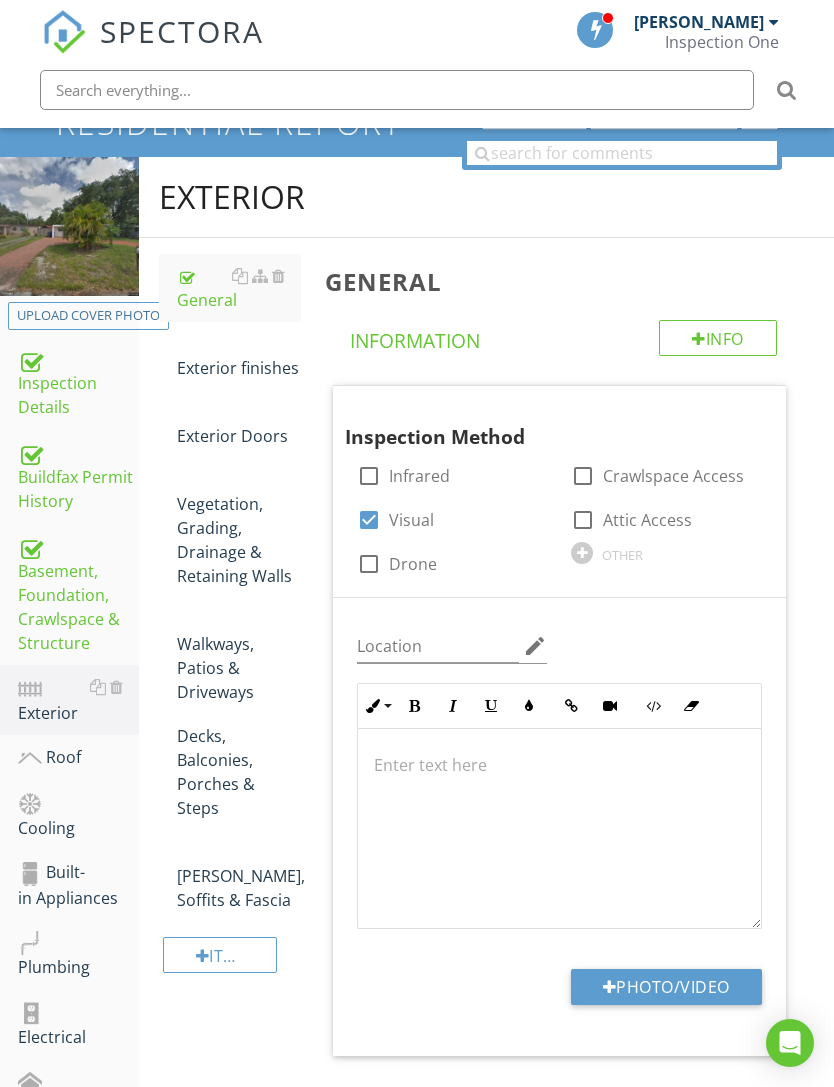 type on "C:\fakepath\IMG_0180.jpeg" 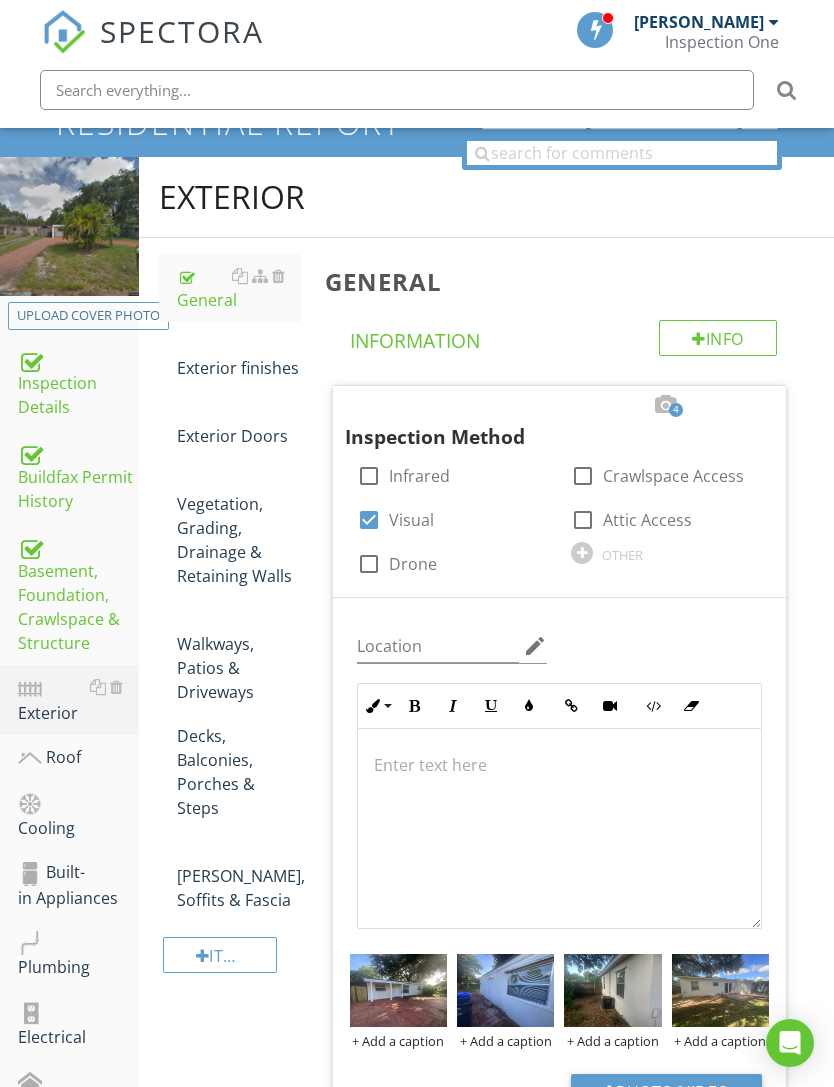 click on "Exterior finishes" at bounding box center (239, 356) 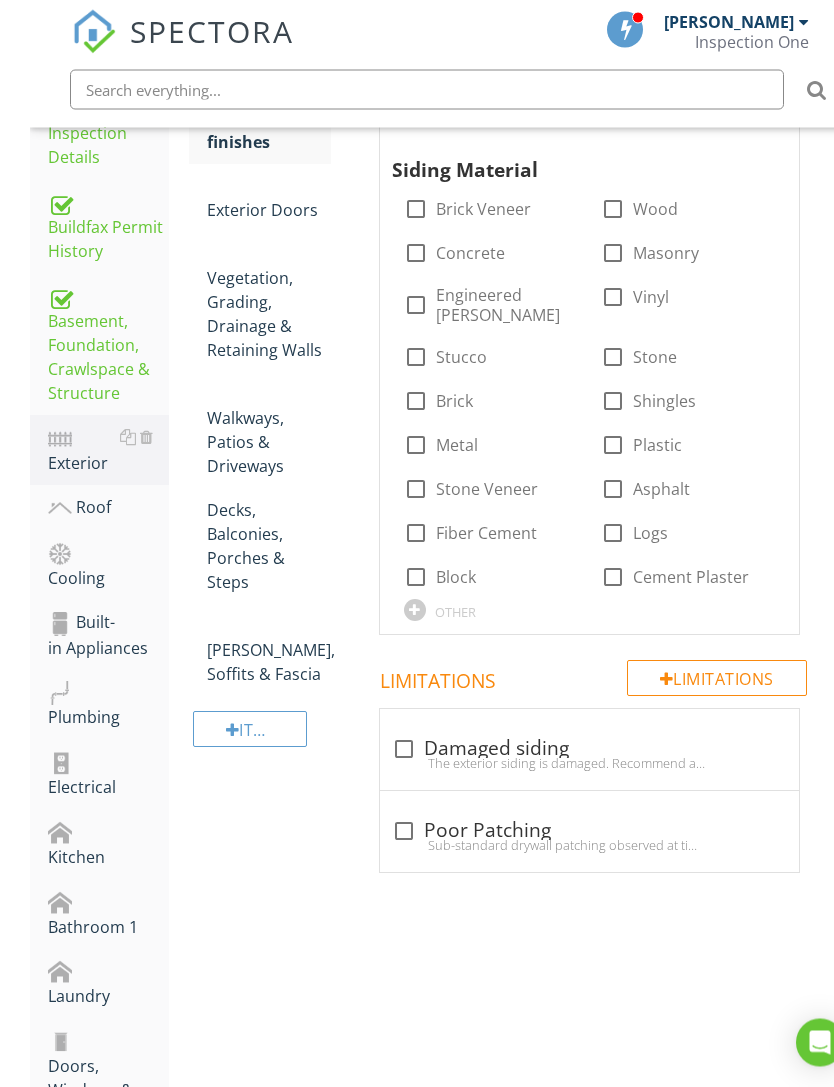 scroll, scrollTop: 553, scrollLeft: 0, axis: vertical 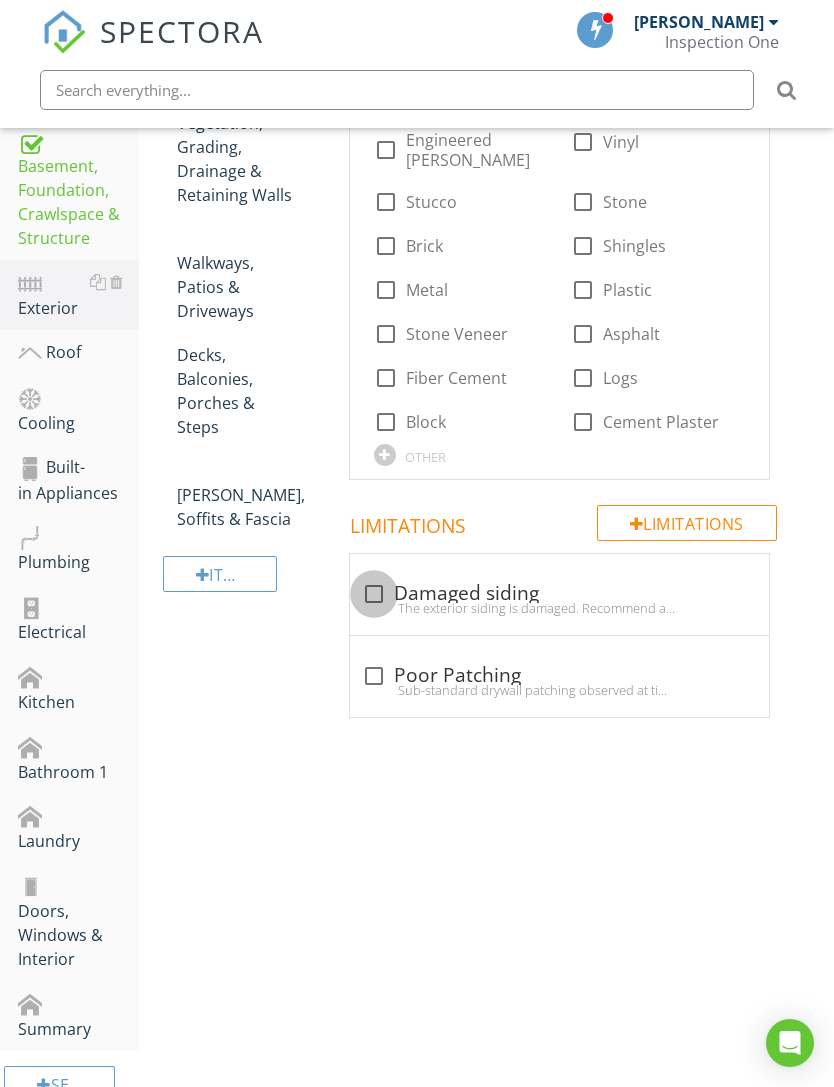 click at bounding box center [374, 594] 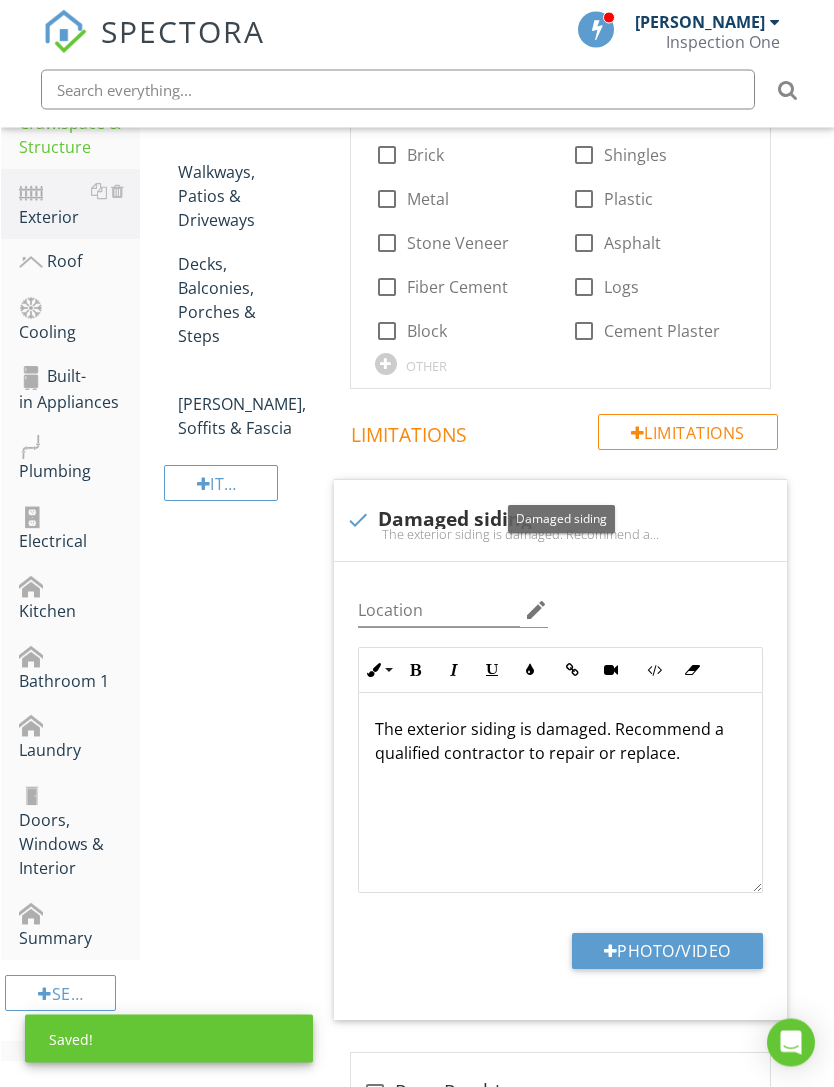 scroll, scrollTop: 659, scrollLeft: 0, axis: vertical 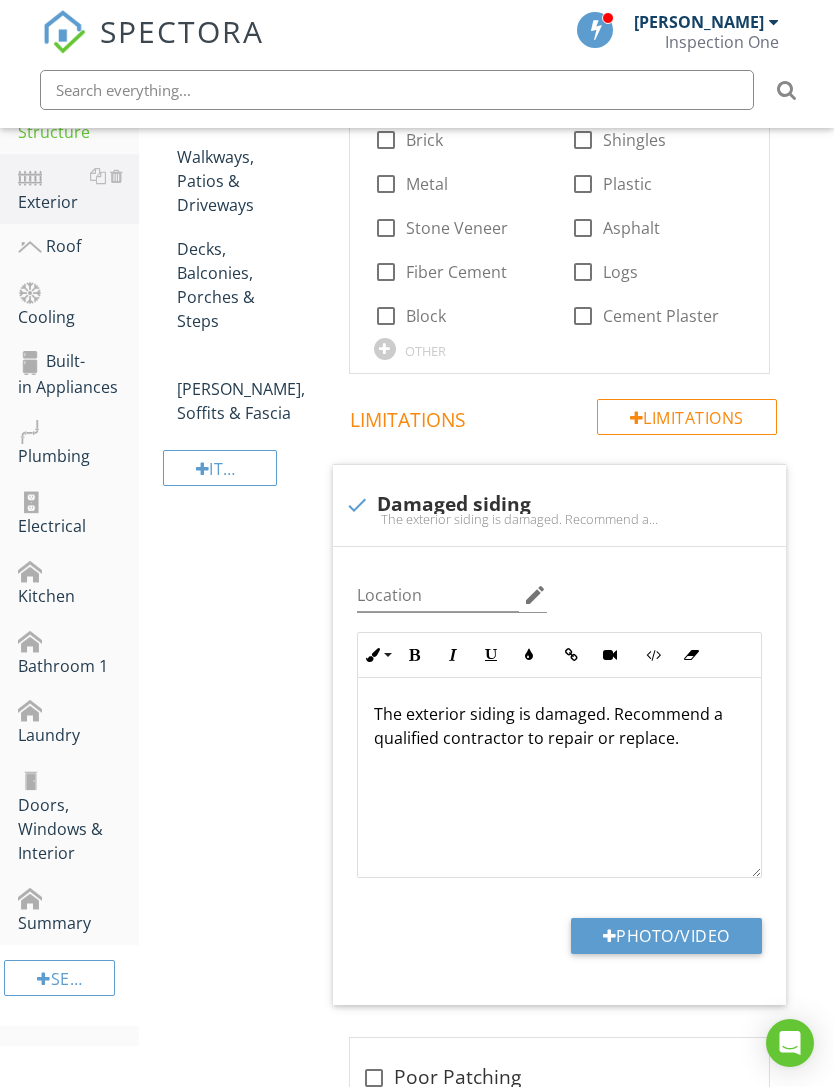 click on "Photo/Video" at bounding box center [666, 936] 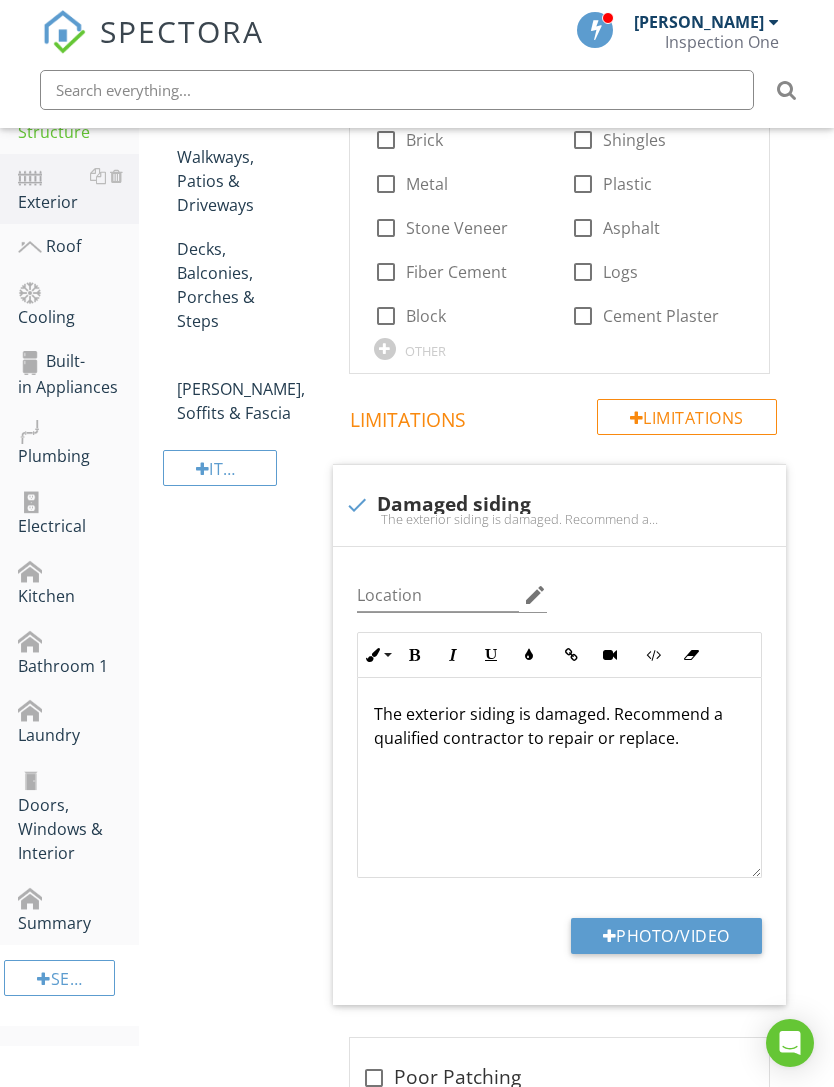 type on "C:\fakepath\IMG_0307.jpeg" 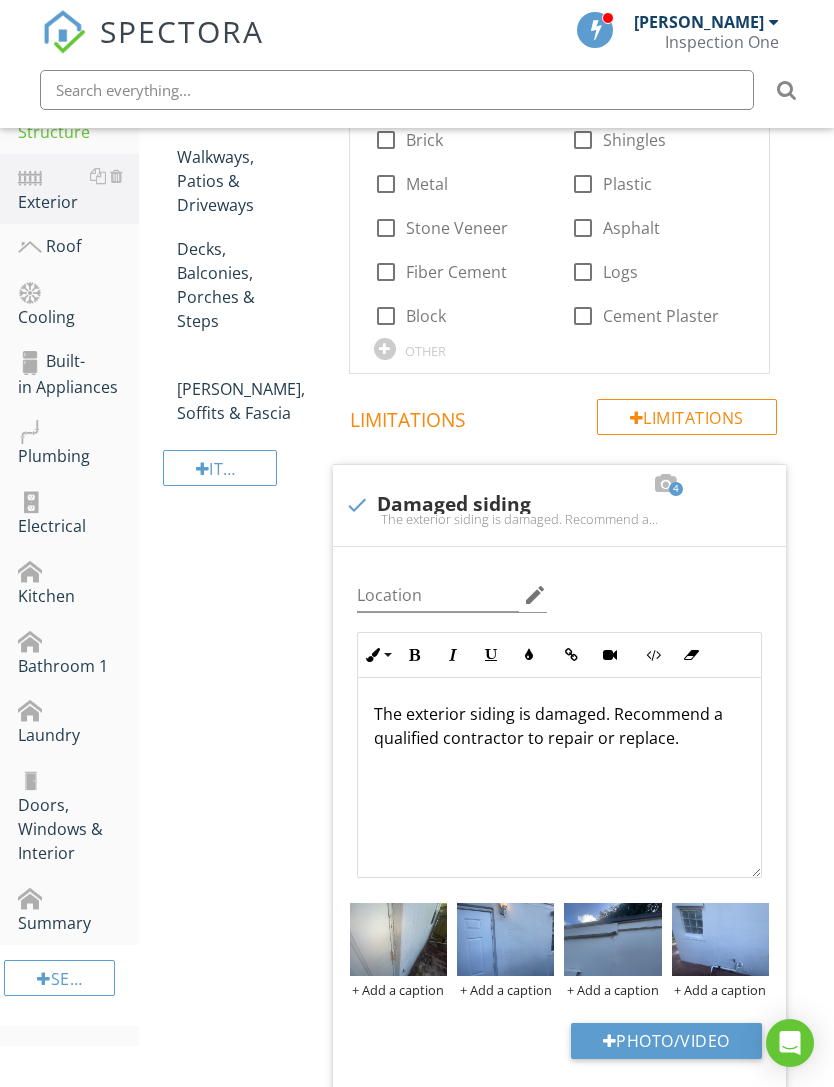 click at bounding box center [398, 939] 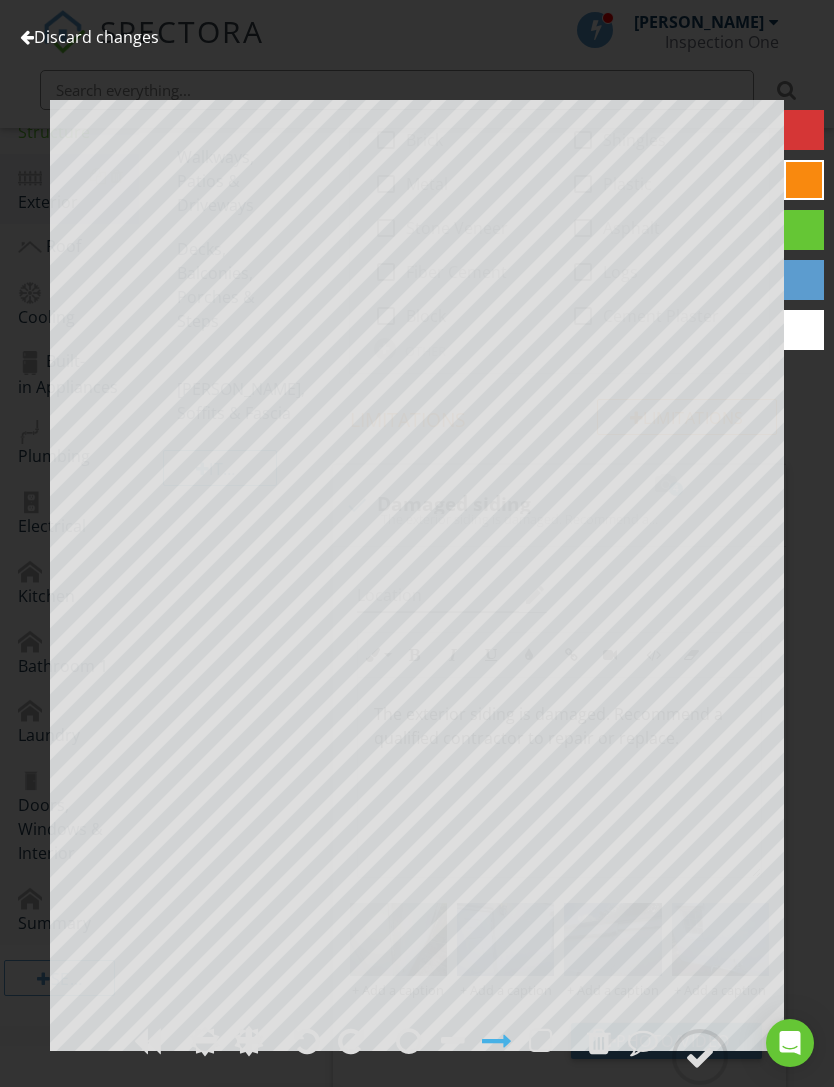 click at bounding box center (700, 1057) 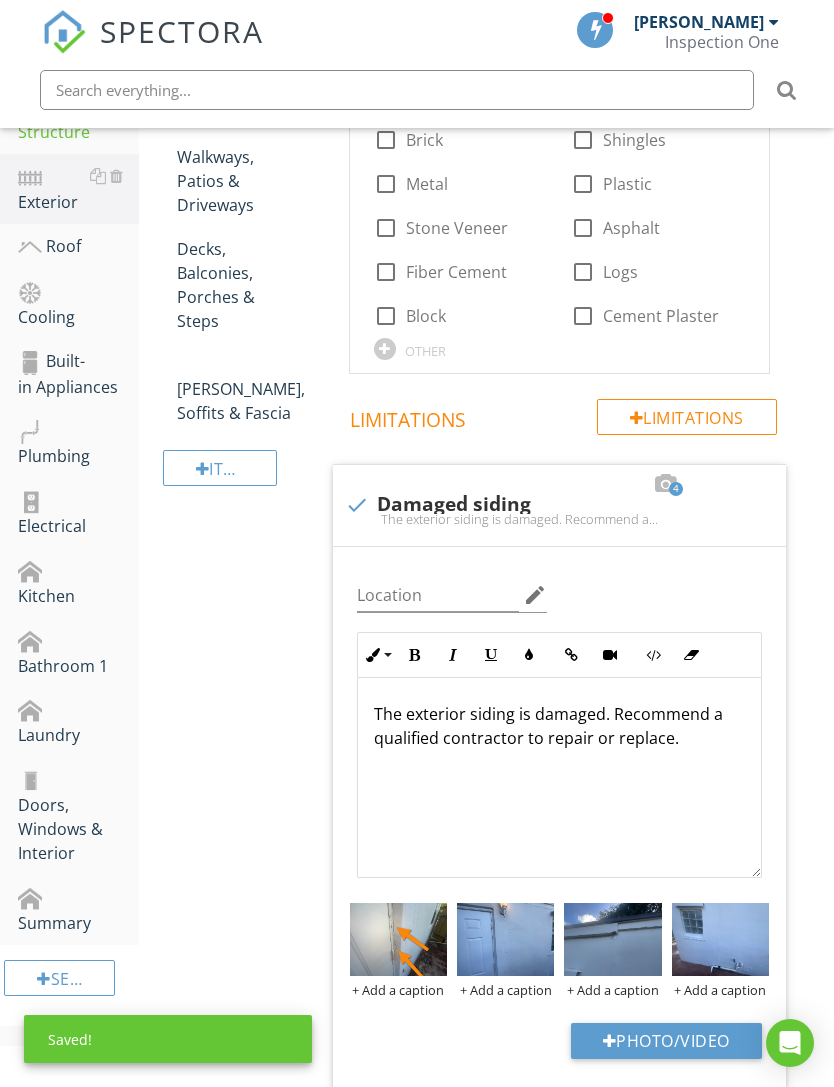 click at bounding box center [505, 939] 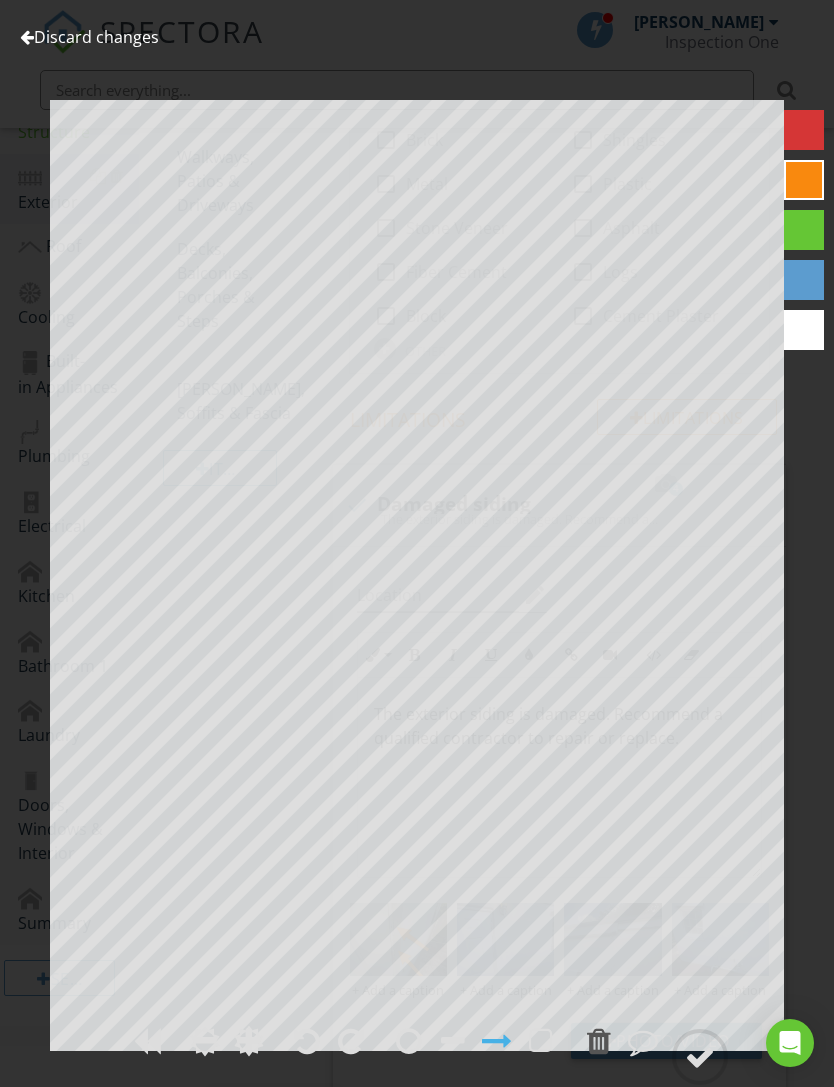 click on "Discard changes" at bounding box center [89, 37] 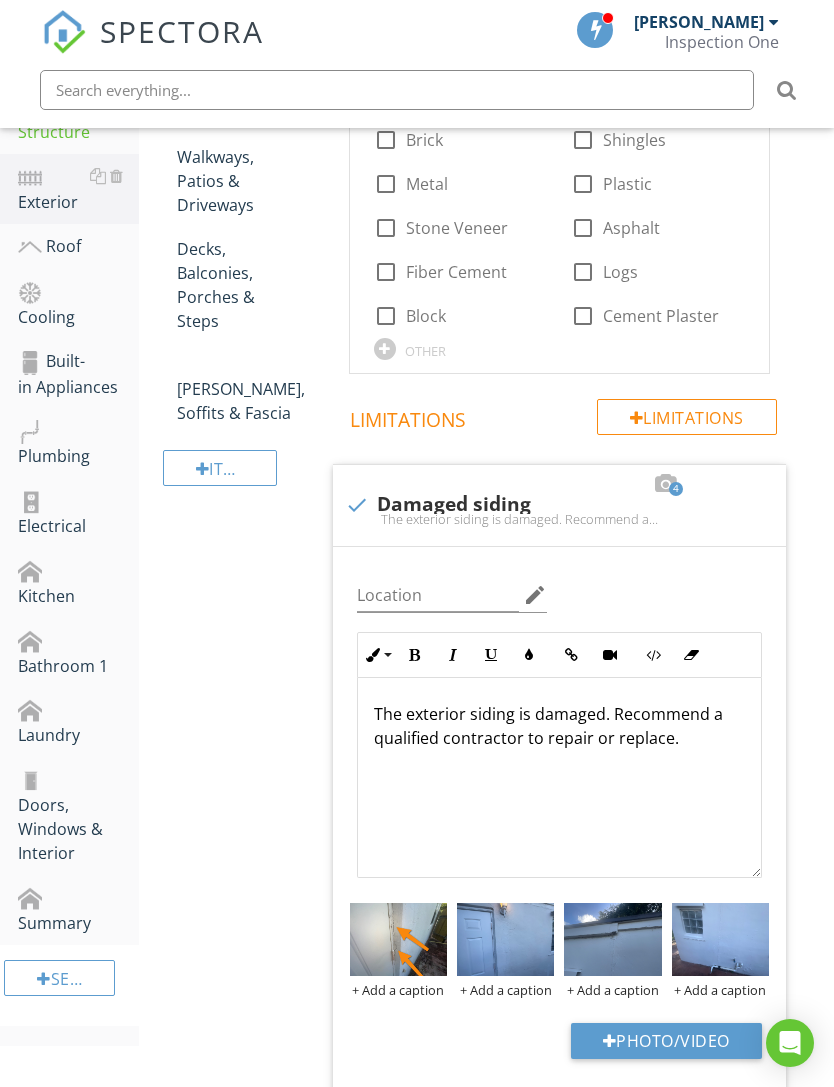 click at bounding box center [0, 0] 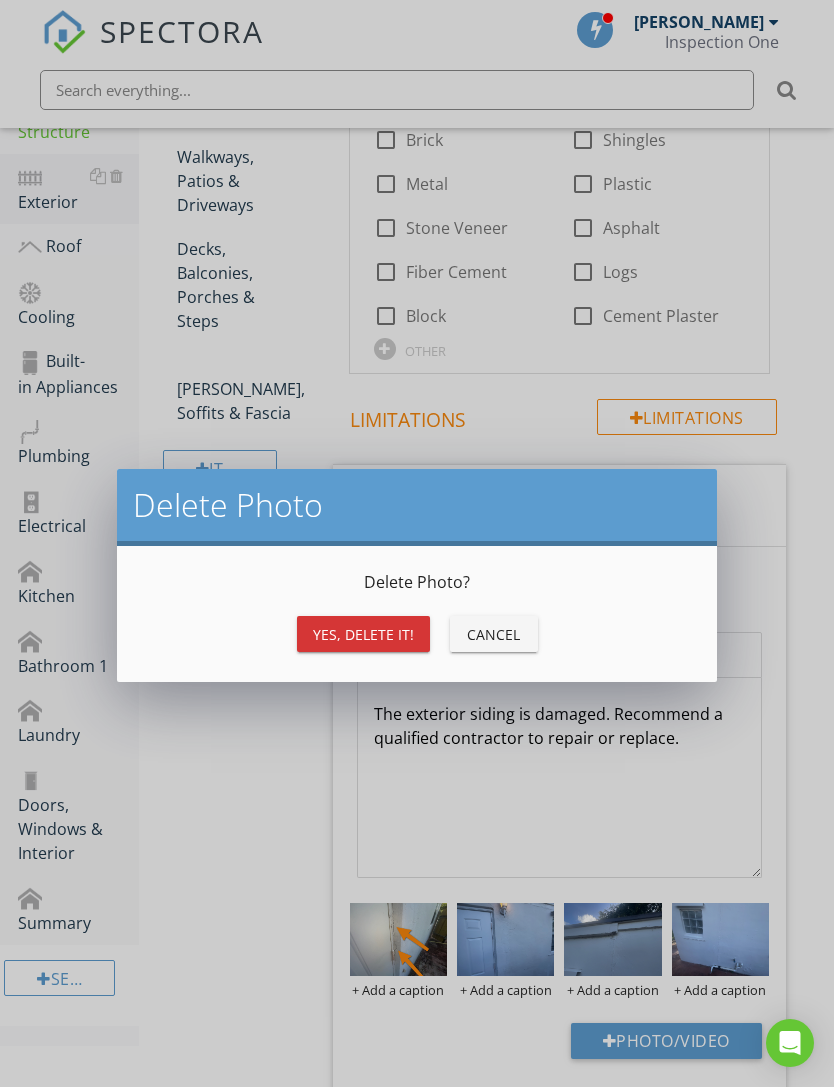 click on "Yes, Delete it!" at bounding box center (363, 634) 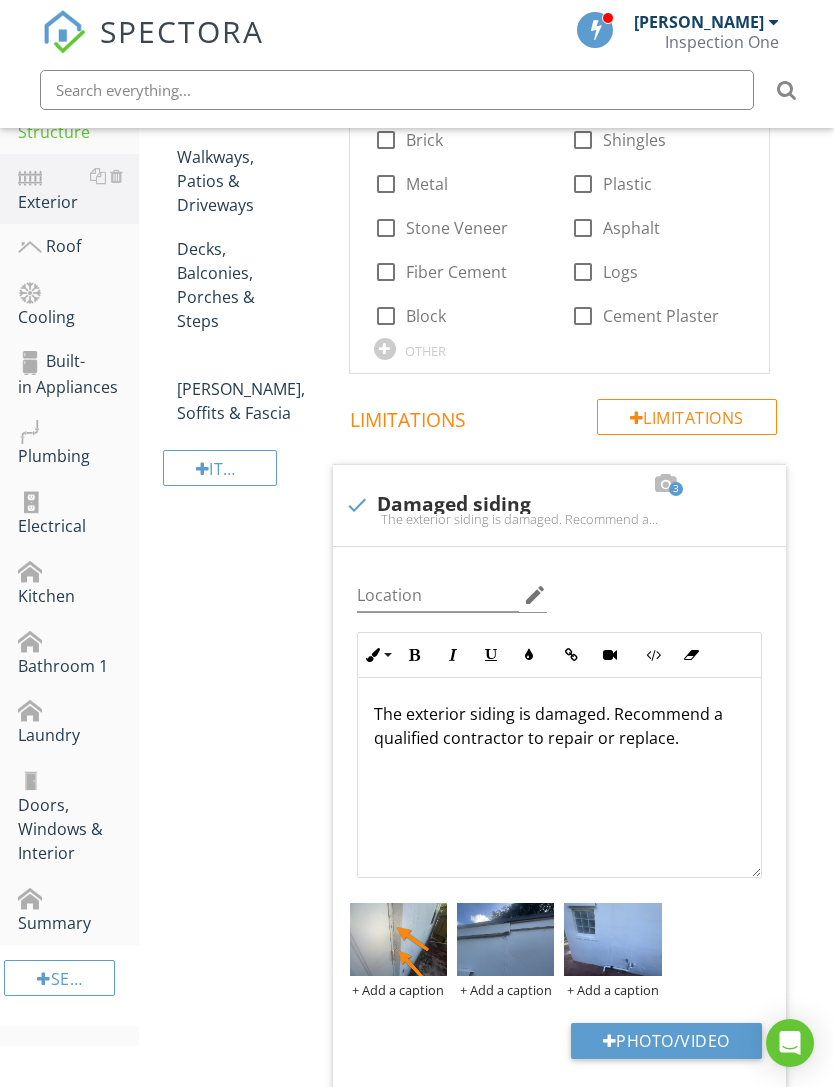 click at bounding box center (505, 939) 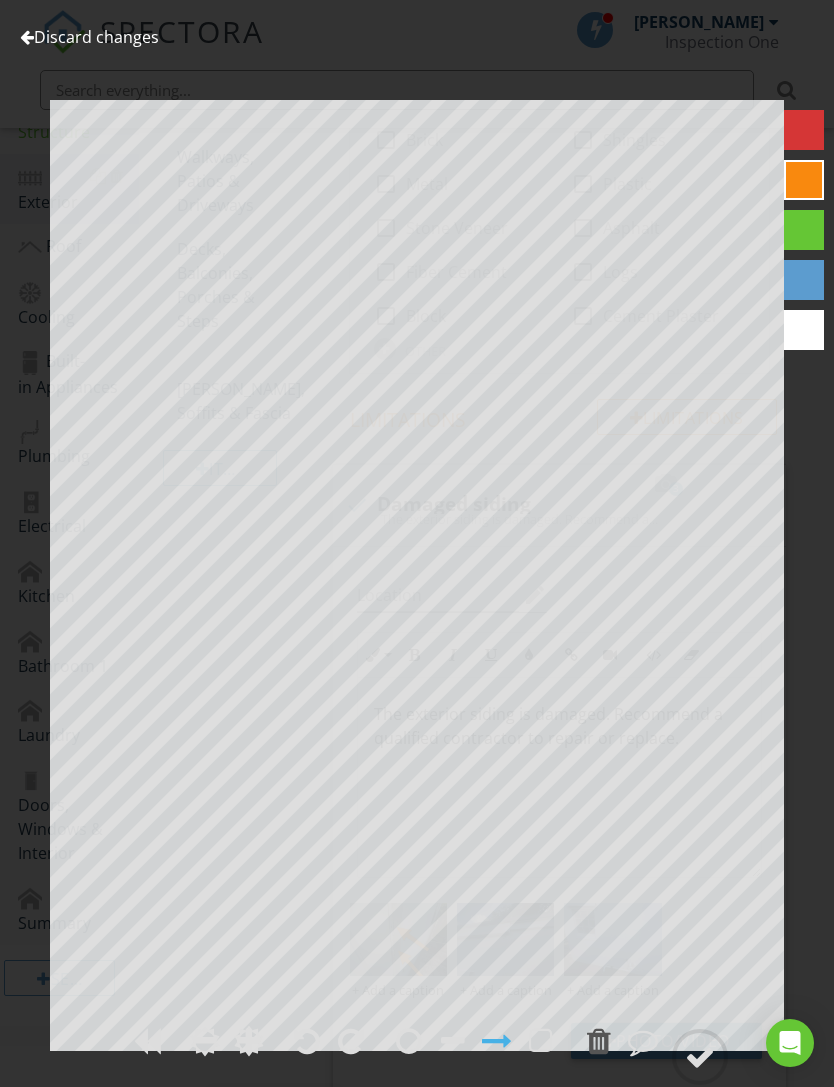 click at bounding box center (27, 37) 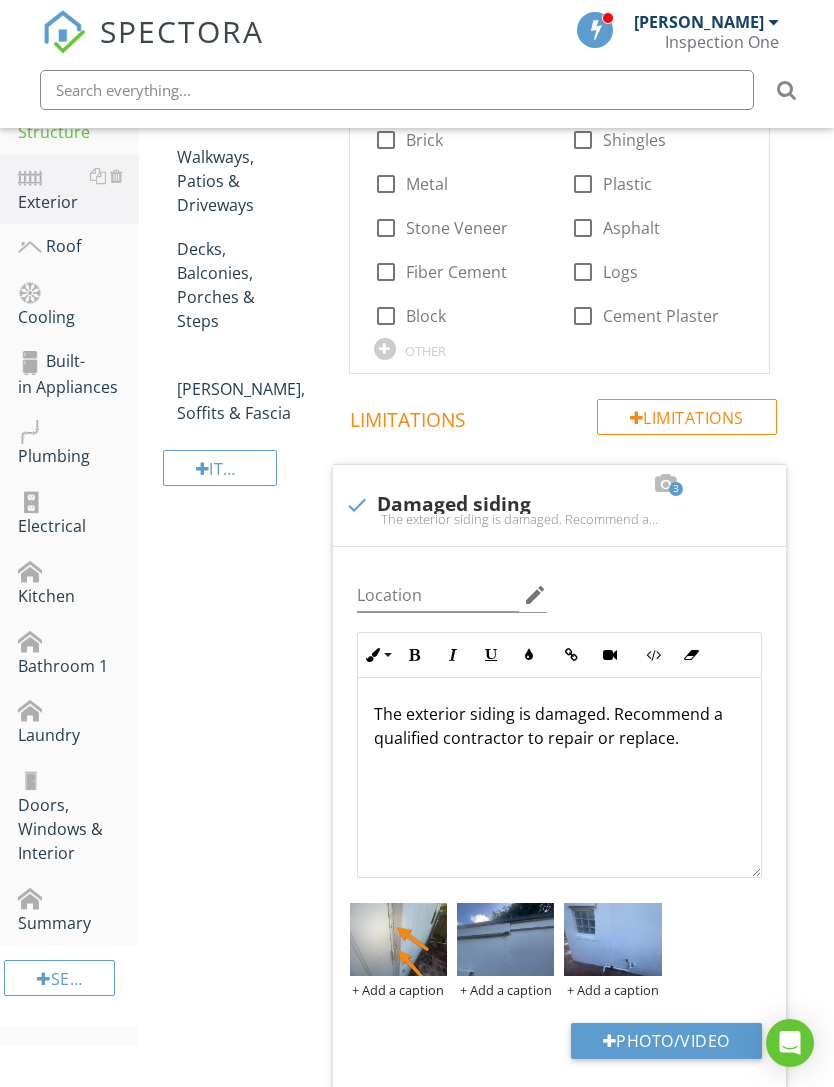 click at bounding box center [612, 939] 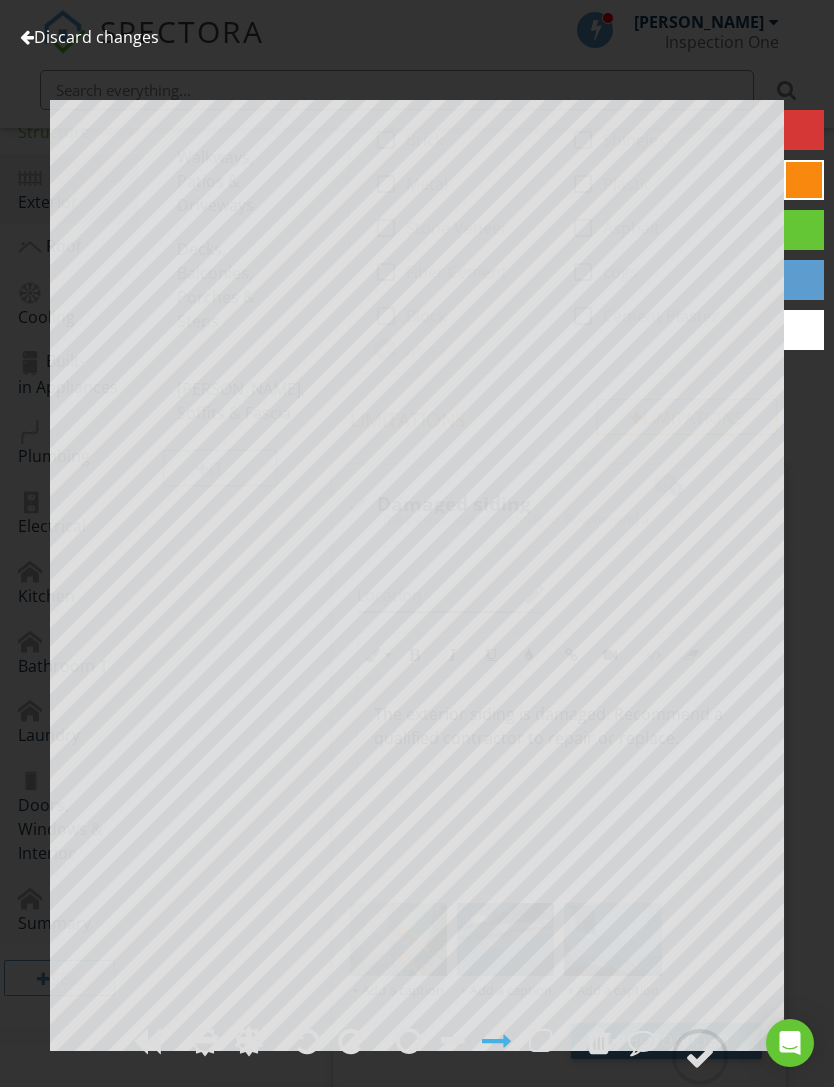 click at bounding box center (700, 1057) 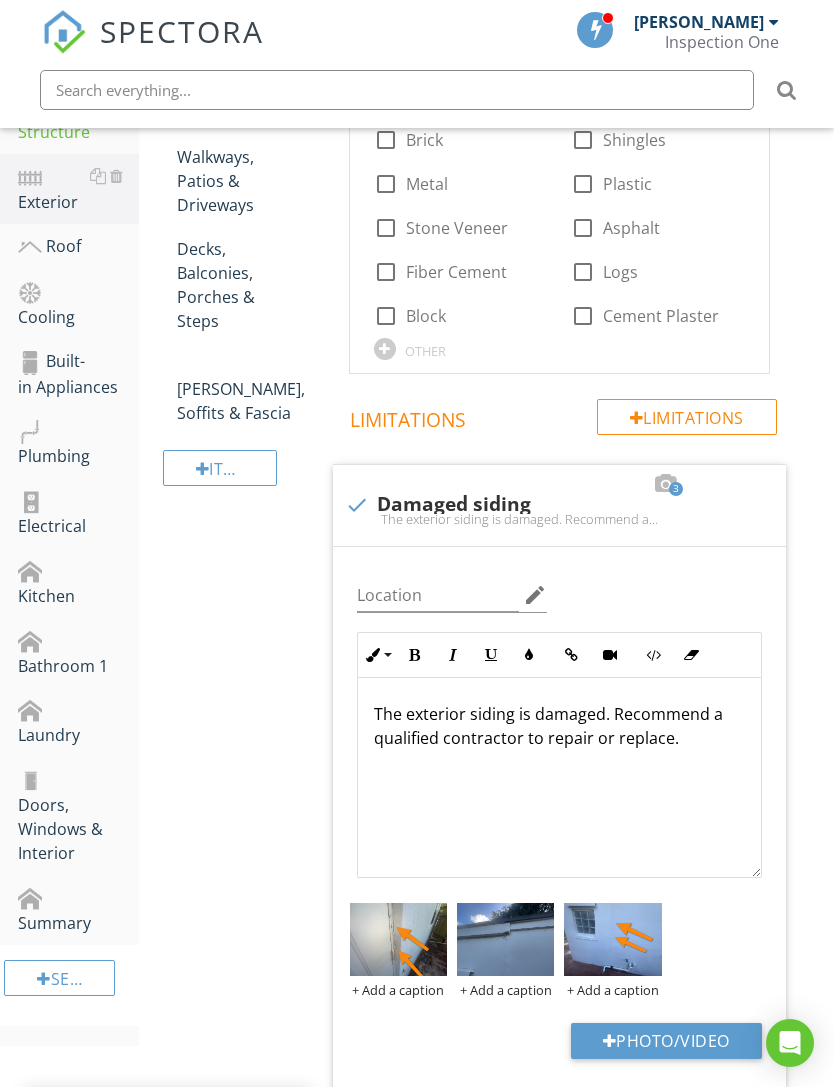 click at bounding box center (0, 0) 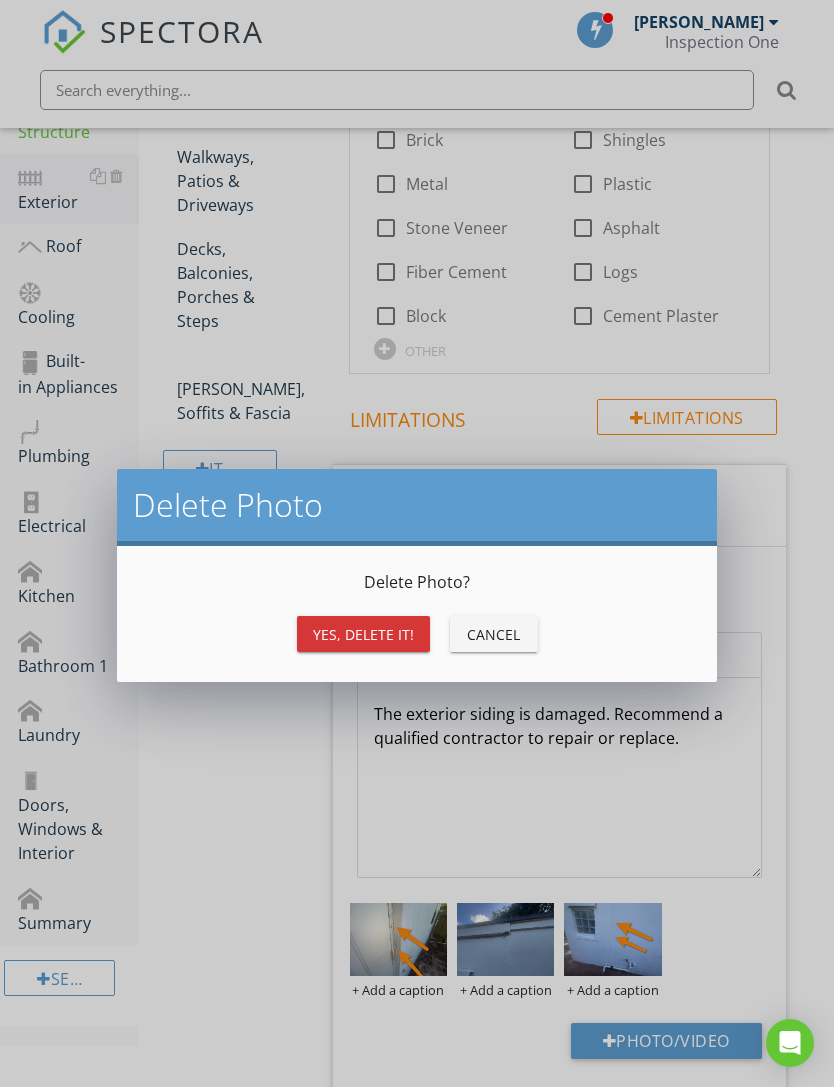 click on "Yes, Delete it!" at bounding box center (363, 634) 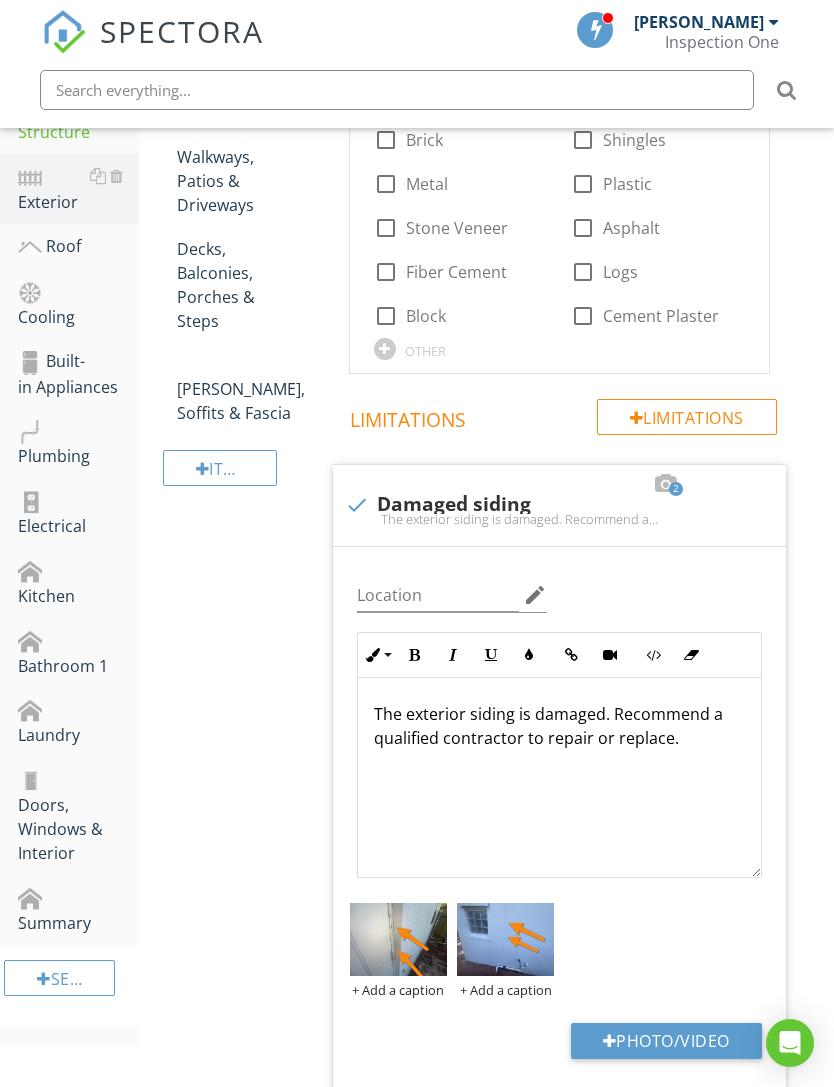 scroll, scrollTop: 764, scrollLeft: 0, axis: vertical 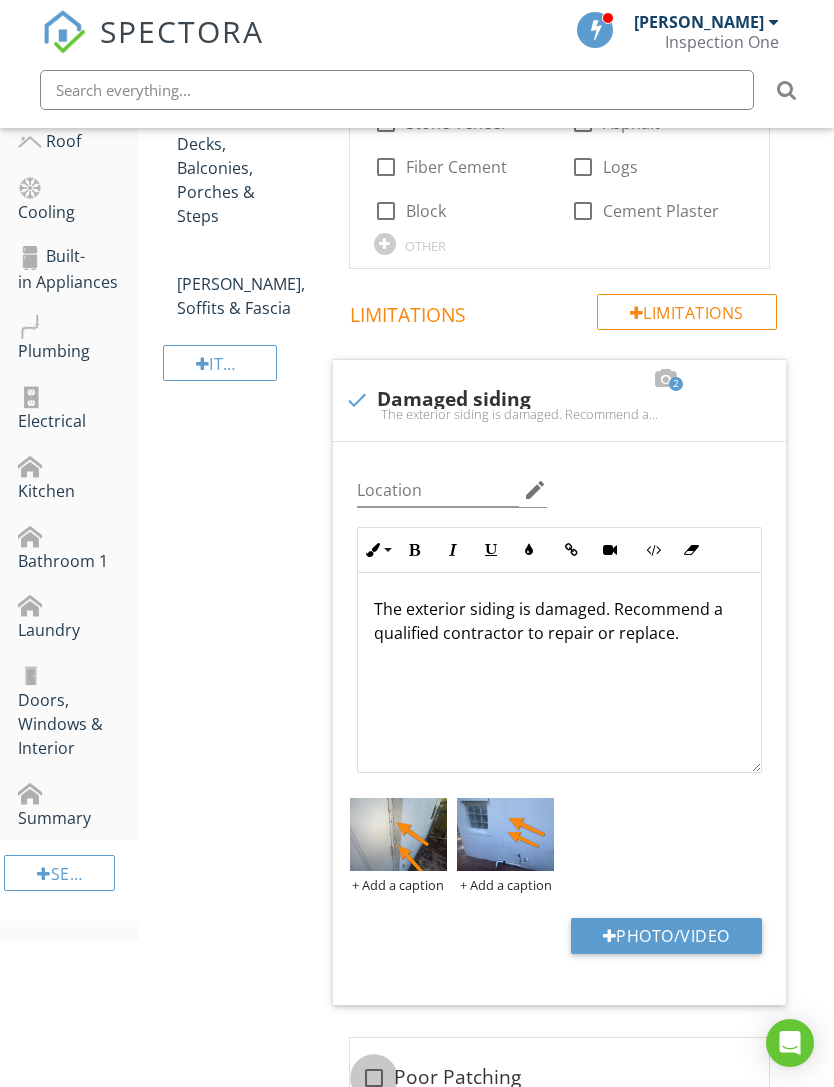 click at bounding box center [374, 1078] 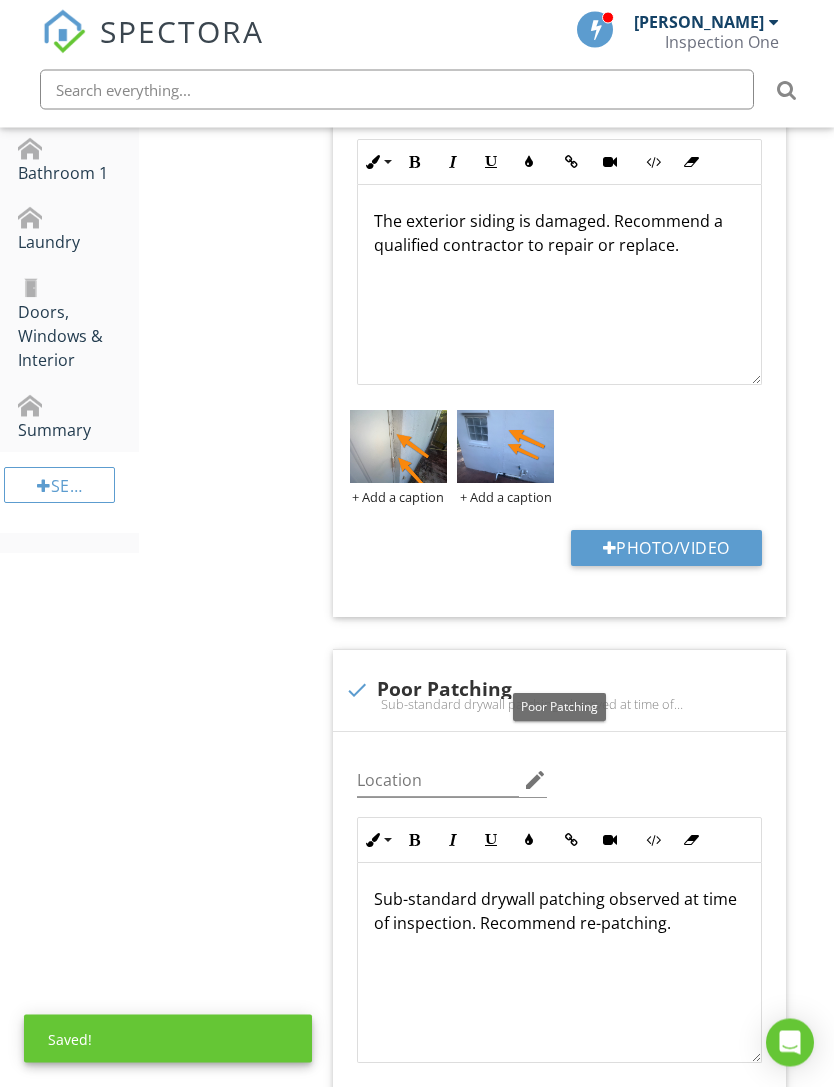 scroll, scrollTop: 1152, scrollLeft: 0, axis: vertical 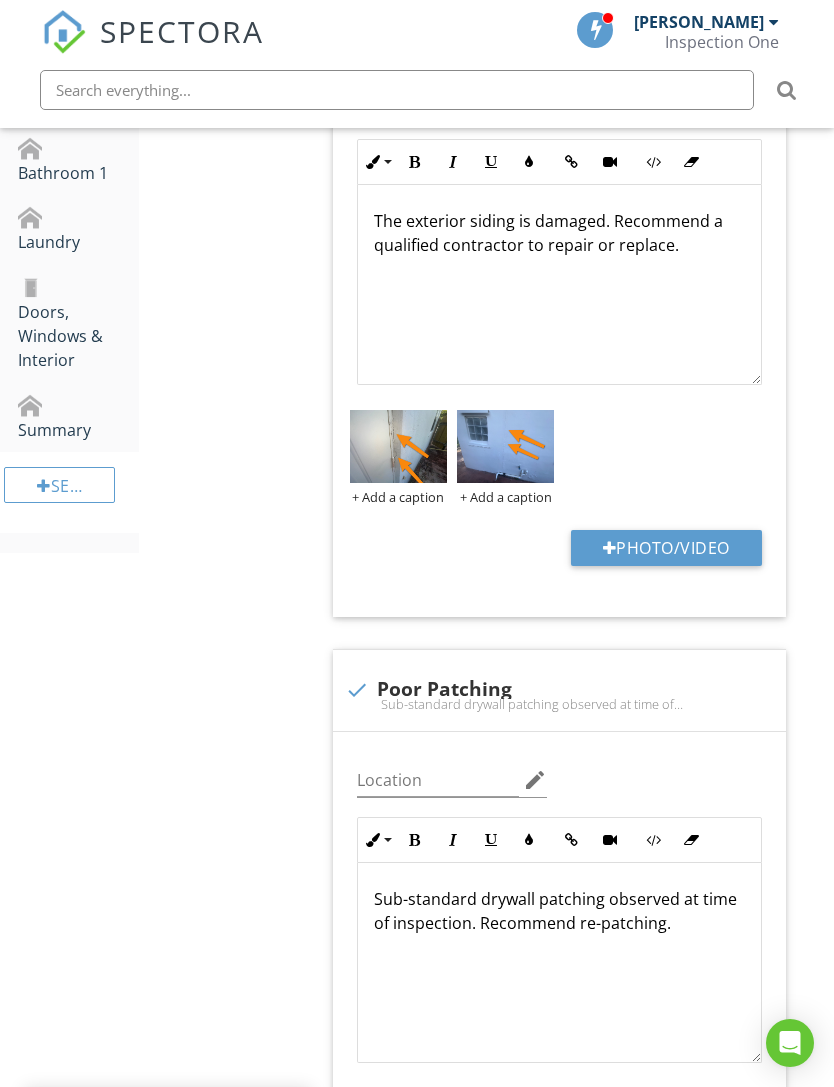click on "Photo/Video" at bounding box center [666, 1121] 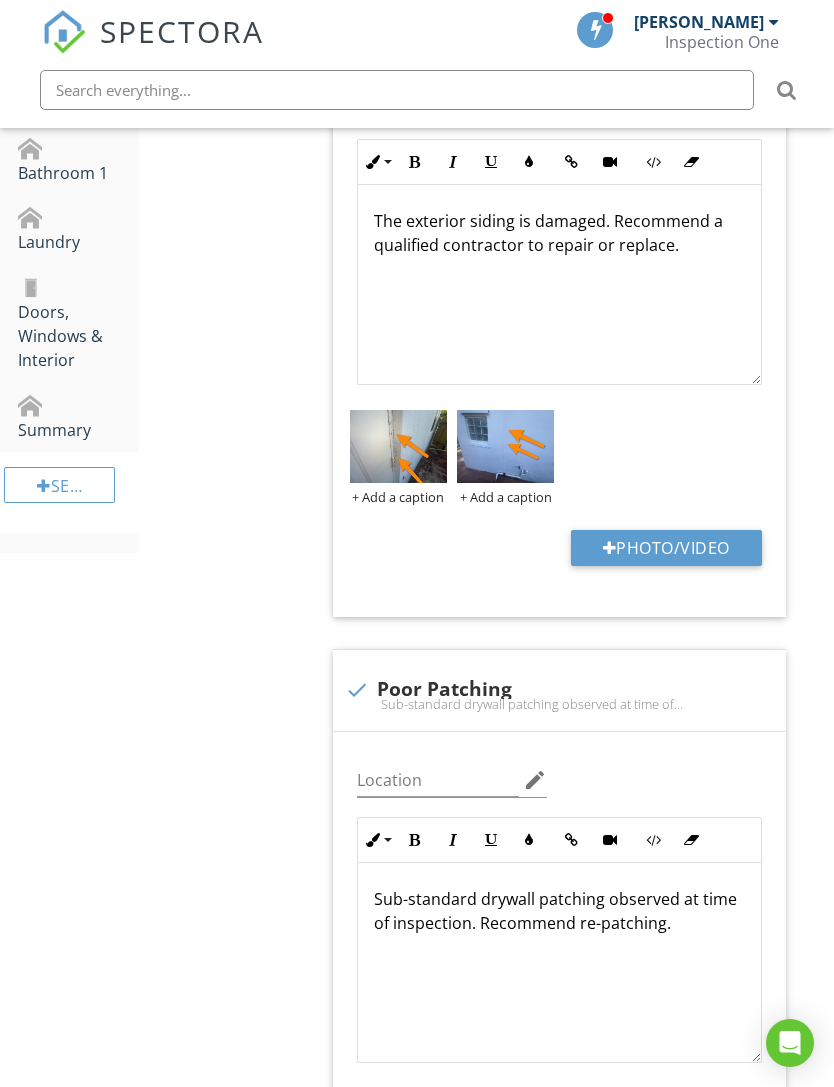 click on "Photo/Video" at bounding box center (666, 1121) 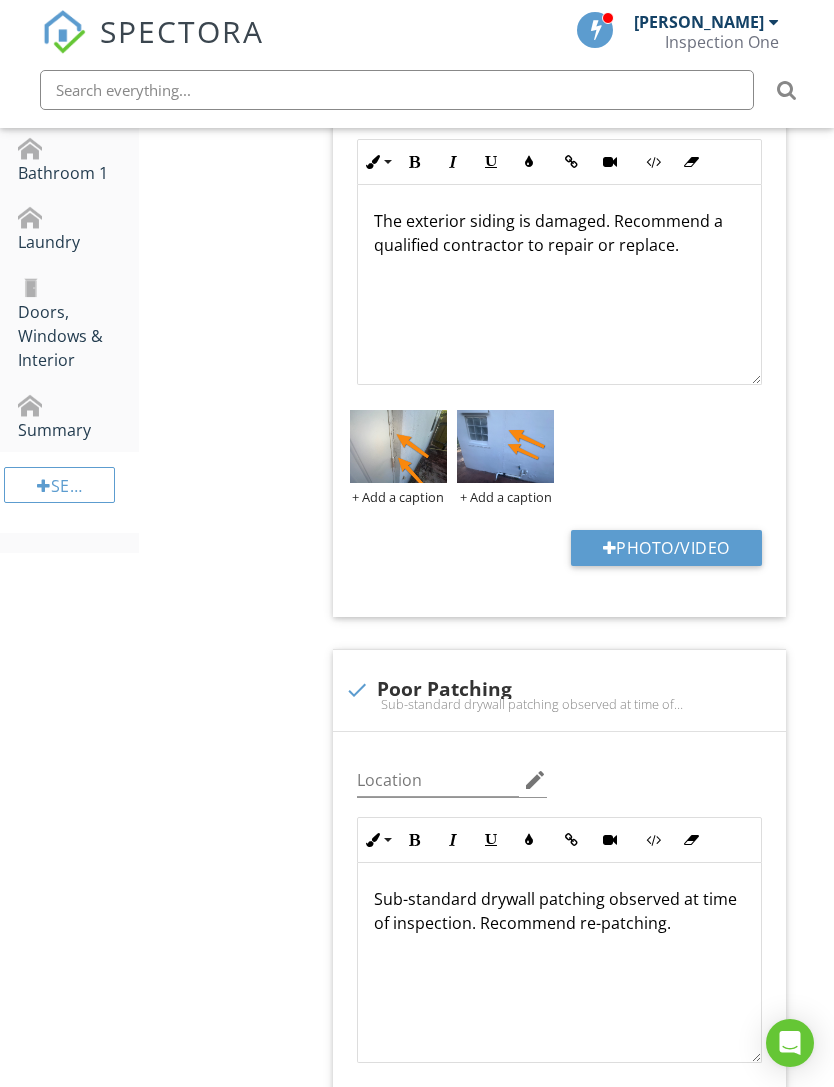 type on "C:\fakepath\IMG_0272.jpeg" 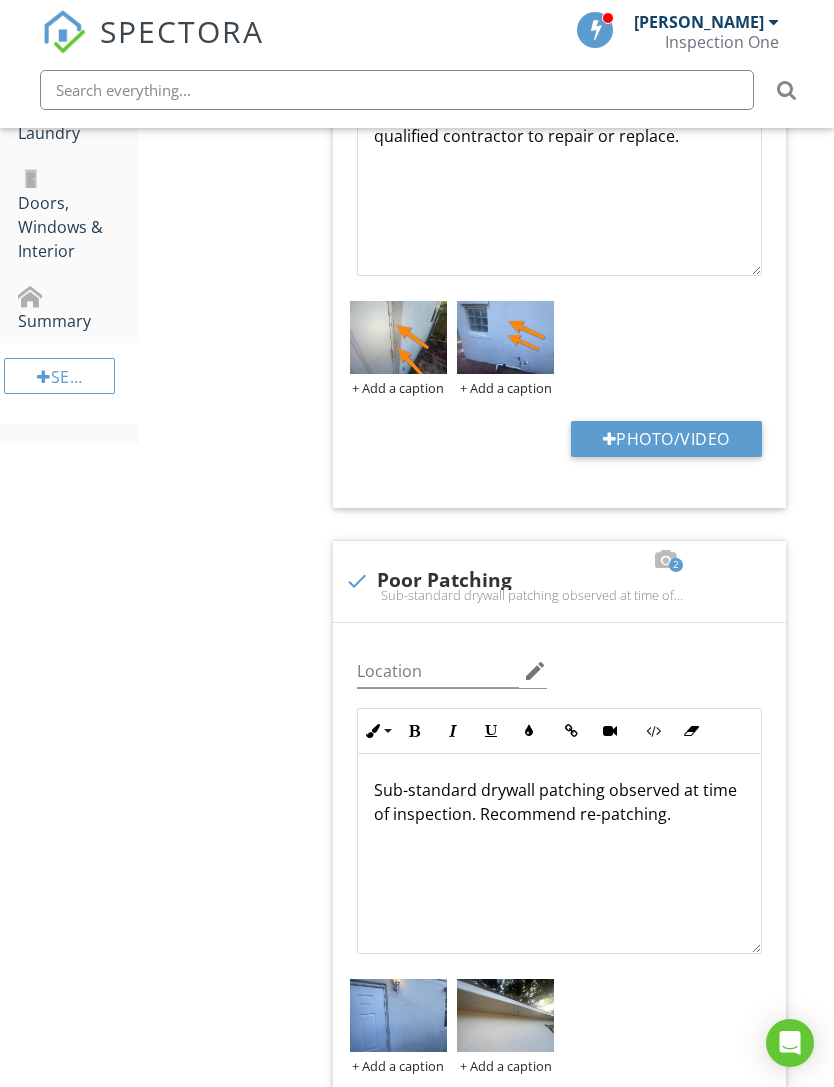 scroll, scrollTop: 1359, scrollLeft: 0, axis: vertical 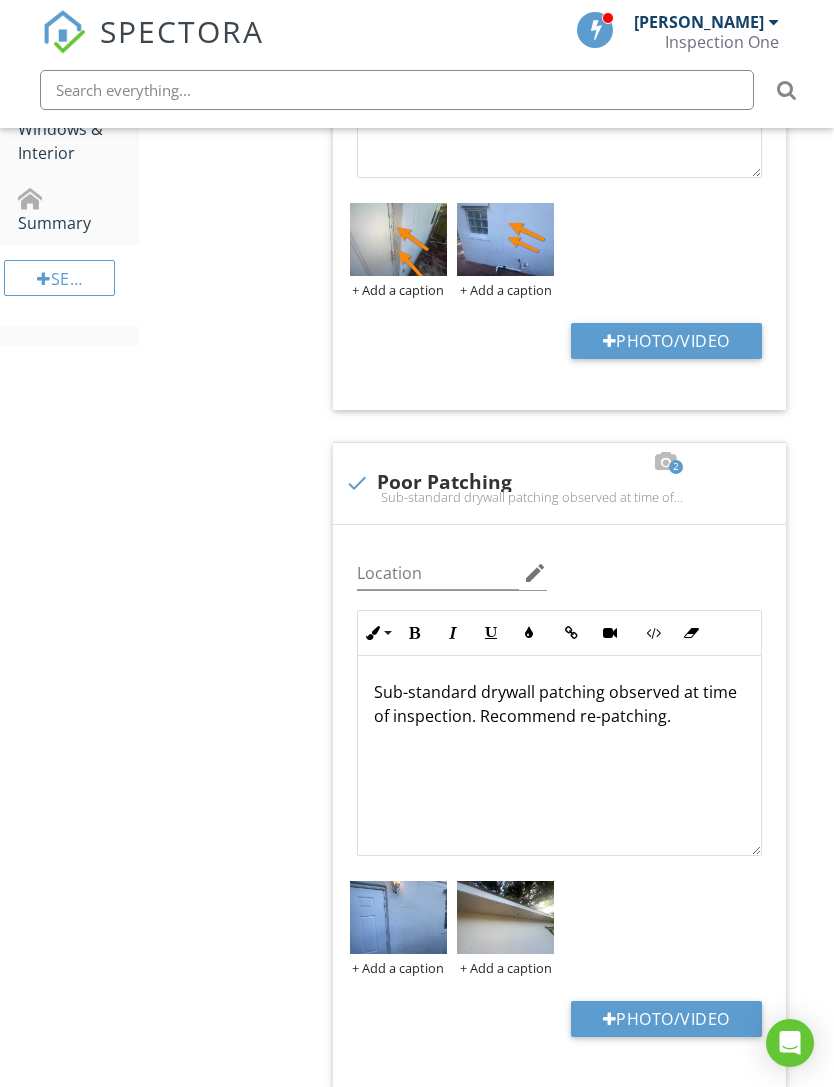 click at bounding box center [398, 917] 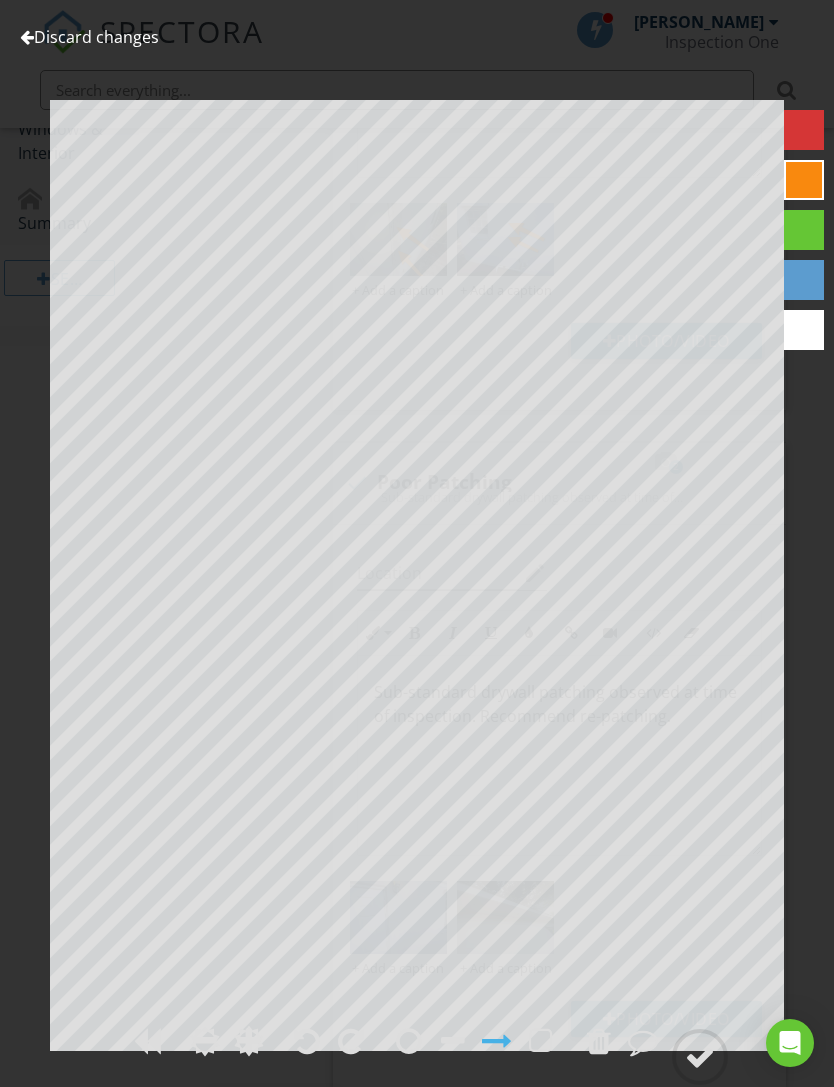 click at bounding box center (700, 1057) 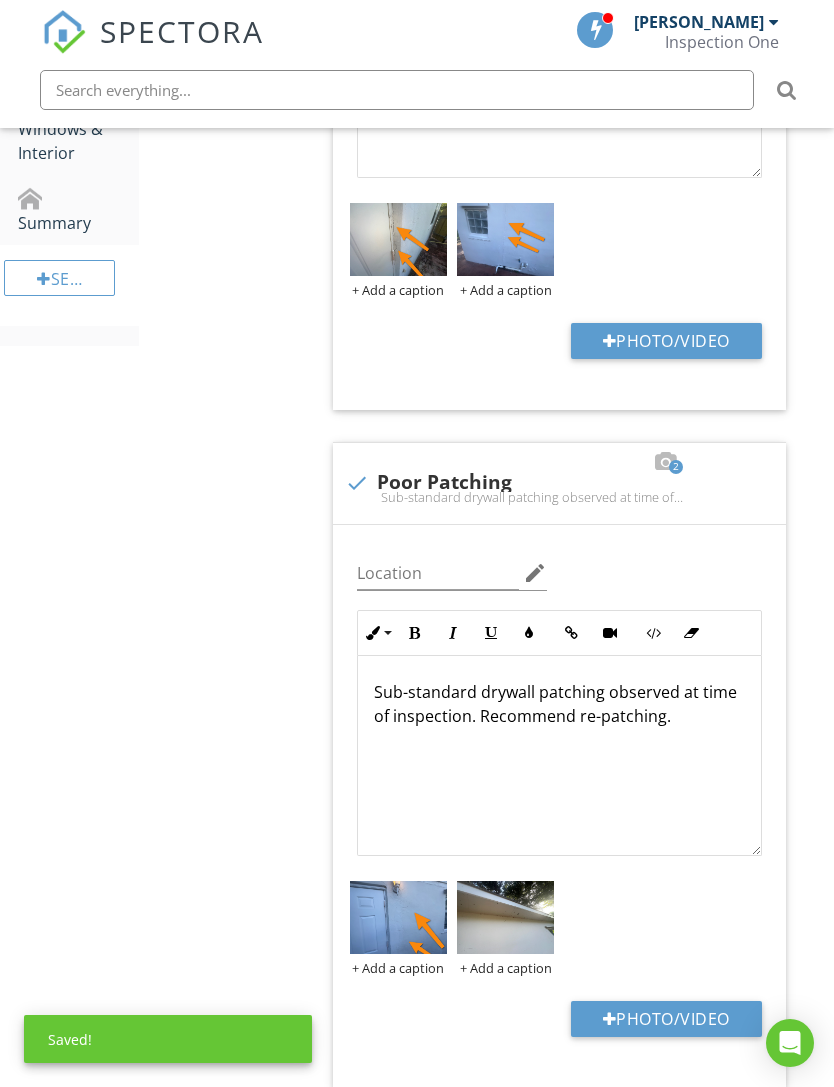 click at bounding box center [505, 917] 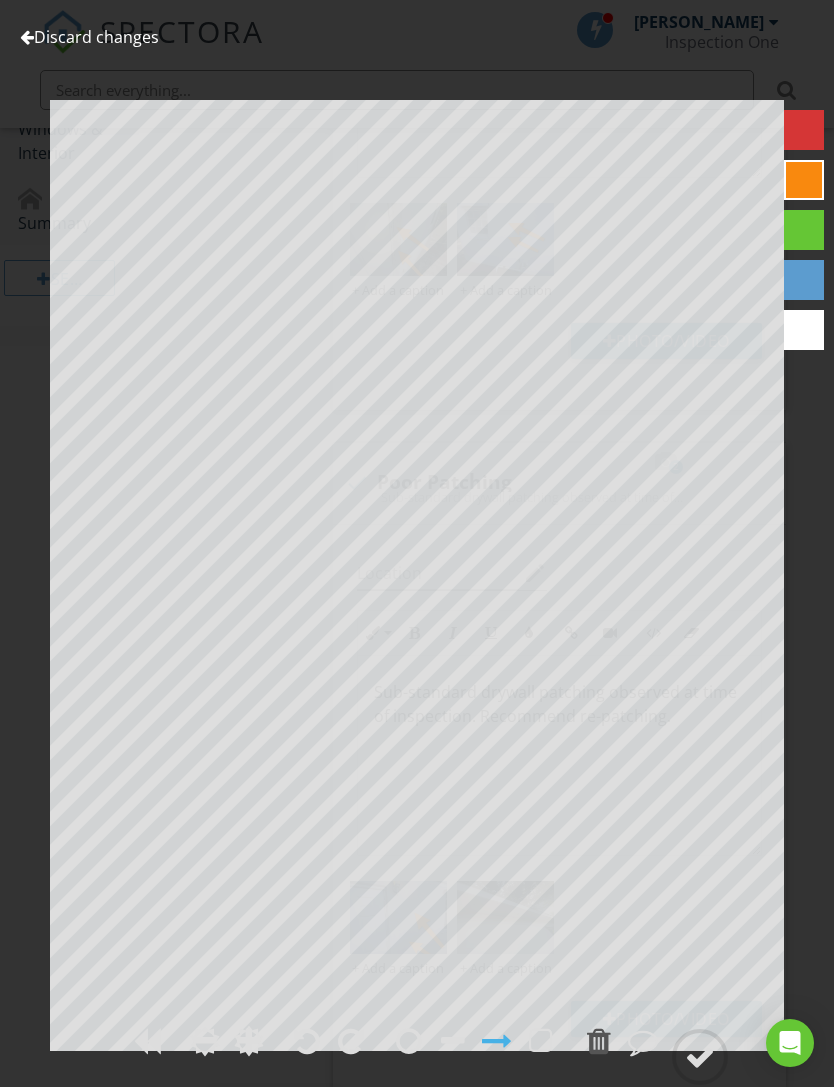 click on "Discard changes" at bounding box center [89, 37] 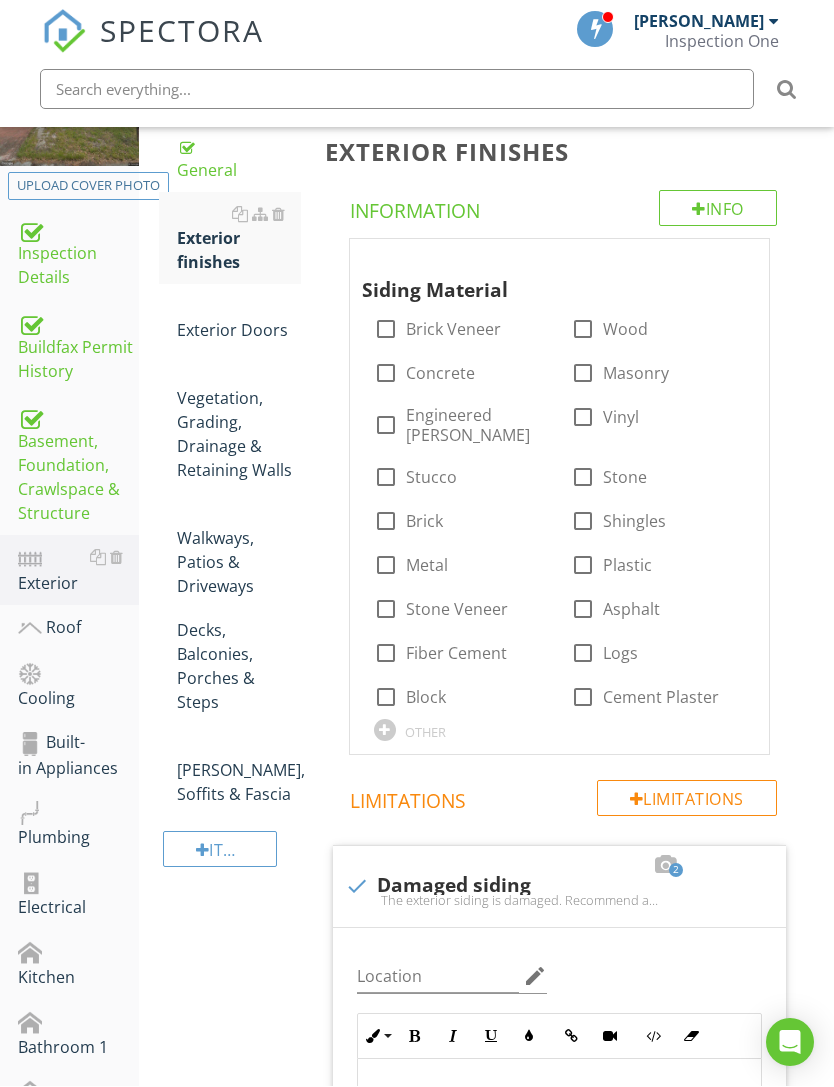 scroll, scrollTop: 278, scrollLeft: 0, axis: vertical 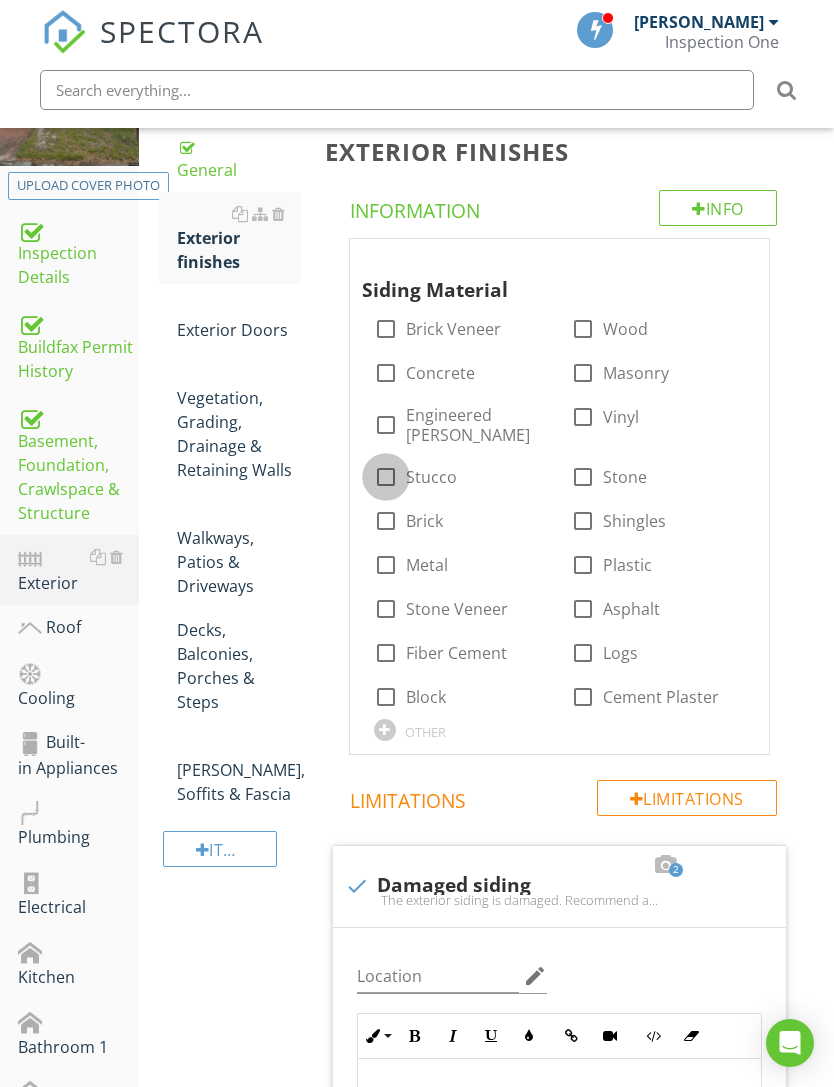 click at bounding box center [386, 477] 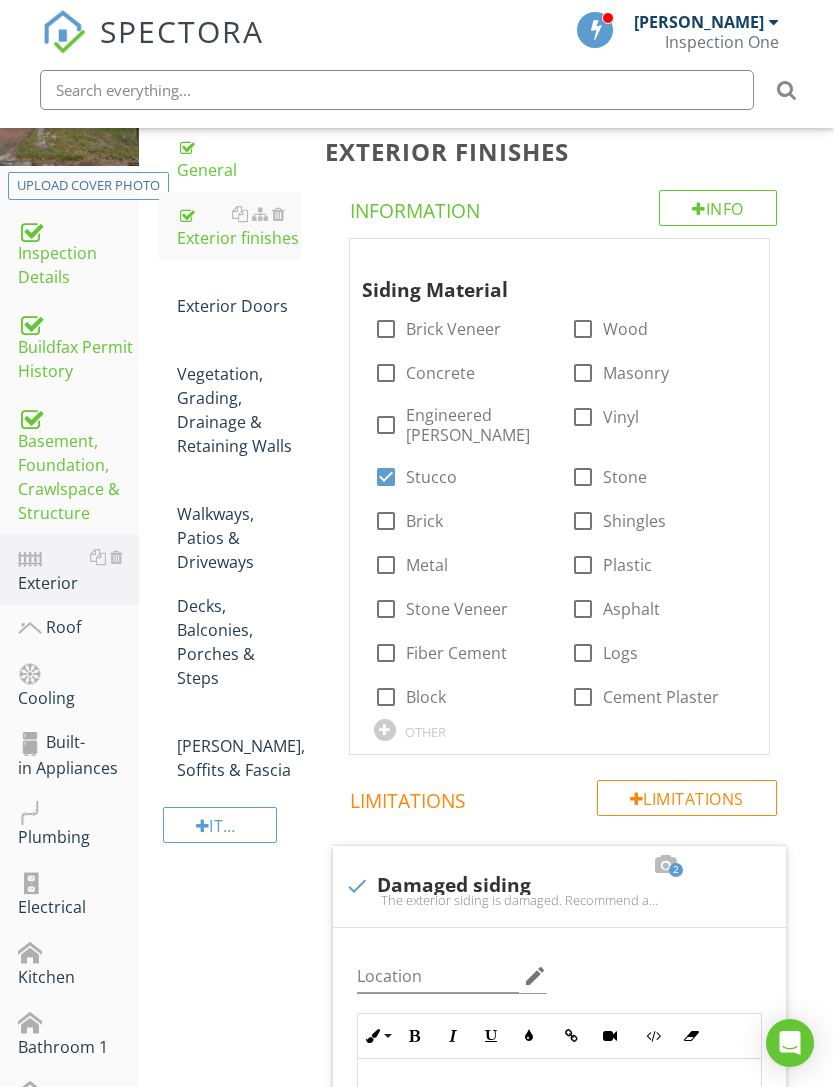 click on "Exterior Doors" at bounding box center (239, 294) 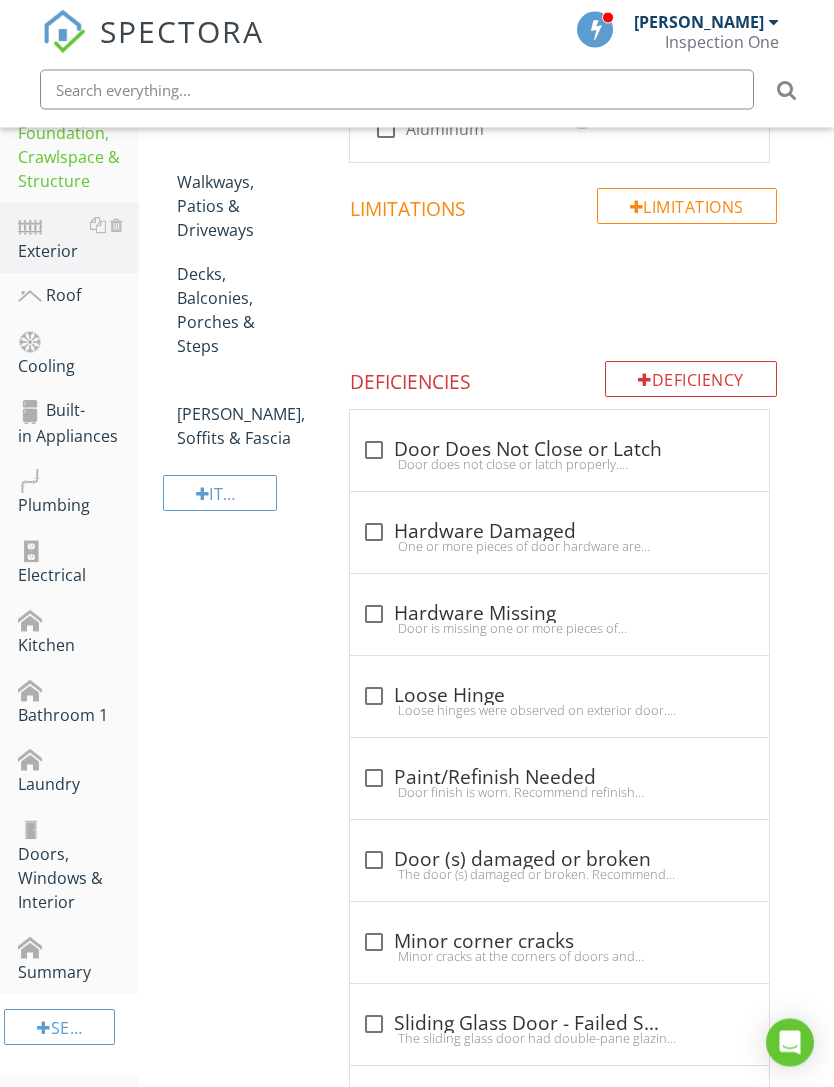 scroll, scrollTop: 653, scrollLeft: 0, axis: vertical 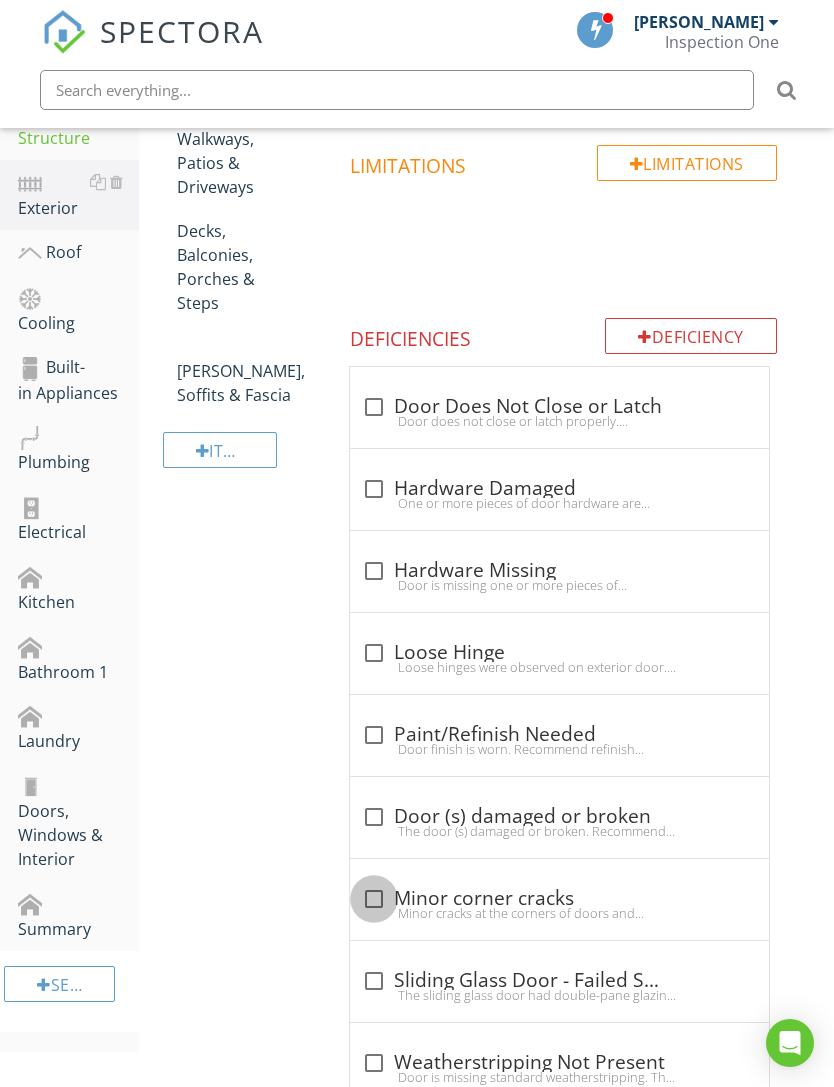 click at bounding box center [374, 899] 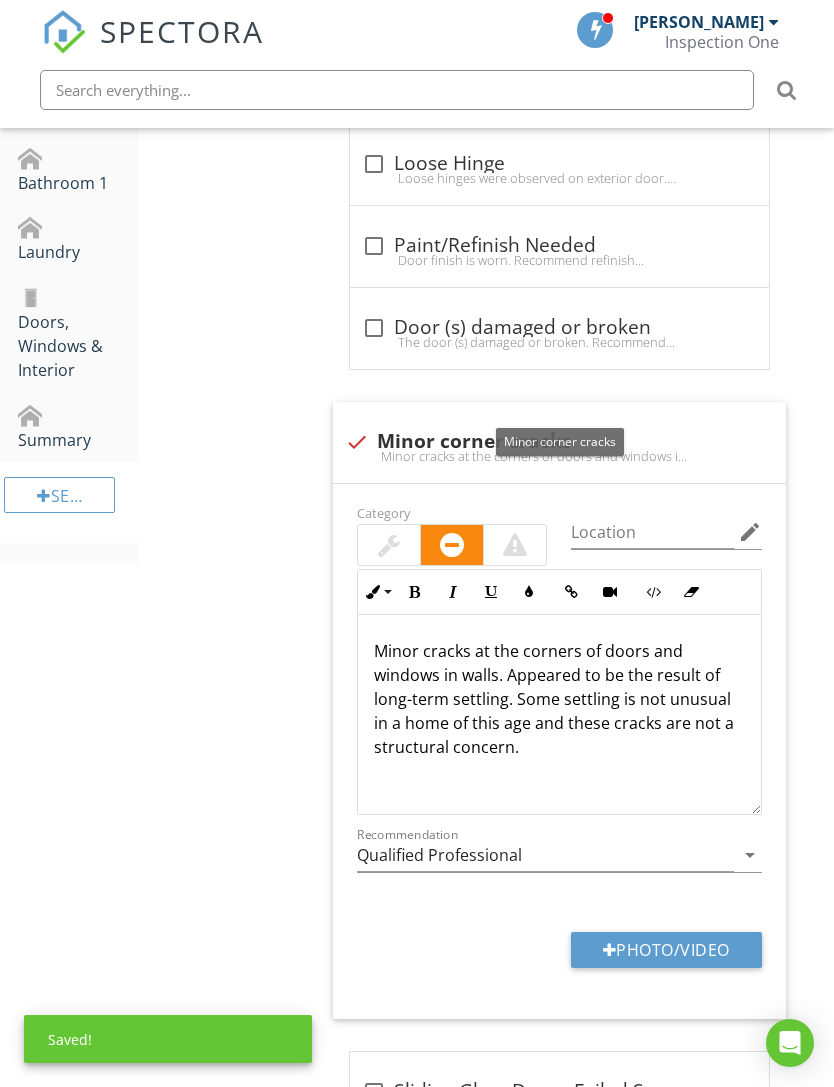 scroll, scrollTop: 1254, scrollLeft: 0, axis: vertical 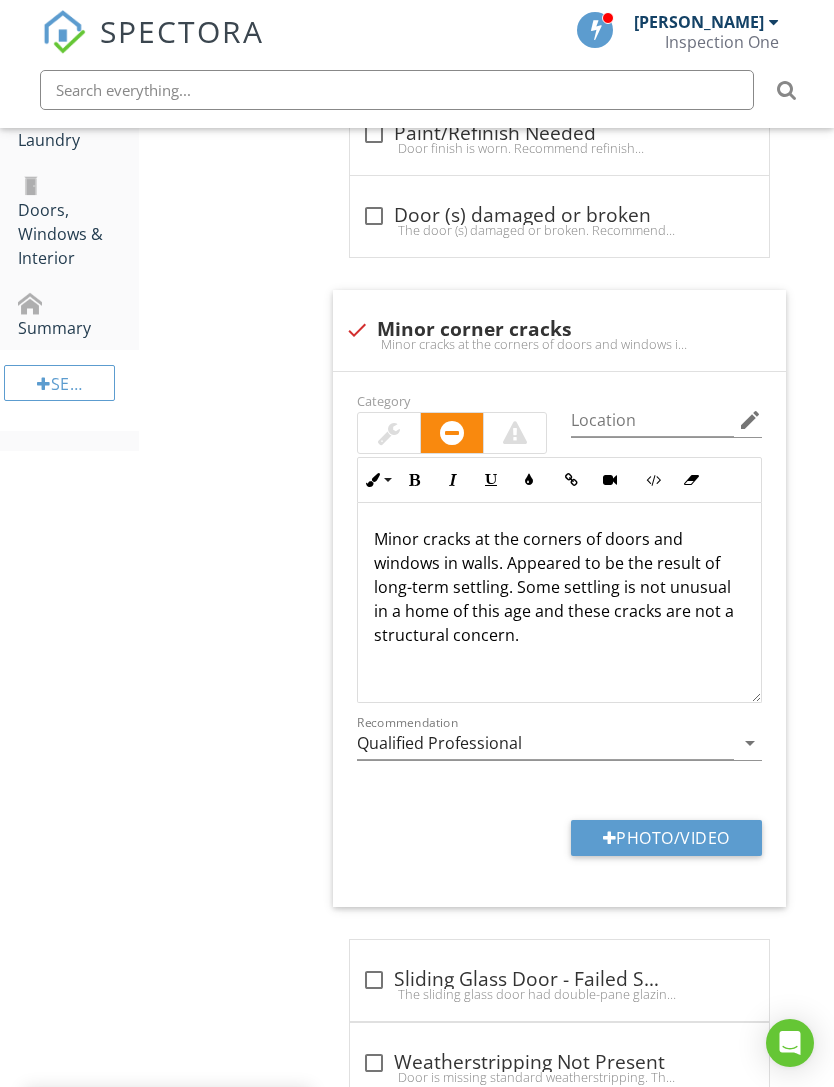 click on "Photo/Video" at bounding box center (666, 838) 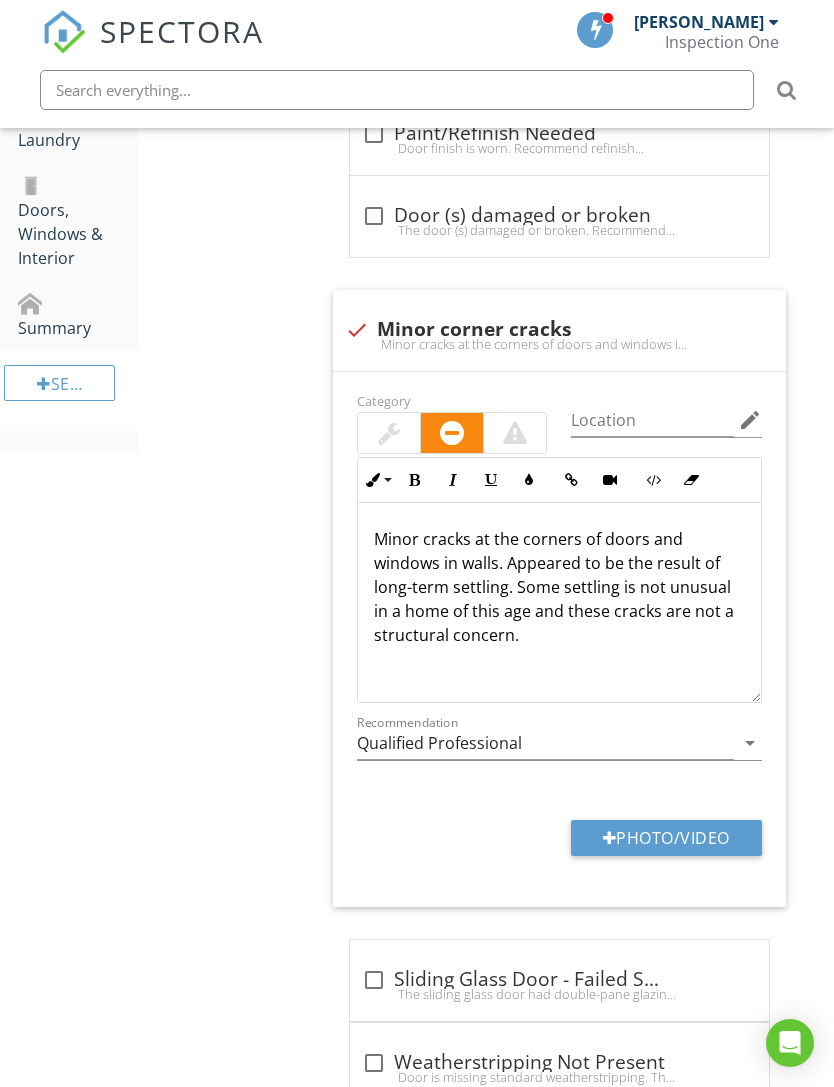 type on "C:\fakepath\IMG_0271.jpeg" 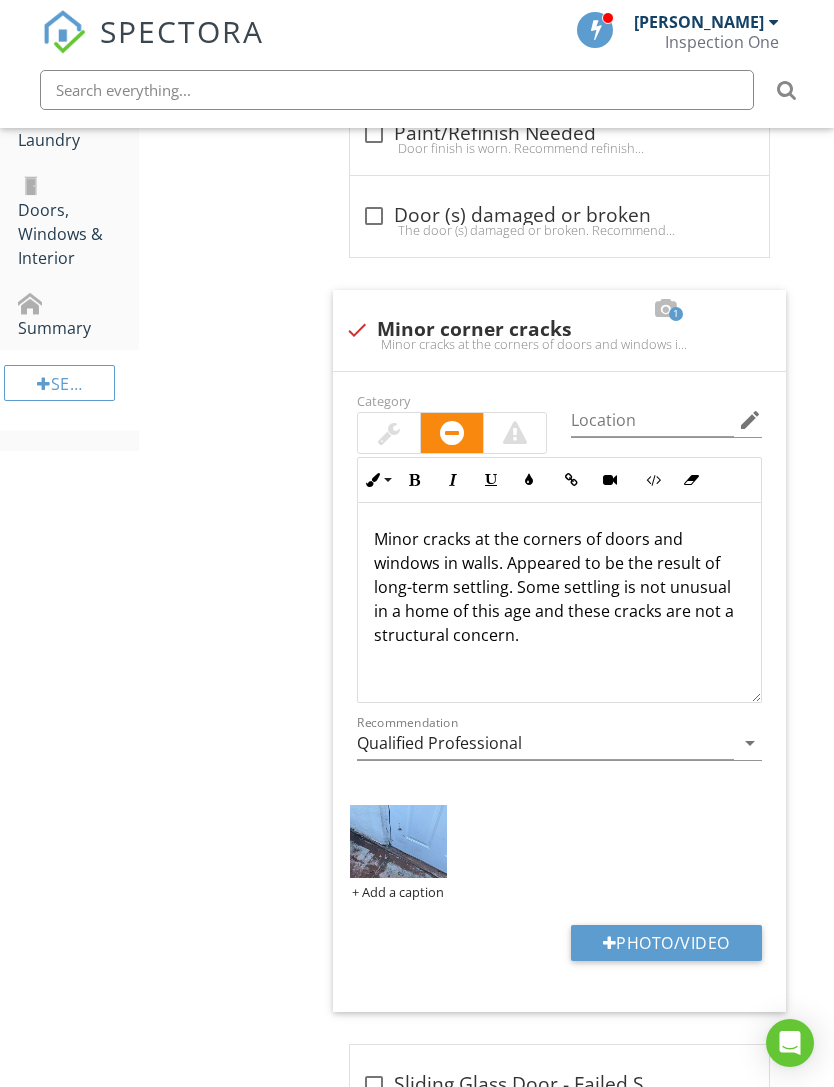 click at bounding box center [398, 841] 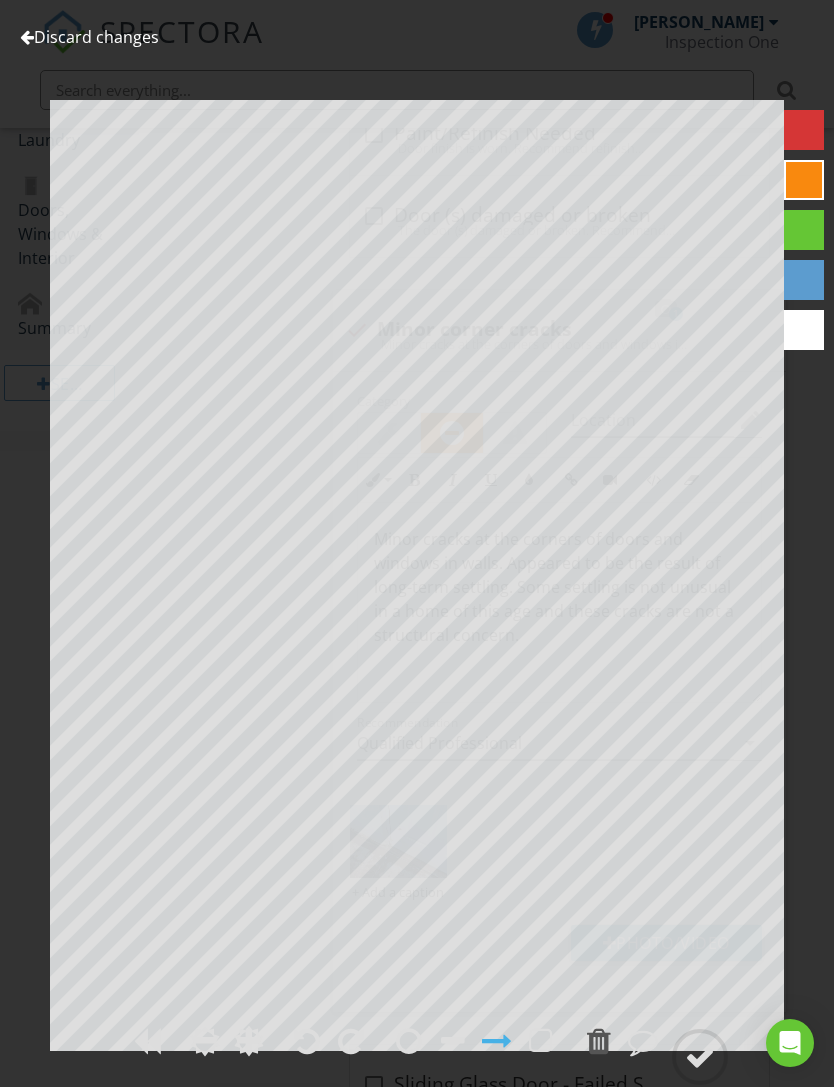 click on "Discard changes" at bounding box center (89, 37) 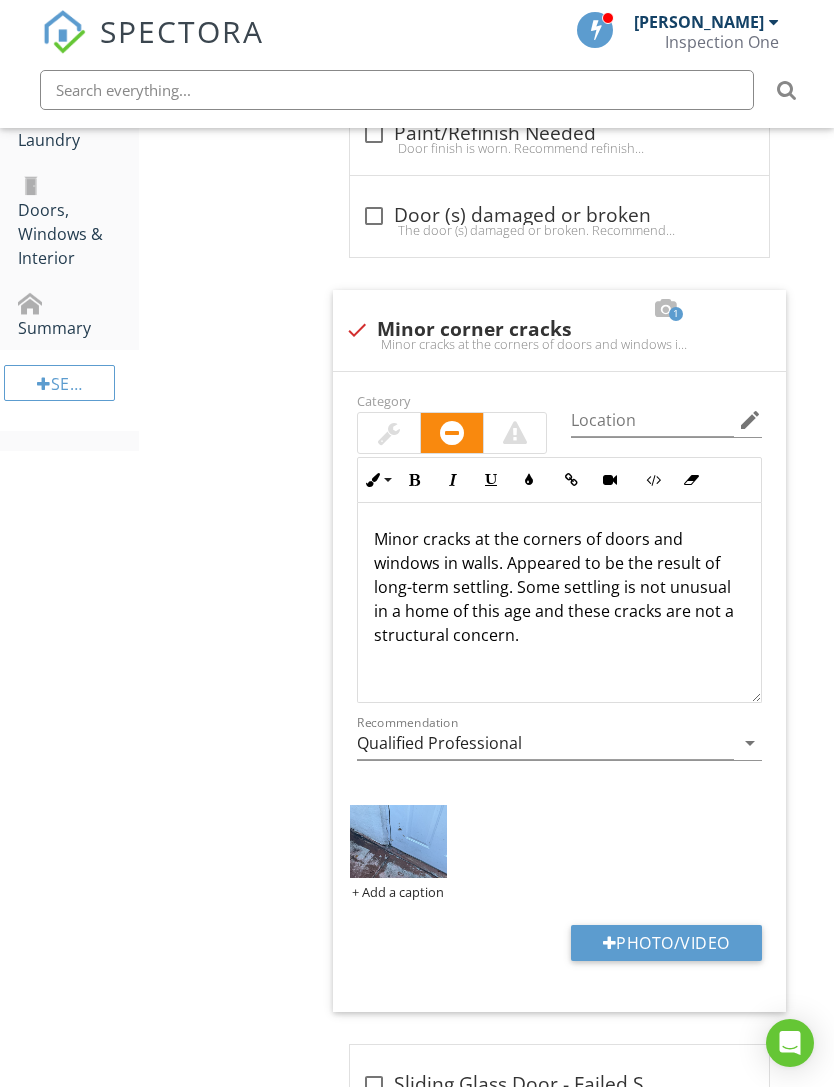 click at bounding box center (398, 841) 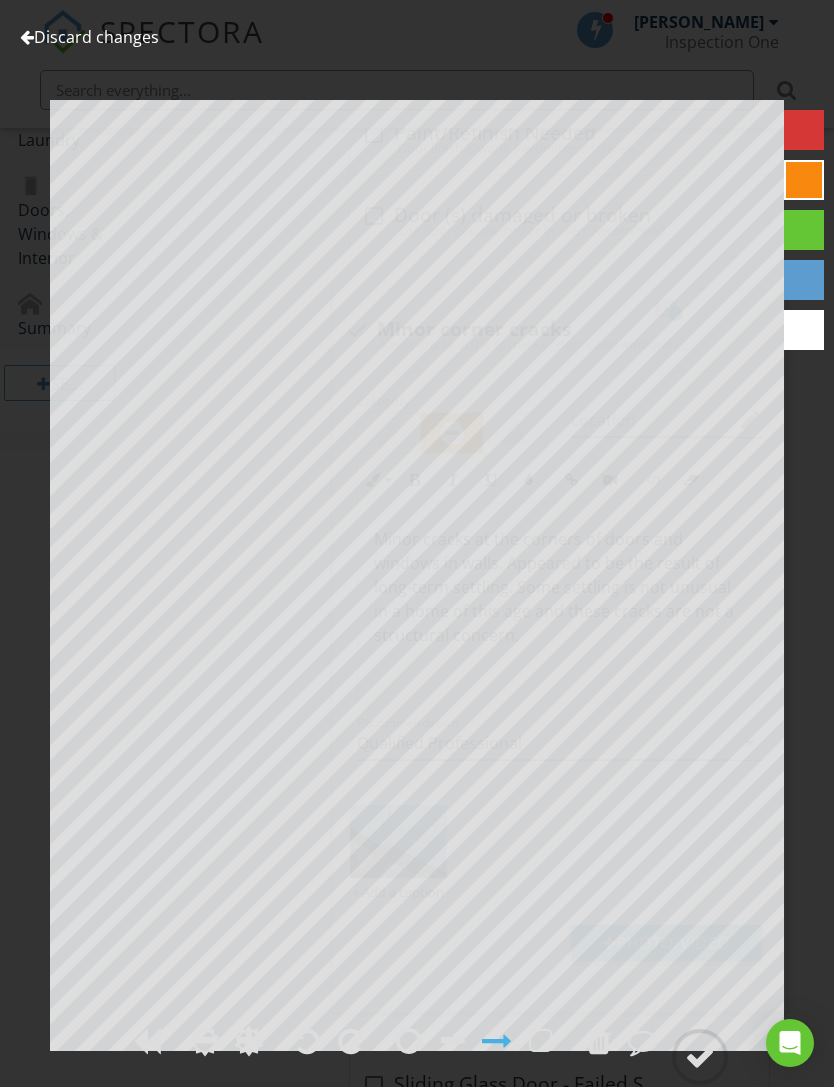 click at bounding box center [700, 1057] 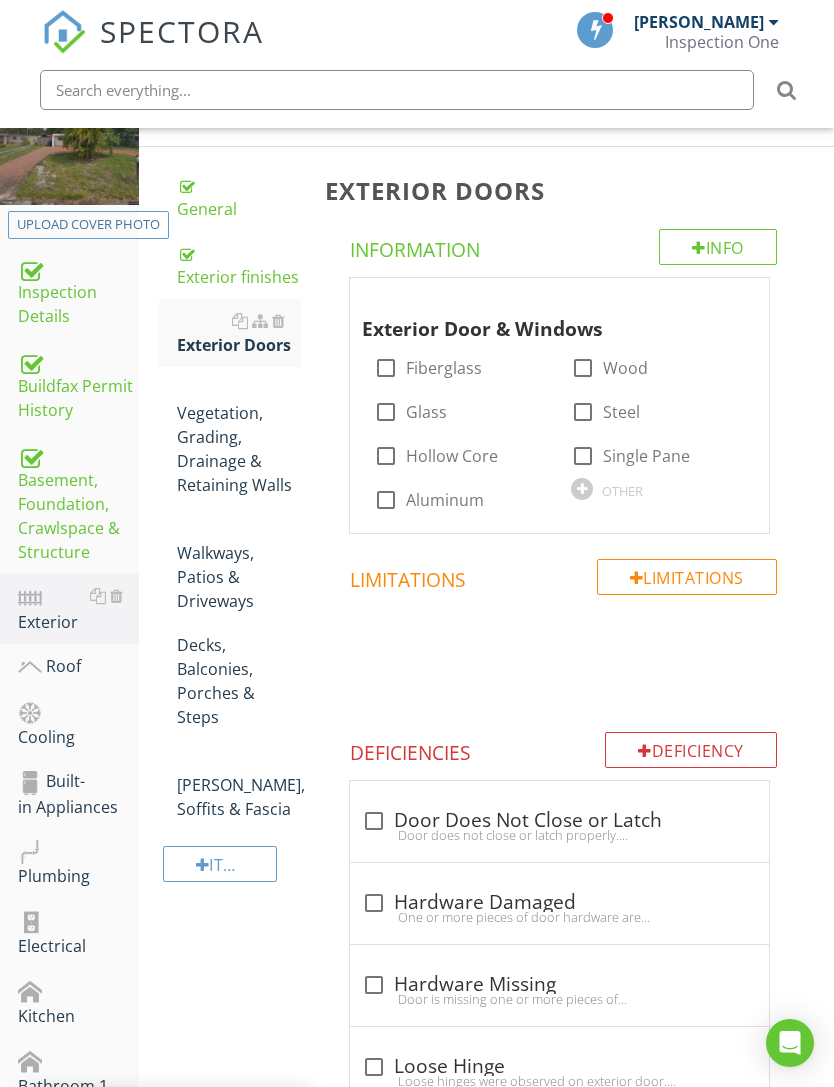 scroll, scrollTop: 145, scrollLeft: 0, axis: vertical 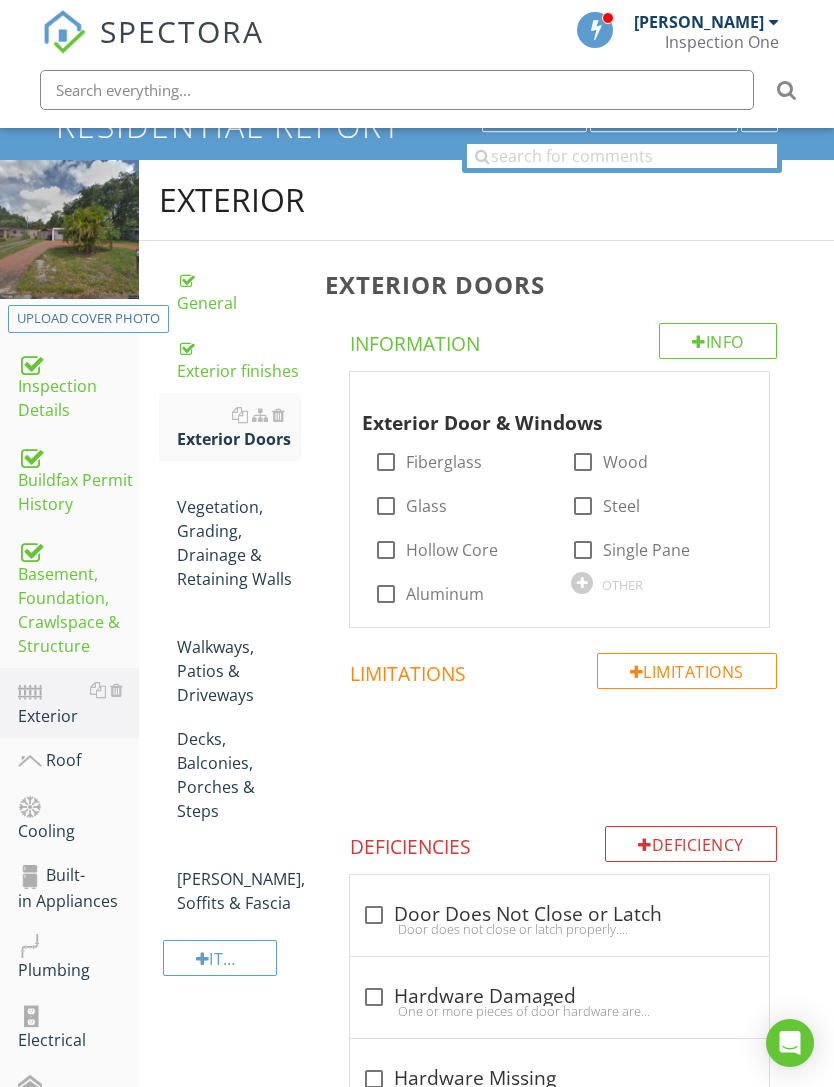 click on "Vegetation, Grading, Drainage & Retaining Walls" at bounding box center [239, 531] 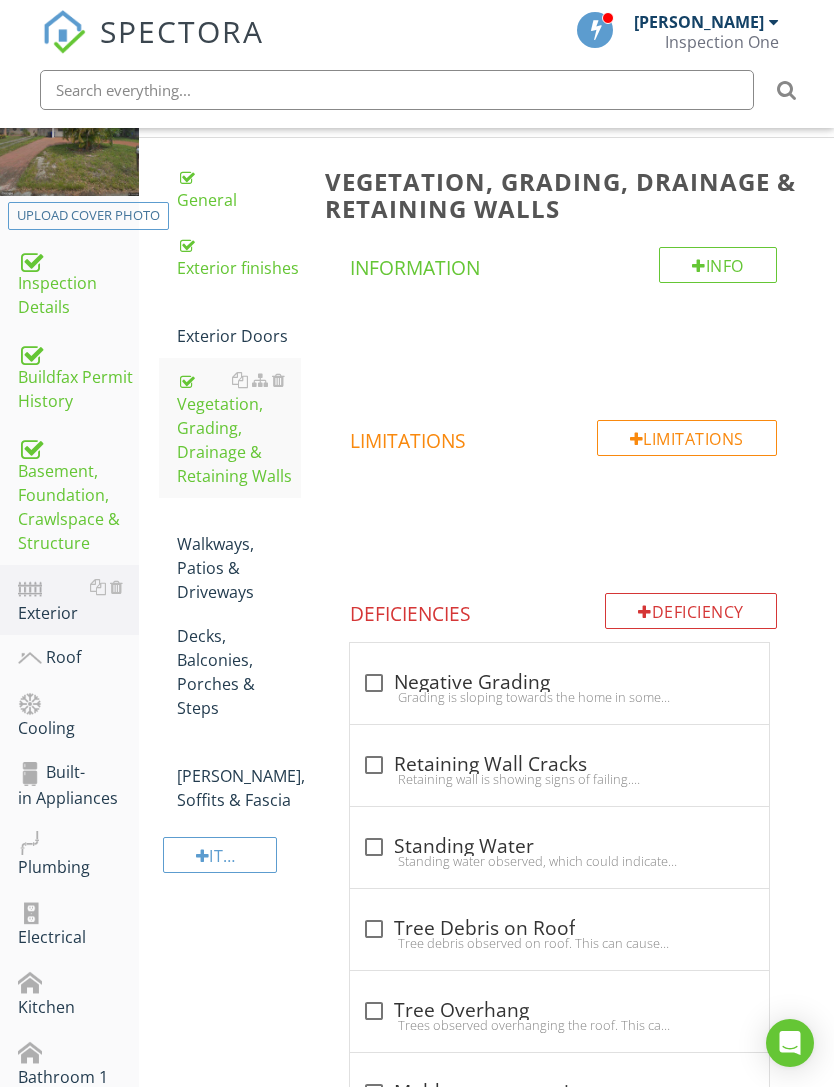 scroll, scrollTop: 249, scrollLeft: 0, axis: vertical 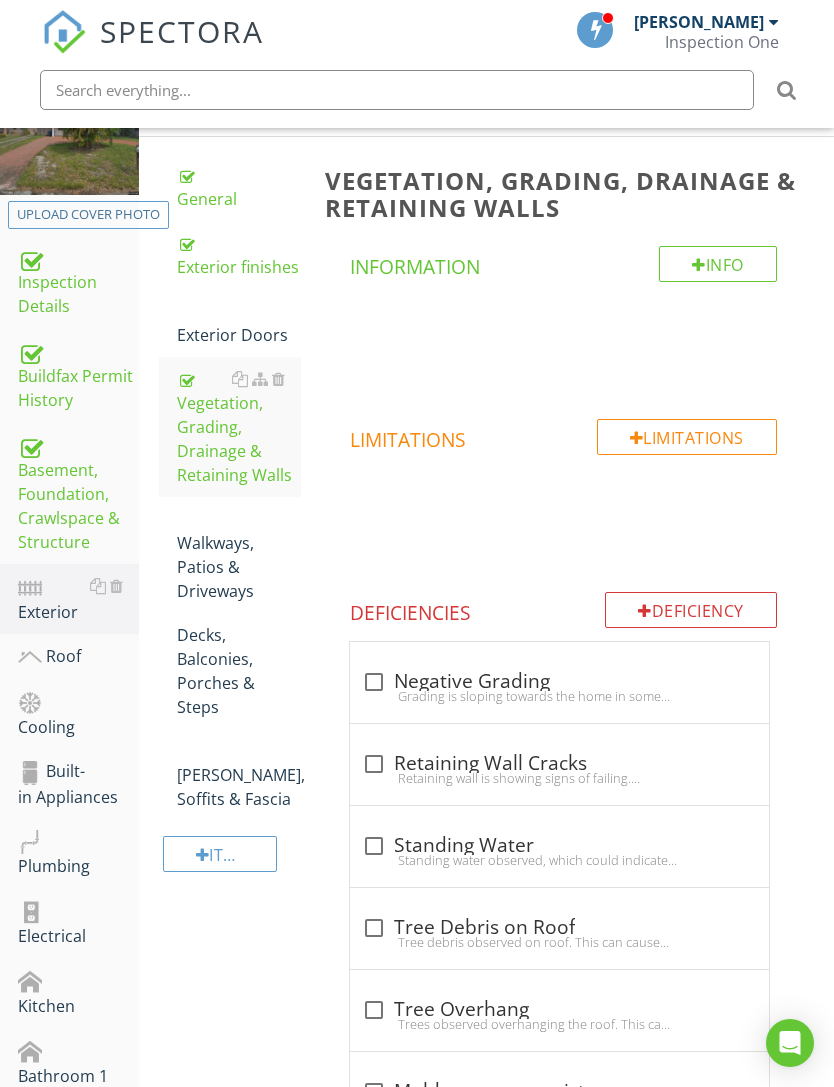 click on "Vegetation, Grading, Drainage & Retaining Walls" at bounding box center (239, 427) 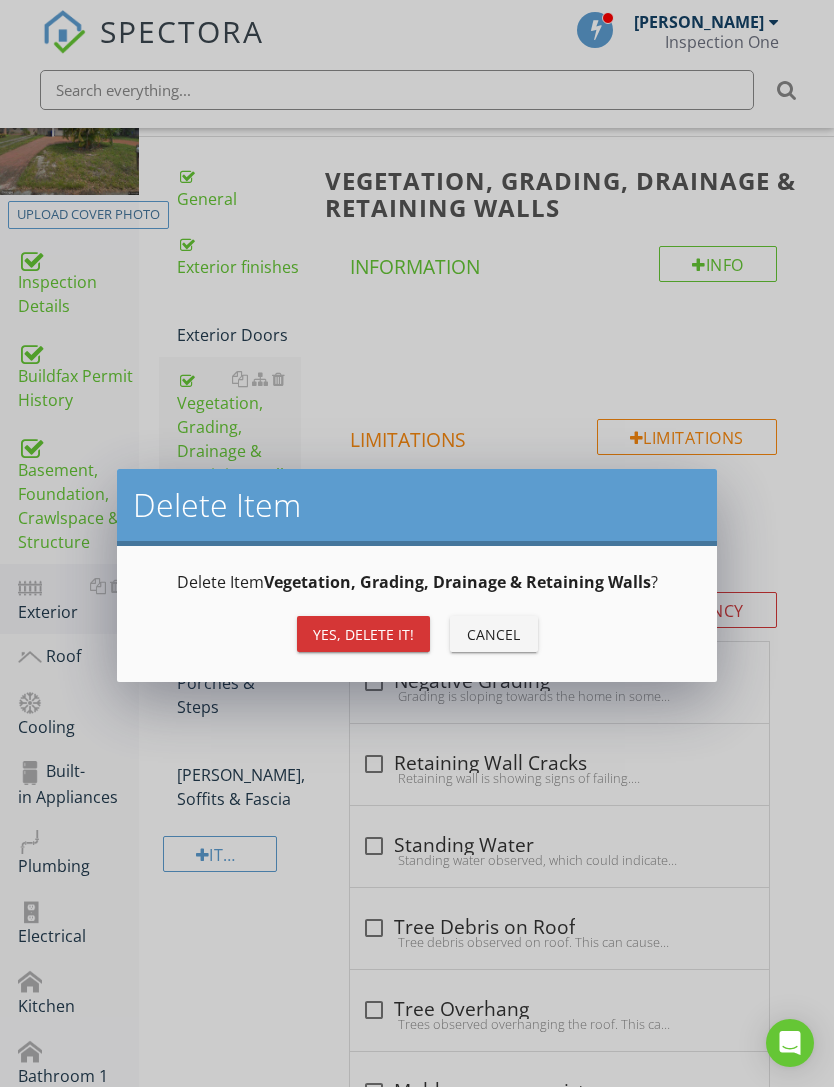 click on "Yes, Delete it!" at bounding box center (363, 634) 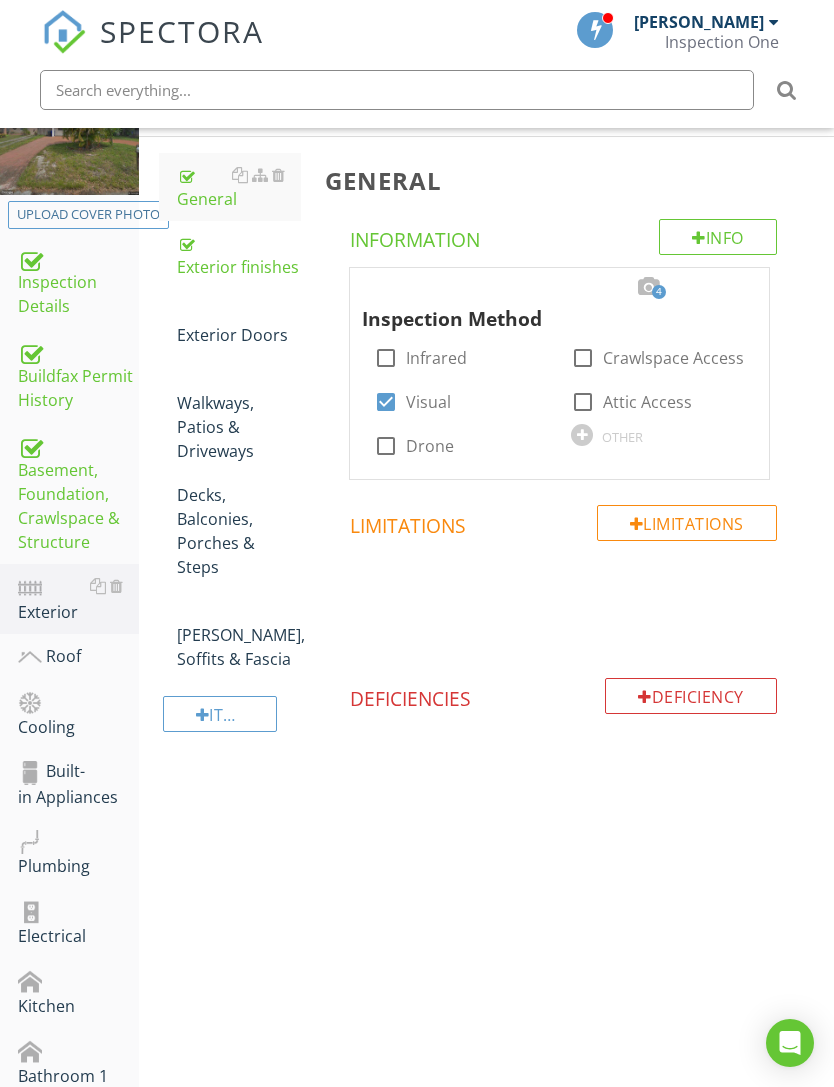 click on "Exterior Doors" at bounding box center [239, 323] 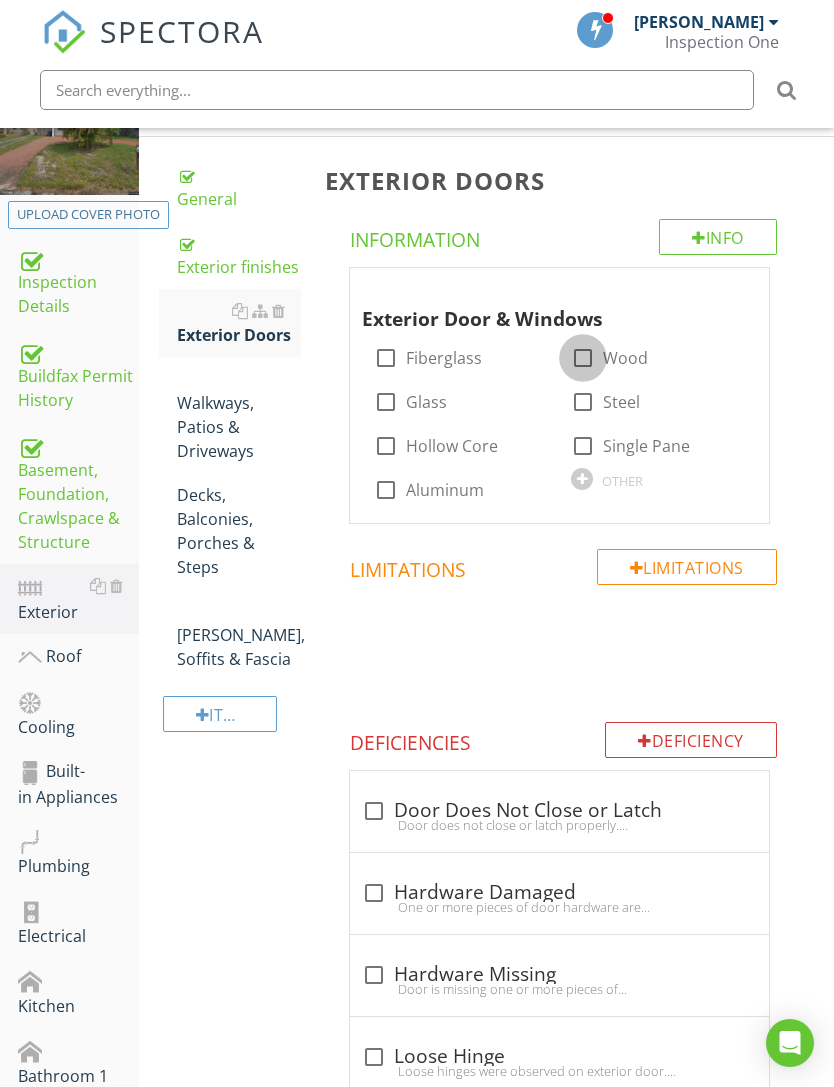 click at bounding box center (583, 358) 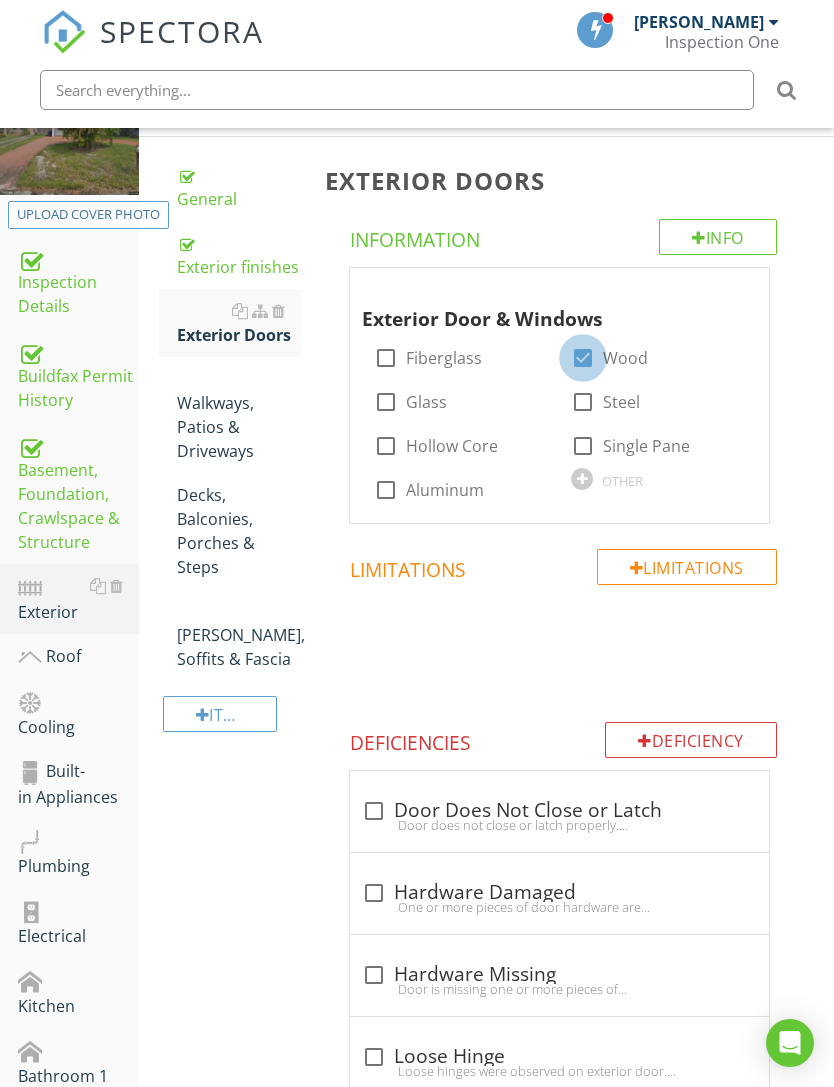 checkbox on "true" 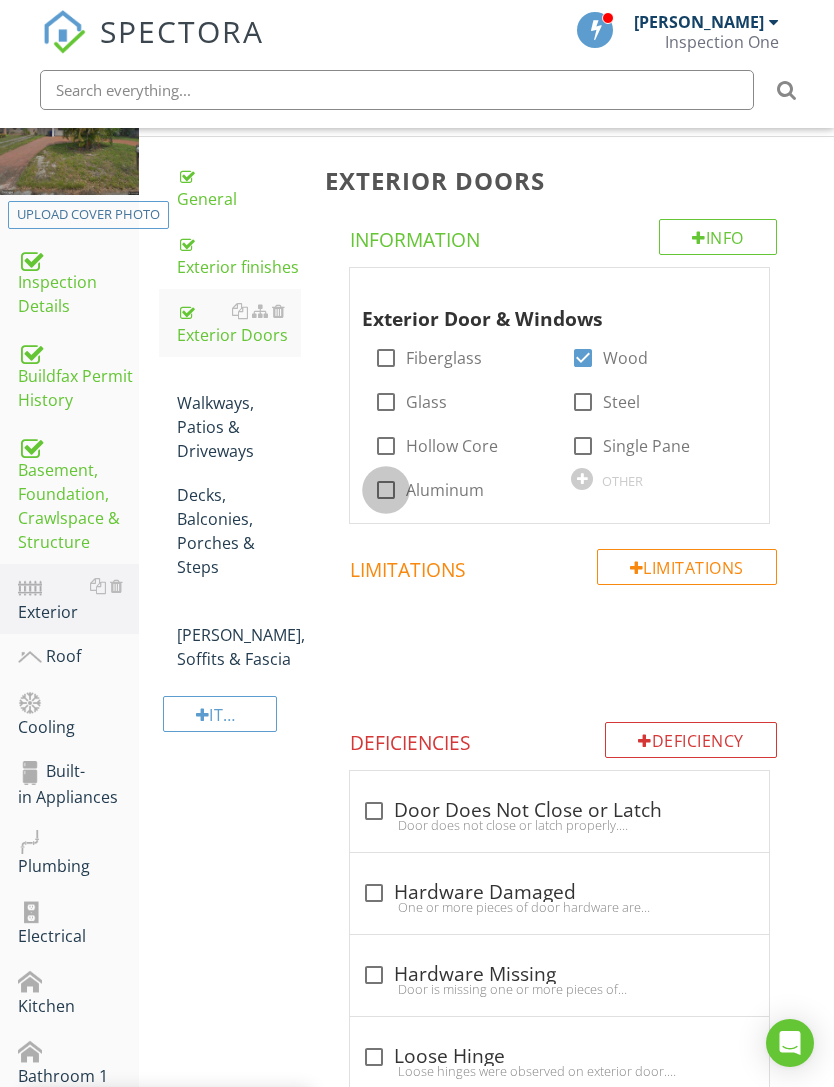 click at bounding box center (386, 490) 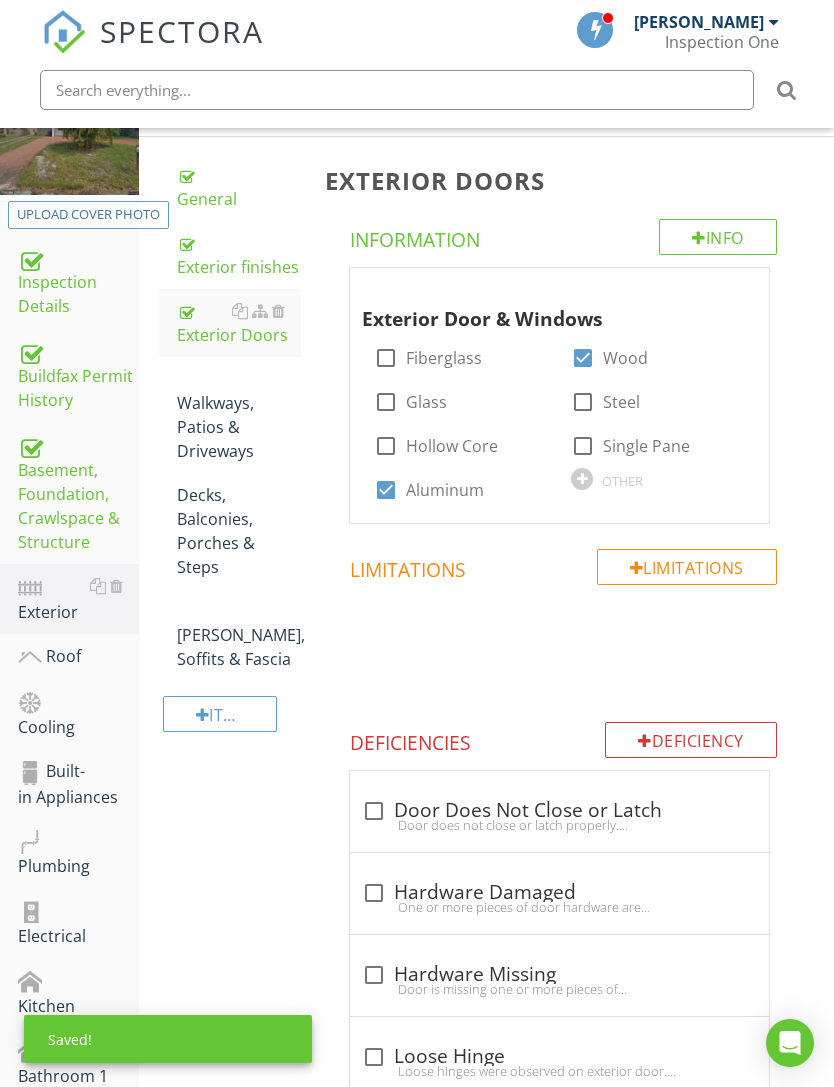 click on "Walkways, Patios & Driveways" at bounding box center [239, 415] 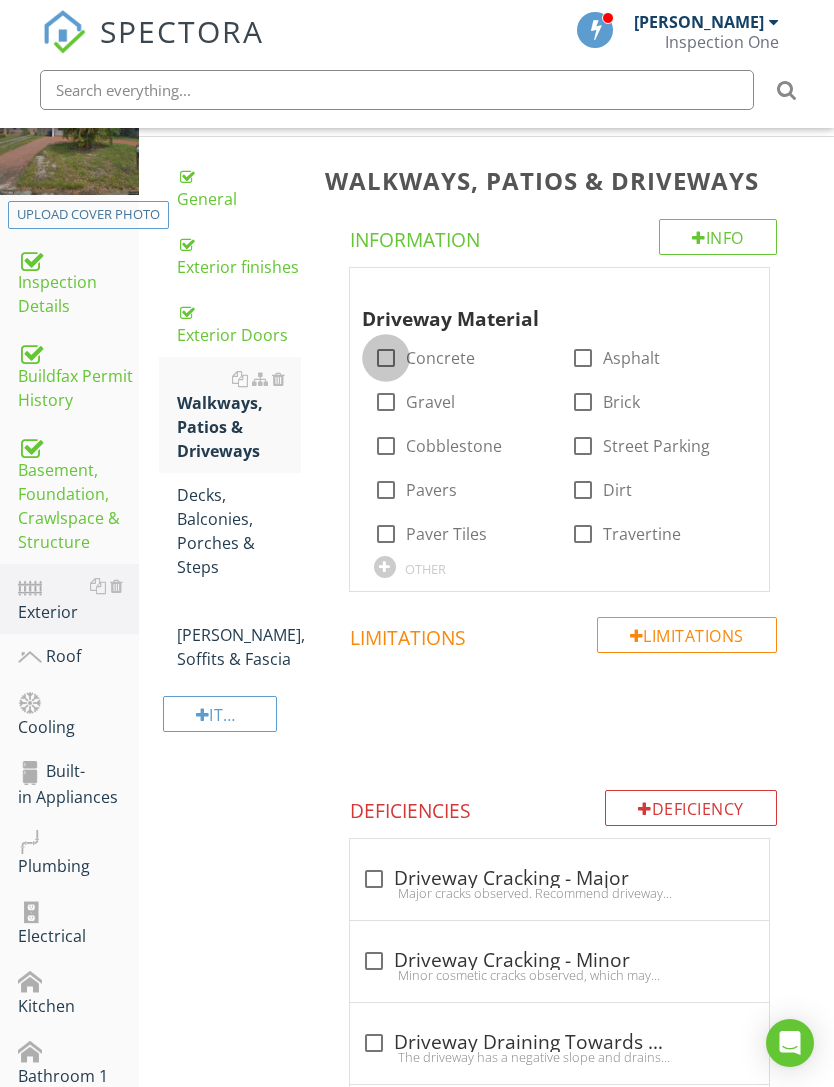 click at bounding box center [386, 358] 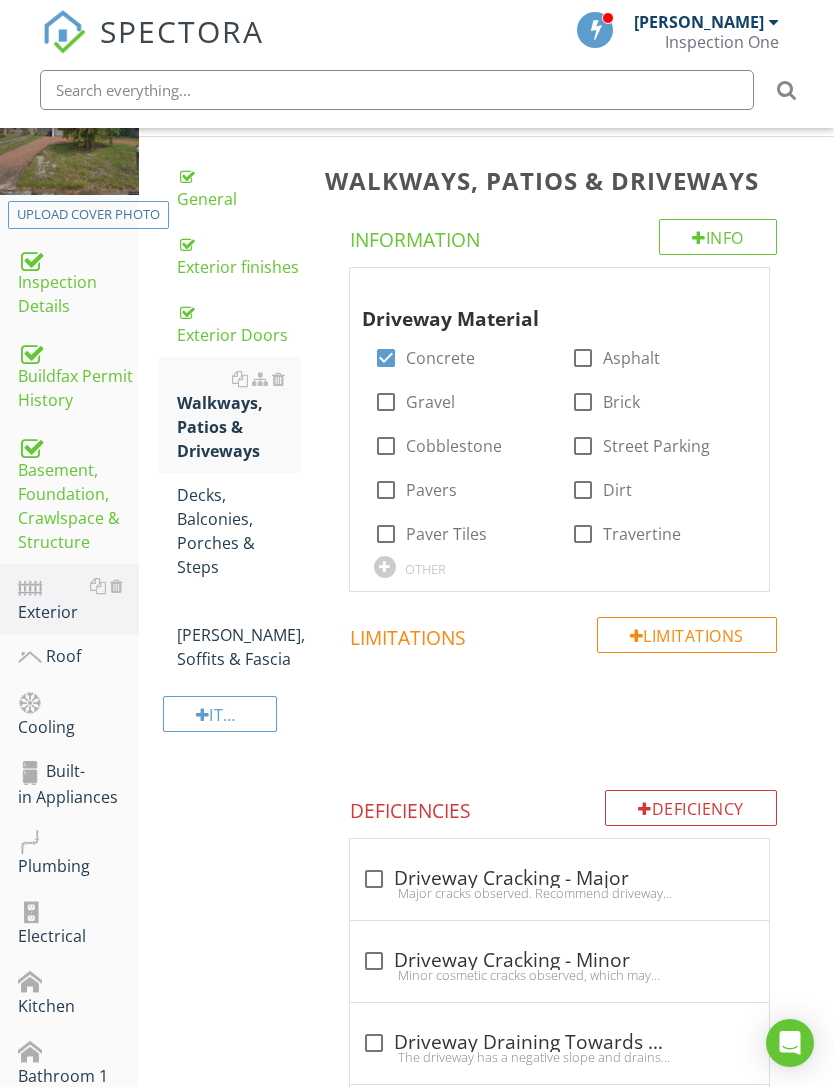 click at bounding box center (733, 287) 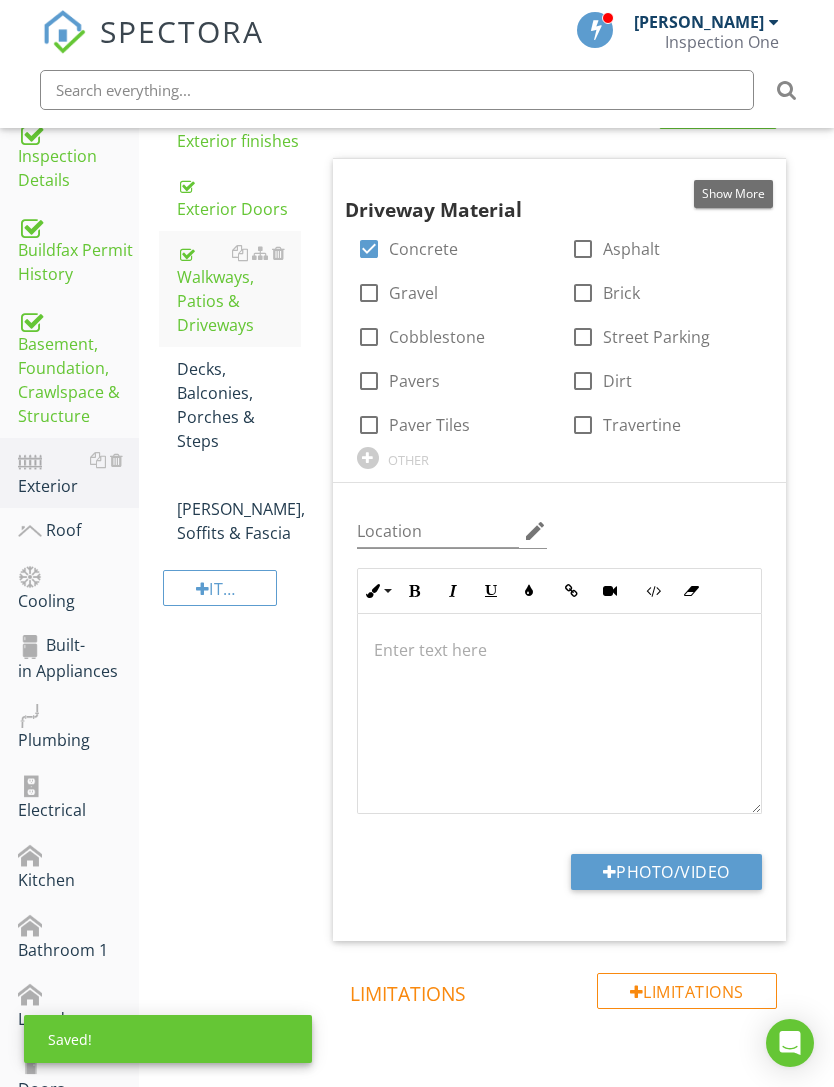 scroll, scrollTop: 662, scrollLeft: 0, axis: vertical 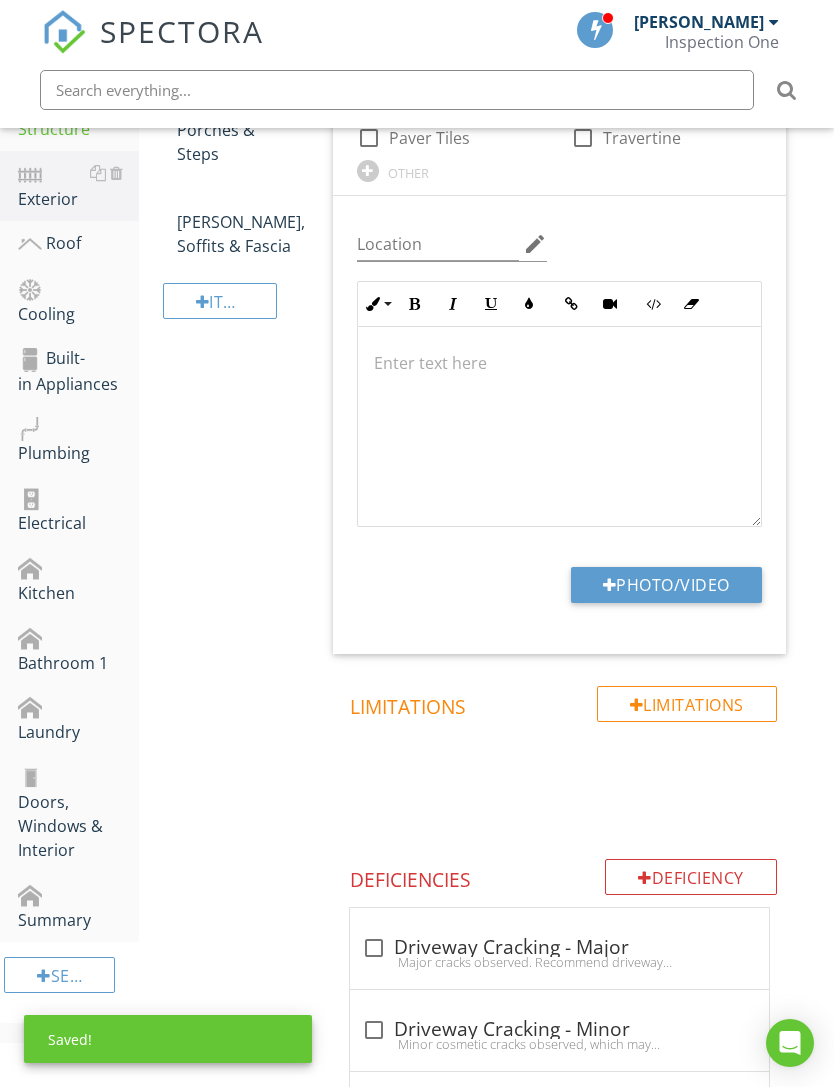 click on "Photo/Video" at bounding box center (666, 585) 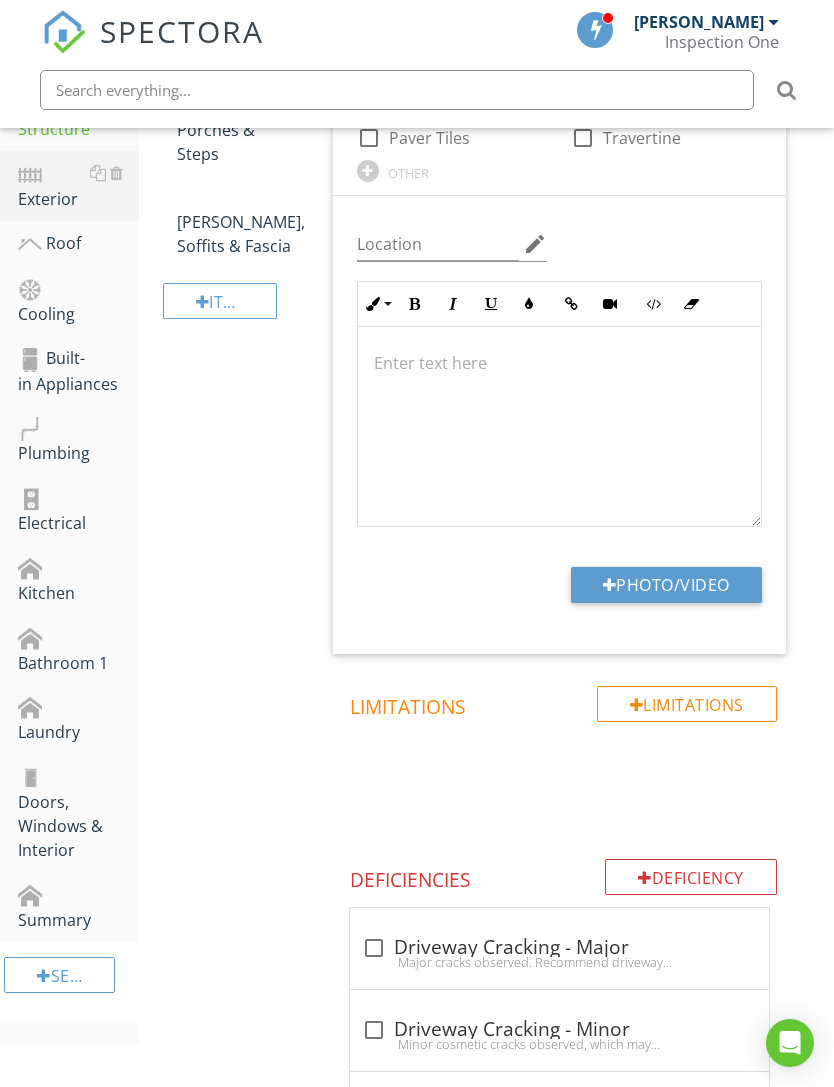 type on "C:\fakepath\IMG_0184.jpeg" 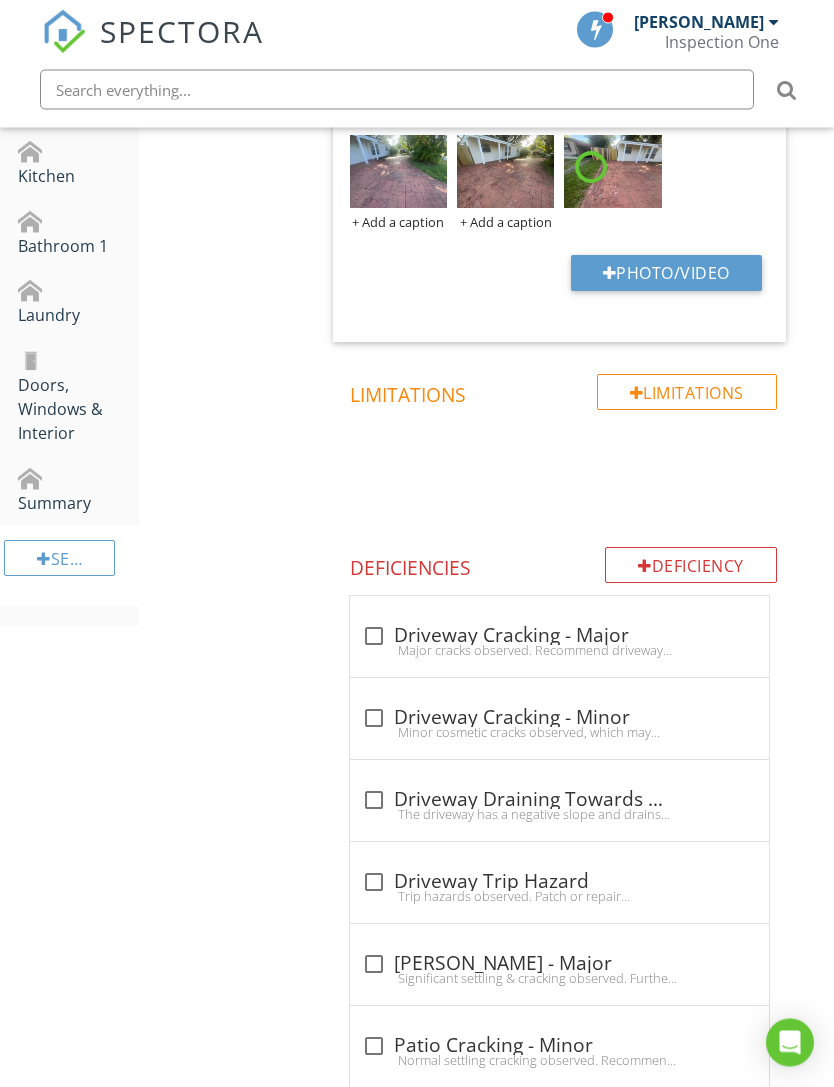 scroll, scrollTop: 1148, scrollLeft: 0, axis: vertical 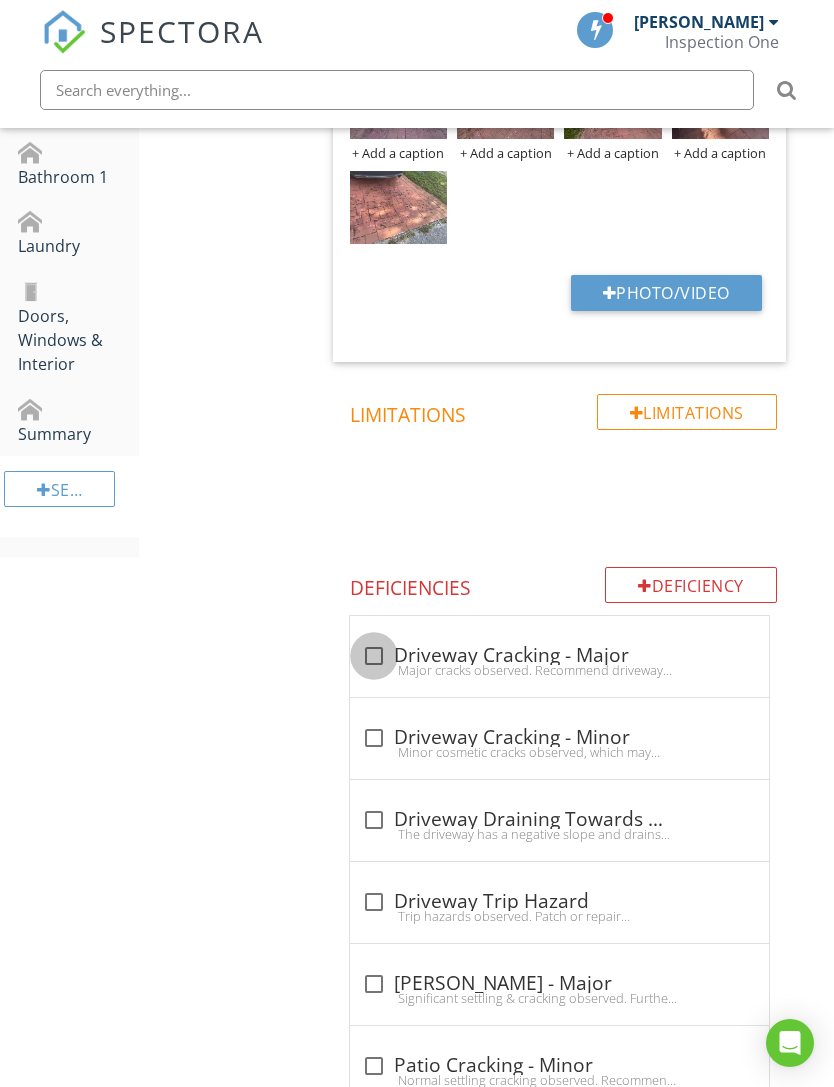 click at bounding box center (374, 656) 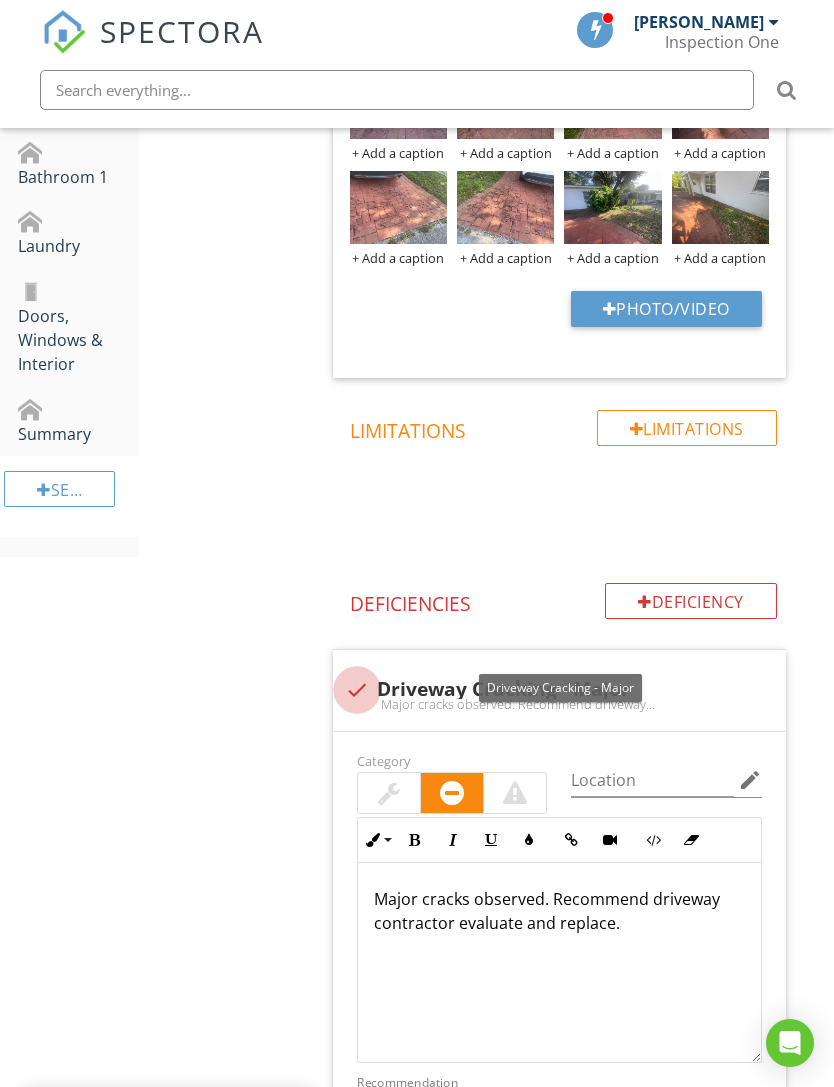 click at bounding box center [357, 690] 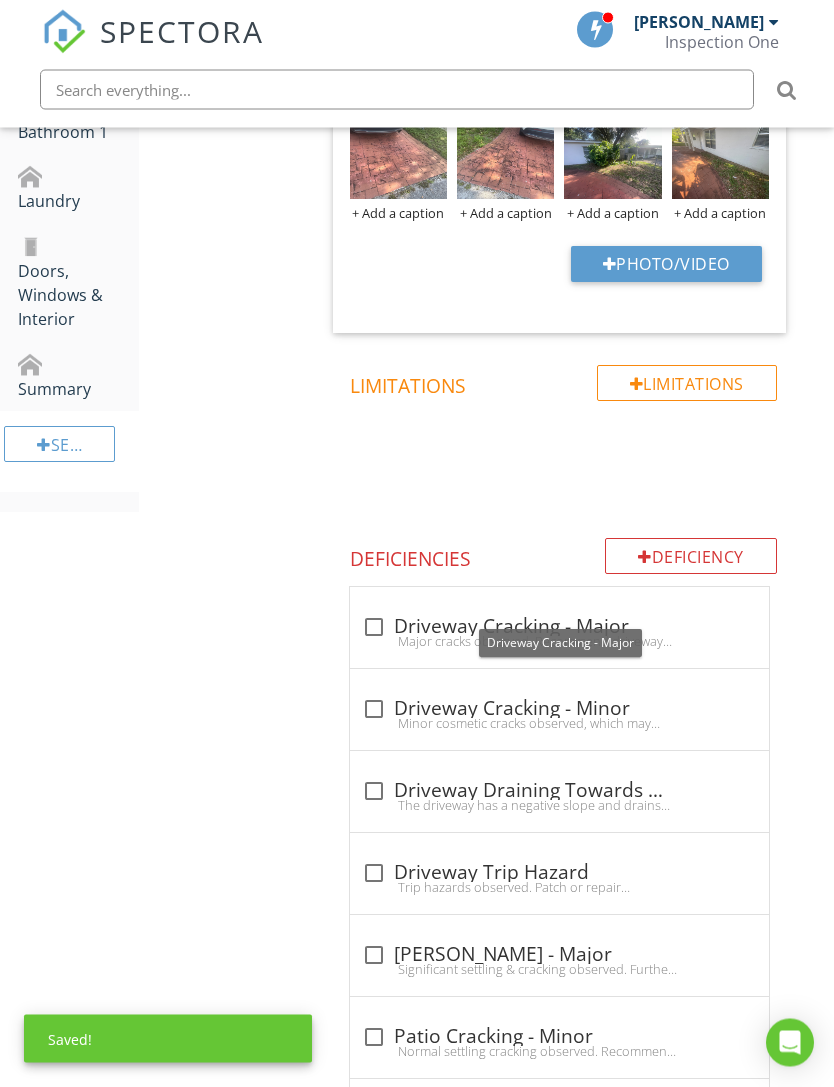scroll, scrollTop: 1331, scrollLeft: 0, axis: vertical 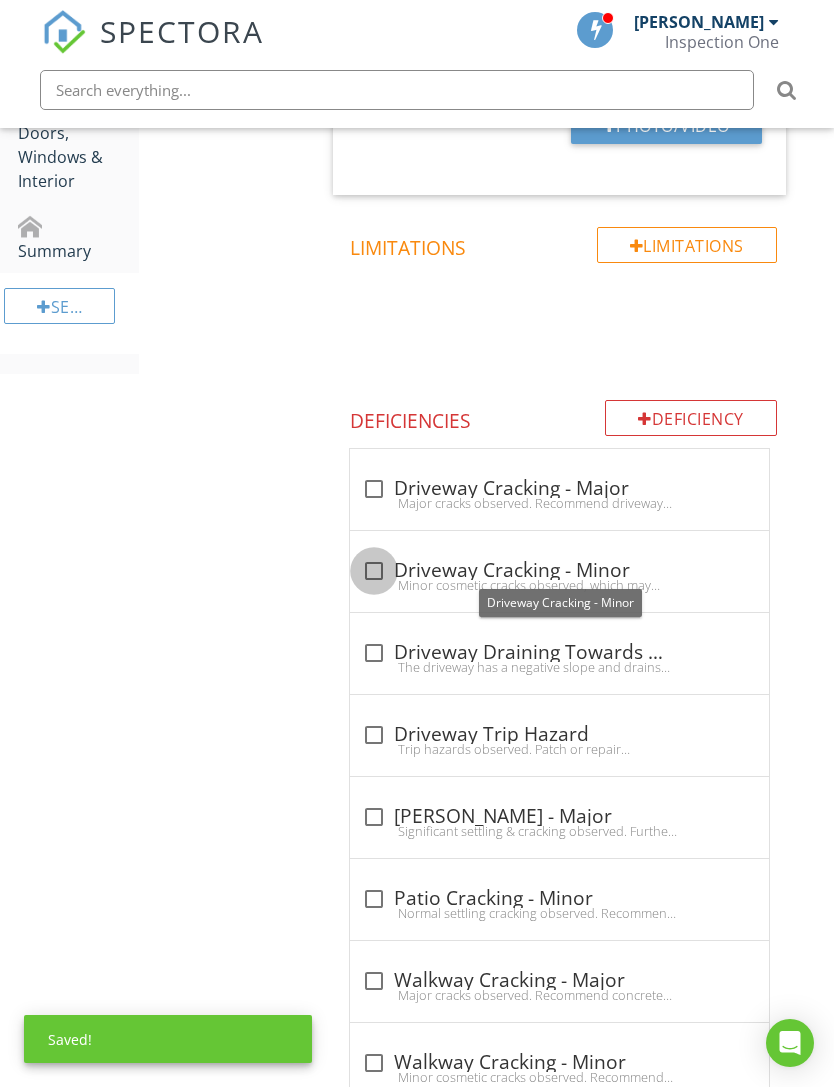 click at bounding box center [374, 571] 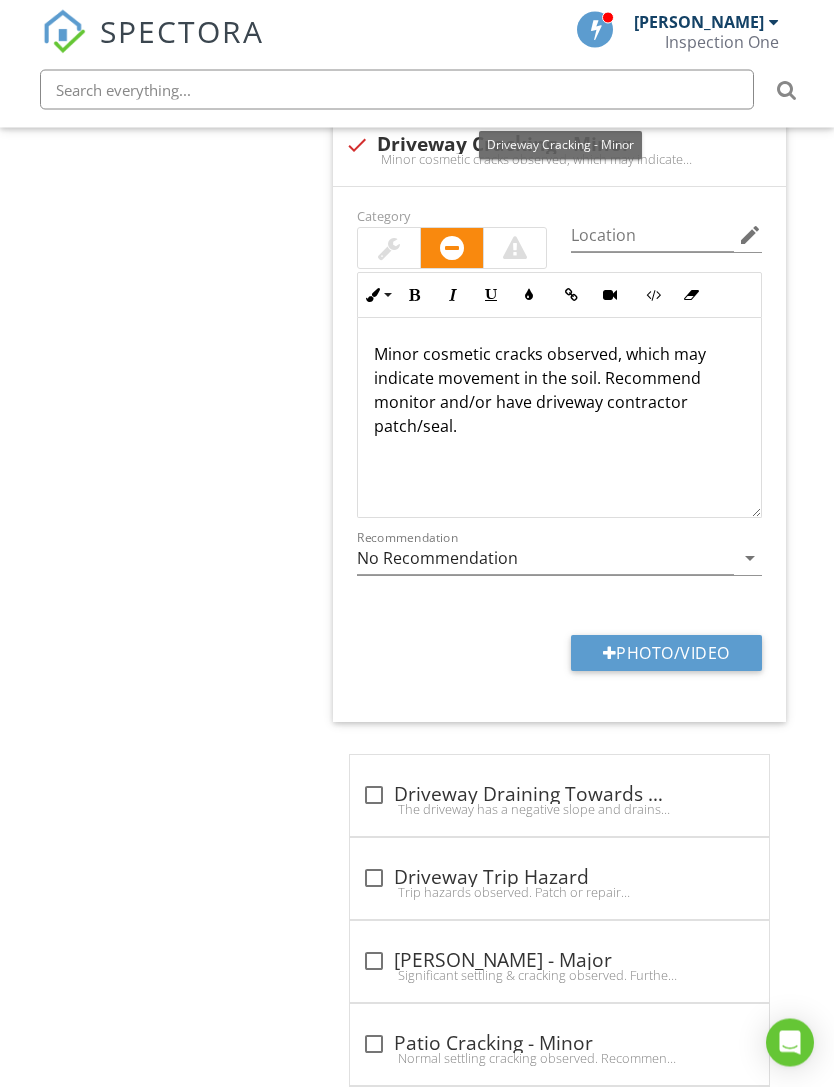 scroll, scrollTop: 1789, scrollLeft: 0, axis: vertical 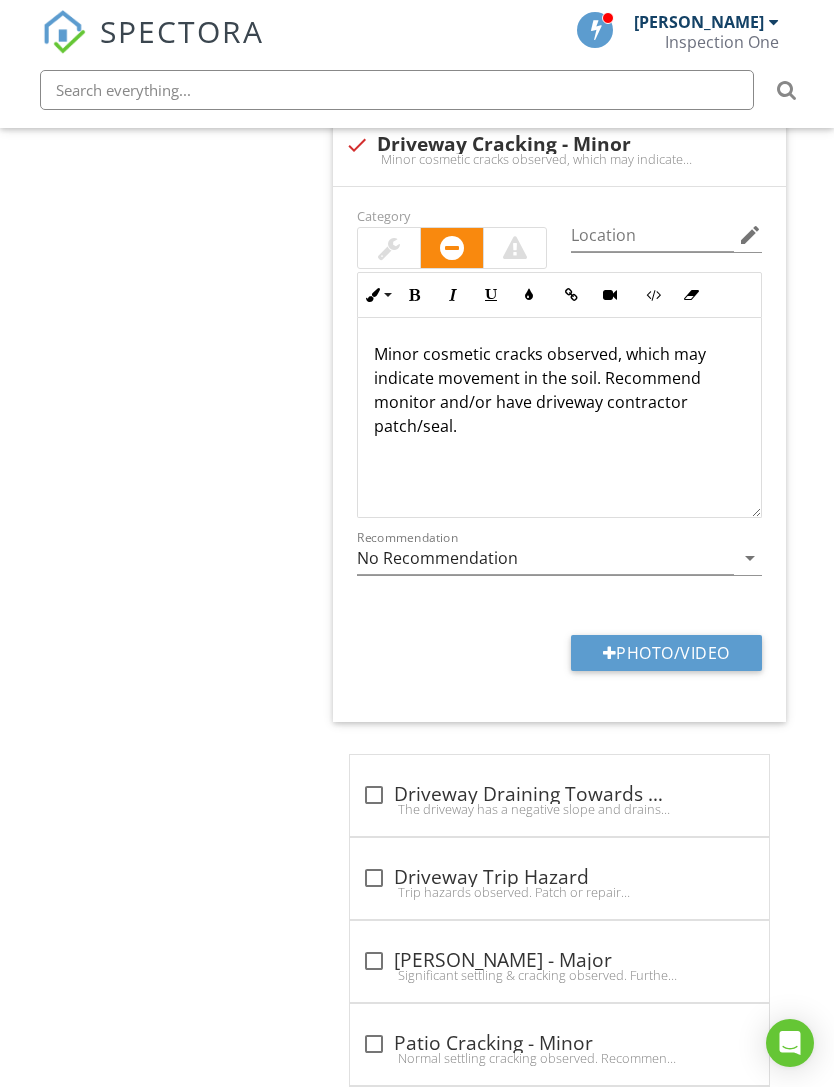 click on "Photo/Video" at bounding box center [666, 653] 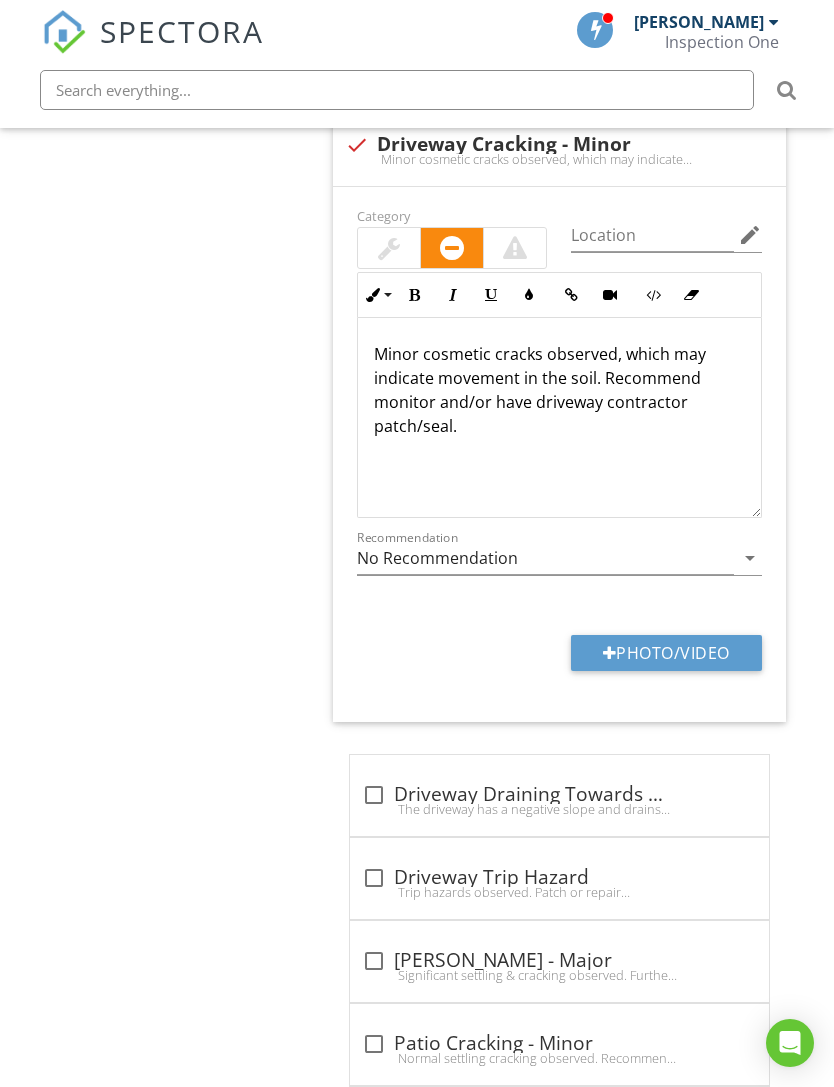 type on "C:\fakepath\IMG_0185.jpeg" 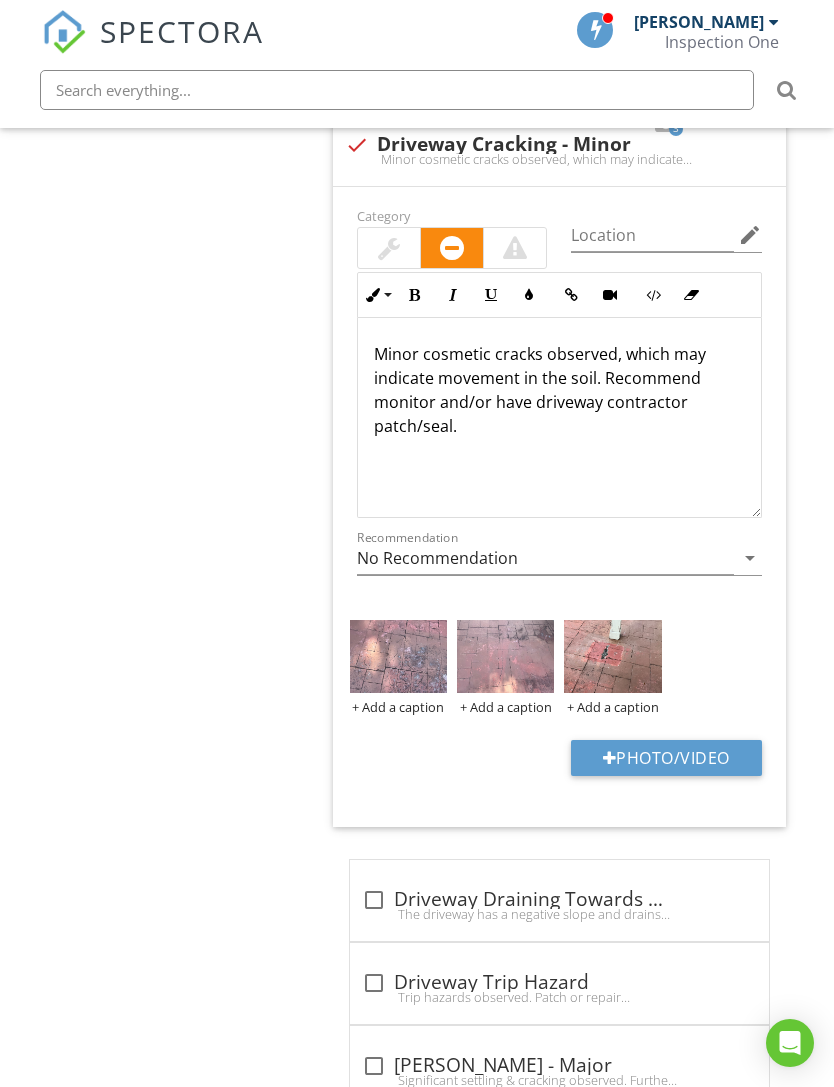 click at bounding box center [398, 656] 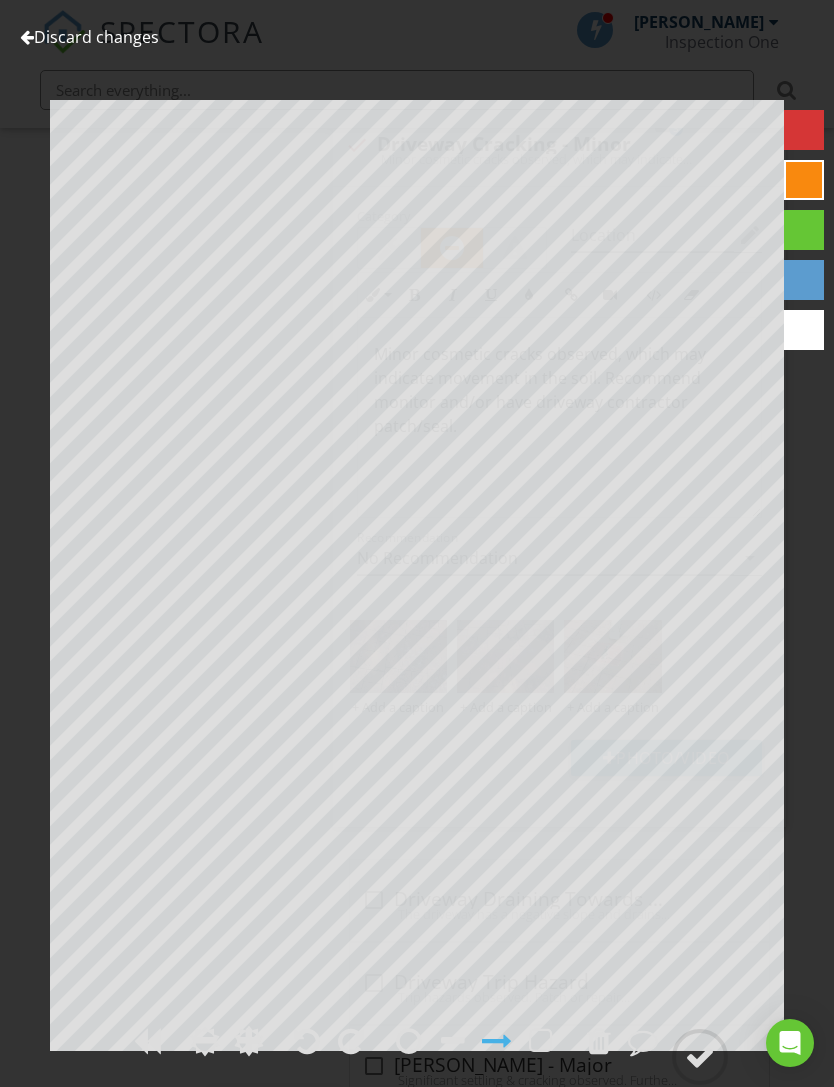 click at bounding box center (700, 1057) 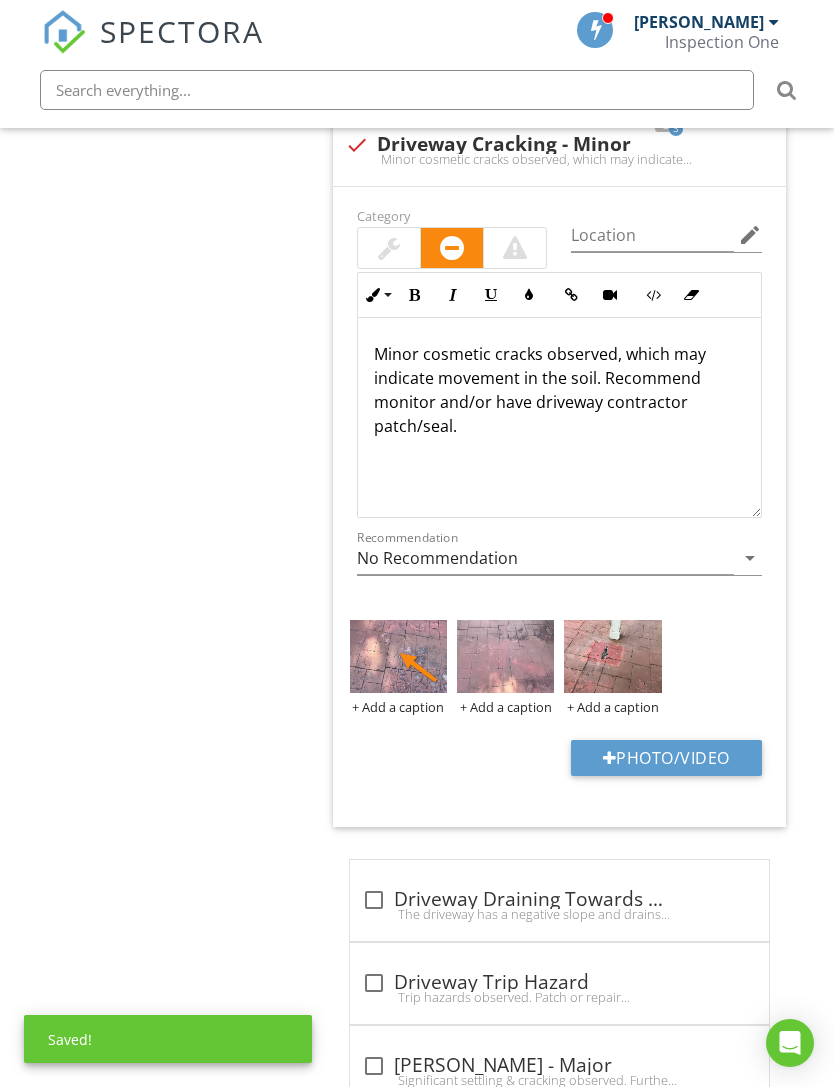 click at bounding box center [505, 656] 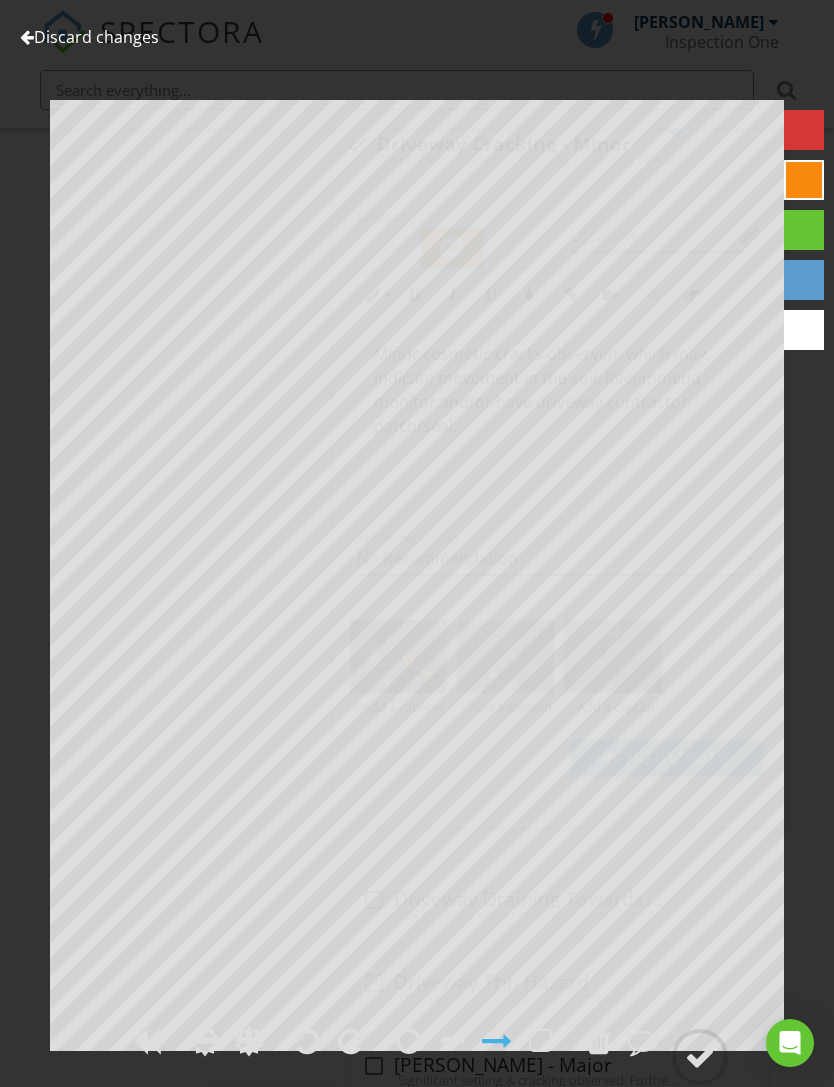 click at bounding box center (700, 1057) 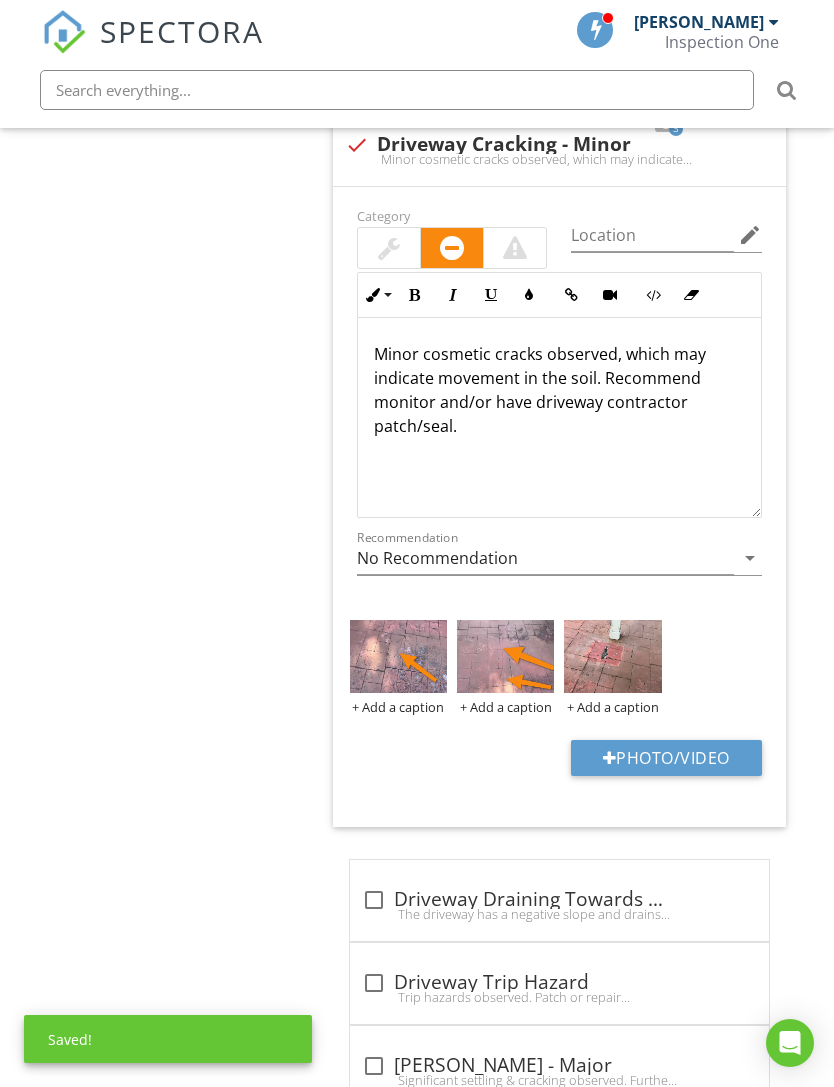 click at bounding box center (612, 656) 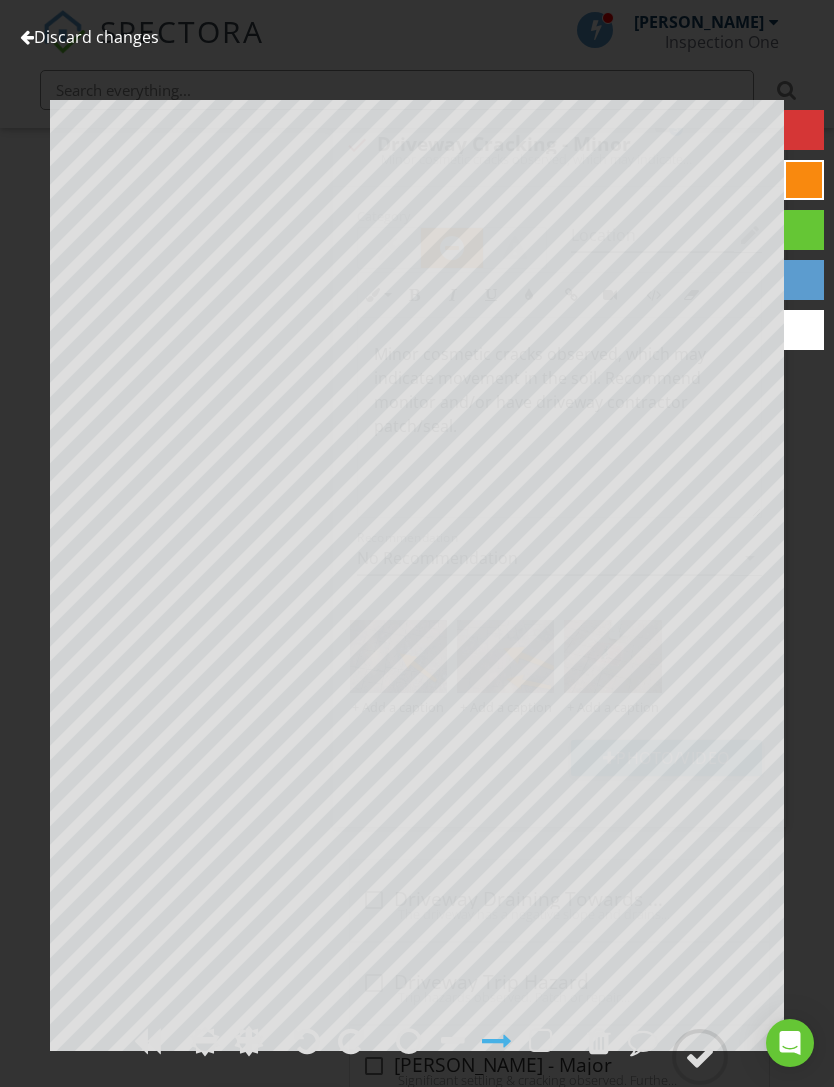 click at bounding box center (700, 1057) 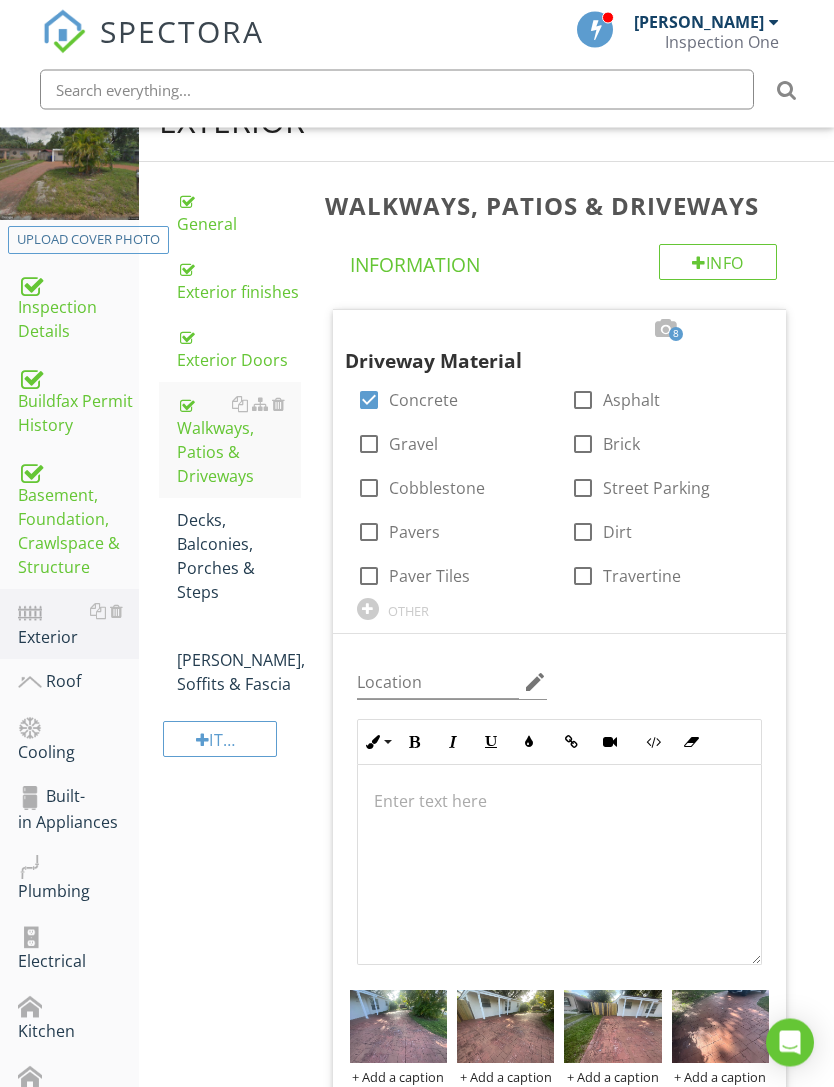 scroll, scrollTop: 143, scrollLeft: 0, axis: vertical 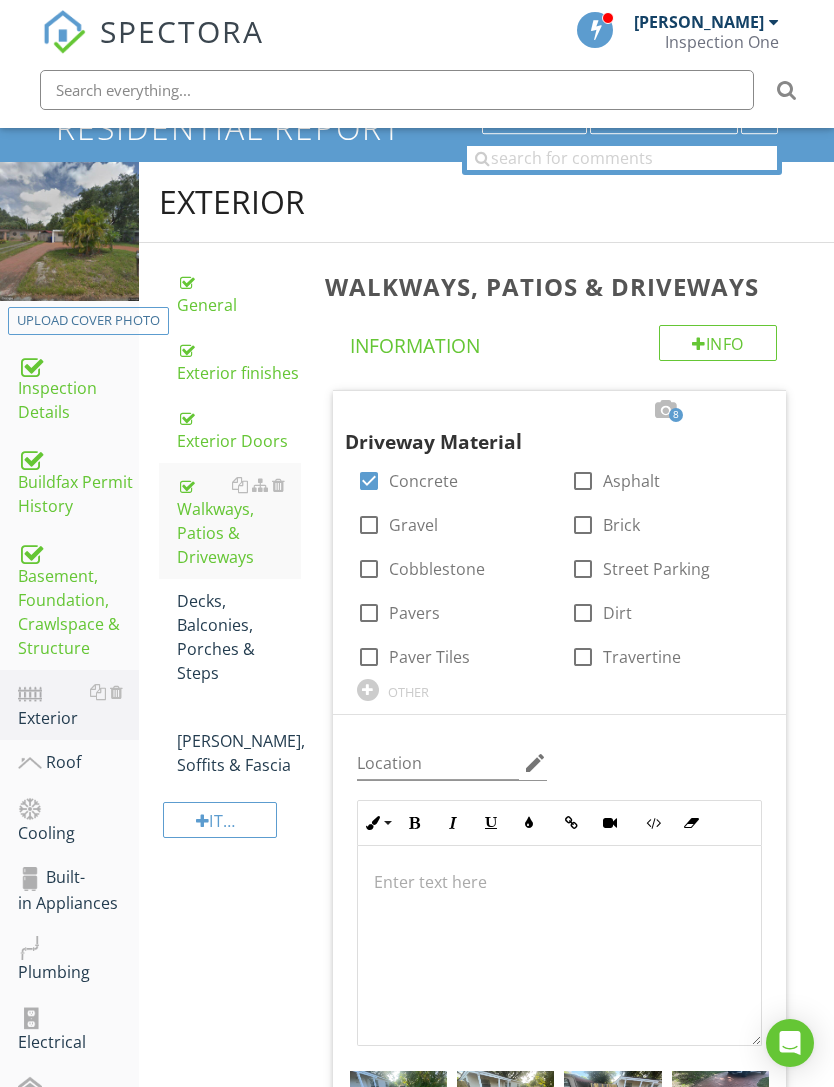 click on "Decks, Balconies, Porches & Steps" at bounding box center (239, 637) 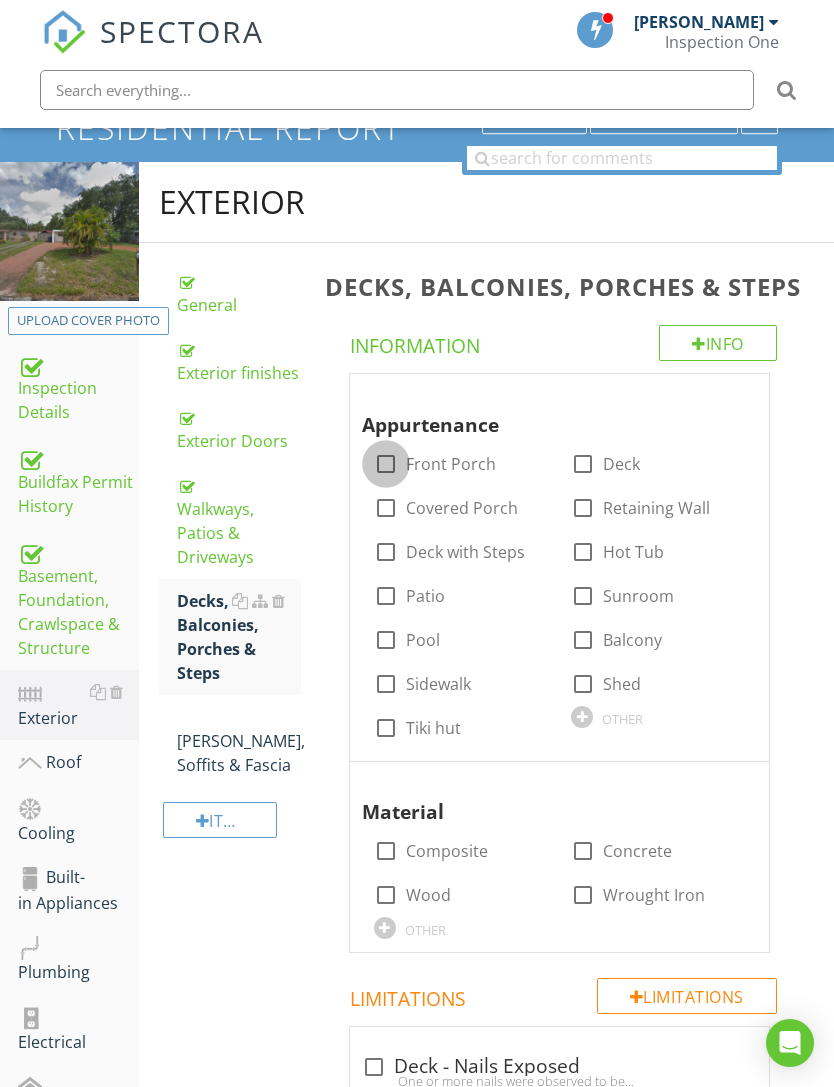 click at bounding box center [386, 464] 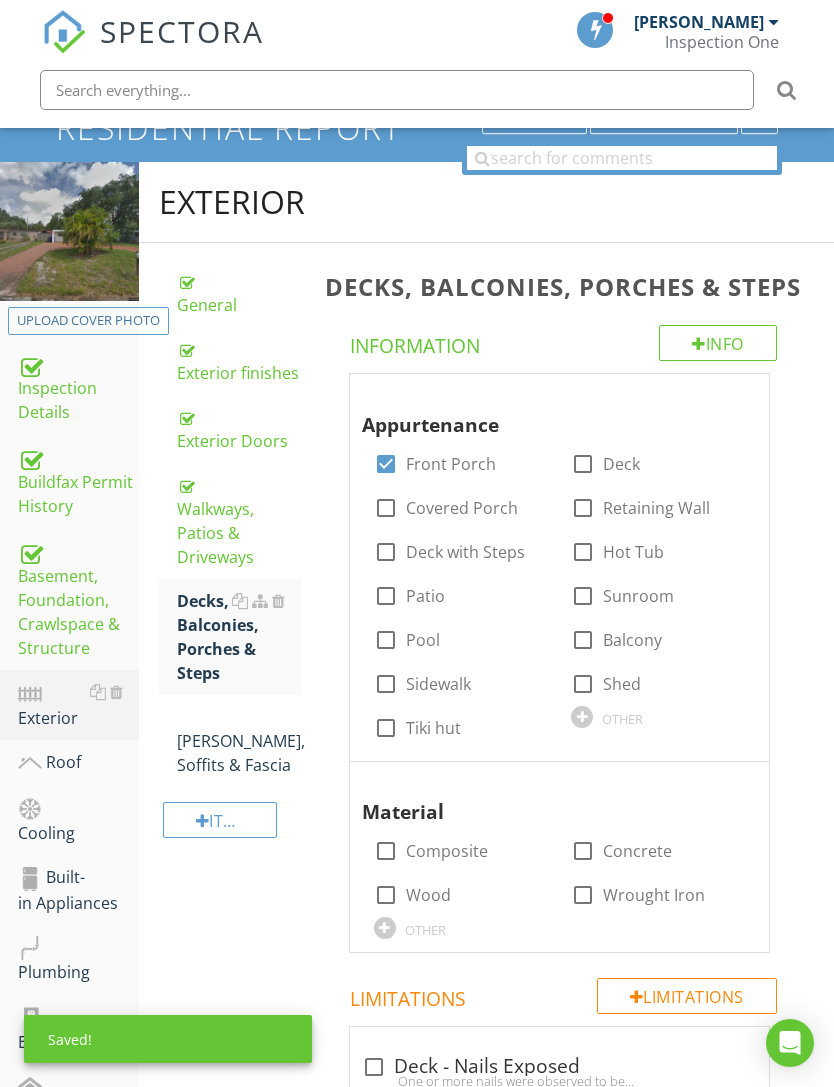 click at bounding box center [733, 393] 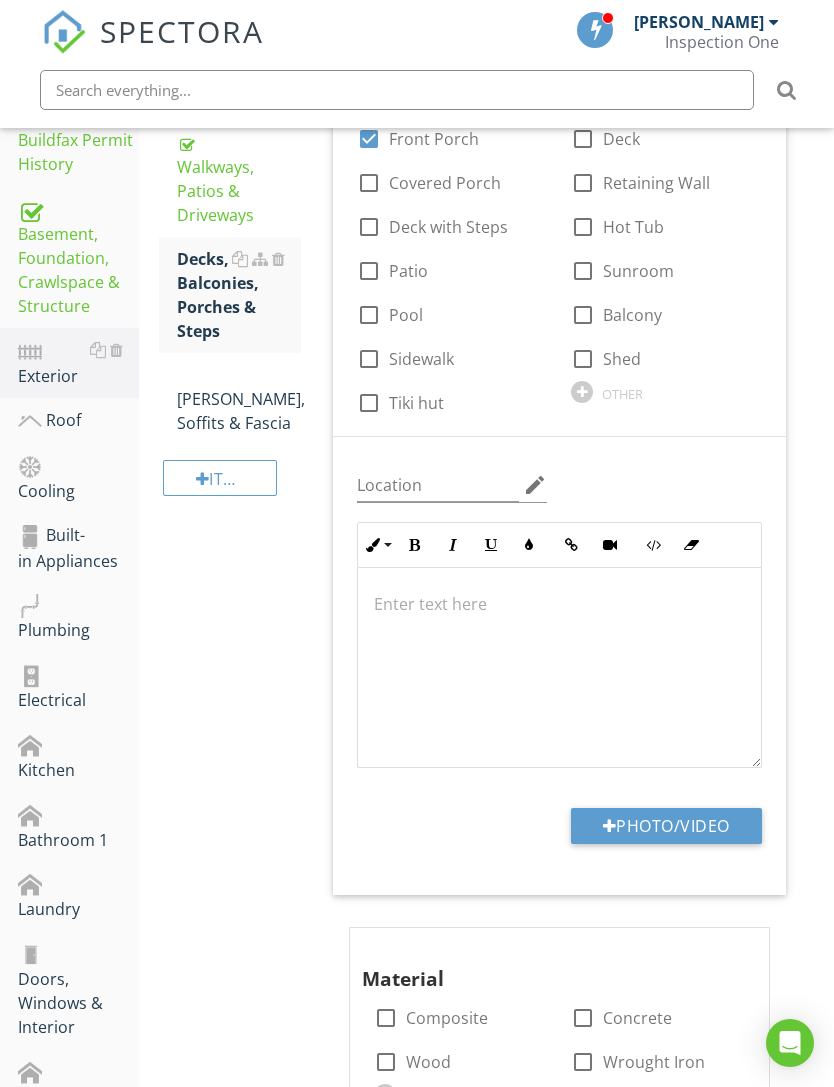 scroll, scrollTop: 339, scrollLeft: 0, axis: vertical 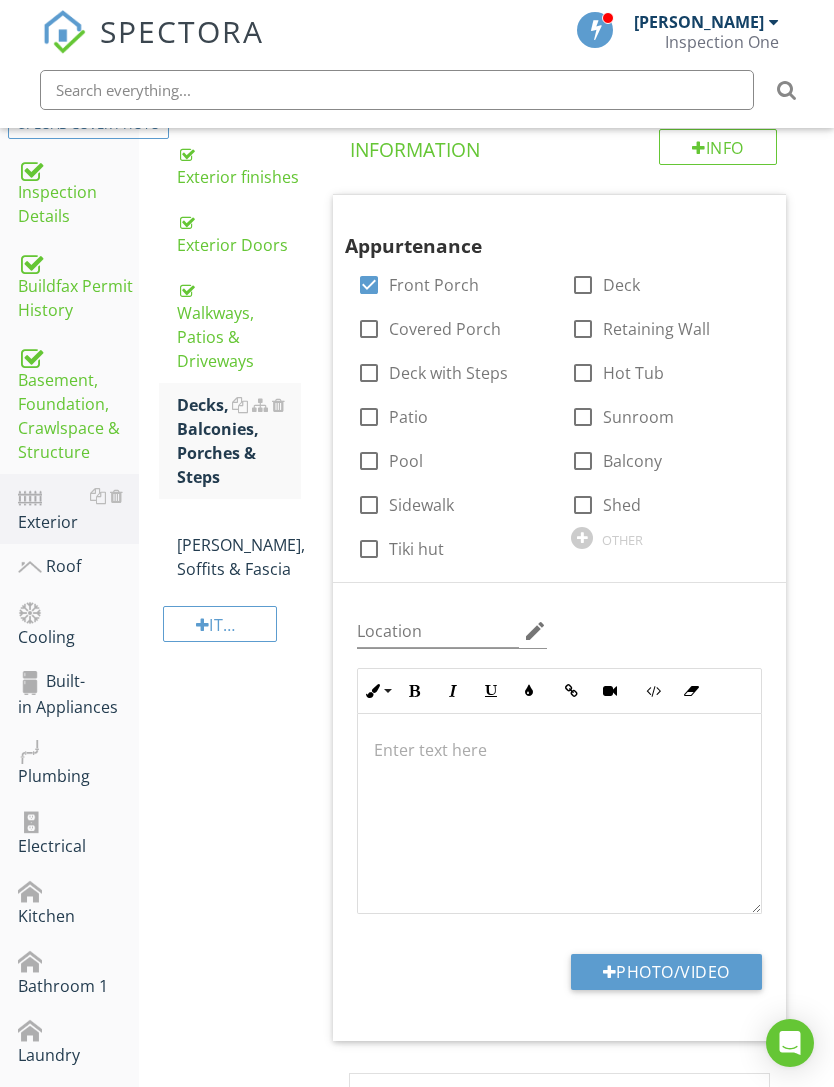 click on "Photo/Video" at bounding box center [666, 972] 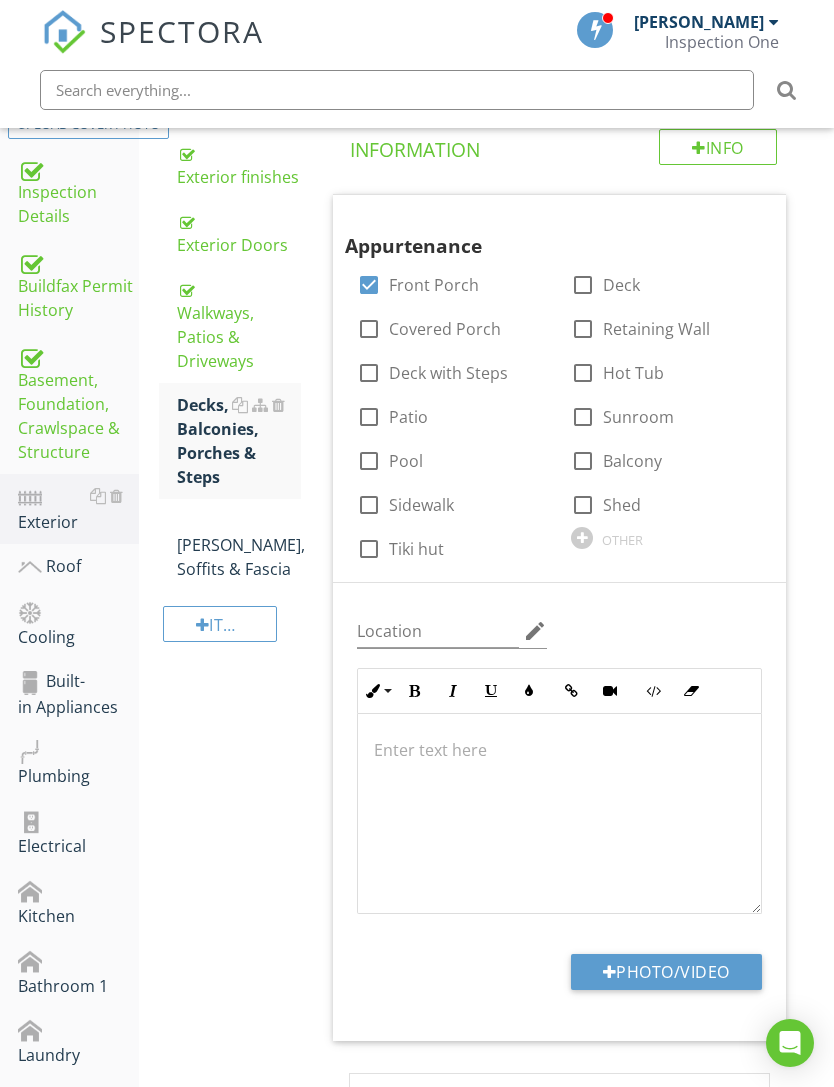 type on "C:\fakepath\IMG_0204.jpeg" 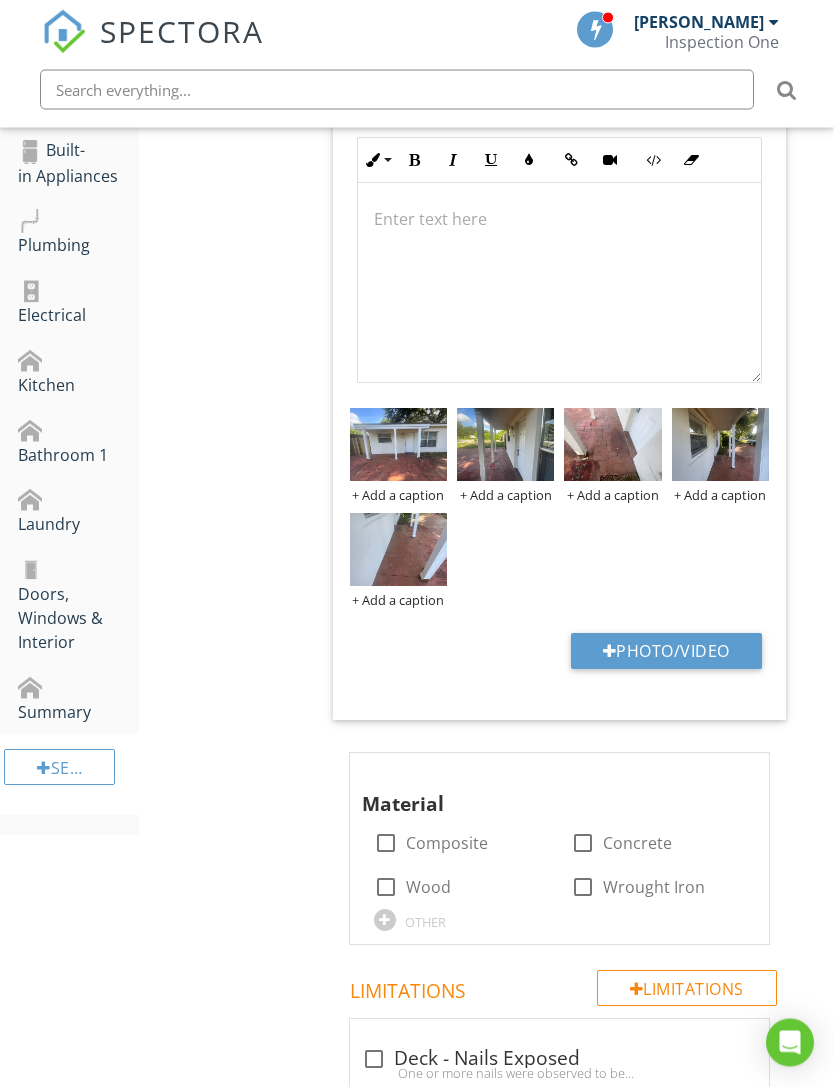 scroll, scrollTop: 870, scrollLeft: 0, axis: vertical 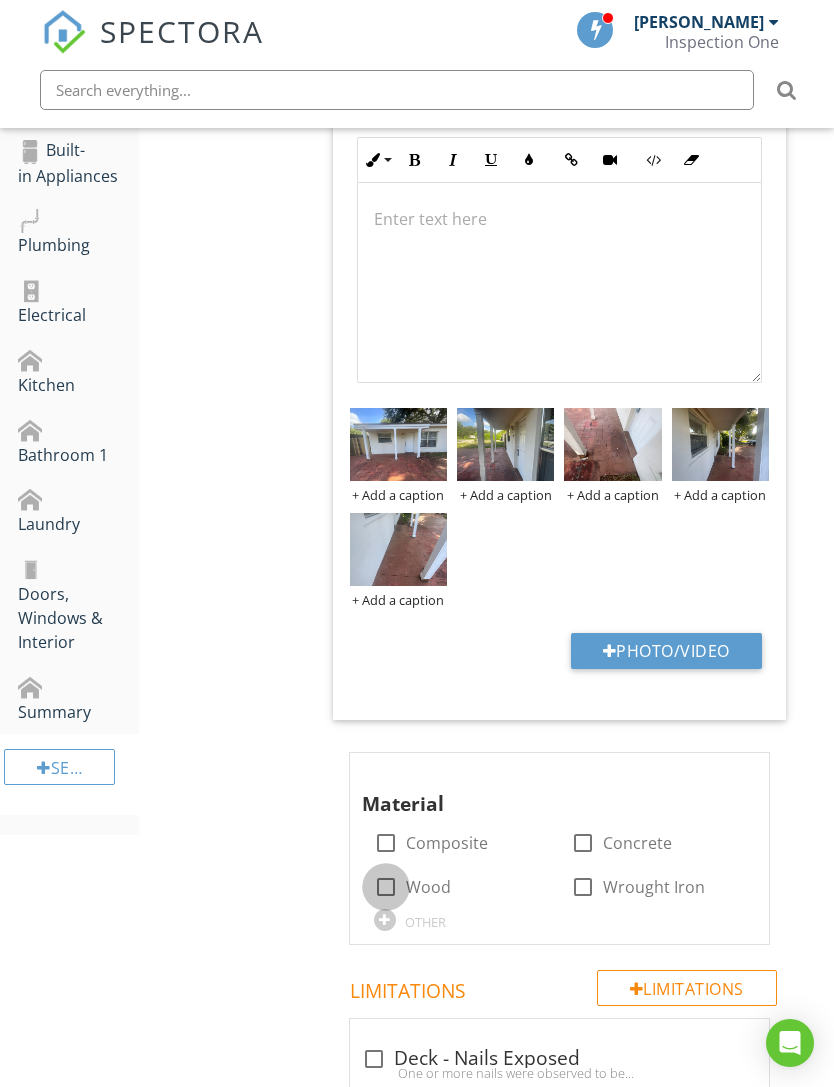 click at bounding box center (386, 887) 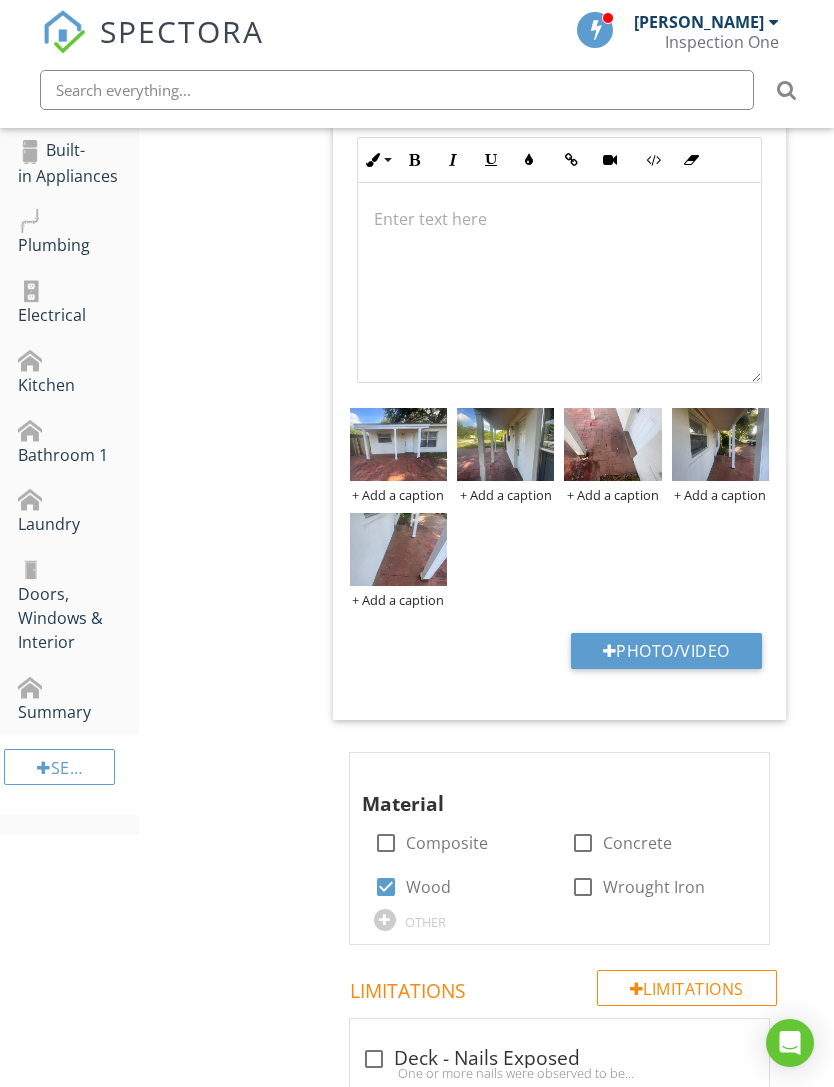 click at bounding box center [583, 843] 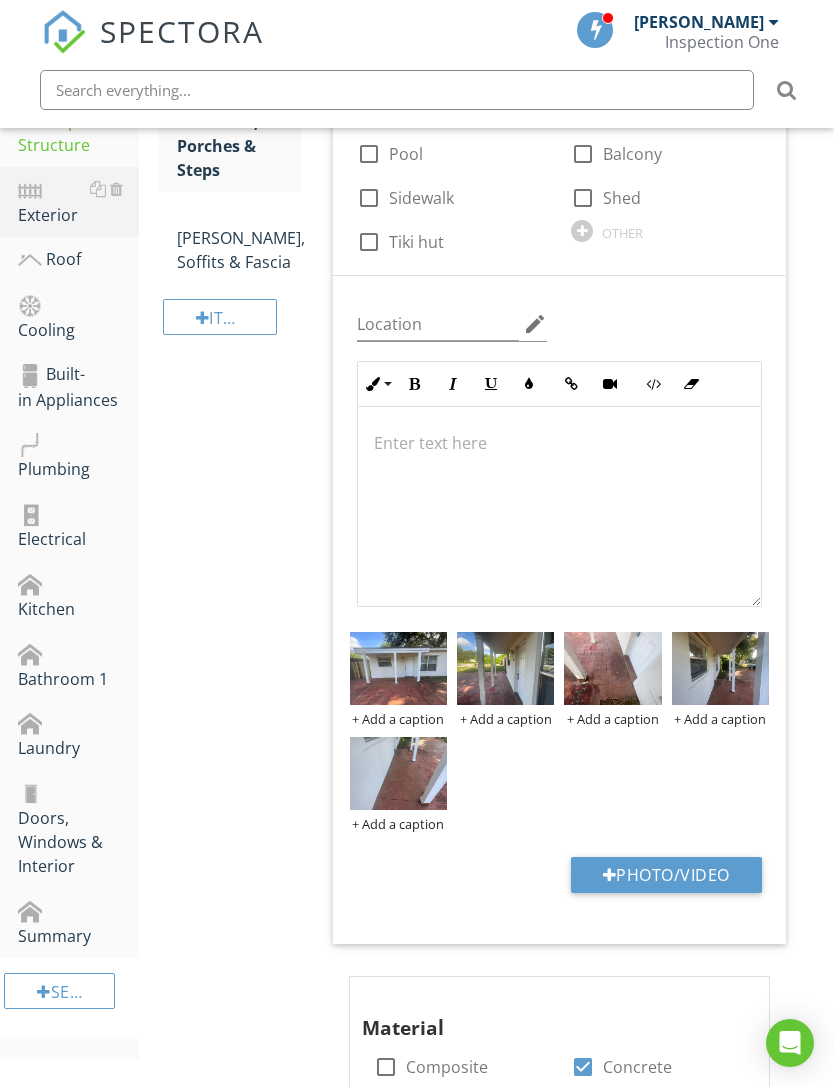 scroll, scrollTop: 390, scrollLeft: 0, axis: vertical 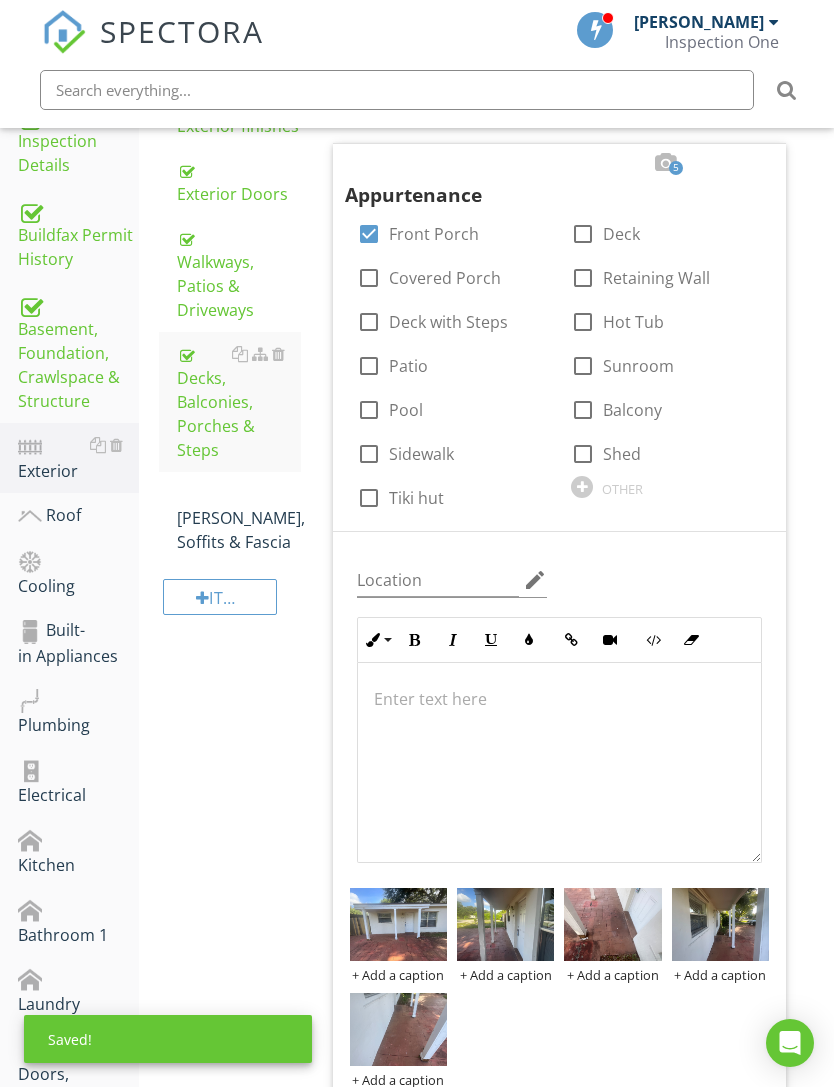 click on "Eaves, Soffits & Fascia" at bounding box center [239, 518] 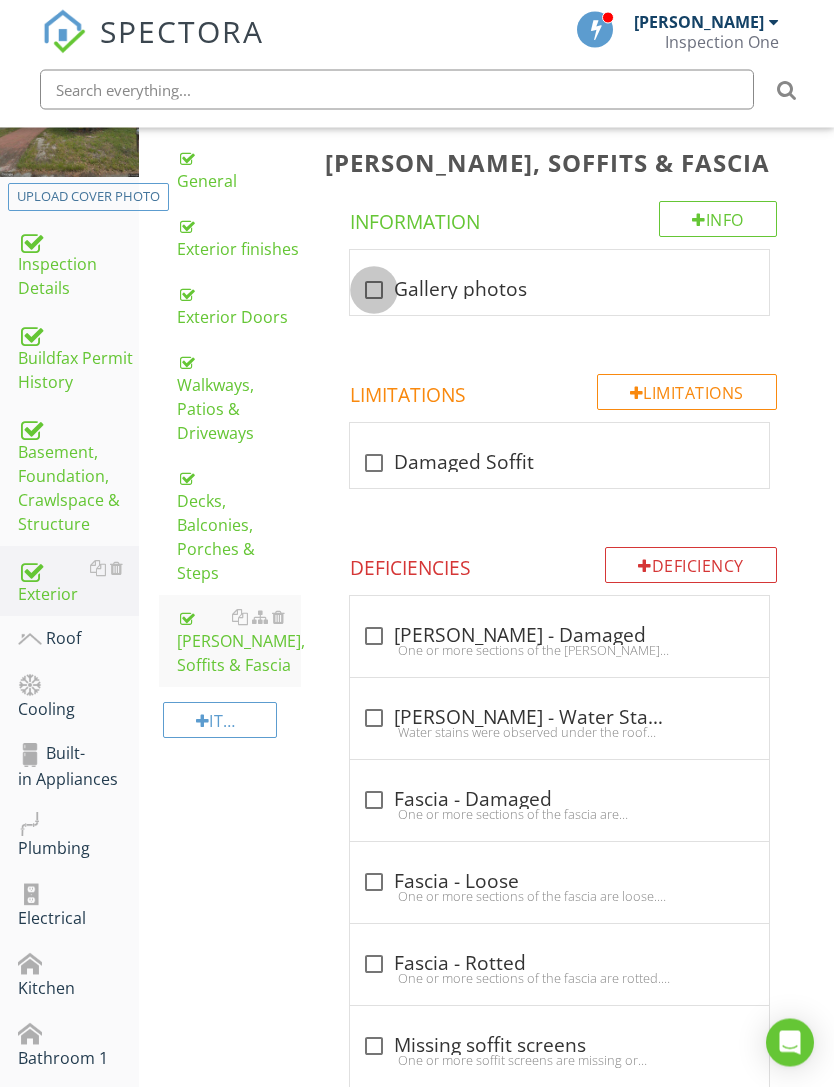 scroll, scrollTop: 267, scrollLeft: 0, axis: vertical 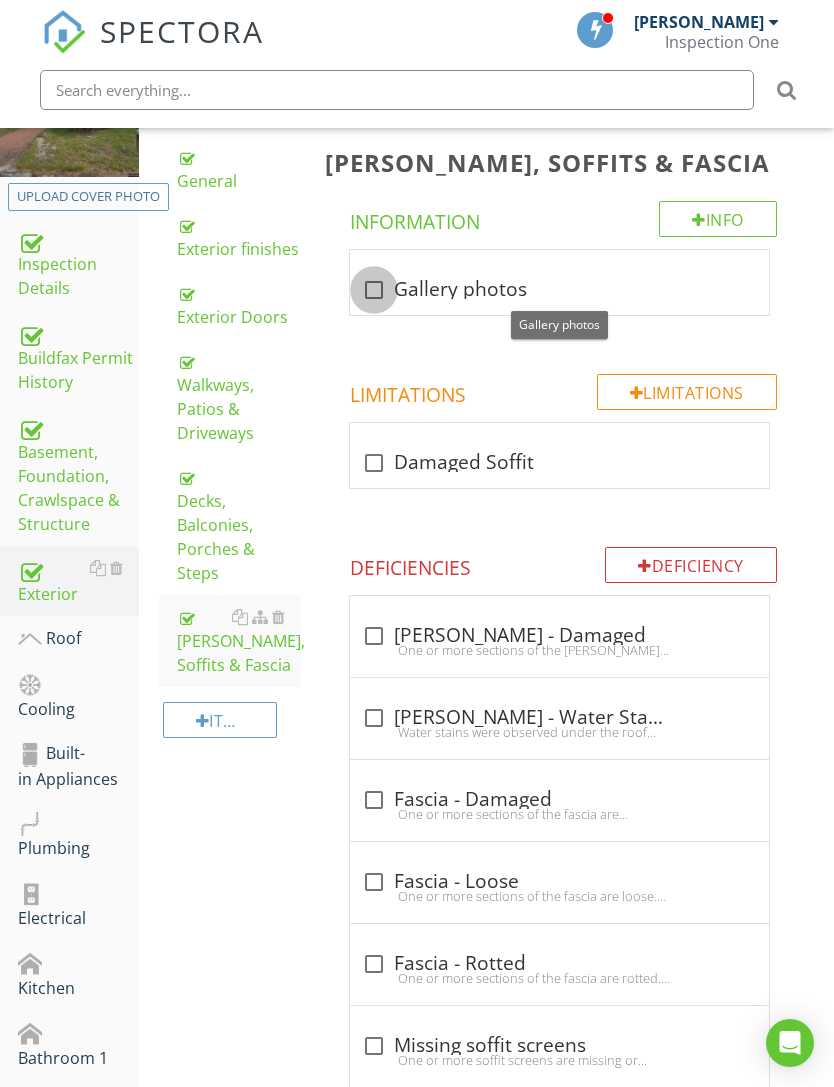 click at bounding box center [374, 290] 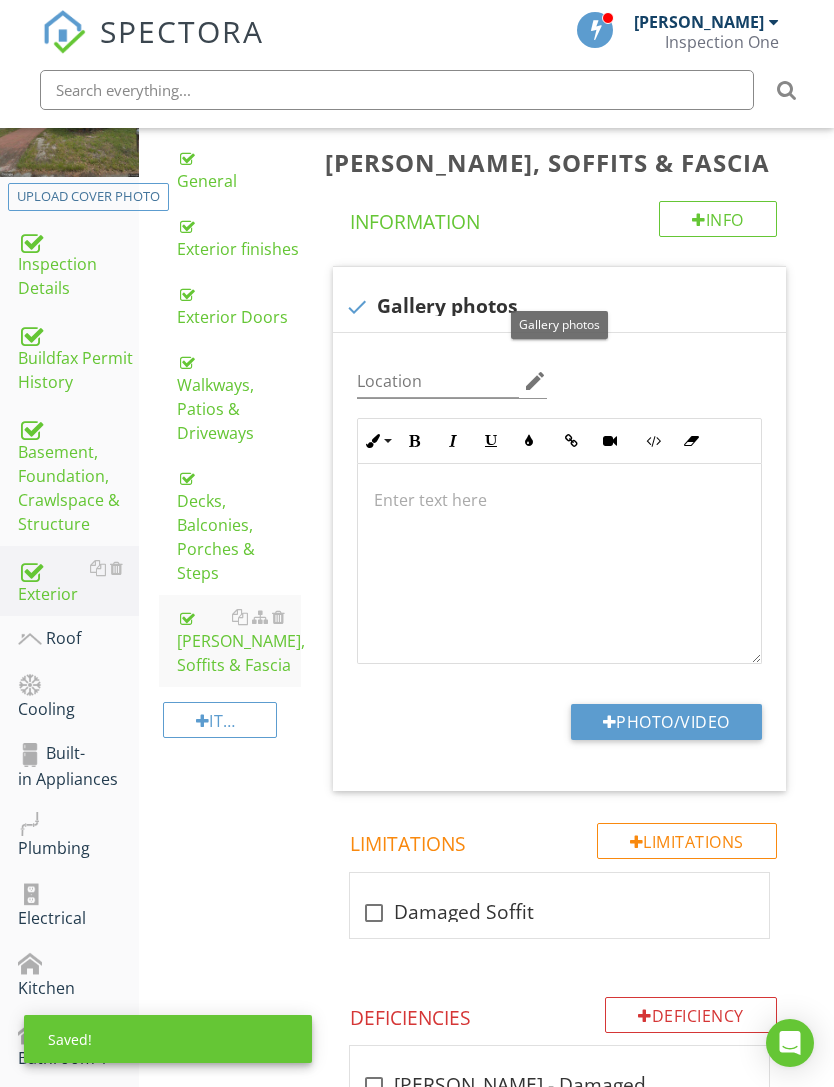 click on "Photo/Video" at bounding box center [666, 722] 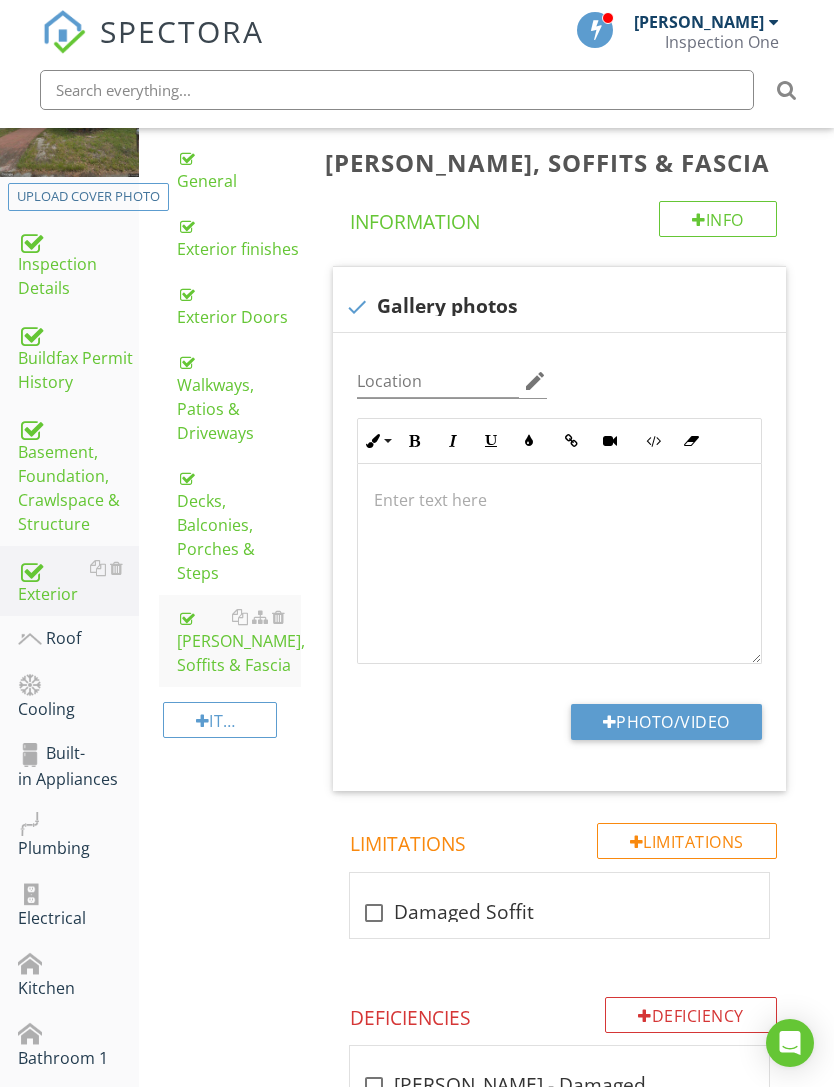 type on "C:\fakepath\IMG_0251.jpeg" 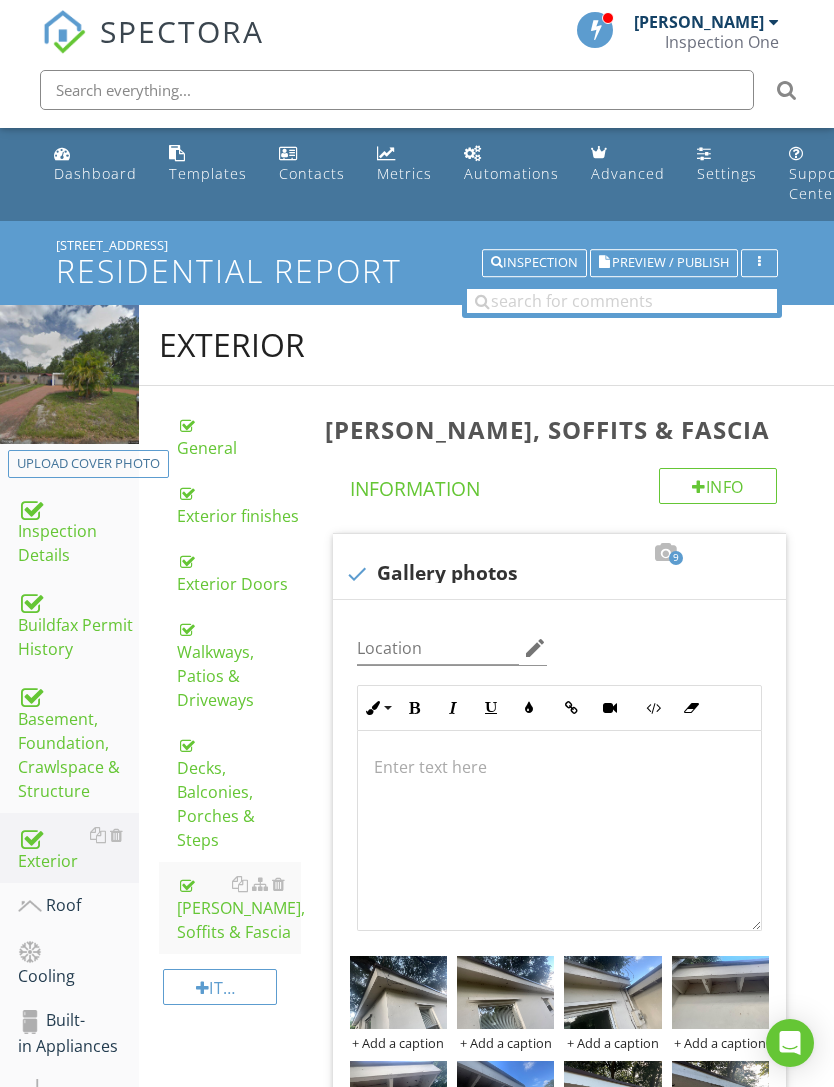 scroll, scrollTop: 1130, scrollLeft: 0, axis: vertical 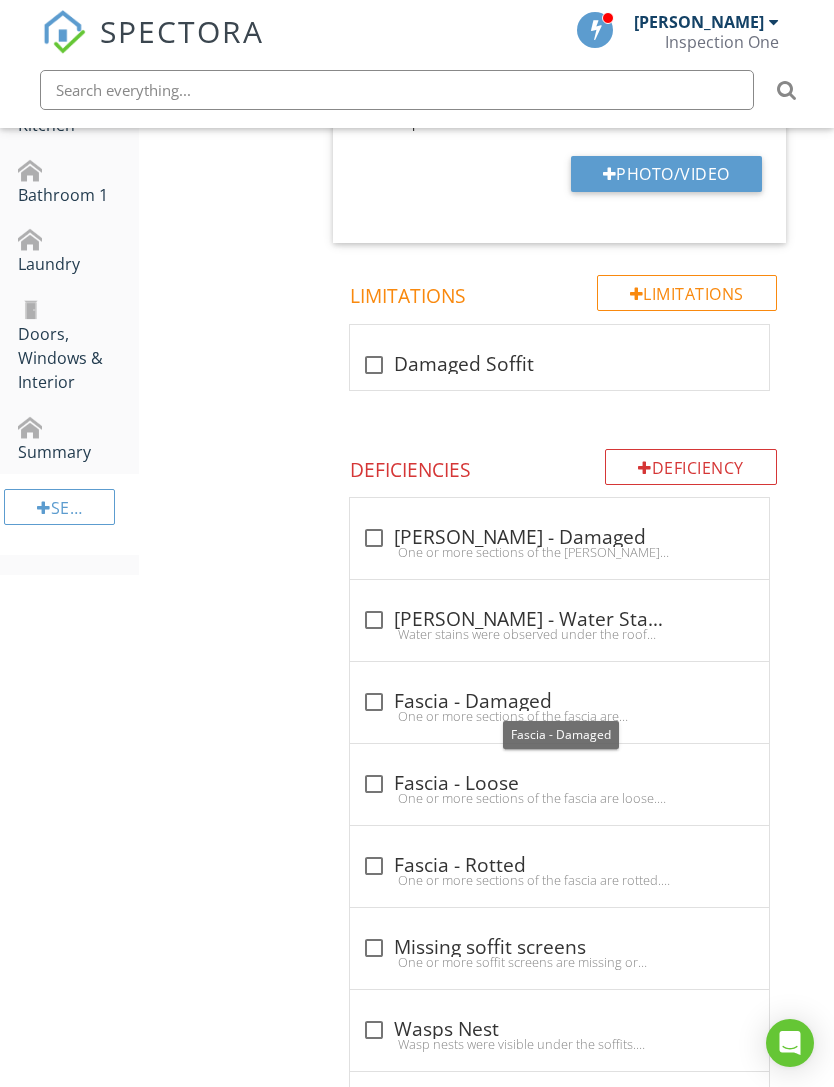 click at bounding box center [374, 702] 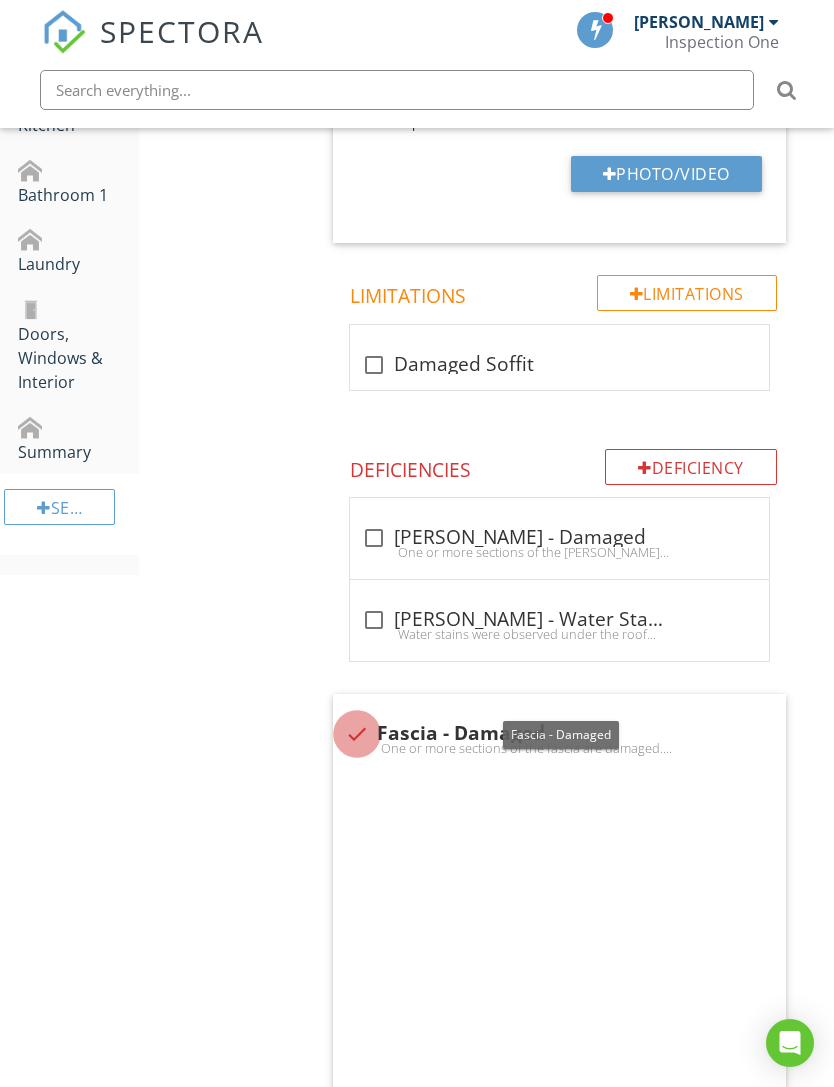 checkbox on "true" 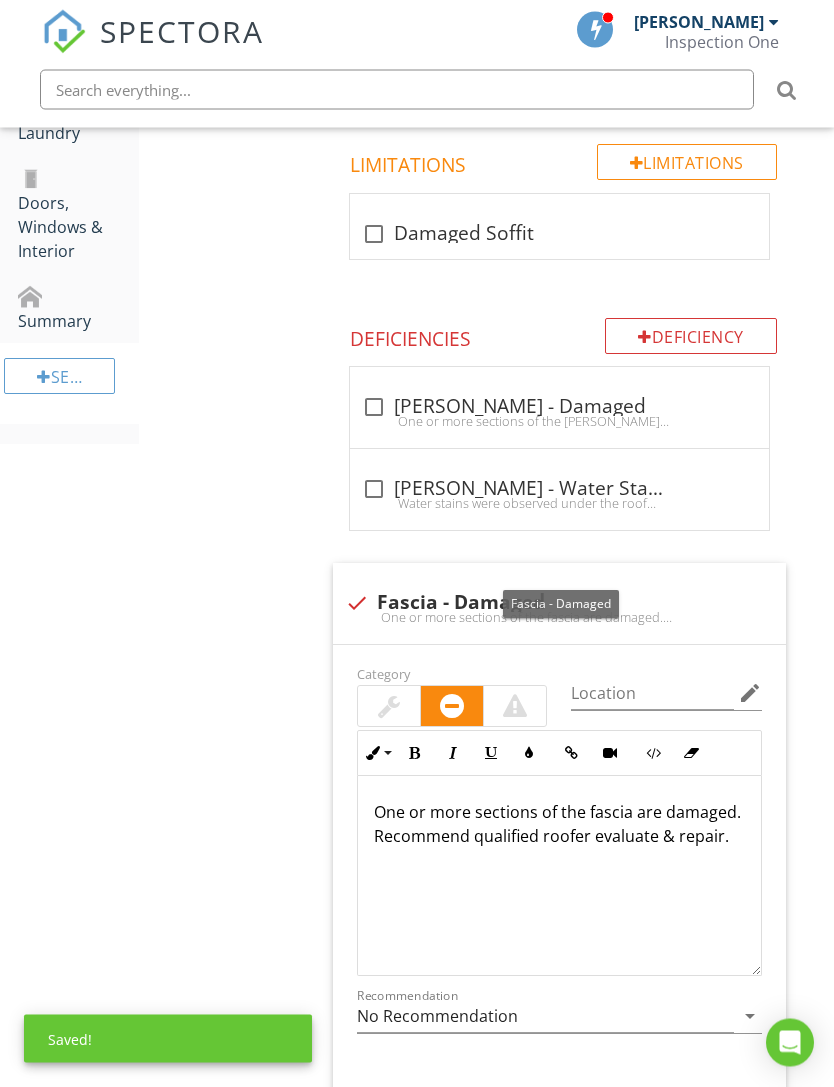 scroll, scrollTop: 1523, scrollLeft: 0, axis: vertical 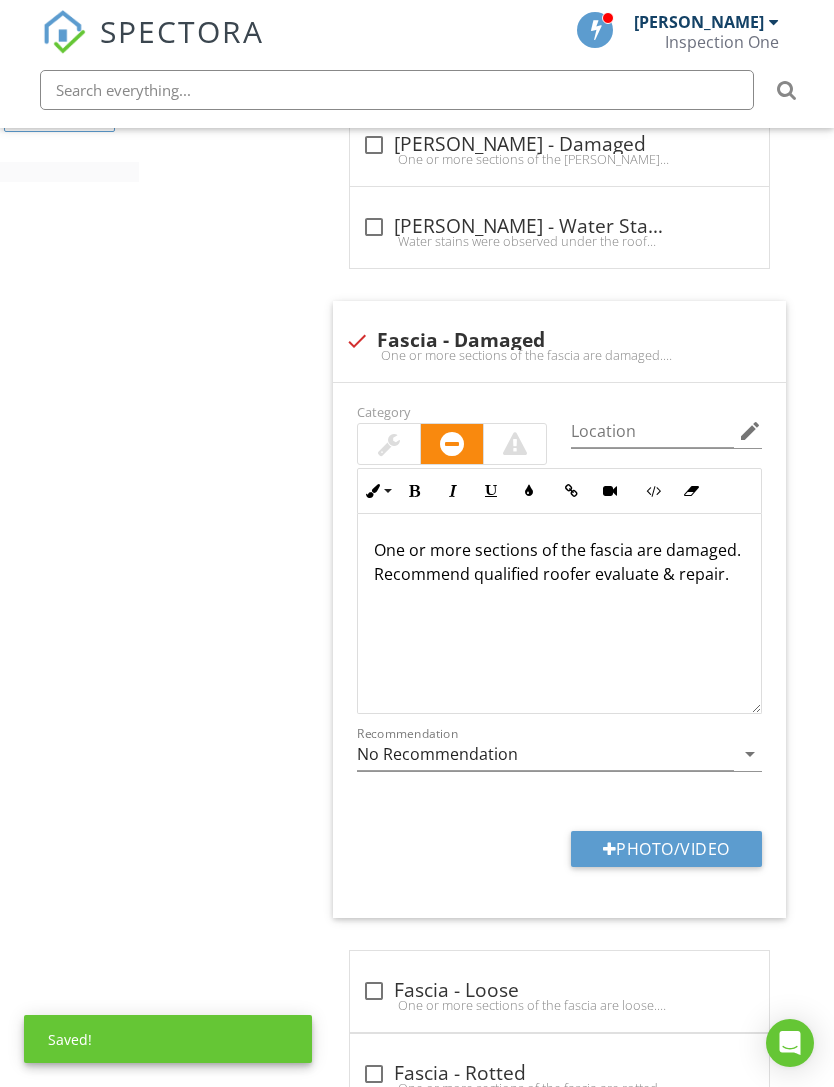 click on "Photo/Video" at bounding box center [666, 849] 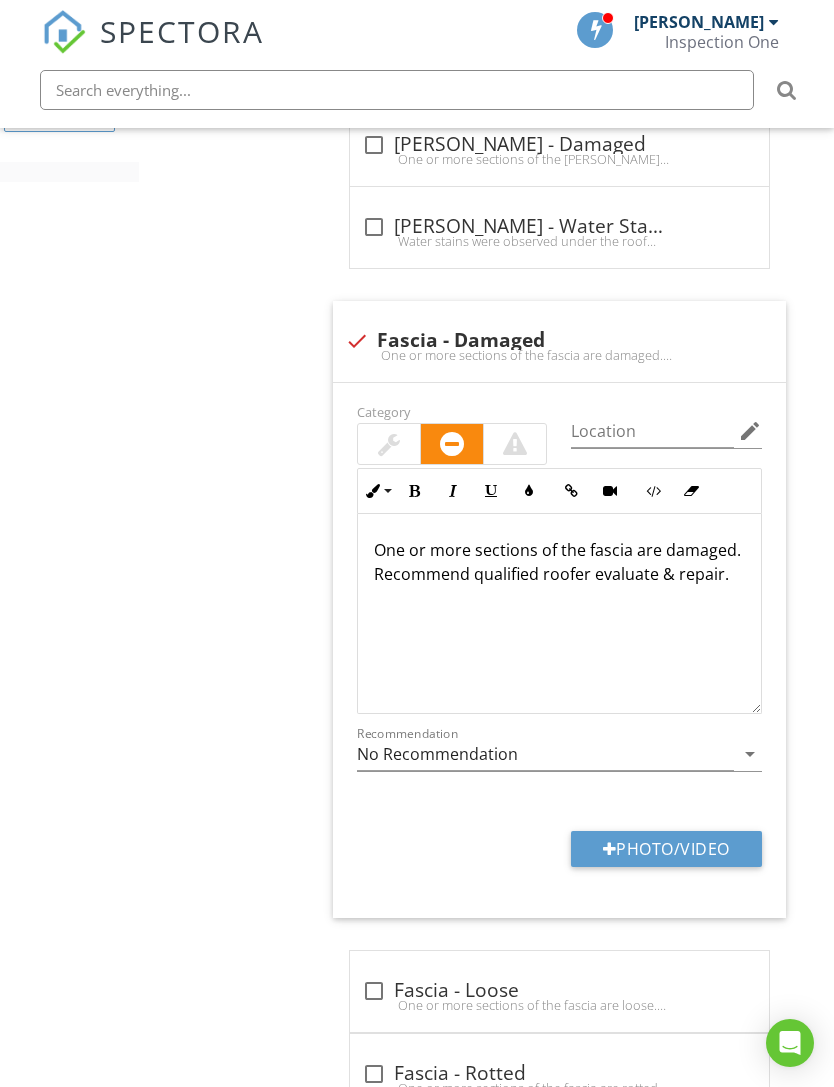 type on "C:\fakepath\IMG_0259.jpeg" 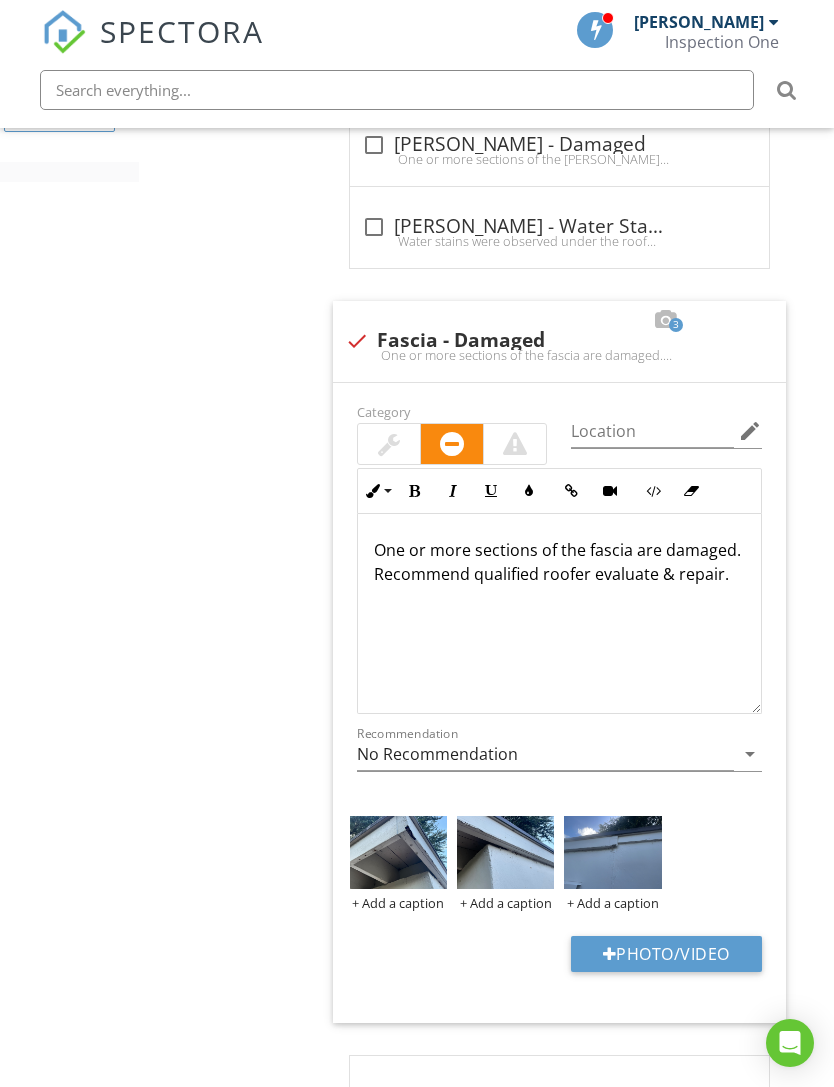 click at bounding box center [398, 852] 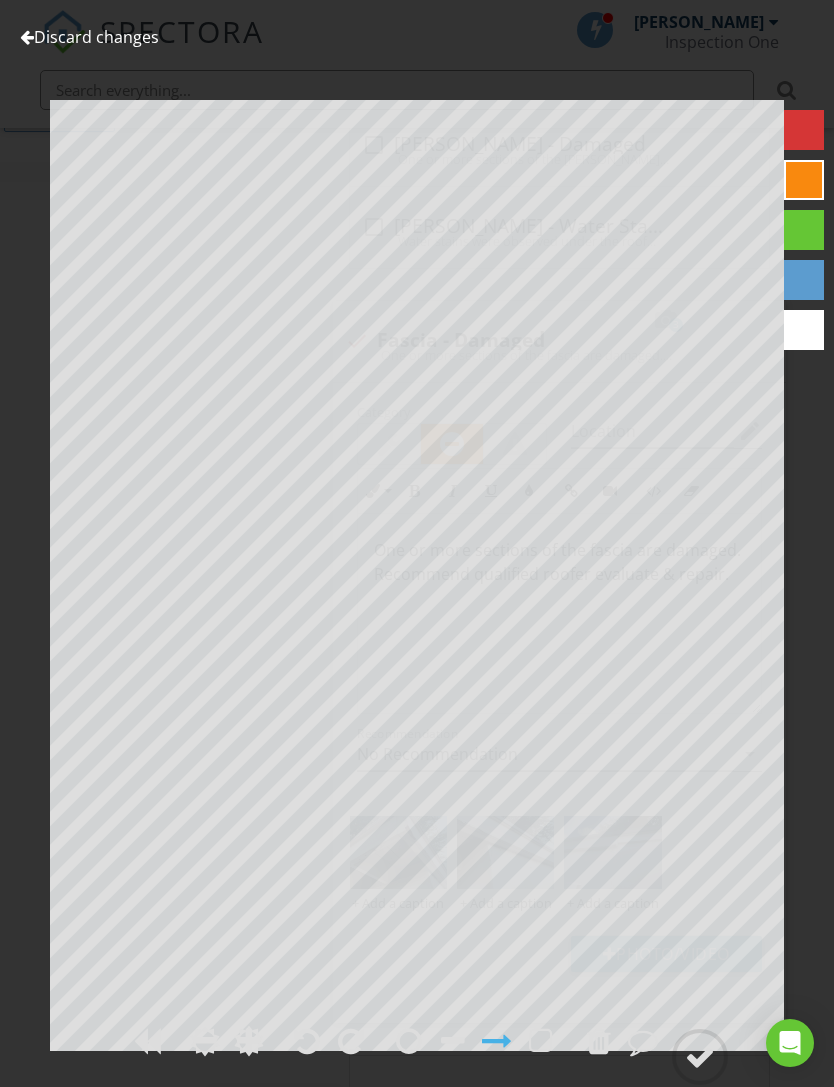 click at bounding box center (700, 1057) 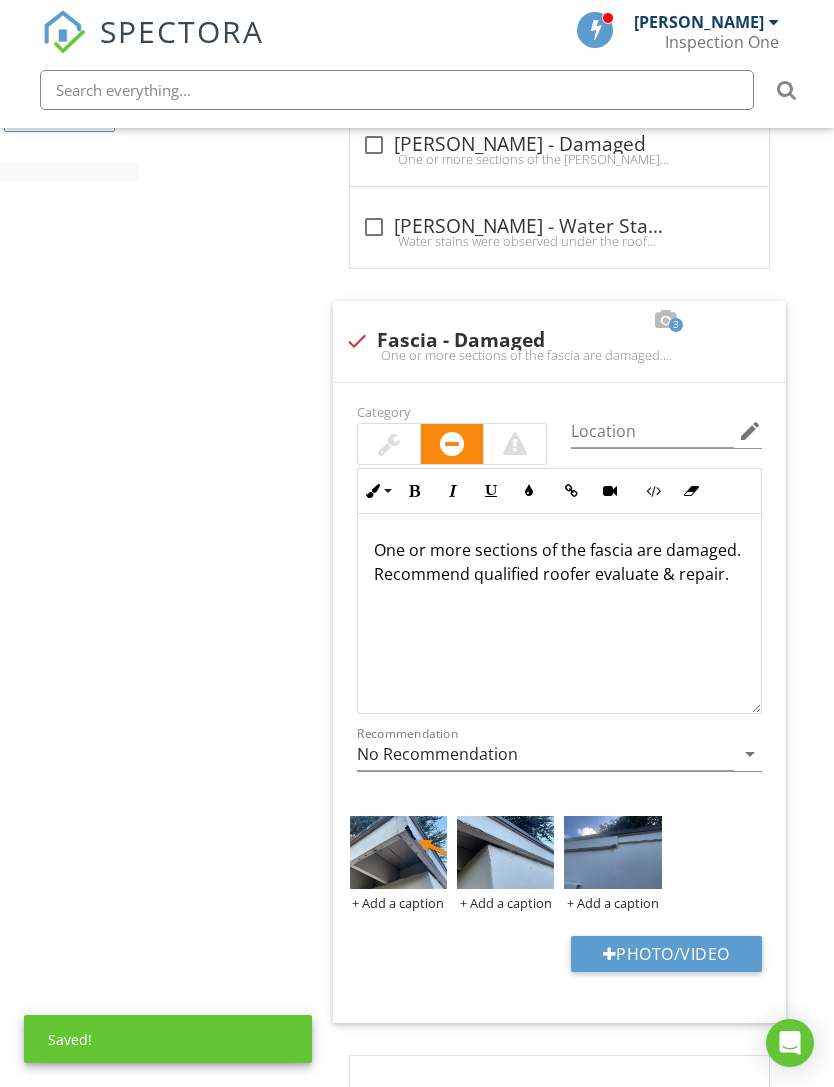 click at bounding box center [505, 852] 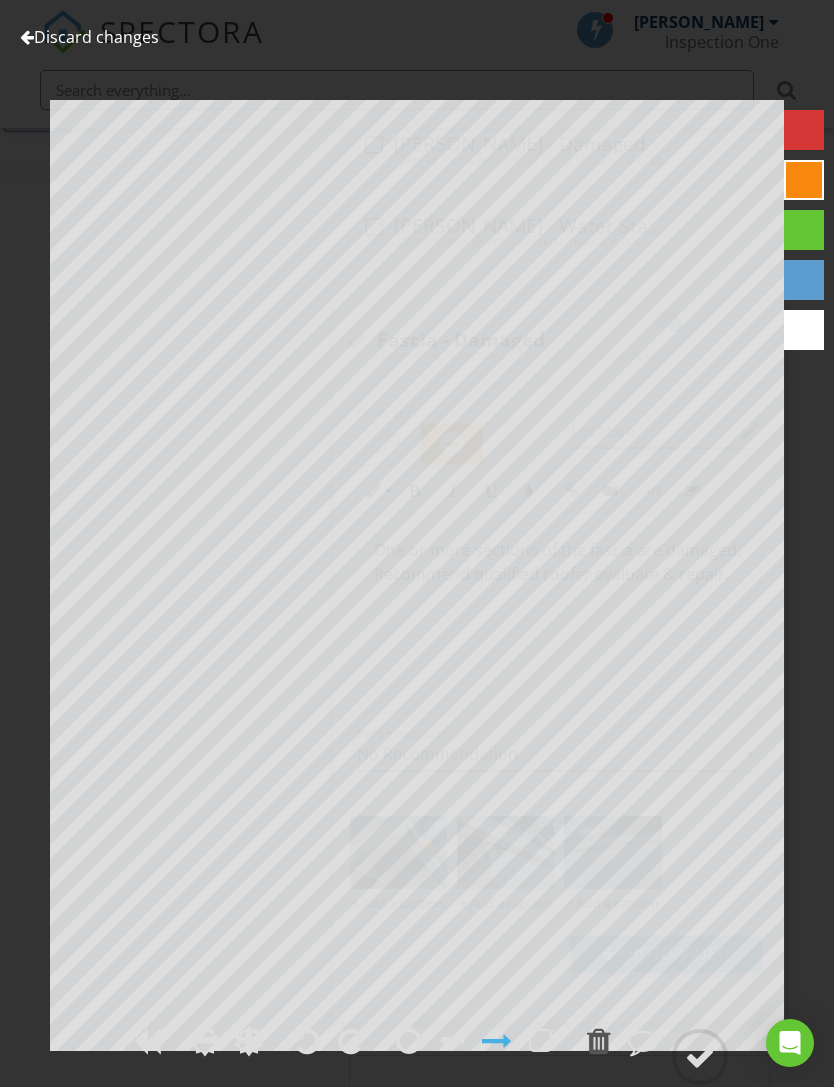 click at bounding box center [27, 37] 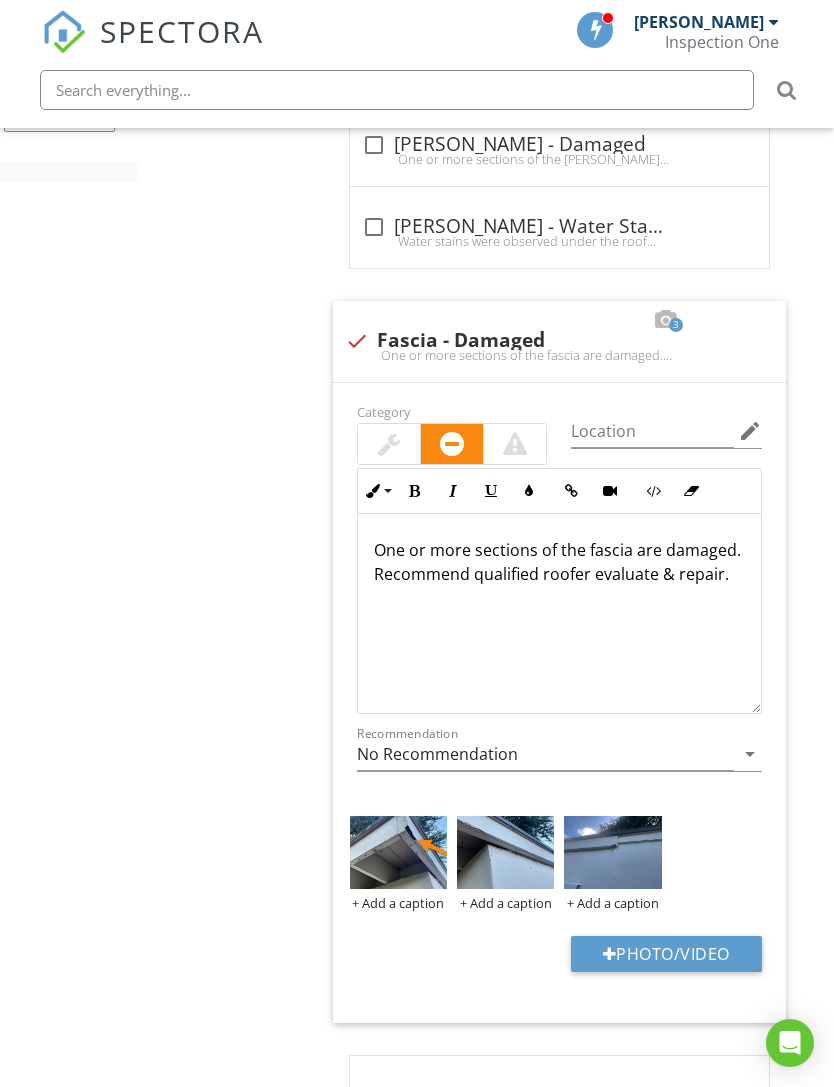 click at bounding box center (0, 0) 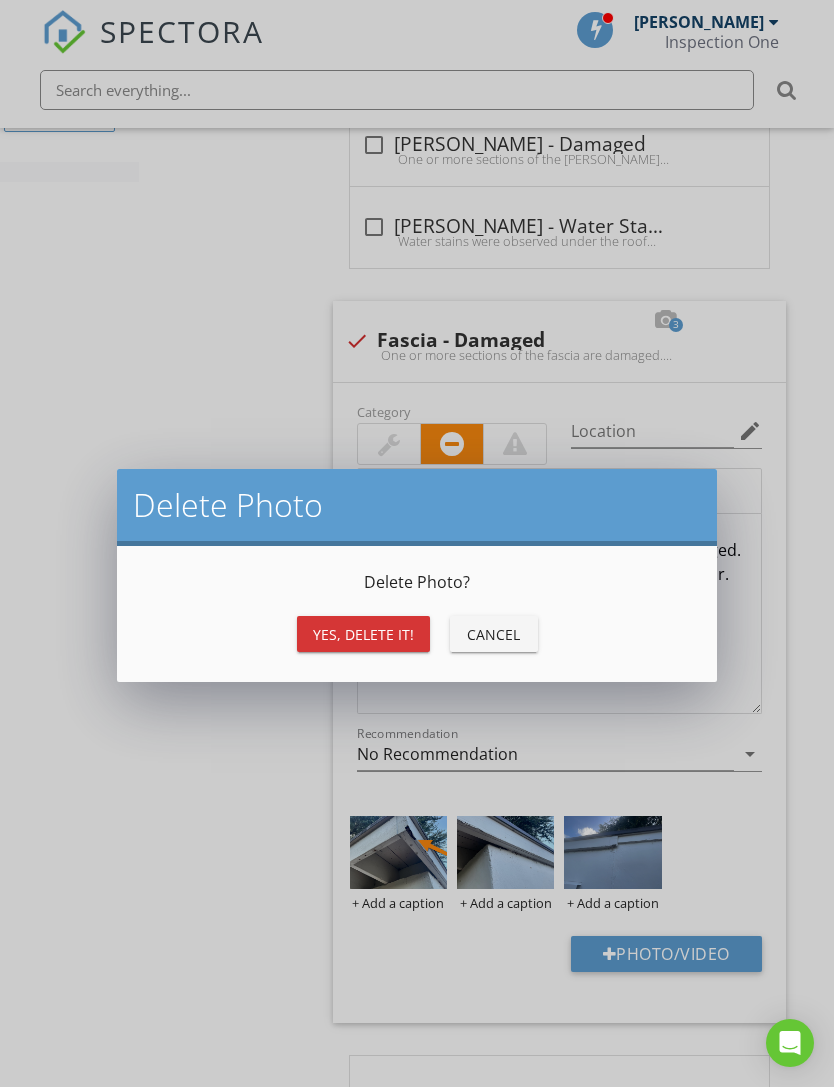 click on "Yes, Delete it!" at bounding box center [363, 634] 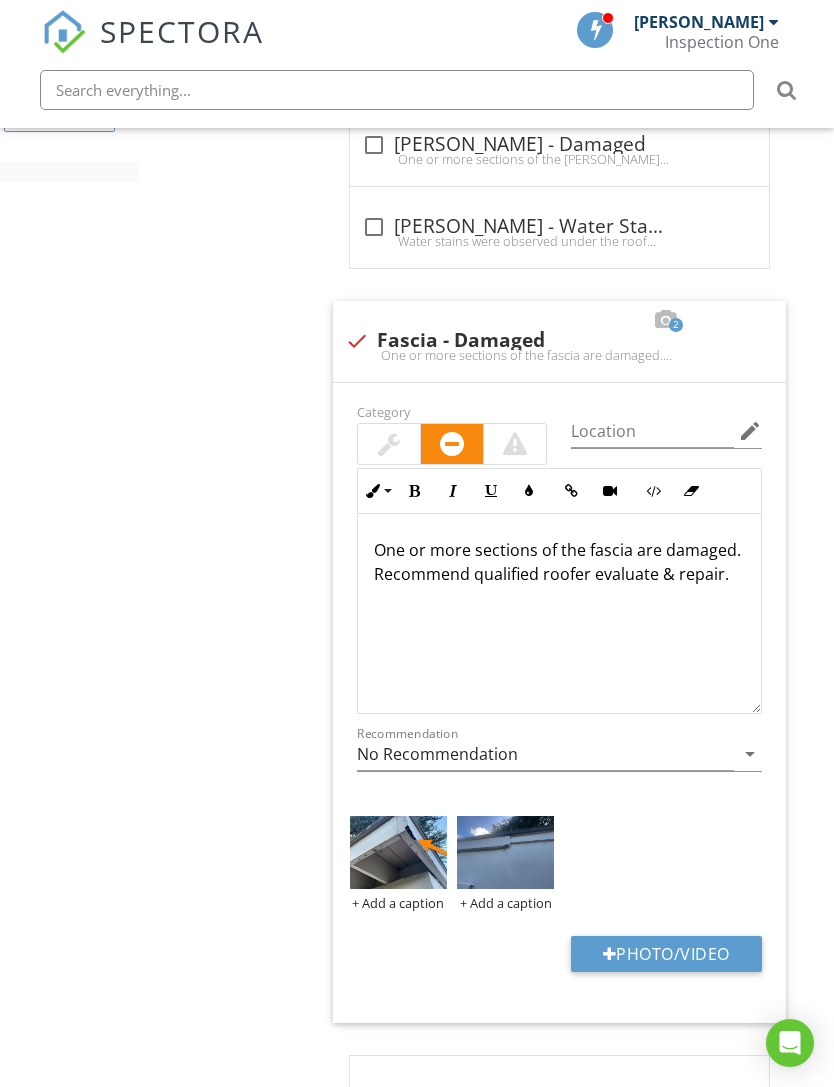 click at bounding box center [505, 852] 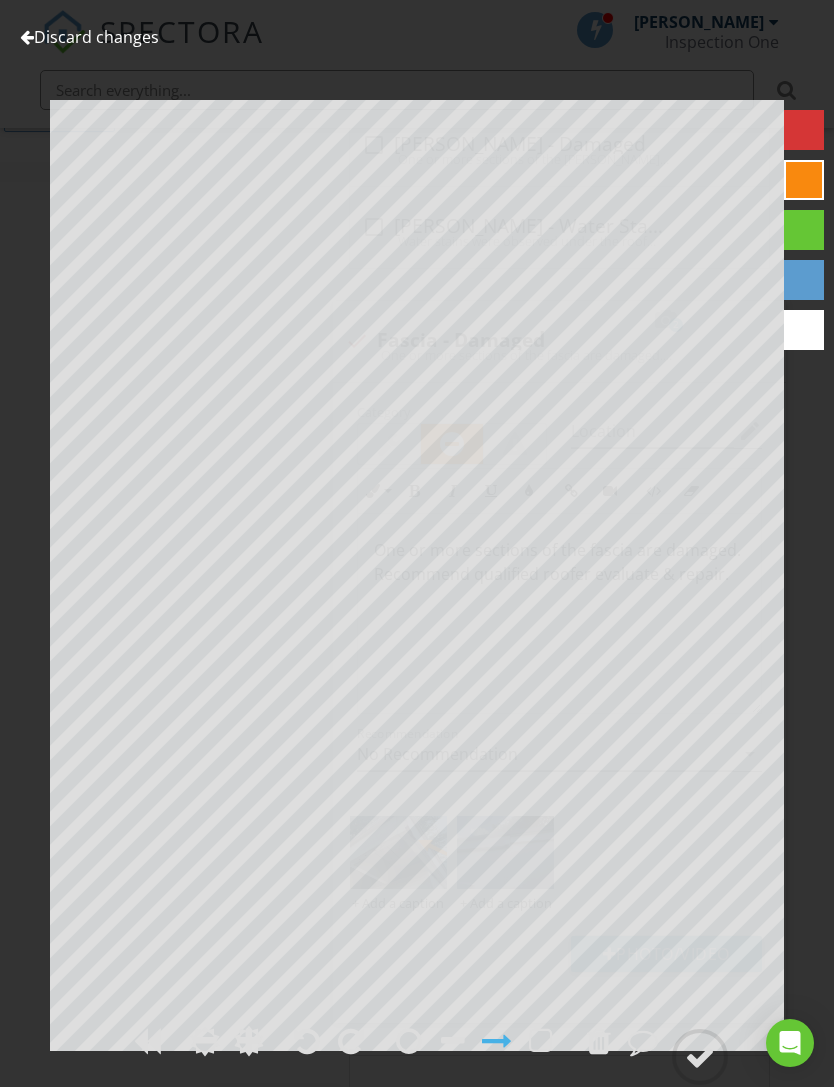 click 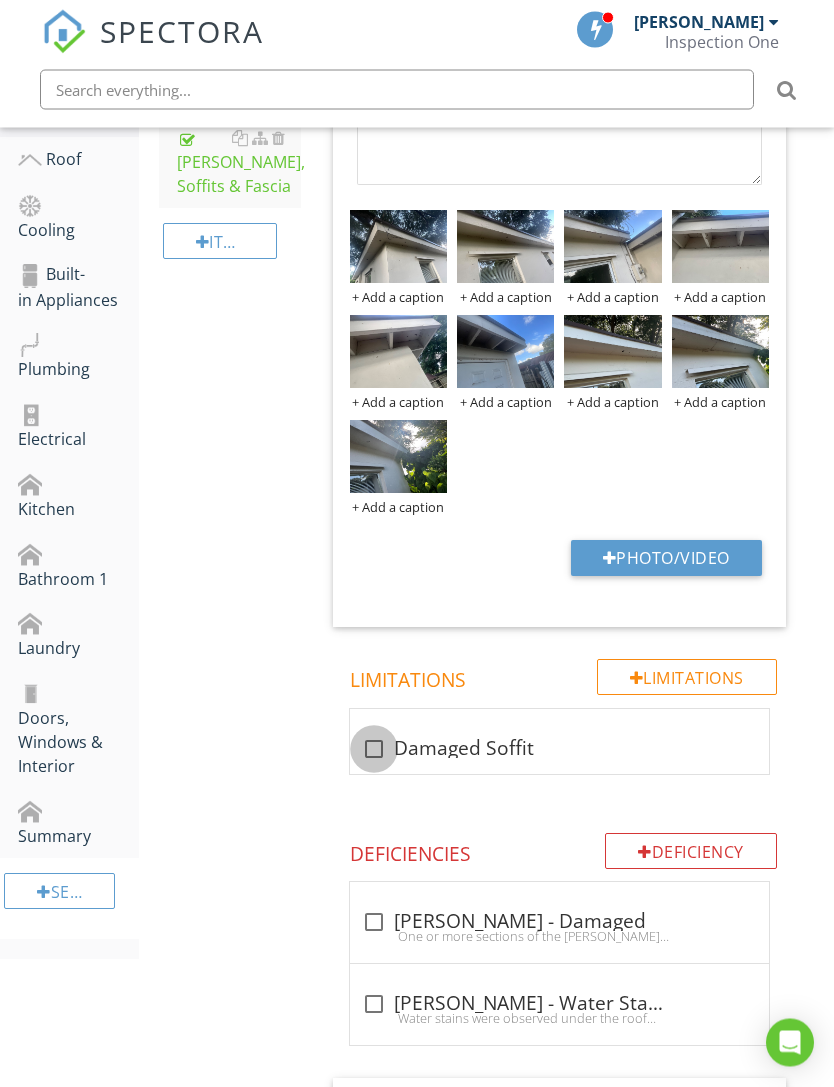 scroll, scrollTop: 746, scrollLeft: 0, axis: vertical 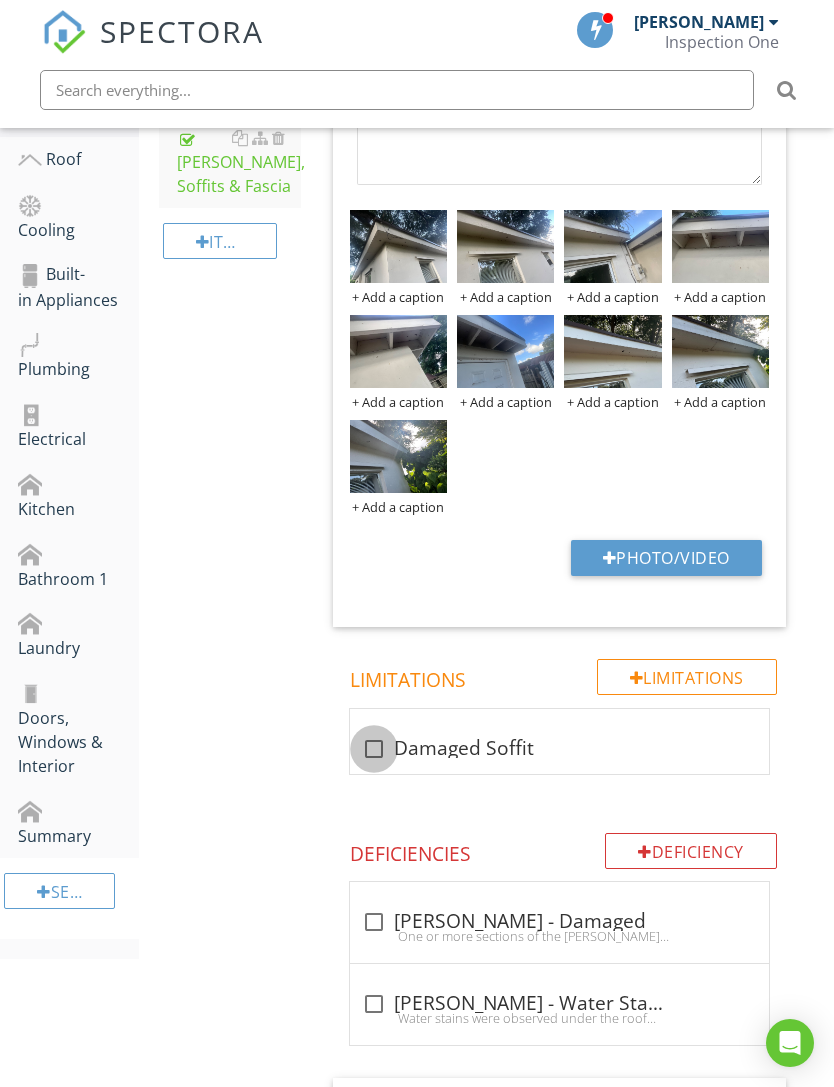 click at bounding box center [374, 749] 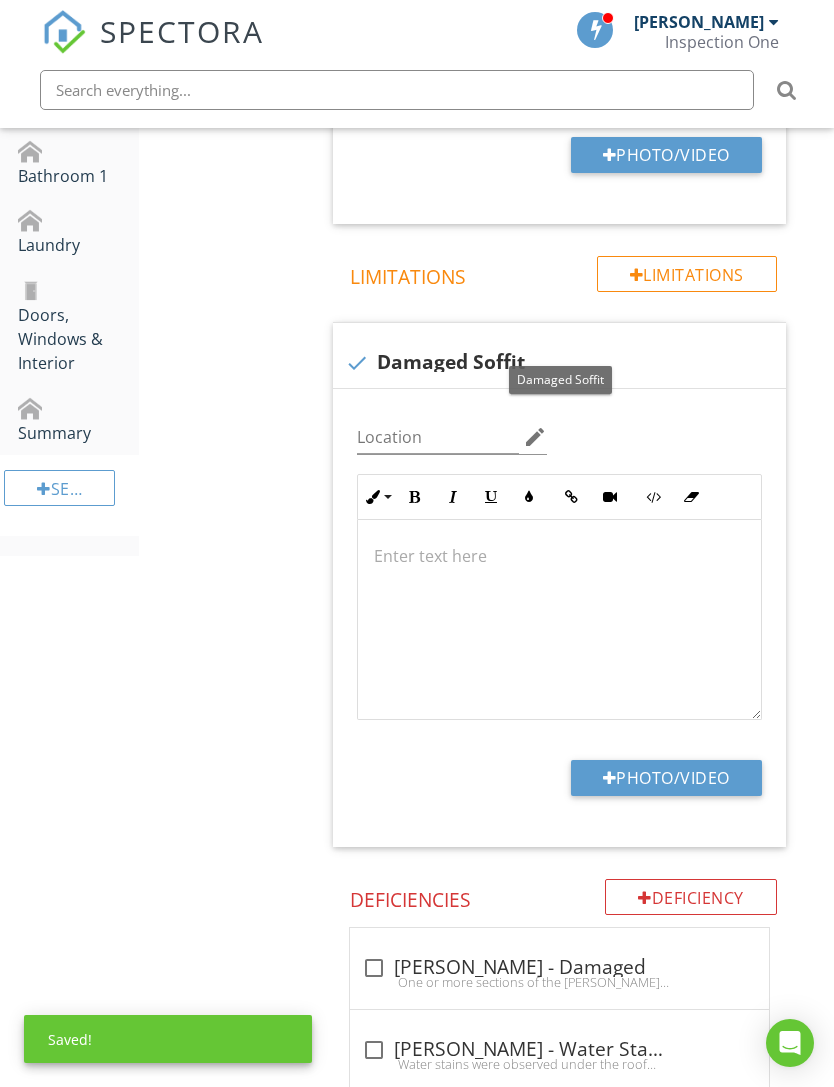click at bounding box center (559, 620) 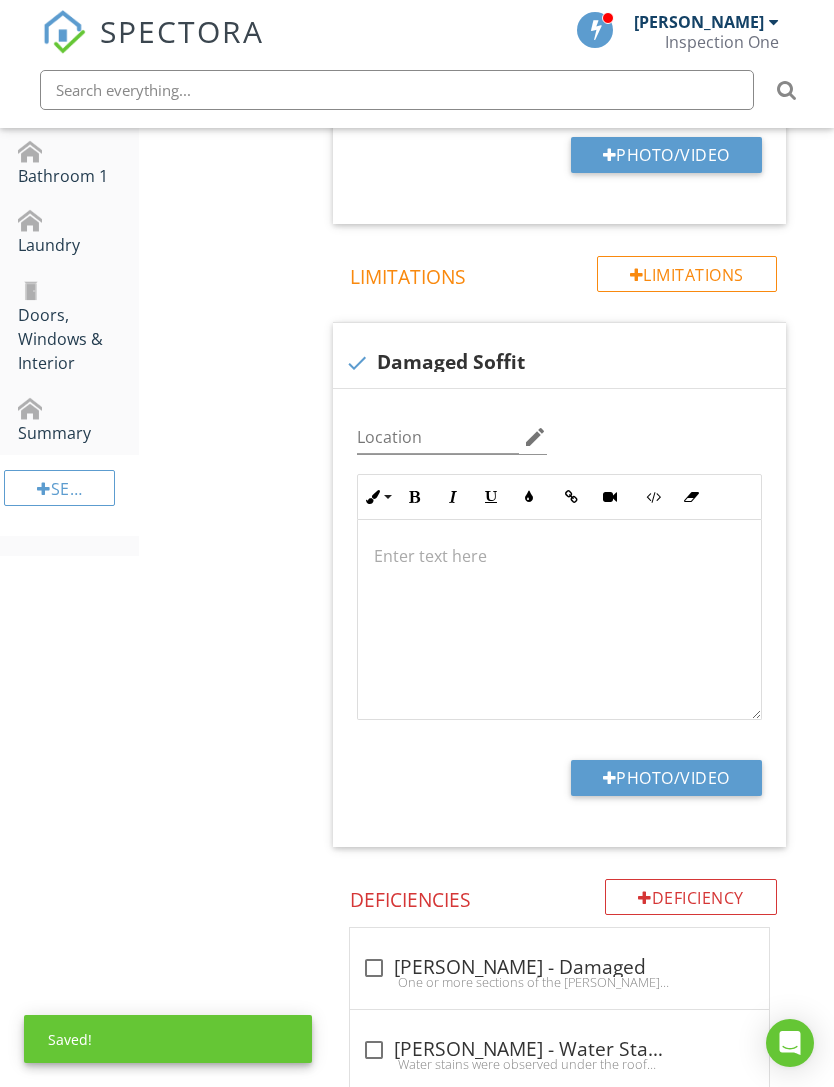scroll, scrollTop: 1148, scrollLeft: 0, axis: vertical 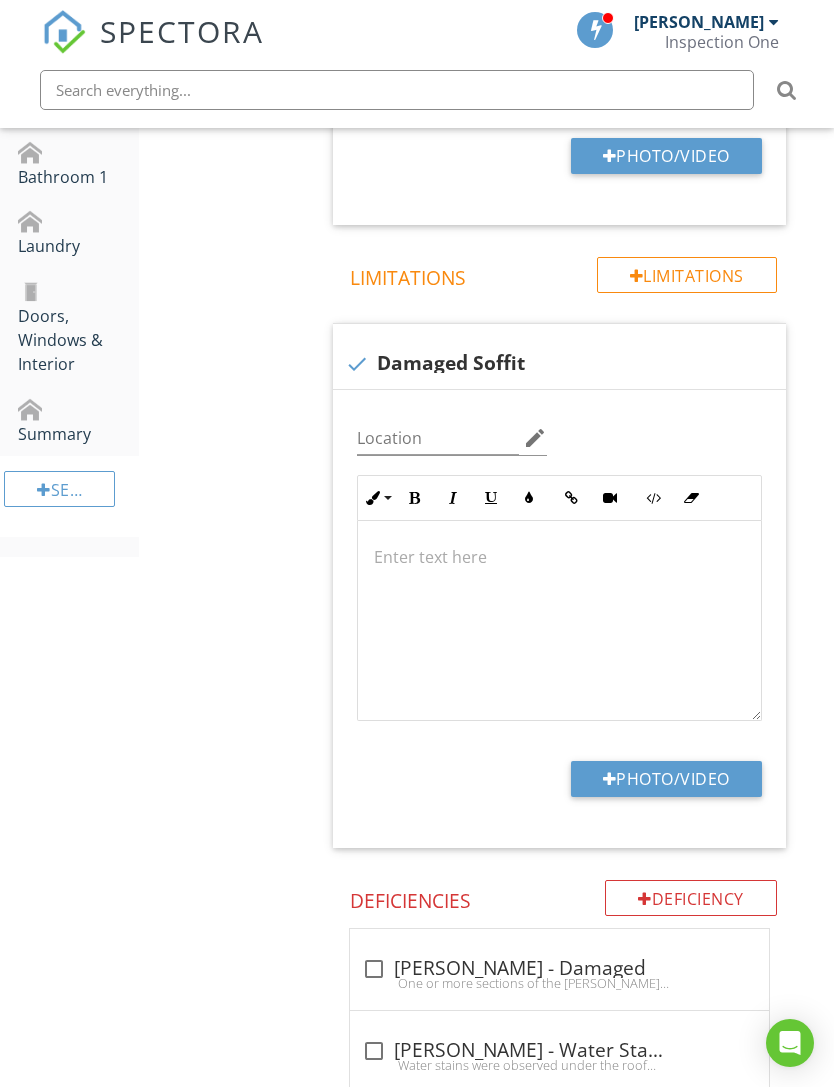 type 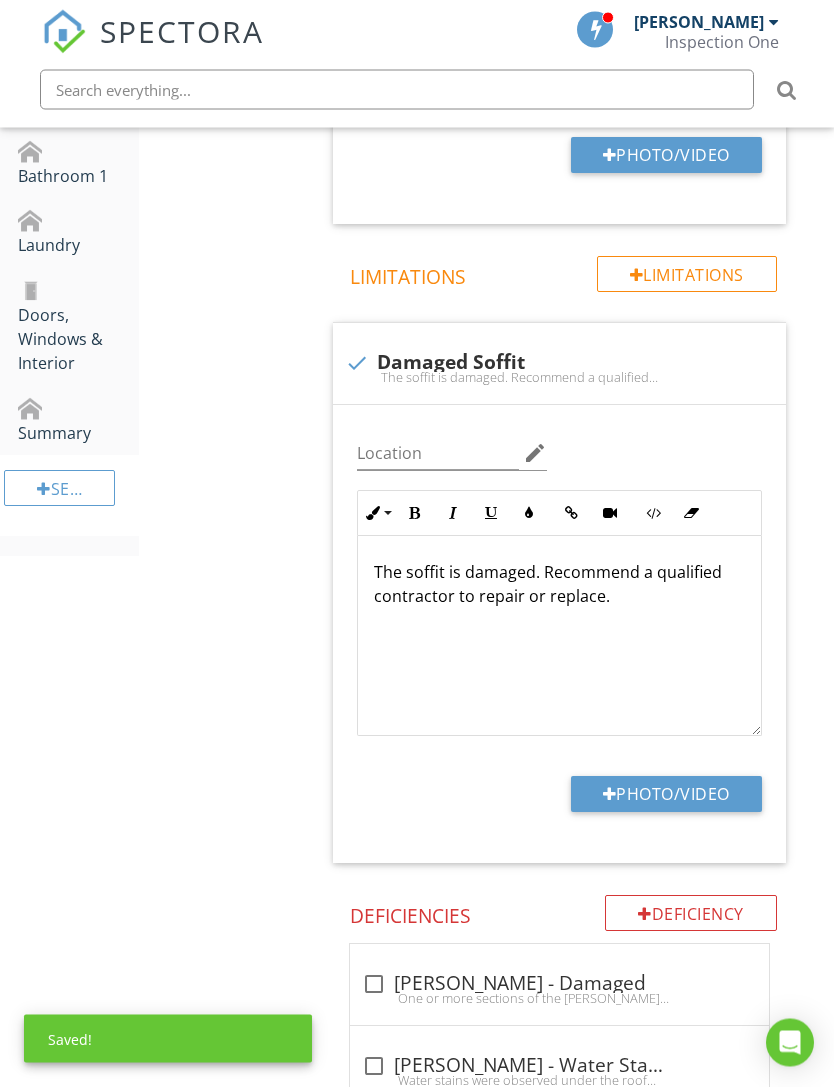 scroll, scrollTop: 1149, scrollLeft: 0, axis: vertical 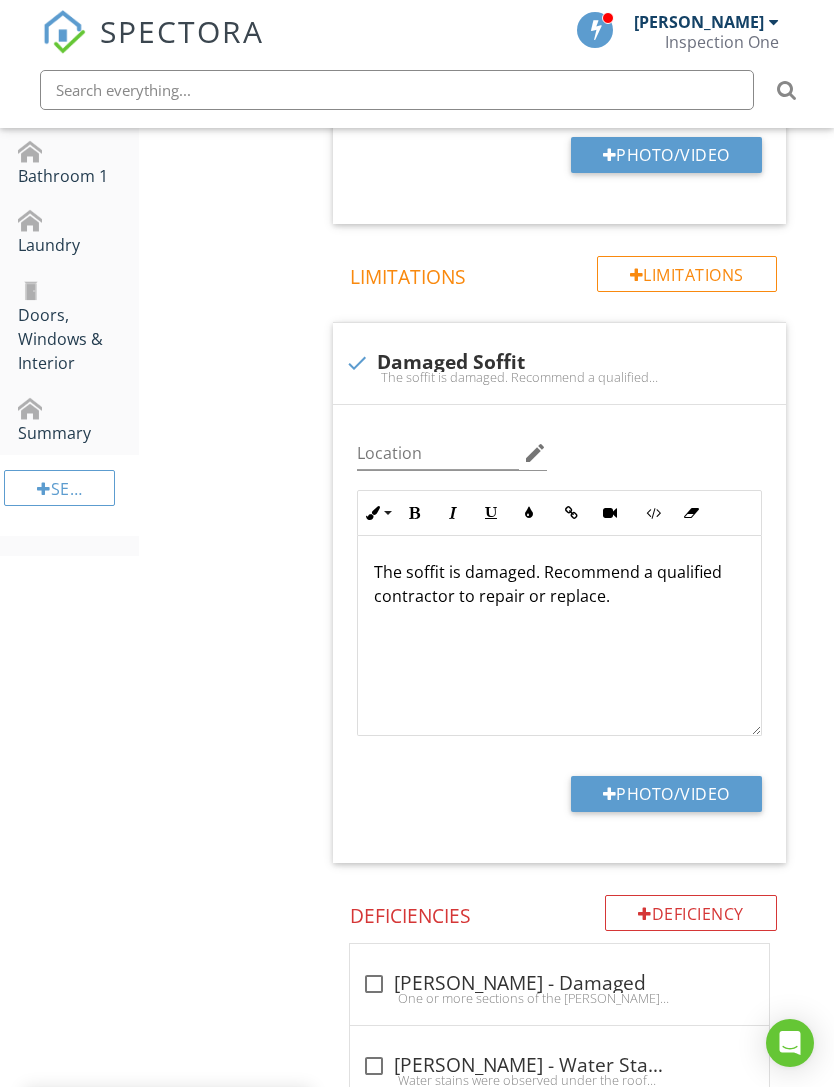 click on "Photo/Video" at bounding box center [666, 794] 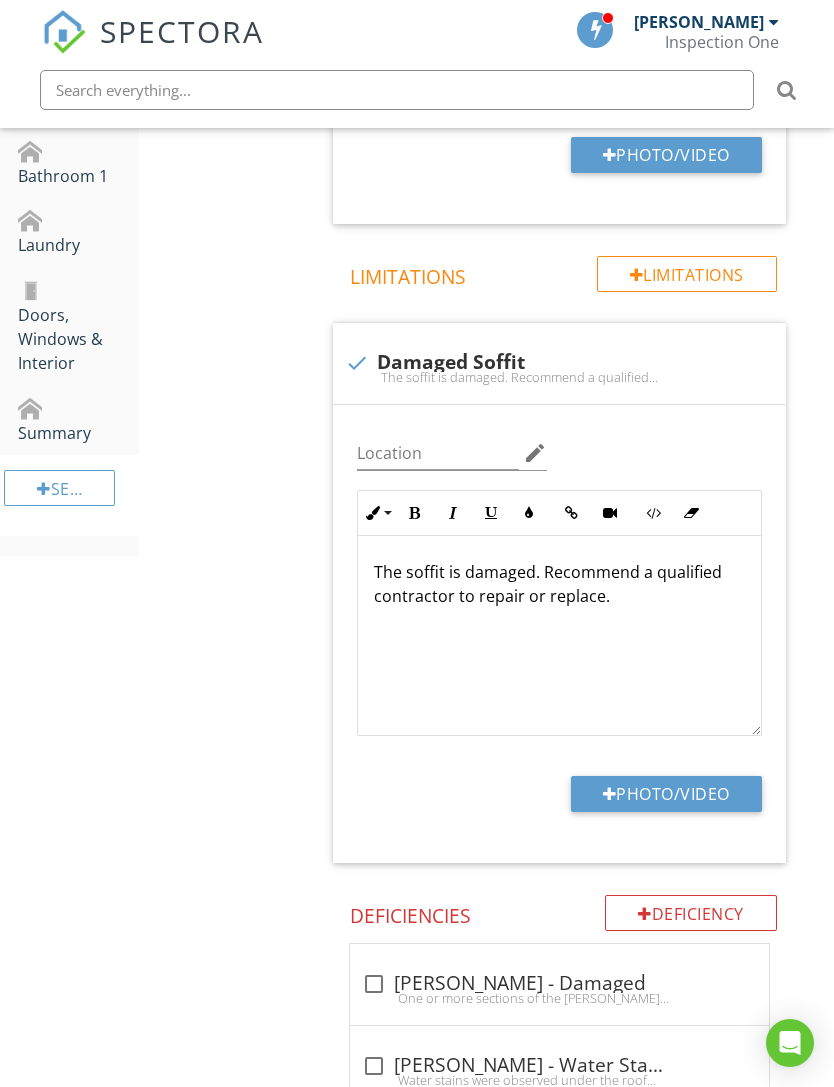 type on "C:\fakepath\IMG_0262.jpeg" 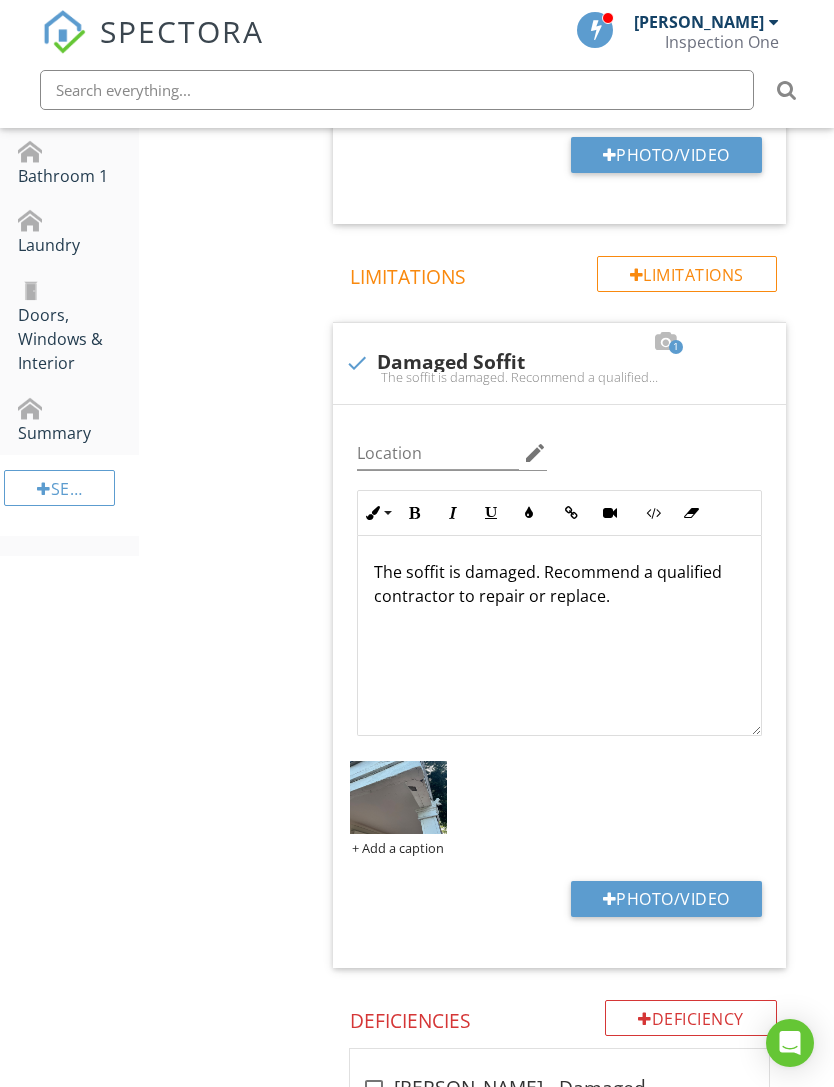 click at bounding box center [398, 797] 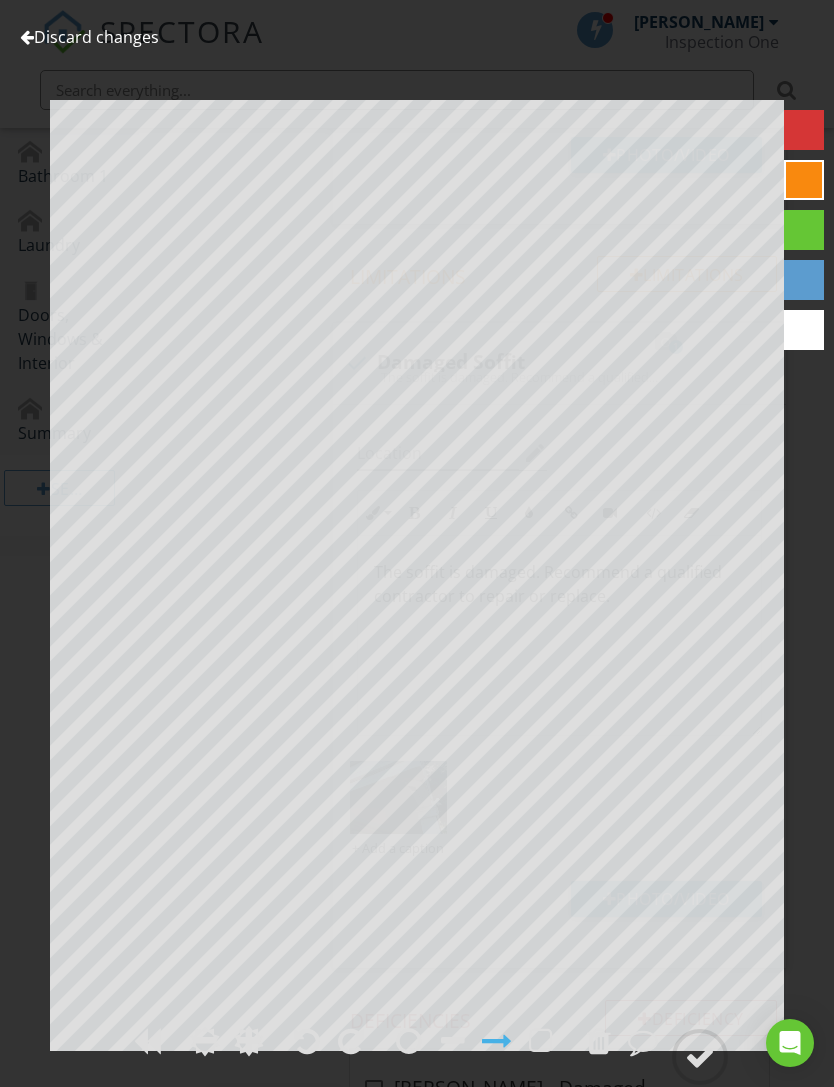 click at bounding box center [700, 1057] 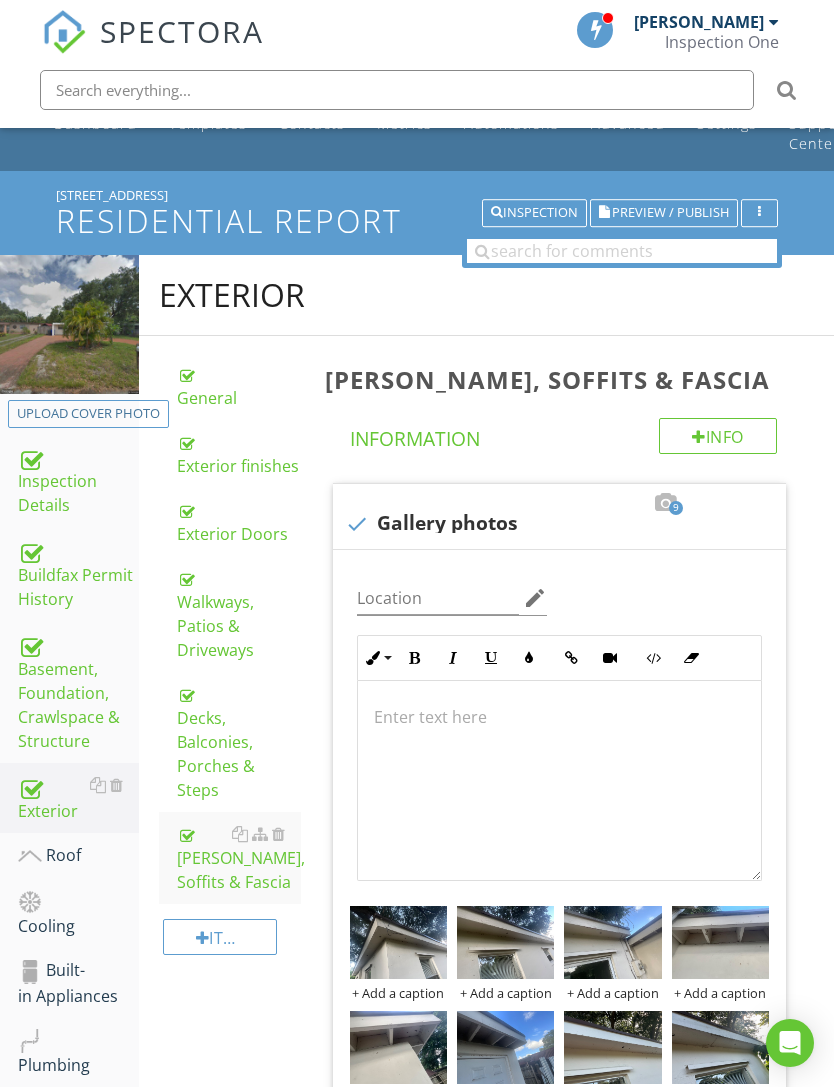 scroll, scrollTop: 49, scrollLeft: 0, axis: vertical 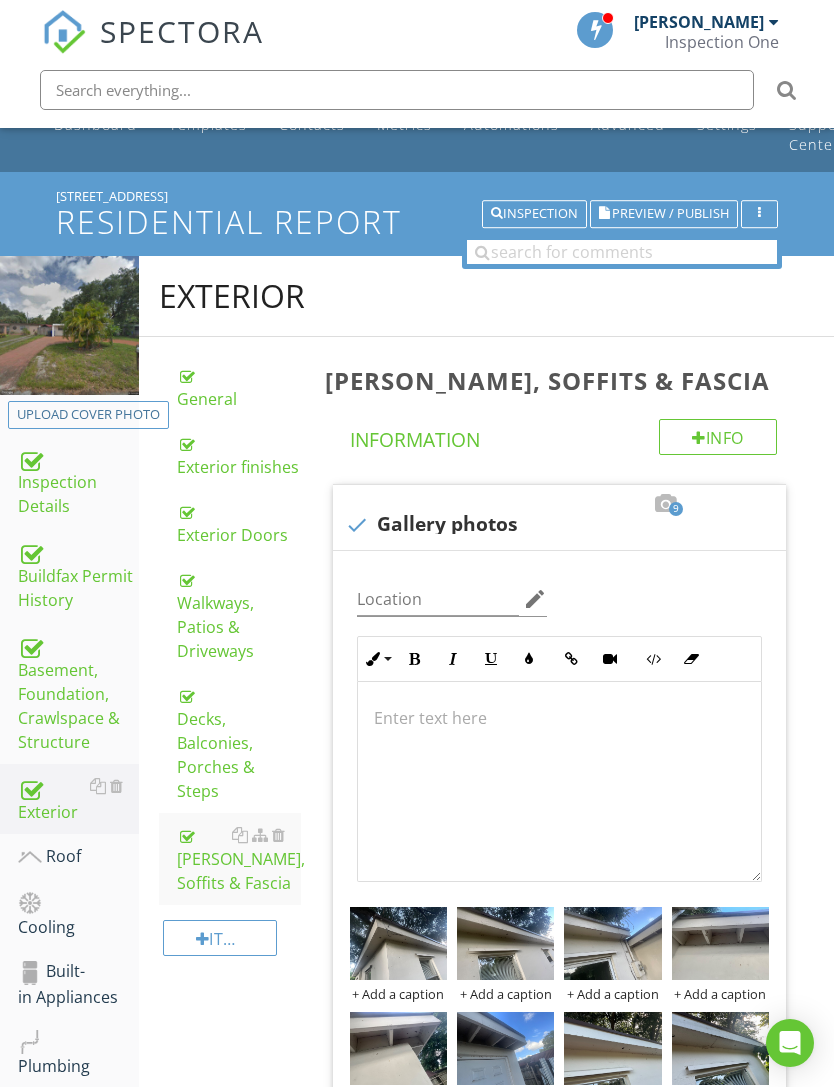 click on "Exterior finishes" at bounding box center [239, 455] 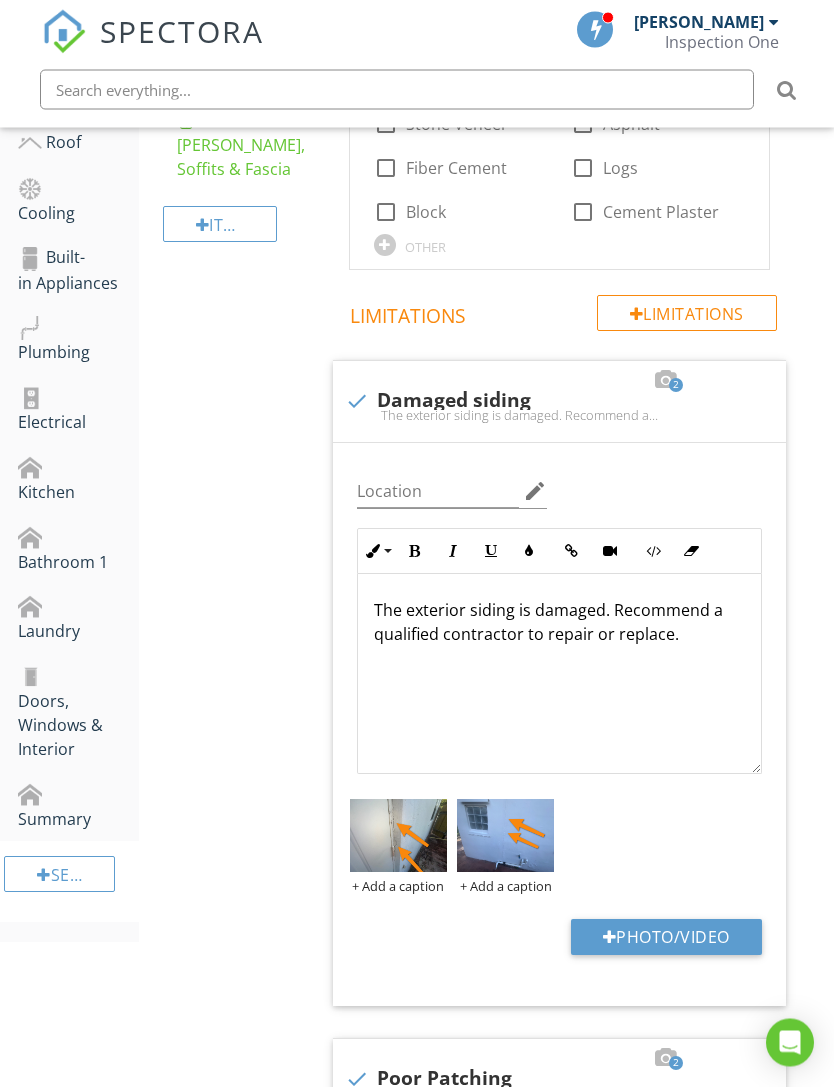 scroll, scrollTop: 852, scrollLeft: 0, axis: vertical 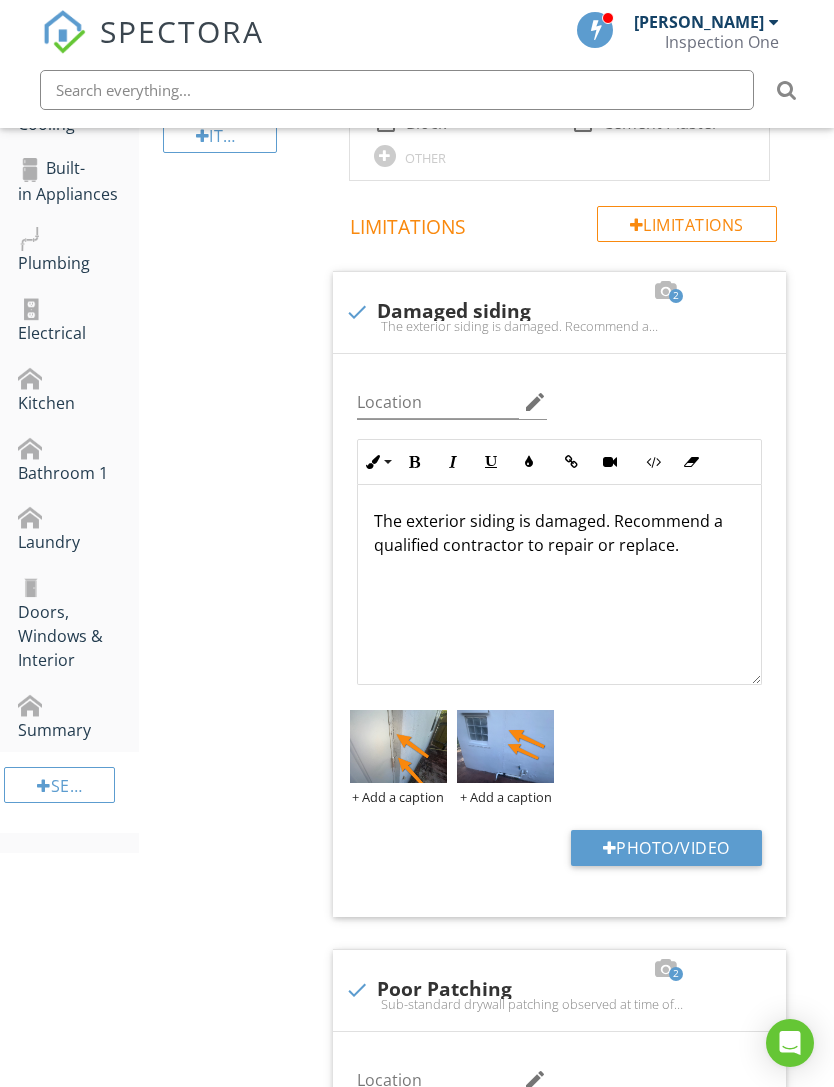 click on "Photo/Video" at bounding box center [666, 848] 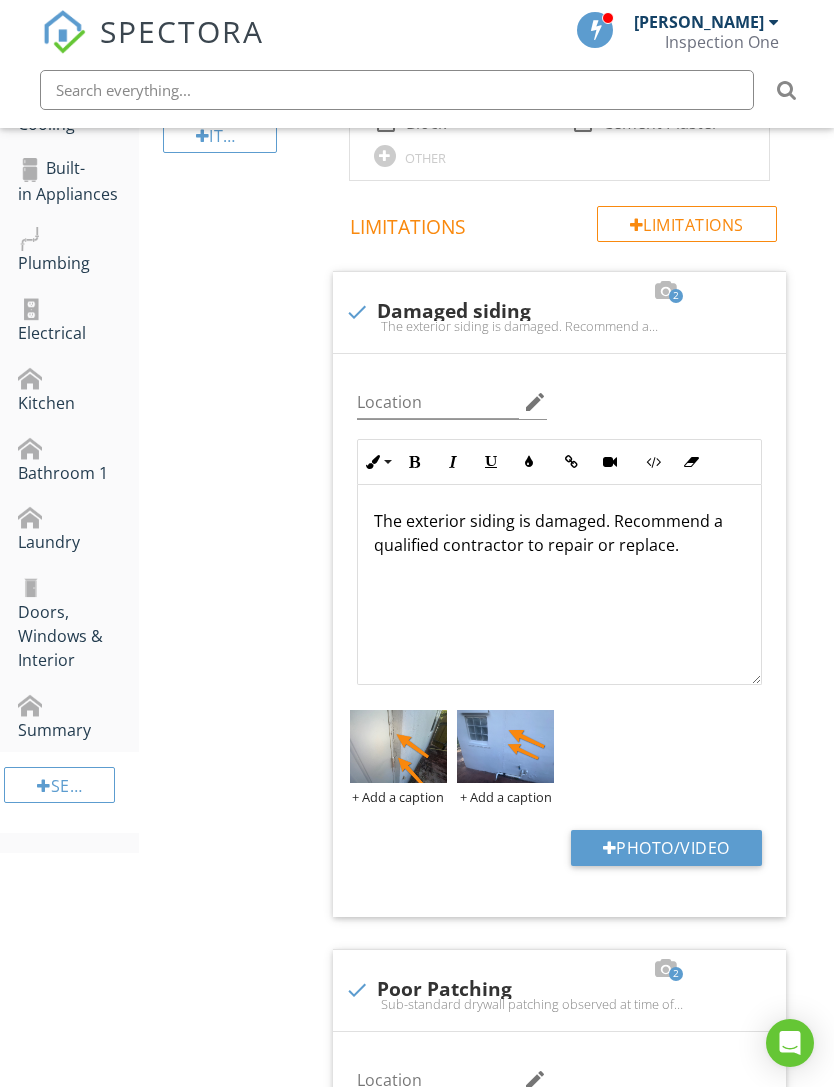 type on "C:\fakepath\IMG_0218.jpeg" 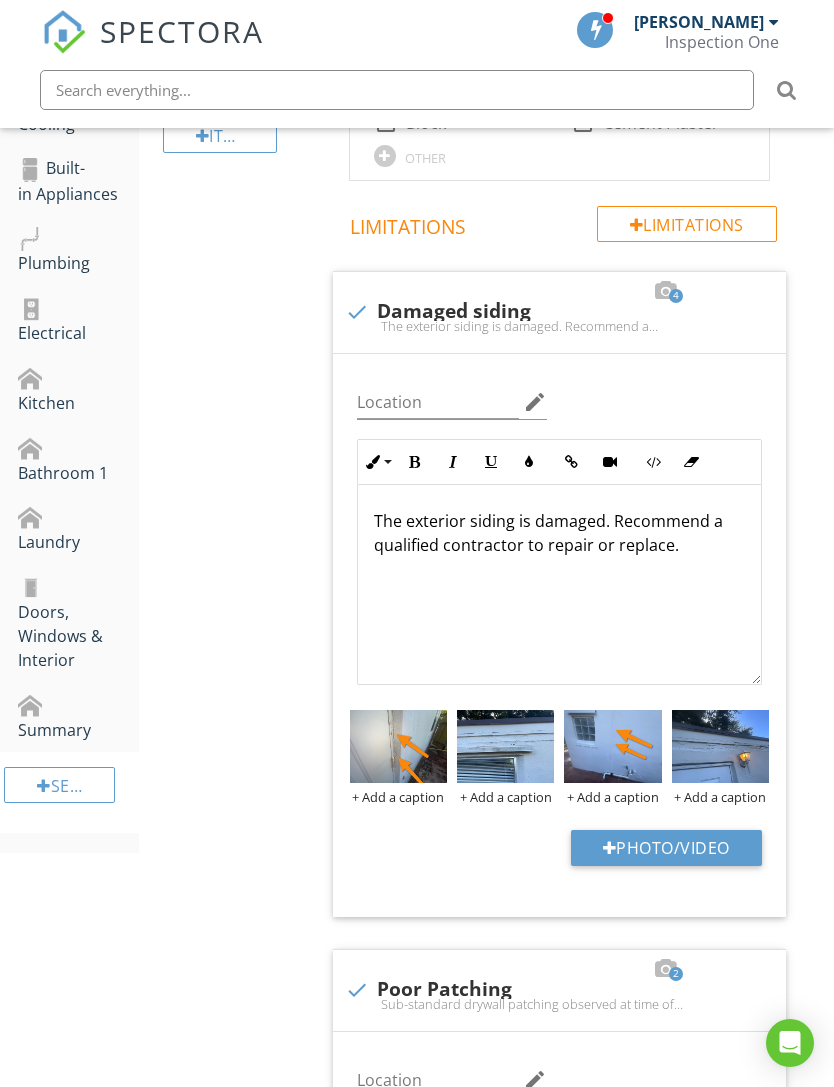click at bounding box center [612, 746] 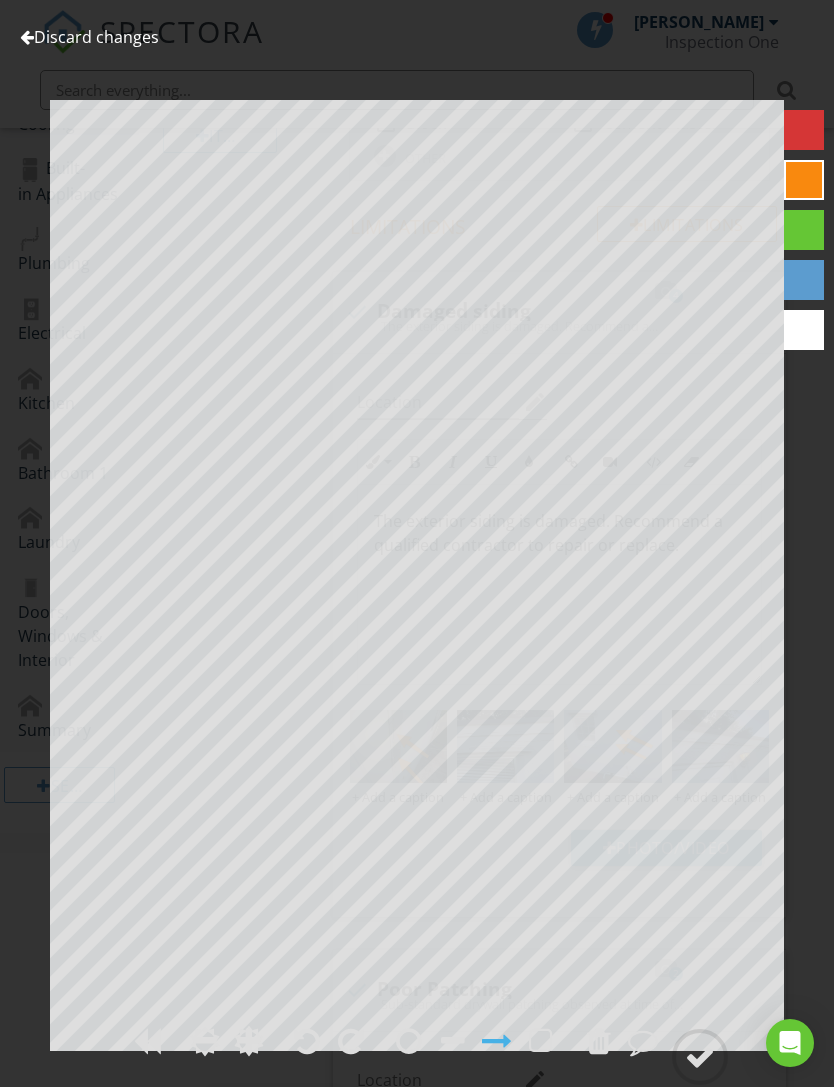 click on "Discard changes" at bounding box center [89, 37] 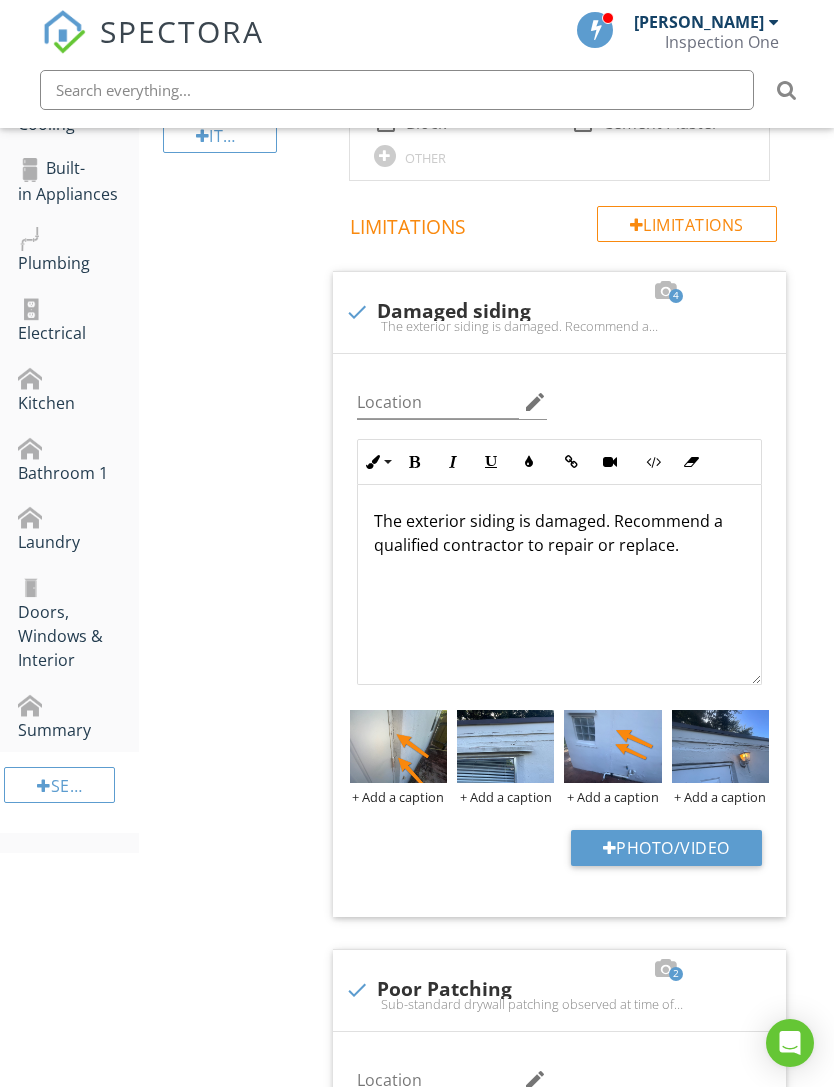 click at bounding box center [505, 746] 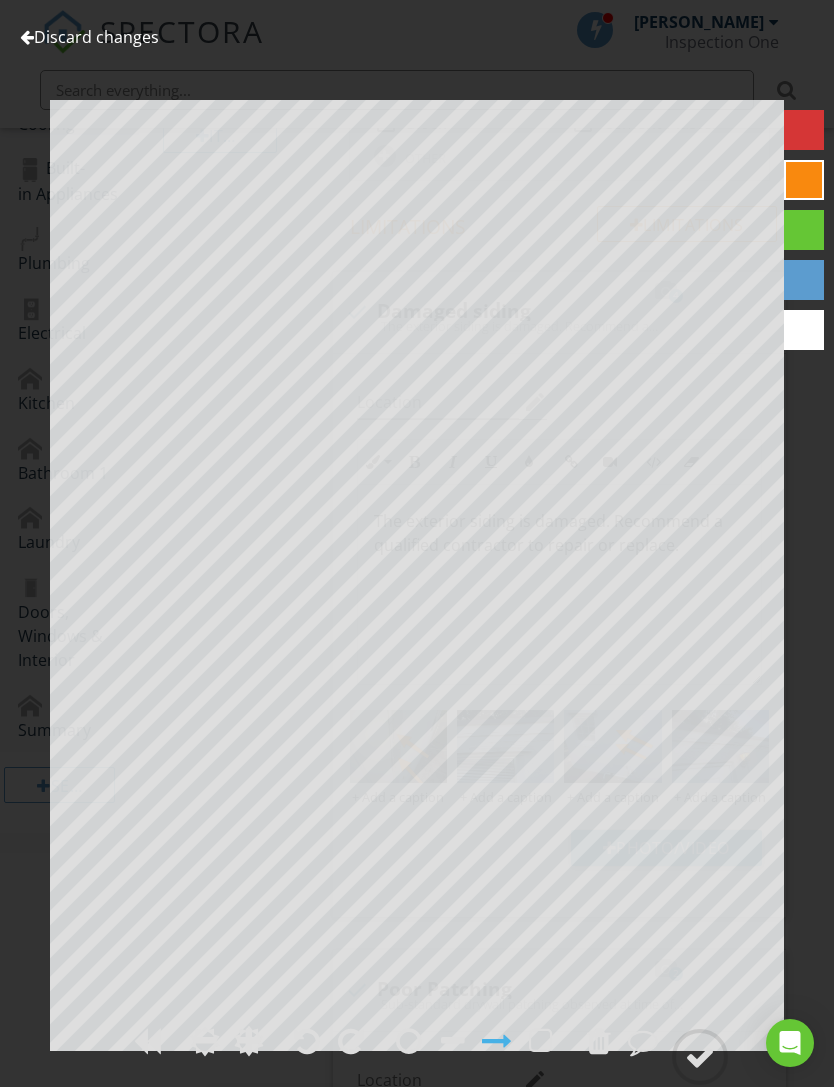 click at bounding box center [700, 1057] 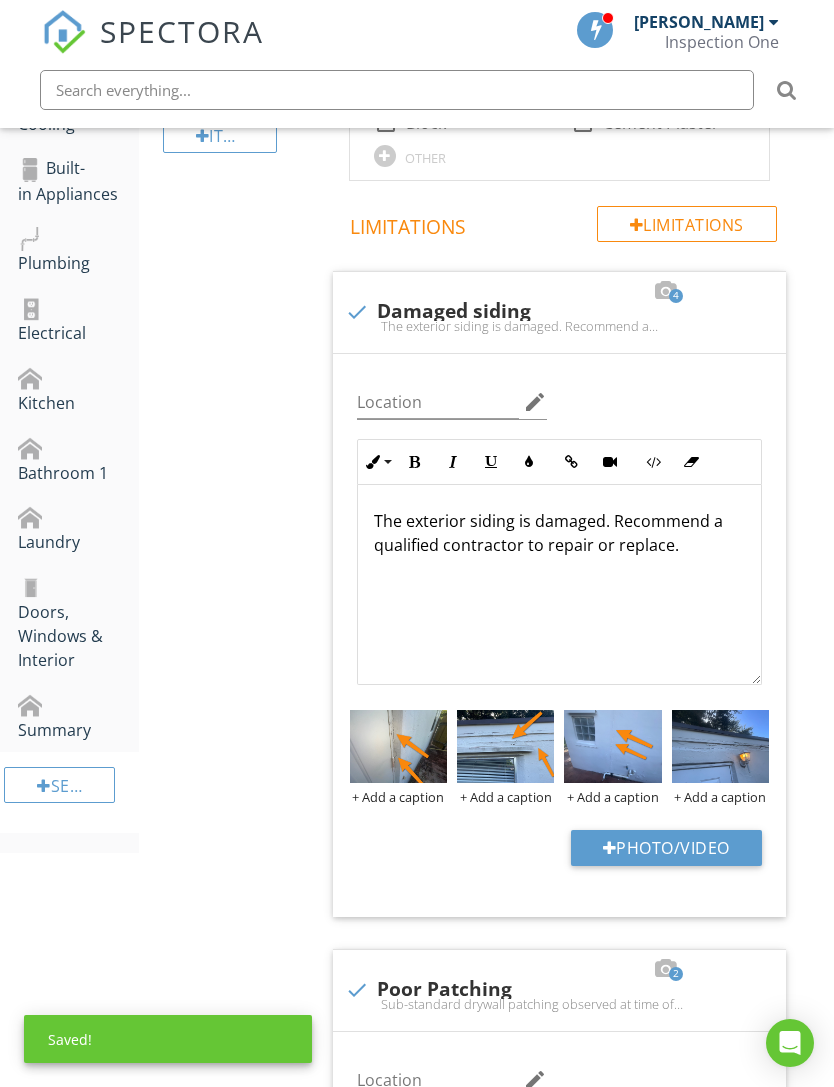 click at bounding box center (720, 746) 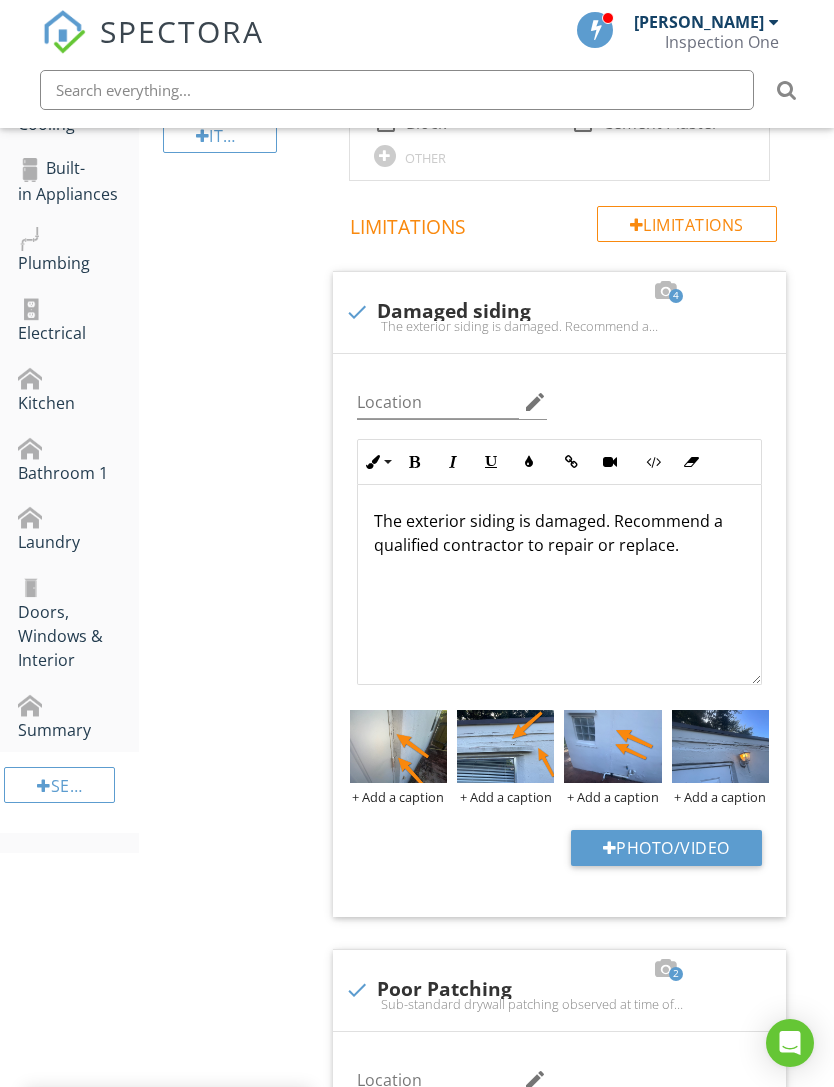click at bounding box center [720, 746] 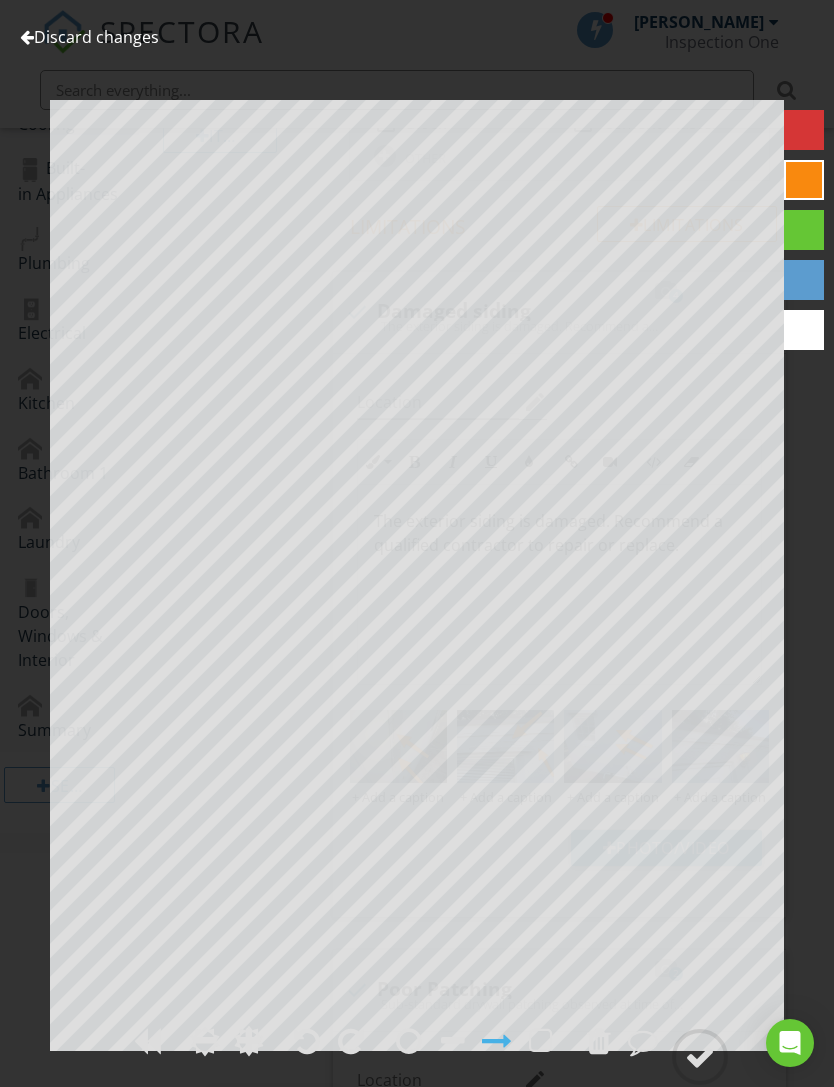 click 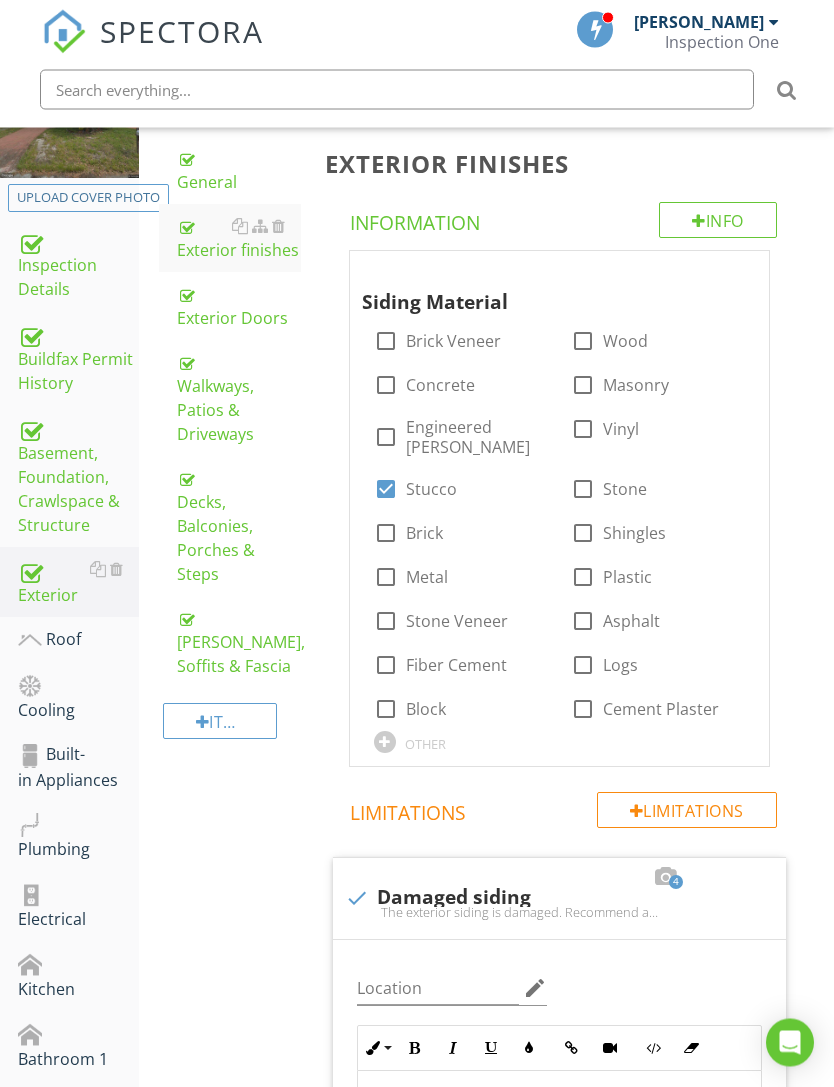 scroll, scrollTop: 266, scrollLeft: 0, axis: vertical 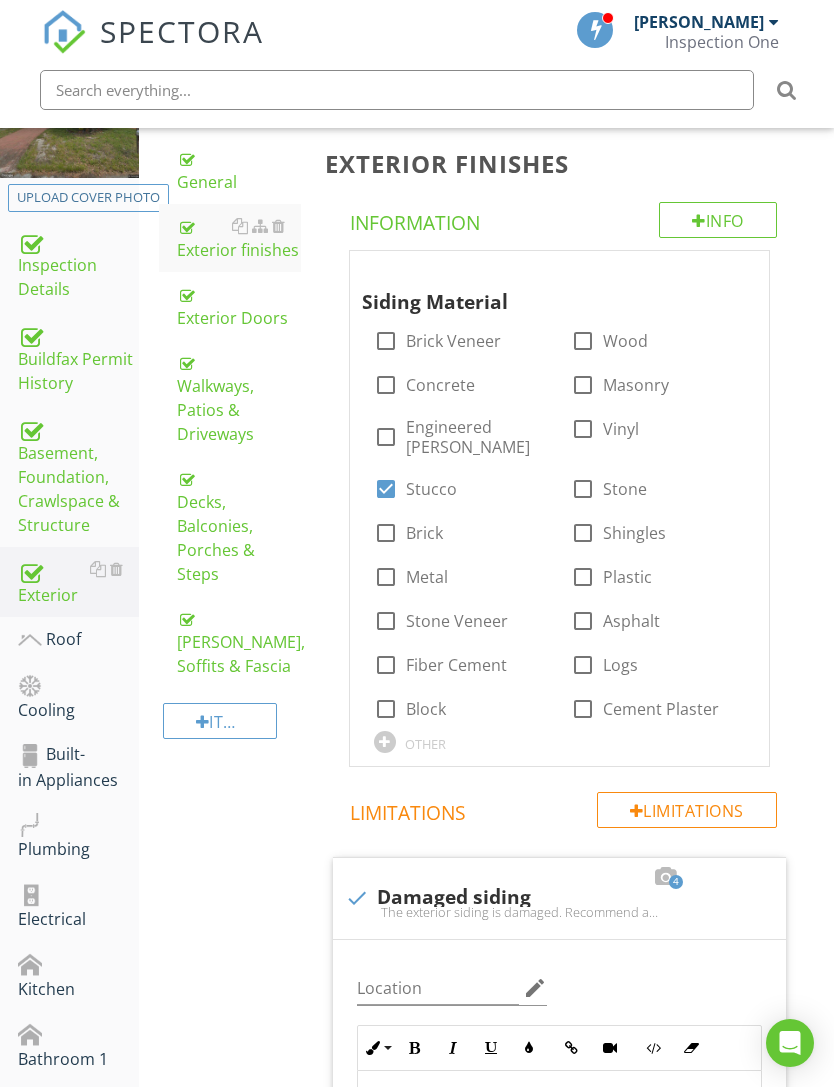click on "Roof" at bounding box center (78, 640) 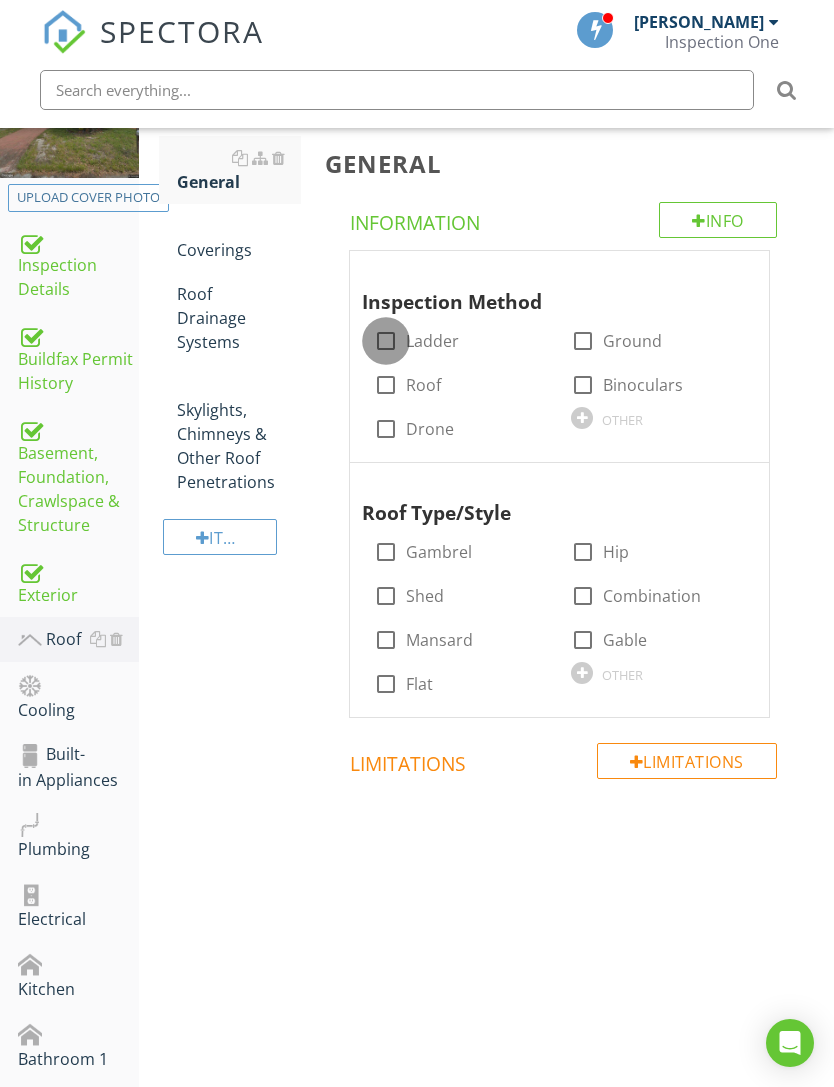 click at bounding box center [386, 341] 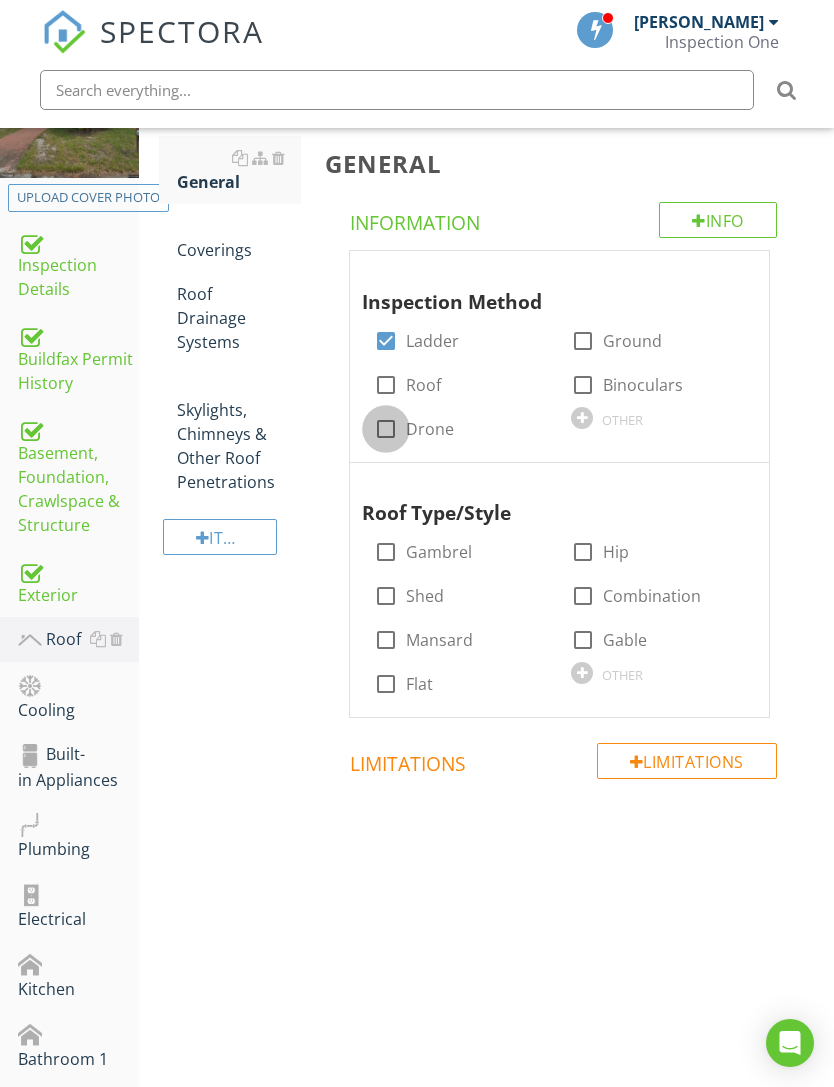 click at bounding box center [386, 429] 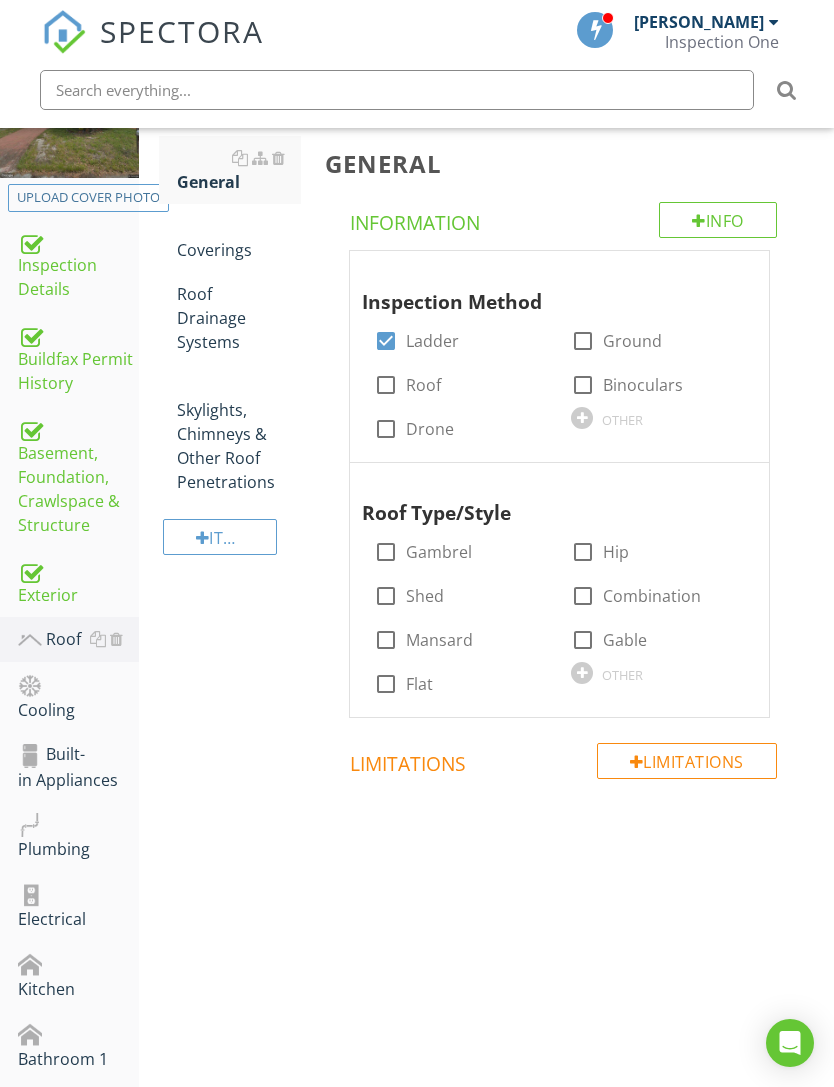 click at bounding box center (386, 429) 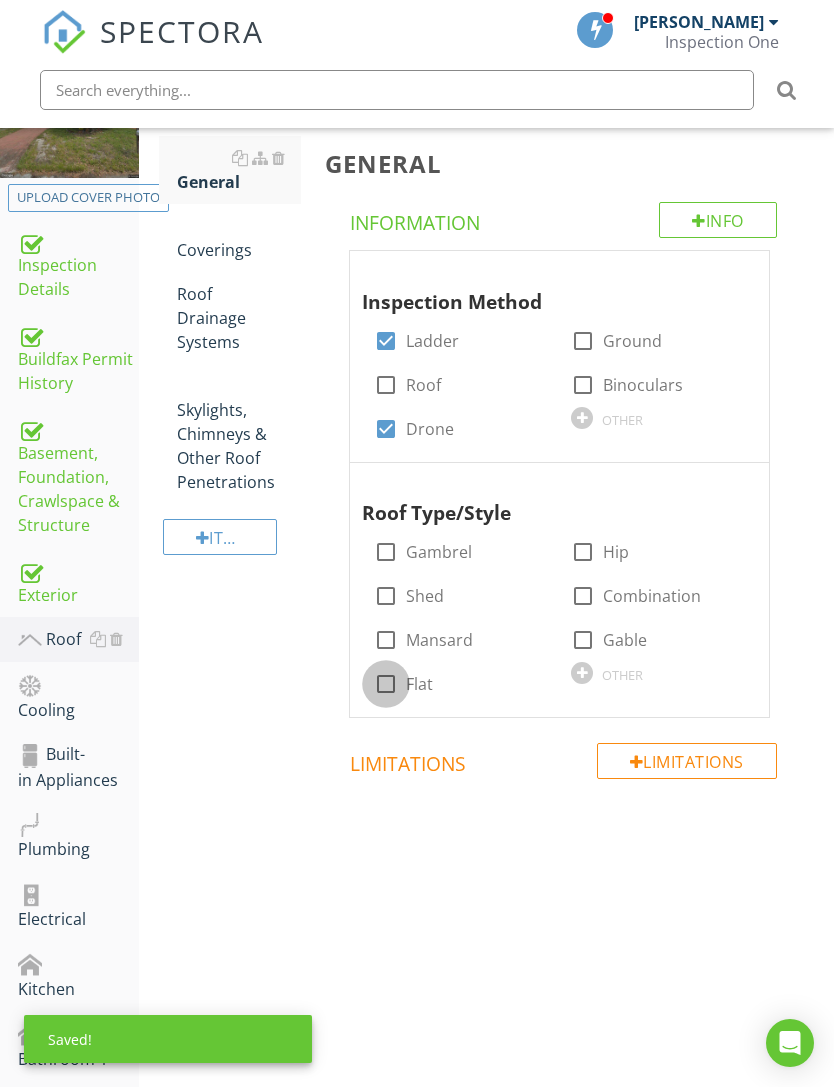 click at bounding box center (386, 684) 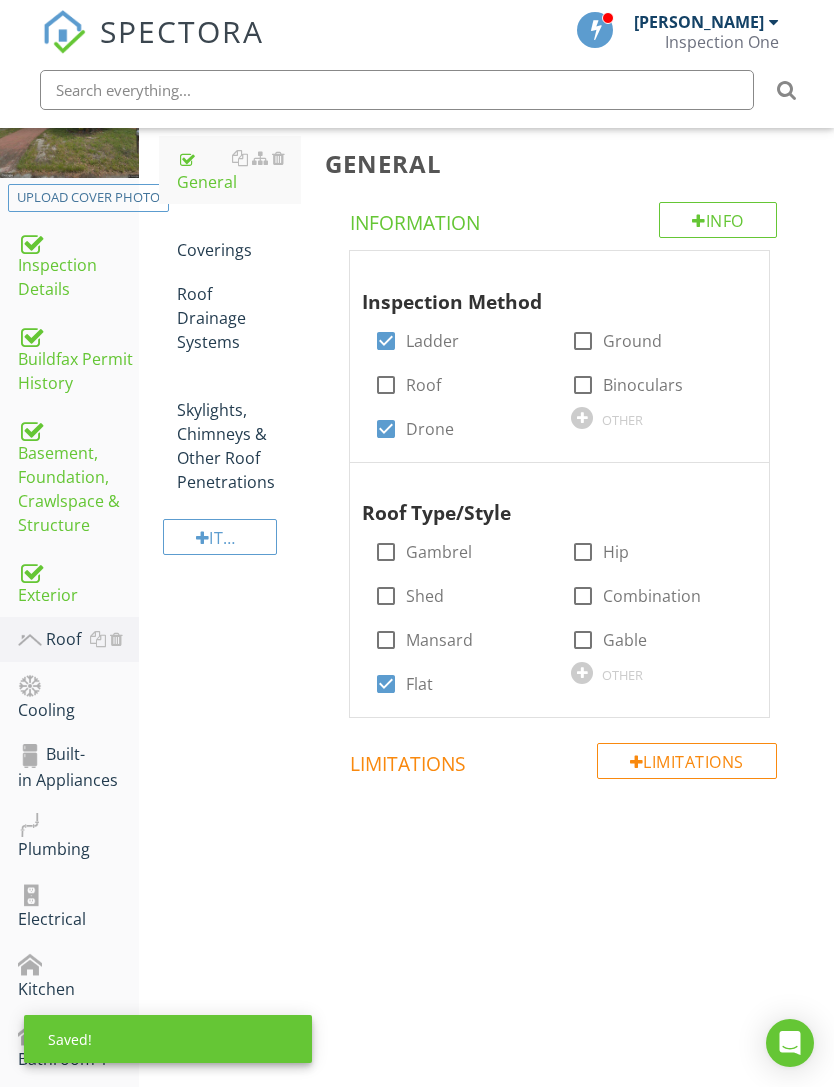 click on "Coverings" at bounding box center (239, 238) 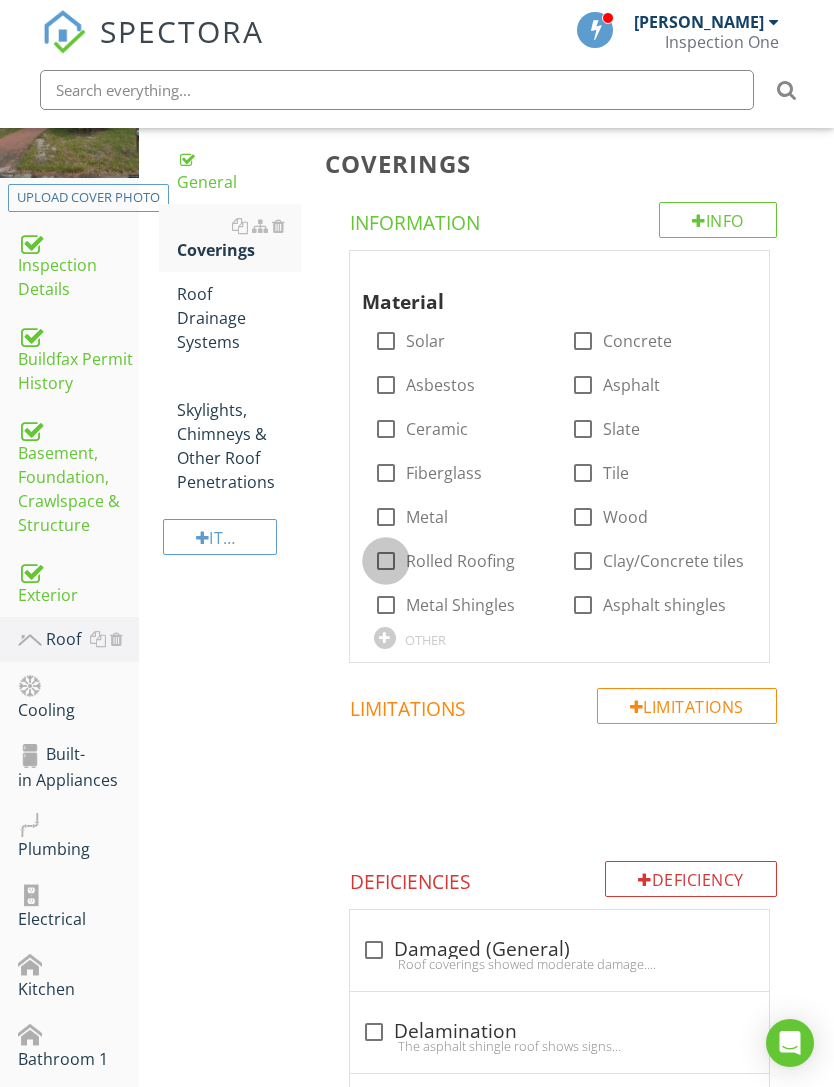 click at bounding box center (386, 561) 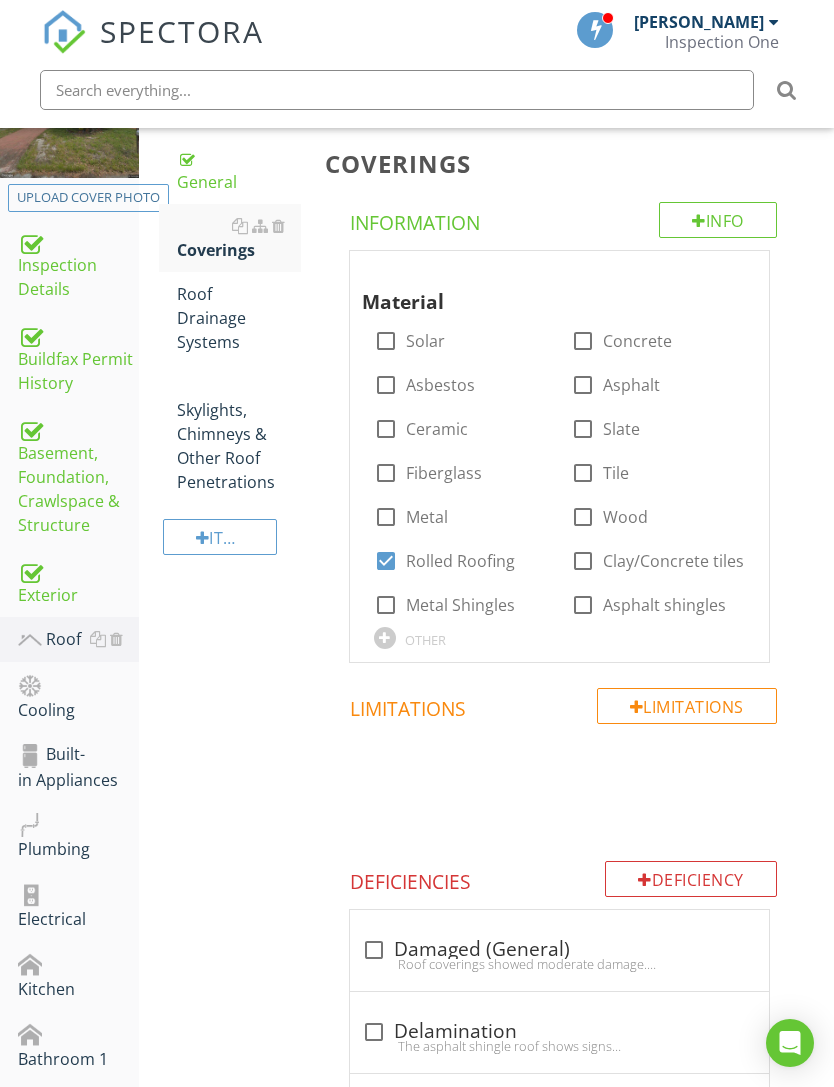 click at bounding box center [733, 270] 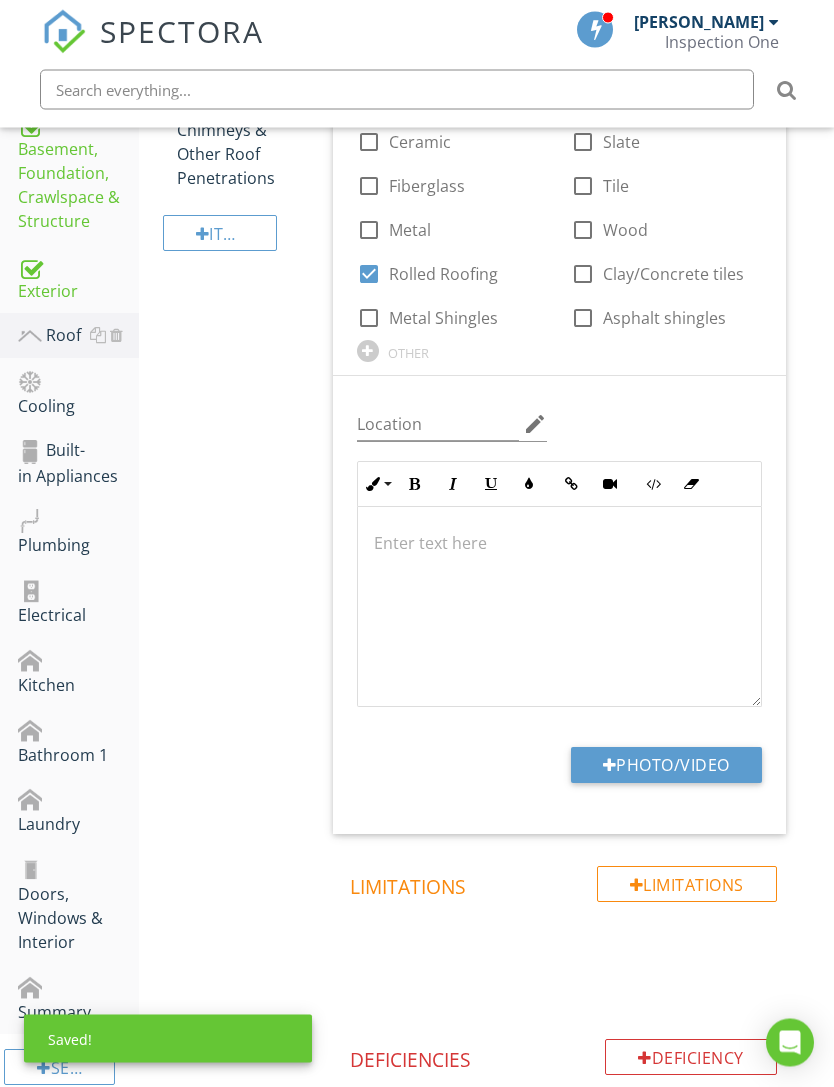 scroll, scrollTop: 570, scrollLeft: 0, axis: vertical 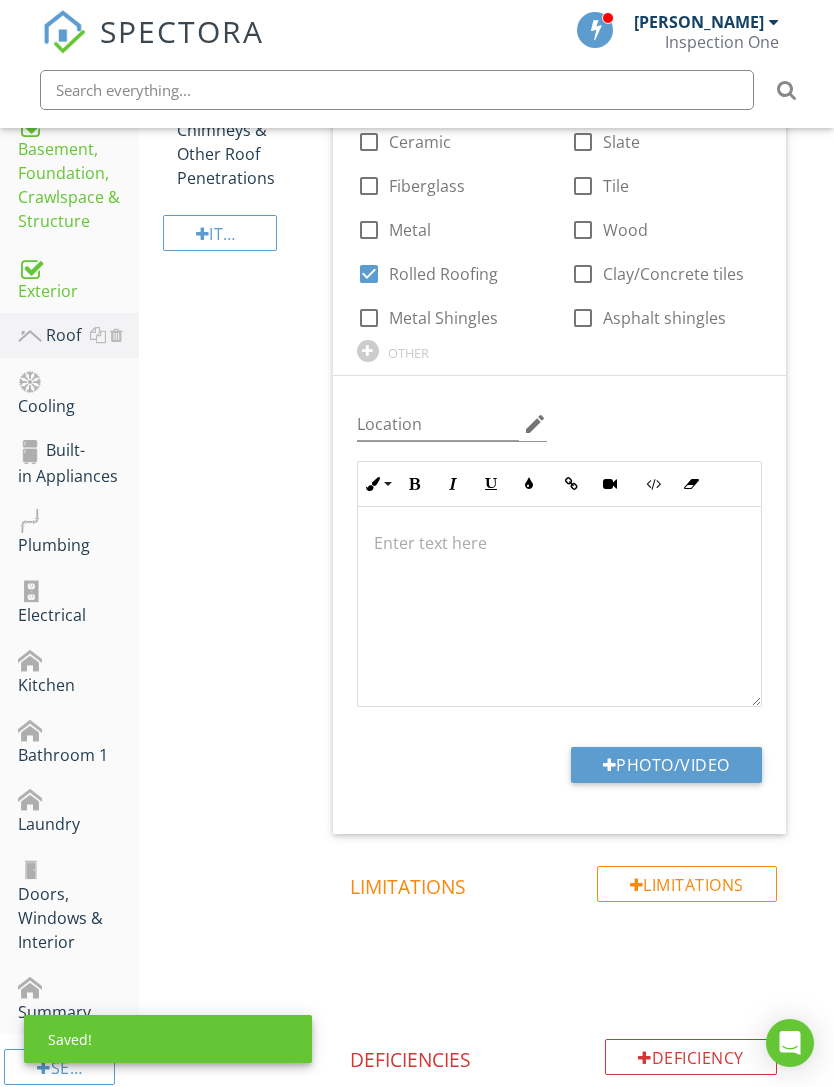 click on "Photo/Video" at bounding box center [666, 765] 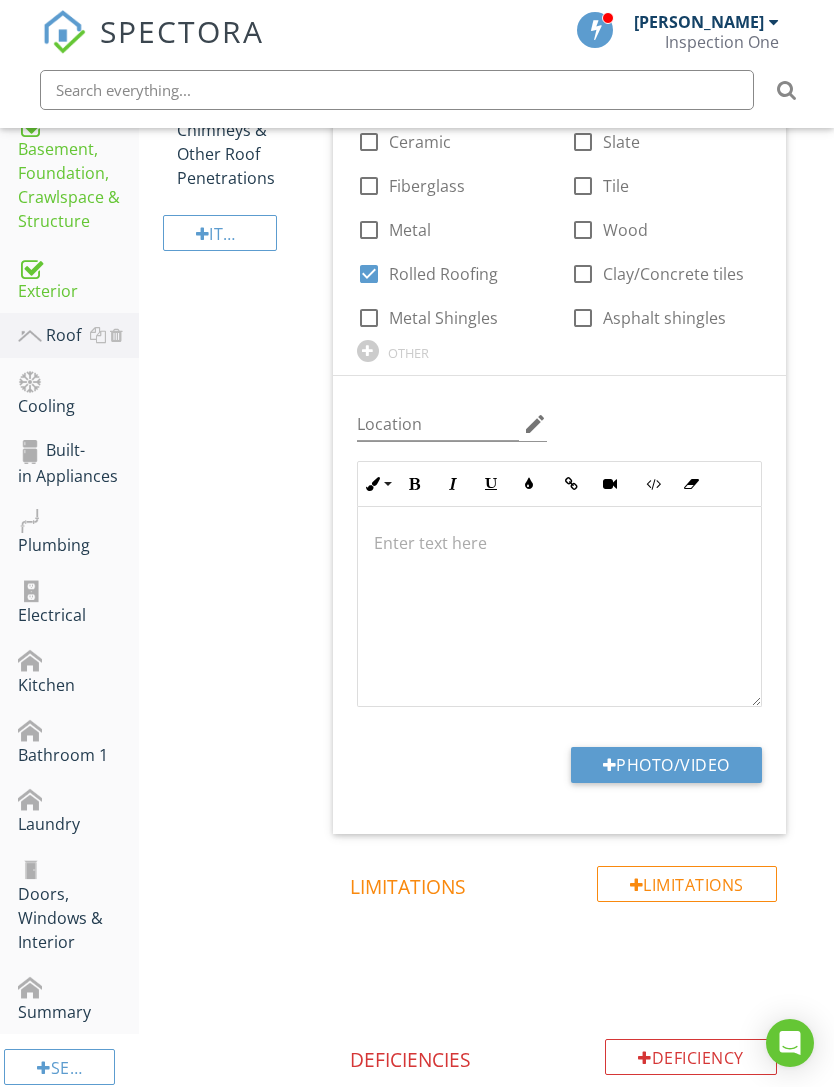 type on "C:\fakepath\DJI_0338.jpeg" 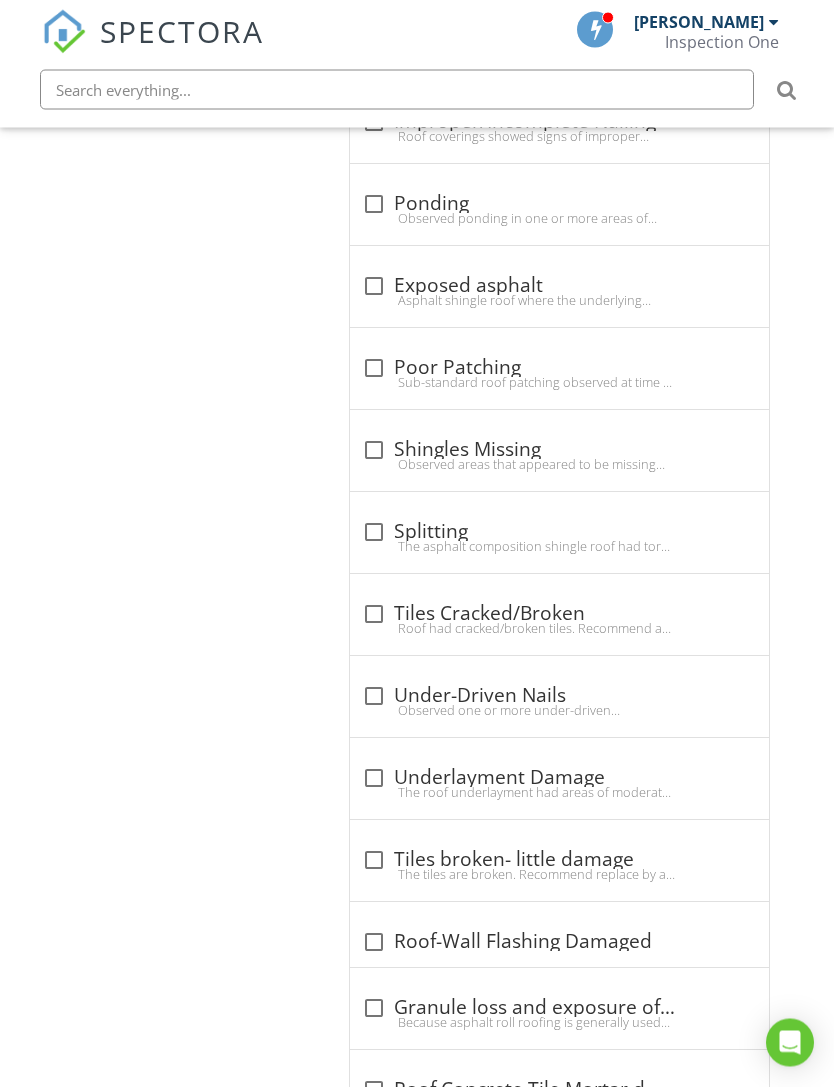 scroll, scrollTop: 2164, scrollLeft: 0, axis: vertical 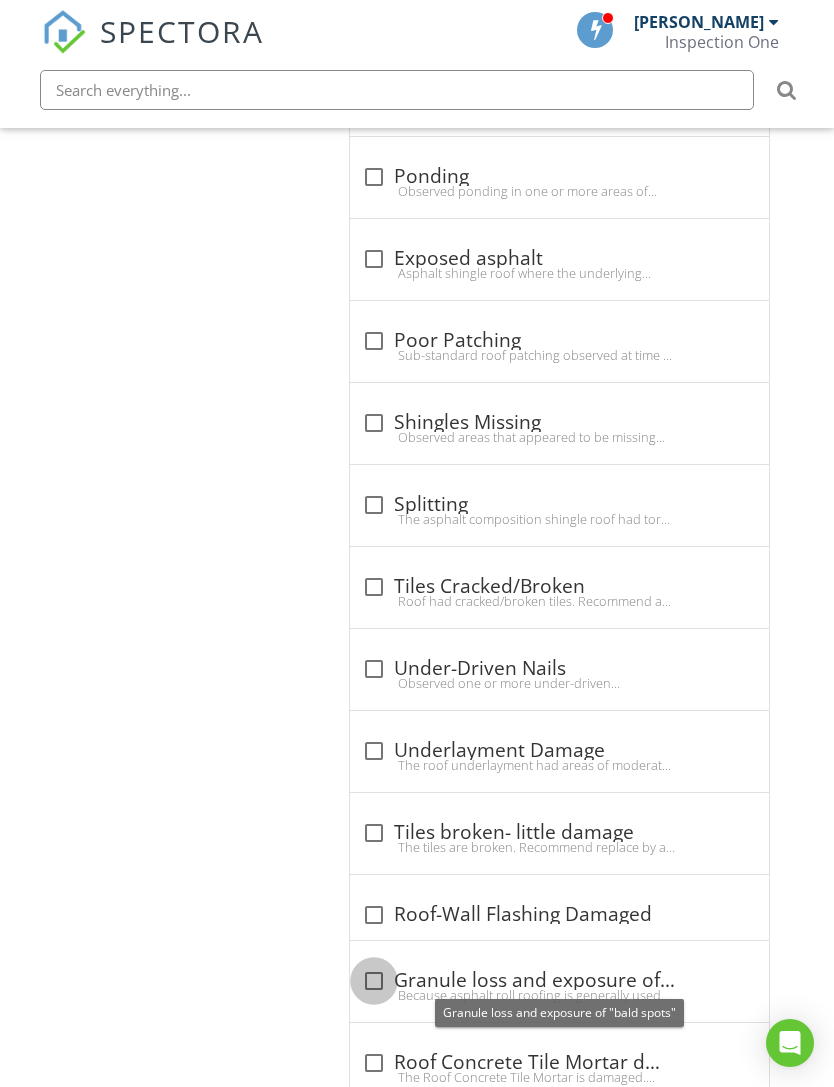 click at bounding box center [374, 981] 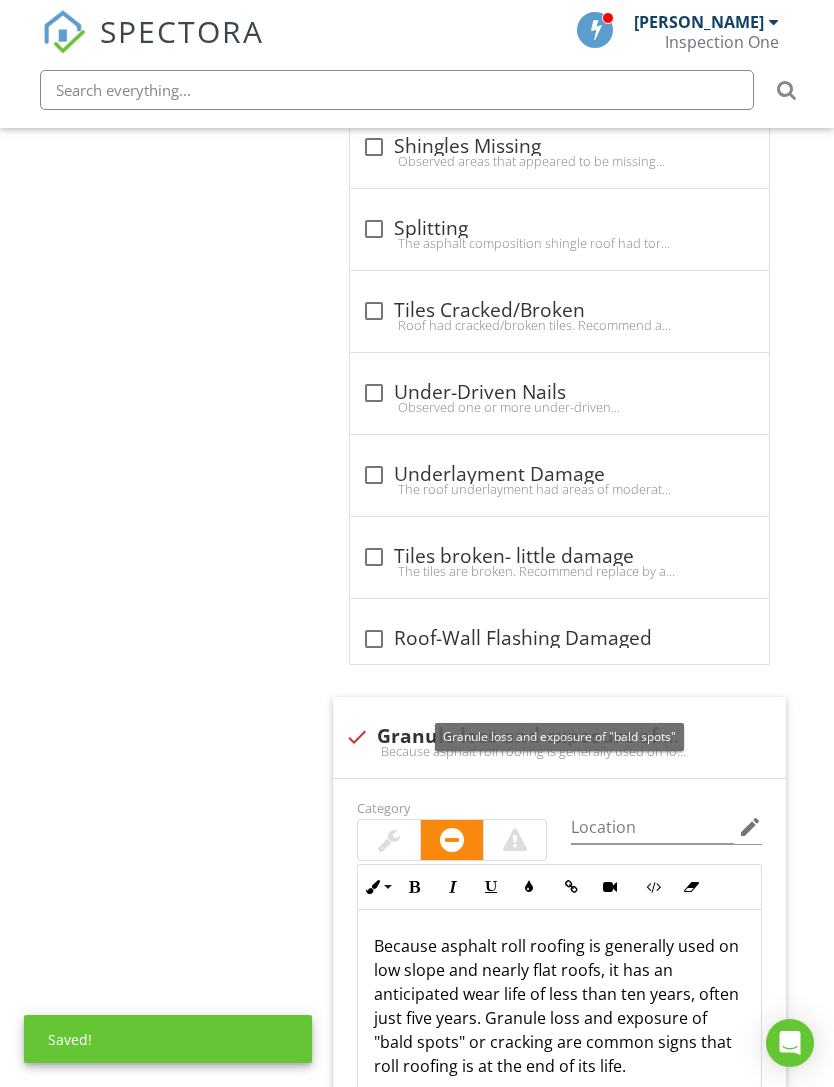 scroll, scrollTop: 2611, scrollLeft: 0, axis: vertical 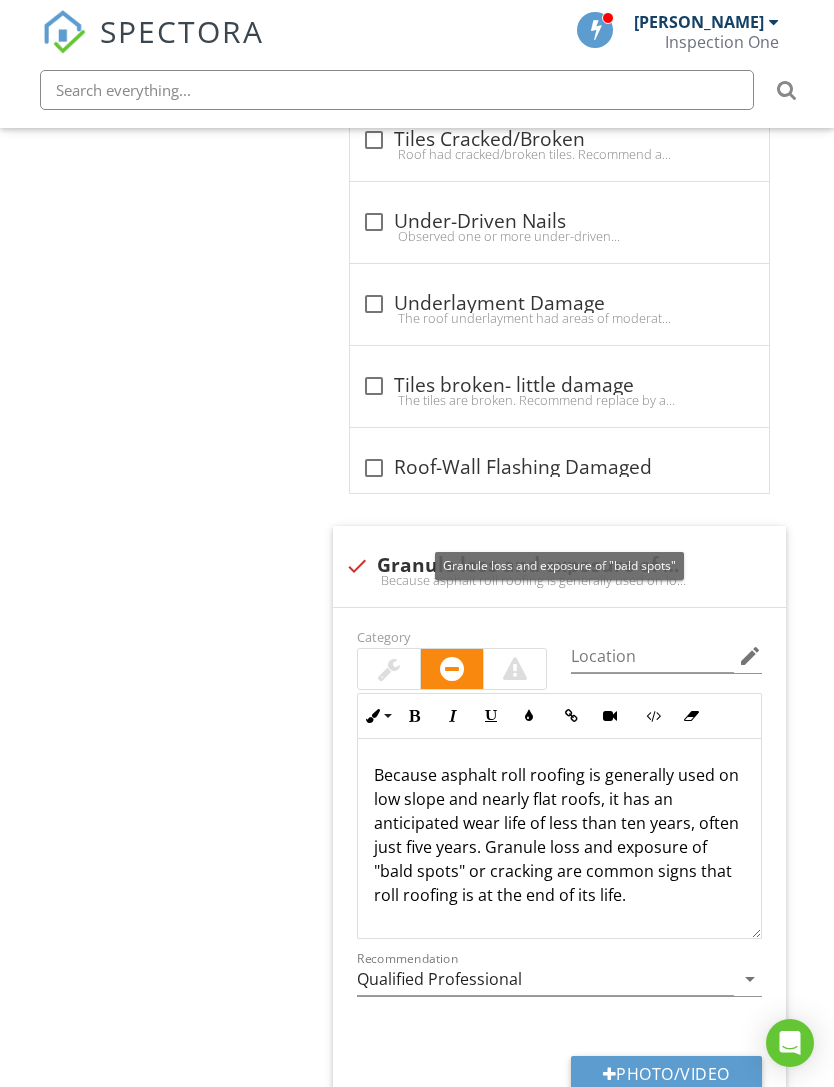 click on "Coverings
Info
Information                 12
Material
check_box_outline_blank Solar   check_box_outline_blank Concrete   check_box_outline_blank Asbestos   check_box_outline_blank Asphalt   check_box_outline_blank Ceramic   check_box_outline_blank Slate   check_box_outline_blank Fiberglass   check_box_outline_blank Tile   check_box_outline_blank Metal   check_box_outline_blank Wood   check_box Rolled Roofing   check_box_outline_blank Clay/Concrete tiles   check_box_outline_blank Metal Shingles   check_box_outline_blank Asphalt shingles         OTHER                   Location edit       Ordered List Unordered List Insert Image Insert Table Inline Style XLarge Large Normal Small Light Small/Light Bold Italic Underline Colors Insert Link Insert Video Code View Clear Formatting Enter text here               + Add a caption         + Add a caption         + Add a caption" at bounding box center (573, -483) 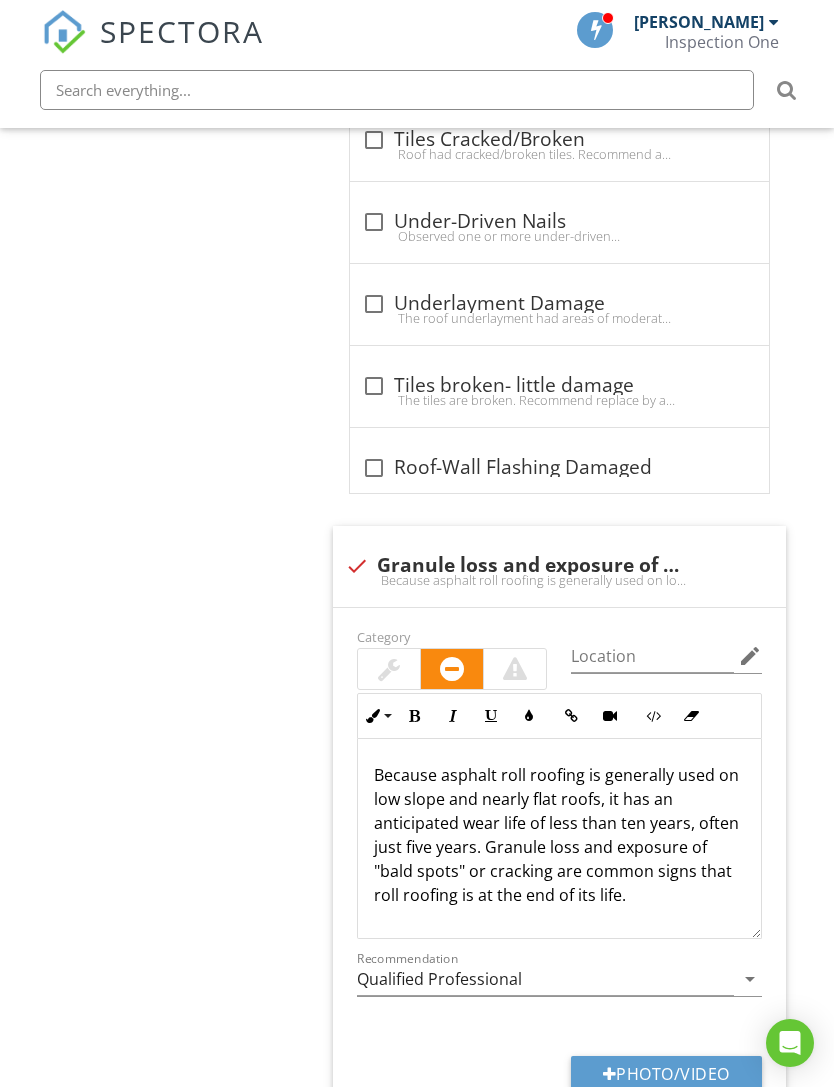 click on "Photo/Video" at bounding box center (666, 1074) 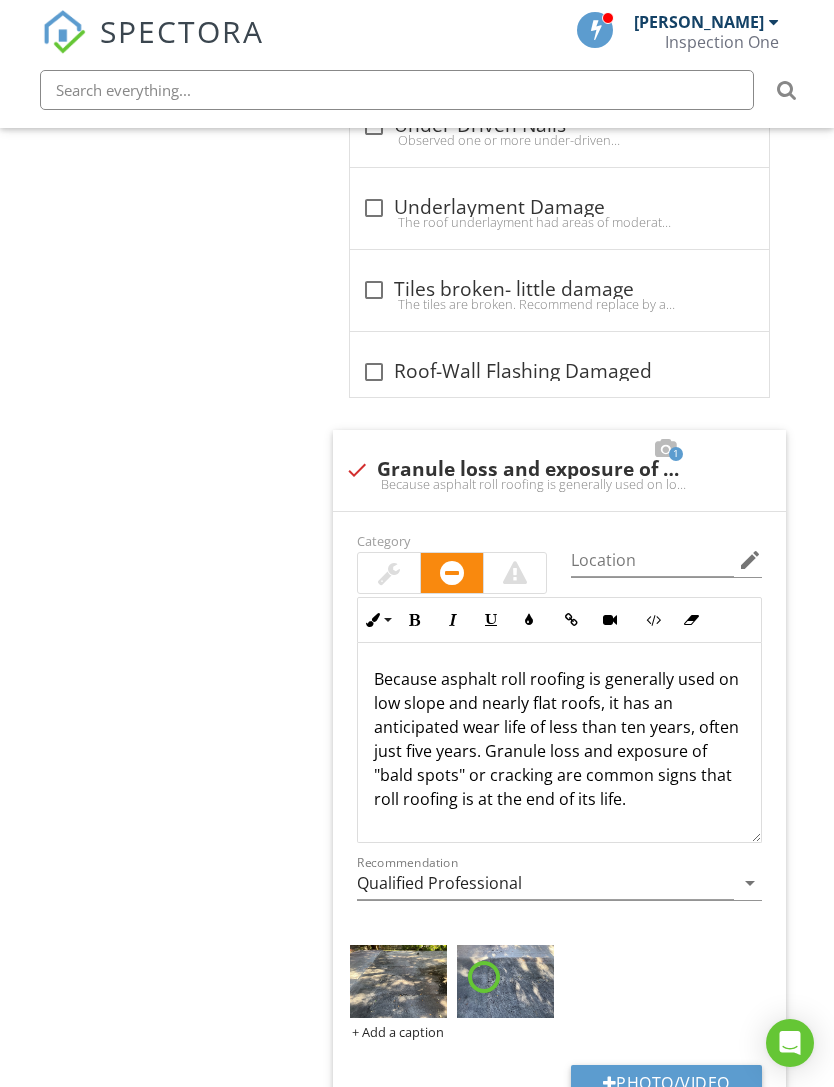scroll, scrollTop: 2869, scrollLeft: 0, axis: vertical 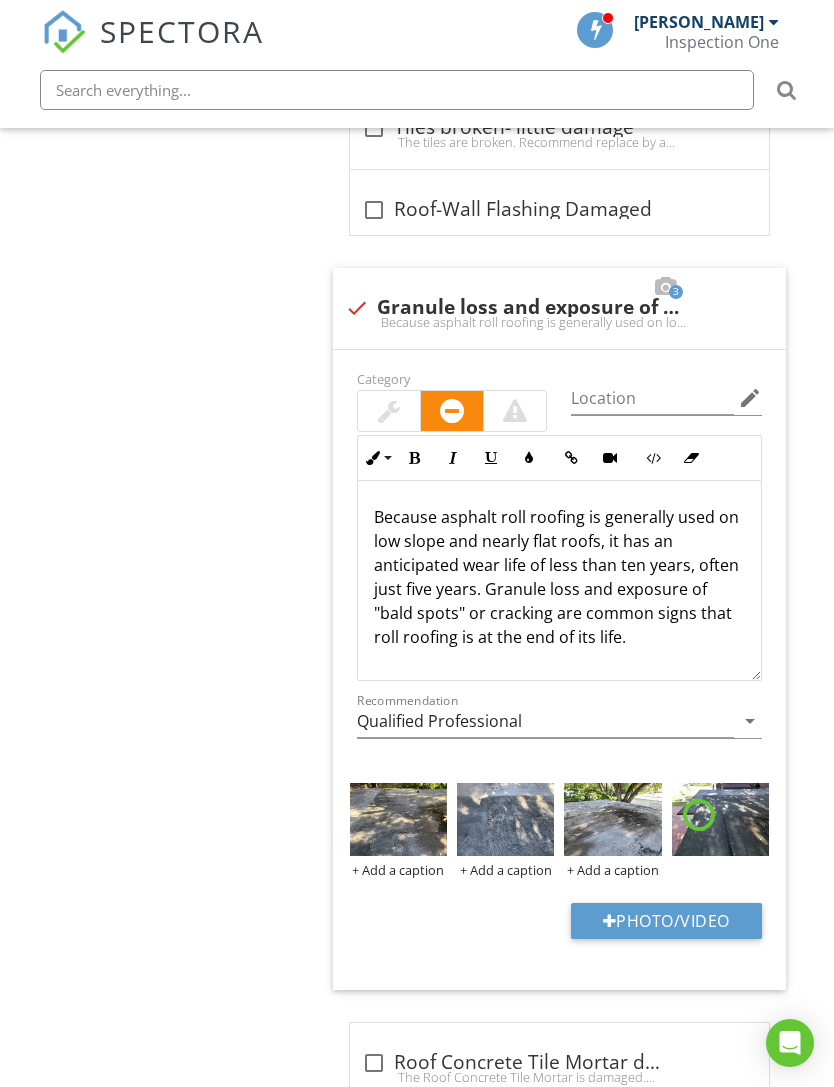 click at bounding box center [398, 819] 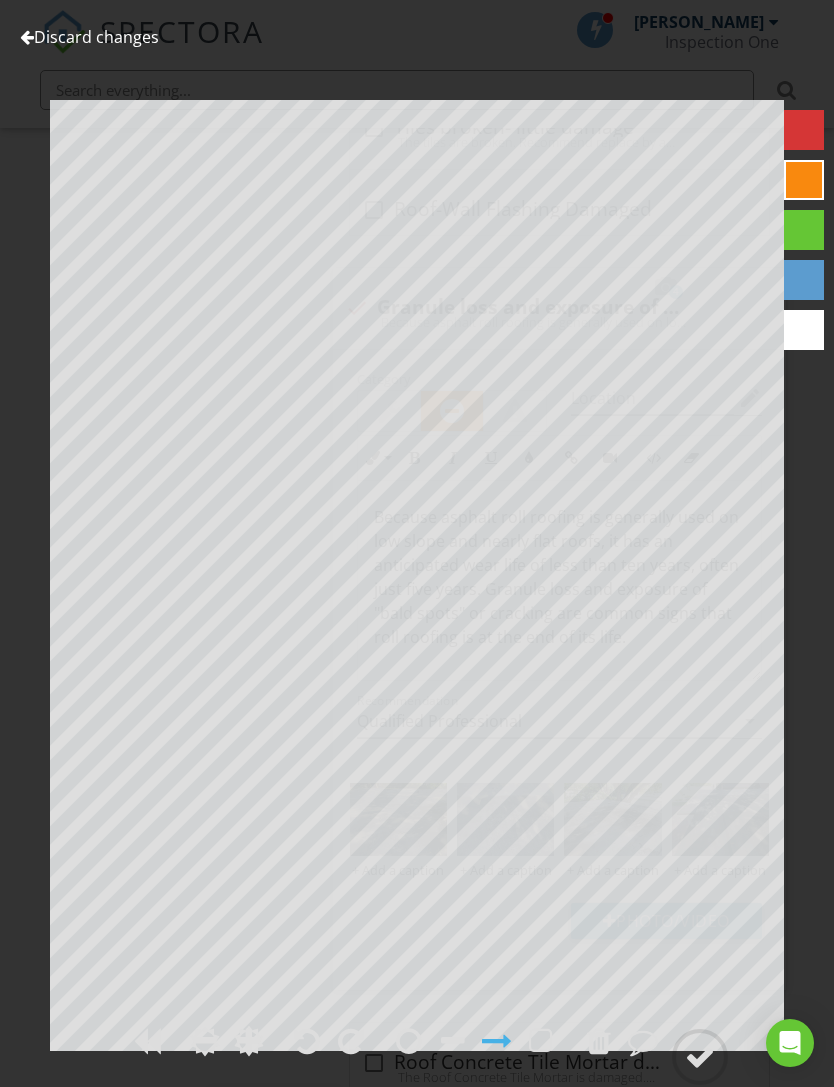 scroll, scrollTop: 2869, scrollLeft: 1, axis: both 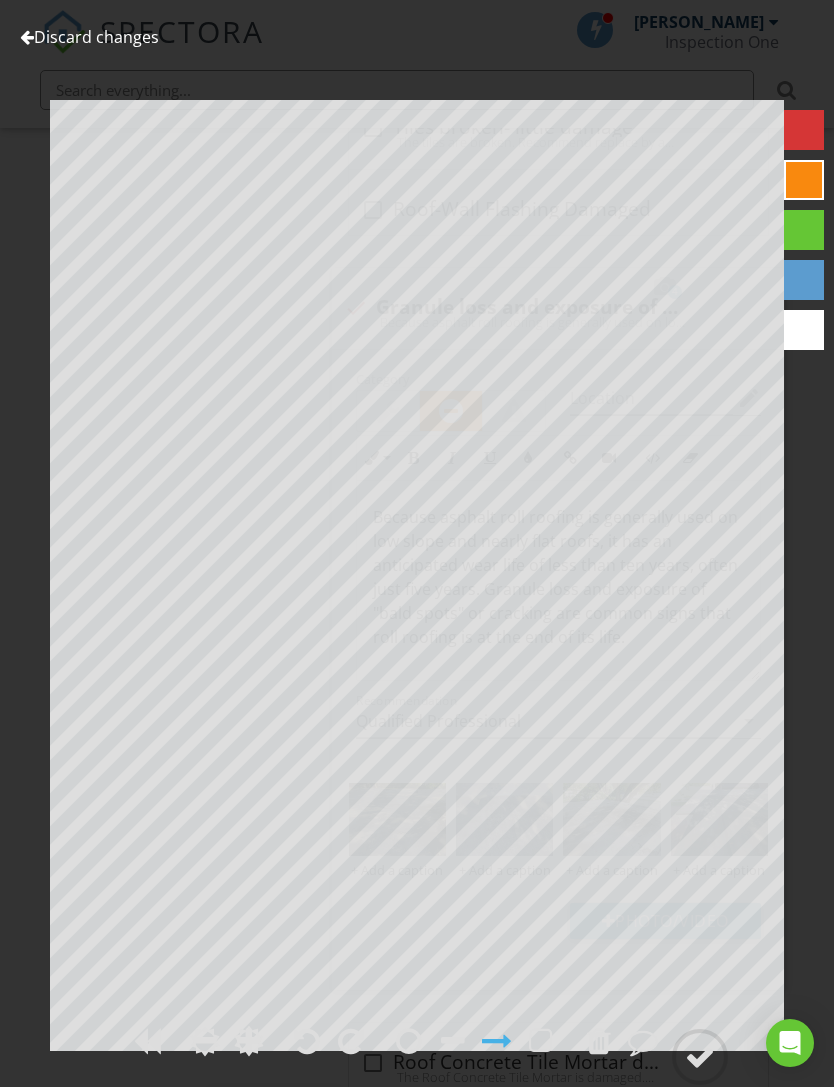 click at bounding box center [700, 1057] 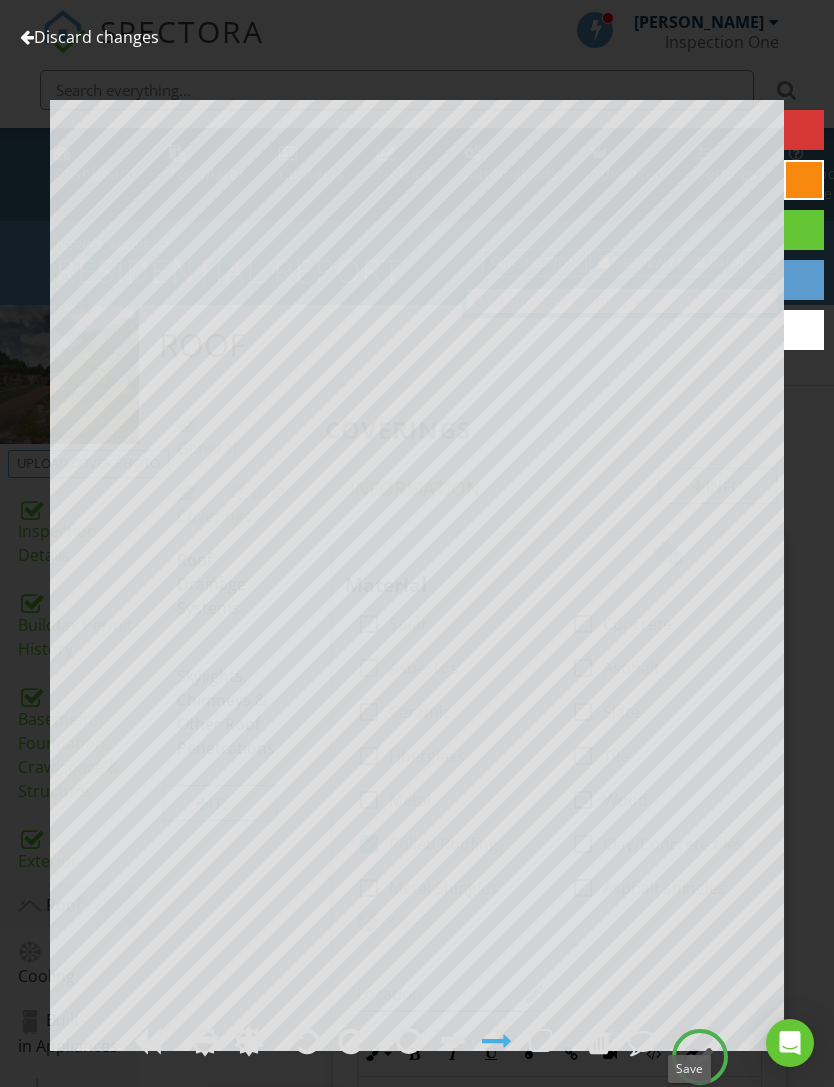 scroll, scrollTop: 2869, scrollLeft: 1, axis: both 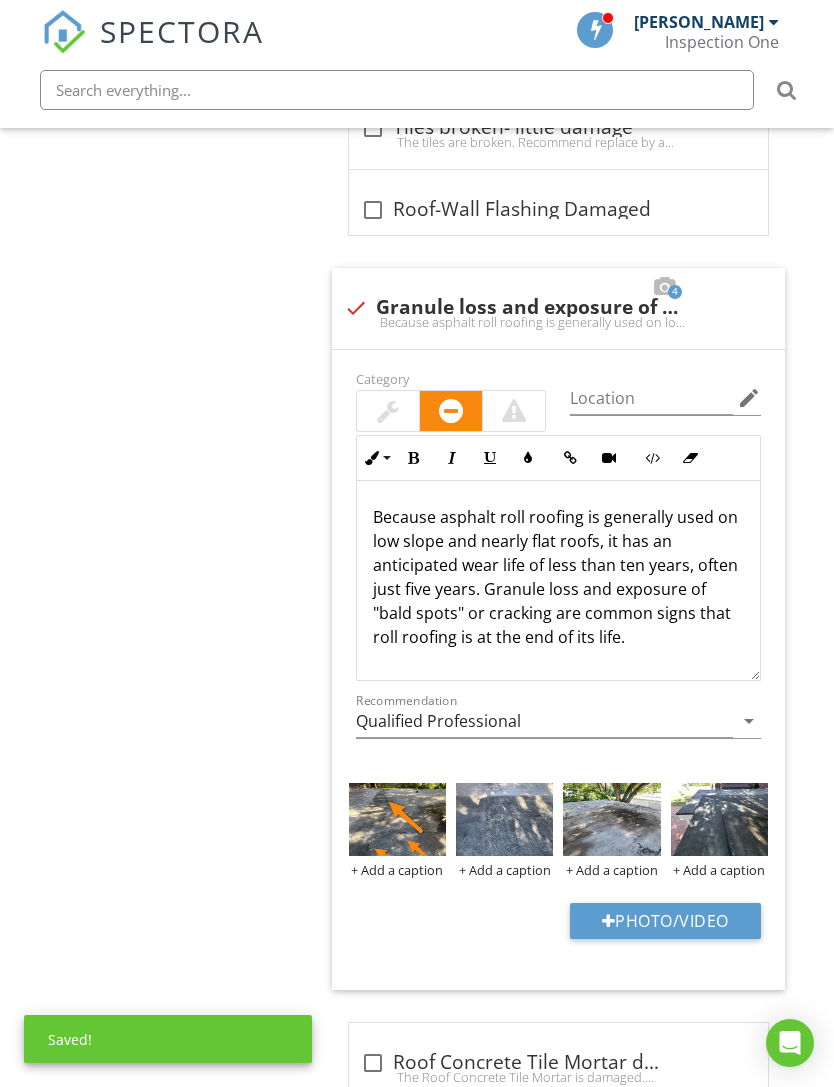 click at bounding box center [504, 819] 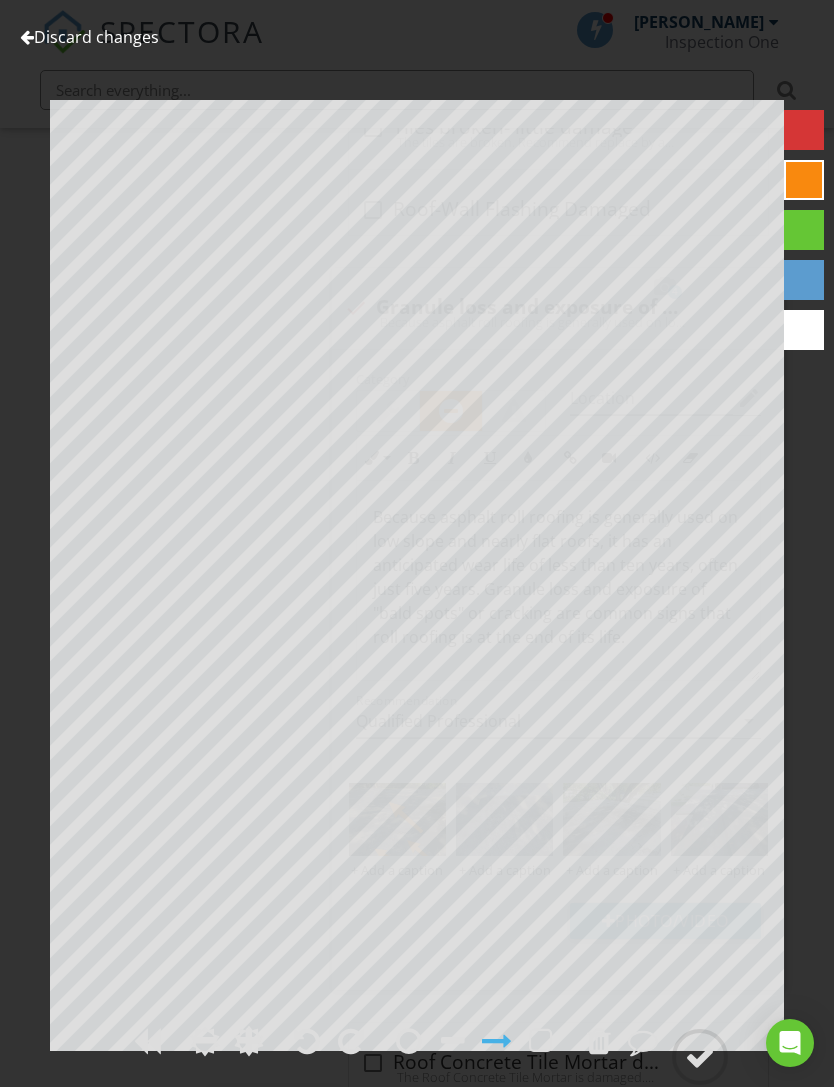 click at bounding box center (700, 1057) 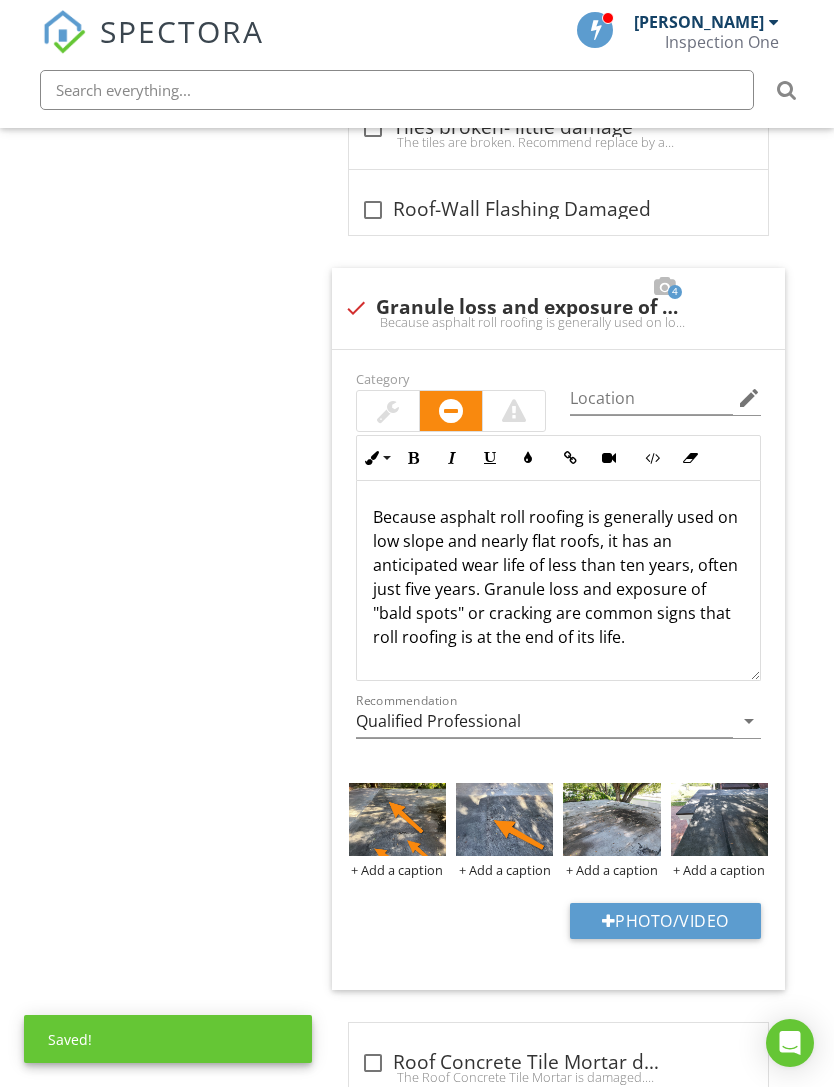 click at bounding box center [611, 819] 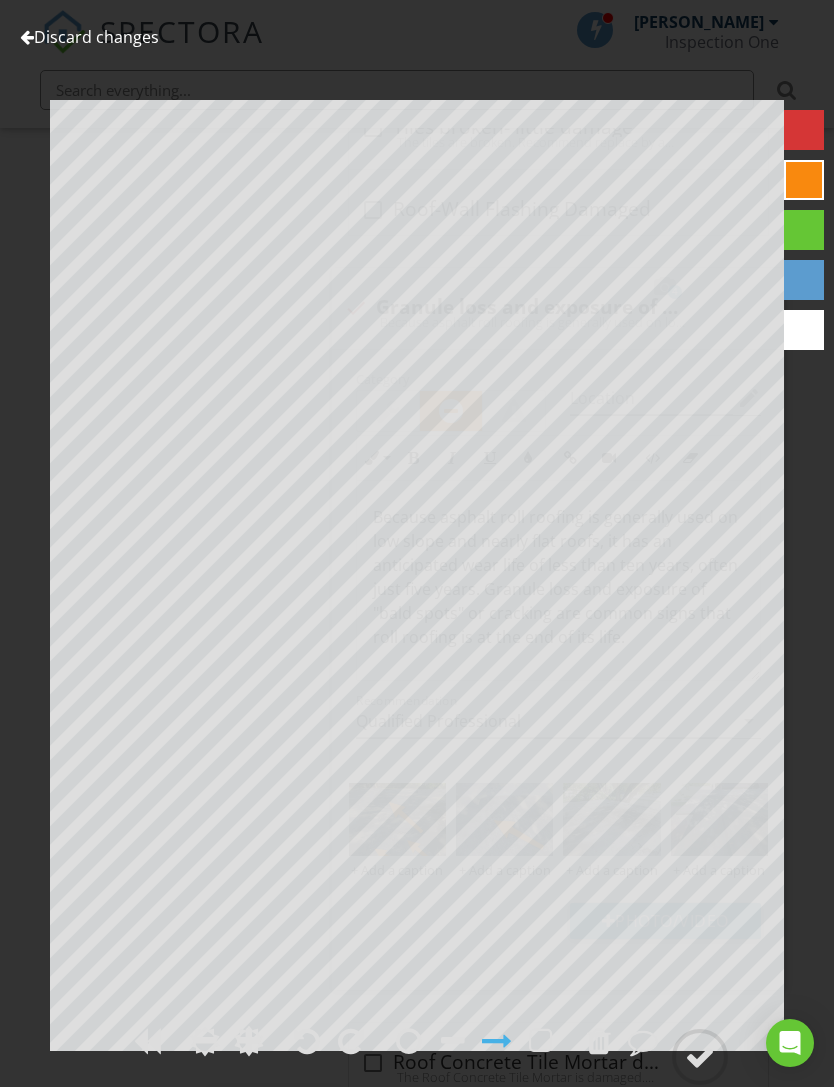click at bounding box center [700, 1057] 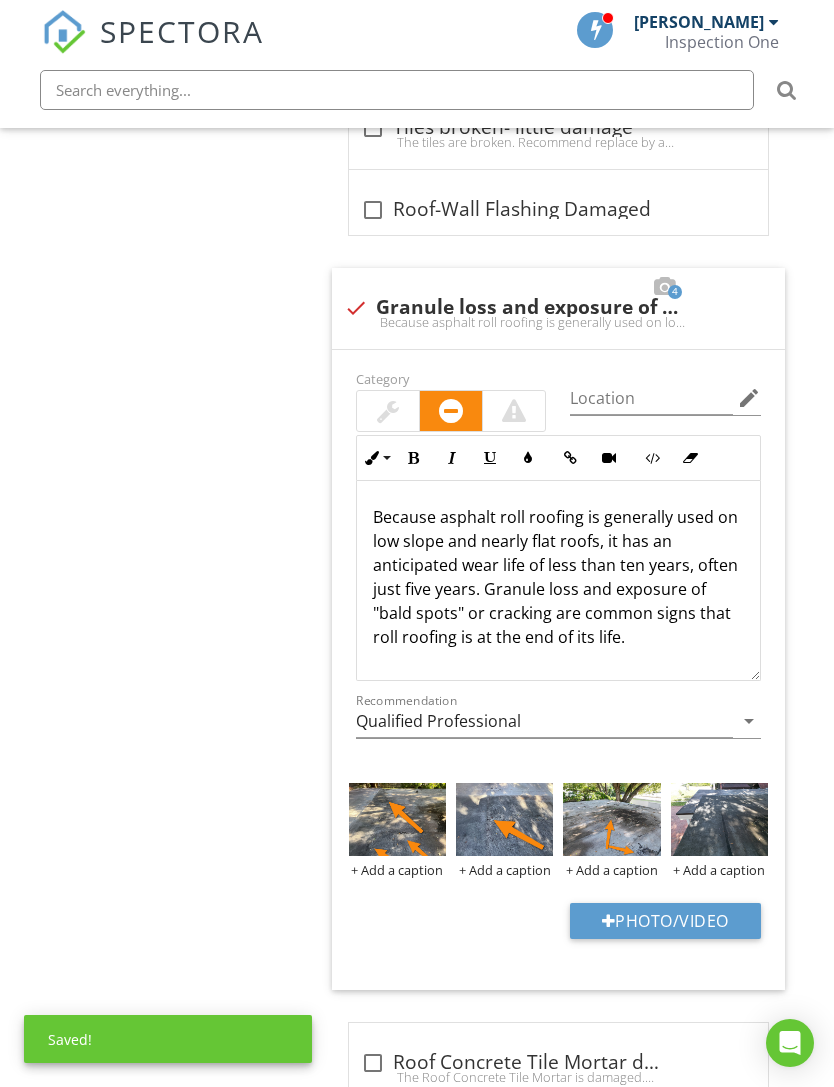 click at bounding box center [719, 819] 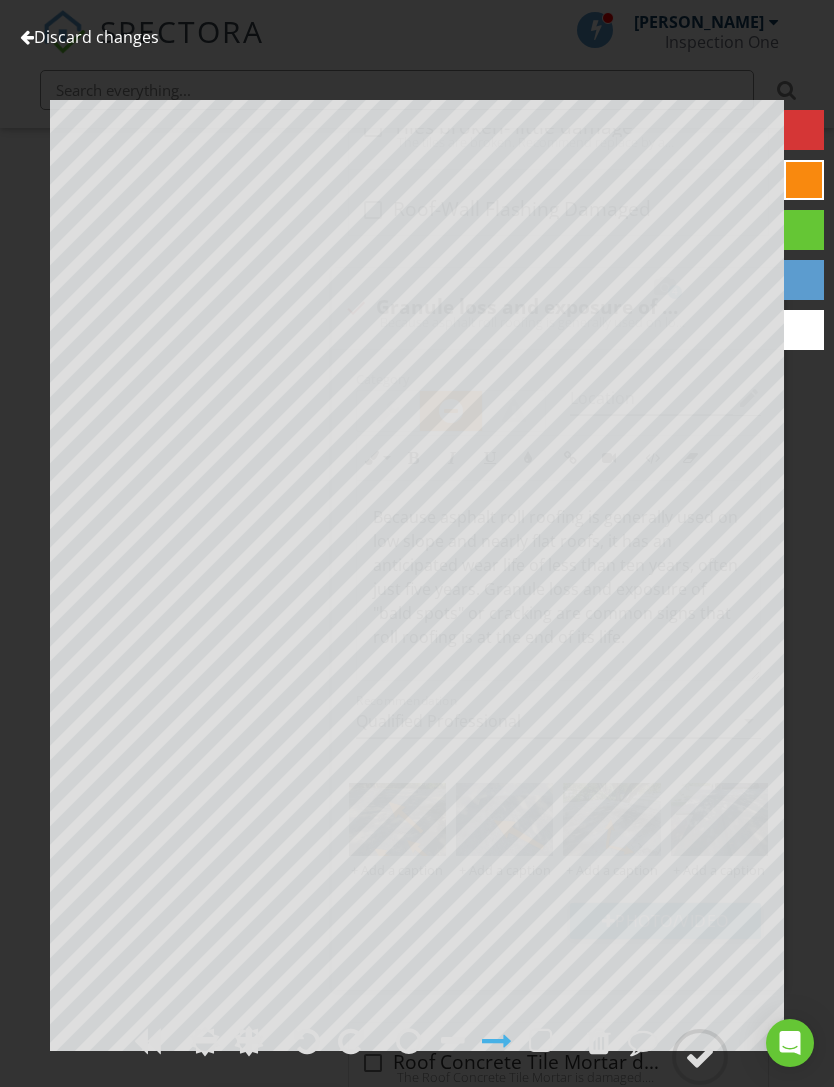 click at bounding box center [700, 1057] 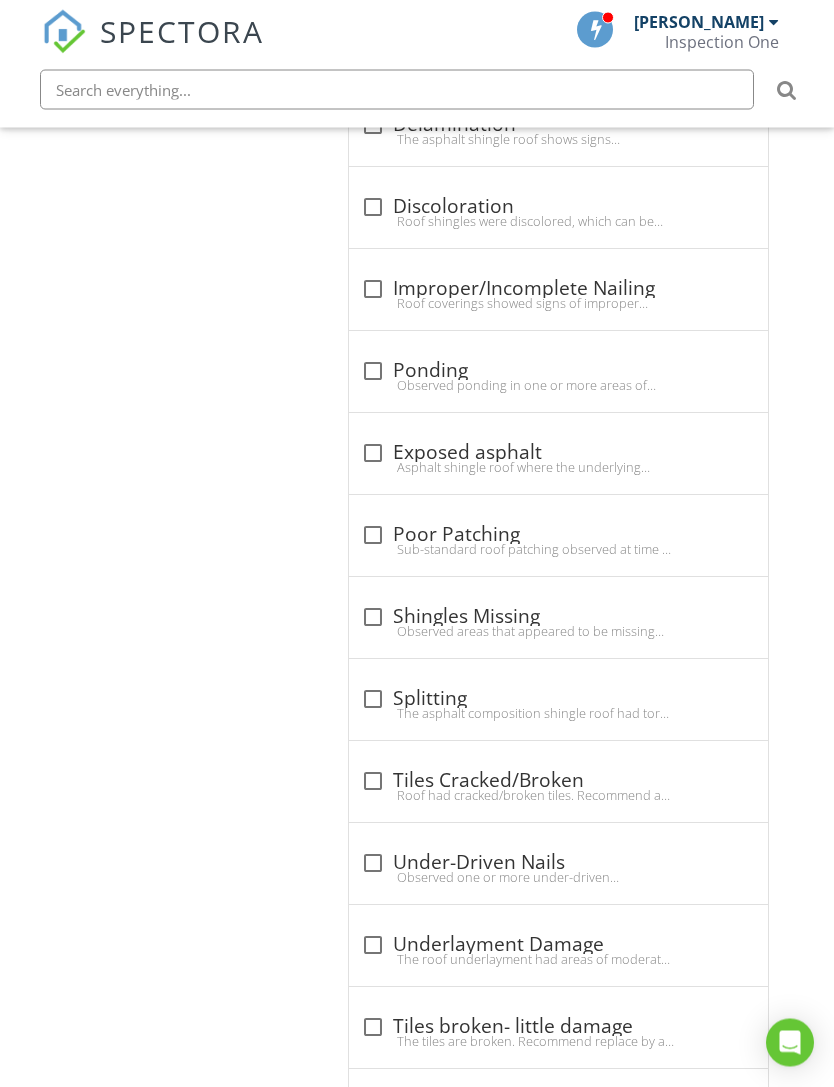 scroll, scrollTop: 1970, scrollLeft: 1, axis: both 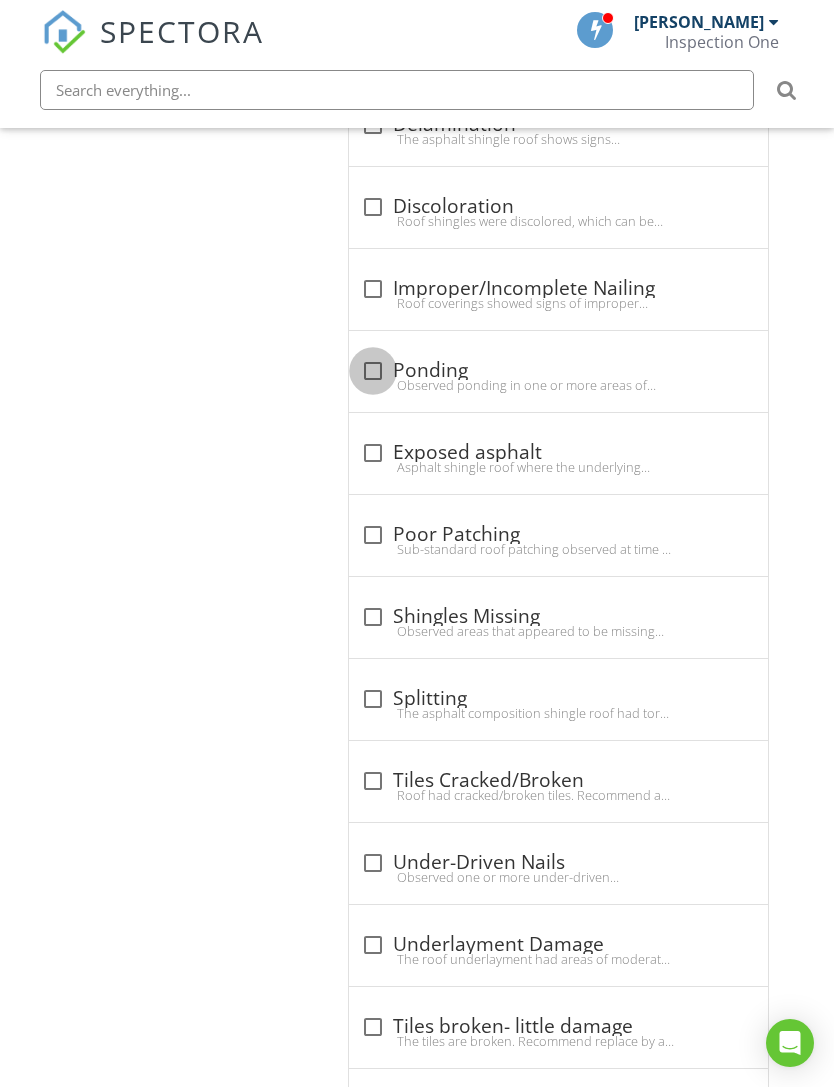 click at bounding box center [373, 371] 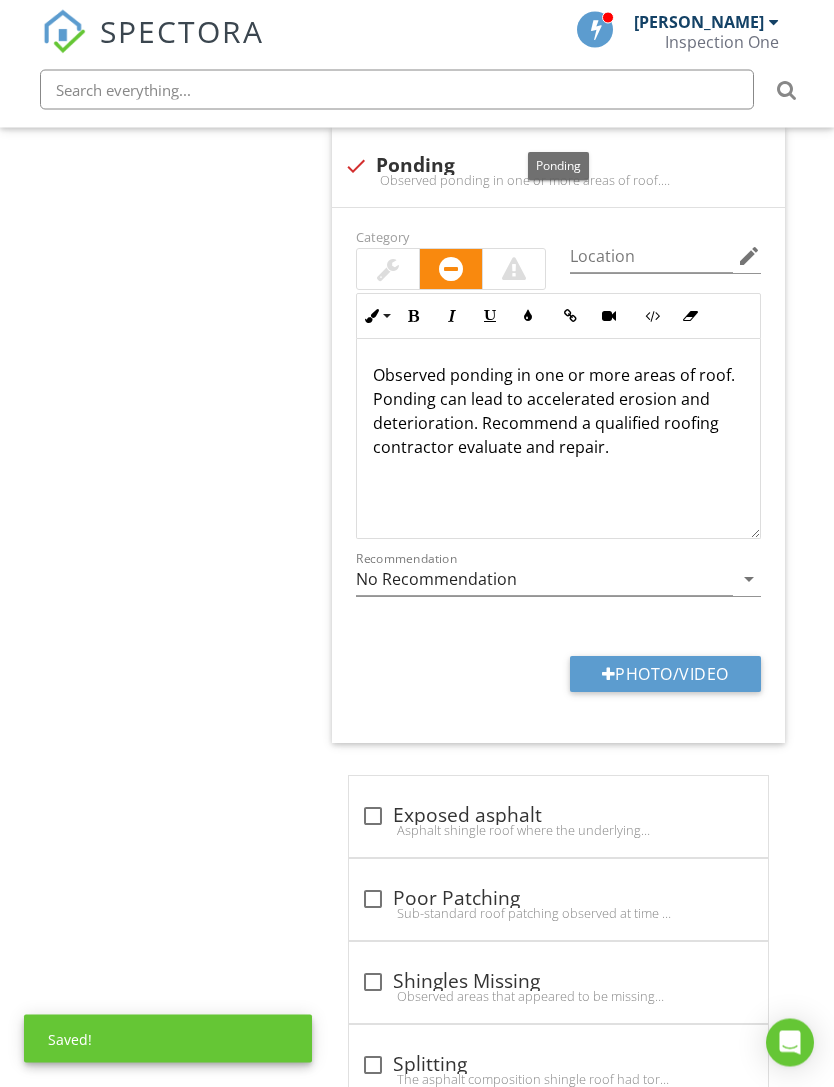 scroll, scrollTop: 2207, scrollLeft: 1, axis: both 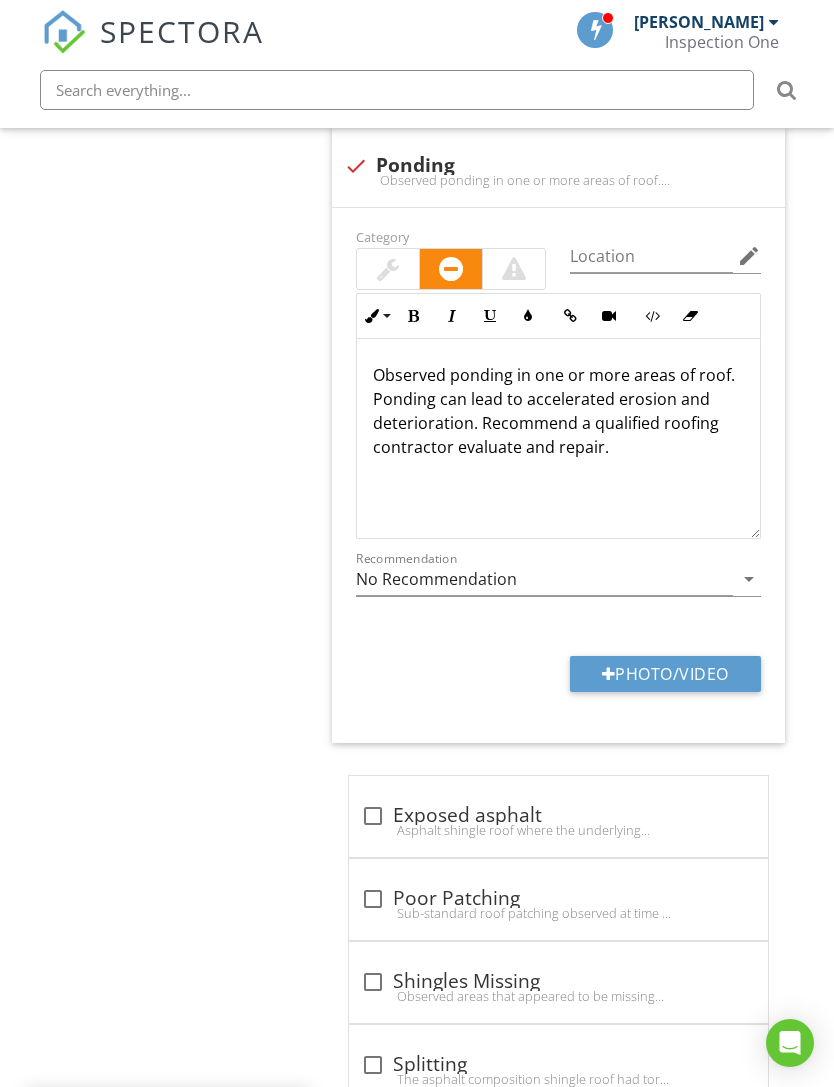click on "Photo/Video" at bounding box center [665, 674] 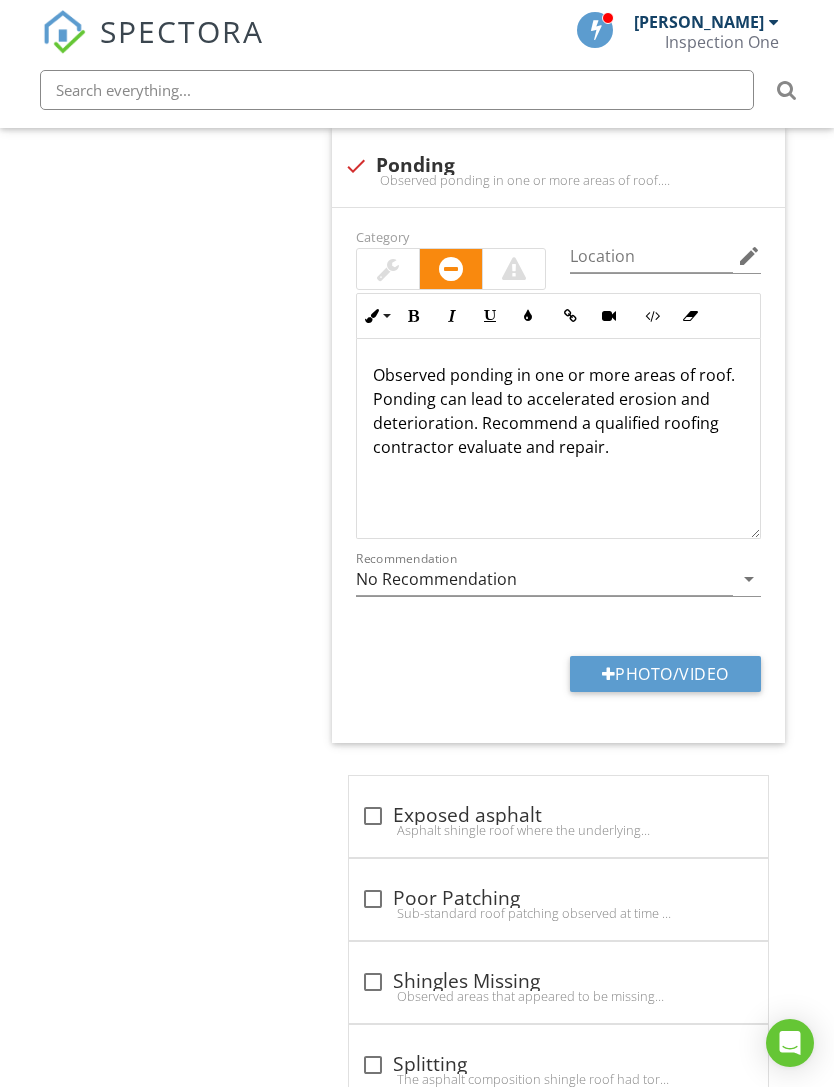 type on "C:\fakepath\IMG_0316.jpeg" 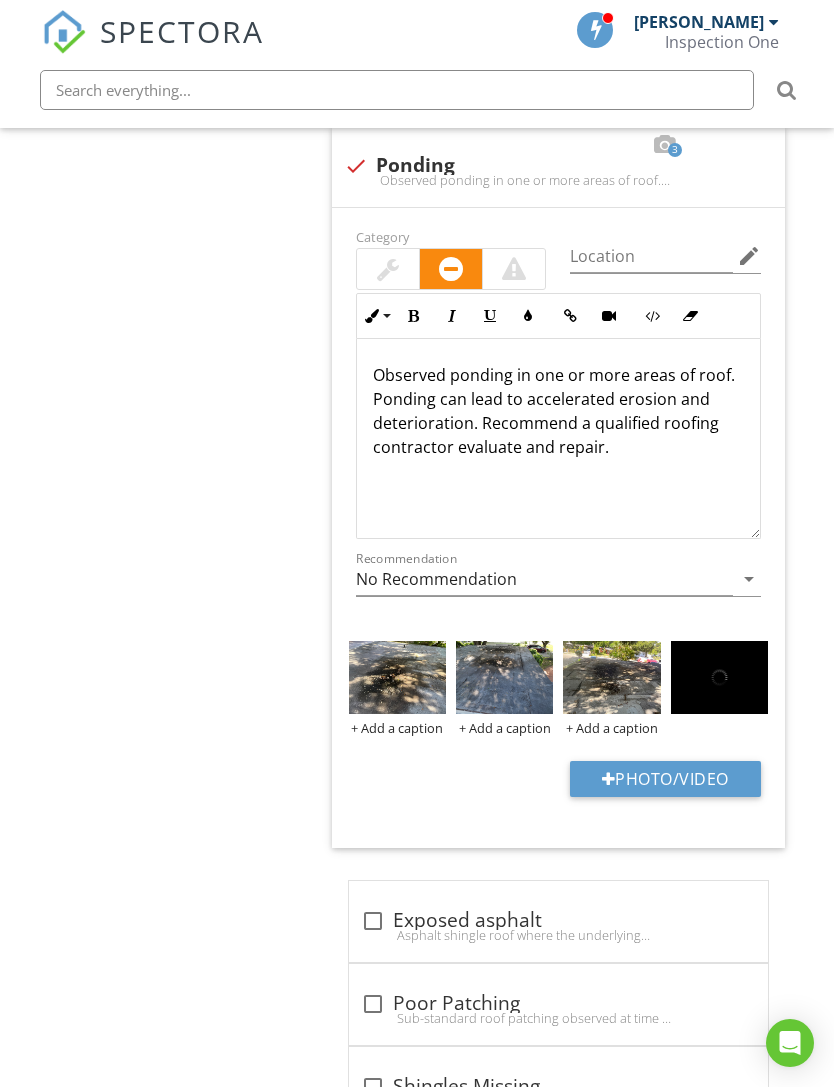 click at bounding box center (397, 677) 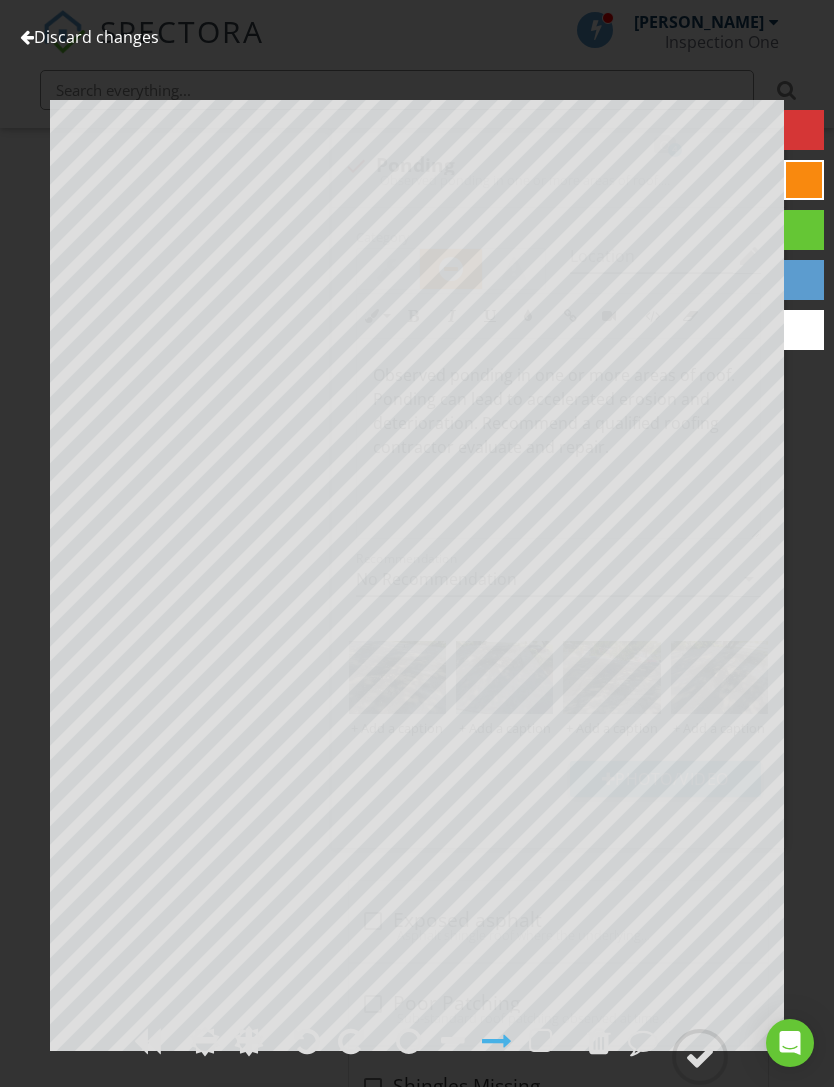 click at bounding box center (700, 1057) 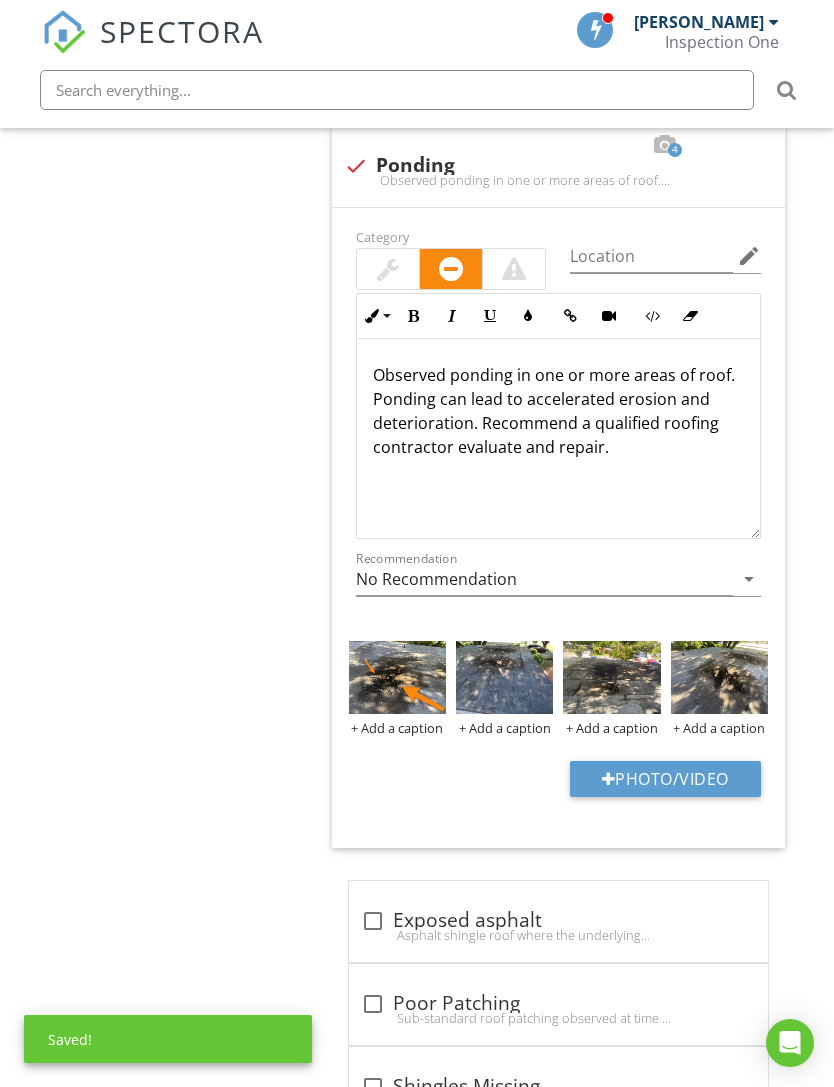 click at bounding box center [504, 677] 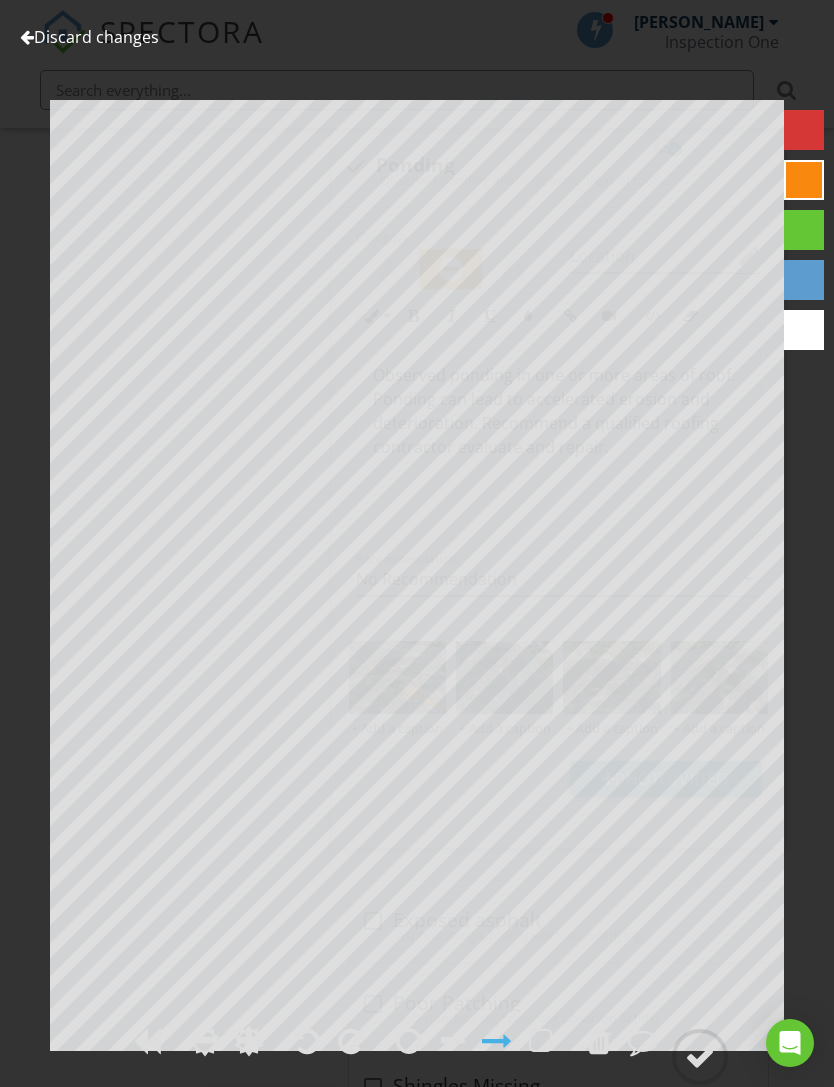 click at bounding box center [700, 1057] 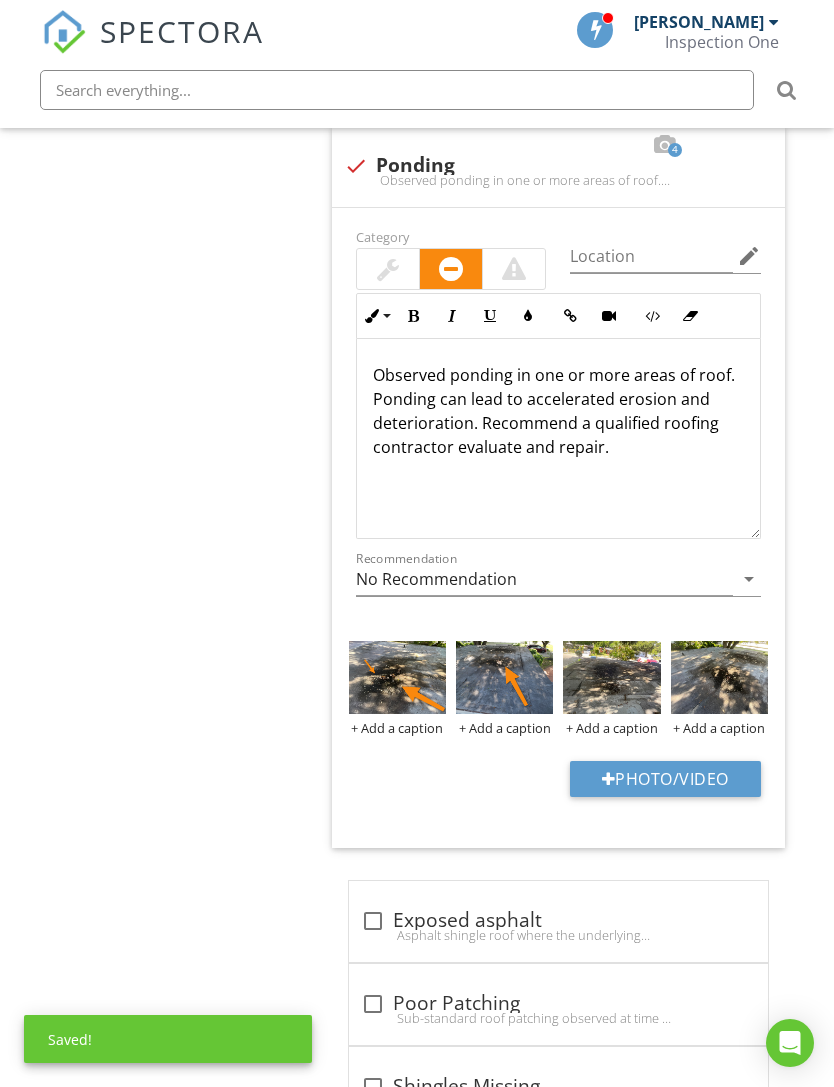 click at bounding box center (611, 677) 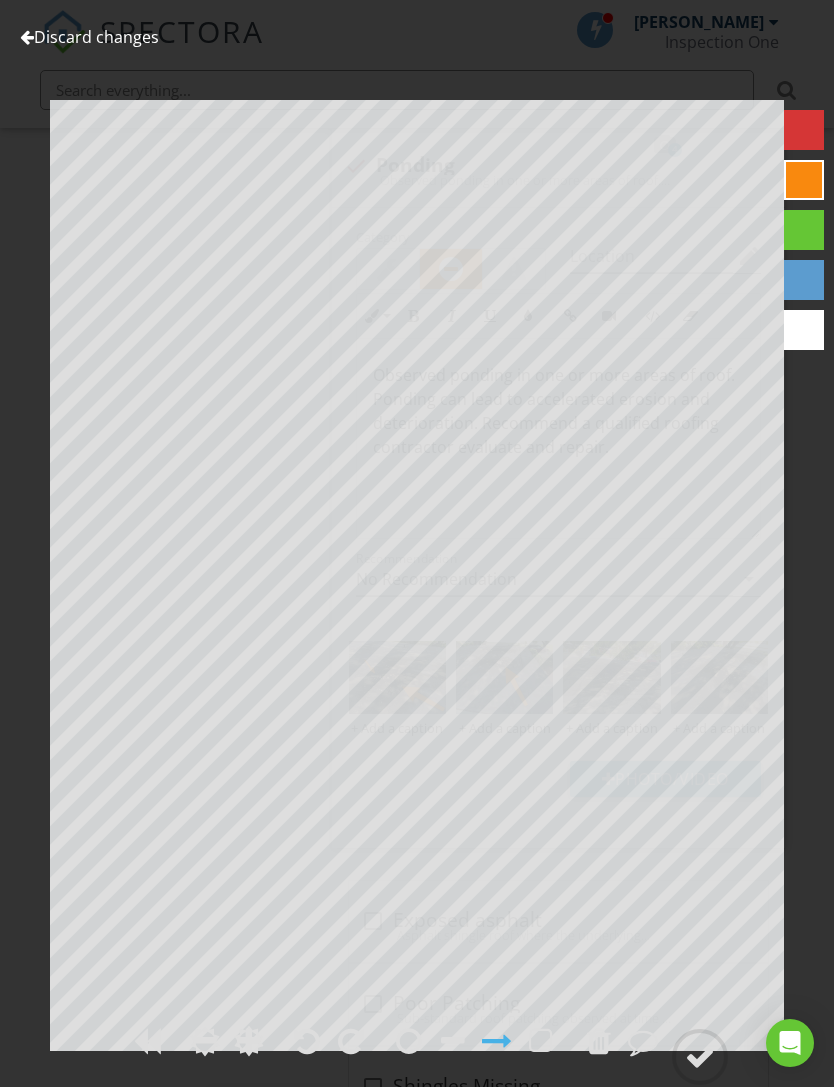 click at bounding box center (700, 1057) 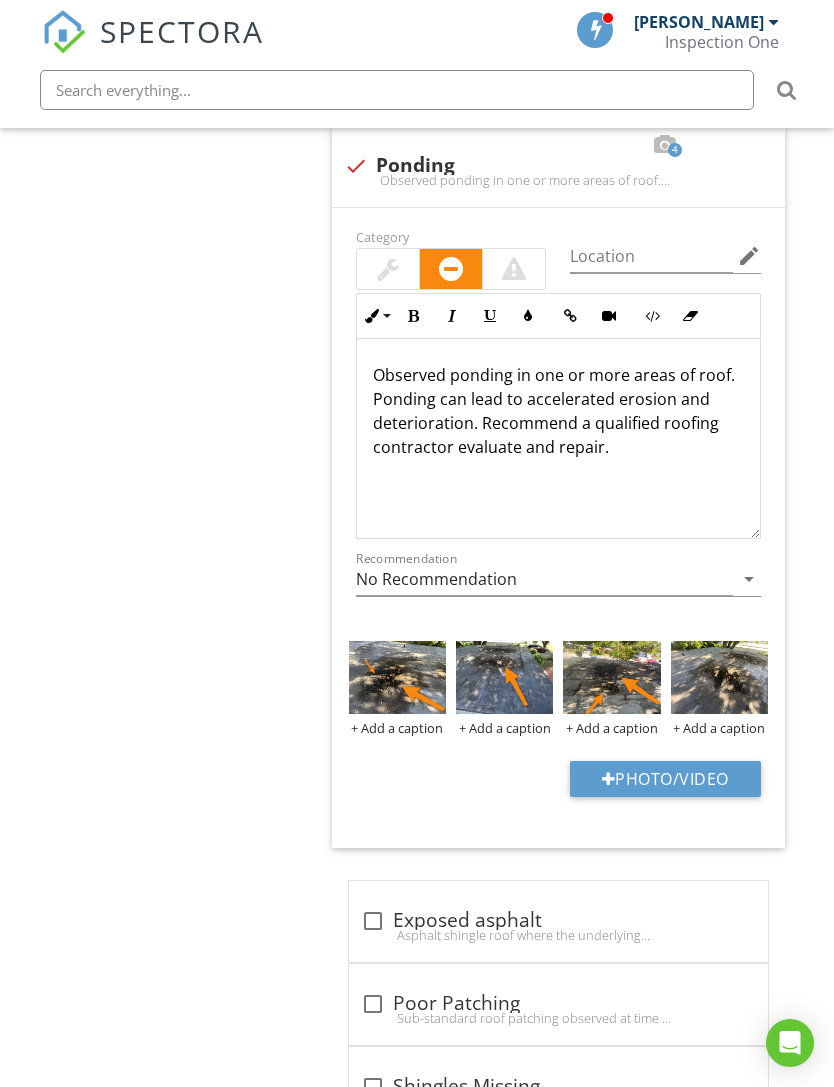 click at bounding box center [719, 677] 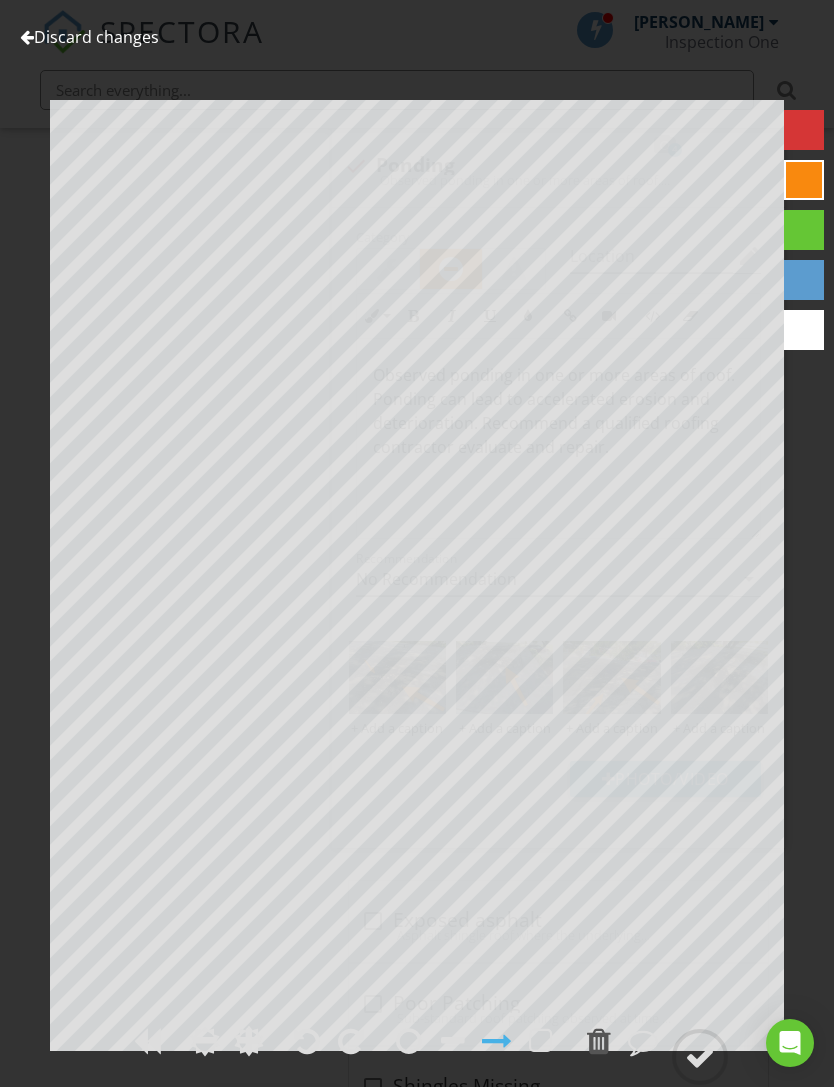 click at bounding box center (27, 37) 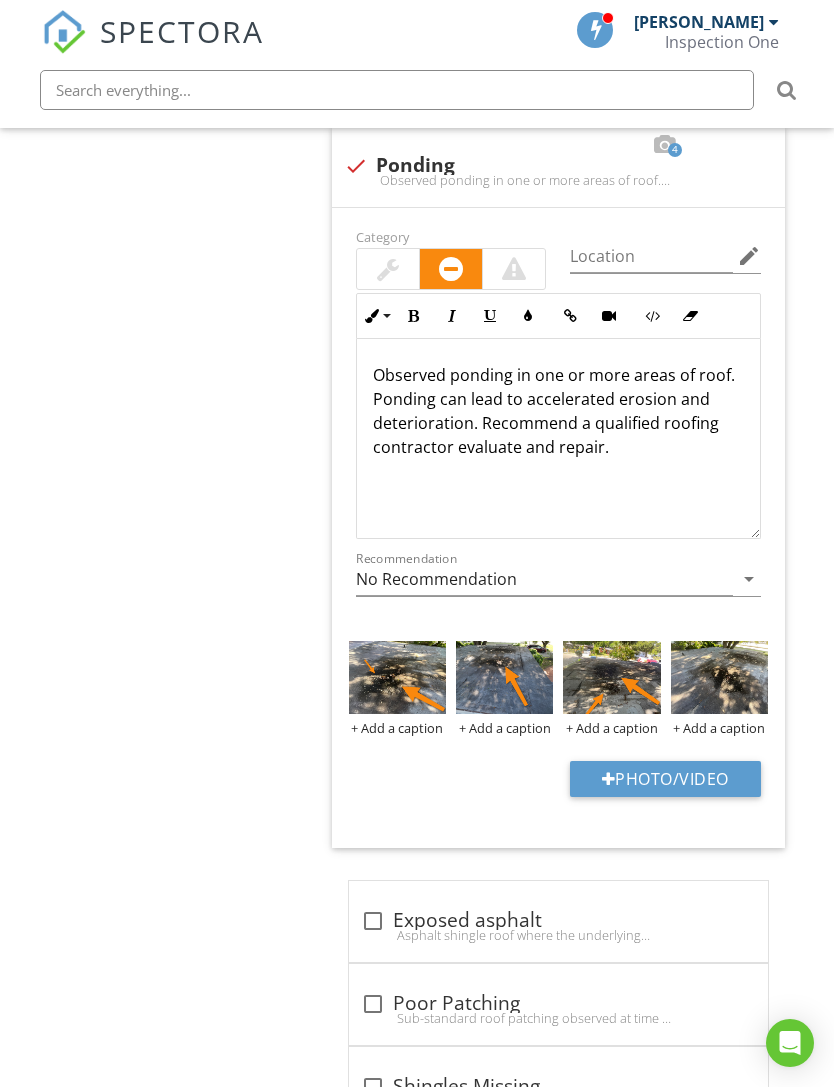 click at bounding box center [0, 0] 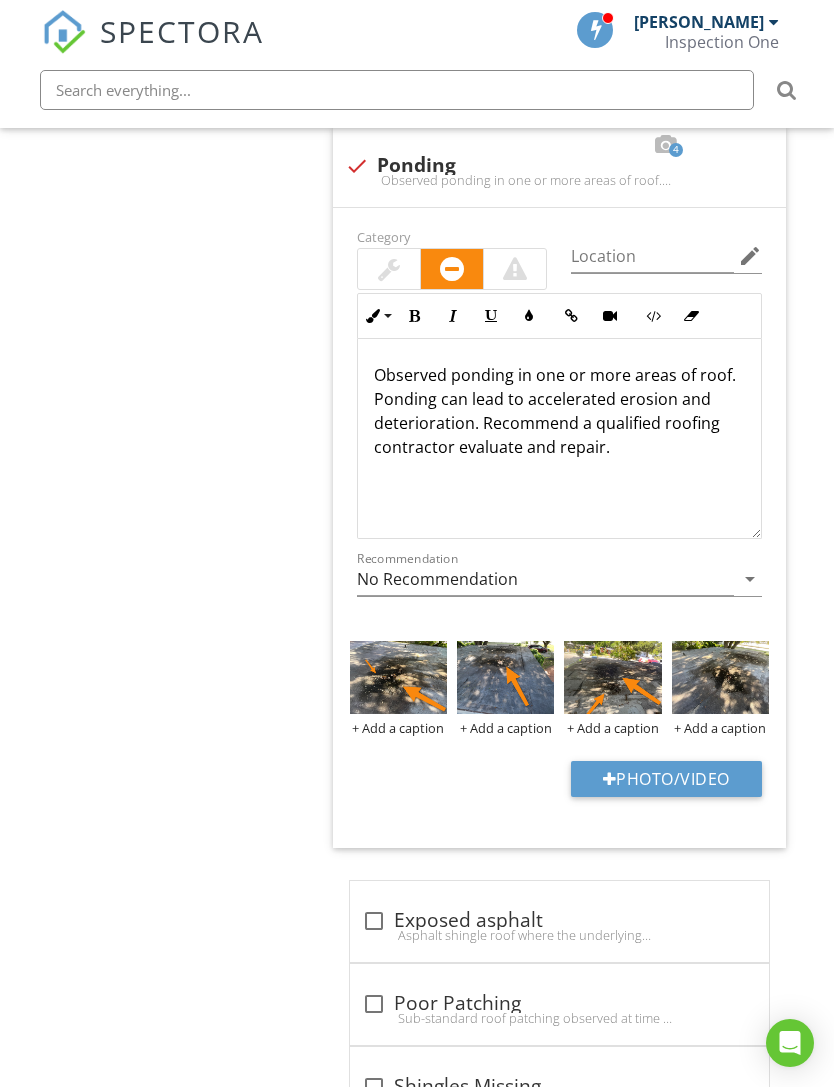 scroll, scrollTop: 2207, scrollLeft: 0, axis: vertical 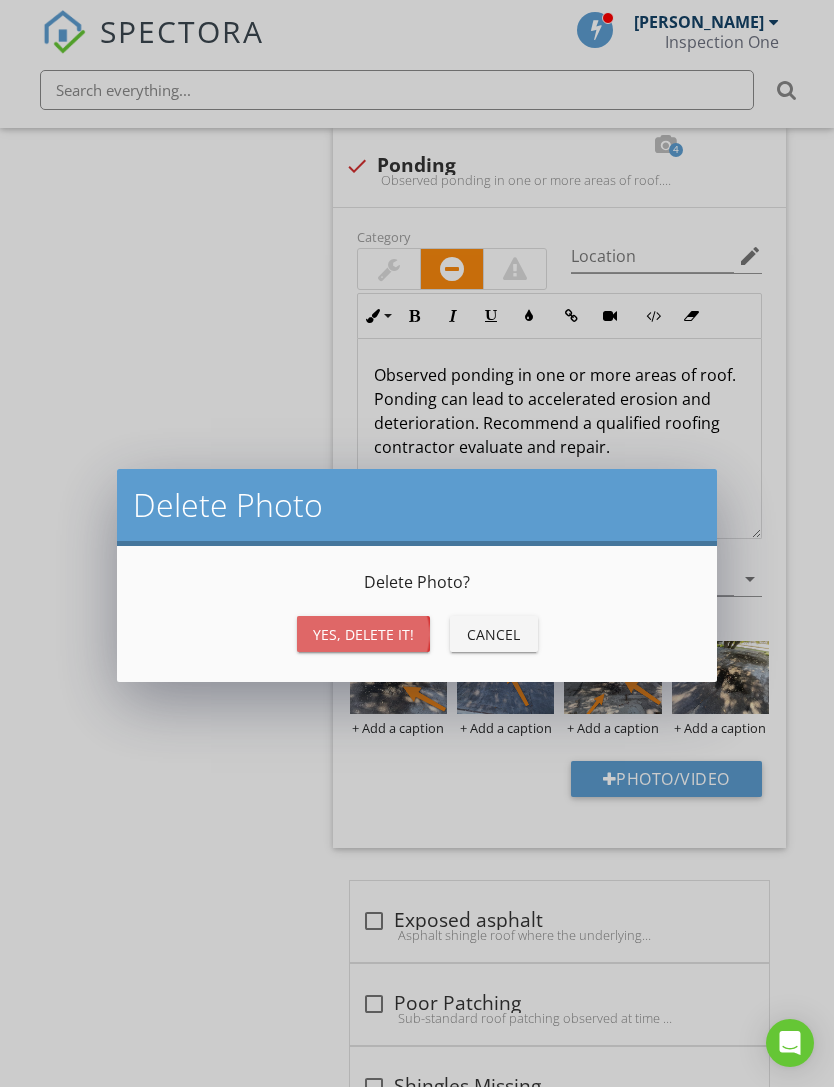 click on "Yes, Delete it!" at bounding box center (363, 634) 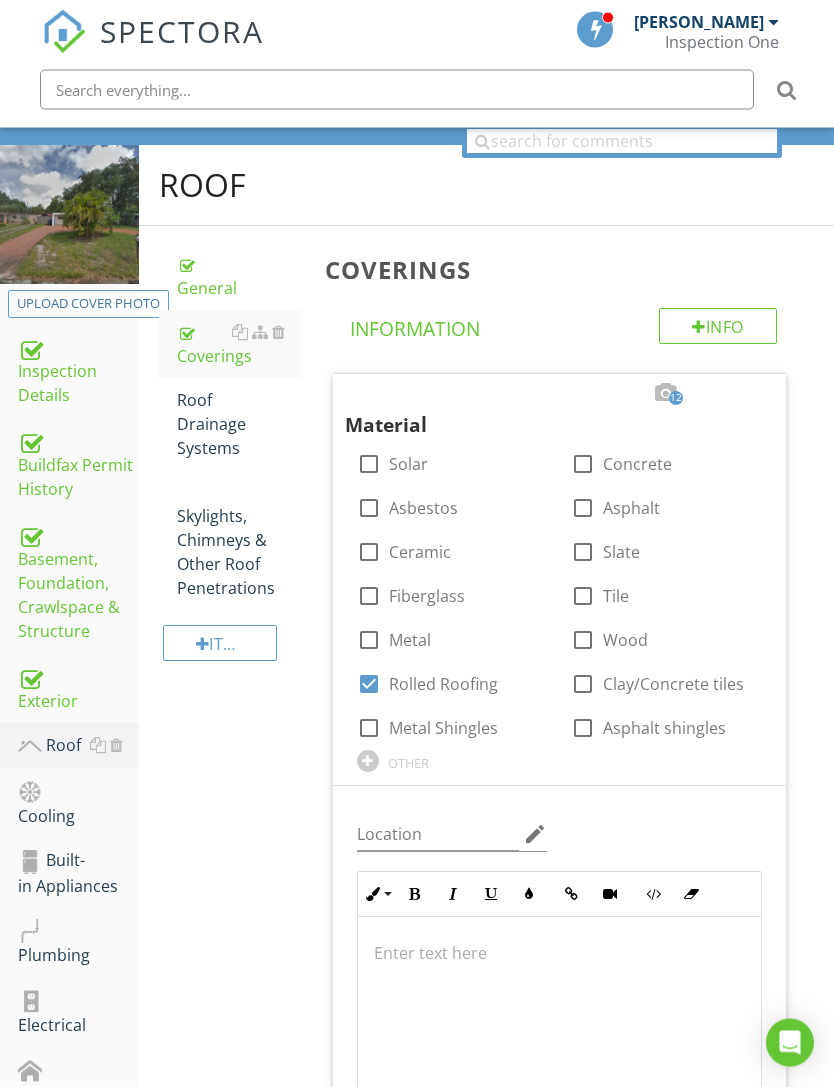 scroll, scrollTop: 160, scrollLeft: 0, axis: vertical 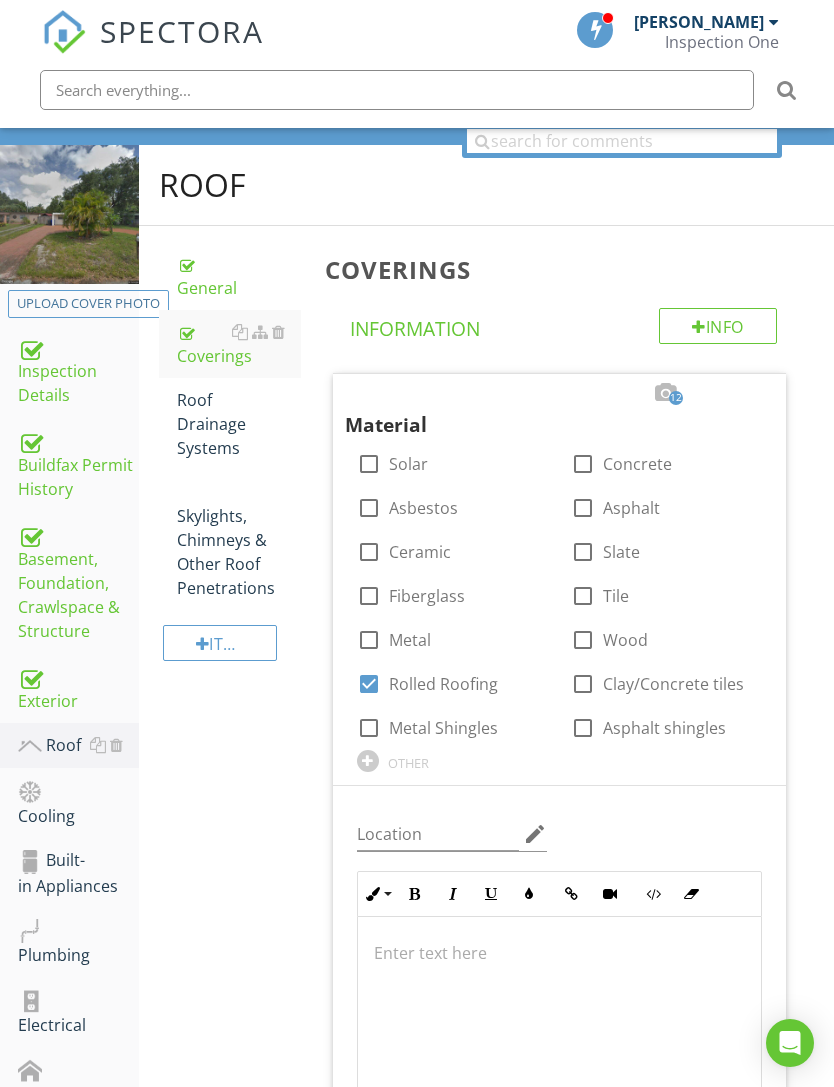 click on "Roof Drainage Systems" at bounding box center (239, 424) 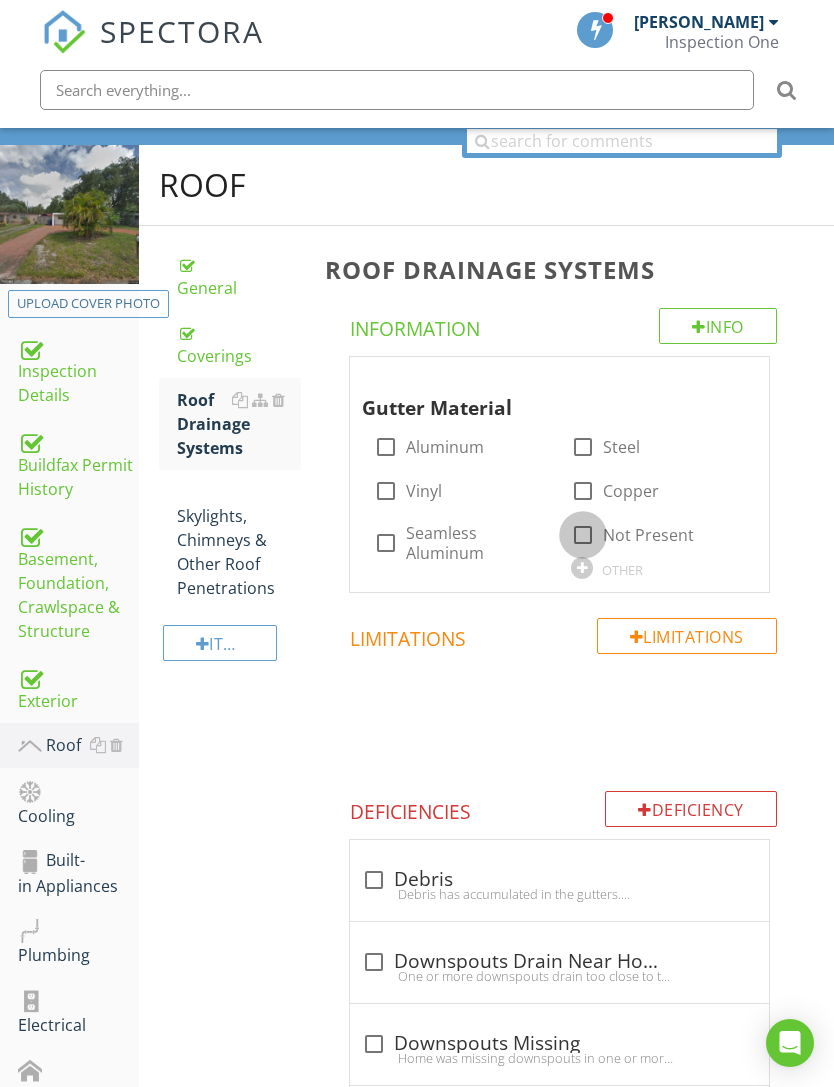 click at bounding box center (583, 535) 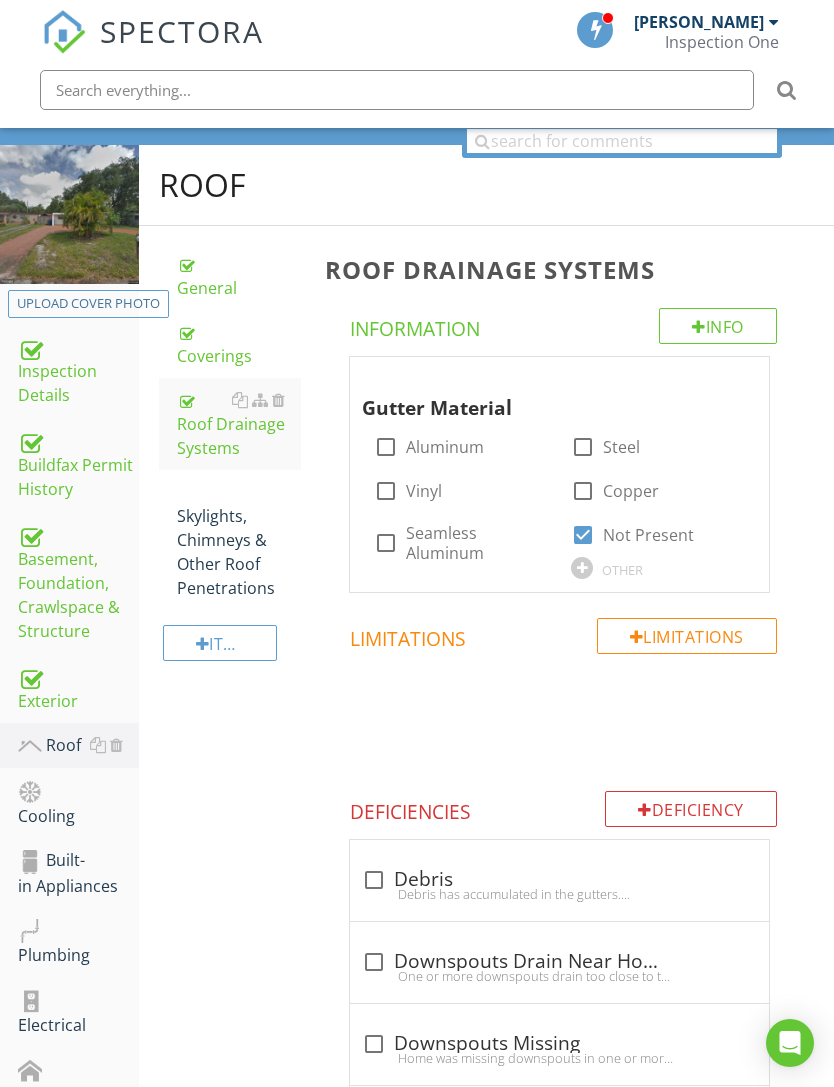 click on "Skylights, Chimneys & Other Roof Penetrations" at bounding box center [239, 540] 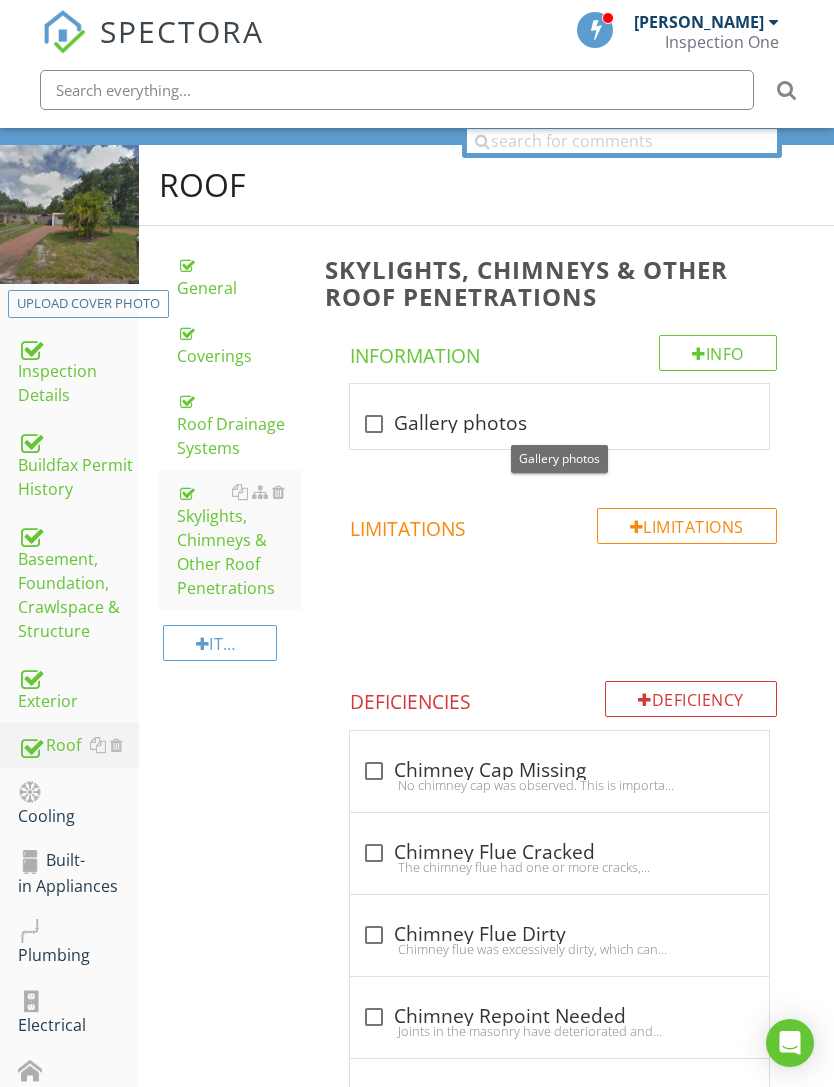 click at bounding box center (374, 424) 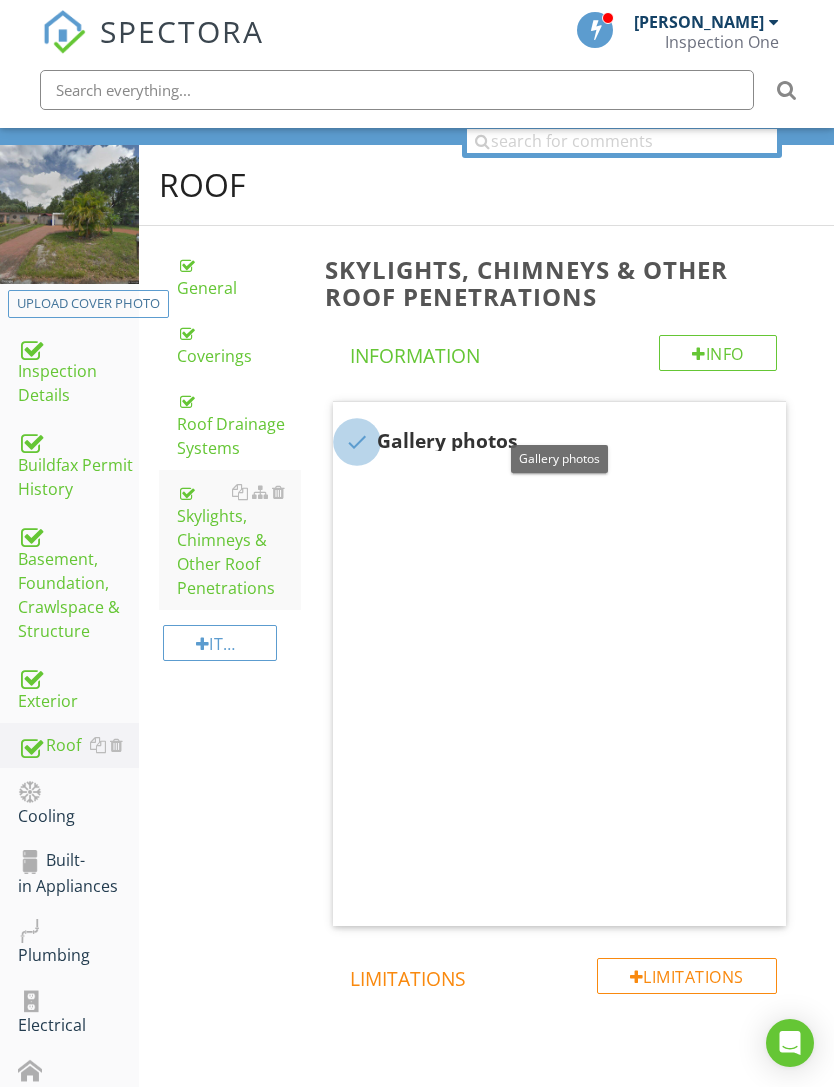checkbox on "true" 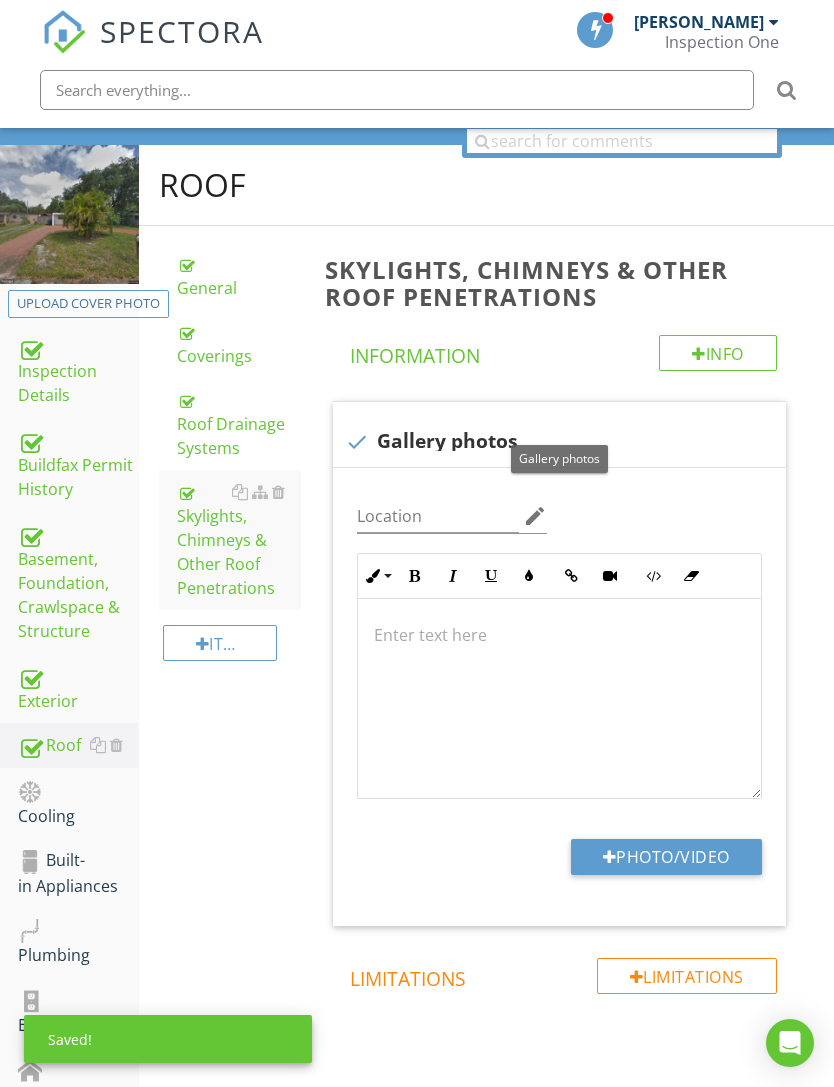 click on "Photo/Video" at bounding box center [666, 857] 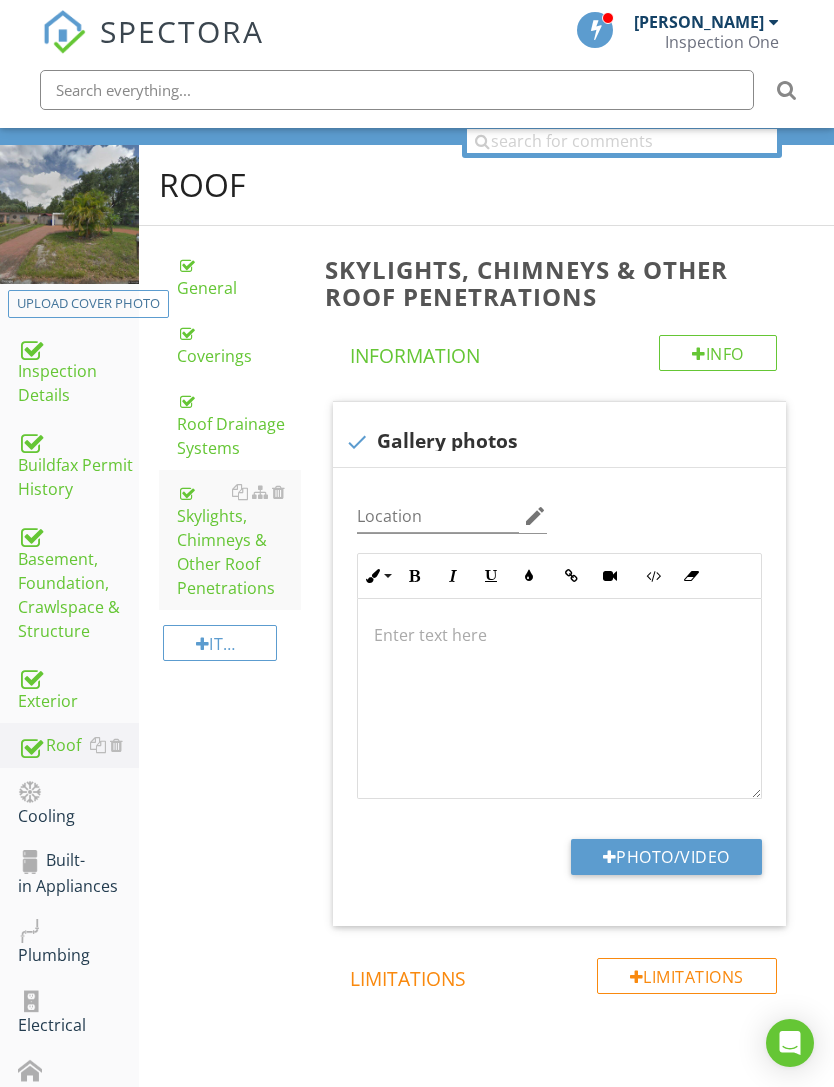 type on "C:\fakepath\IMG_0311.jpeg" 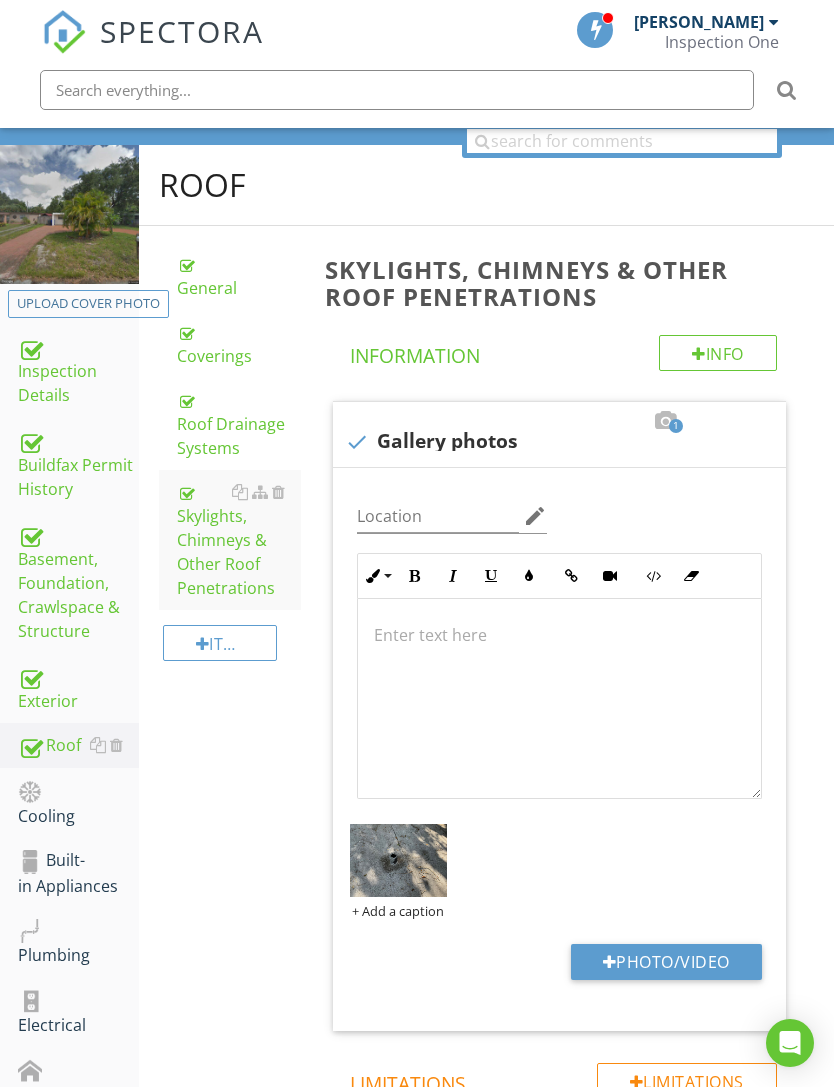 click at bounding box center [398, 860] 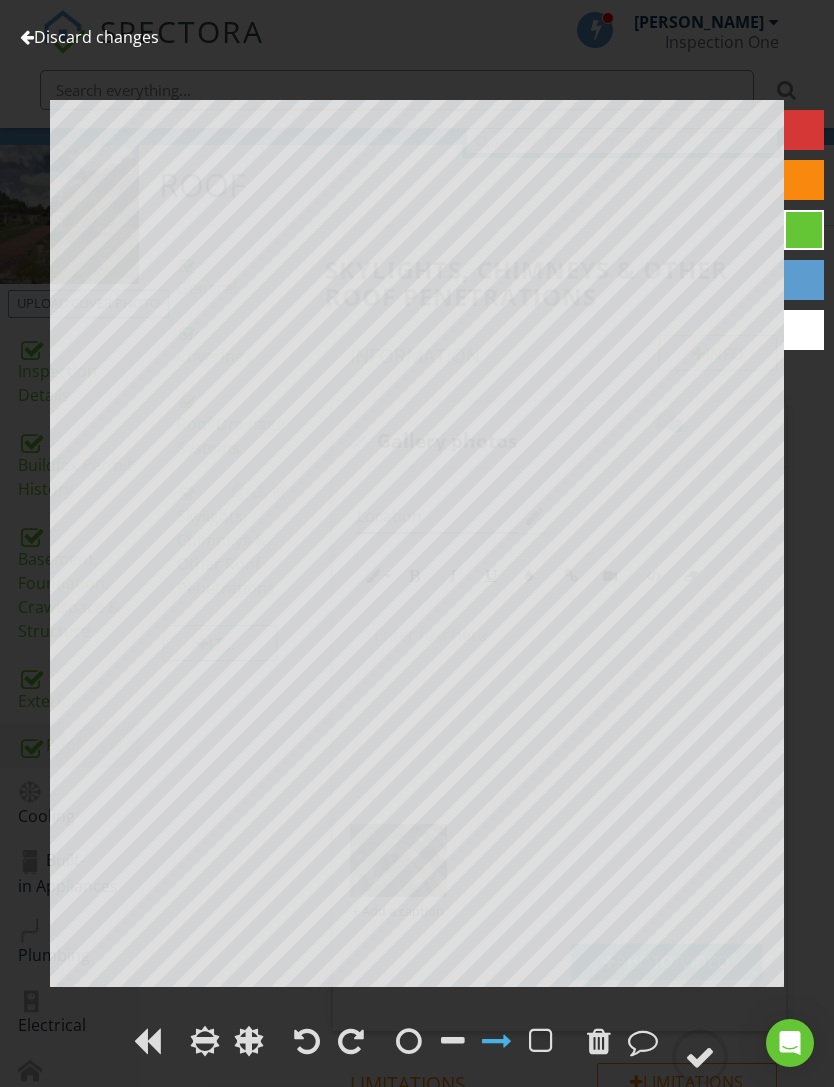 click at bounding box center (700, 1057) 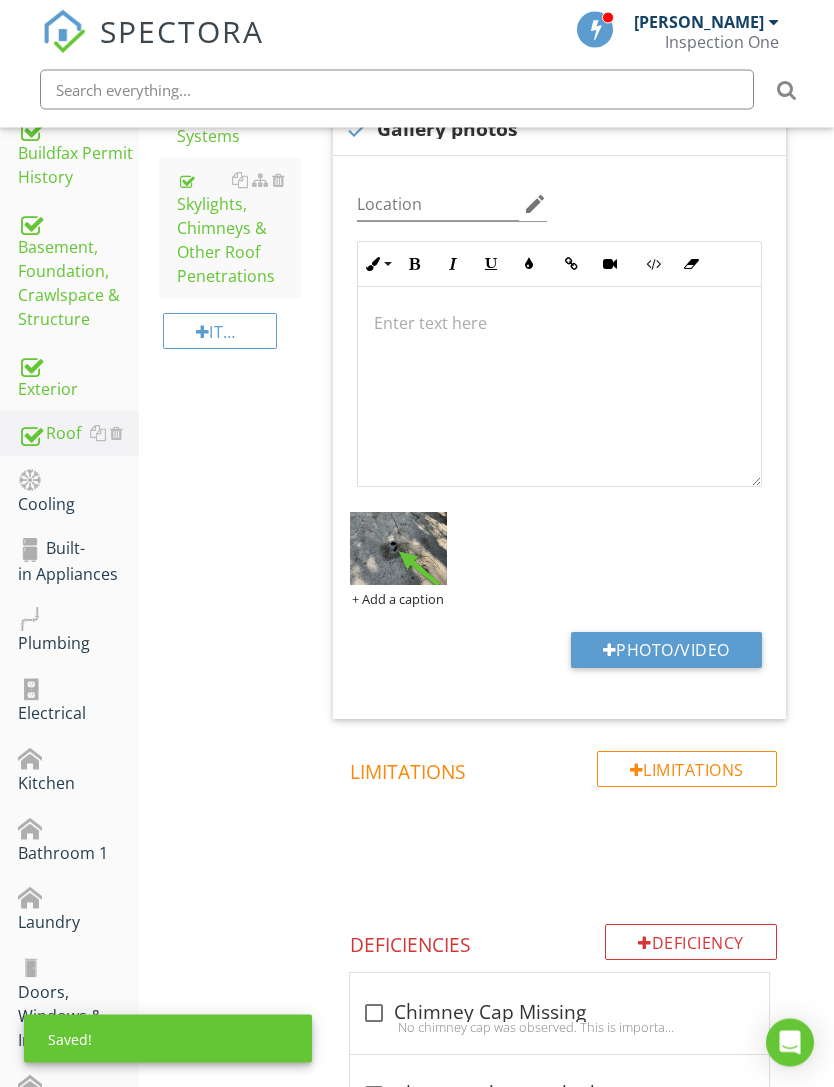 scroll, scrollTop: 472, scrollLeft: 0, axis: vertical 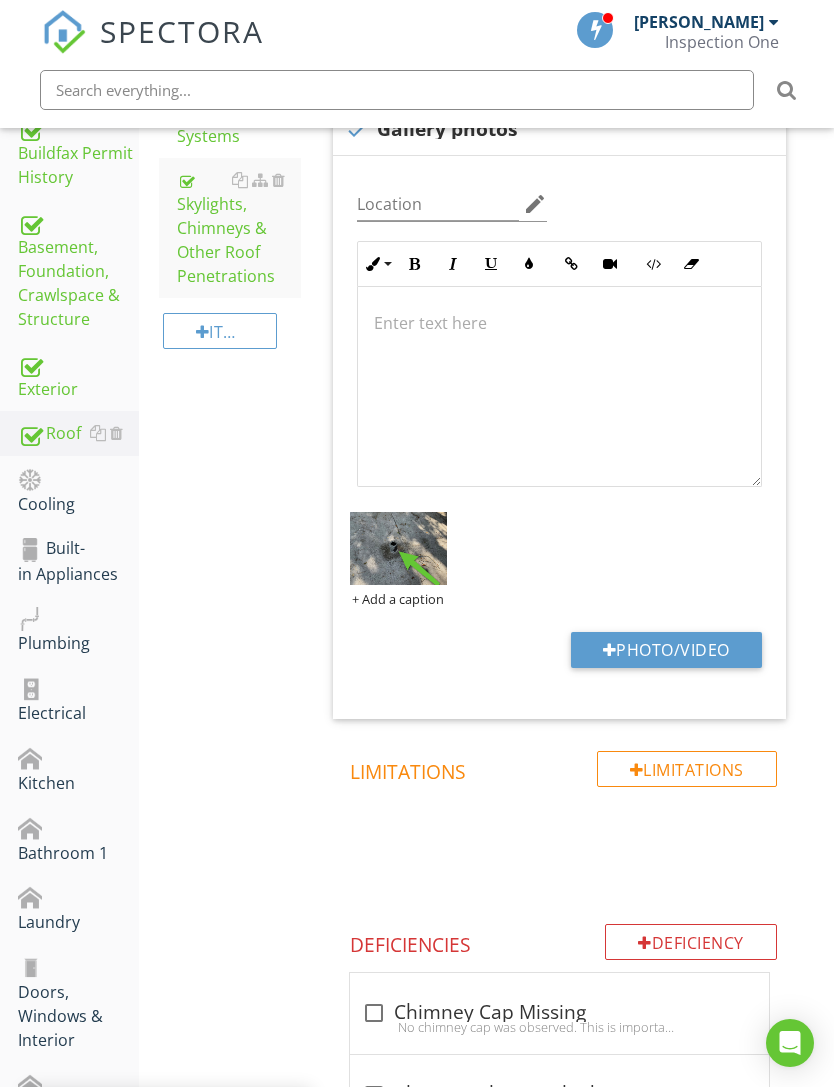 click on "Cooling" at bounding box center (78, 491) 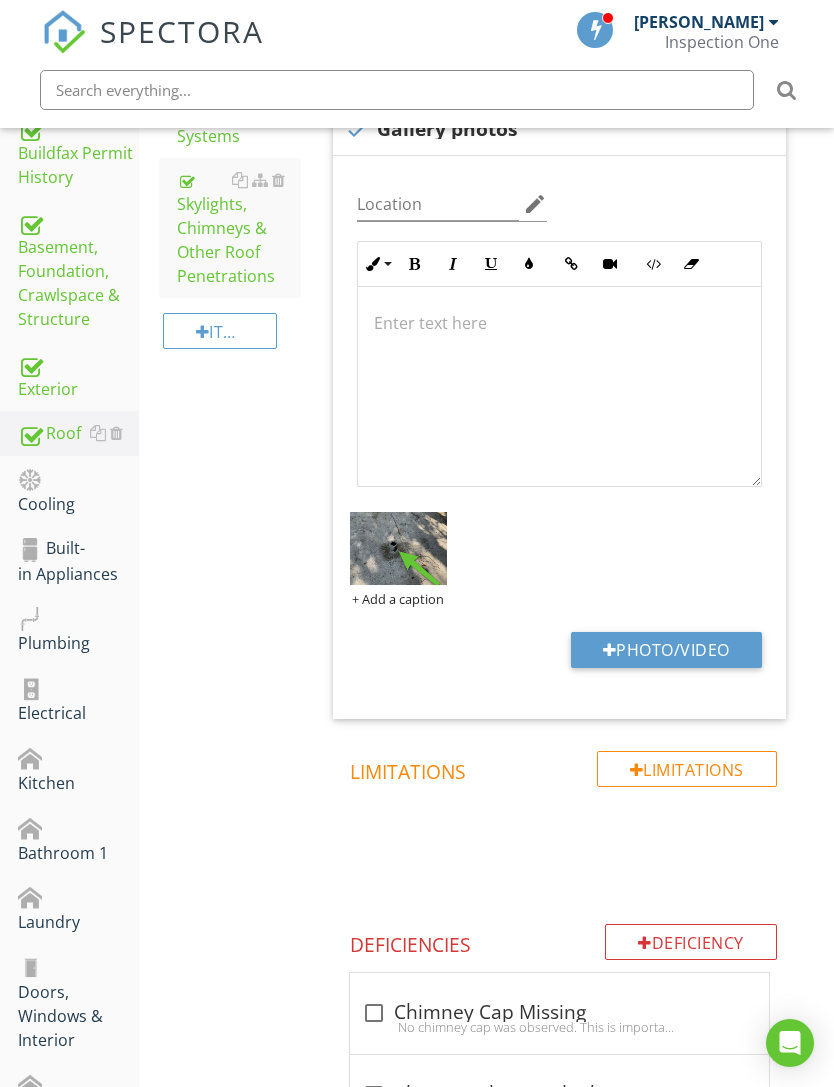 click on "Cooling" at bounding box center (78, 491) 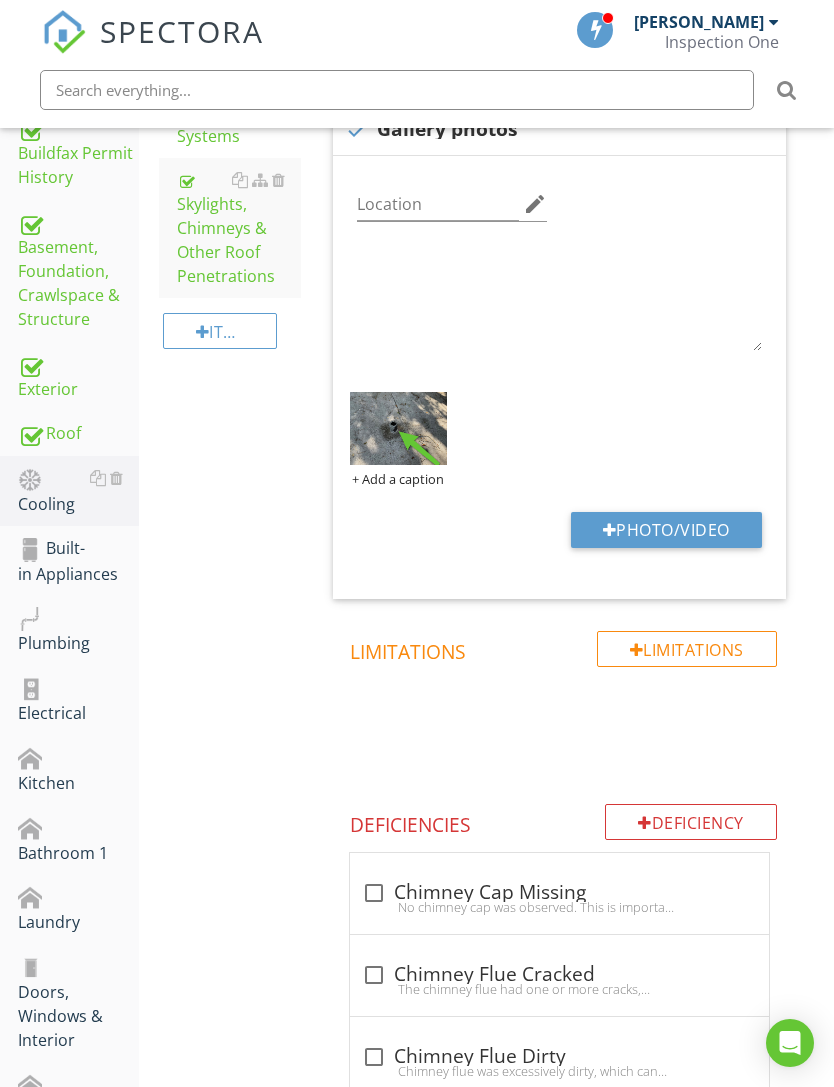 click on "Cooling" at bounding box center [78, 491] 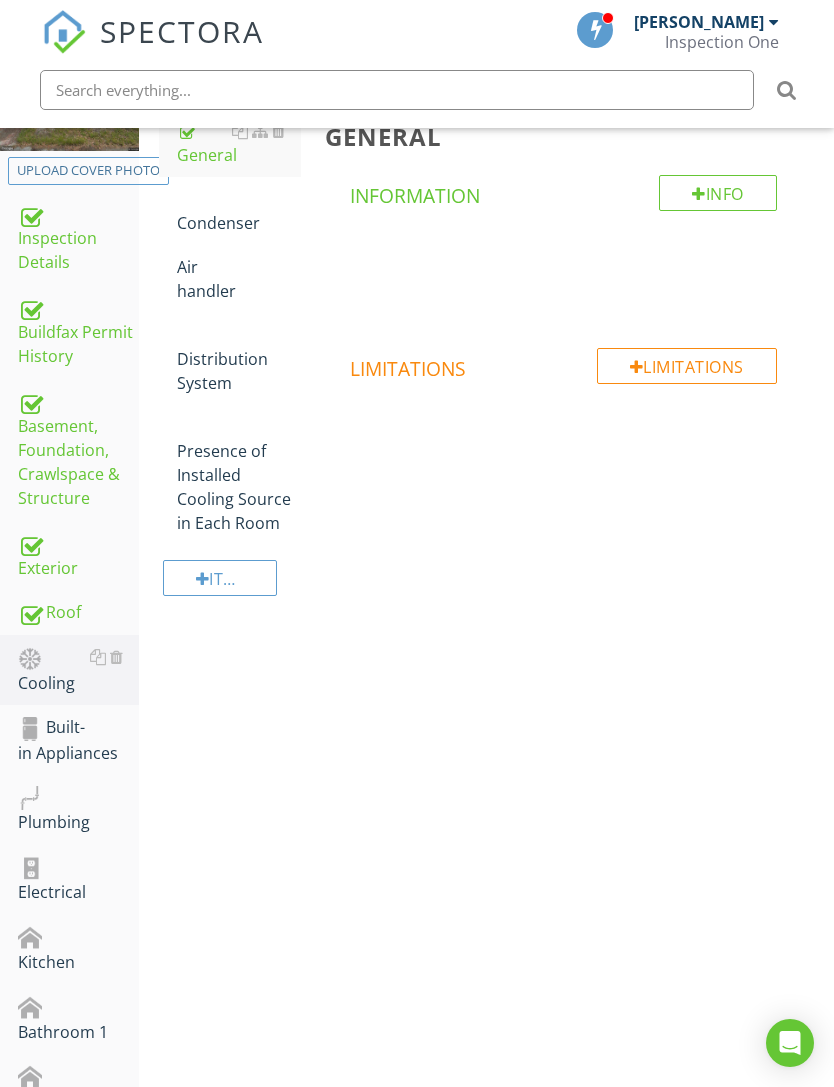 scroll, scrollTop: 0, scrollLeft: 0, axis: both 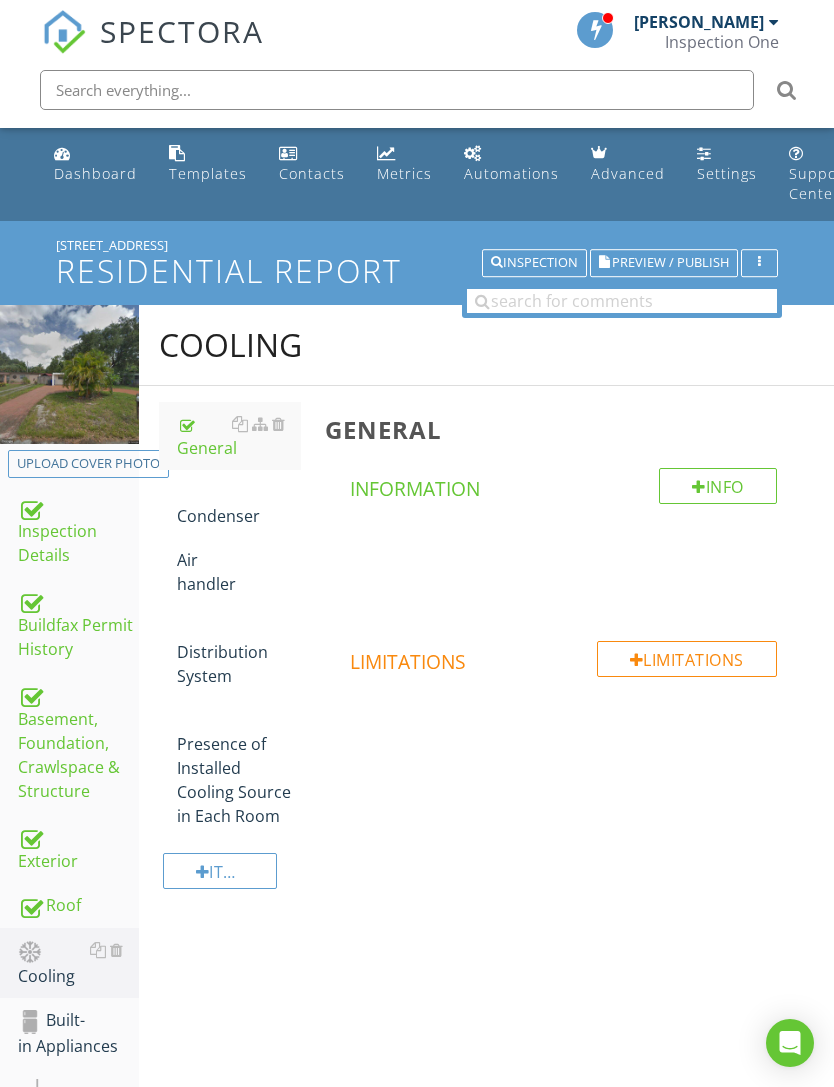 click on "Condenser" at bounding box center (239, 504) 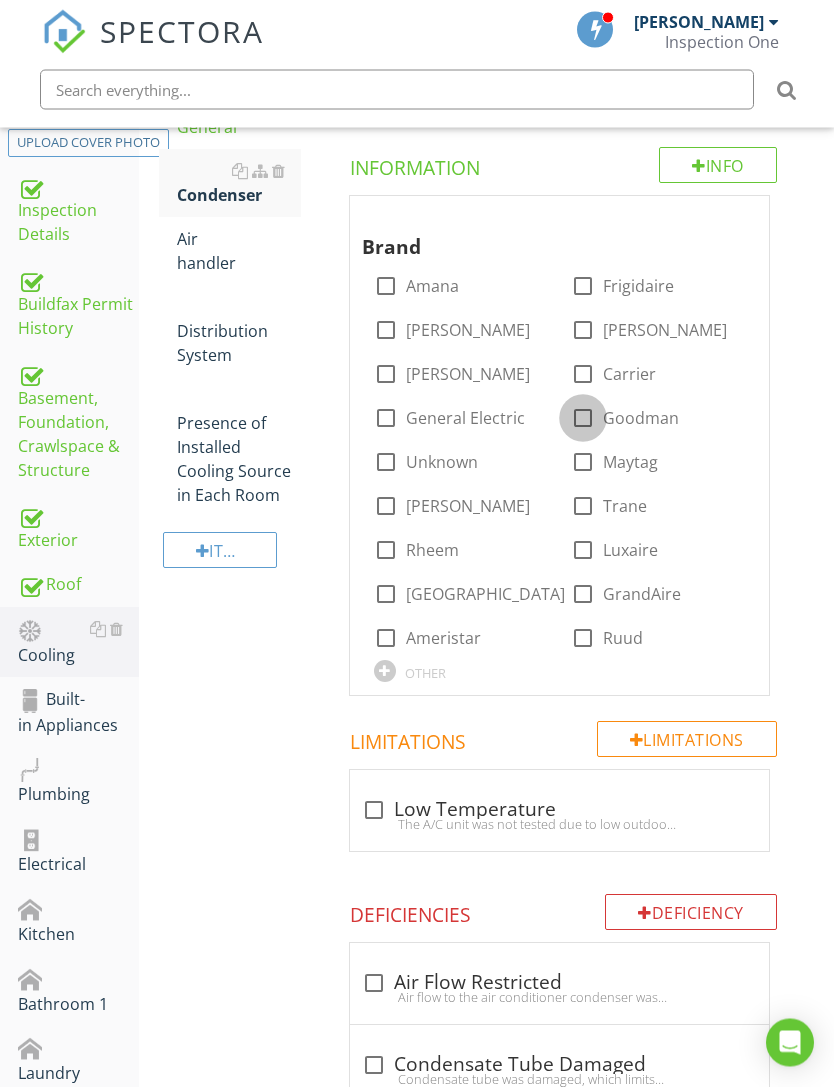 scroll, scrollTop: 321, scrollLeft: 0, axis: vertical 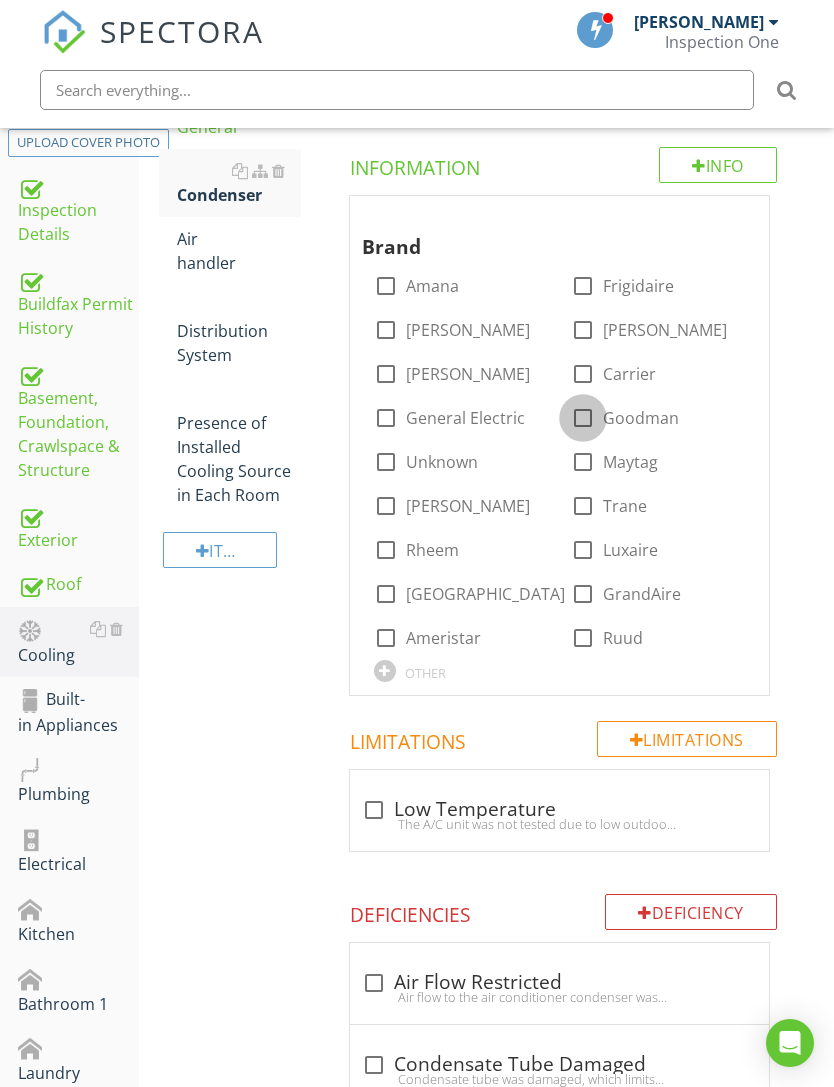 click at bounding box center [583, 418] 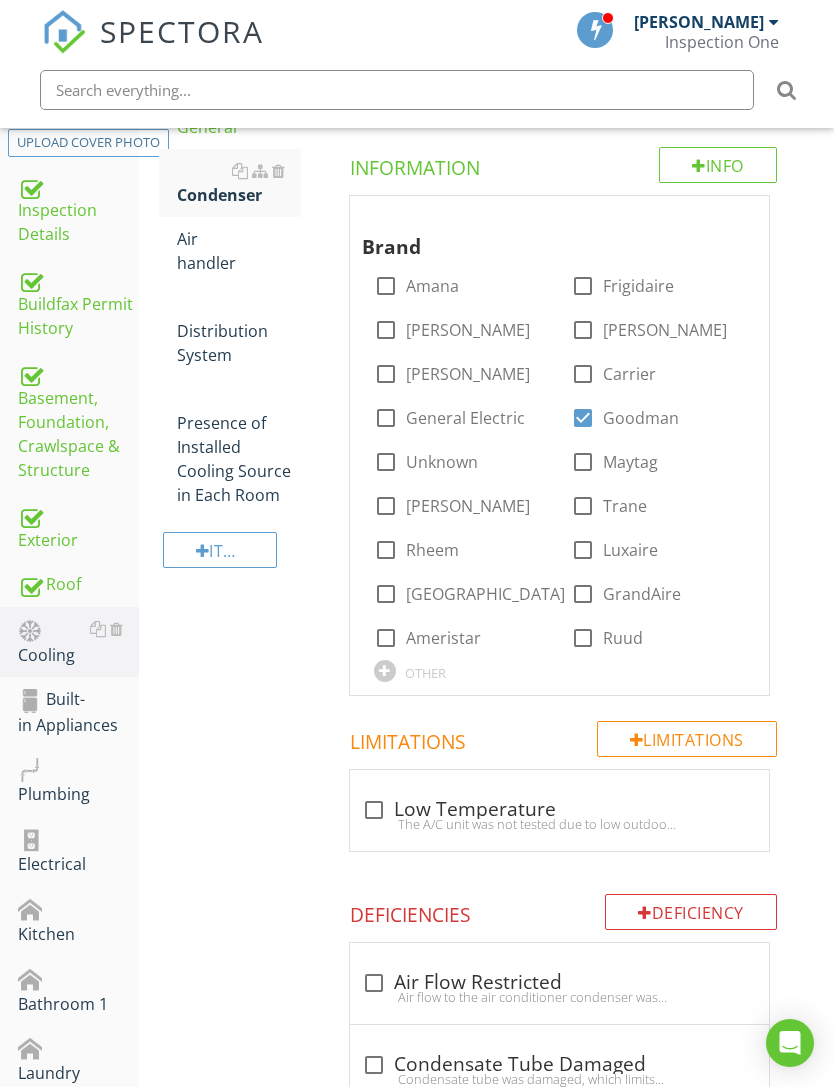 click at bounding box center [733, 215] 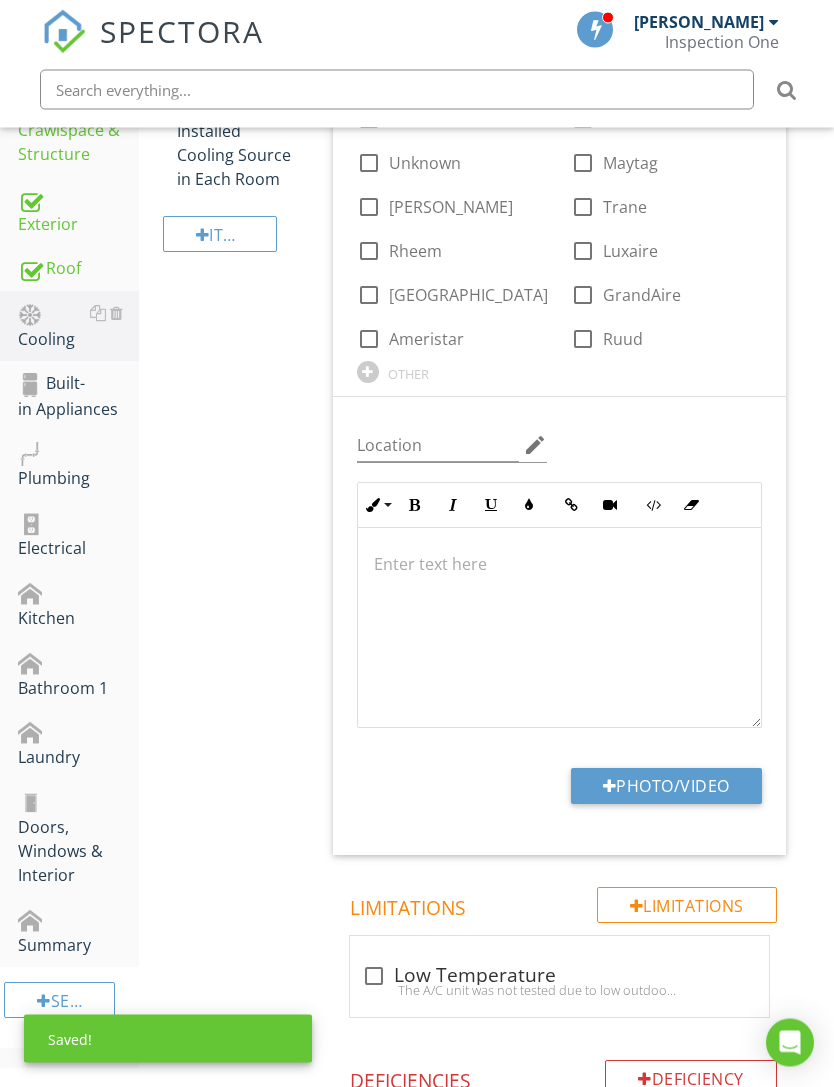 scroll, scrollTop: 637, scrollLeft: 0, axis: vertical 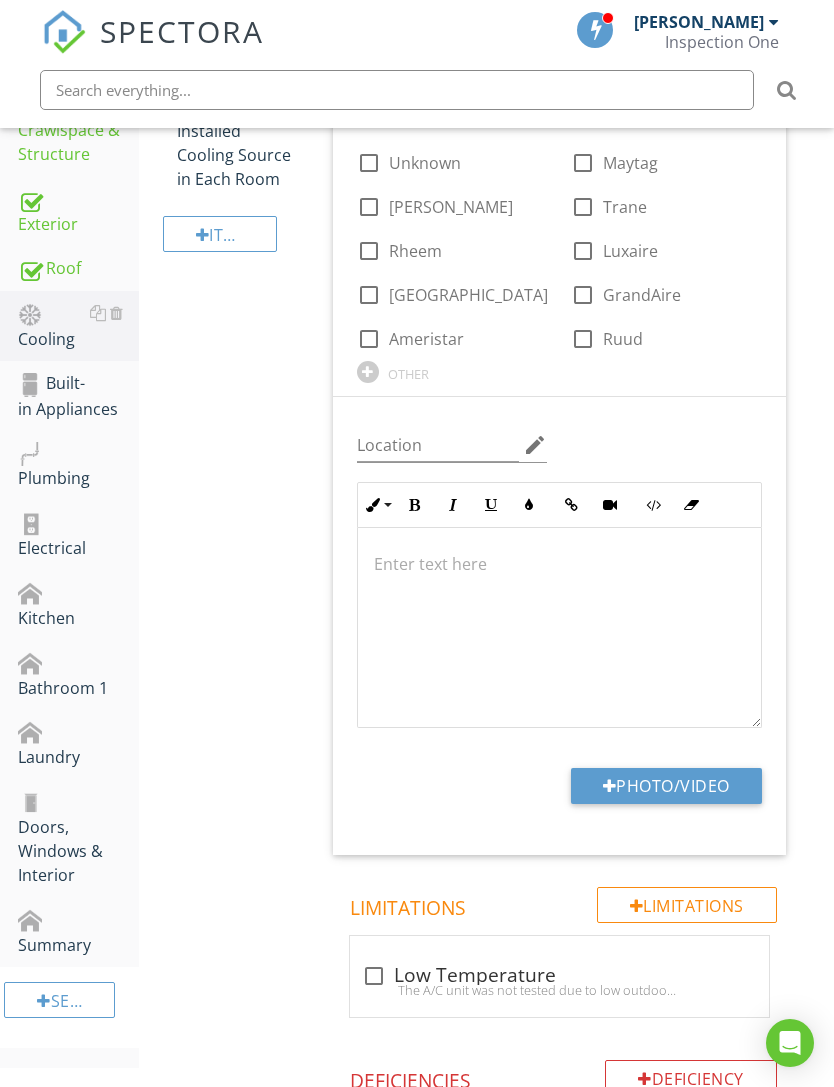 click on "Photo/Video" at bounding box center (666, 786) 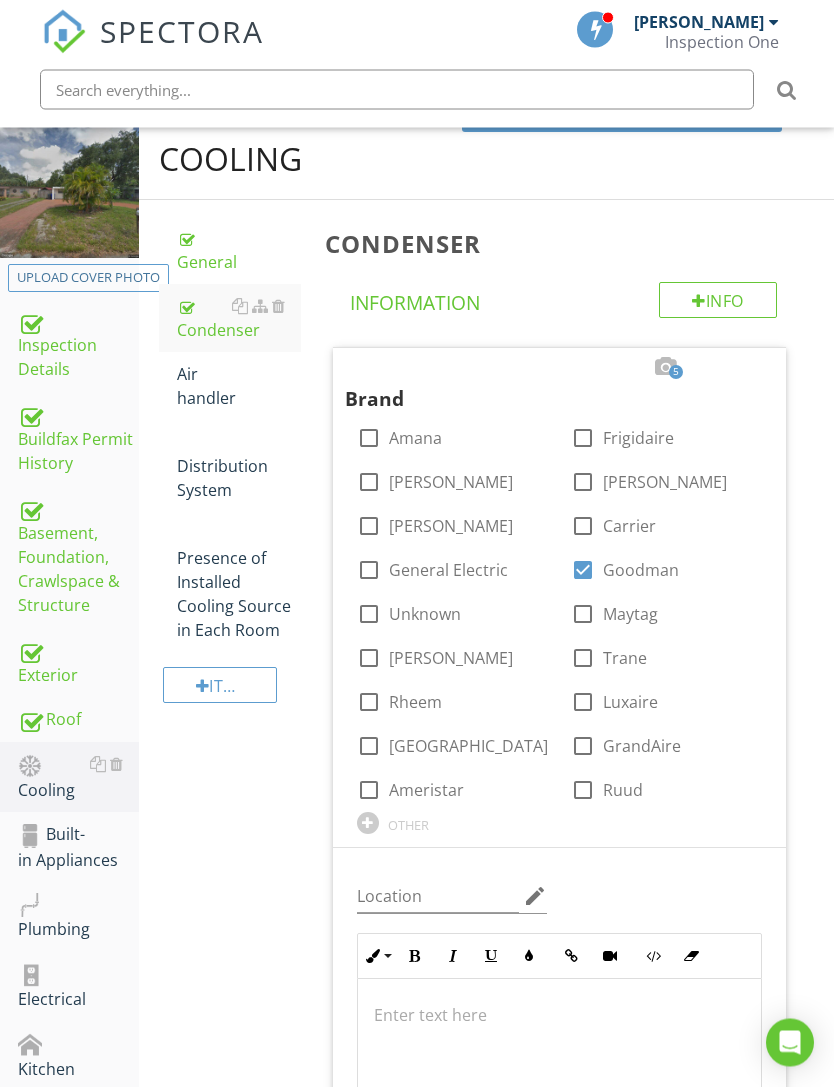 scroll, scrollTop: 186, scrollLeft: 0, axis: vertical 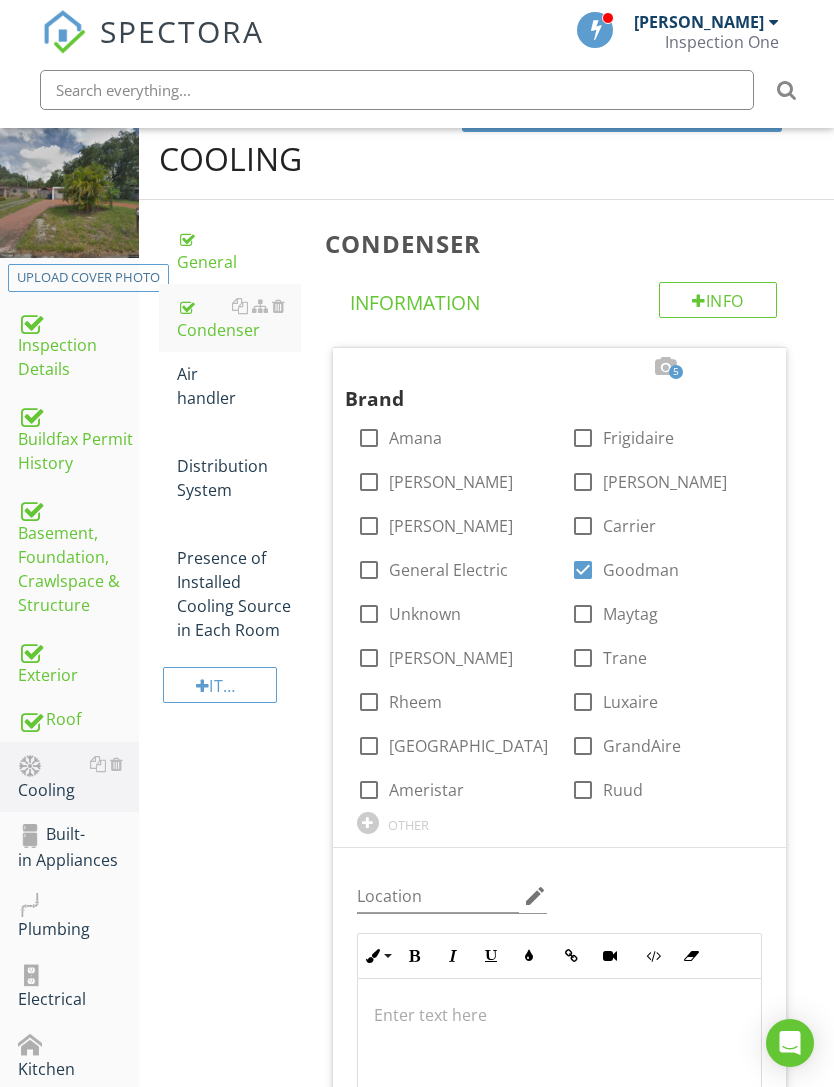 click on "Air handler" at bounding box center (239, 386) 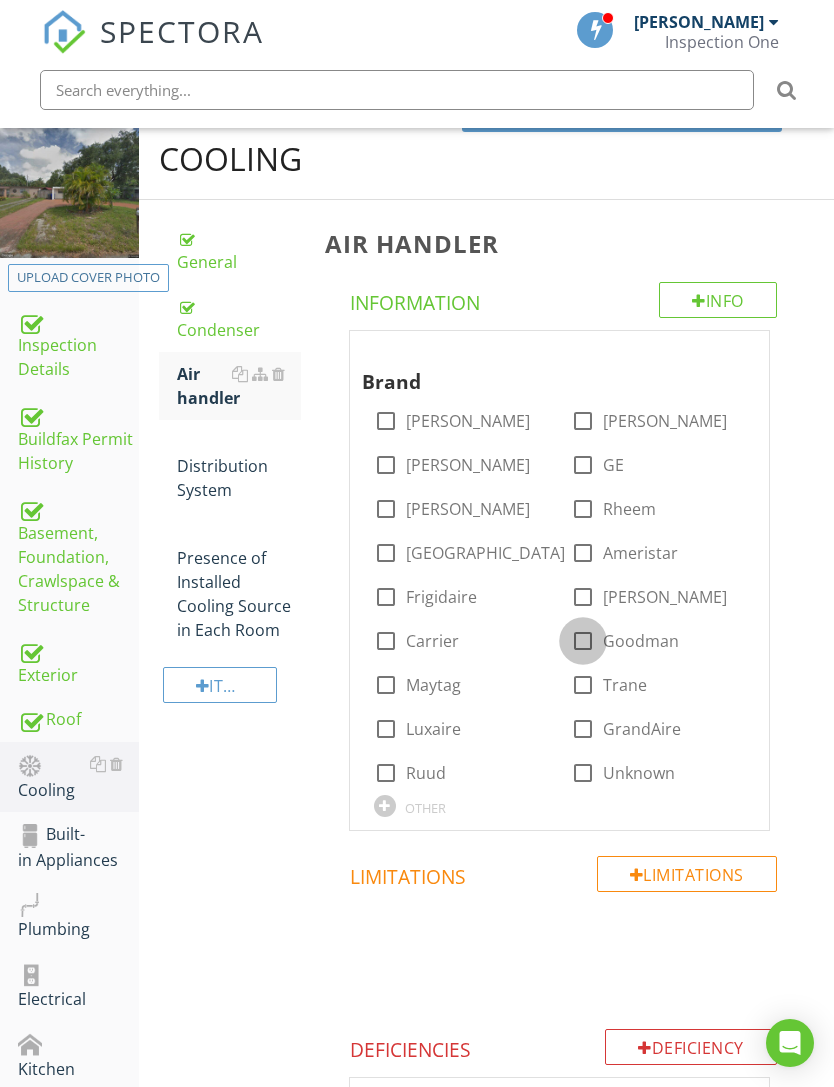click at bounding box center [583, 641] 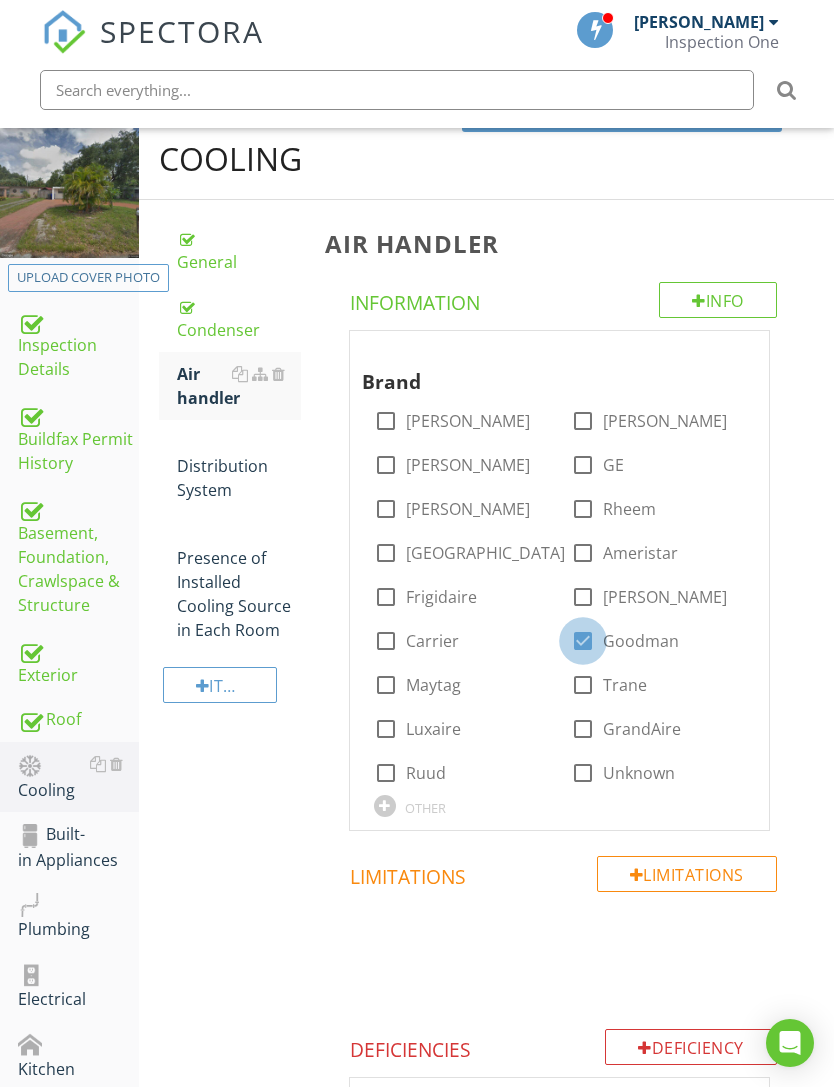 checkbox on "true" 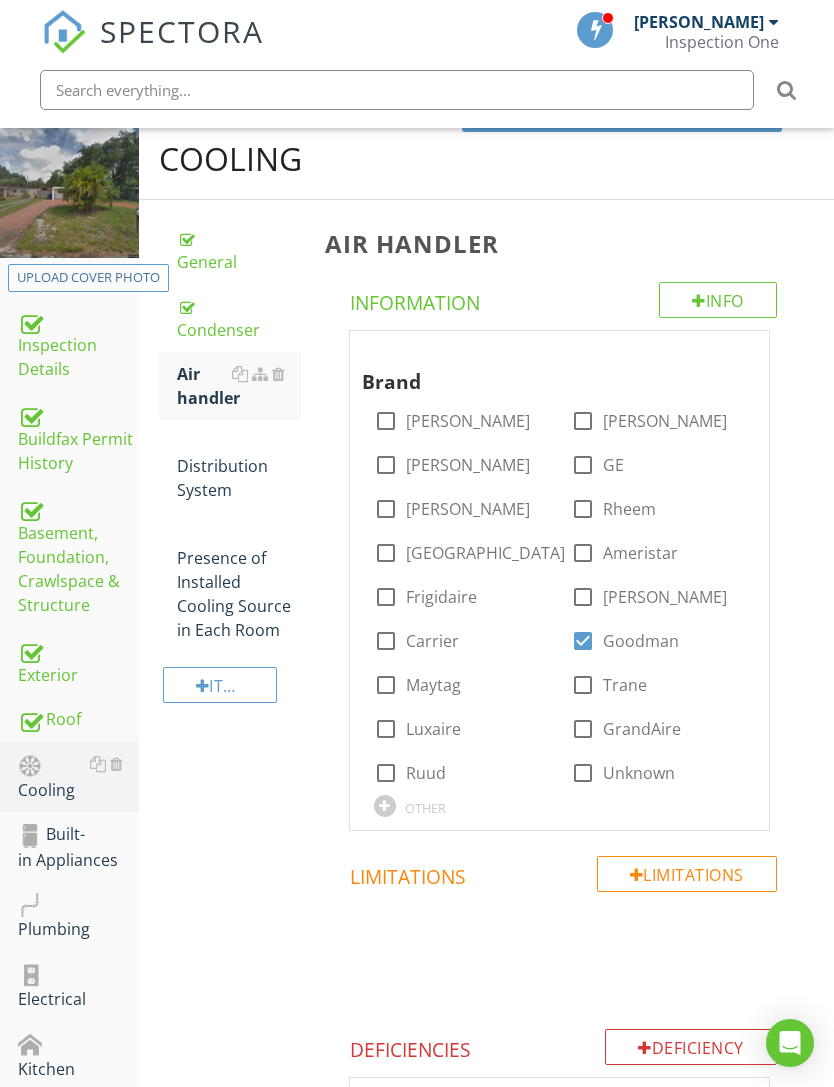 click at bounding box center (733, 351) 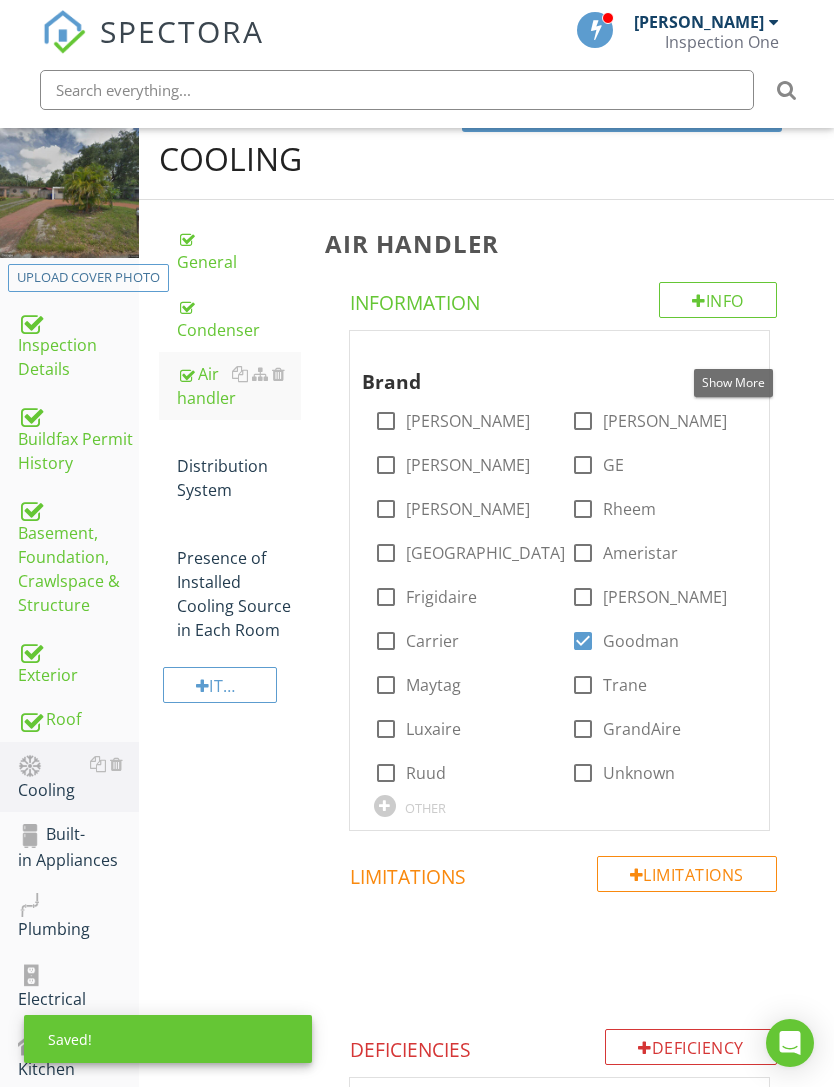 click at bounding box center (733, 350) 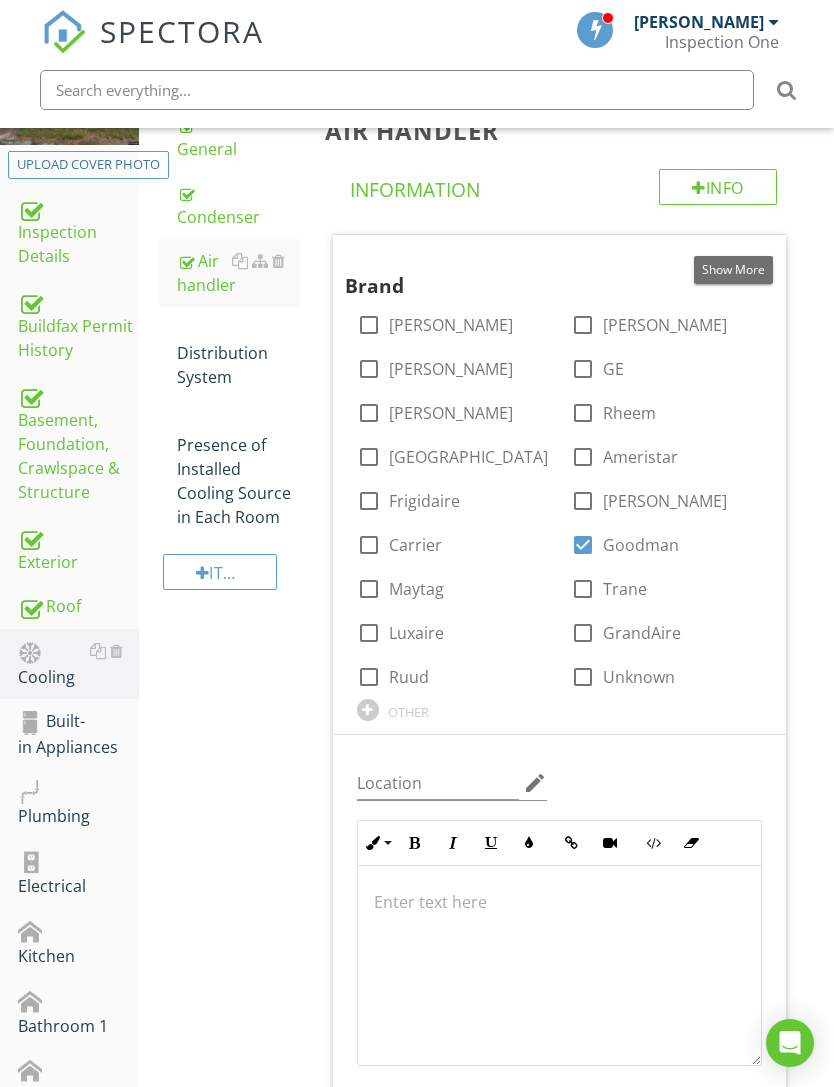 scroll, scrollTop: 471, scrollLeft: 0, axis: vertical 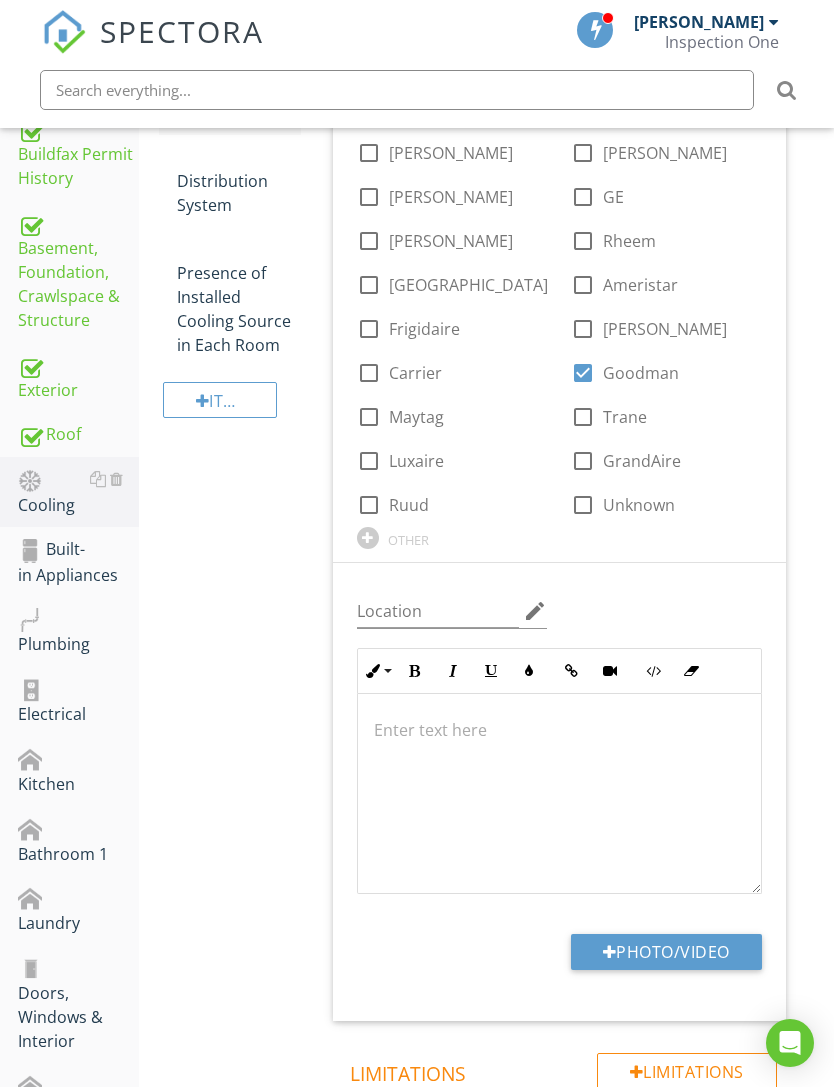 click on "Photo/Video" at bounding box center (666, 952) 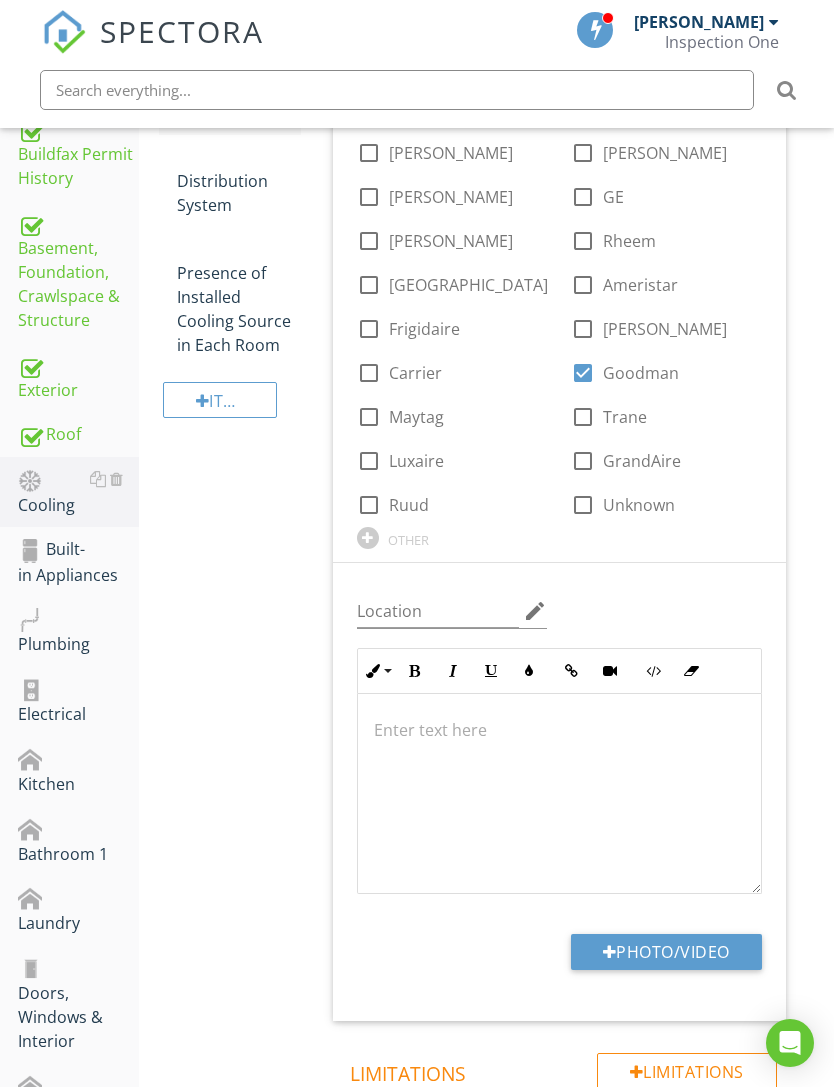 type on "C:\fakepath\IMG_0336.jpeg" 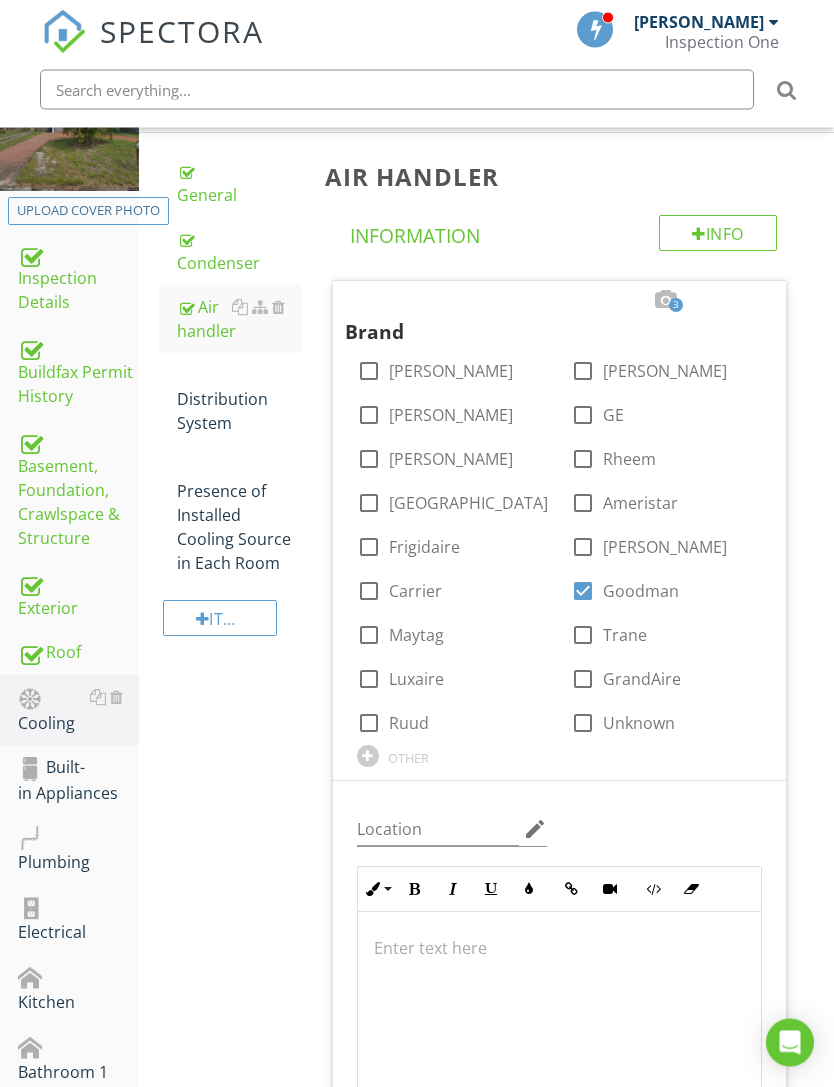 scroll, scrollTop: 250, scrollLeft: 0, axis: vertical 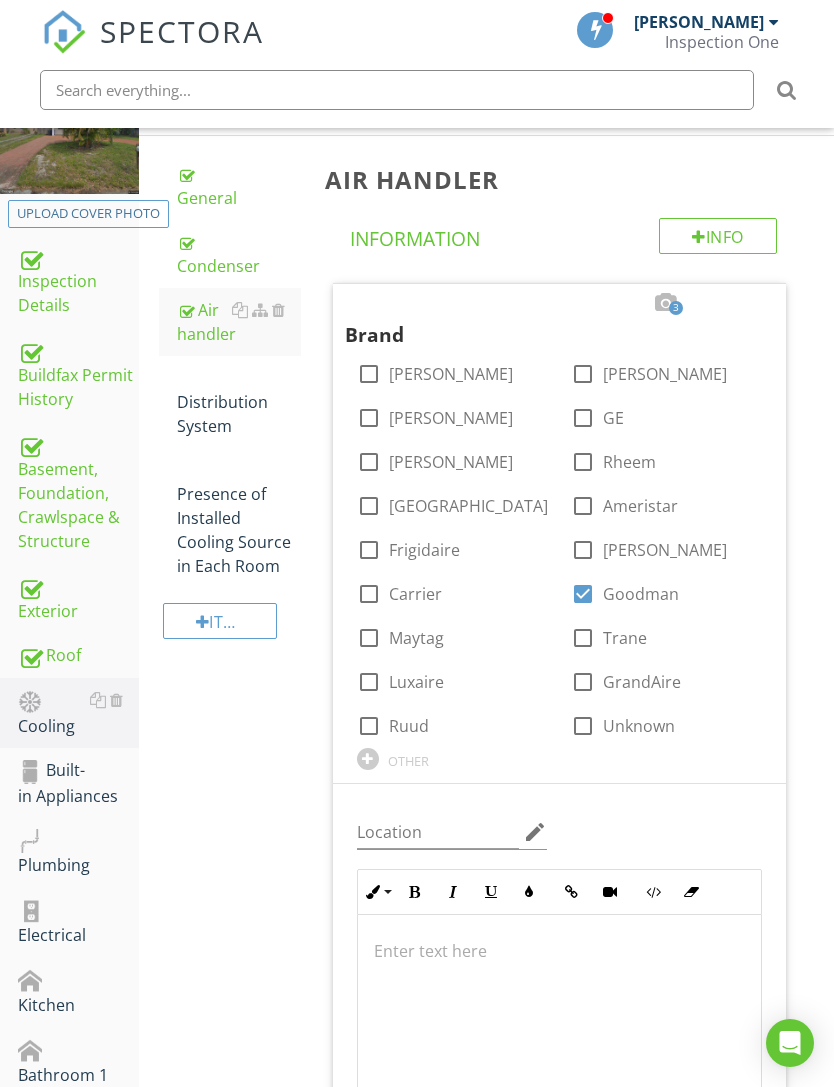 click on "Distribution System" at bounding box center [239, 402] 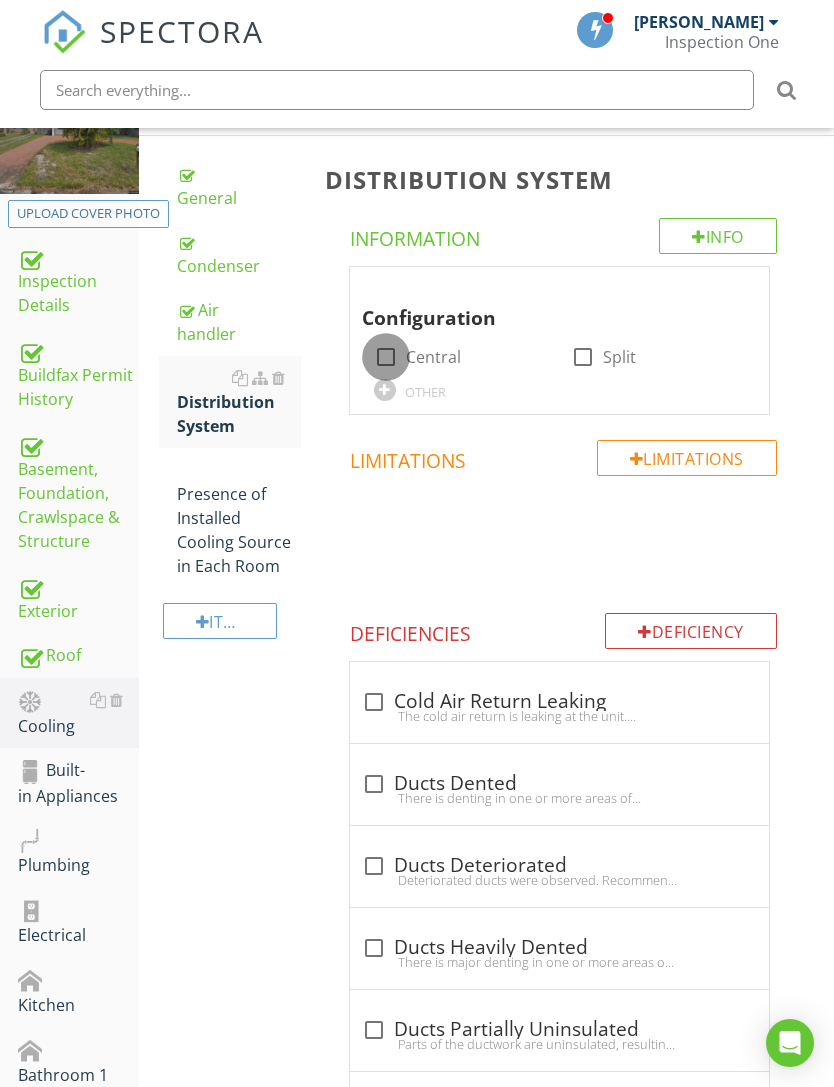 click at bounding box center [386, 357] 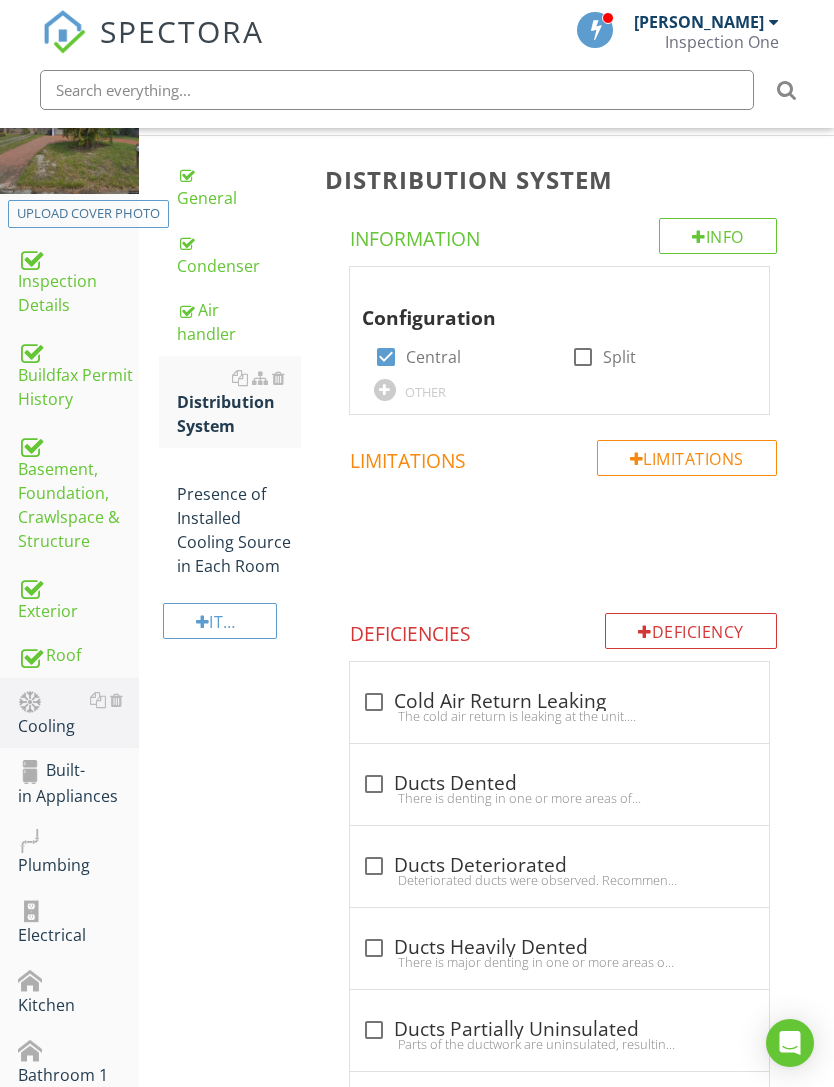 click on "Presence of Installed Cooling Source in Each Room" at bounding box center [239, 518] 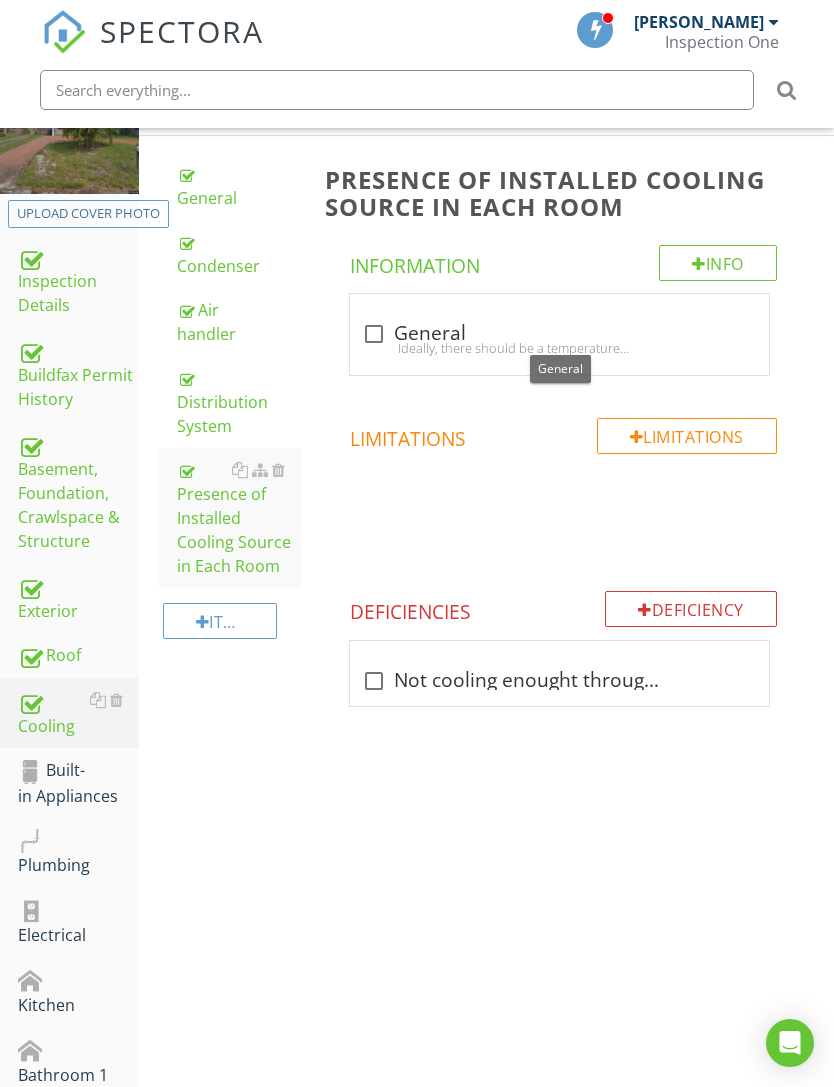 click at bounding box center (374, 334) 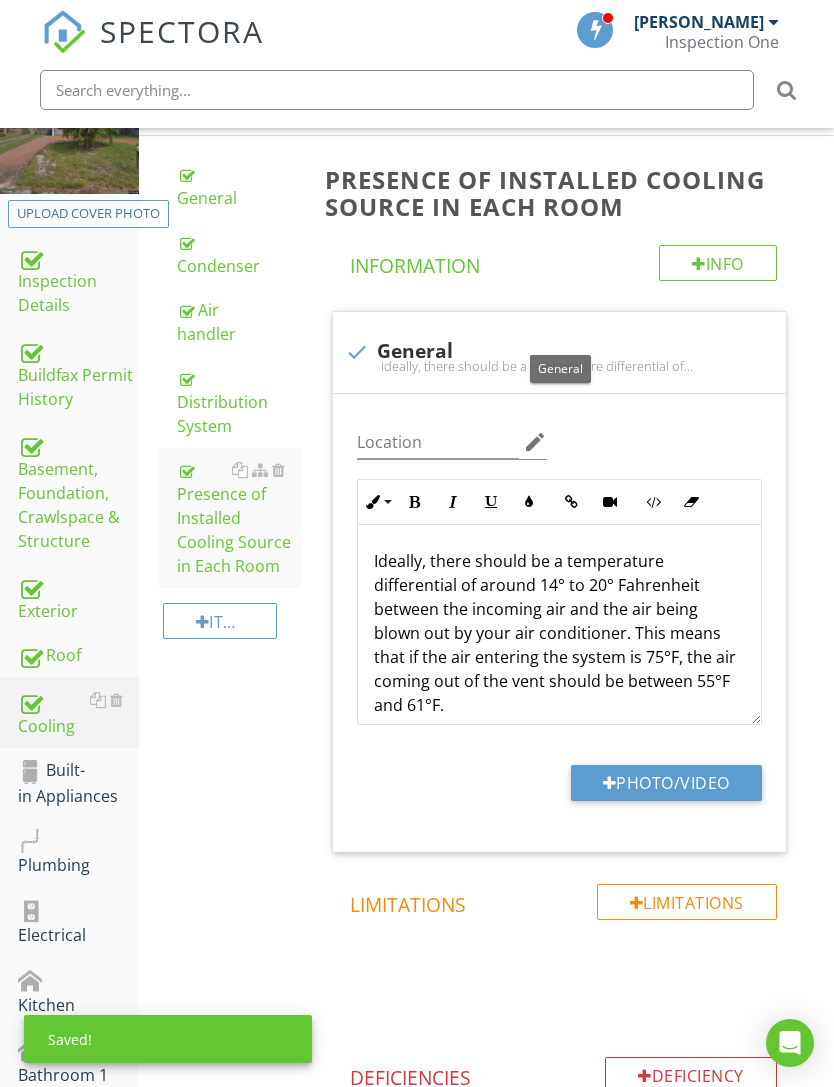 click on "Photo/Video" at bounding box center (666, 783) 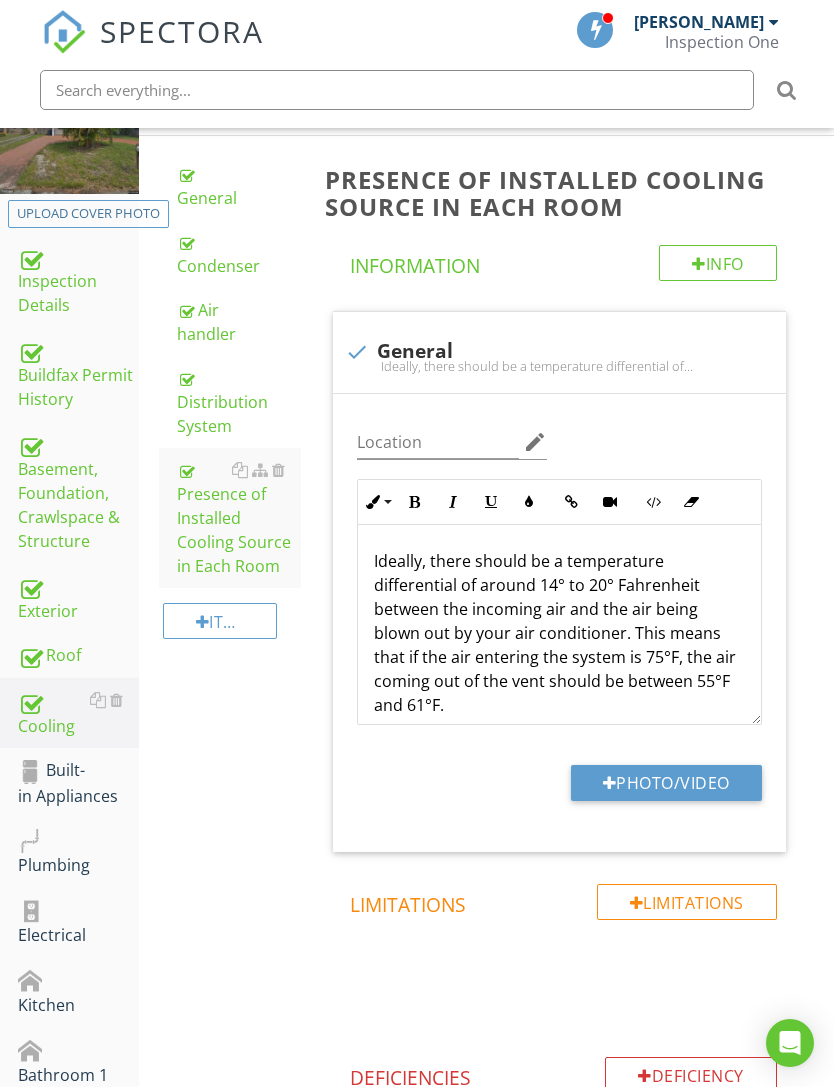 type on "C:\fakepath\IMG_0383.jpeg" 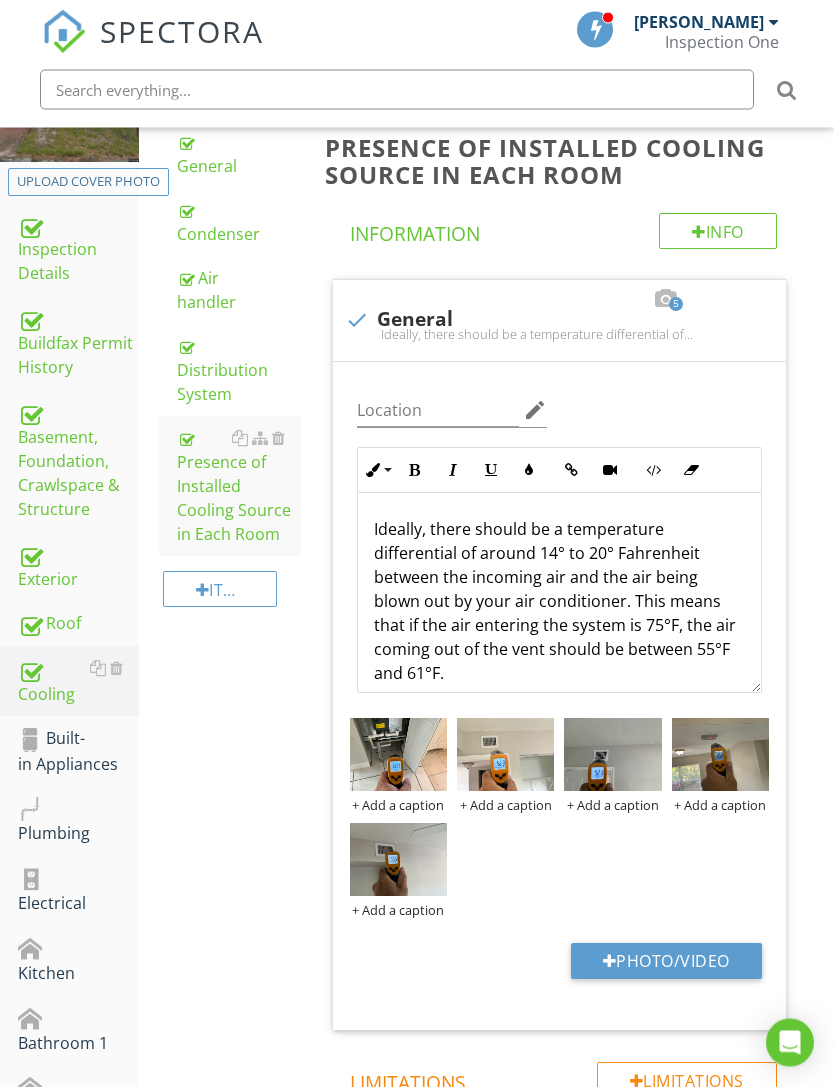 scroll, scrollTop: 302, scrollLeft: 0, axis: vertical 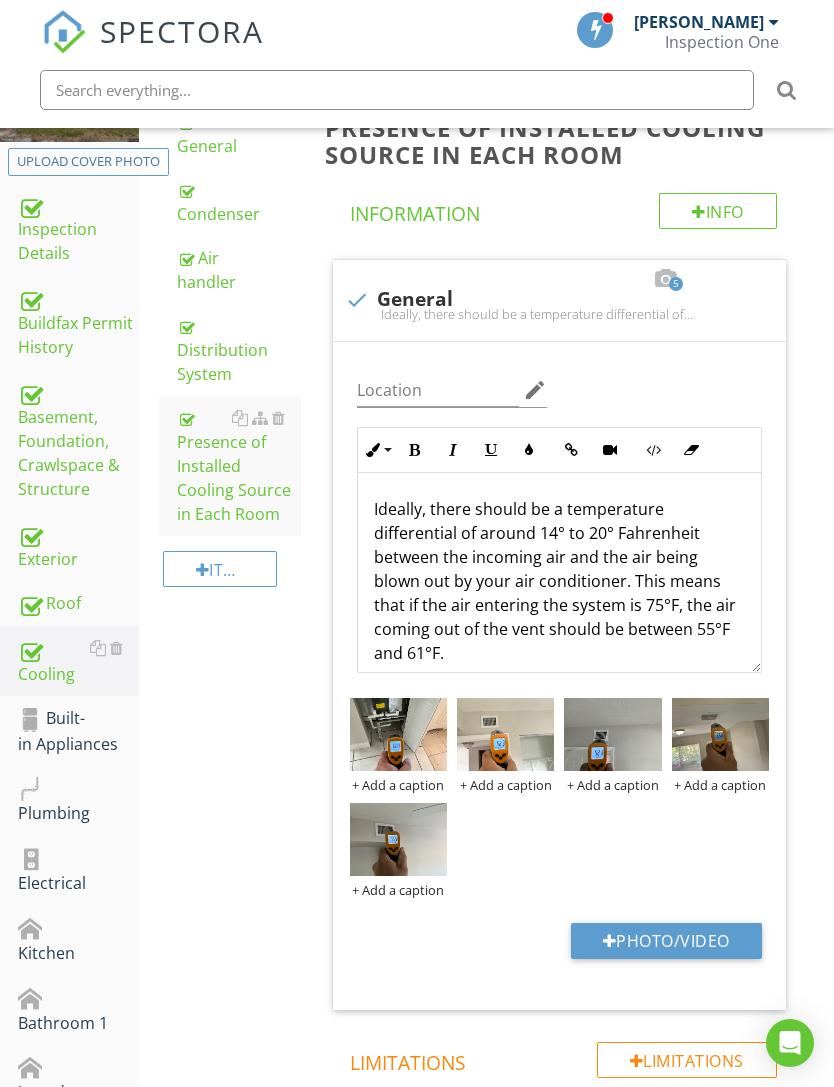 click on "Built-in Appliances" at bounding box center [78, 731] 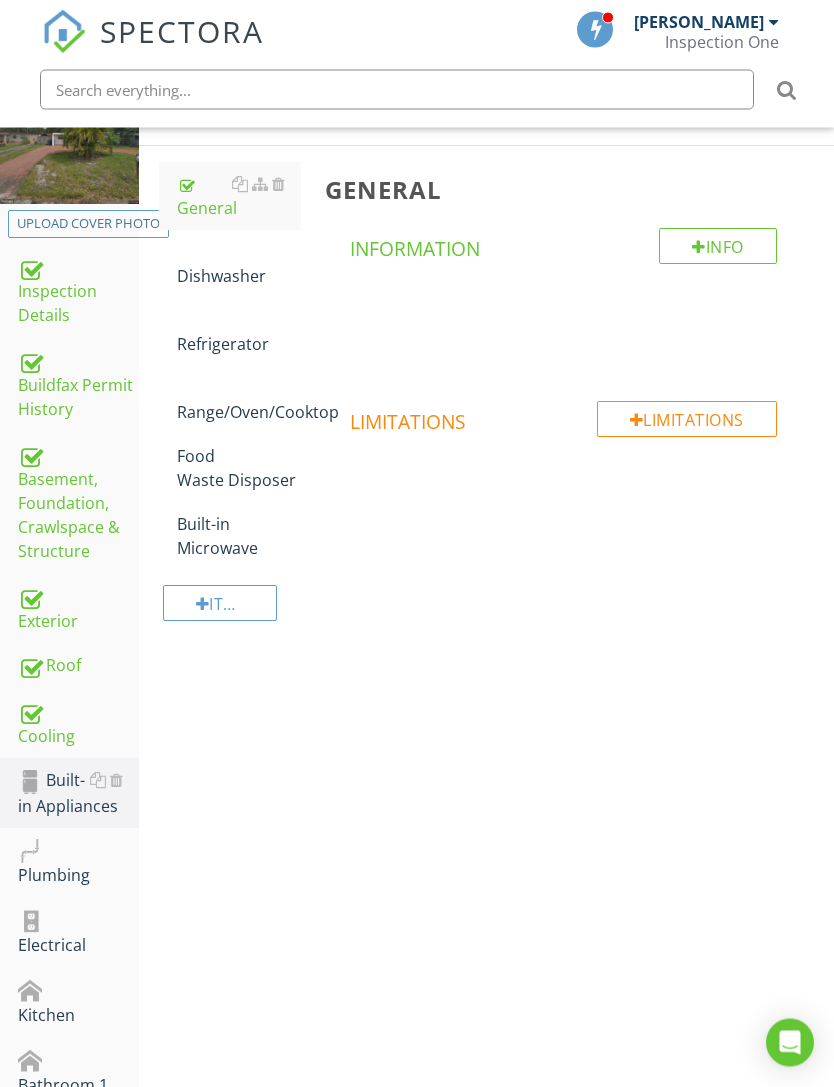 scroll, scrollTop: 182, scrollLeft: 0, axis: vertical 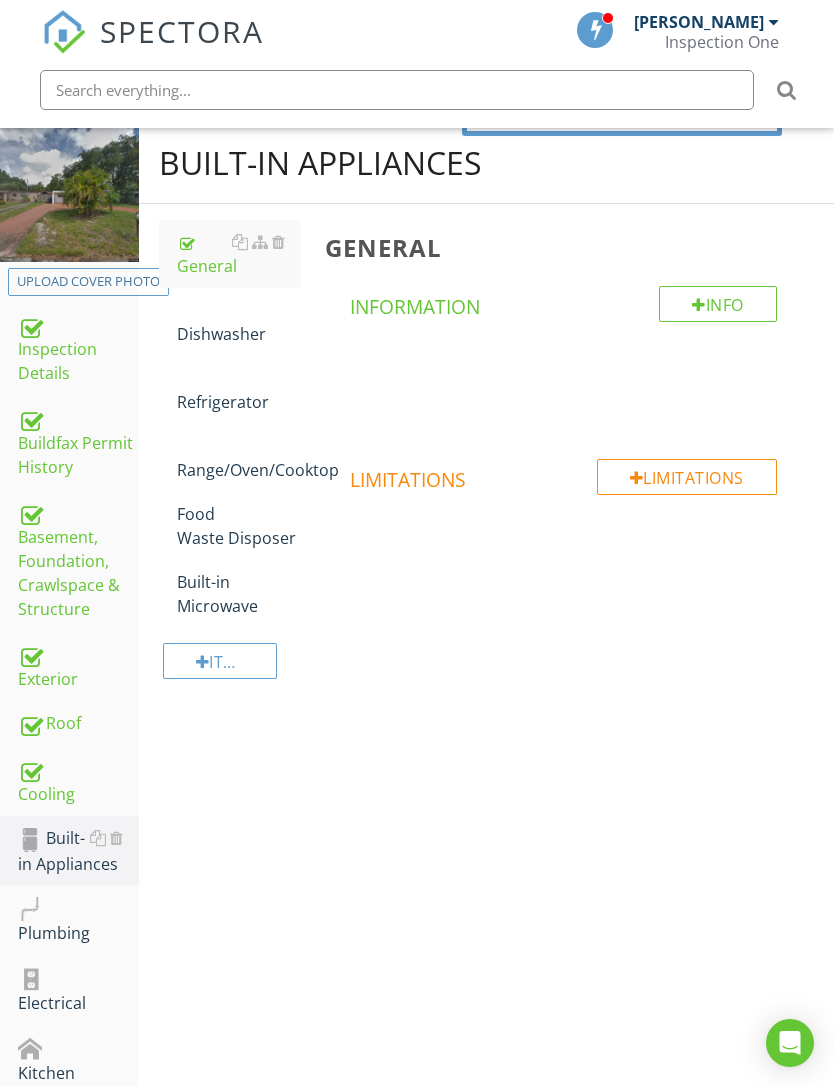 click at bounding box center [278, 310] 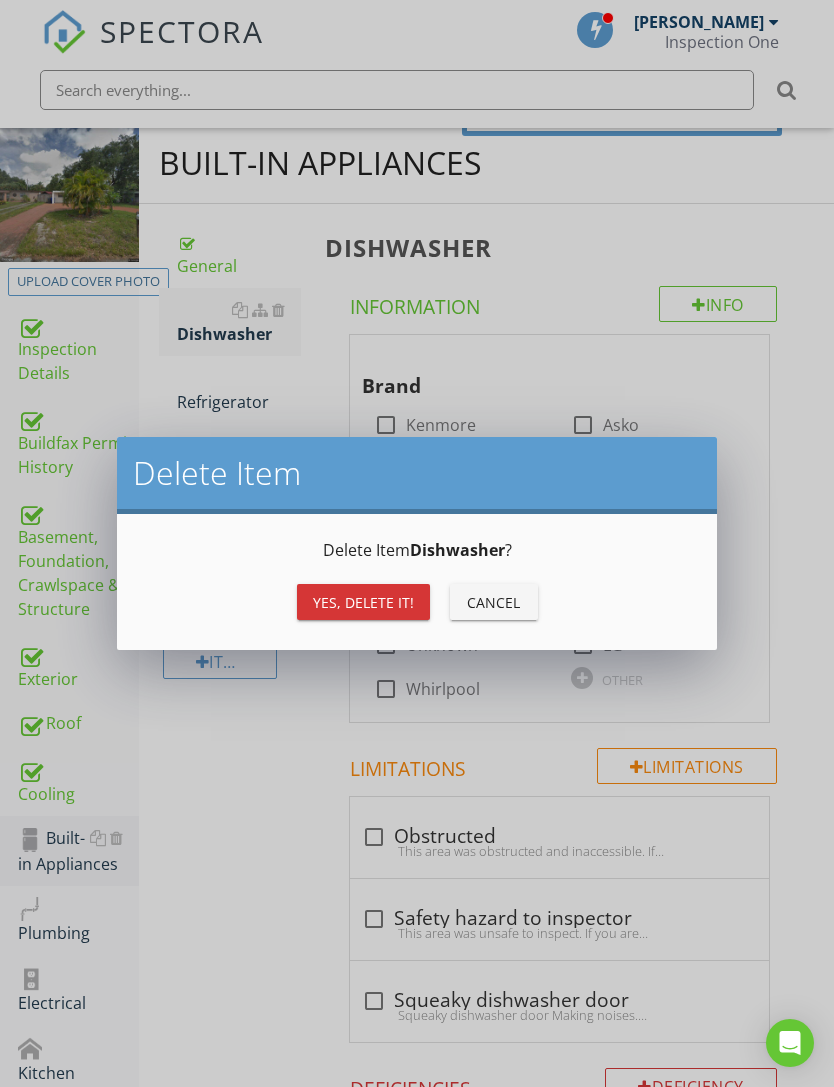 click on "Yes, Delete it!" at bounding box center (363, 602) 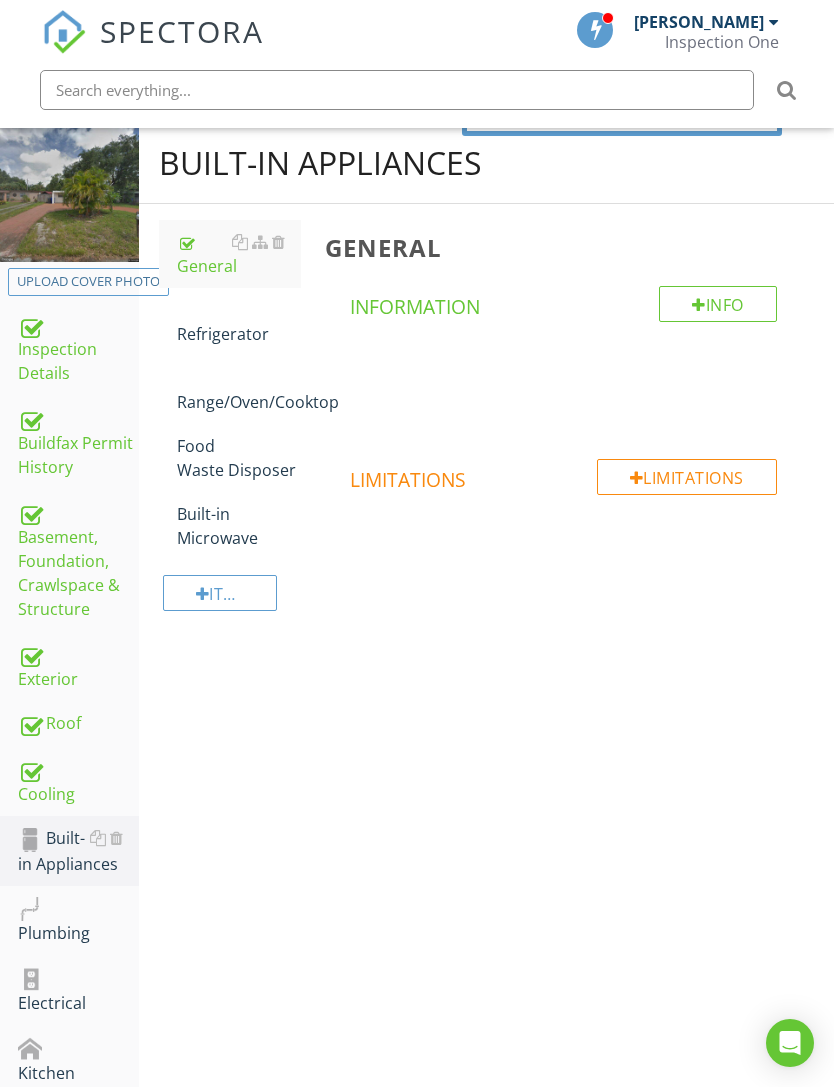 click at bounding box center (278, 446) 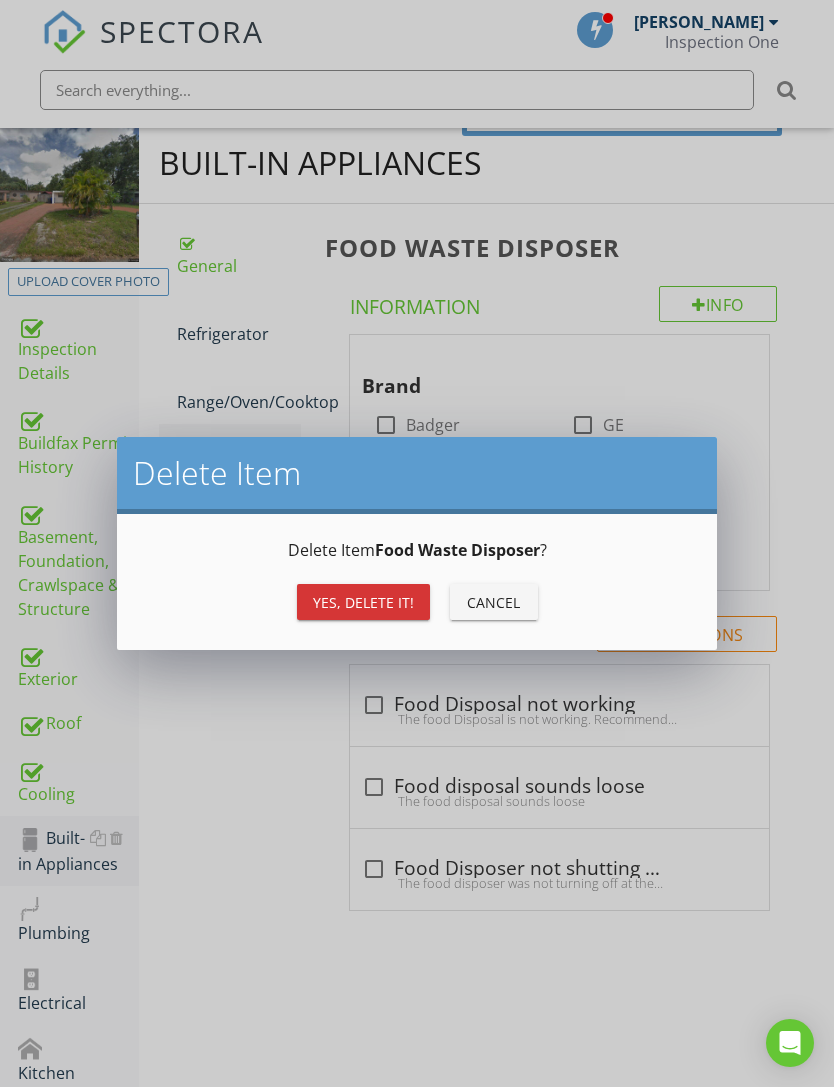 click on "Yes, Delete it!" at bounding box center (363, 602) 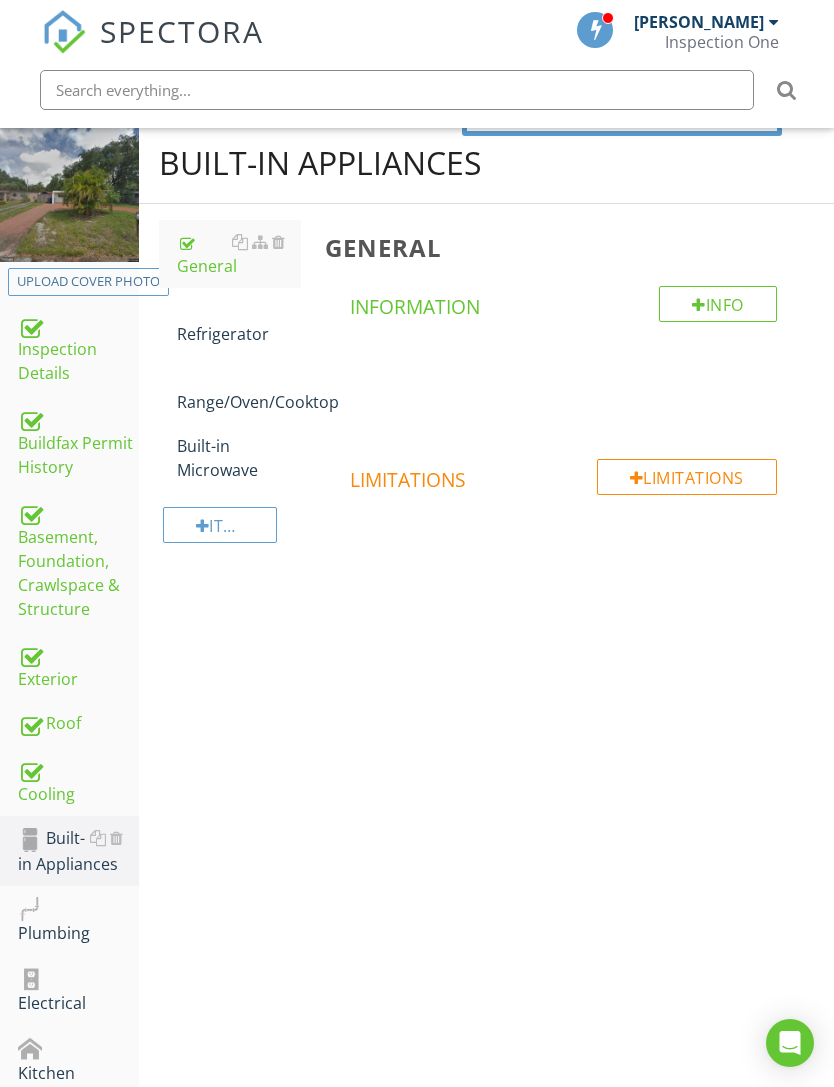click at bounding box center (278, 446) 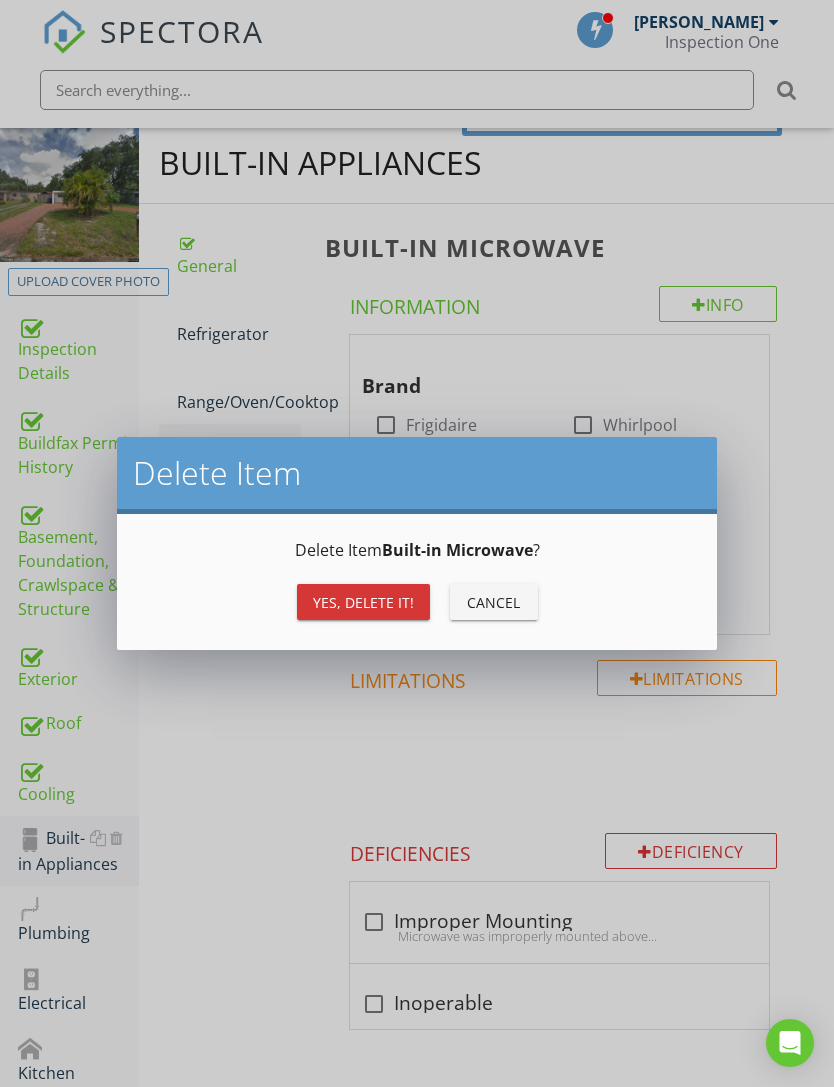 click on "Yes, Delete it!" at bounding box center (363, 602) 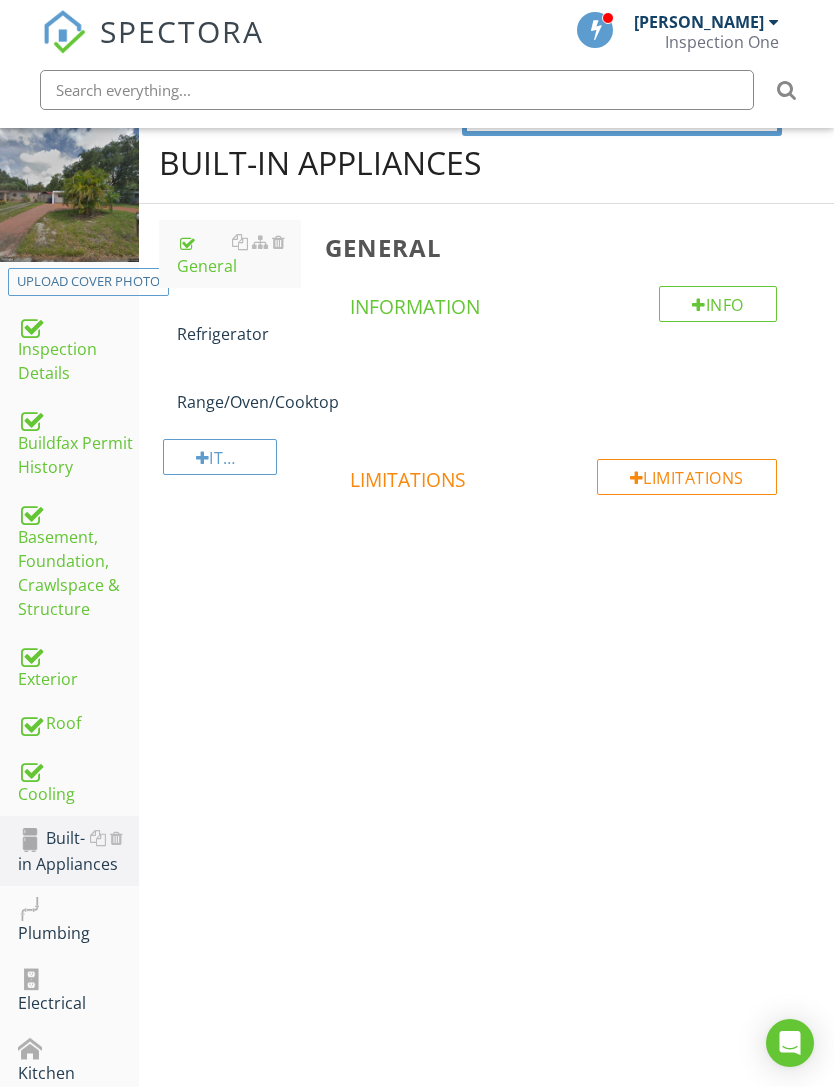 click on "Refrigerator" at bounding box center [239, 322] 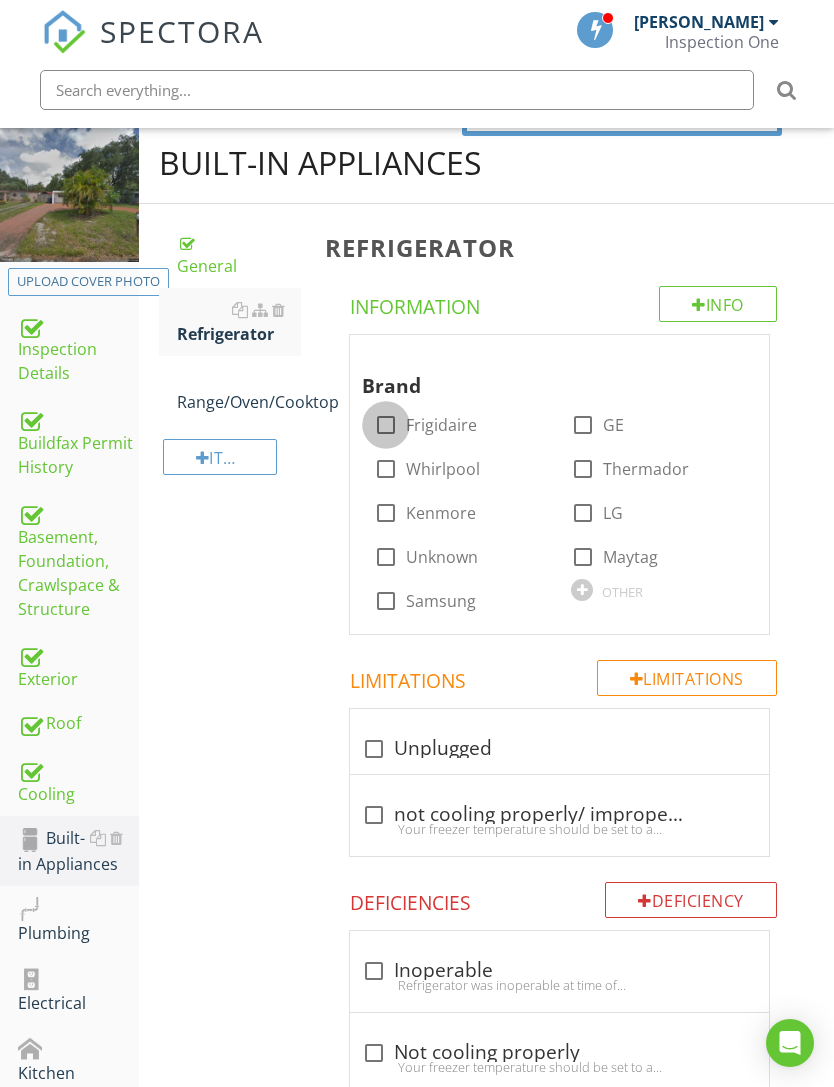 click at bounding box center (386, 425) 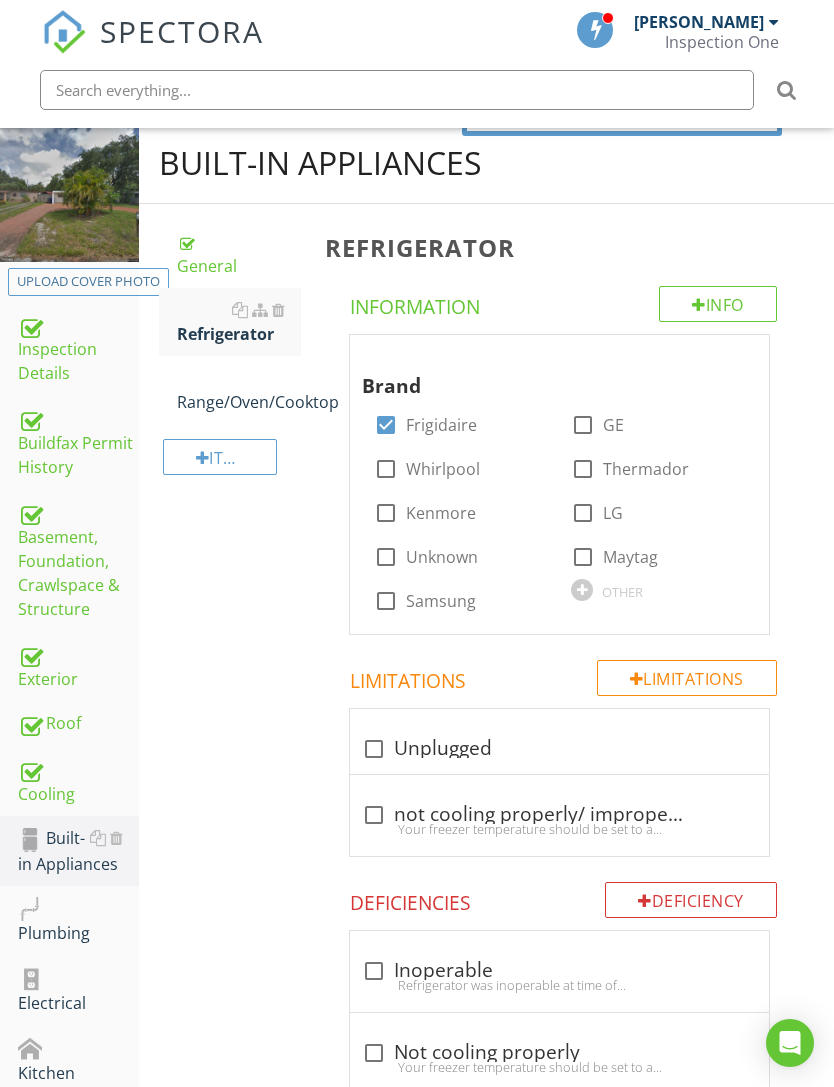click at bounding box center (733, 354) 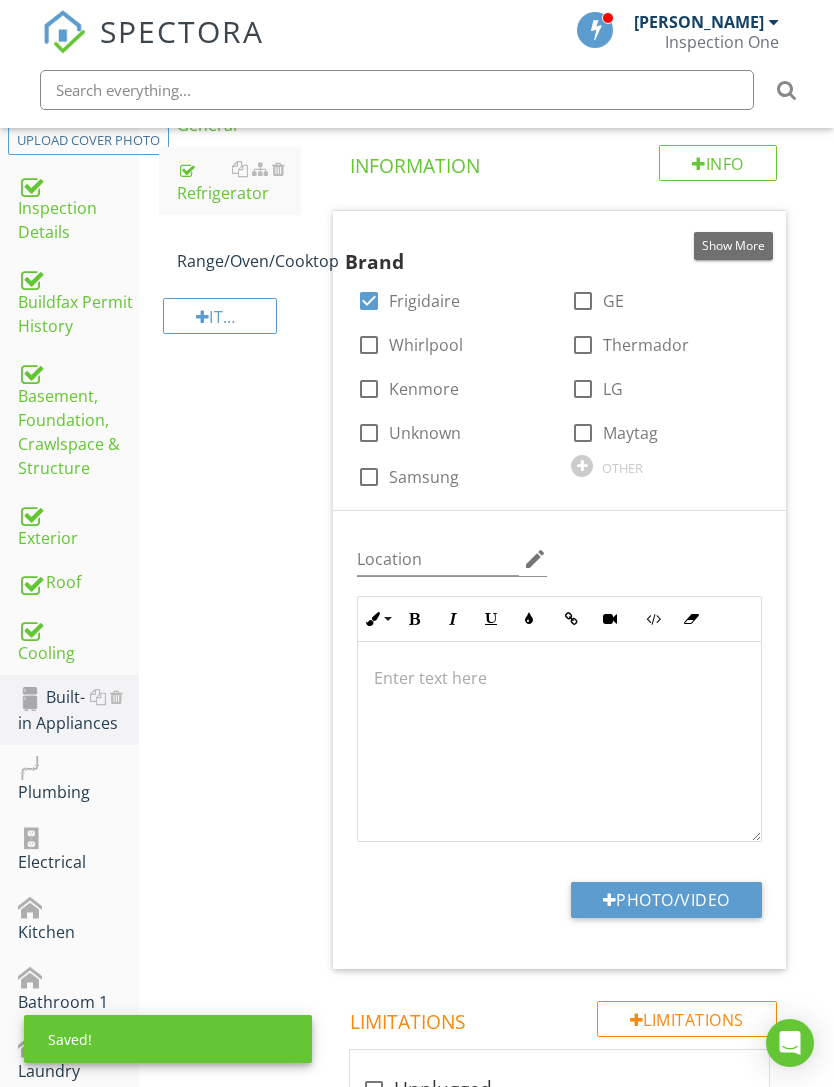 scroll, scrollTop: 382, scrollLeft: 0, axis: vertical 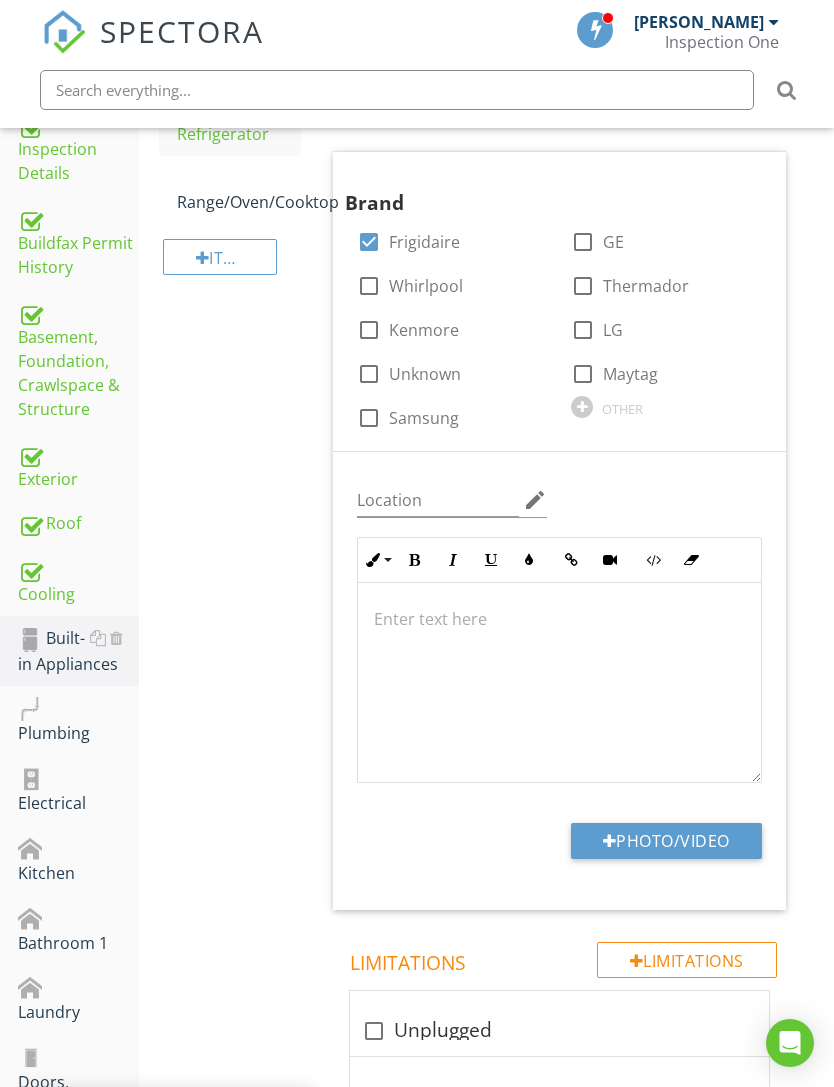 click on "Photo/Video" at bounding box center (666, 841) 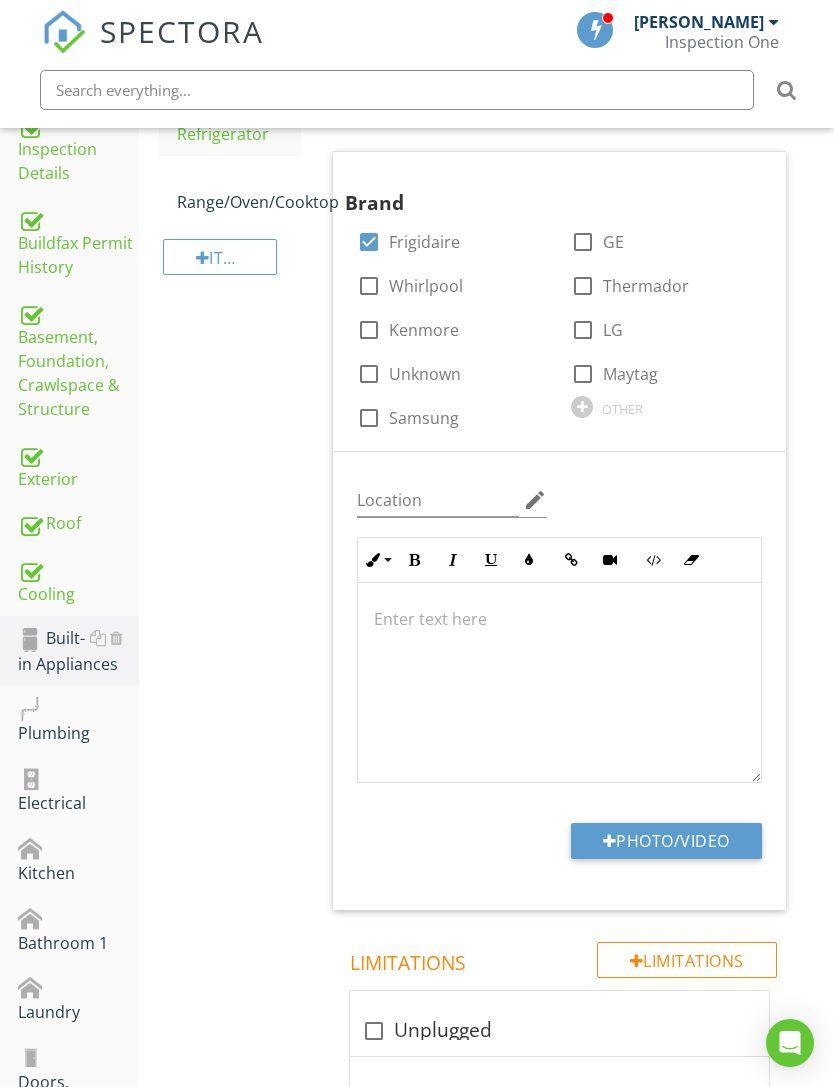 type on "C:\fakepath\IMG_0421.jpeg" 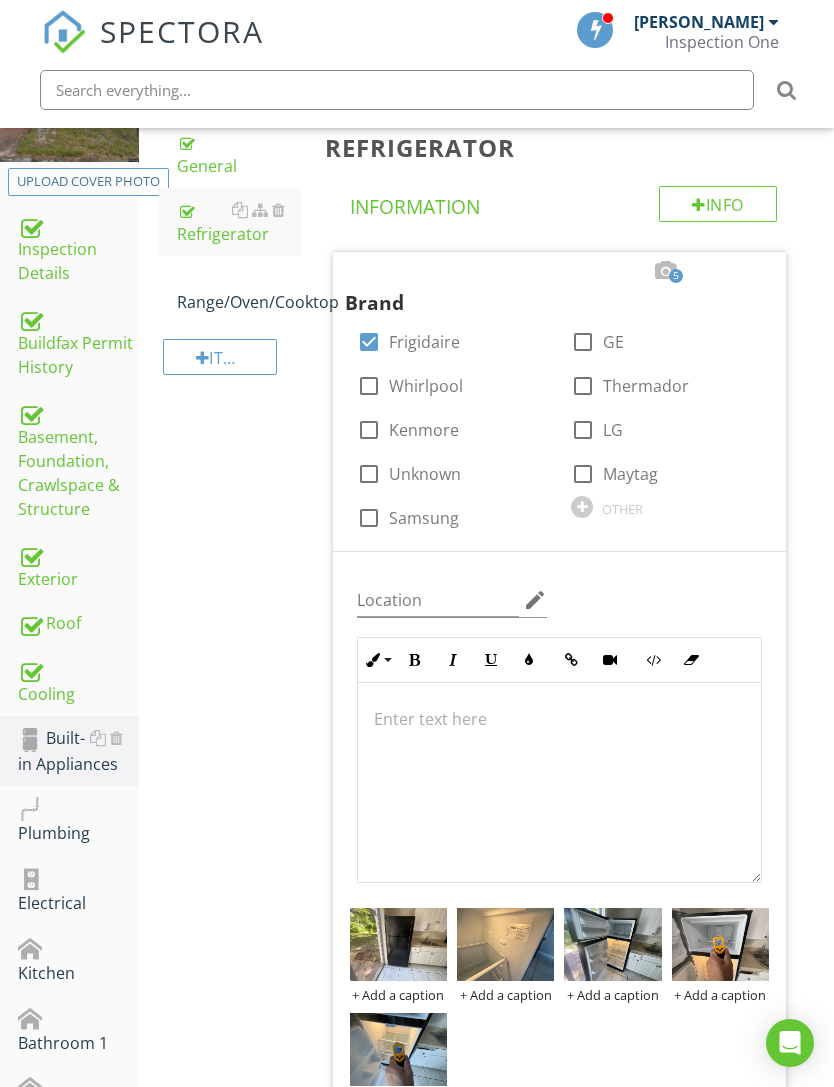 scroll, scrollTop: 281, scrollLeft: 0, axis: vertical 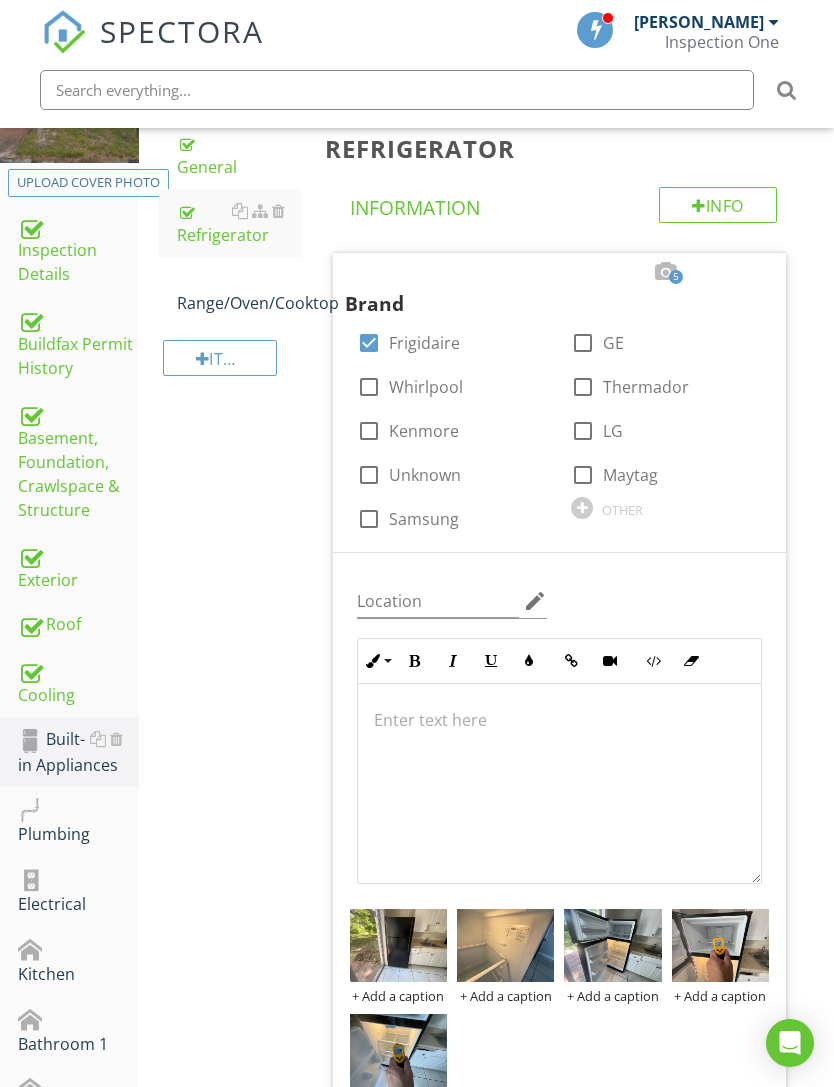 click on "Range/Oven/Cooktop" at bounding box center (239, 291) 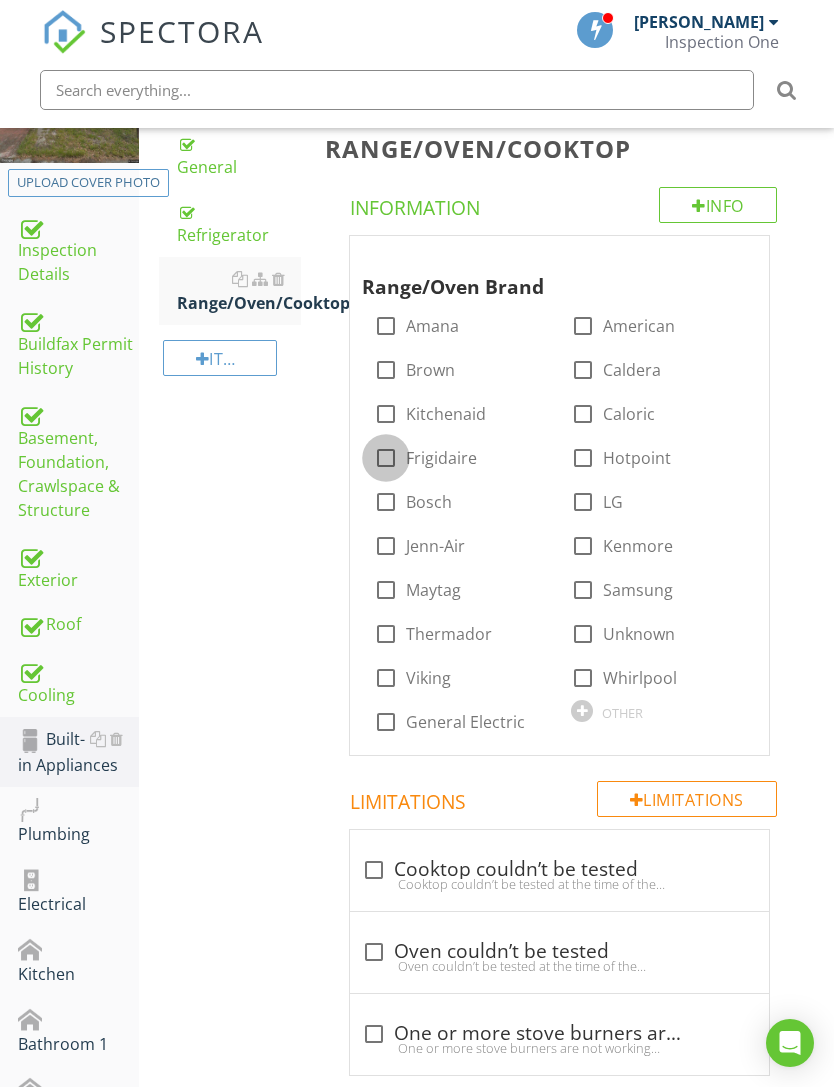 click at bounding box center [386, 458] 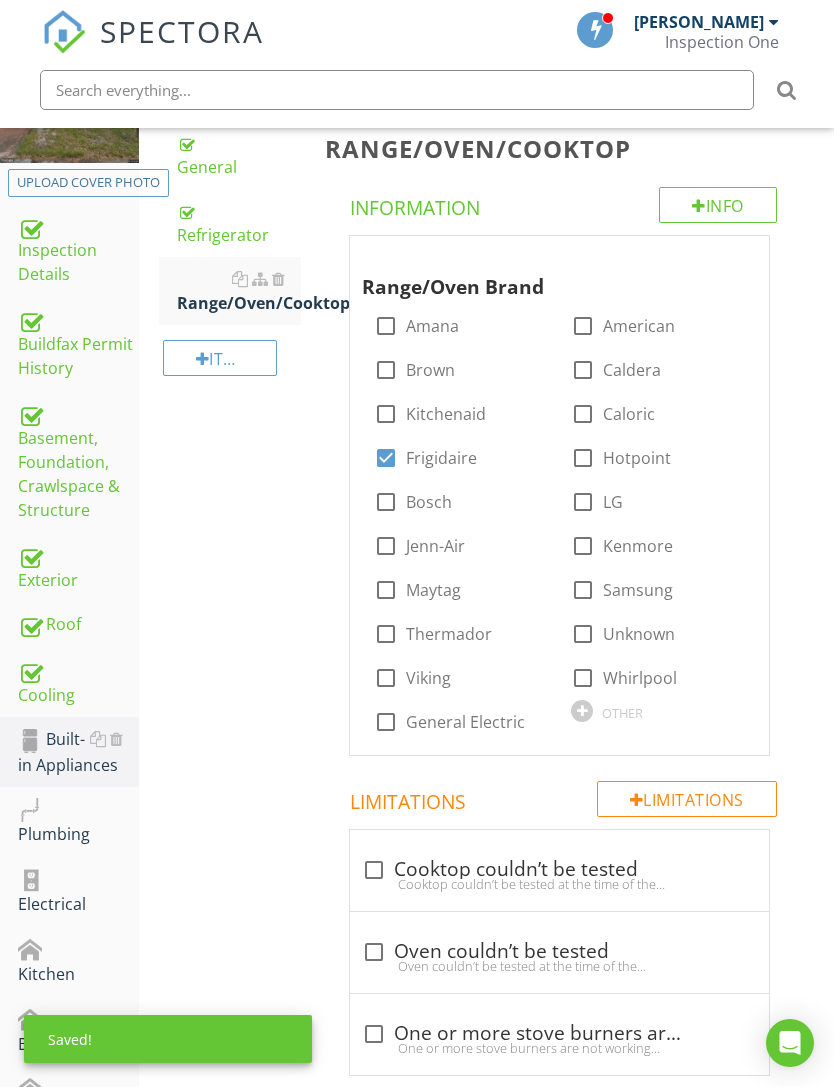 click at bounding box center (733, 255) 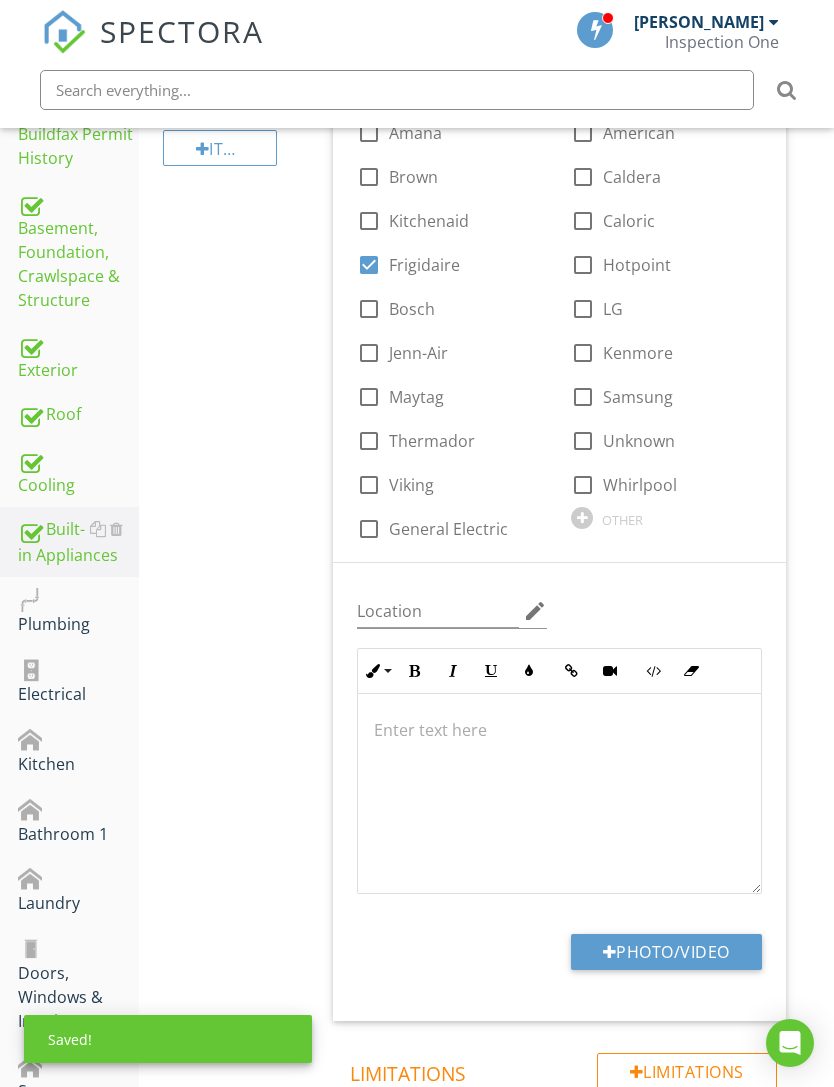 scroll, scrollTop: 671, scrollLeft: 0, axis: vertical 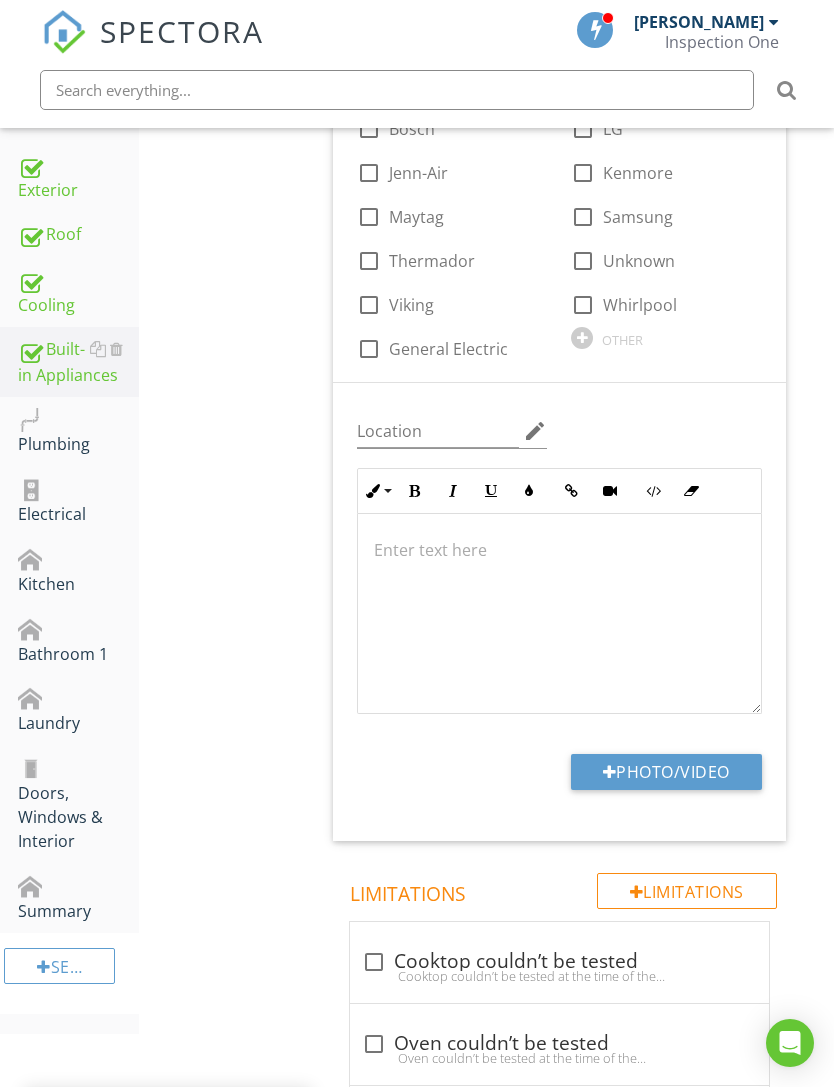 click on "Photo/Video" at bounding box center [666, 772] 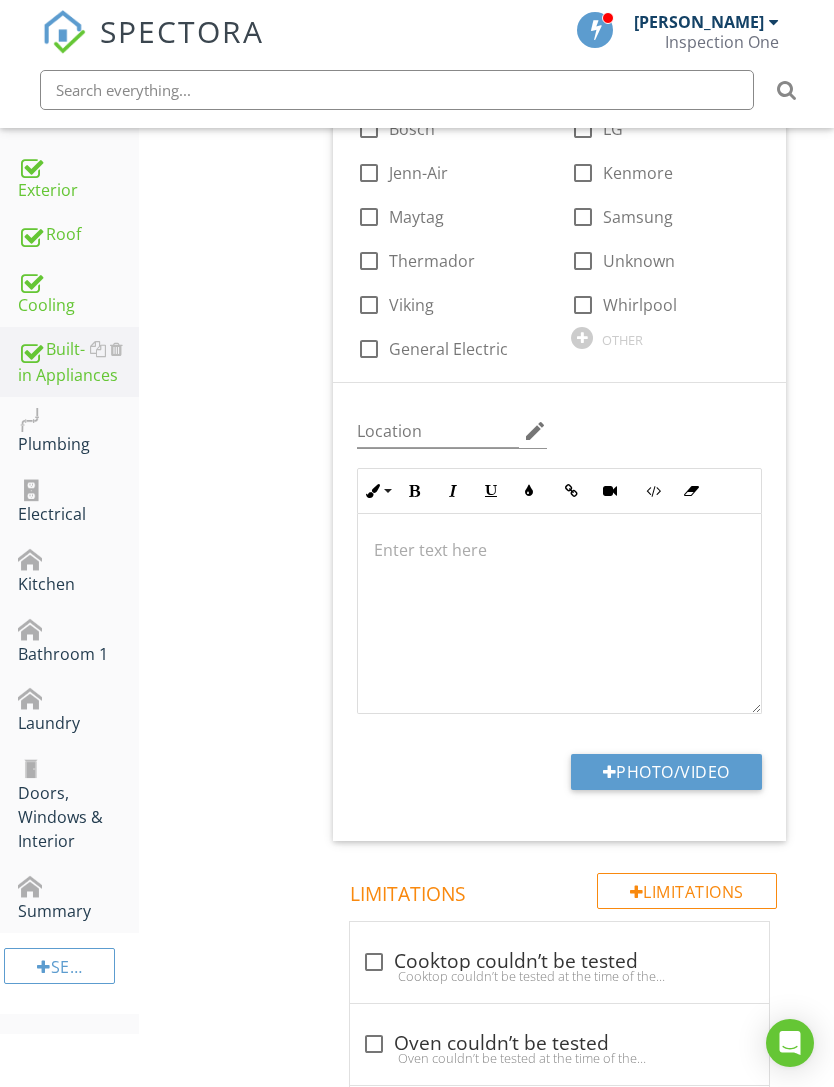 type on "C:\fakepath\IMG_0415.jpeg" 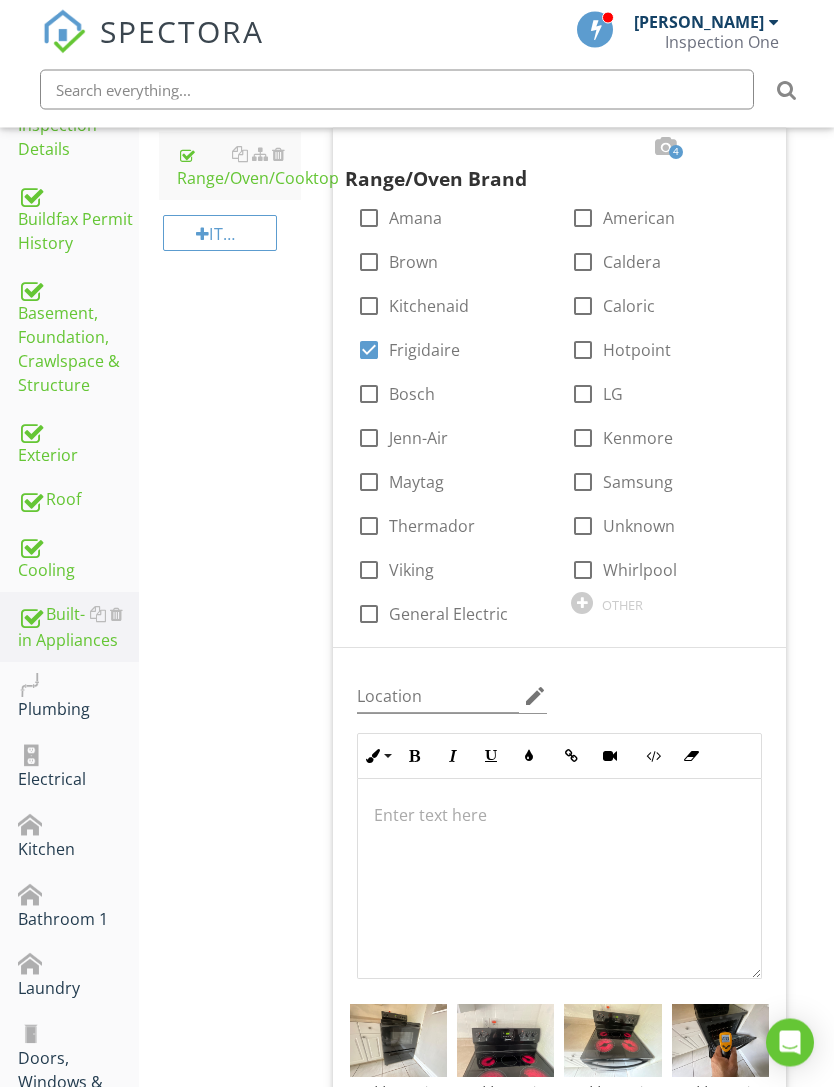 scroll, scrollTop: 406, scrollLeft: 0, axis: vertical 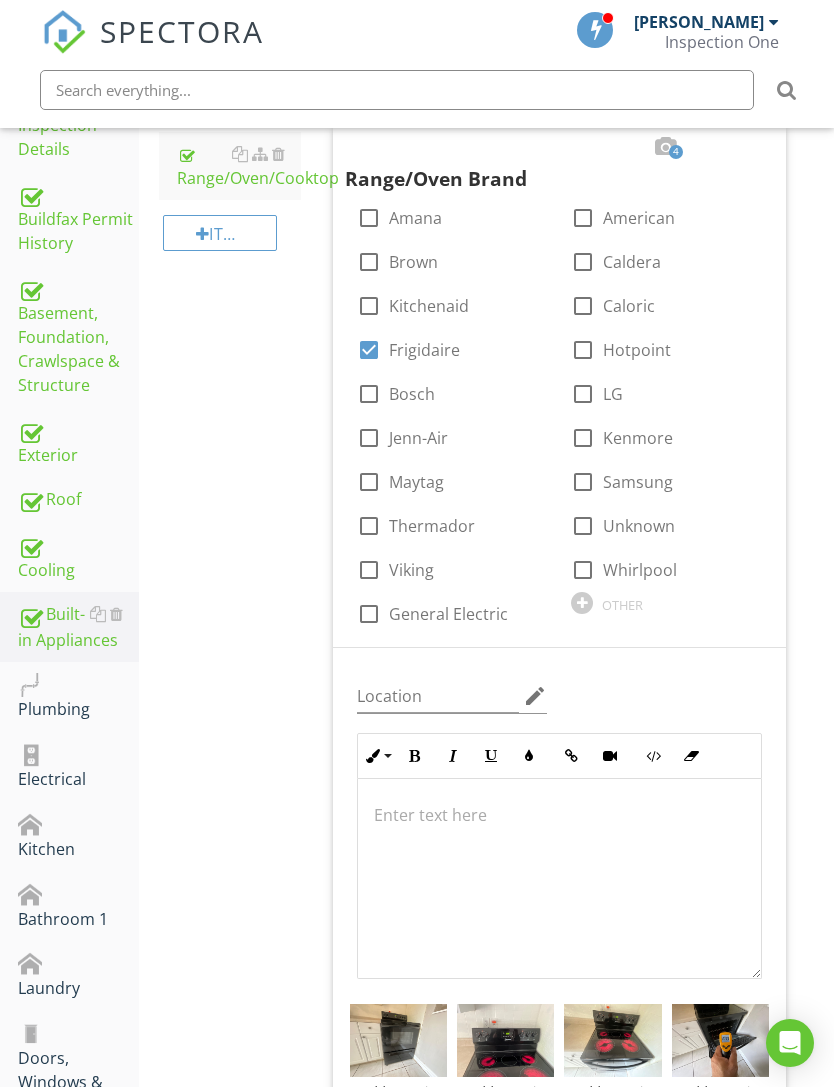 click on "Plumbing" at bounding box center [78, 697] 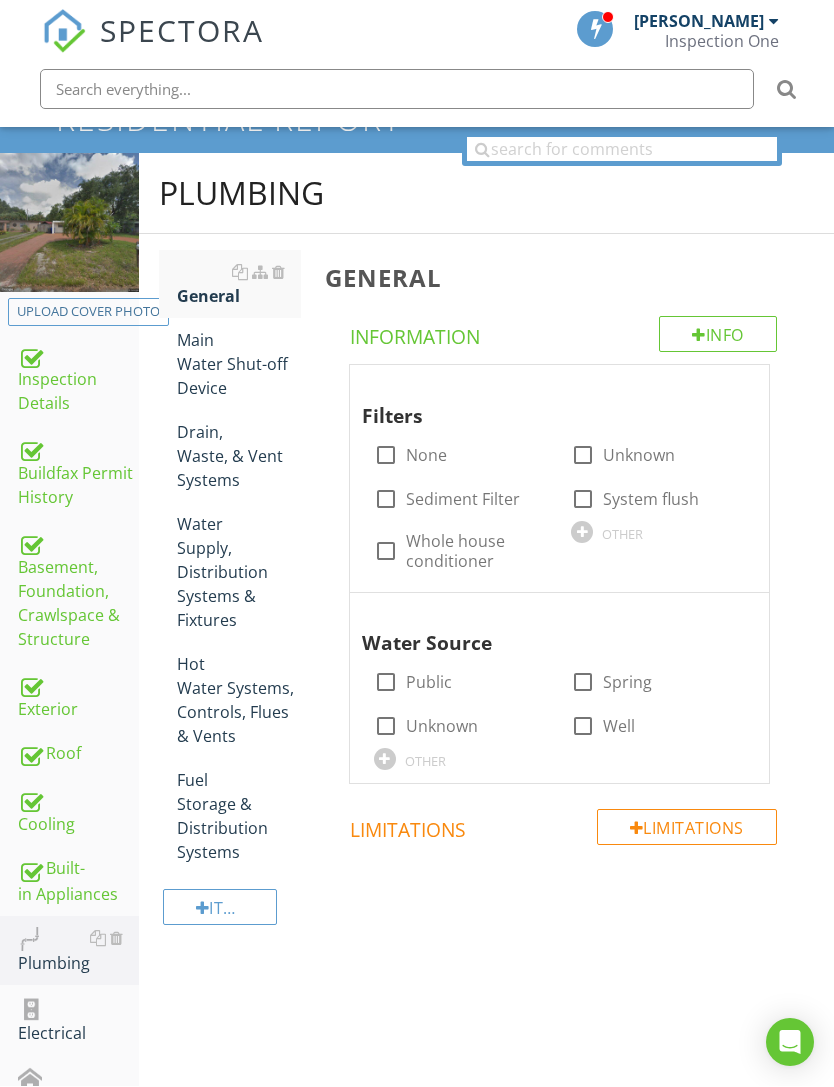 scroll, scrollTop: 152, scrollLeft: 0, axis: vertical 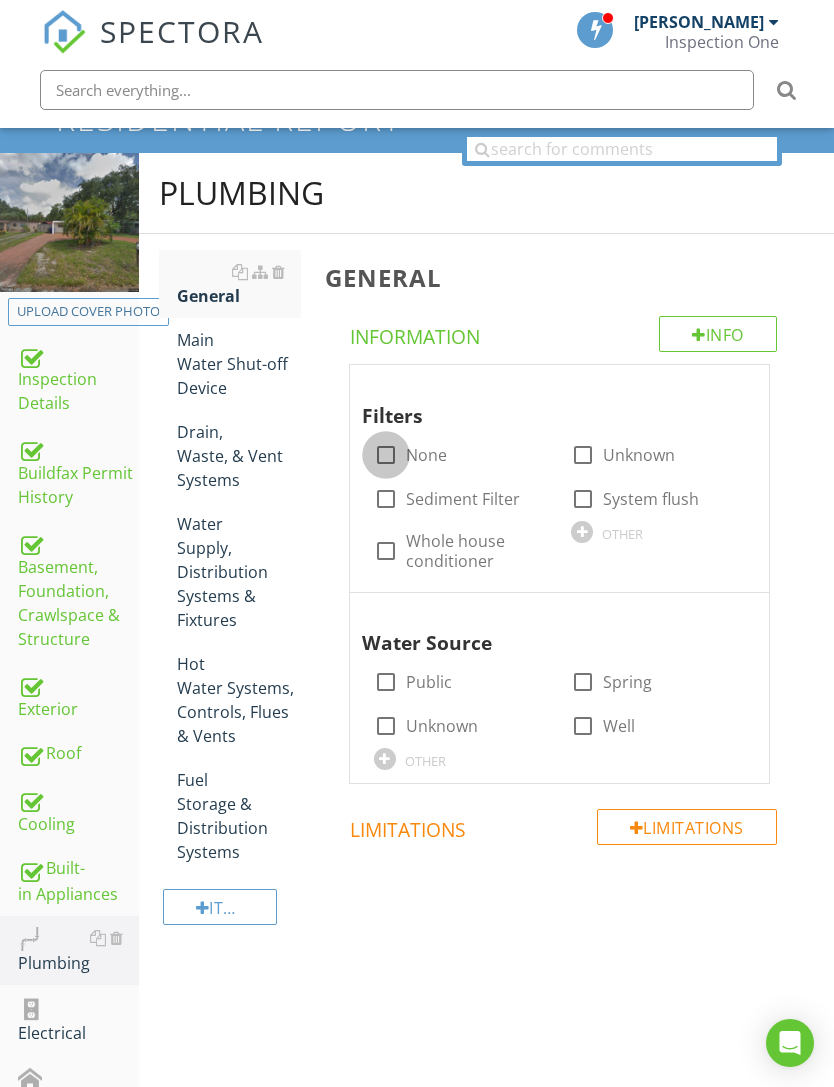 click at bounding box center (386, 455) 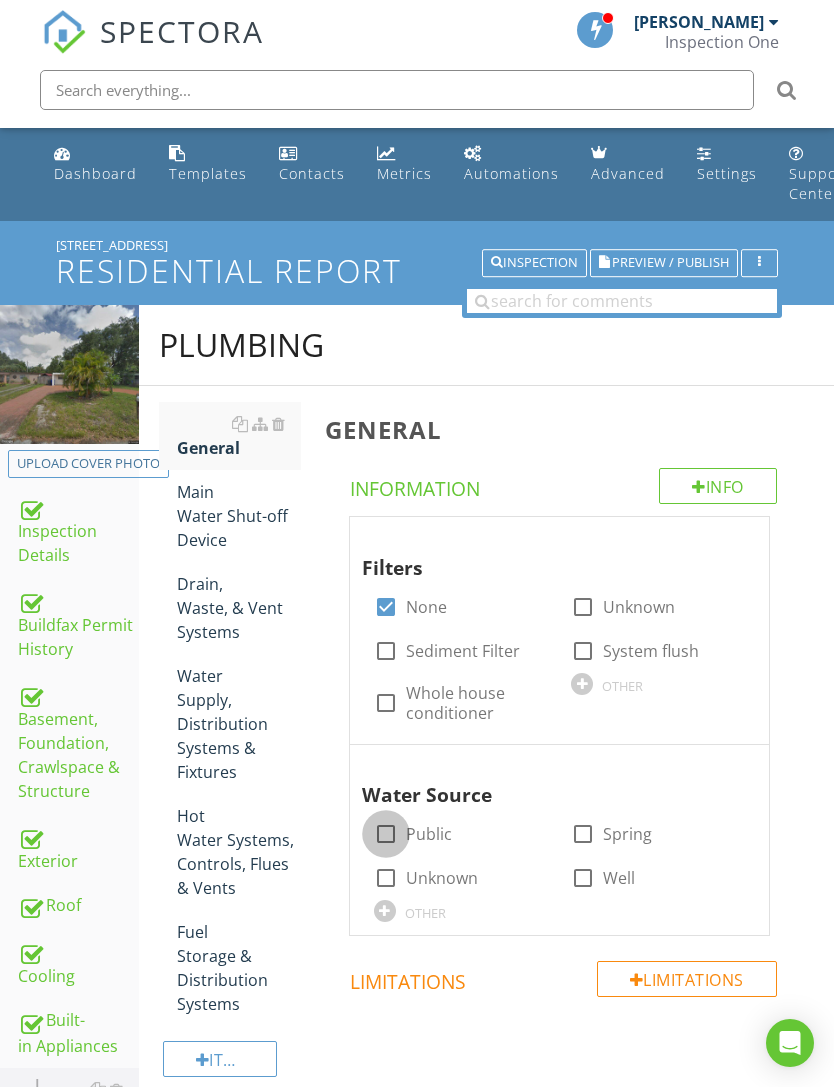scroll, scrollTop: 152, scrollLeft: 0, axis: vertical 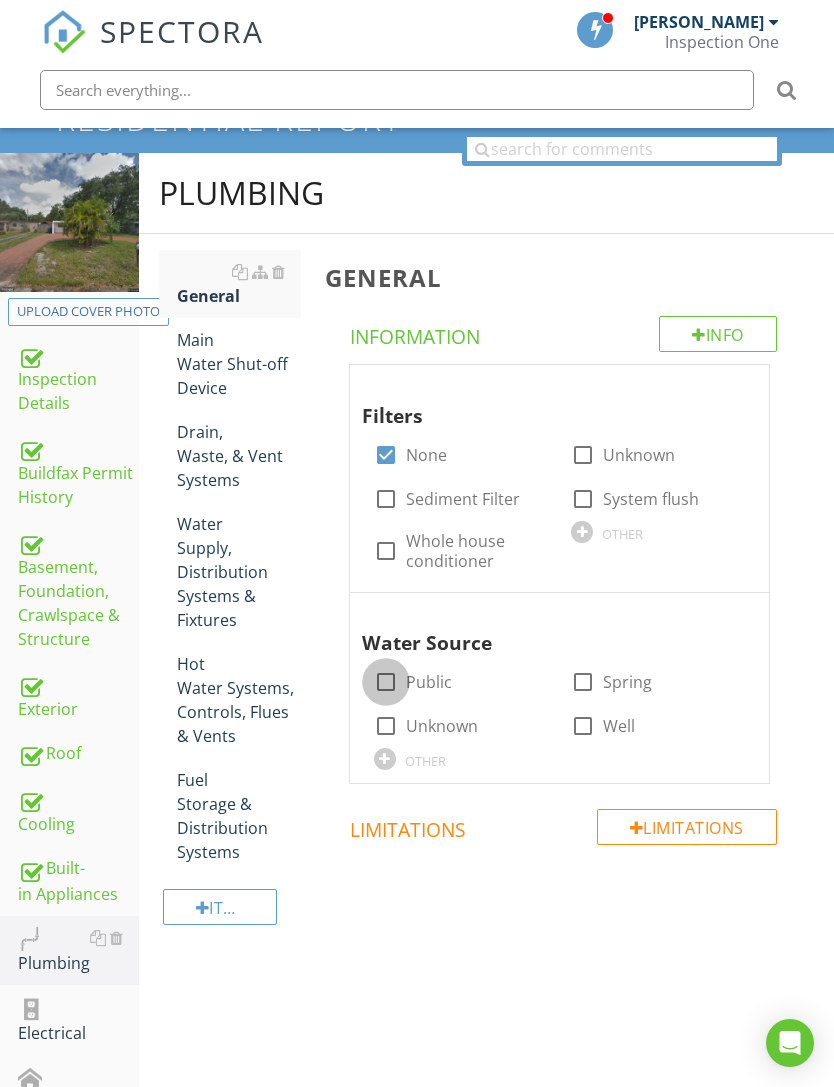 click at bounding box center [386, 682] 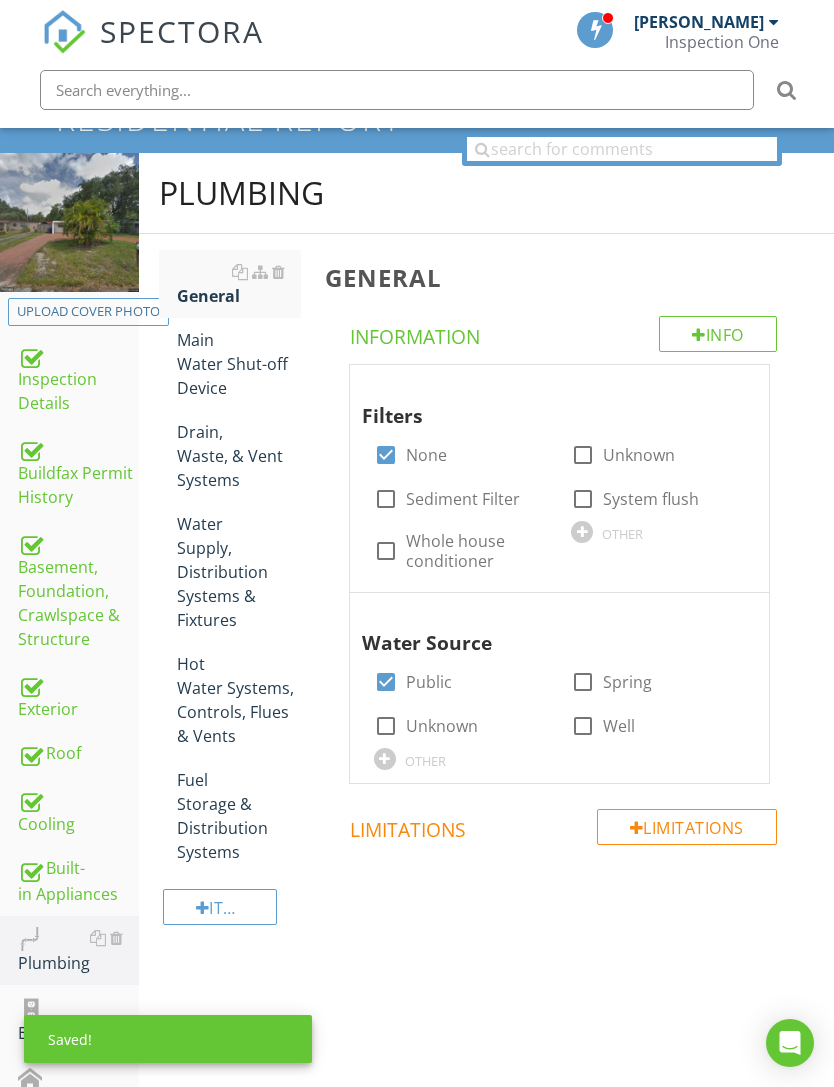 click on "Main Water Shut-off Device" at bounding box center [239, 364] 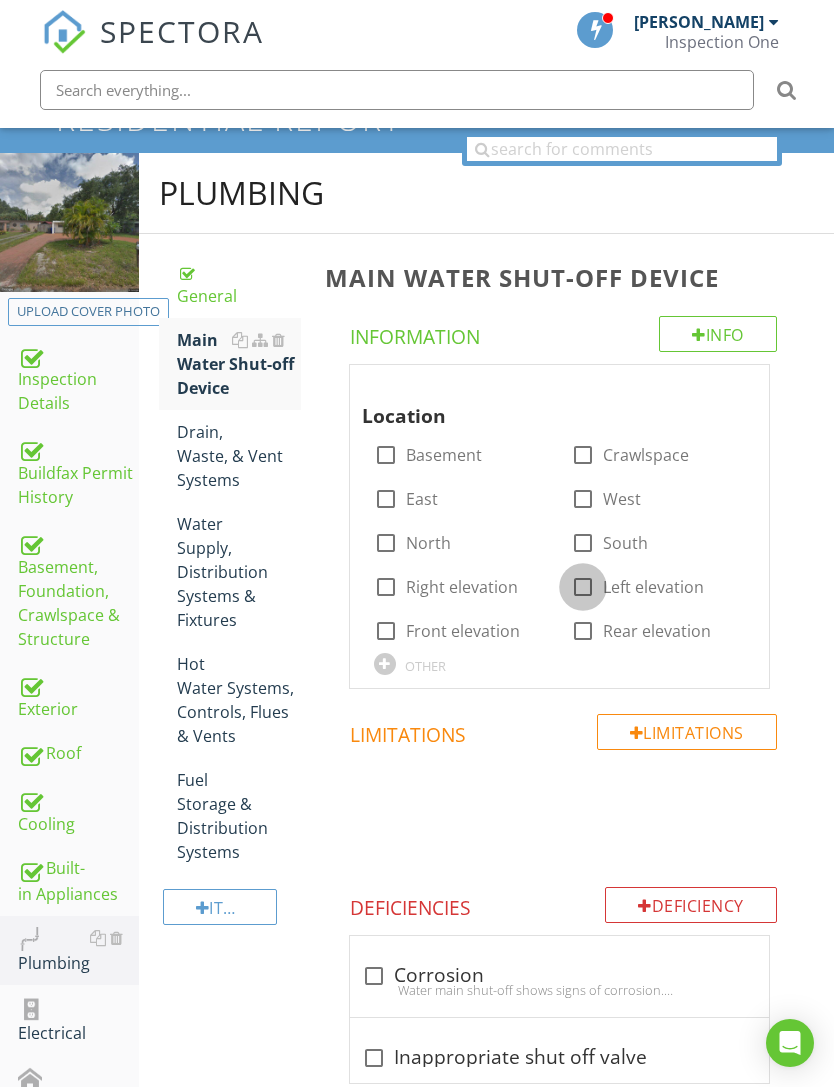 scroll, scrollTop: 152, scrollLeft: 1, axis: both 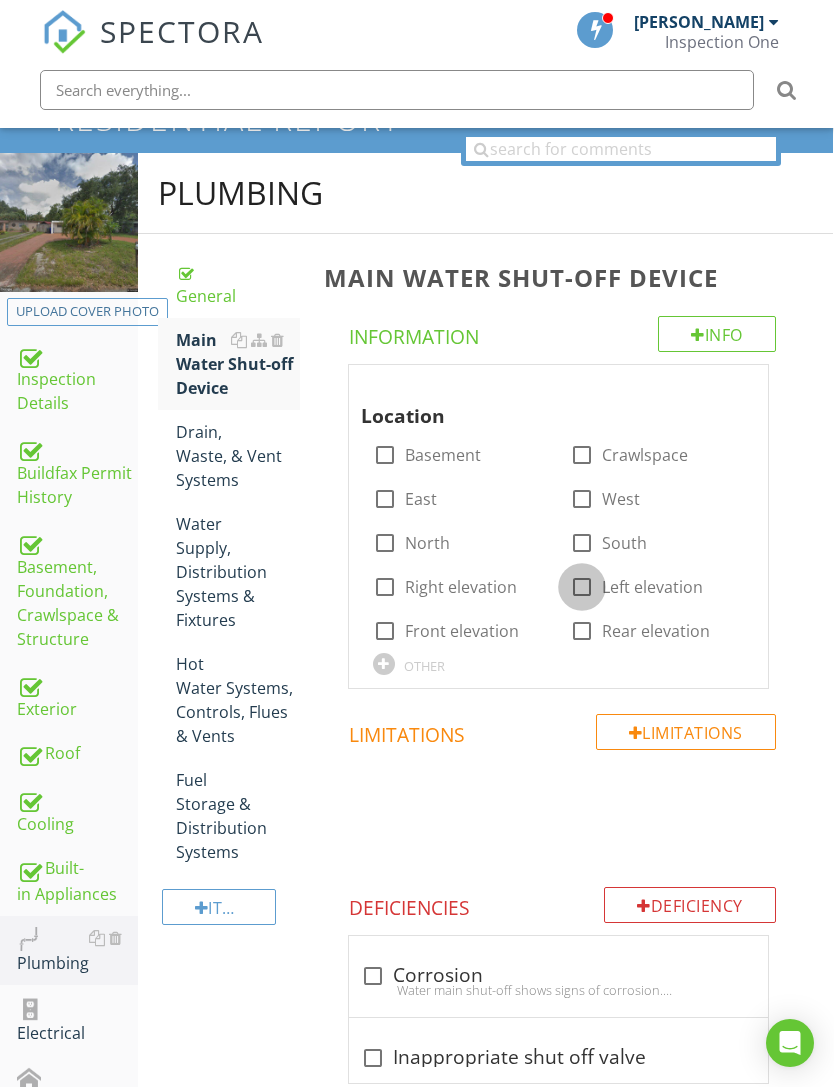 click at bounding box center [582, 587] 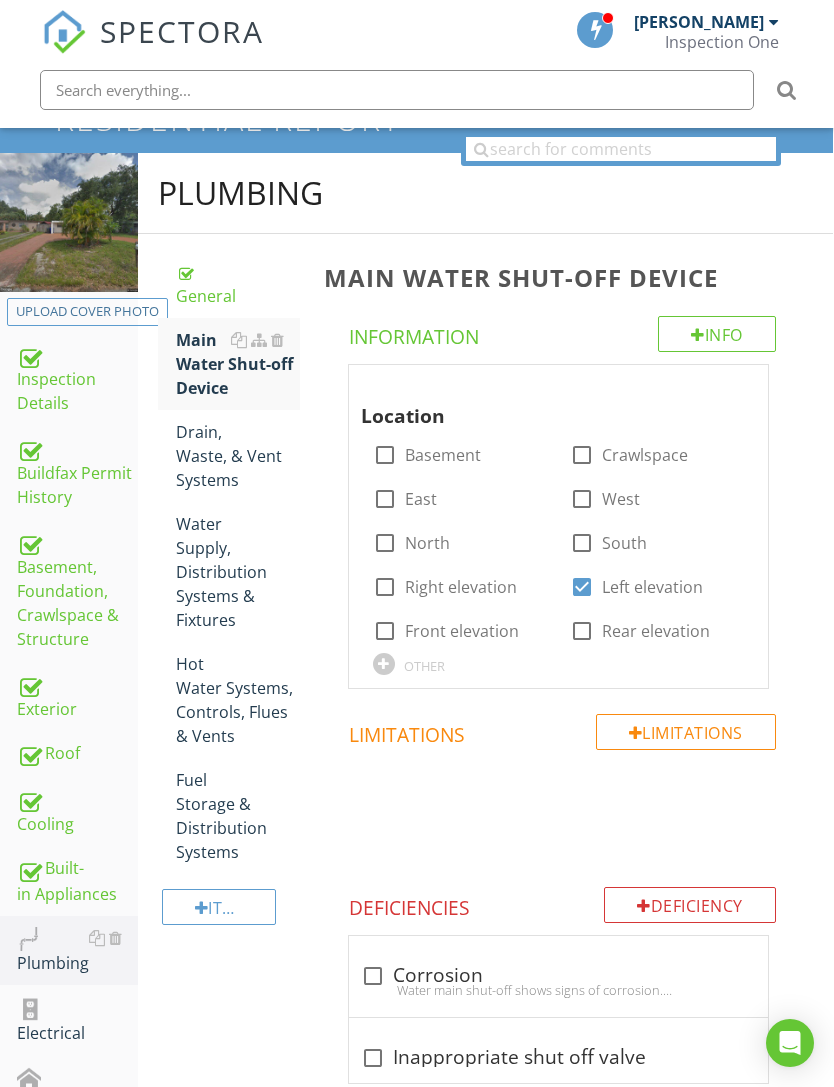 click at bounding box center [732, 384] 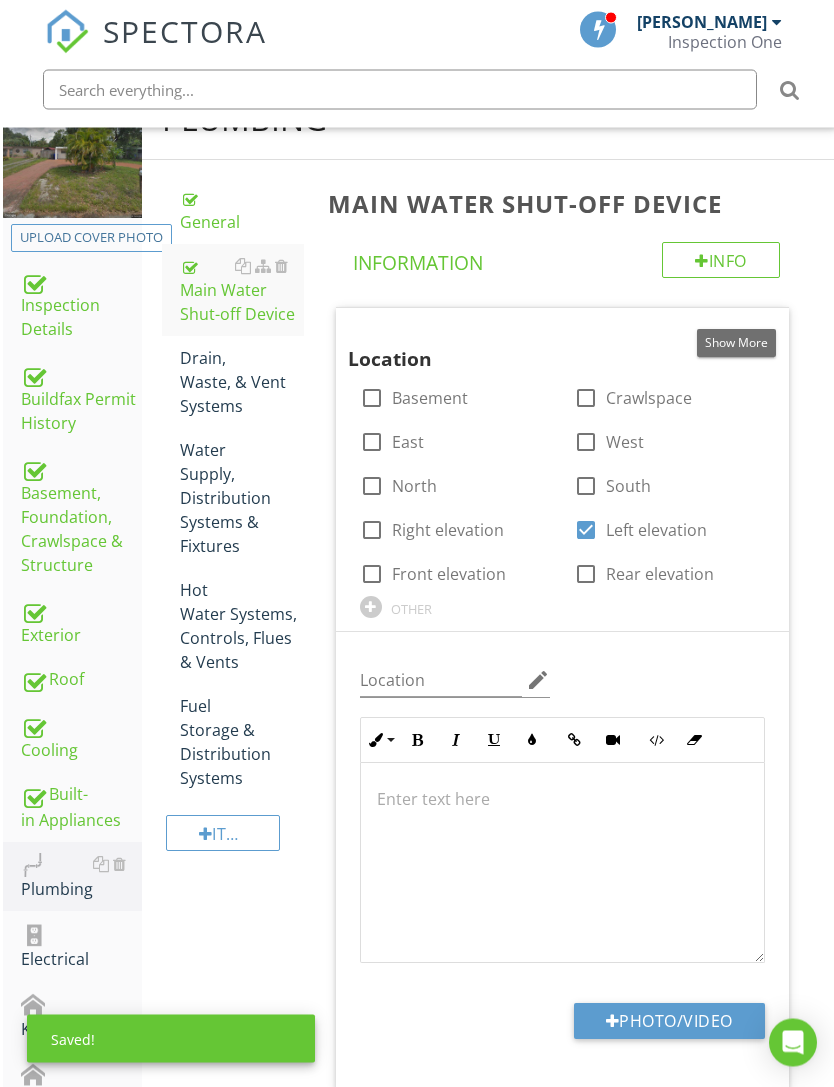 scroll, scrollTop: 355, scrollLeft: 0, axis: vertical 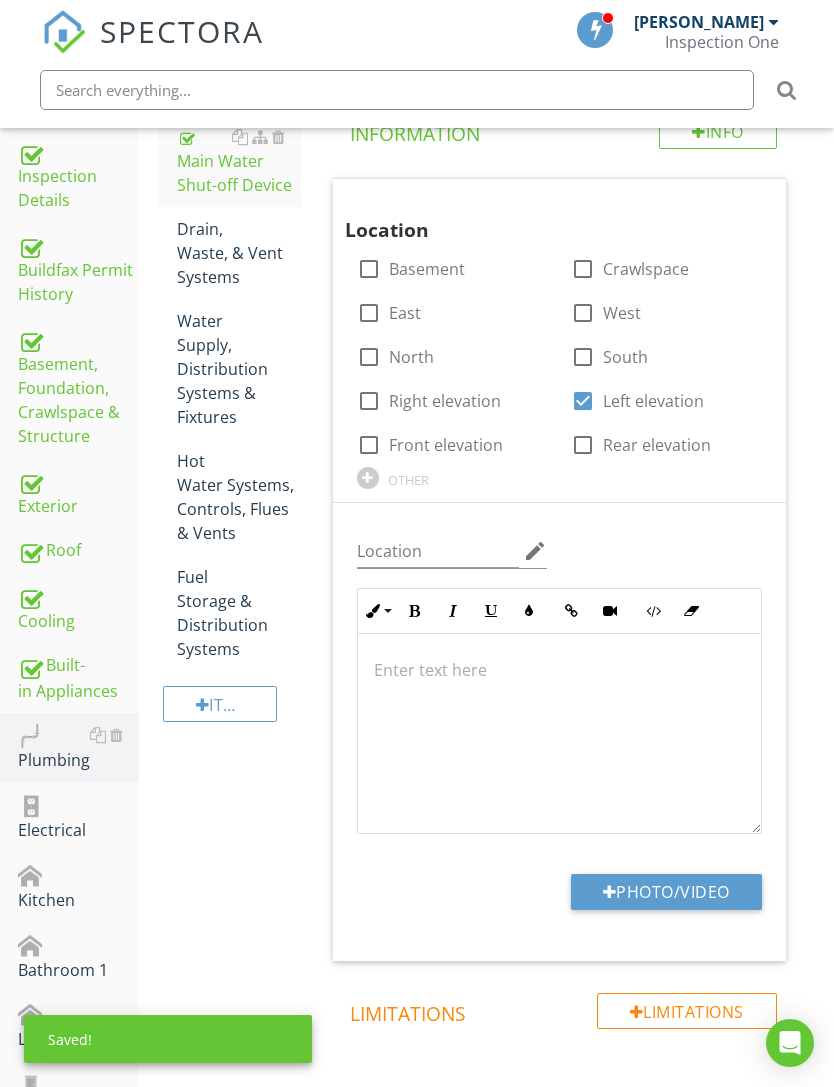 click on "Photo/Video" at bounding box center (666, 892) 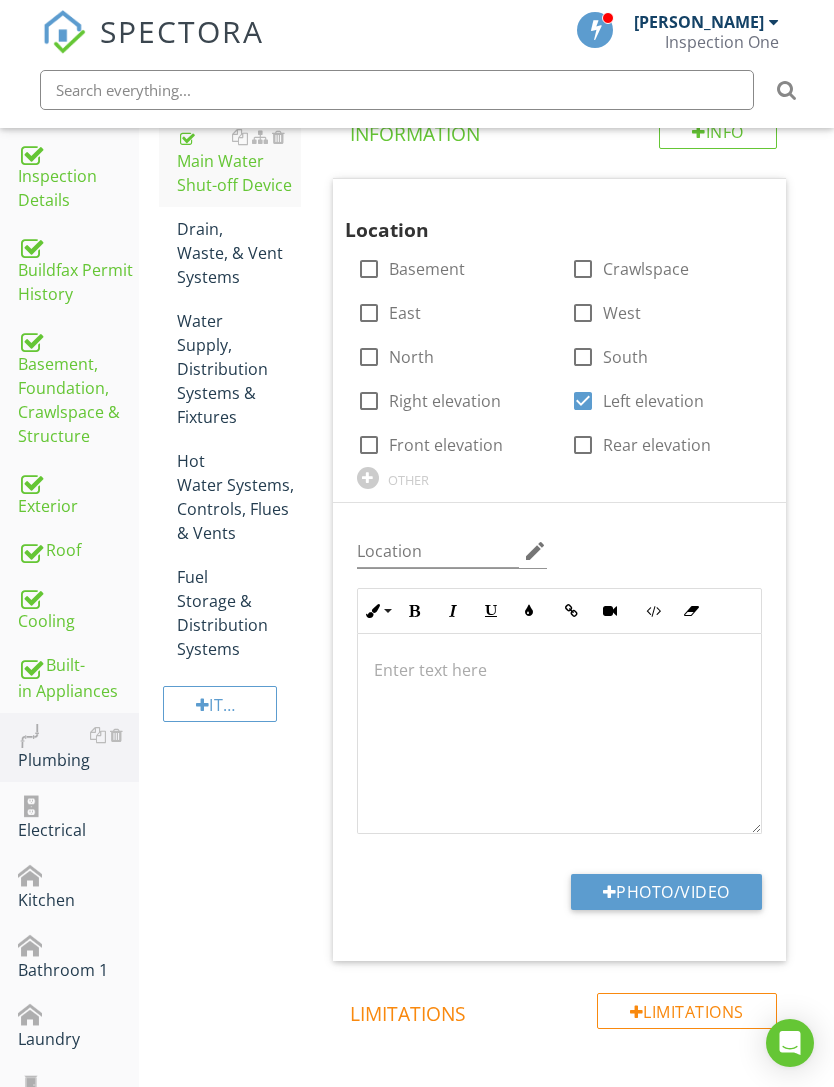 type on "C:\fakepath\IMG_0277.jpeg" 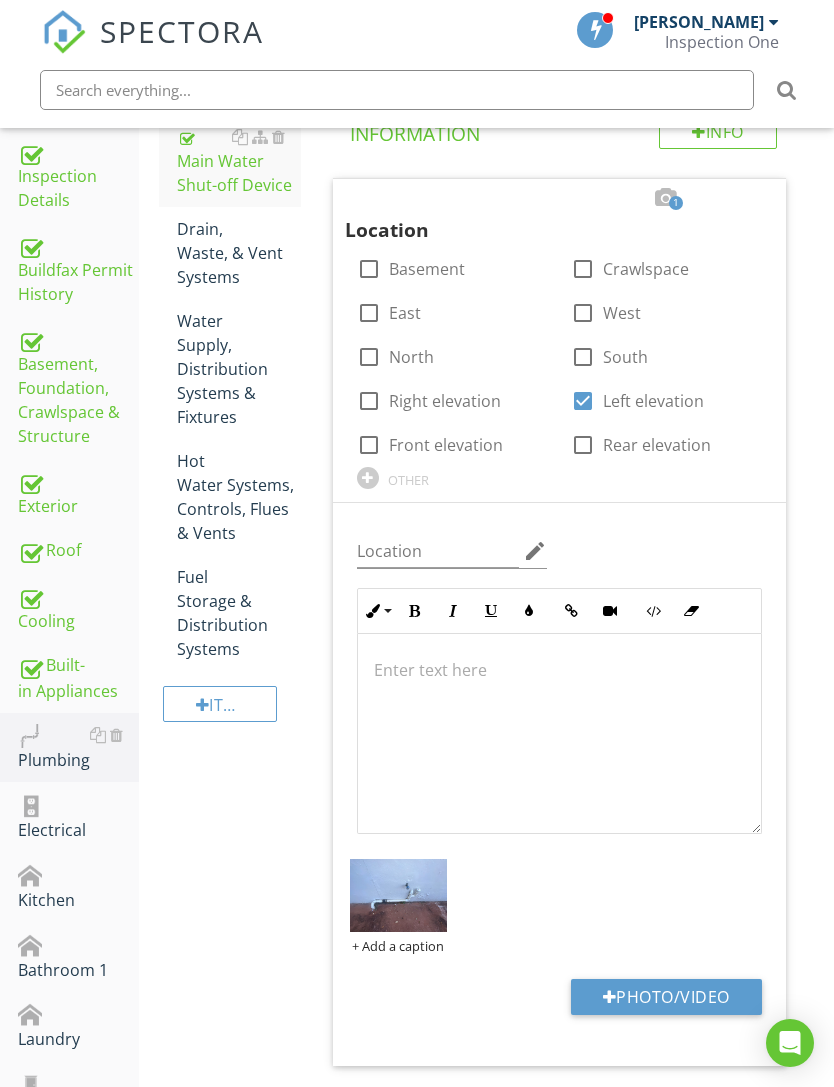 click at bounding box center (398, 895) 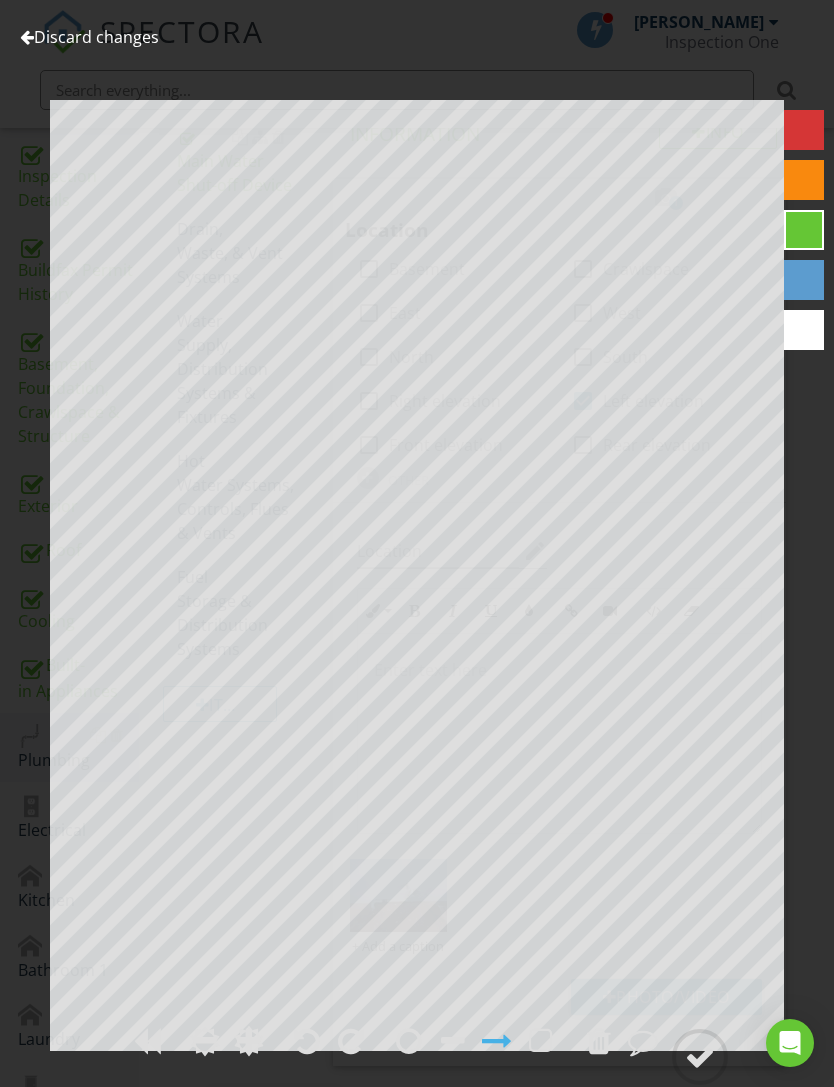 click on "Discard changes" at bounding box center [89, 37] 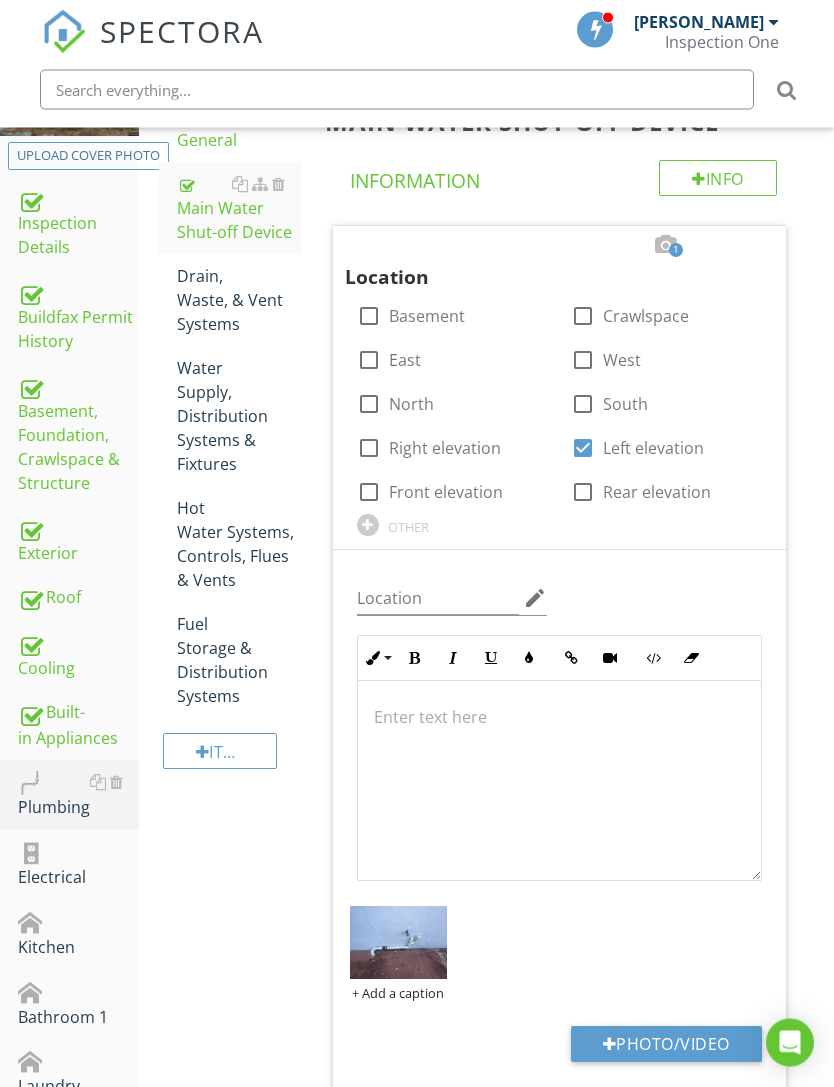 scroll, scrollTop: 308, scrollLeft: 0, axis: vertical 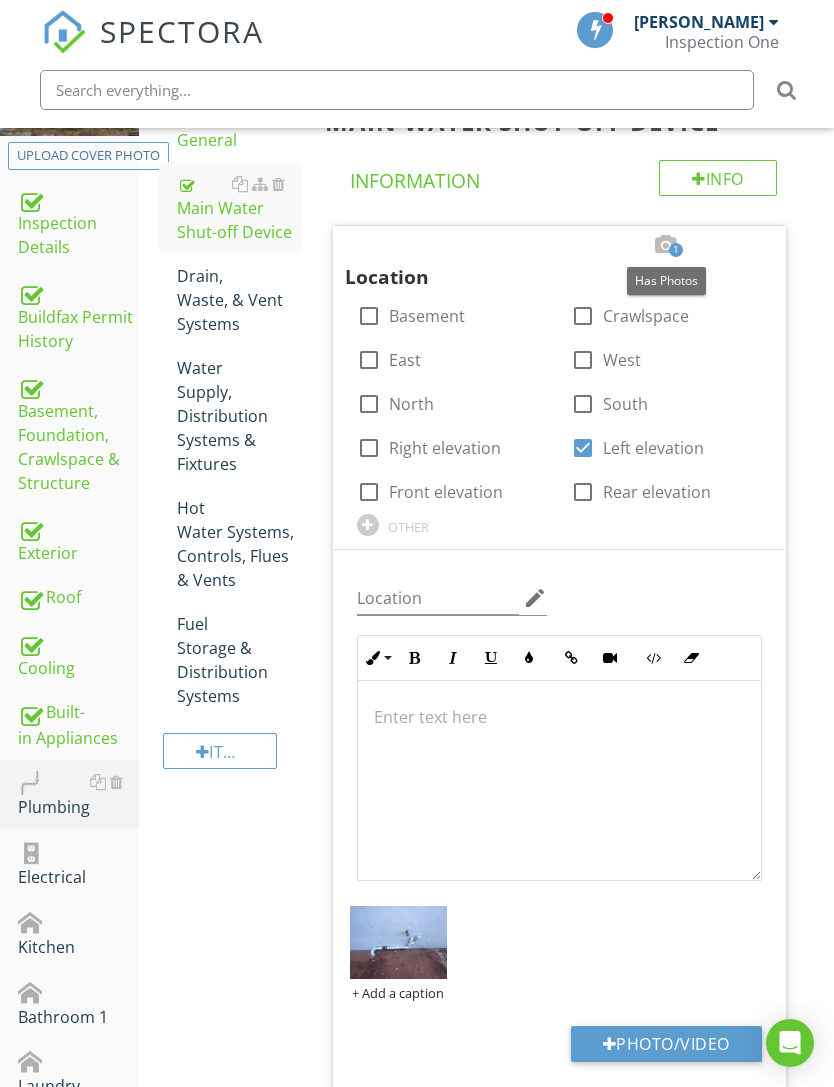 click at bounding box center (398, 942) 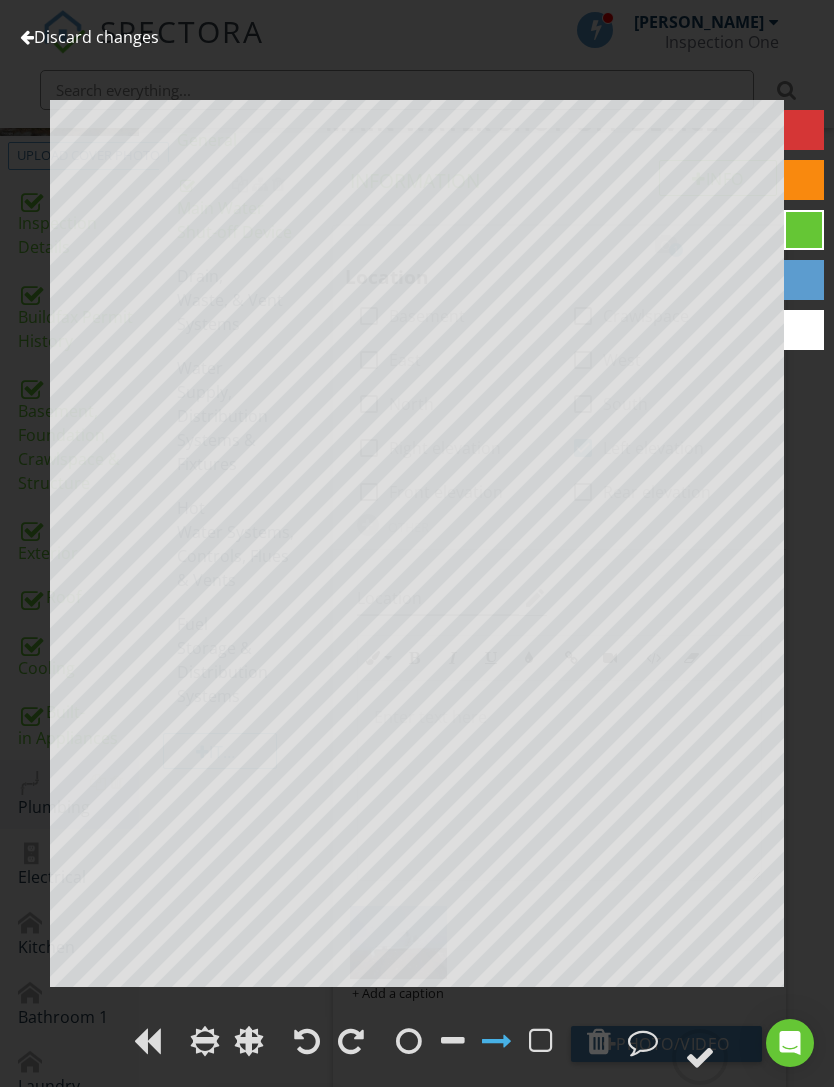click on "Discard changes" at bounding box center (89, 37) 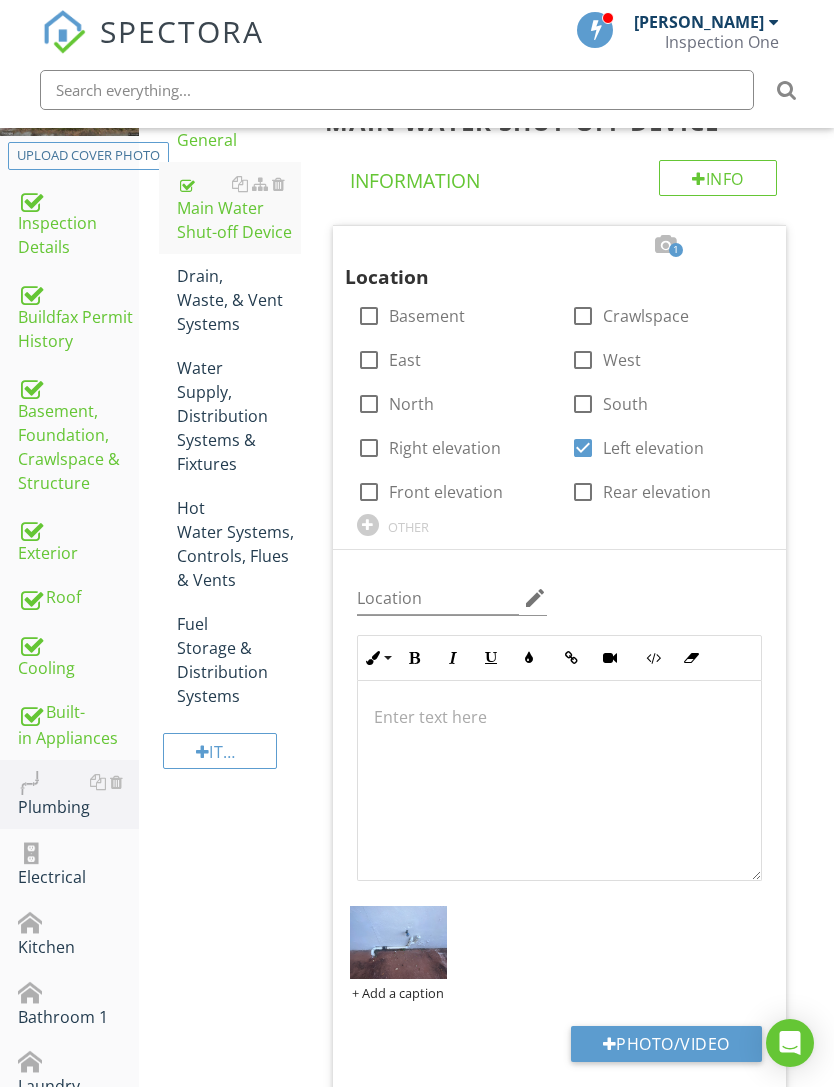 click on "Drain, Waste, & Vent Systems" at bounding box center [239, 300] 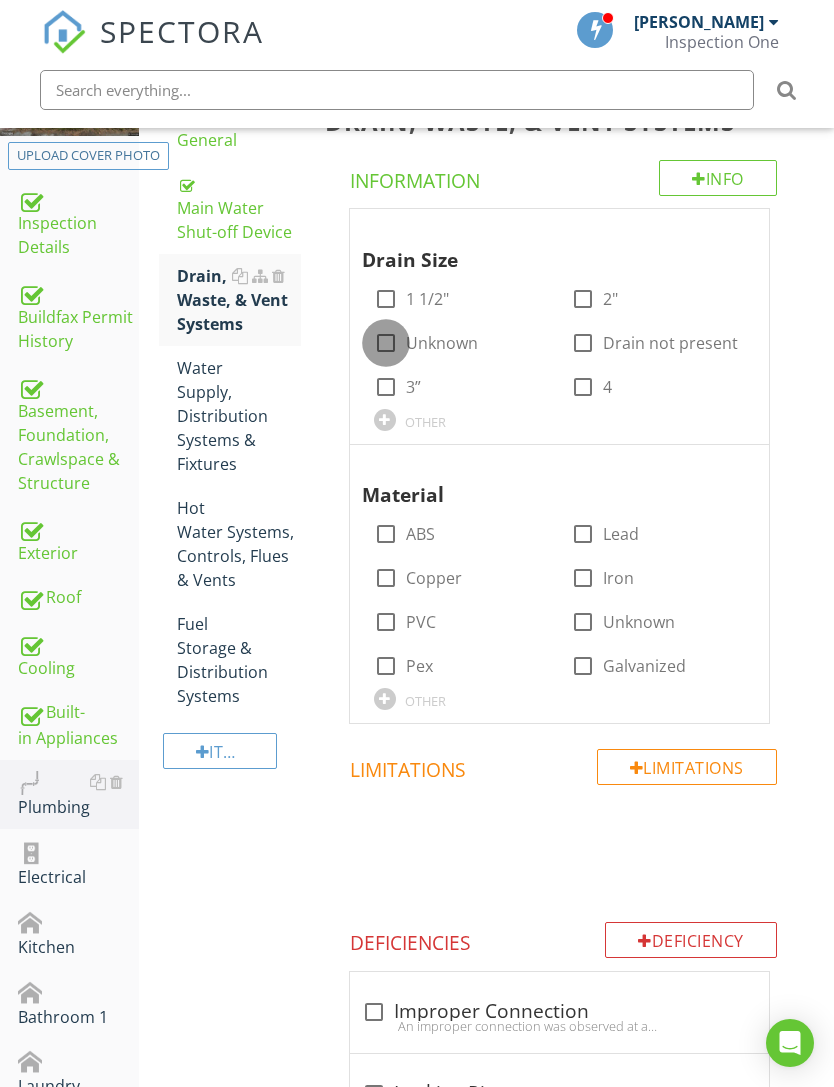 click at bounding box center (386, 343) 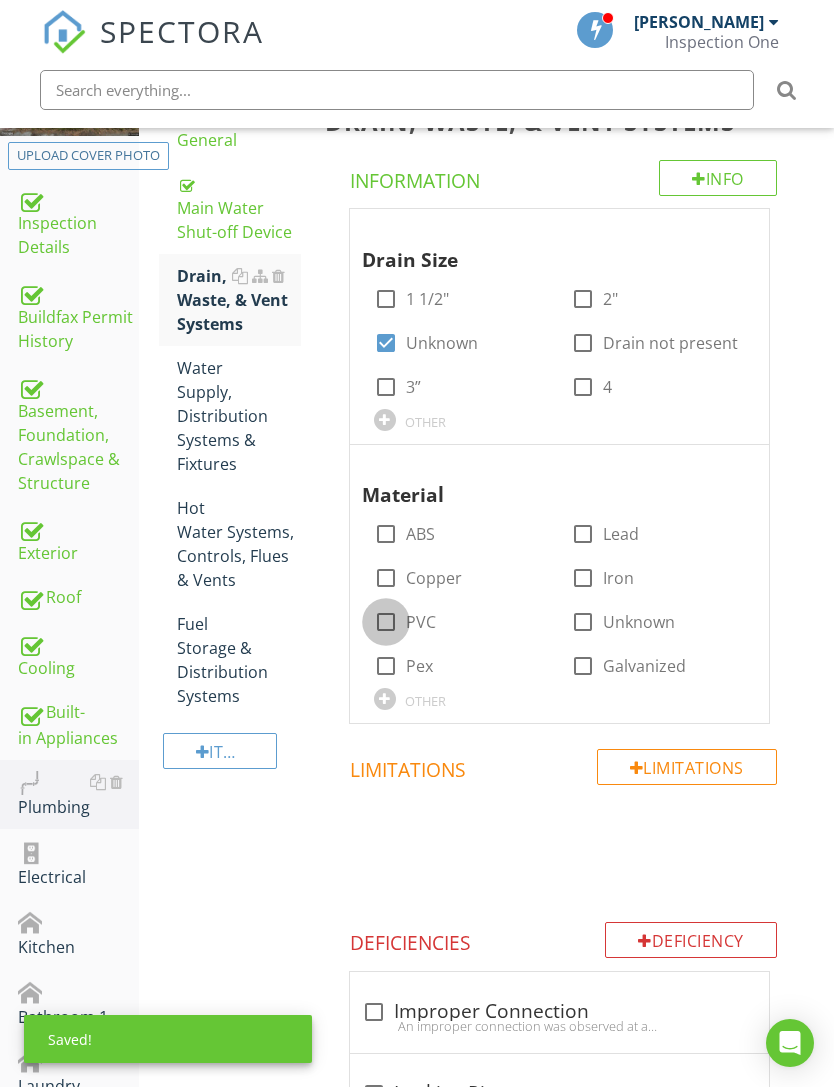 click at bounding box center (386, 622) 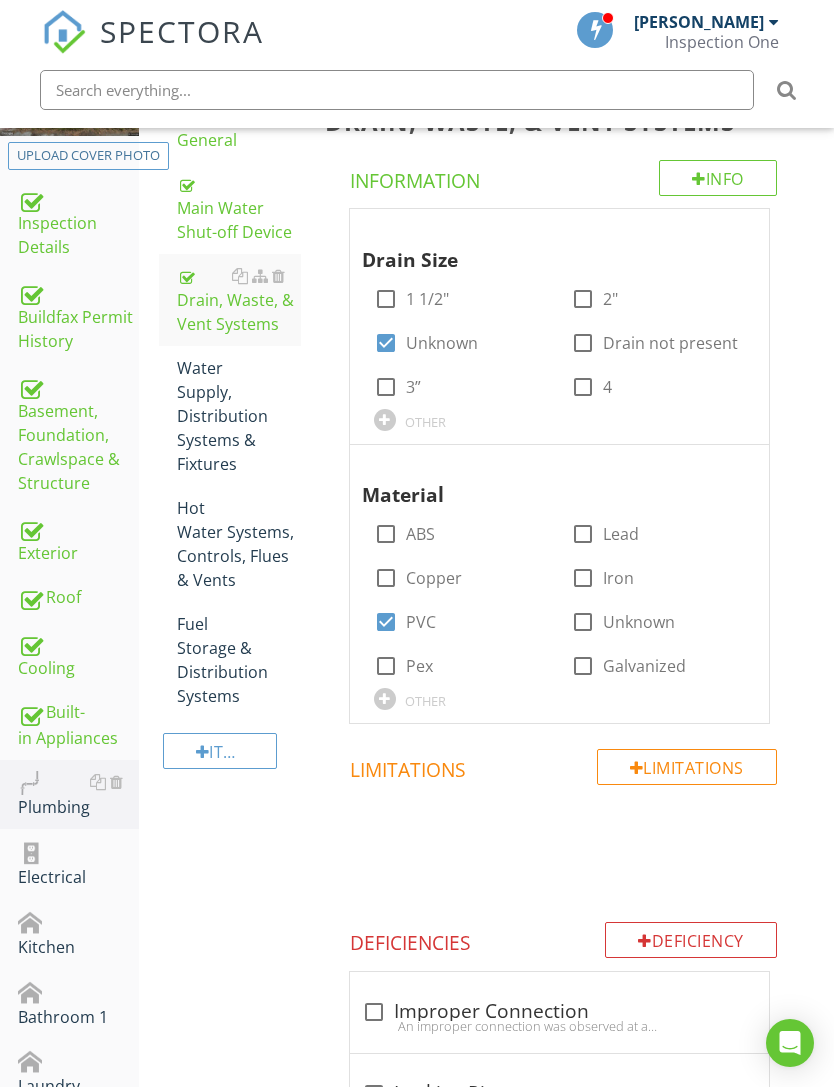 click on "Water Supply, Distribution Systems & Fixtures" at bounding box center [239, 416] 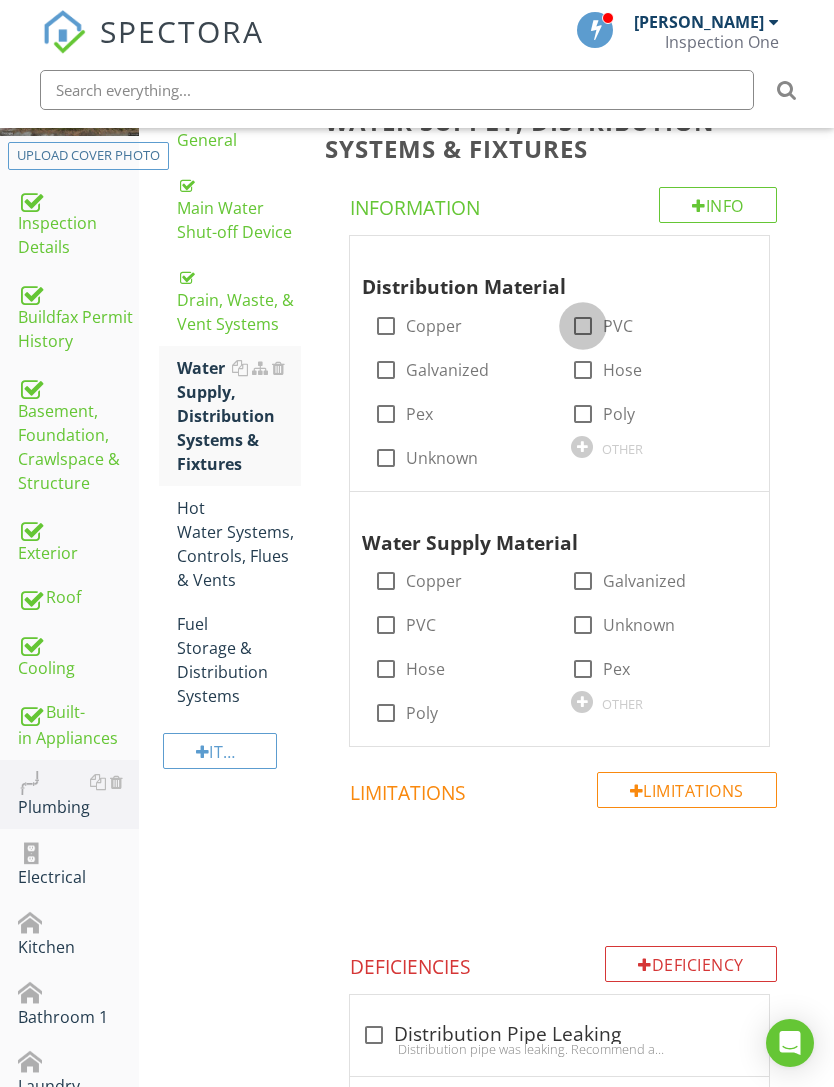 click at bounding box center (583, 326) 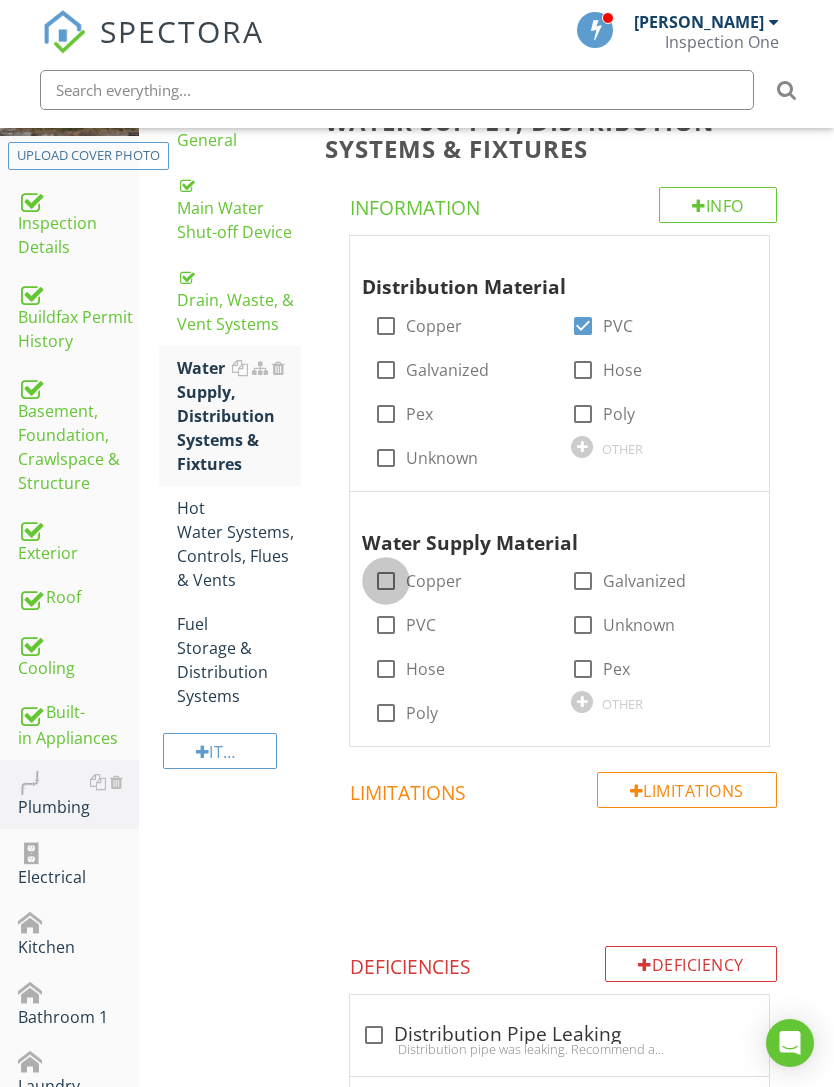 click at bounding box center (386, 581) 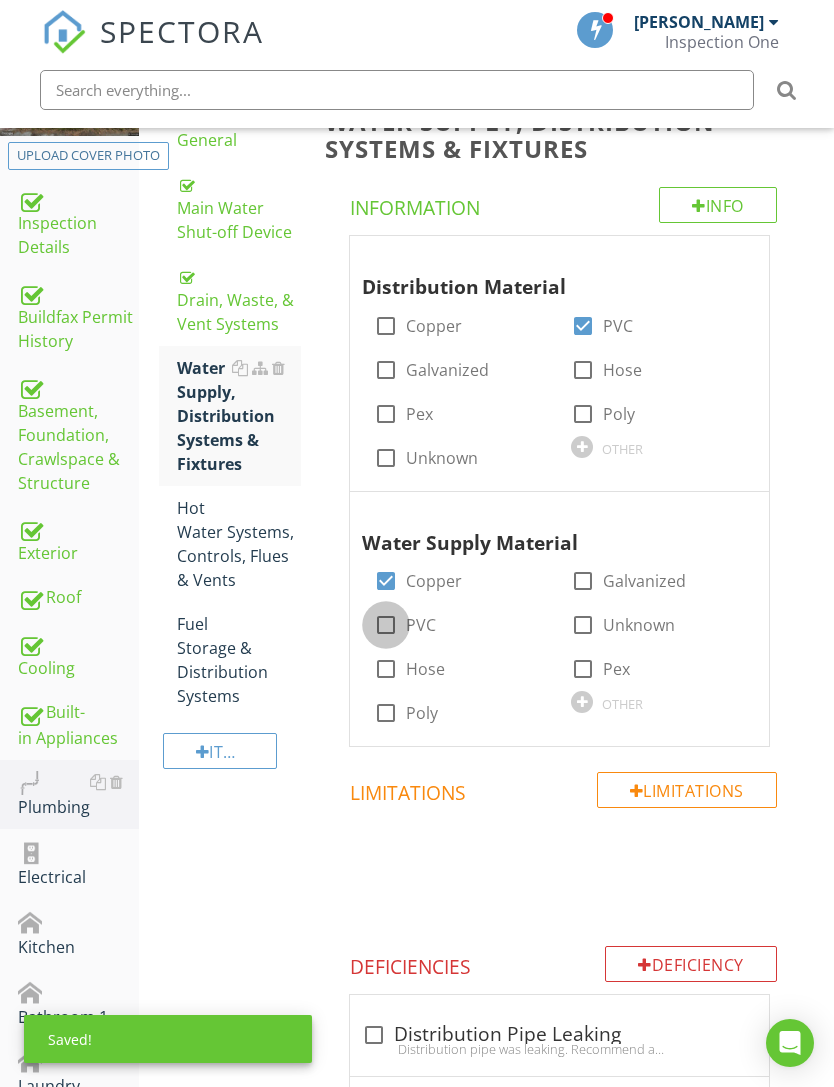 click at bounding box center (386, 625) 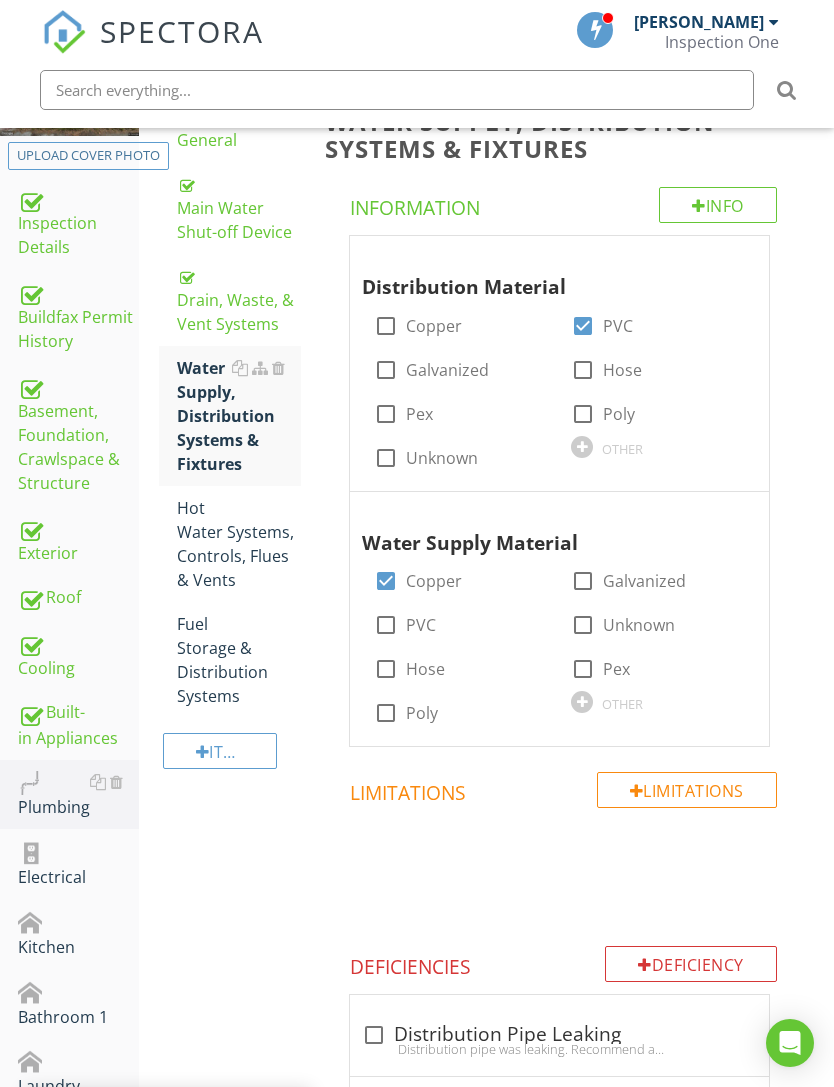 click at bounding box center (386, 625) 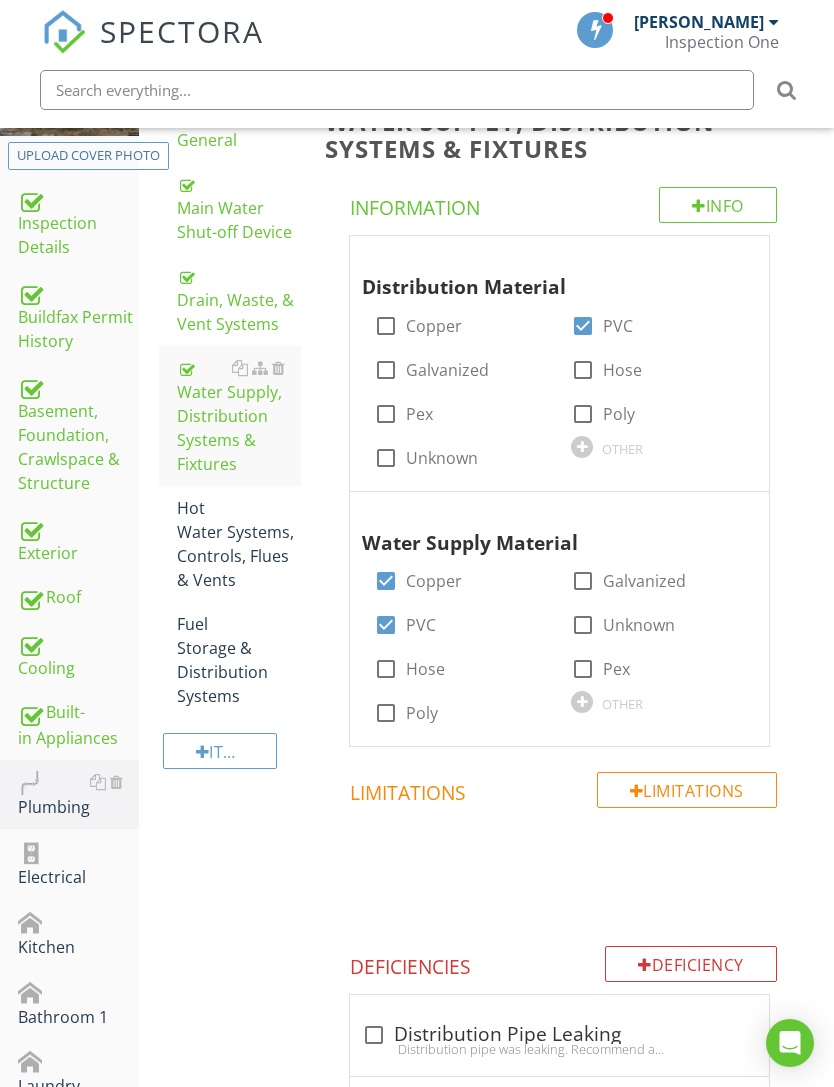 click on "Hot Water Systems, Controls, Flues & Vents" at bounding box center [239, 544] 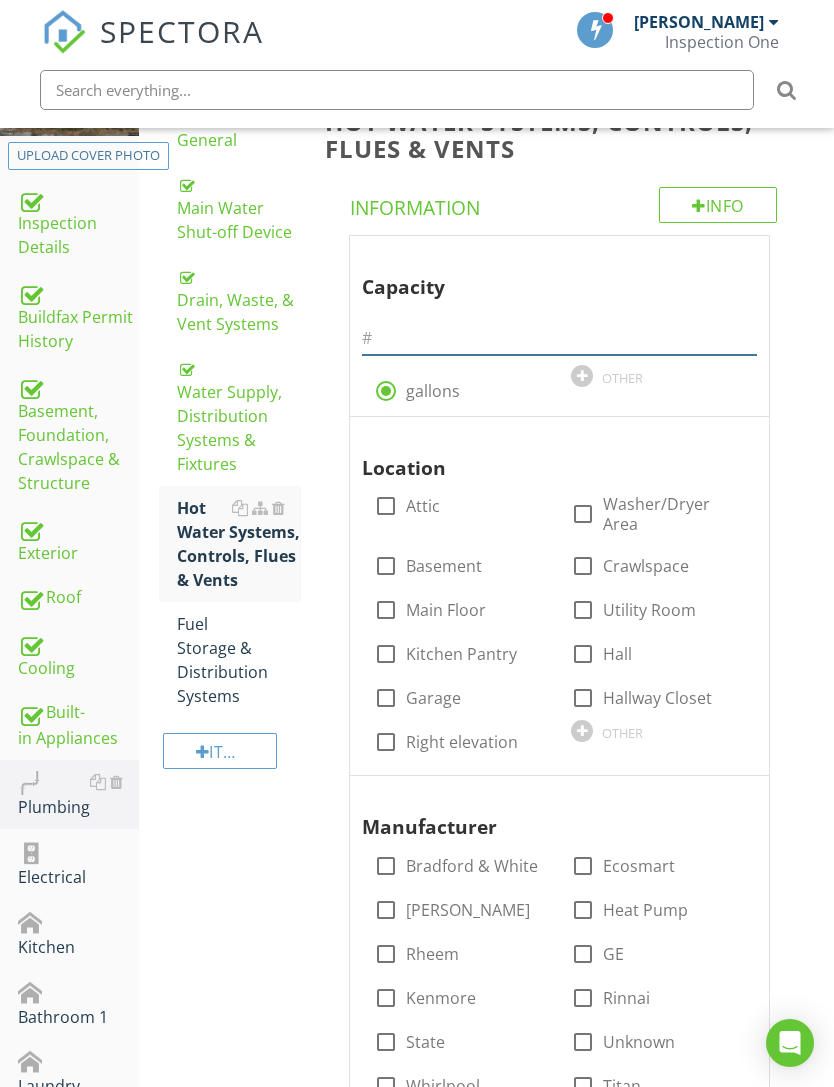 click at bounding box center (559, 338) 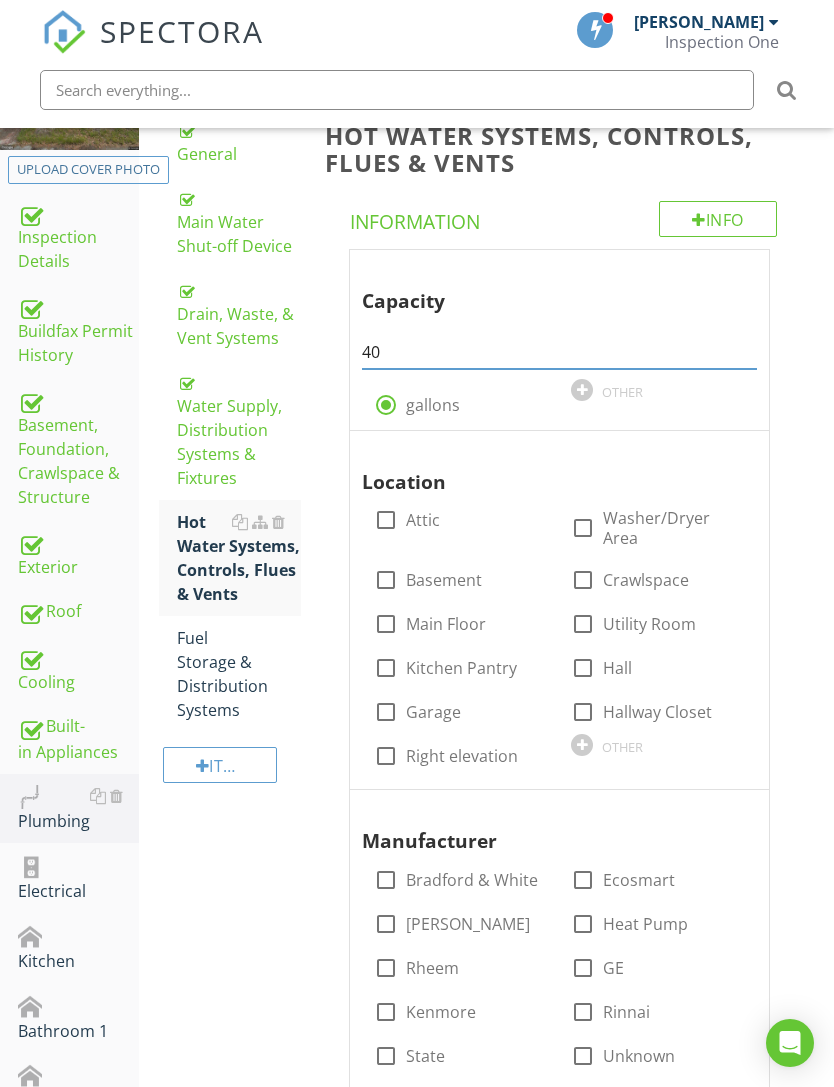 scroll, scrollTop: 285, scrollLeft: 0, axis: vertical 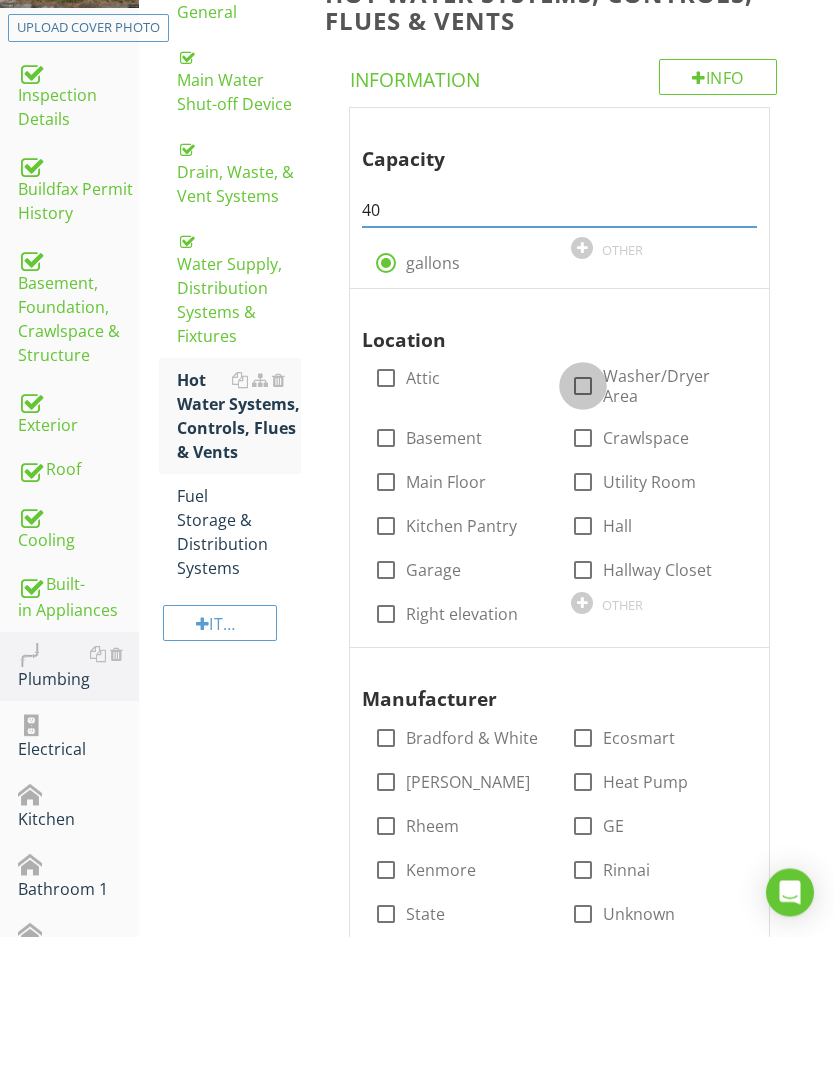 type on "40" 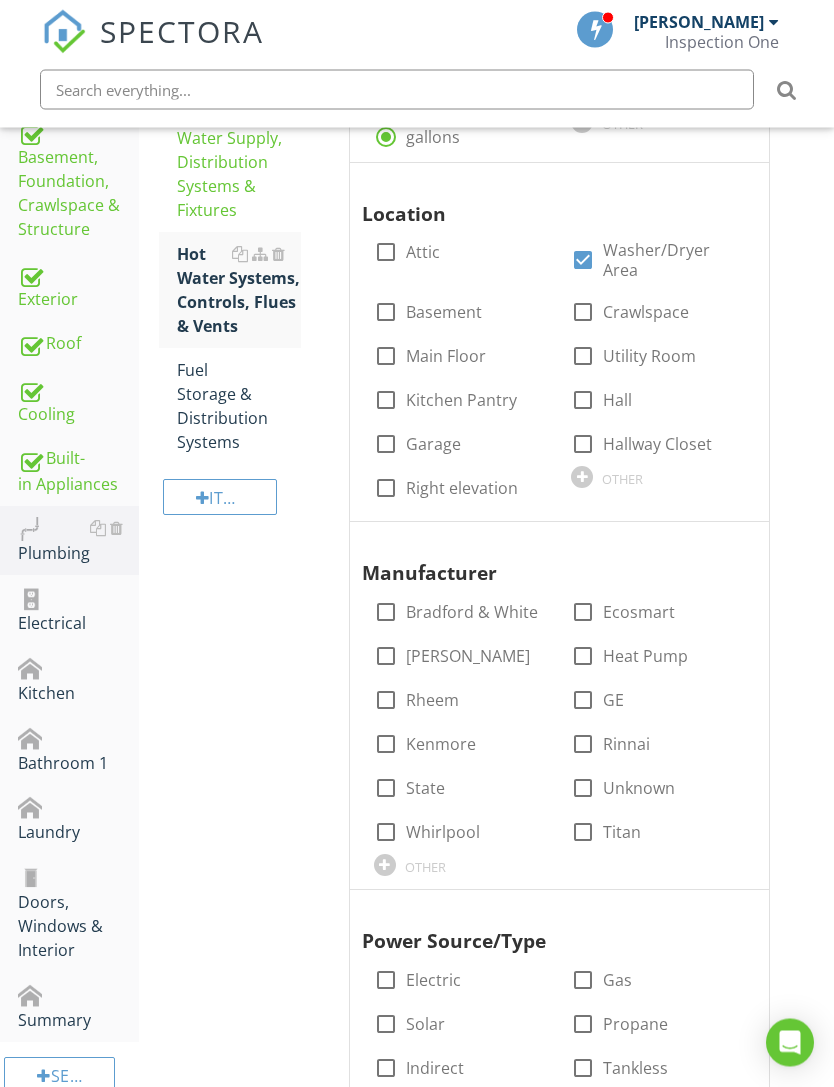 scroll, scrollTop: 588, scrollLeft: 0, axis: vertical 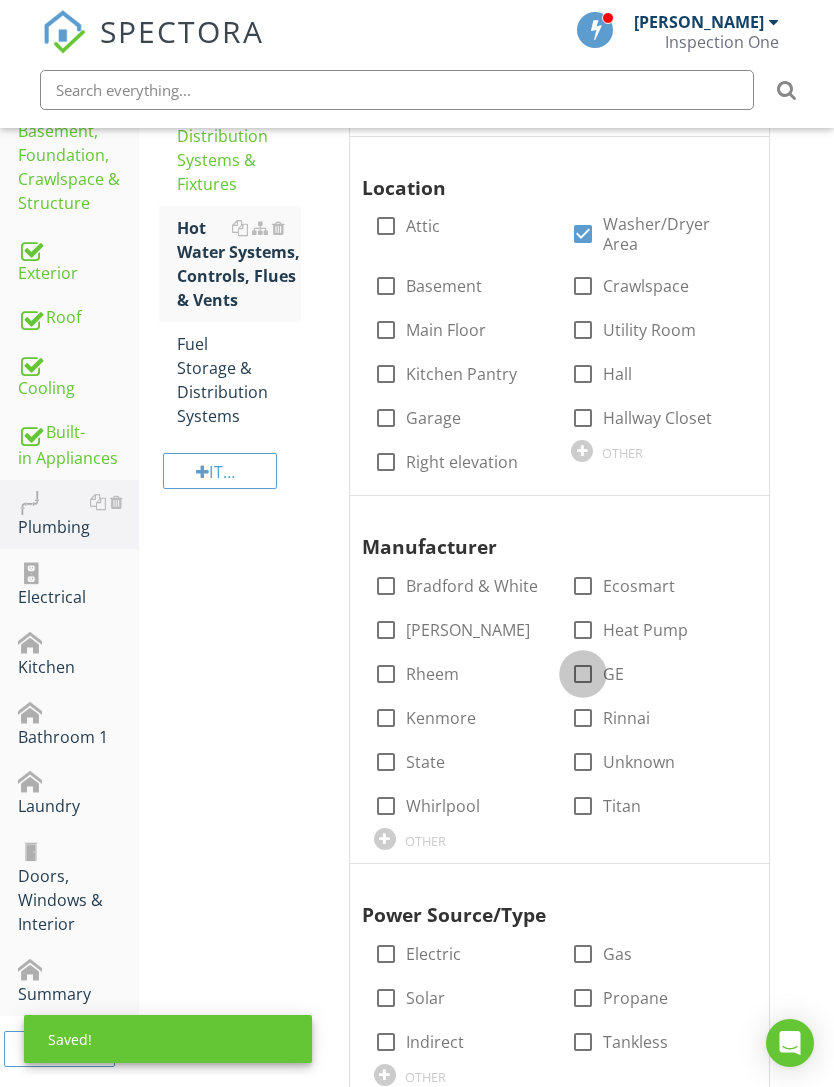 click at bounding box center (583, 674) 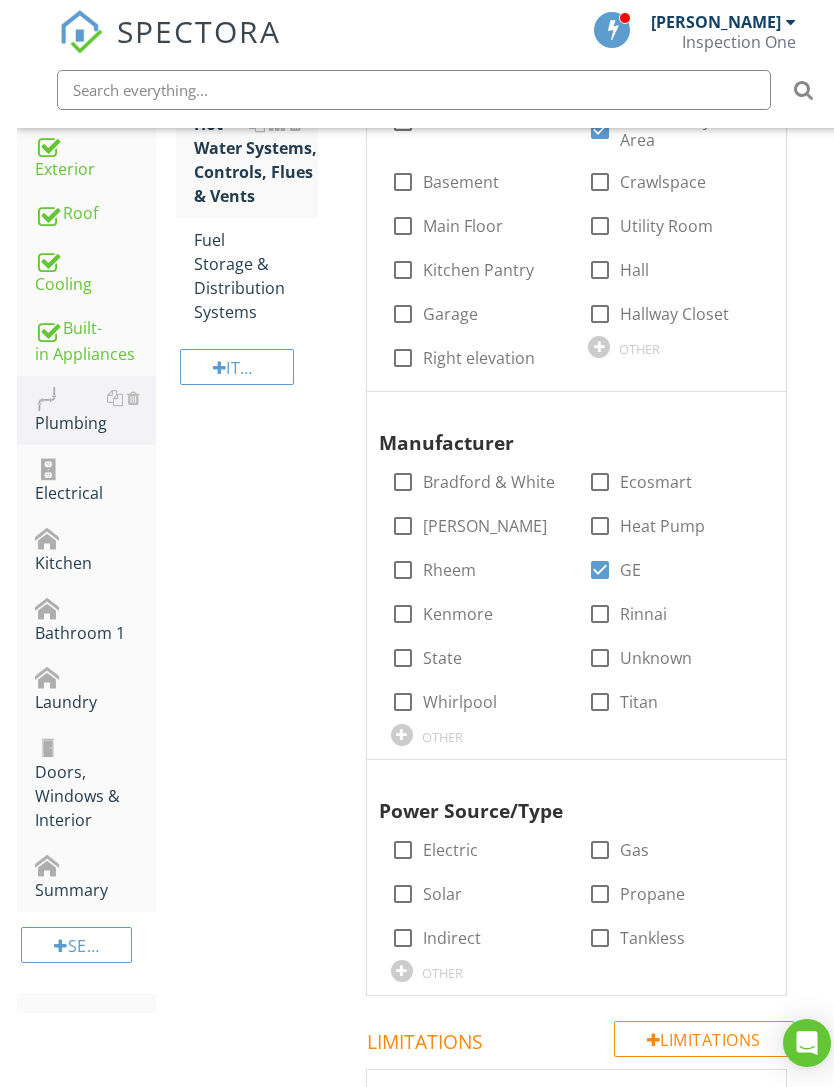 scroll, scrollTop: 957, scrollLeft: 0, axis: vertical 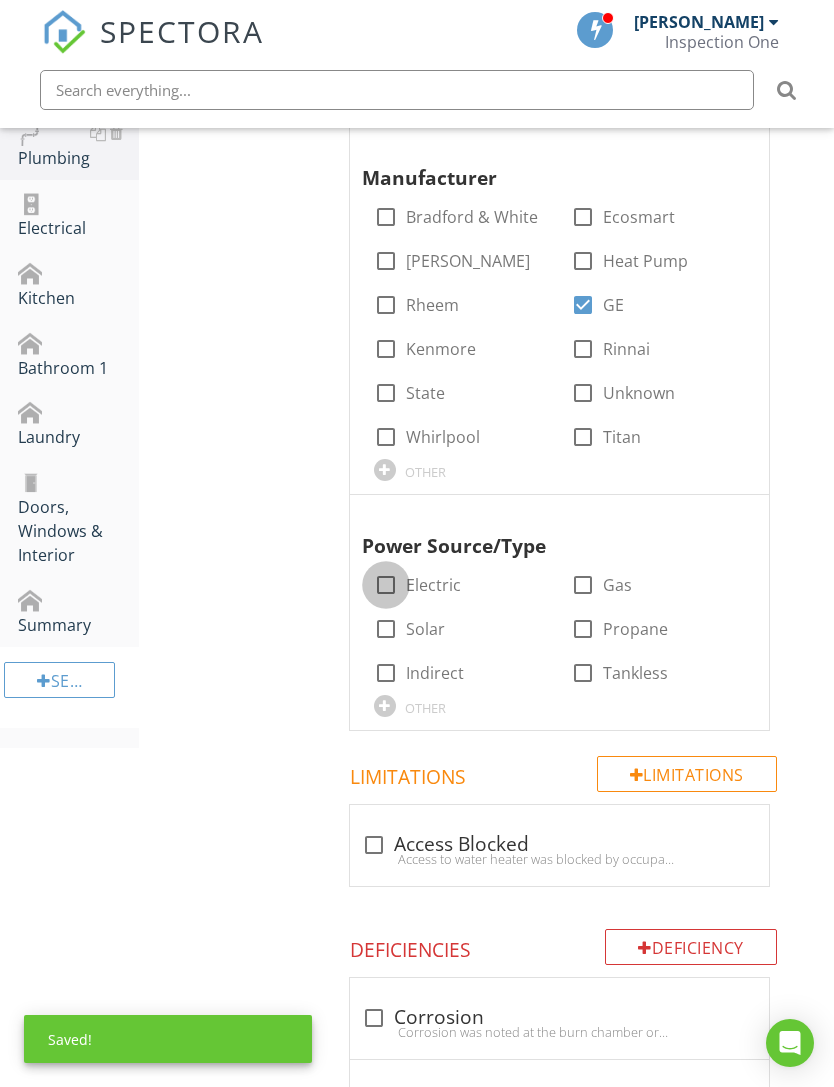 click at bounding box center [386, 585] 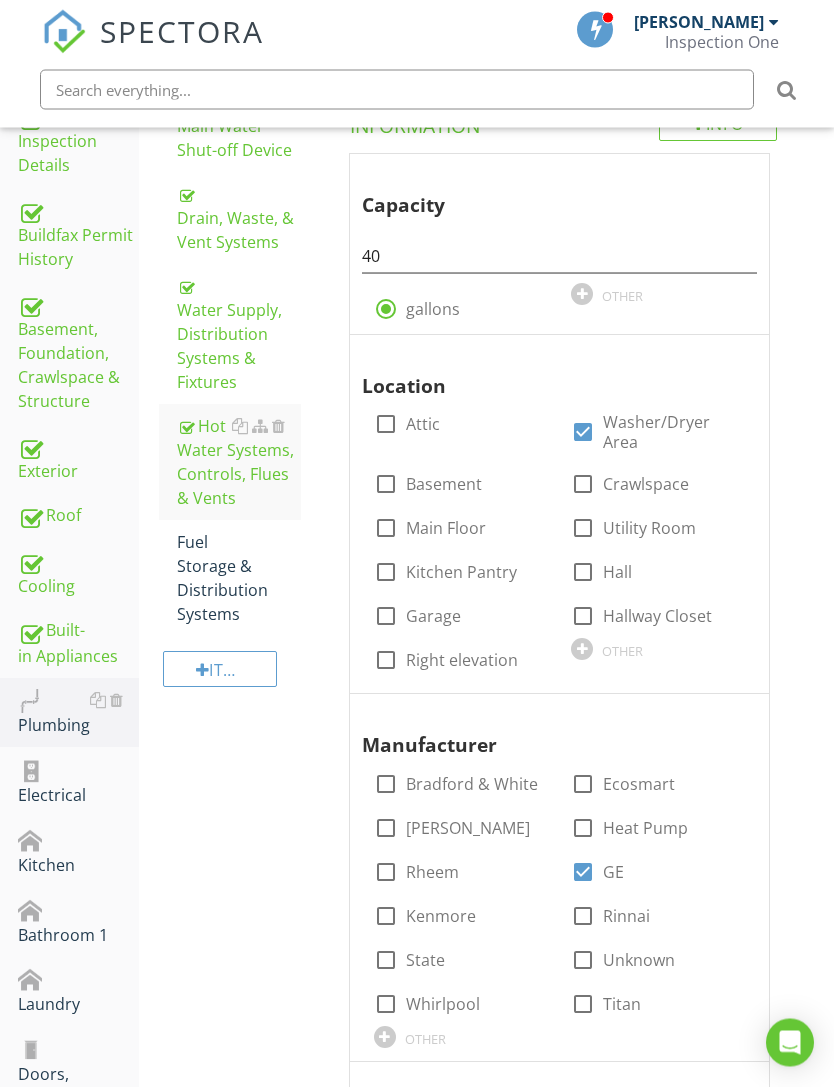 scroll, scrollTop: 390, scrollLeft: 0, axis: vertical 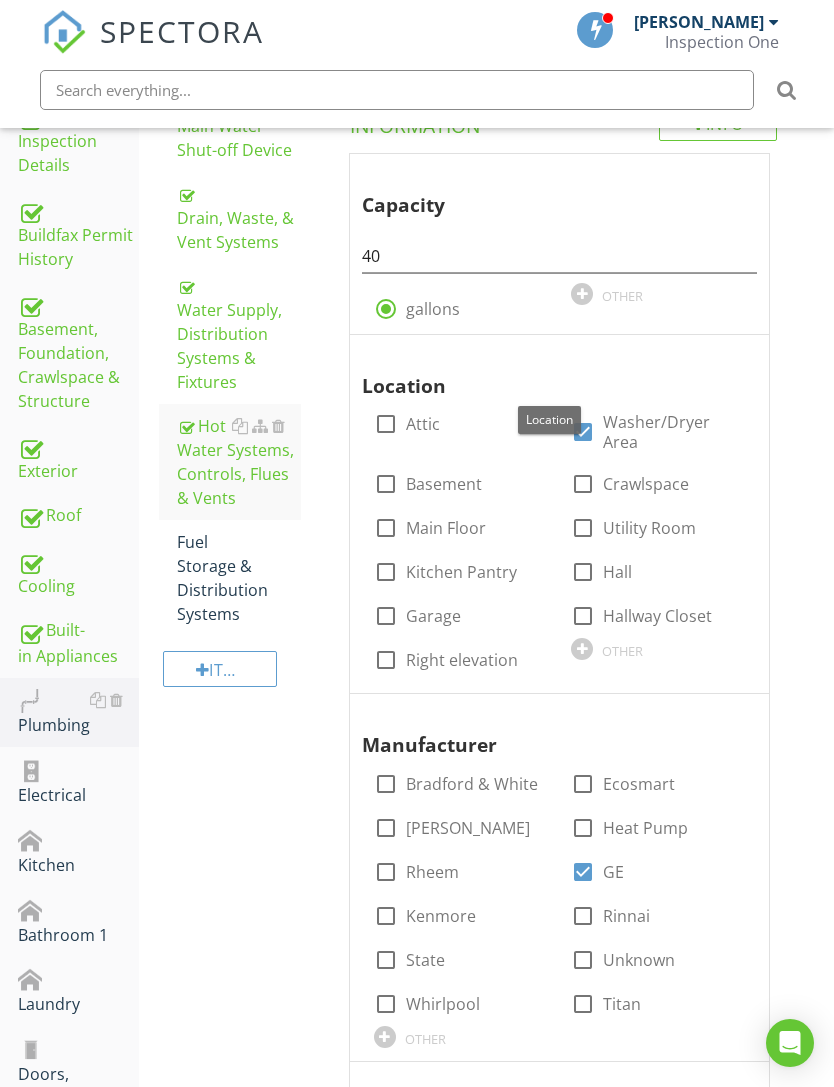 click at bounding box center (733, 354) 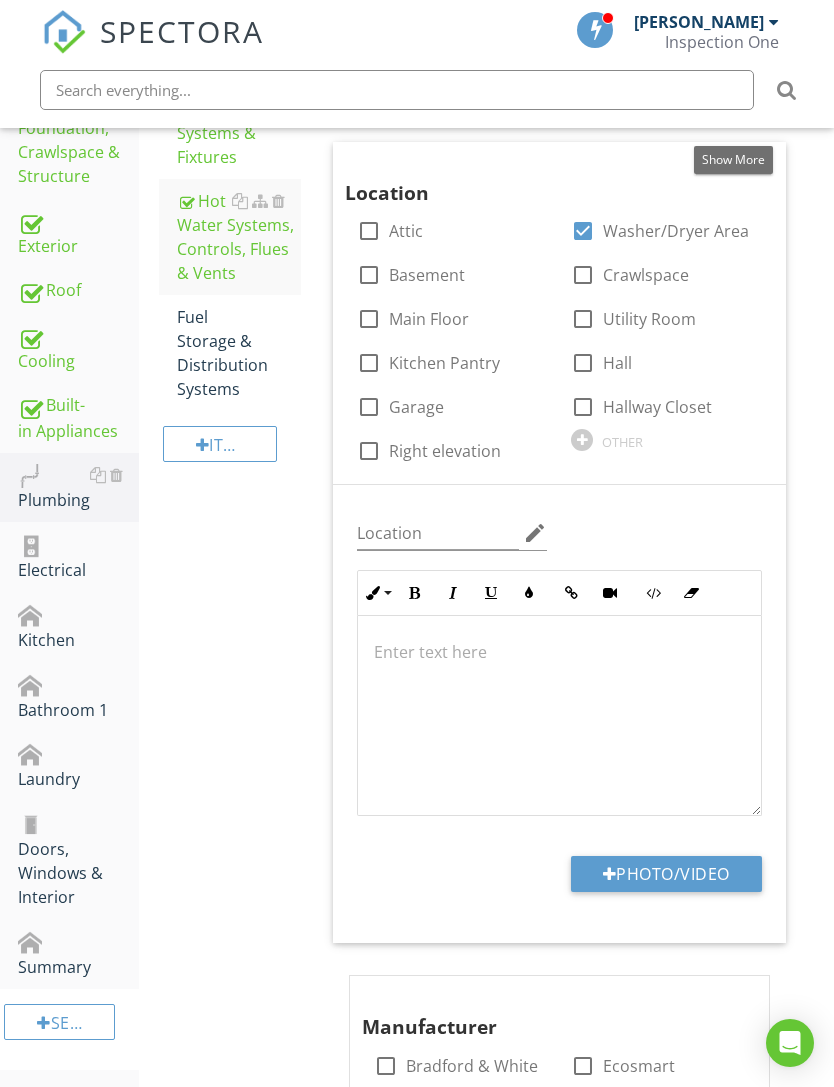 scroll, scrollTop: 826, scrollLeft: 0, axis: vertical 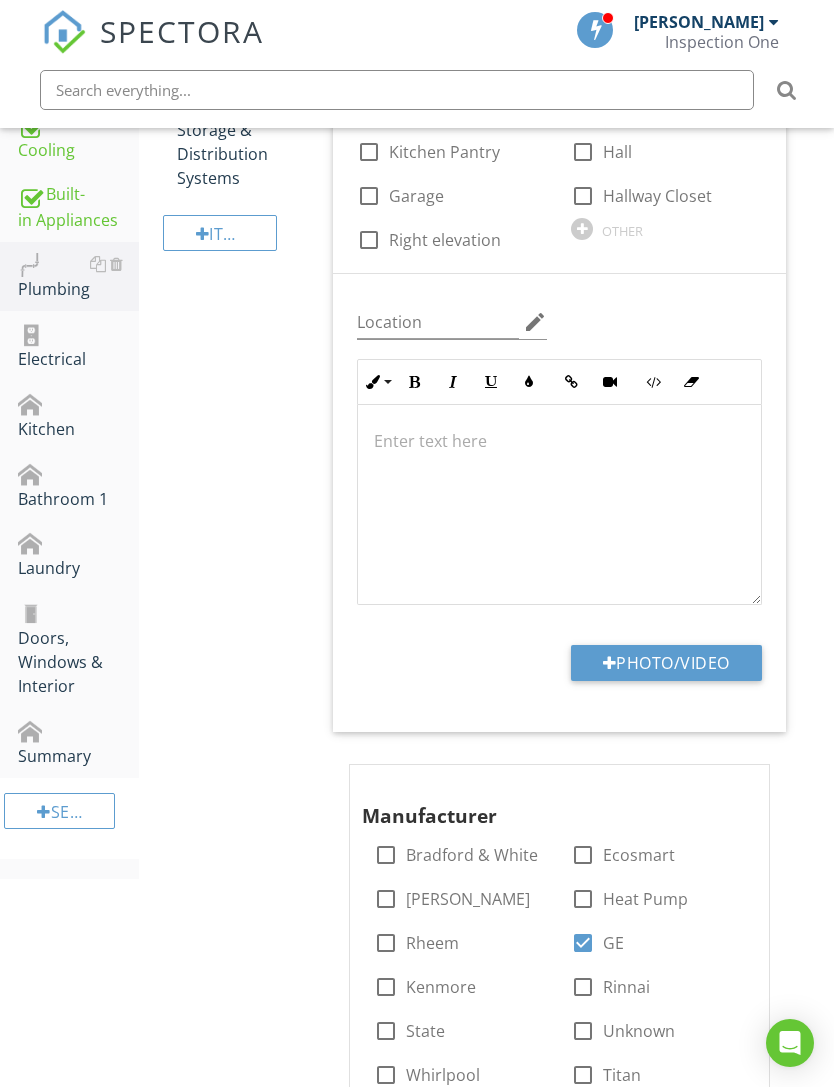 click on "Photo/Video" at bounding box center [666, 663] 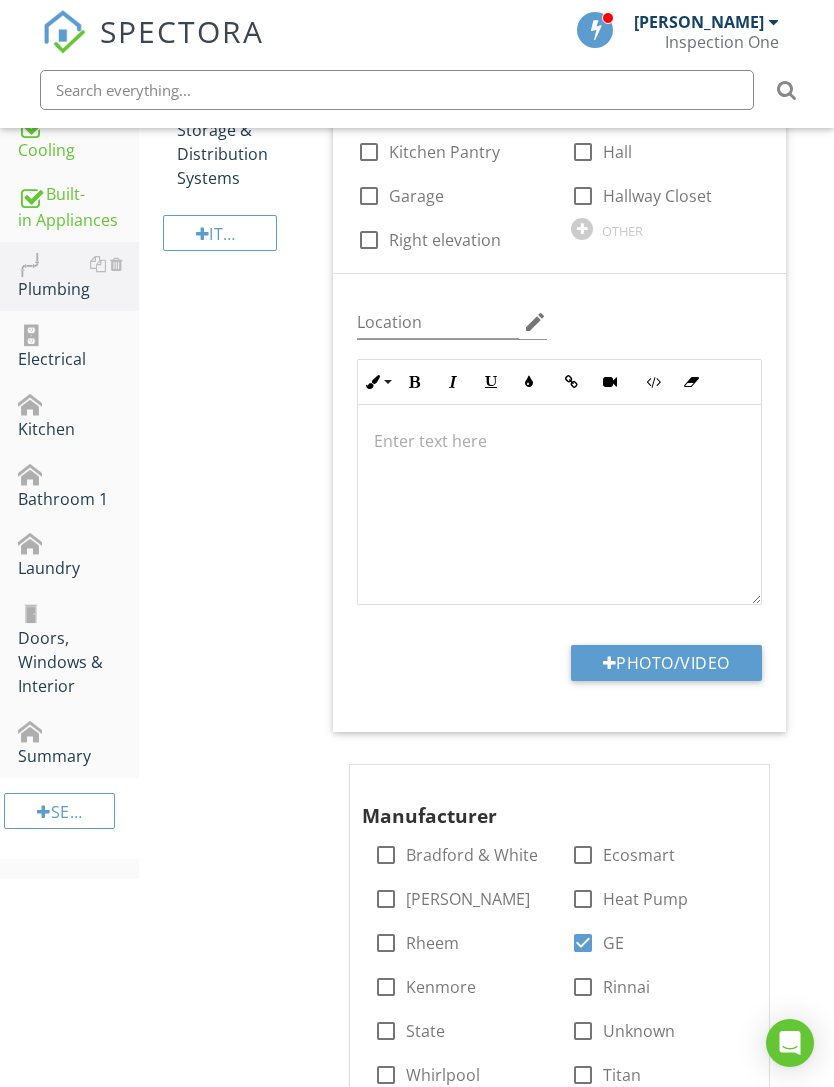 type on "C:\fakepath\IMG_0345.jpeg" 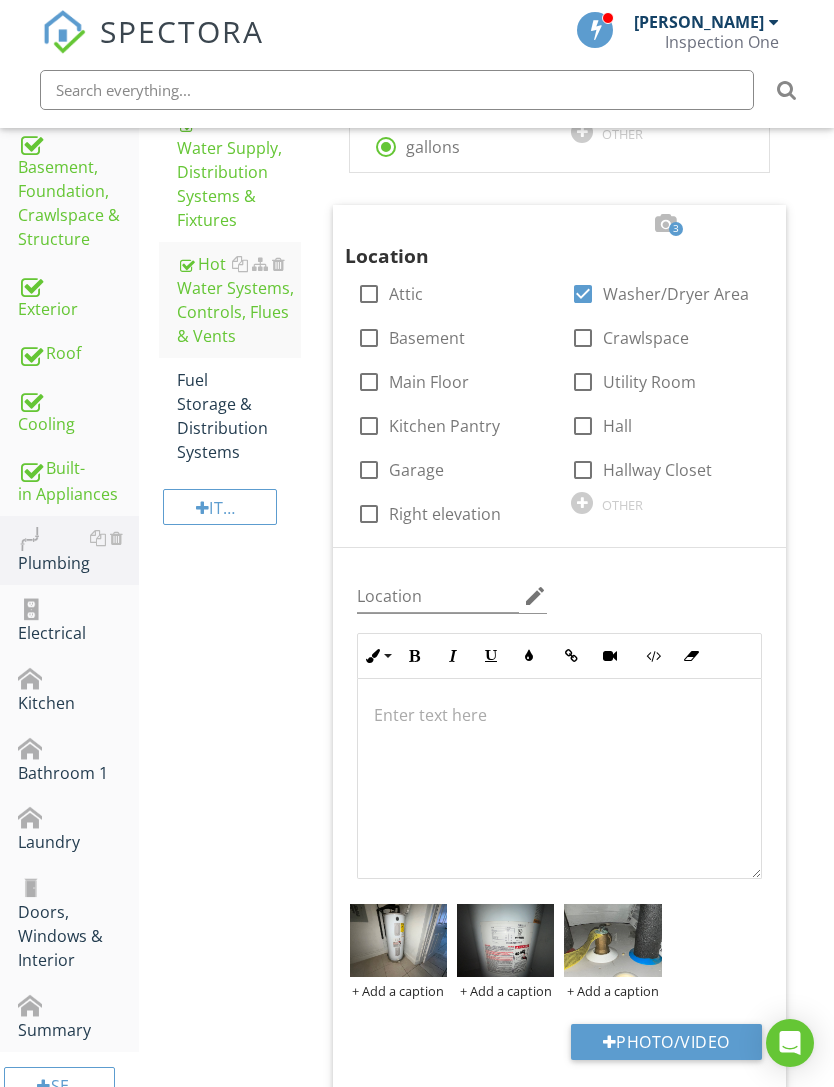 scroll, scrollTop: 477, scrollLeft: 0, axis: vertical 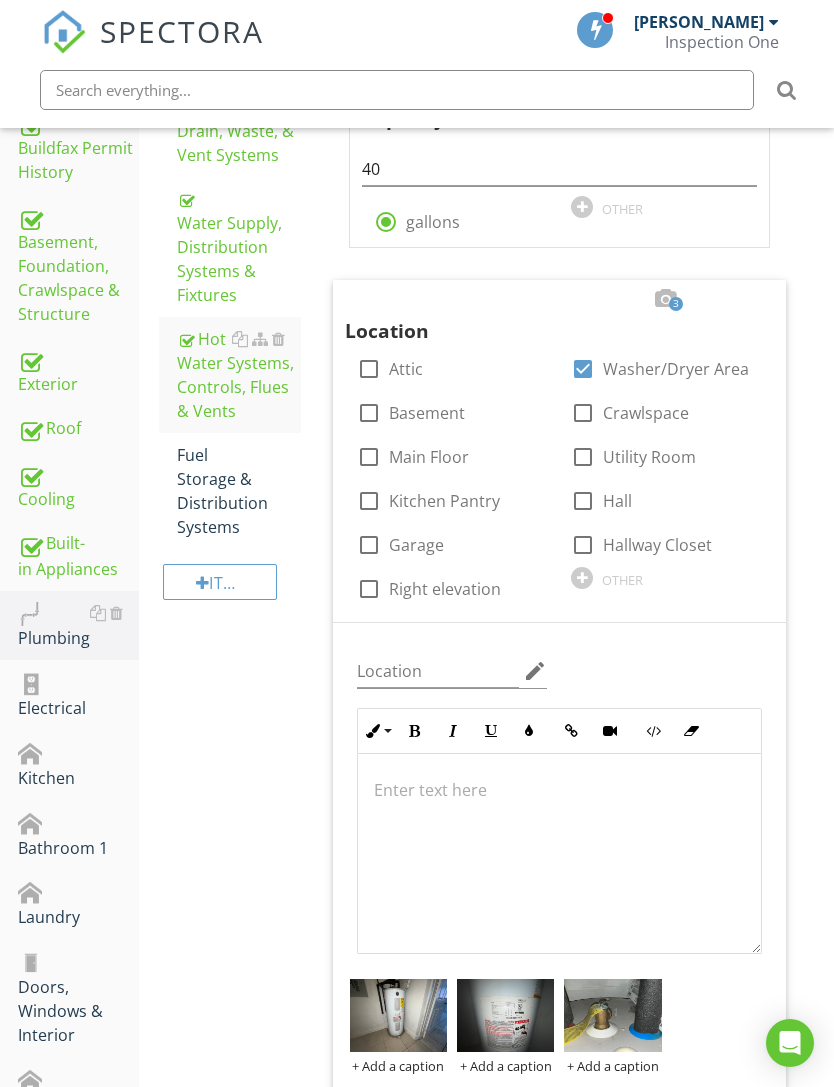 click at bounding box center (278, 455) 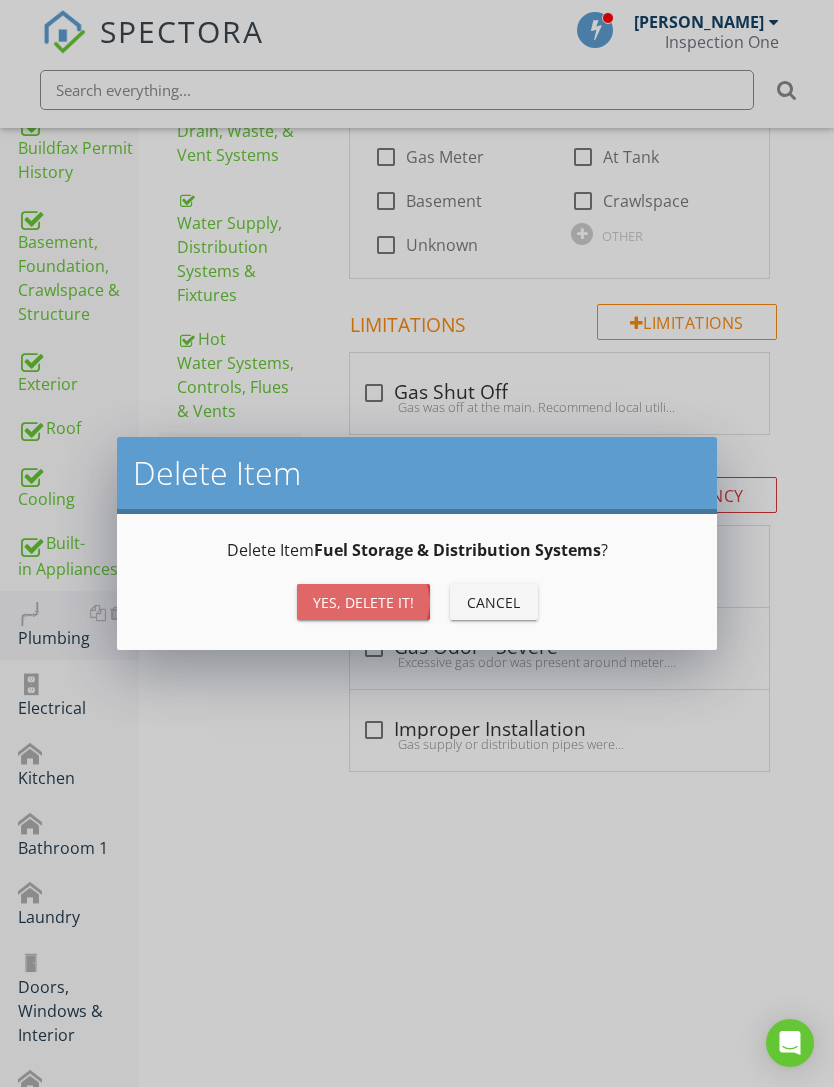 click on "Yes, Delete it!" at bounding box center (363, 602) 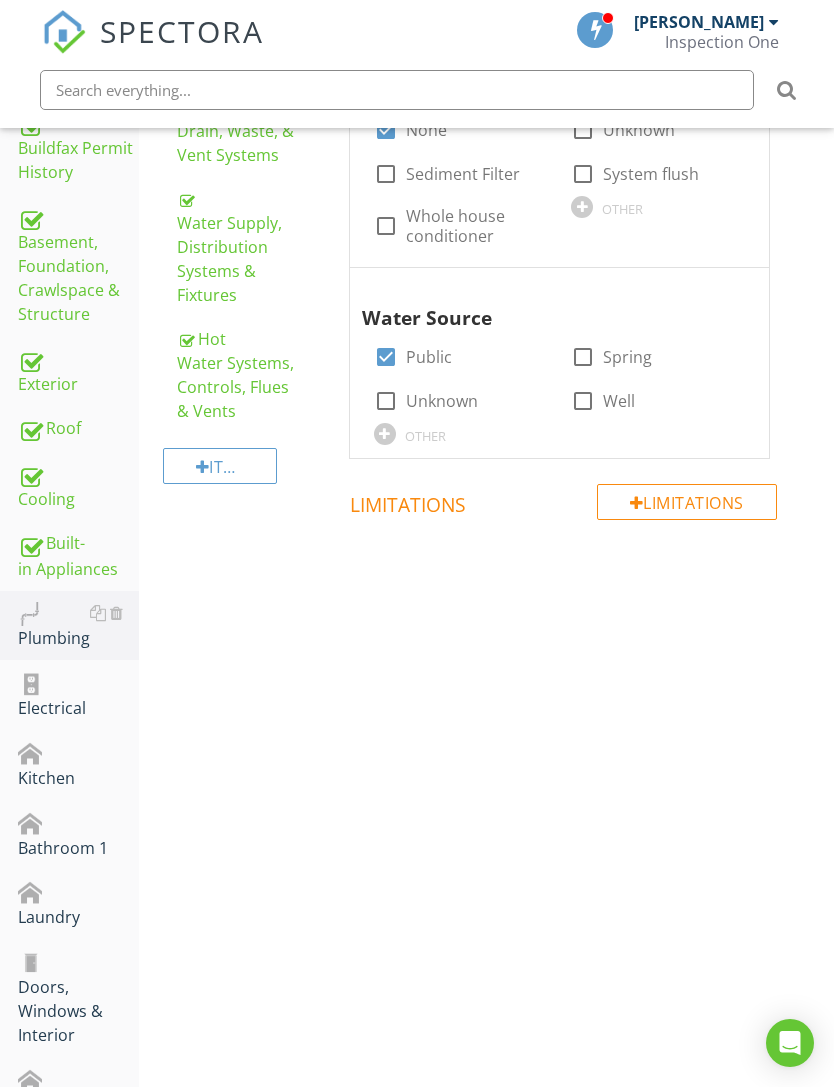 click on "Electrical" at bounding box center [78, 695] 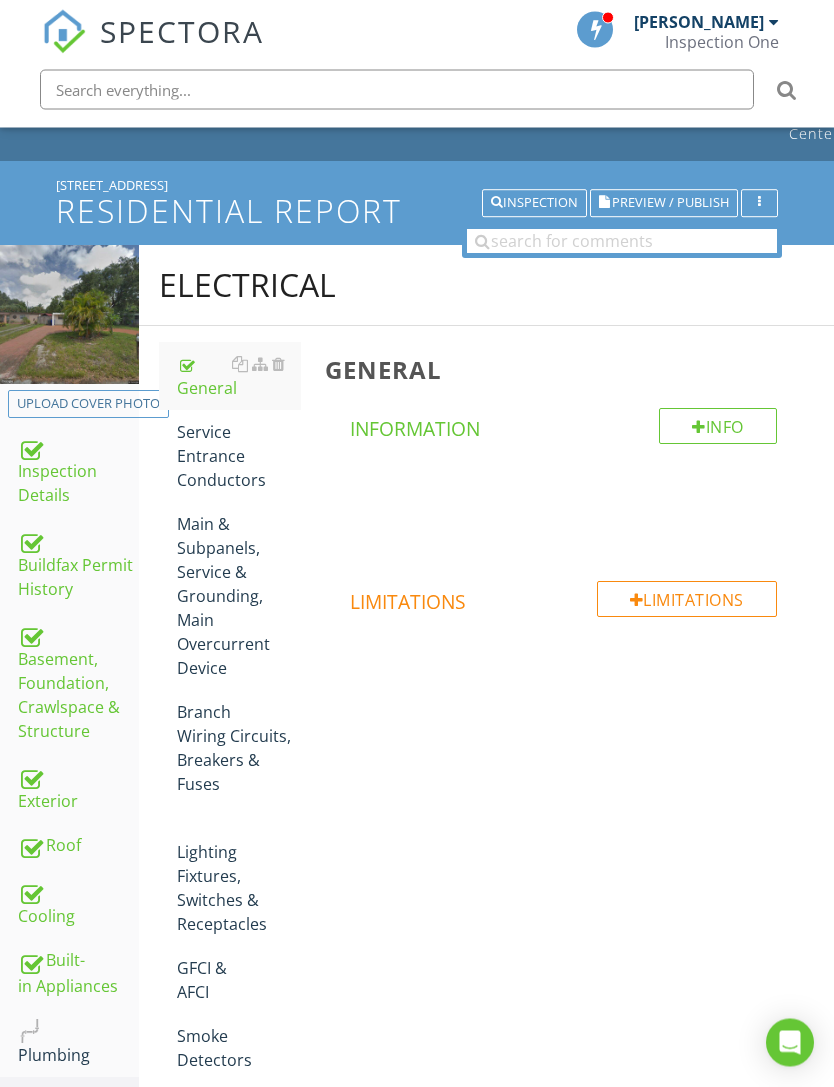 scroll, scrollTop: 50, scrollLeft: 0, axis: vertical 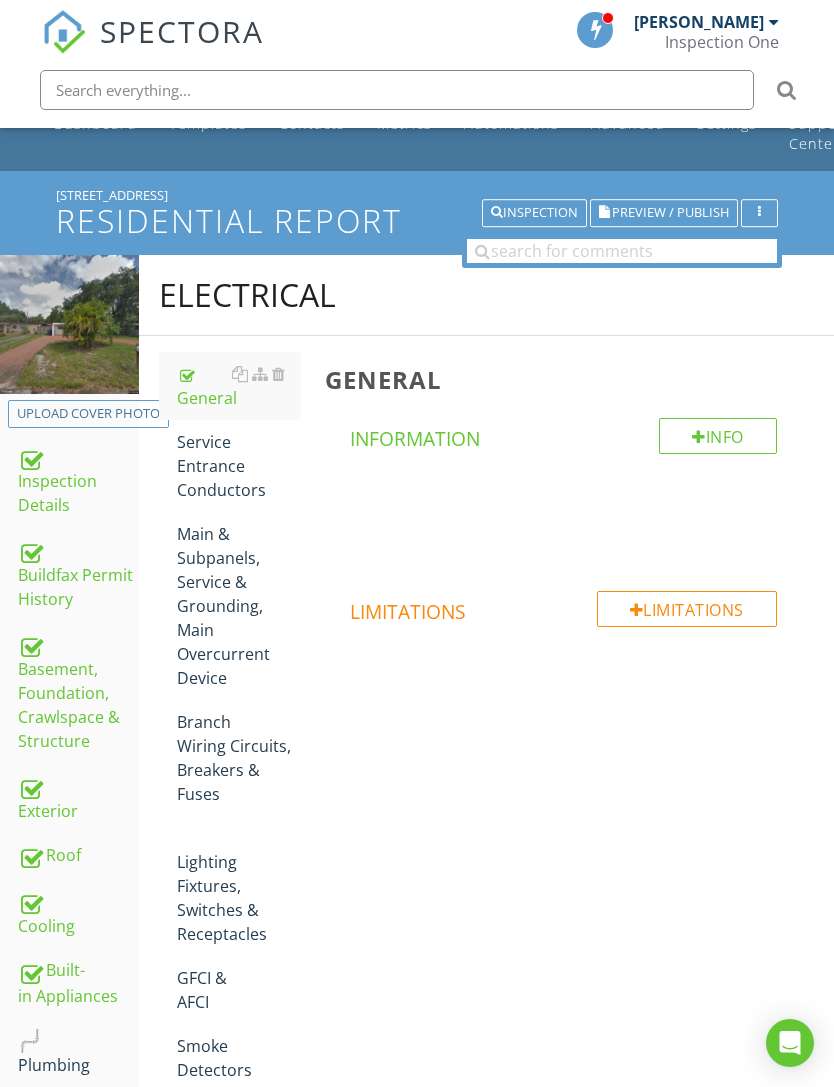 click on "Service Entrance Conductors" at bounding box center [239, 466] 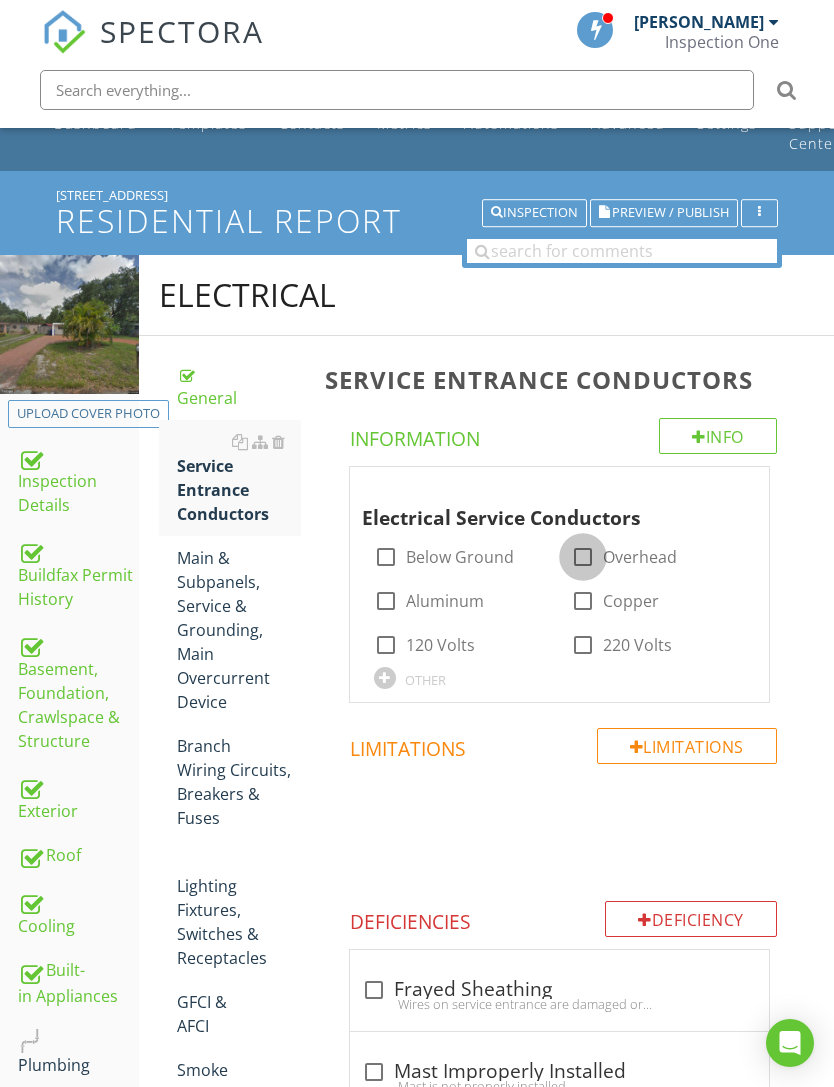 click at bounding box center [583, 557] 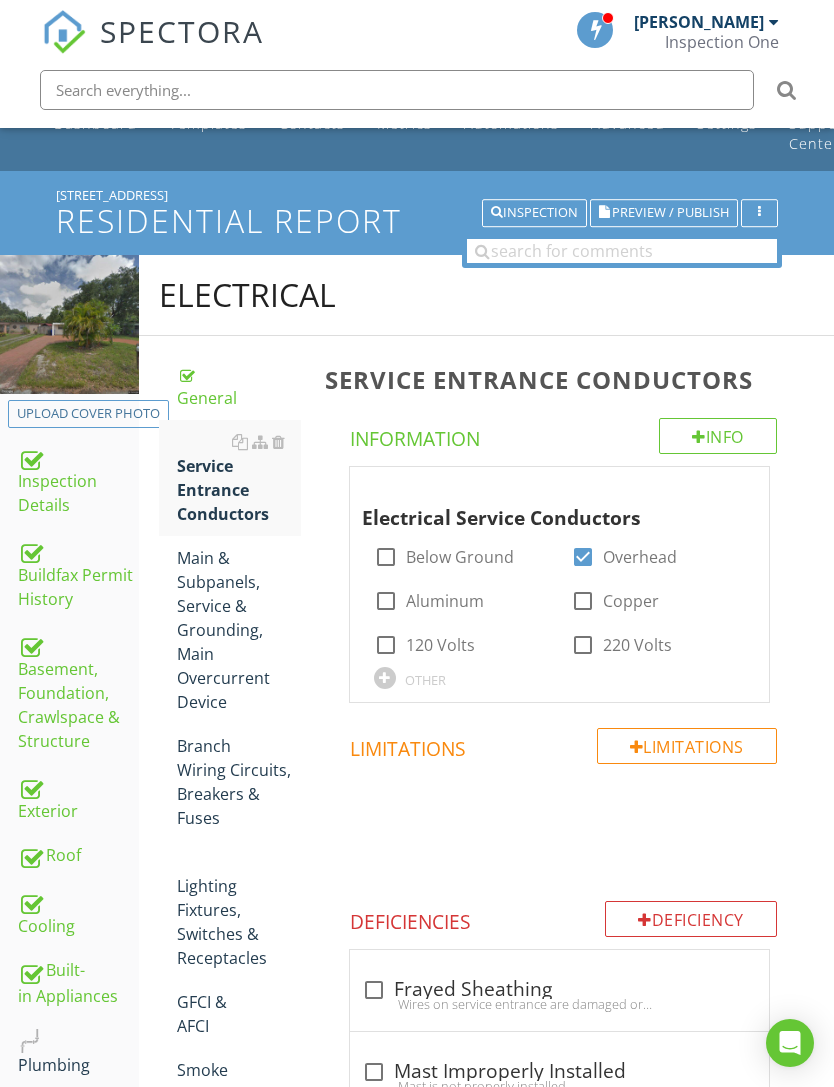 click at bounding box center (733, 486) 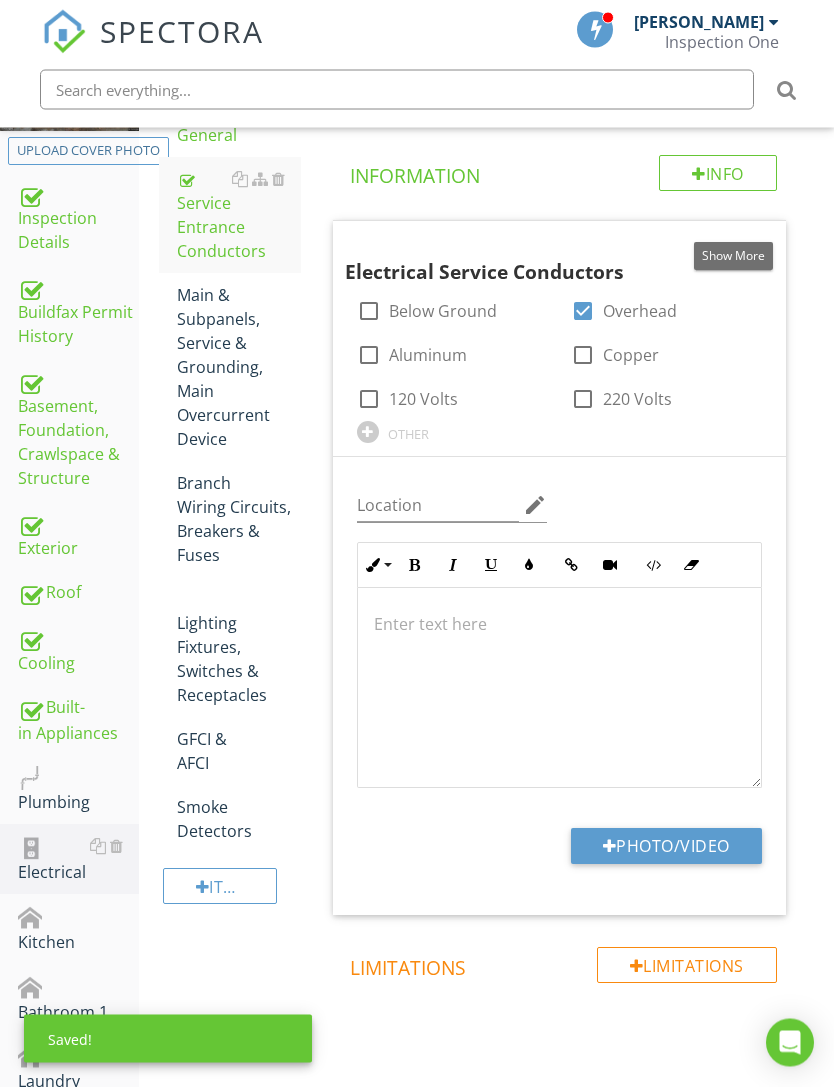 scroll, scrollTop: 313, scrollLeft: 0, axis: vertical 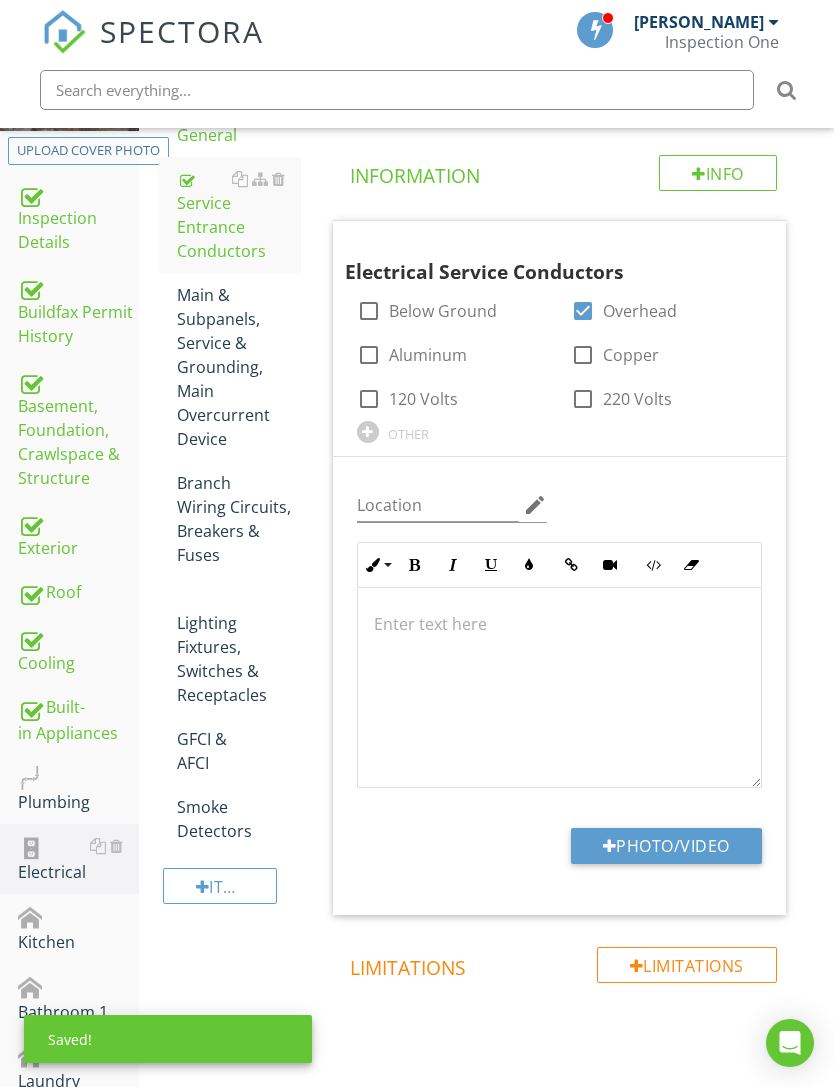 click on "Photo/Video" at bounding box center (666, 846) 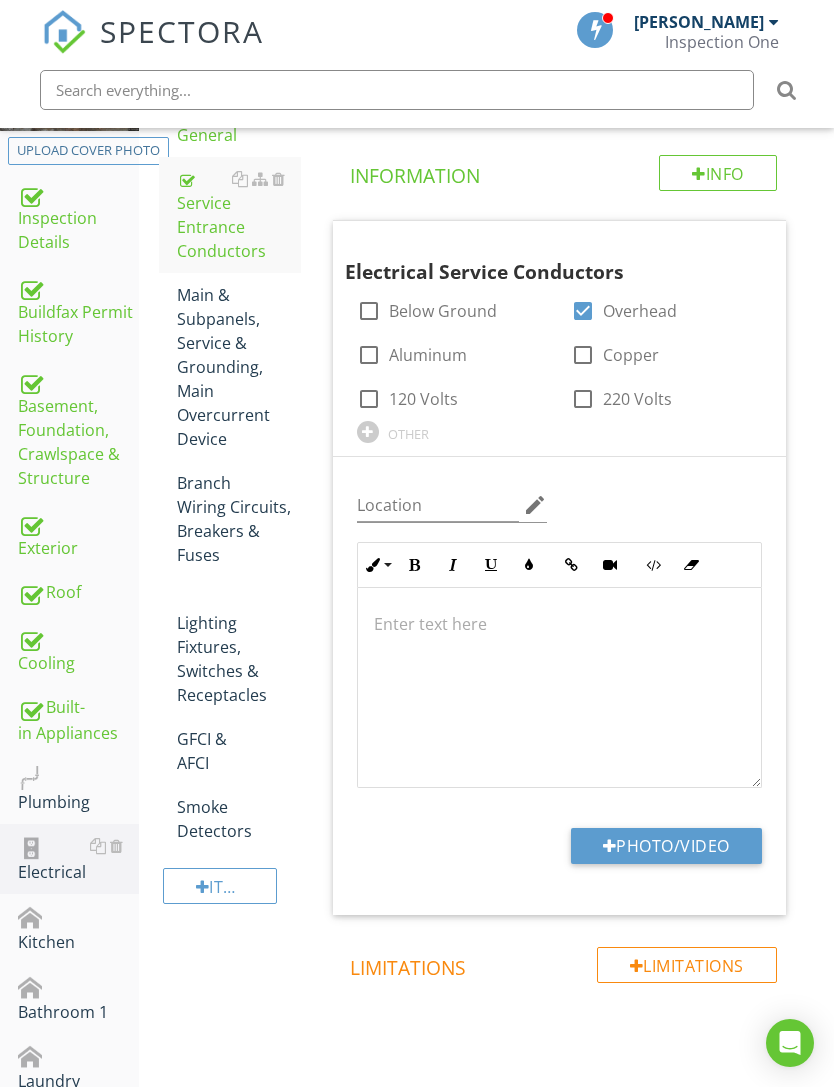 type on "C:\fakepath\IMG_0303.jpeg" 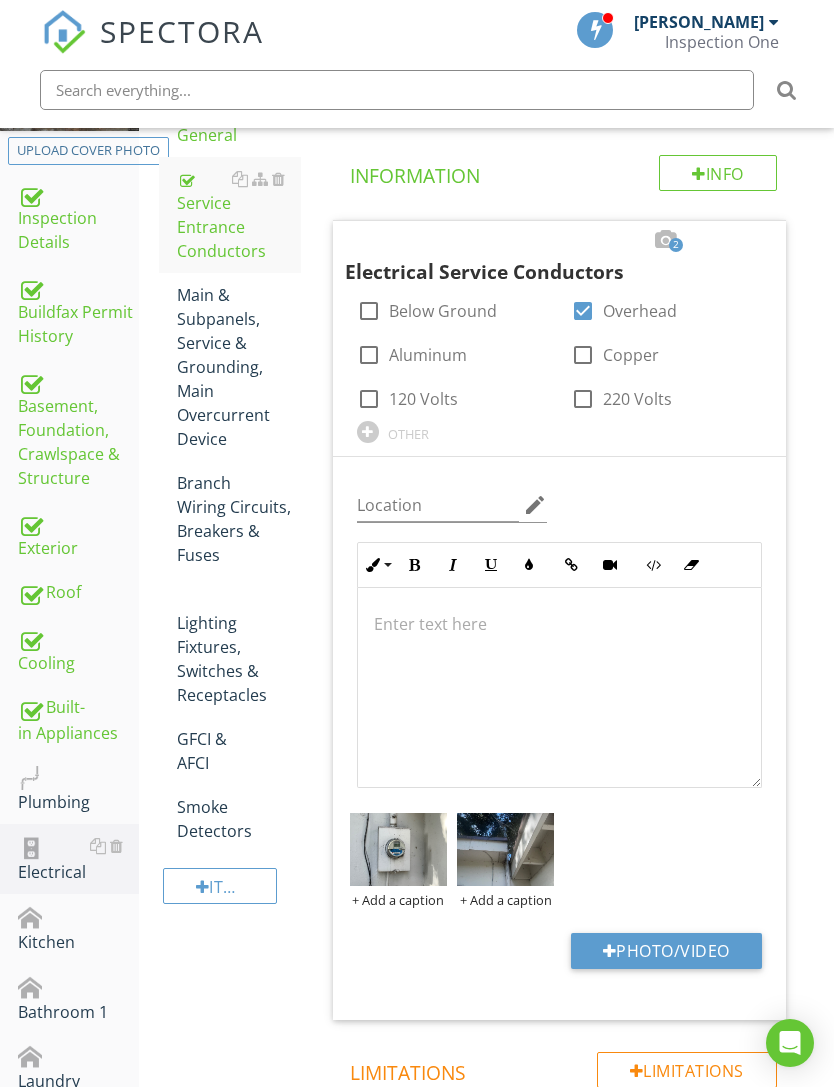 click on "Main & Subpanels, Service & Grounding, Main Overcurrent Device" at bounding box center (239, 367) 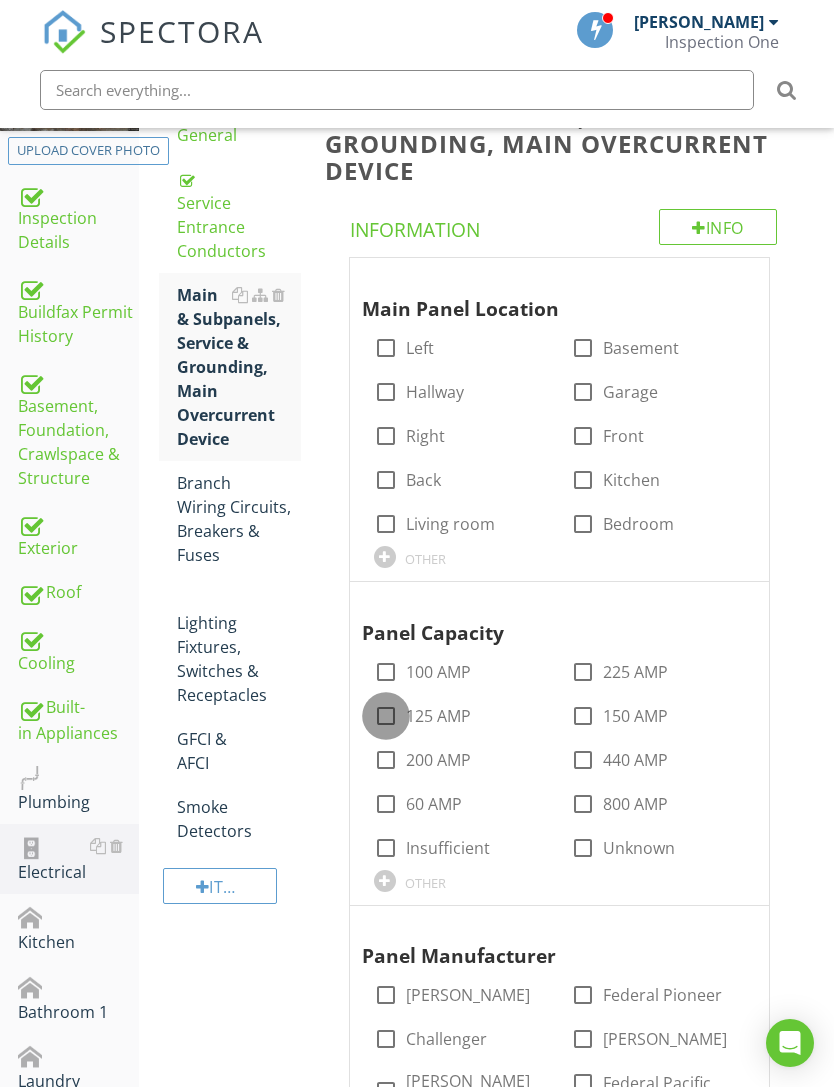 click at bounding box center (386, 716) 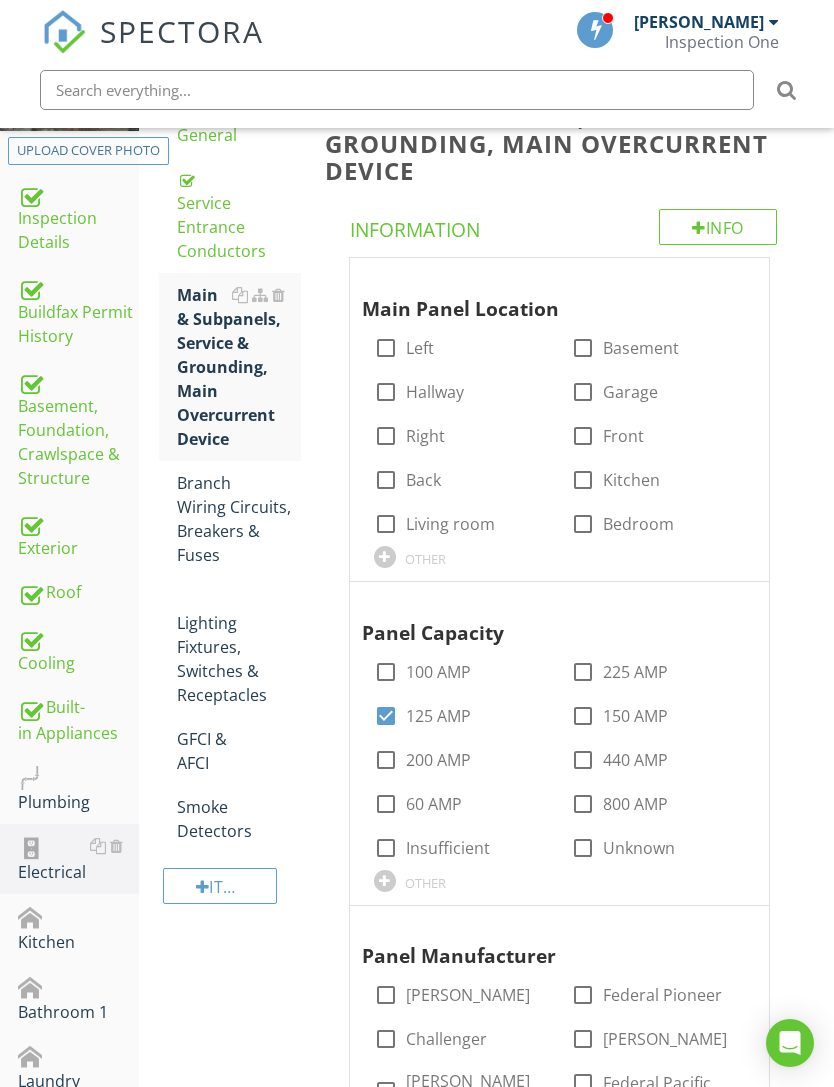 click at bounding box center (385, 557) 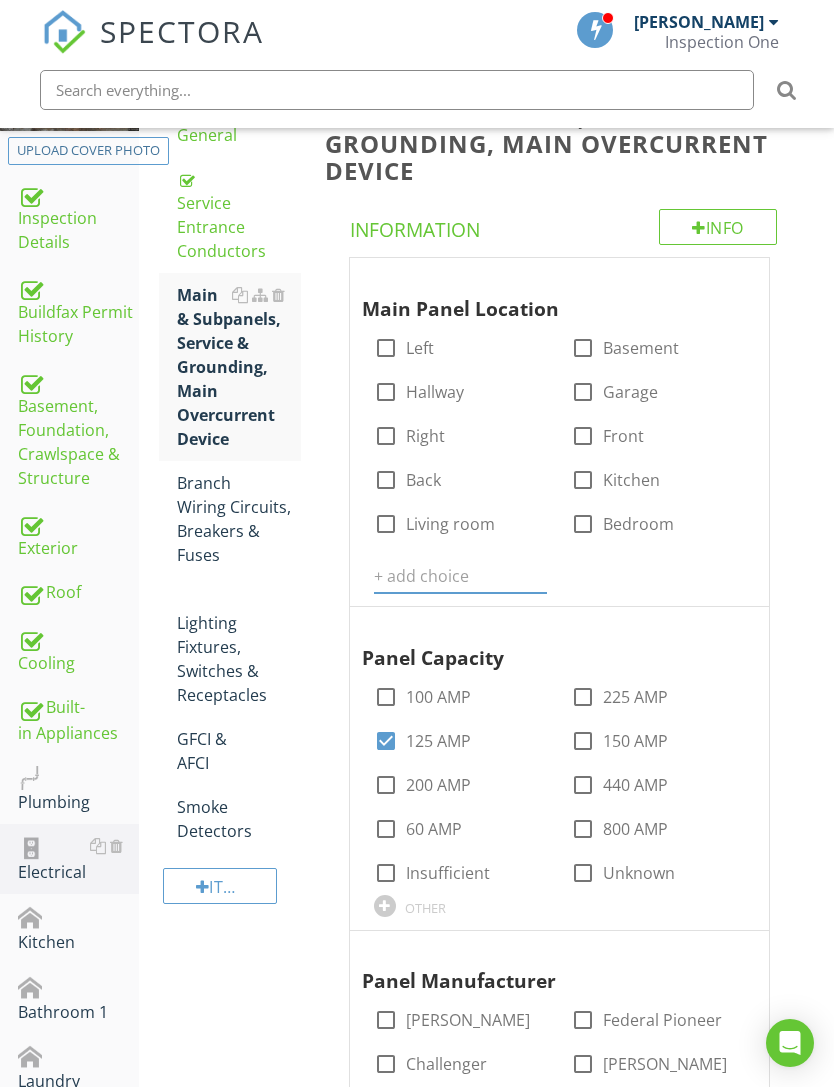 click at bounding box center [461, 576] 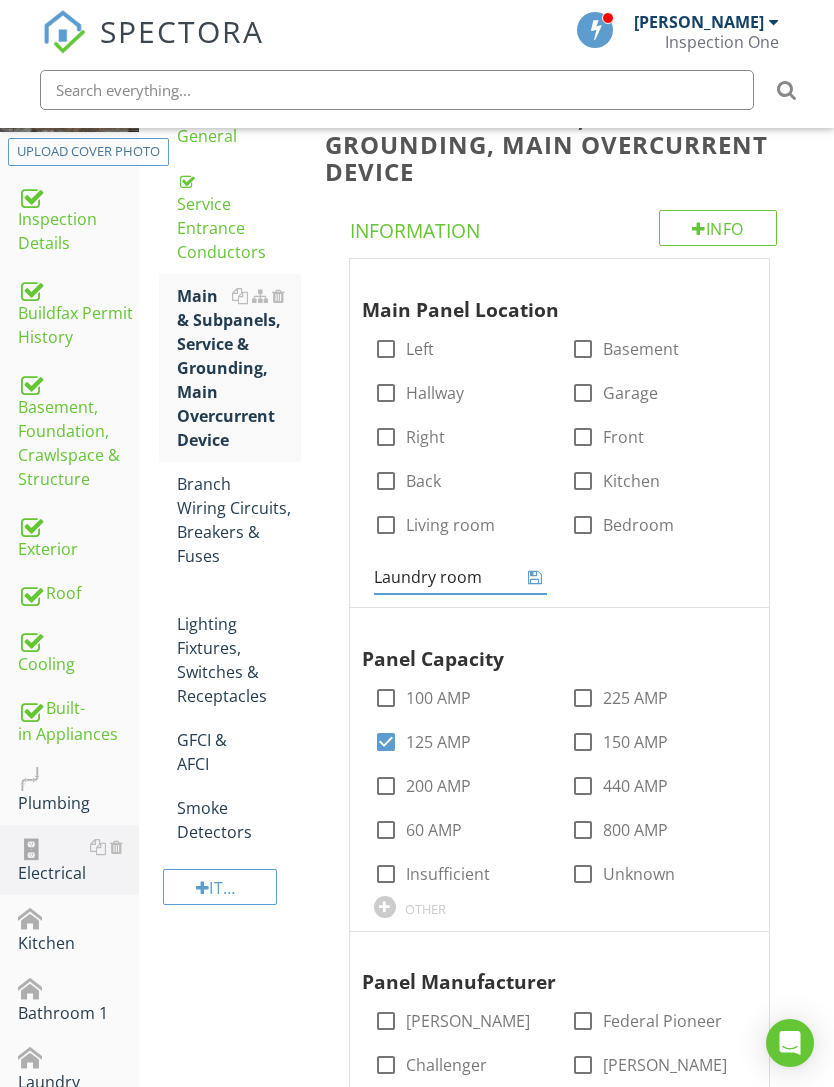 type on "Laundry room" 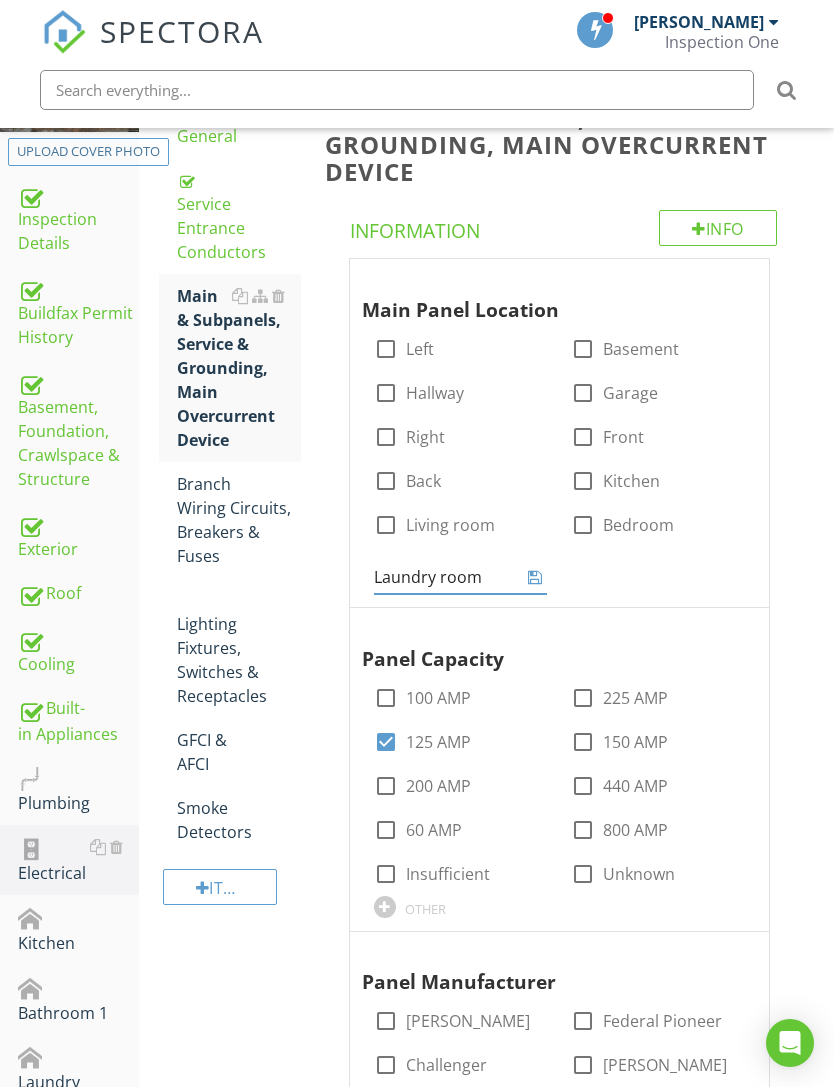 click at bounding box center (535, 577) 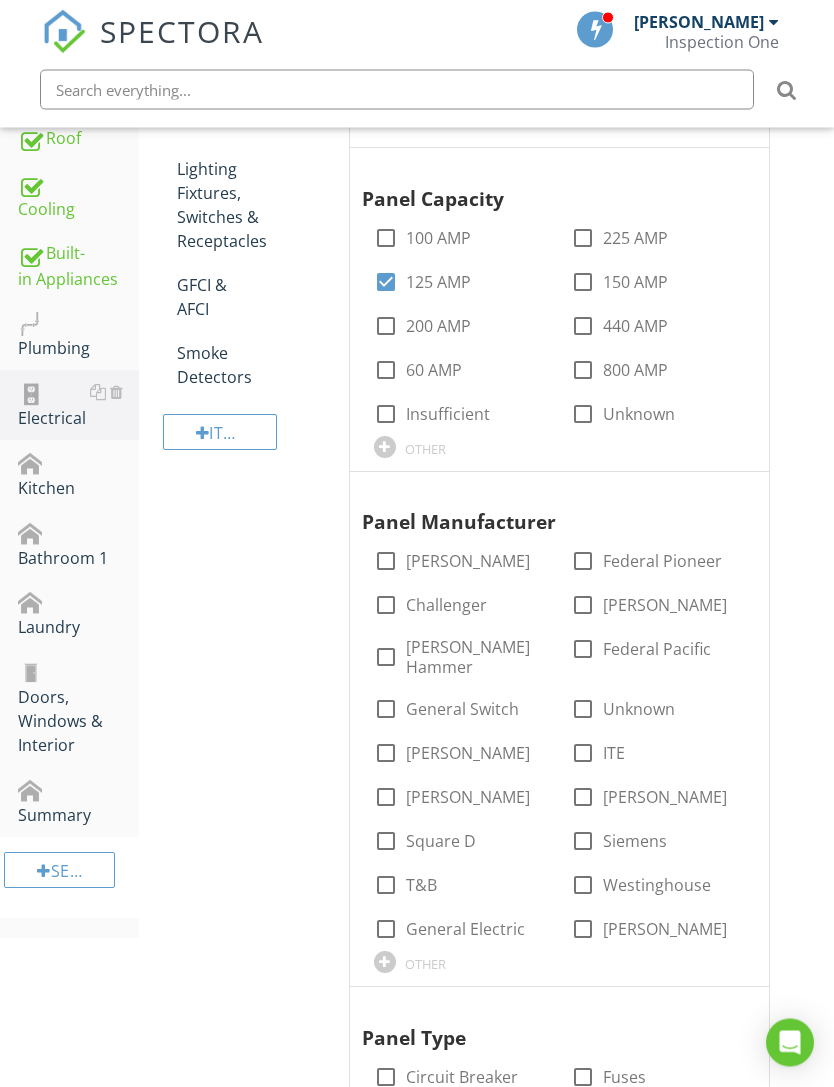 scroll, scrollTop: 767, scrollLeft: 0, axis: vertical 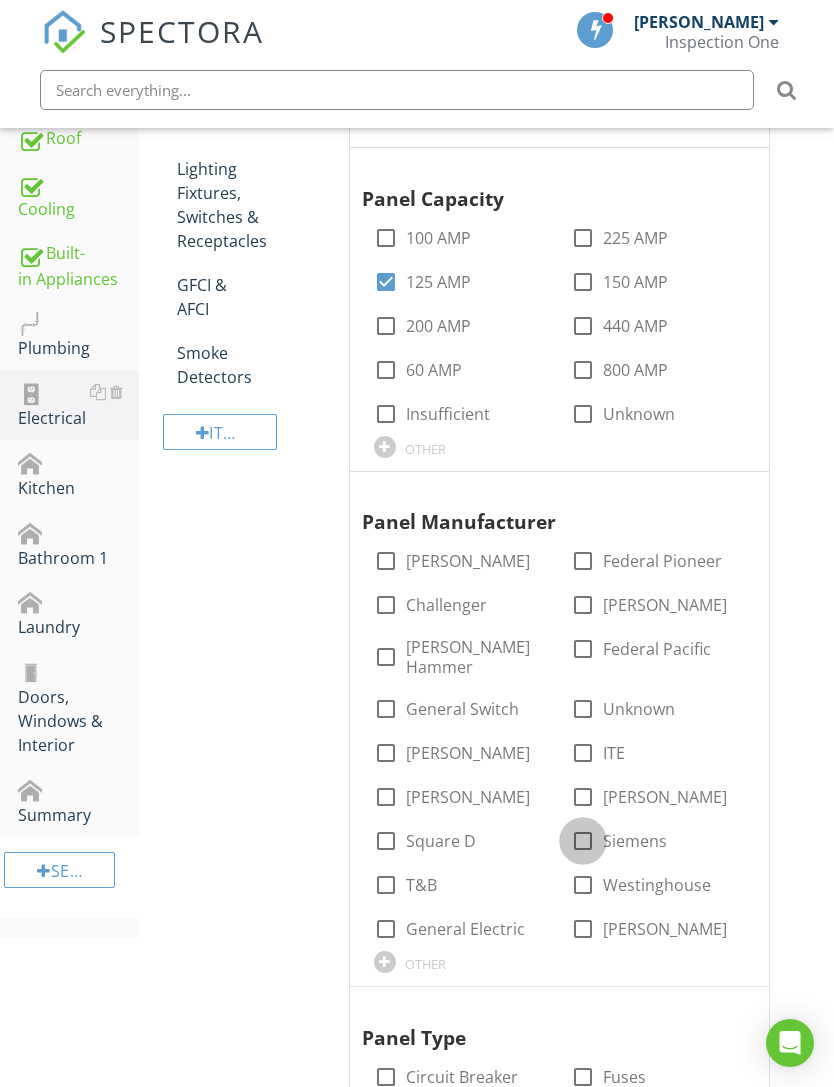 click at bounding box center (583, 841) 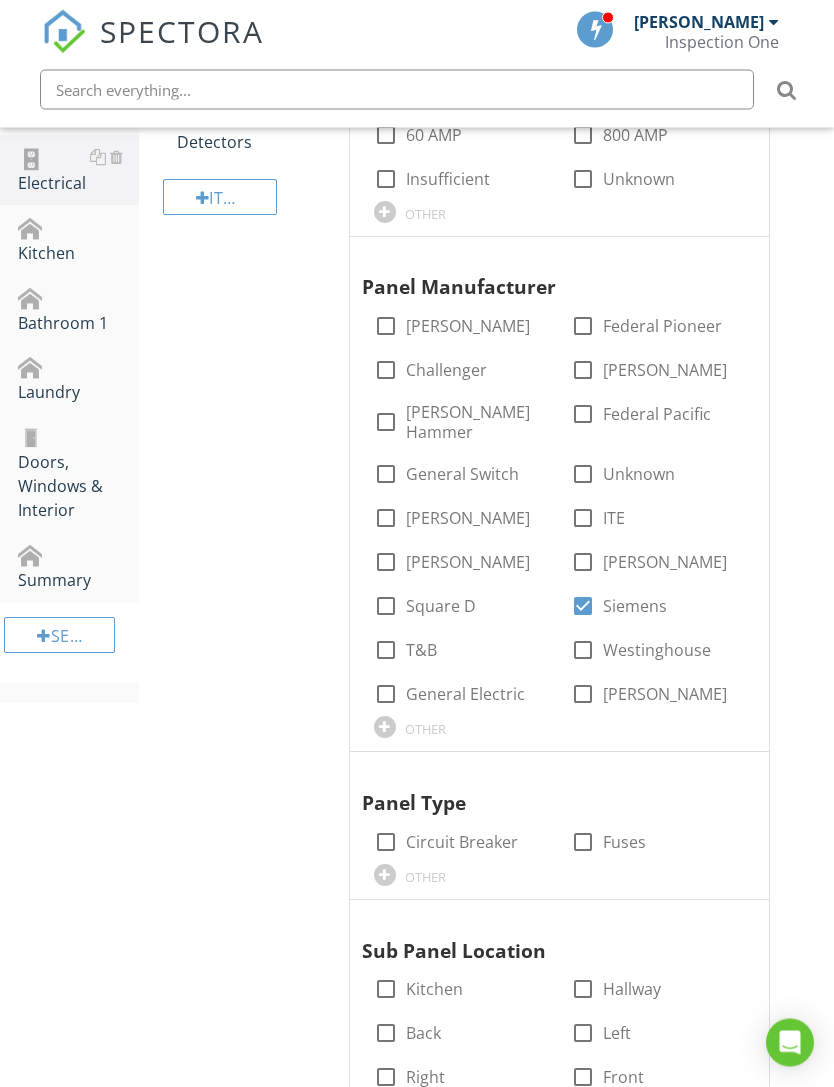 scroll, scrollTop: 1002, scrollLeft: 0, axis: vertical 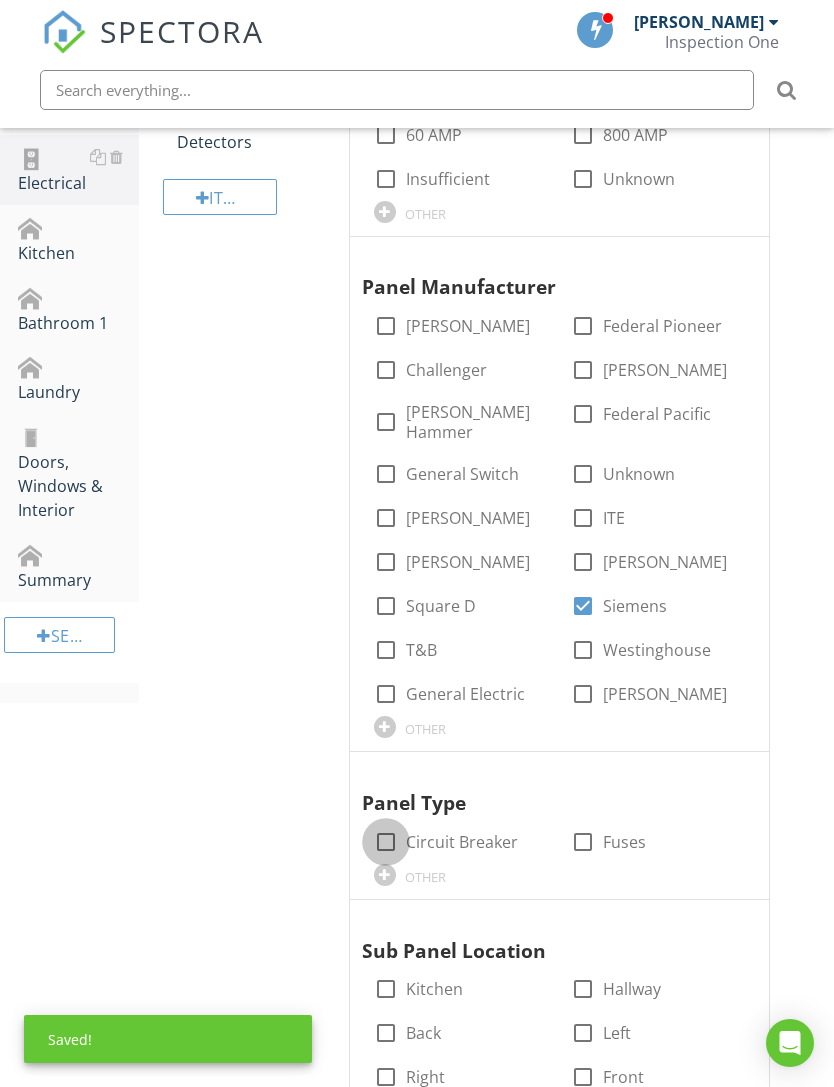 click at bounding box center [386, 842] 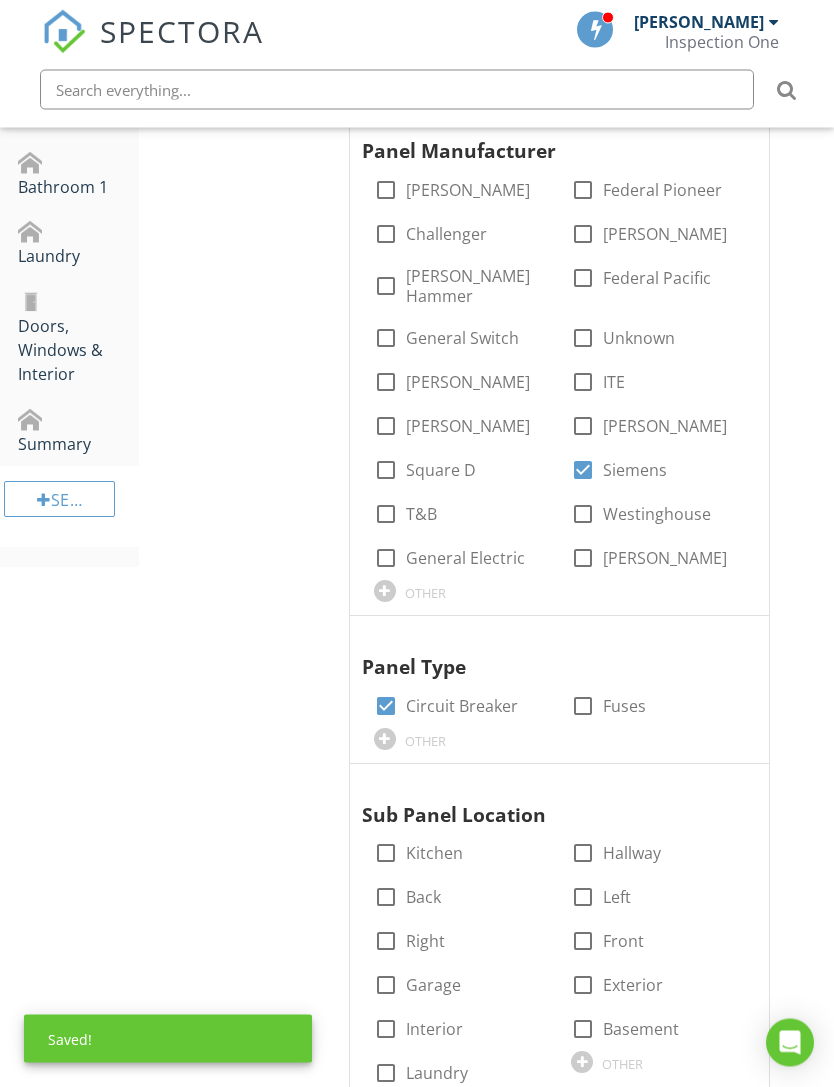 scroll, scrollTop: 1183, scrollLeft: 0, axis: vertical 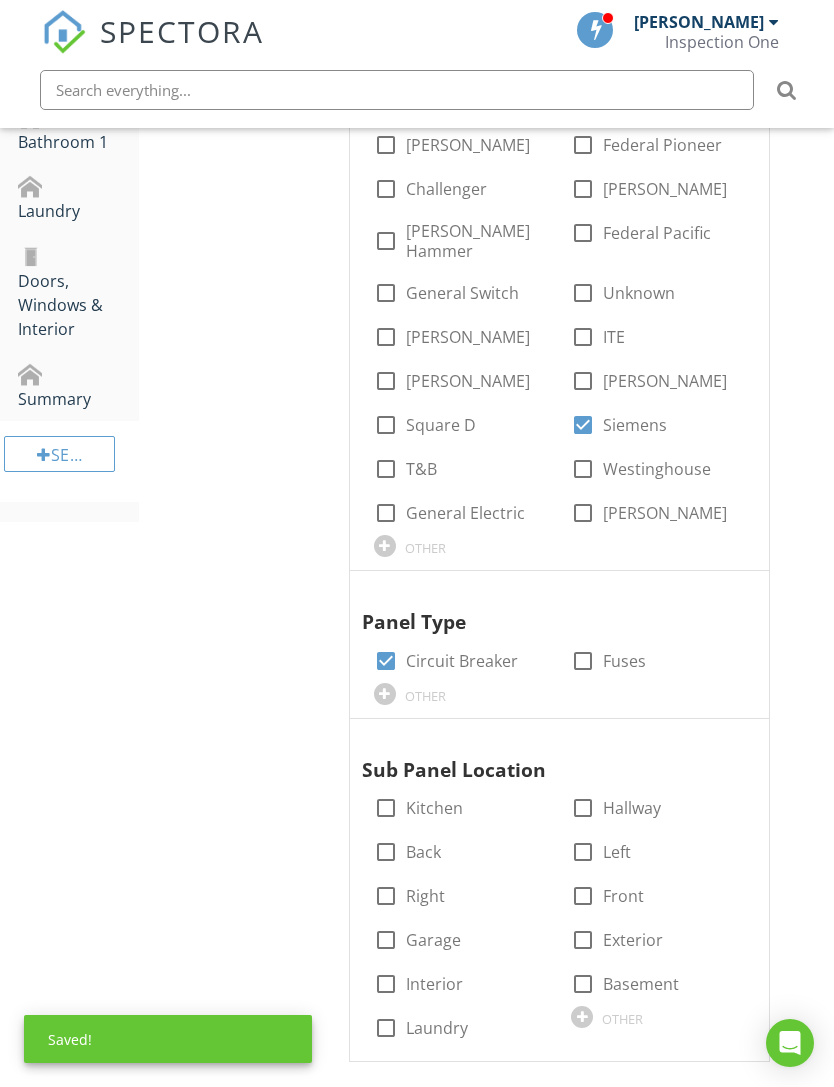 click at bounding box center [705, 738] 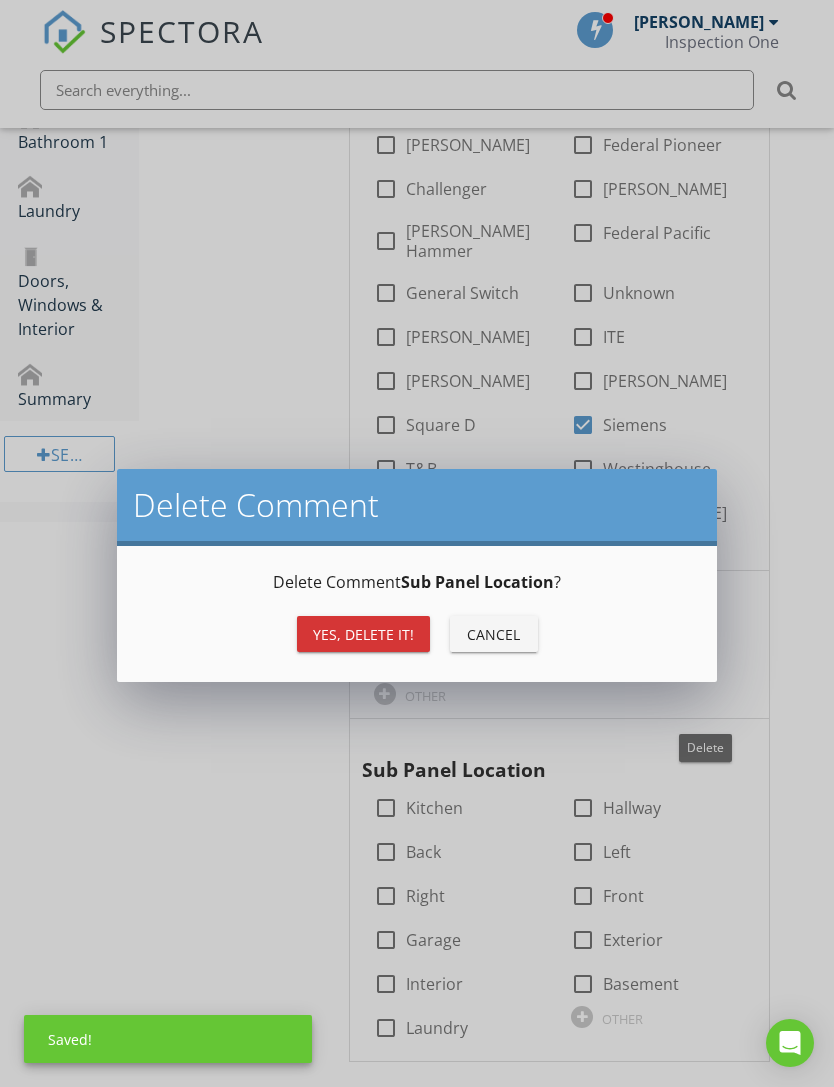 click on "Yes, Delete it!" at bounding box center [363, 634] 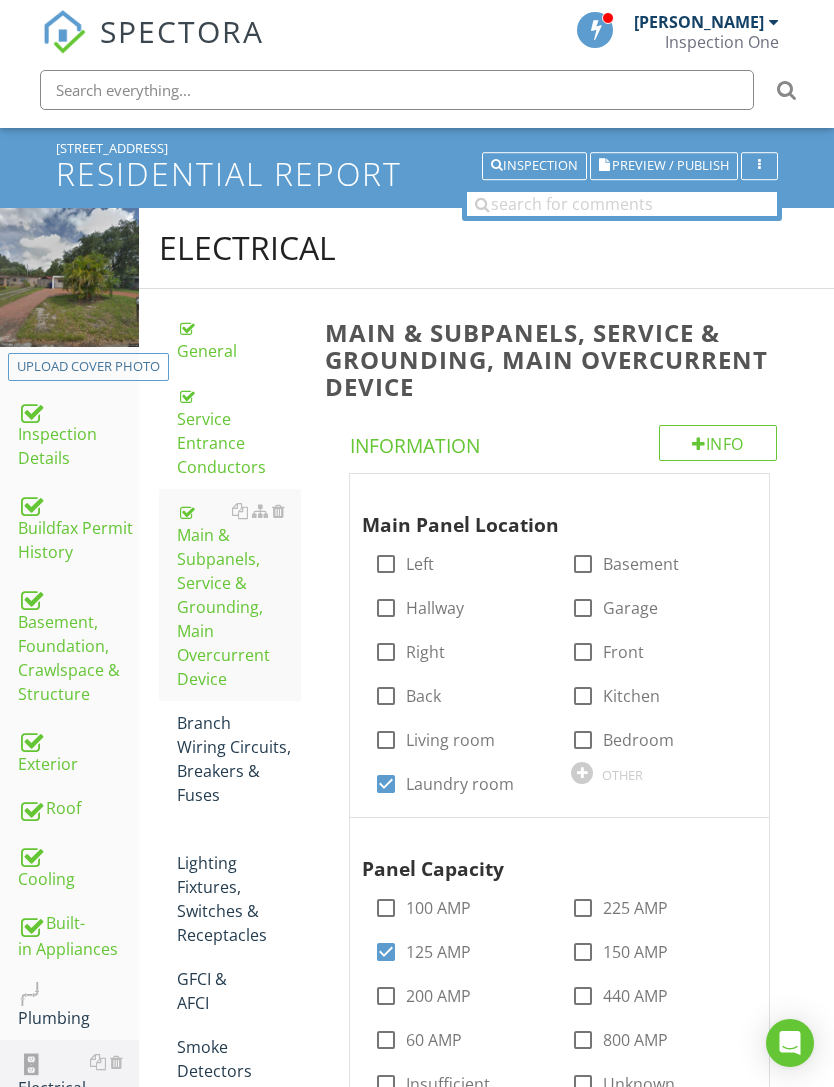 scroll, scrollTop: 0, scrollLeft: 0, axis: both 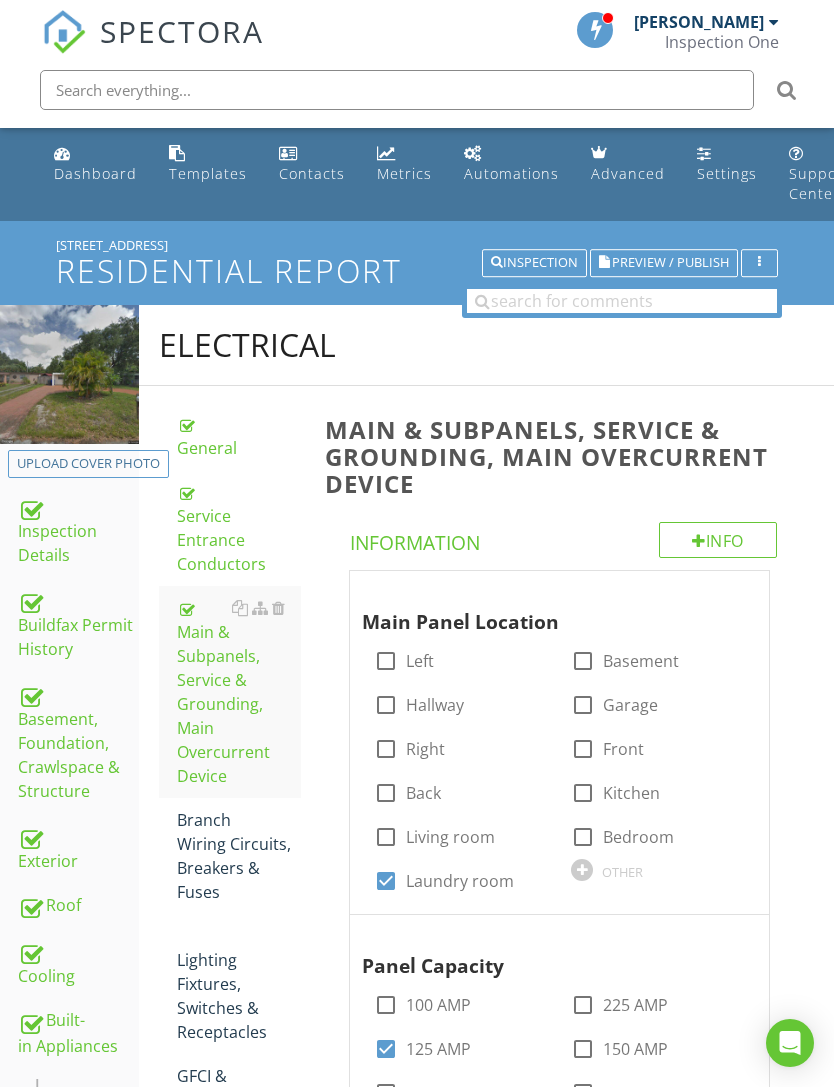 click at bounding box center (733, 590) 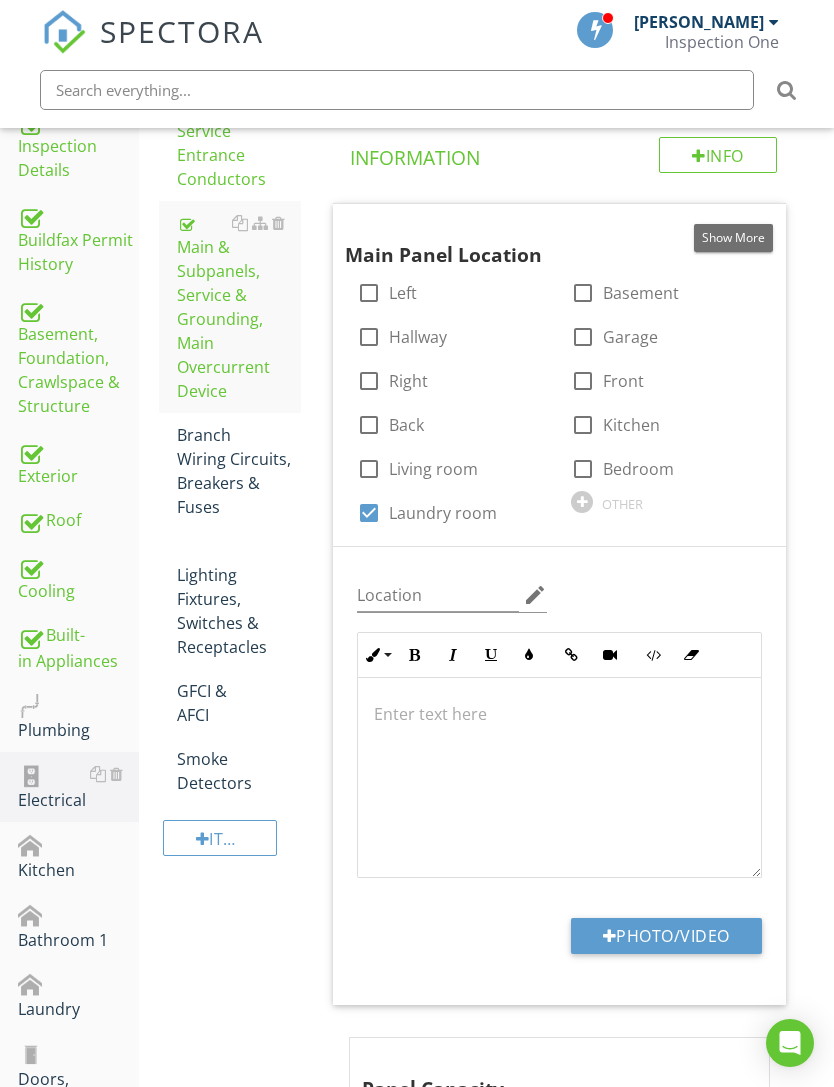 scroll, scrollTop: 458, scrollLeft: 0, axis: vertical 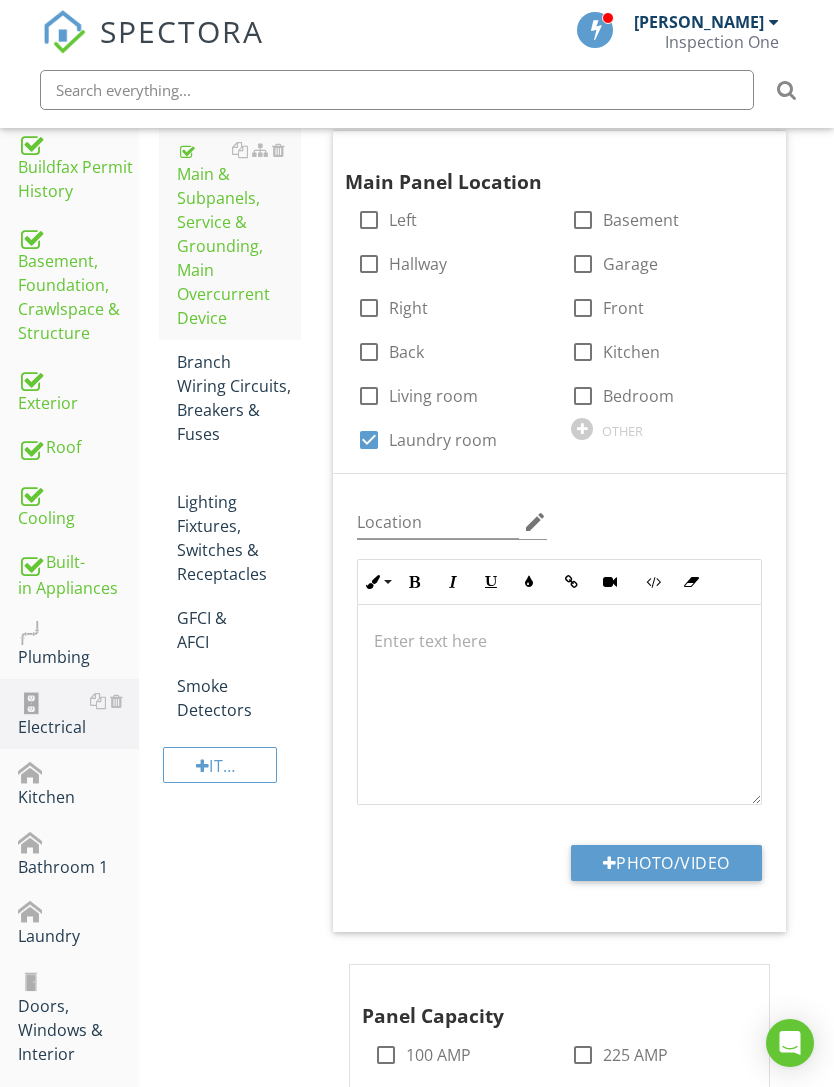 click on "Photo/Video" at bounding box center [666, 863] 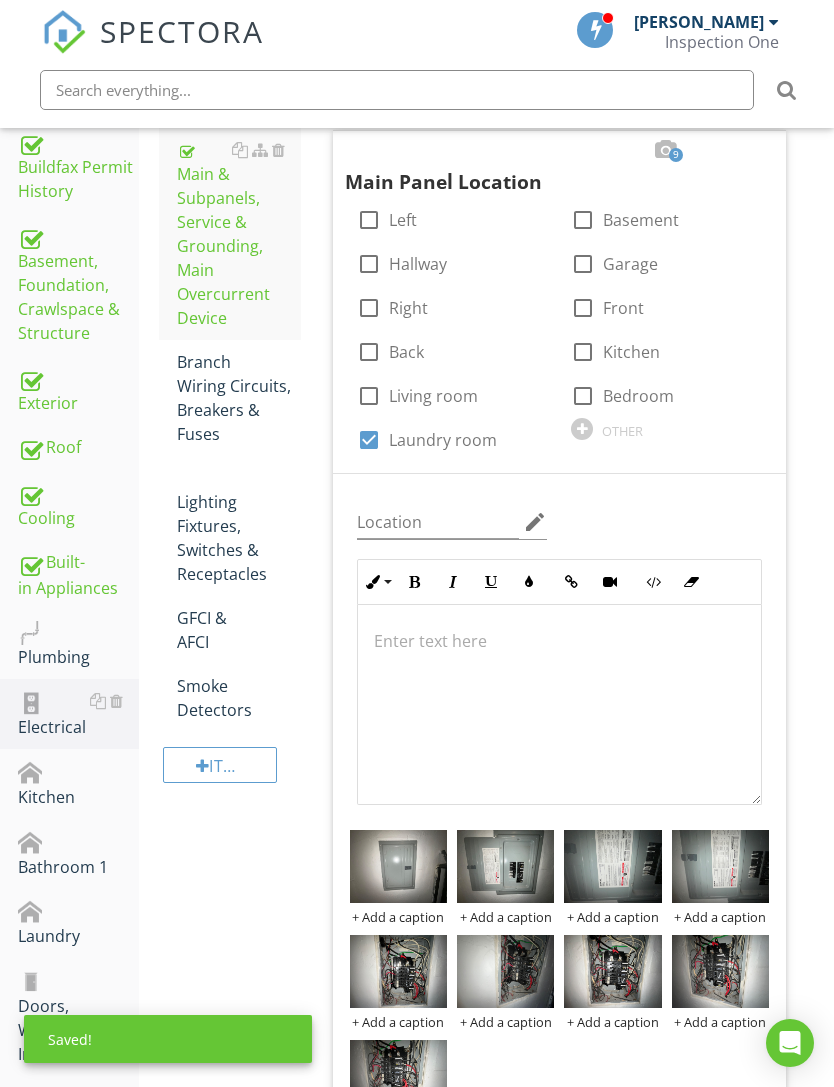 click at bounding box center (612, 866) 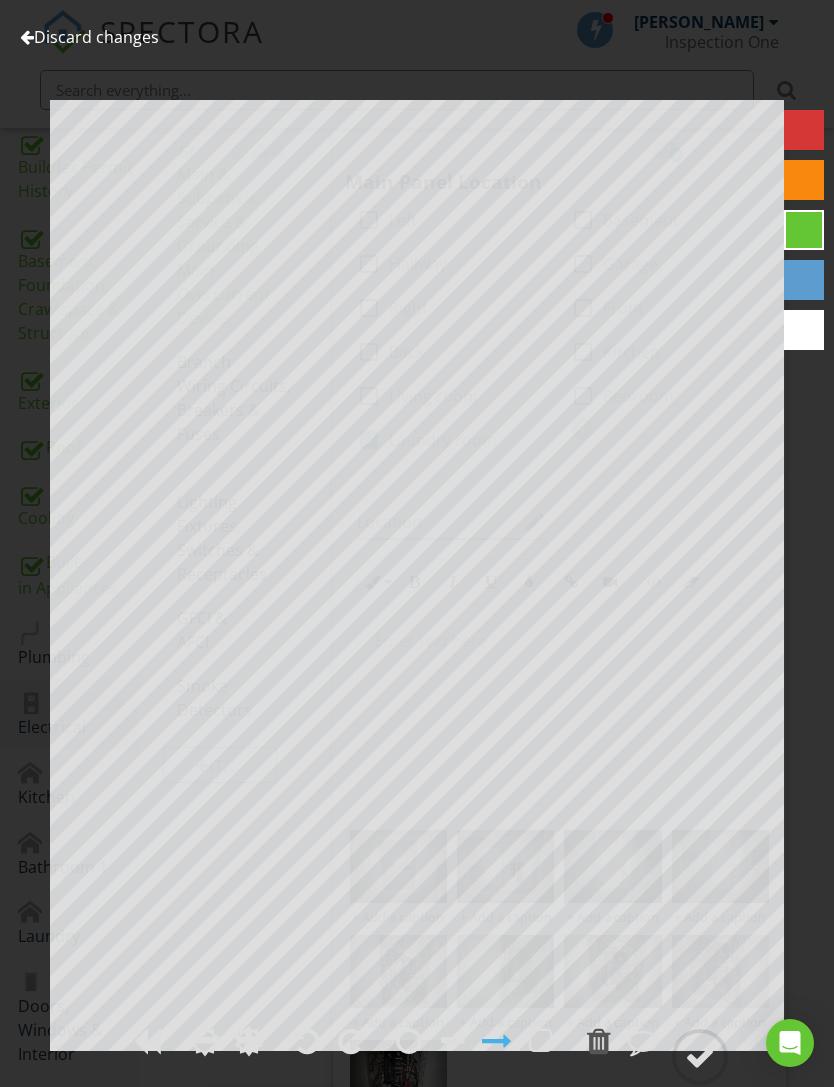 click on "Discard changes" at bounding box center (89, 37) 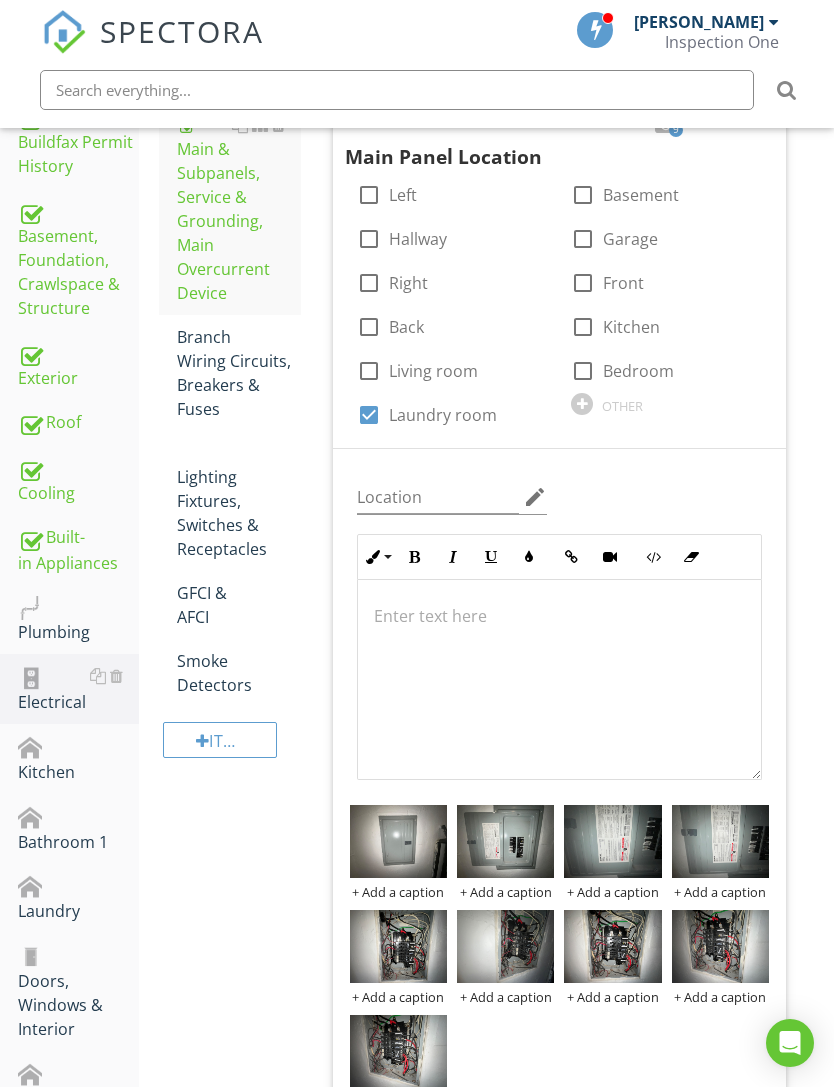 scroll, scrollTop: 445, scrollLeft: 0, axis: vertical 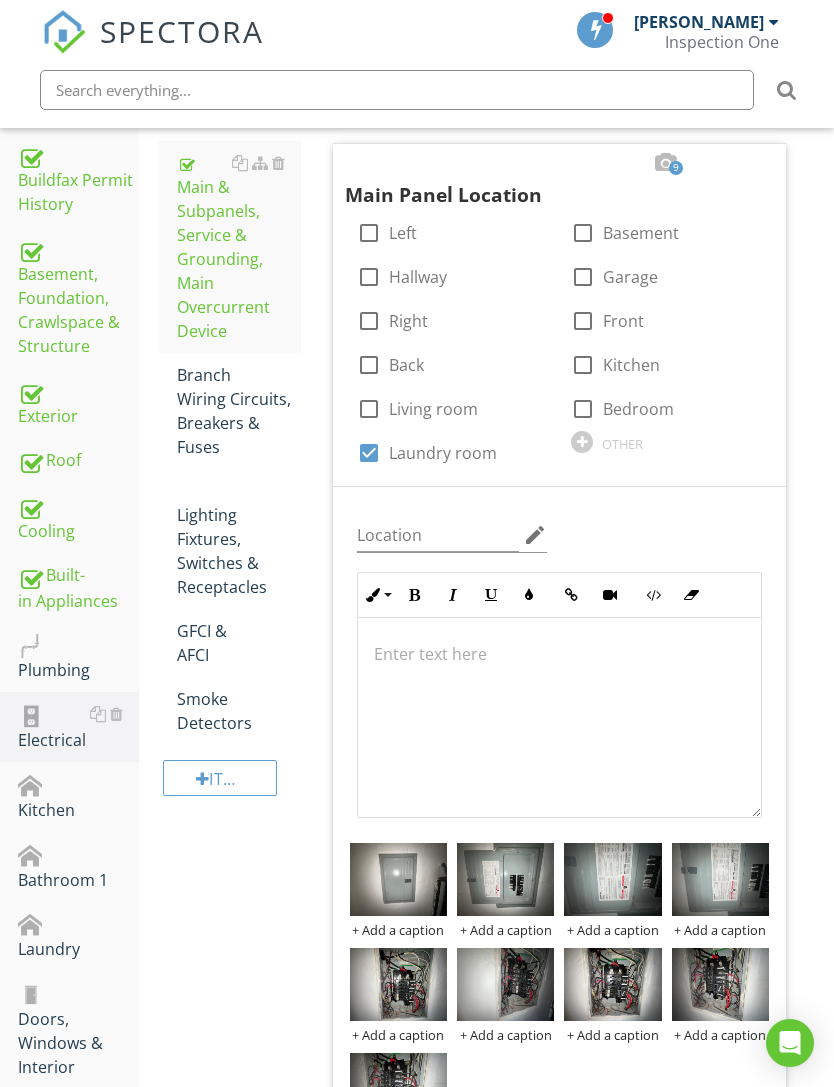 click on "Branch Wiring Circuits, Breakers & Fuses" at bounding box center (239, 411) 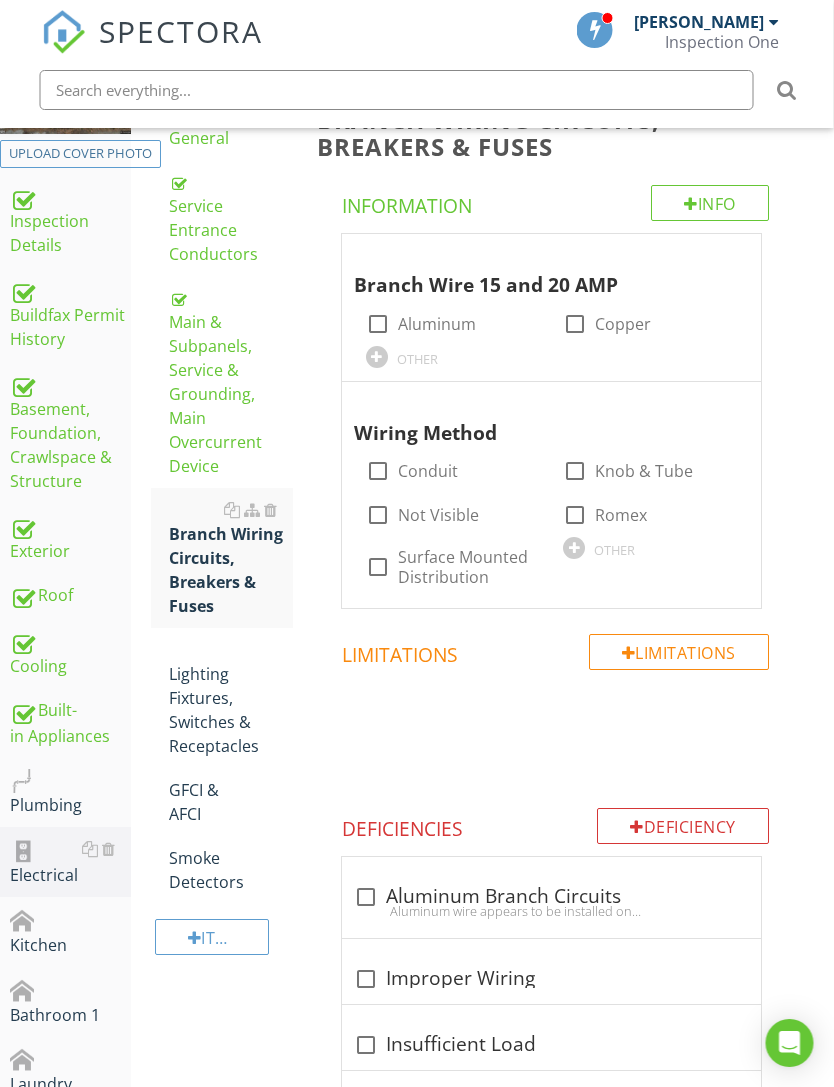 scroll, scrollTop: 212, scrollLeft: 15, axis: both 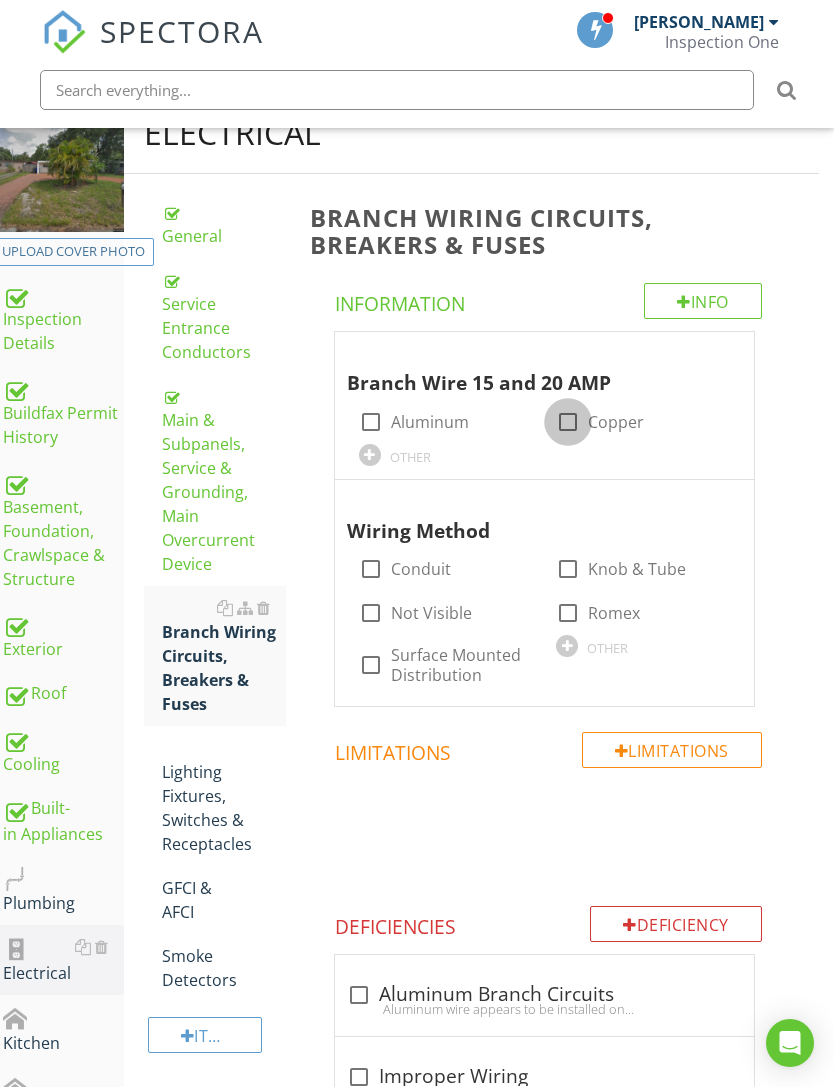 click at bounding box center (568, 422) 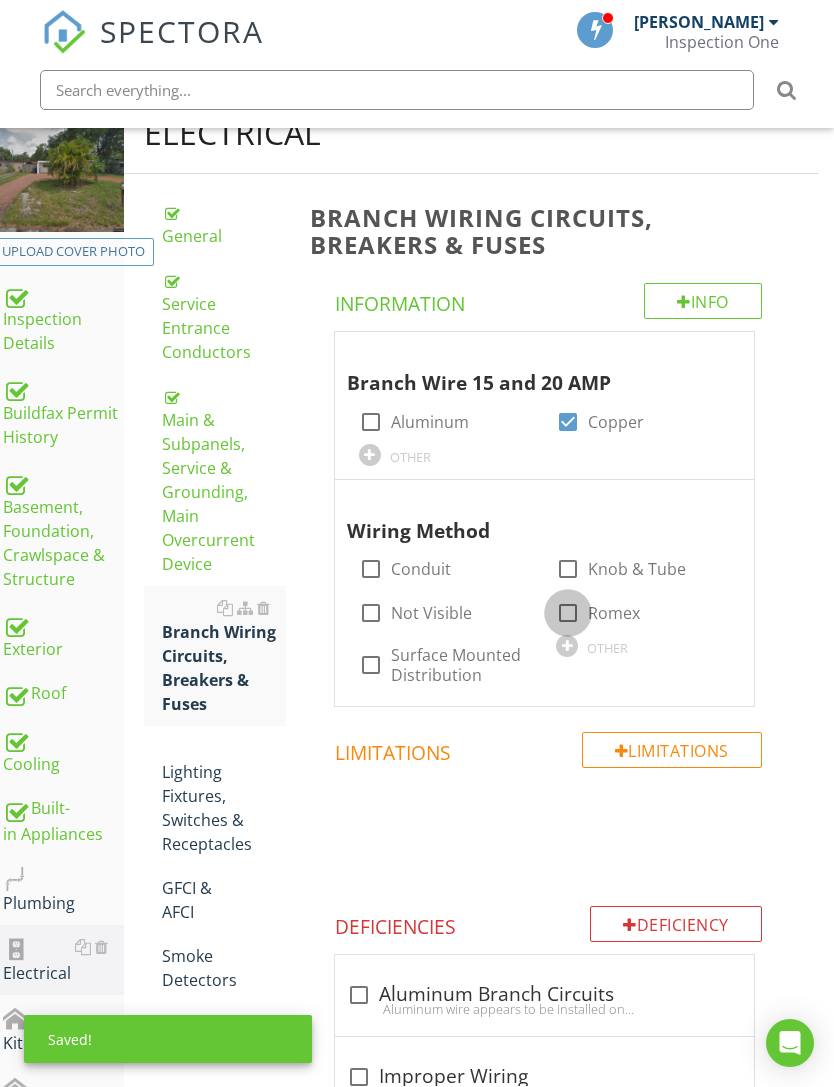click at bounding box center (568, 613) 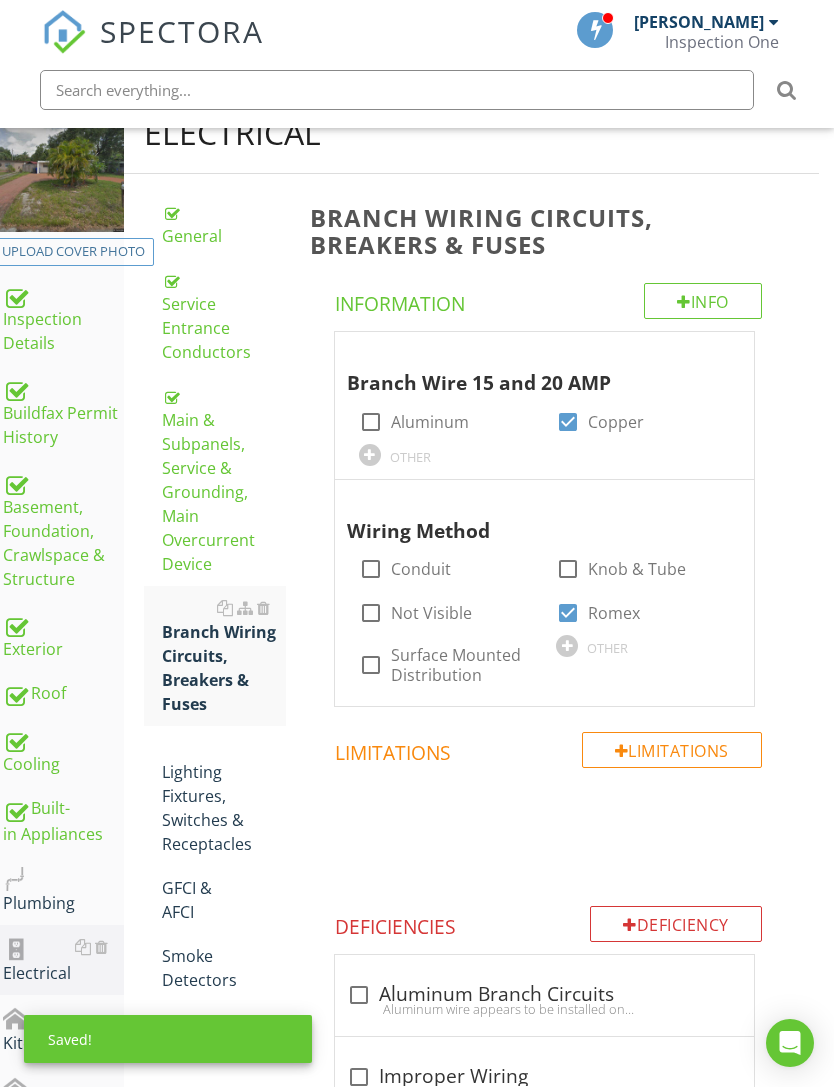 click at bounding box center (371, 569) 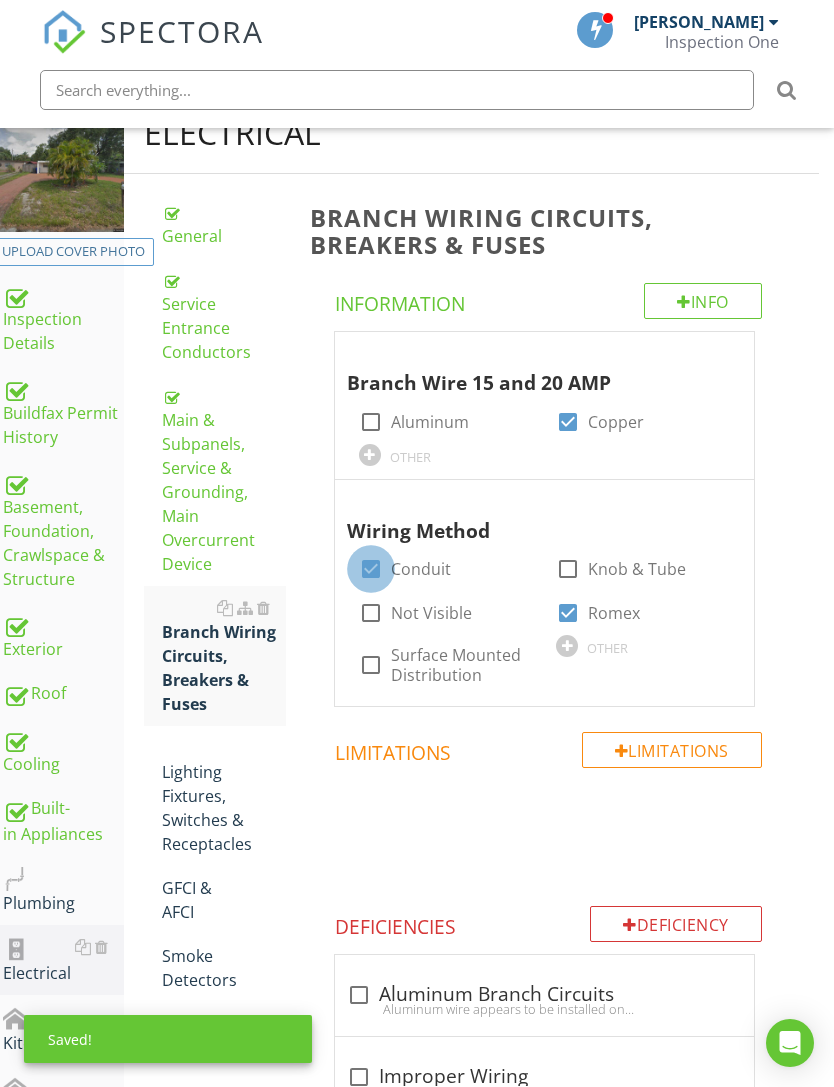 click at bounding box center [371, 569] 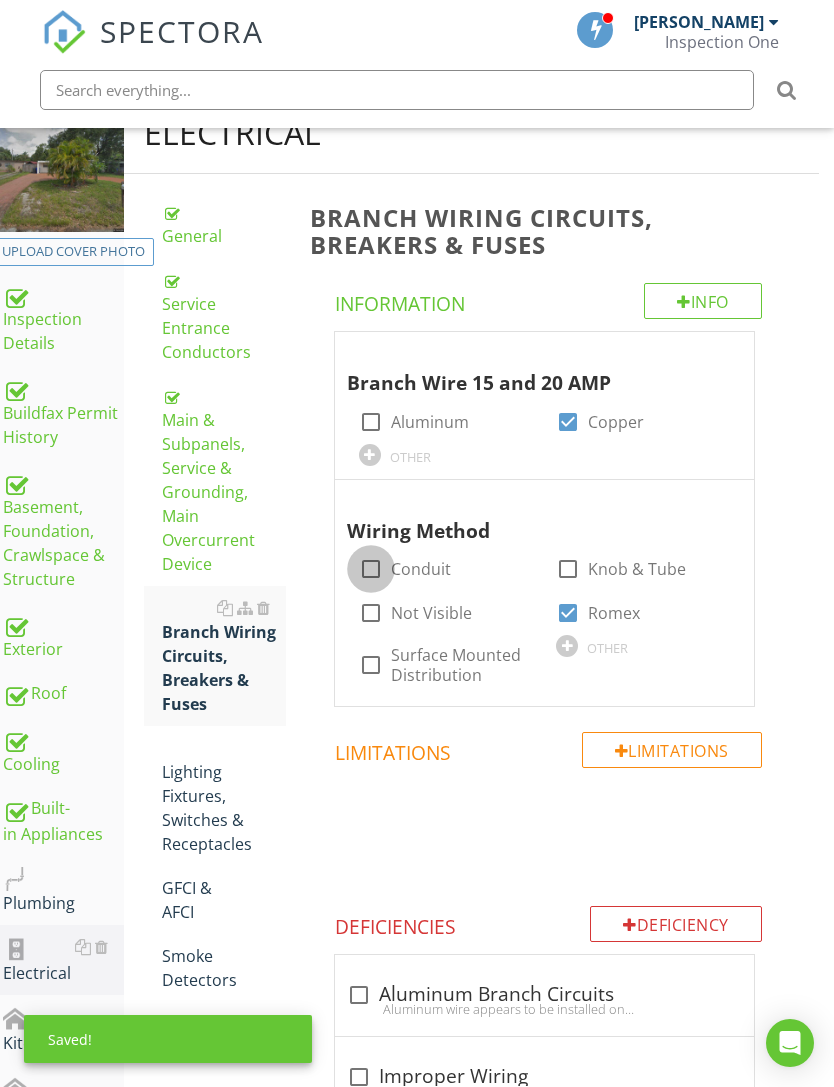 click at bounding box center (371, 569) 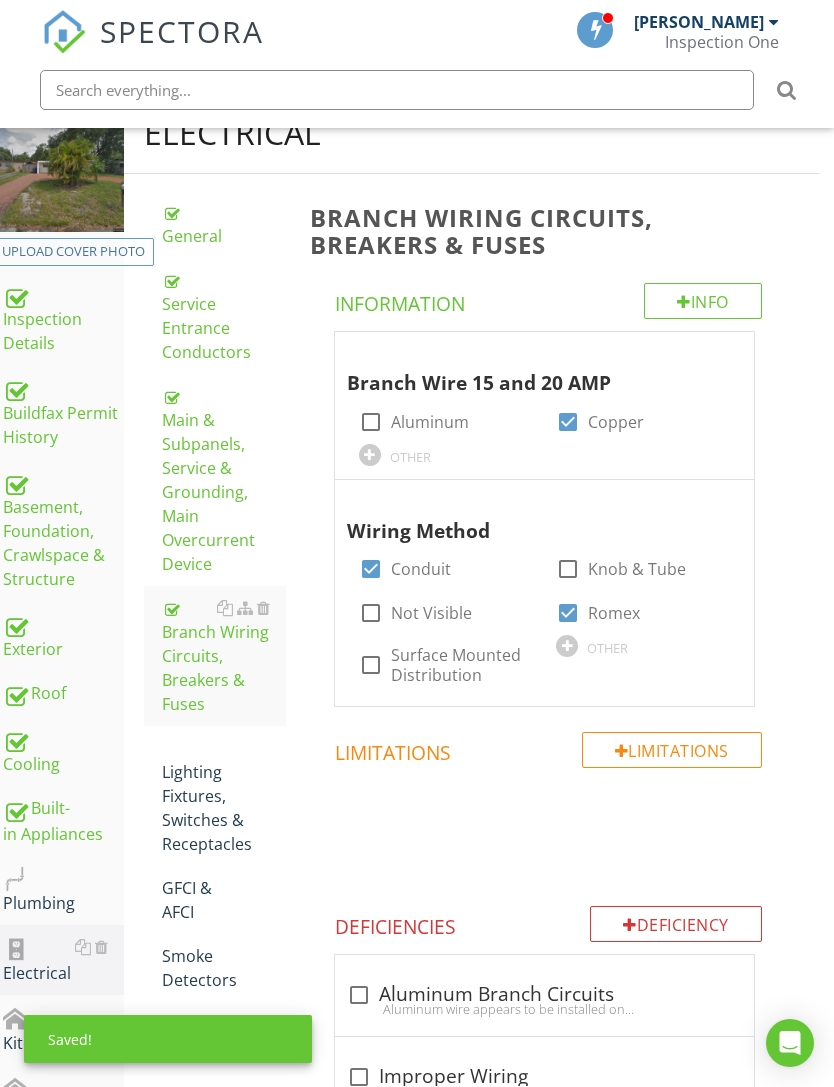 click on "Lighting Fixtures, Switches & Receptacles" at bounding box center [224, 796] 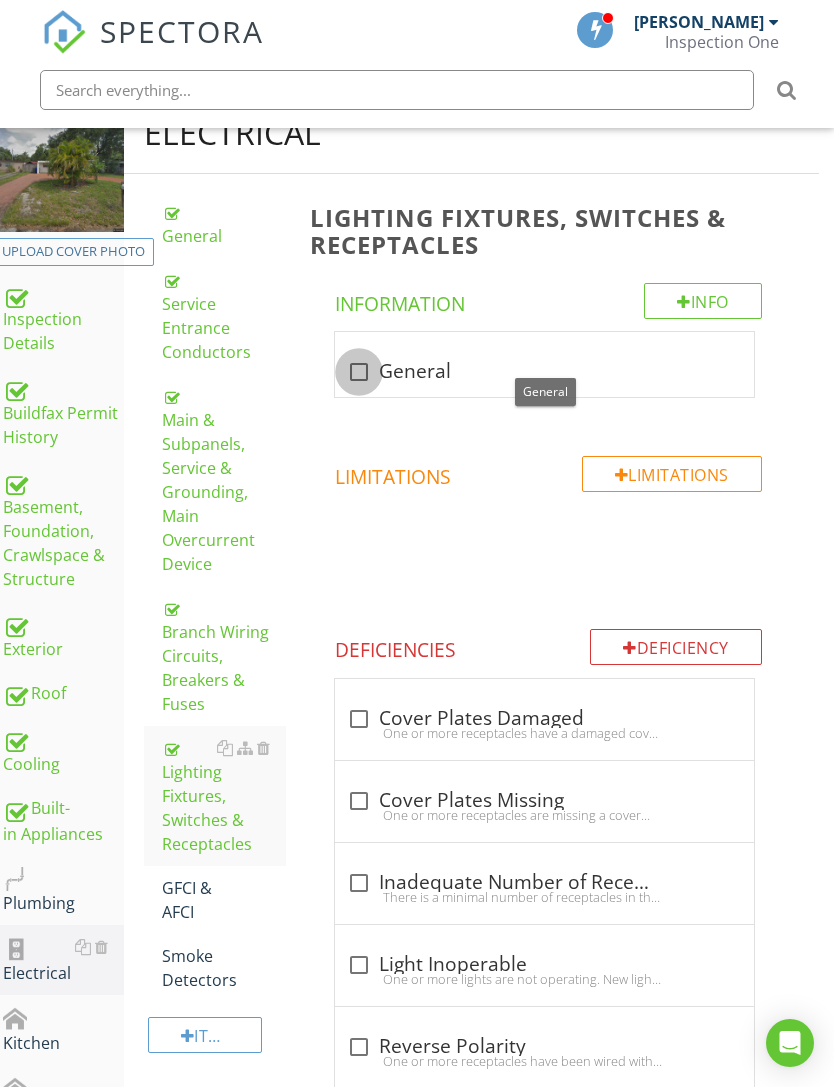 click at bounding box center (359, 372) 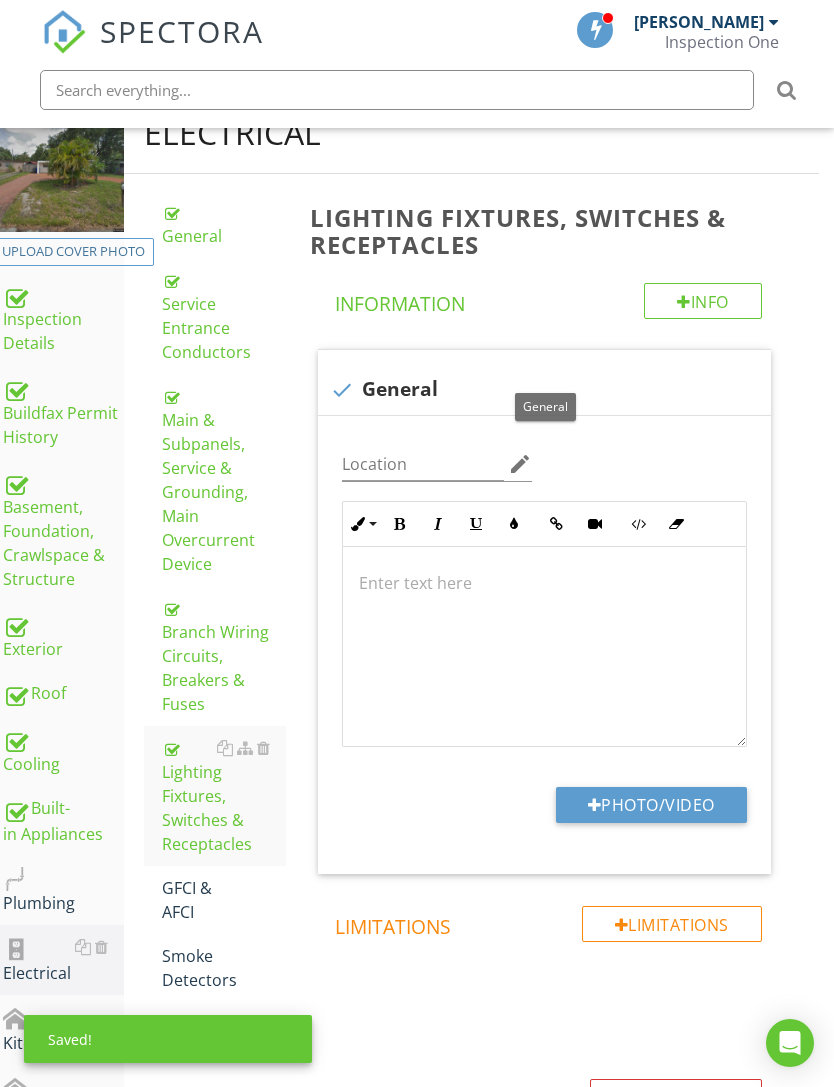 click on "Photo/Video" at bounding box center (651, 805) 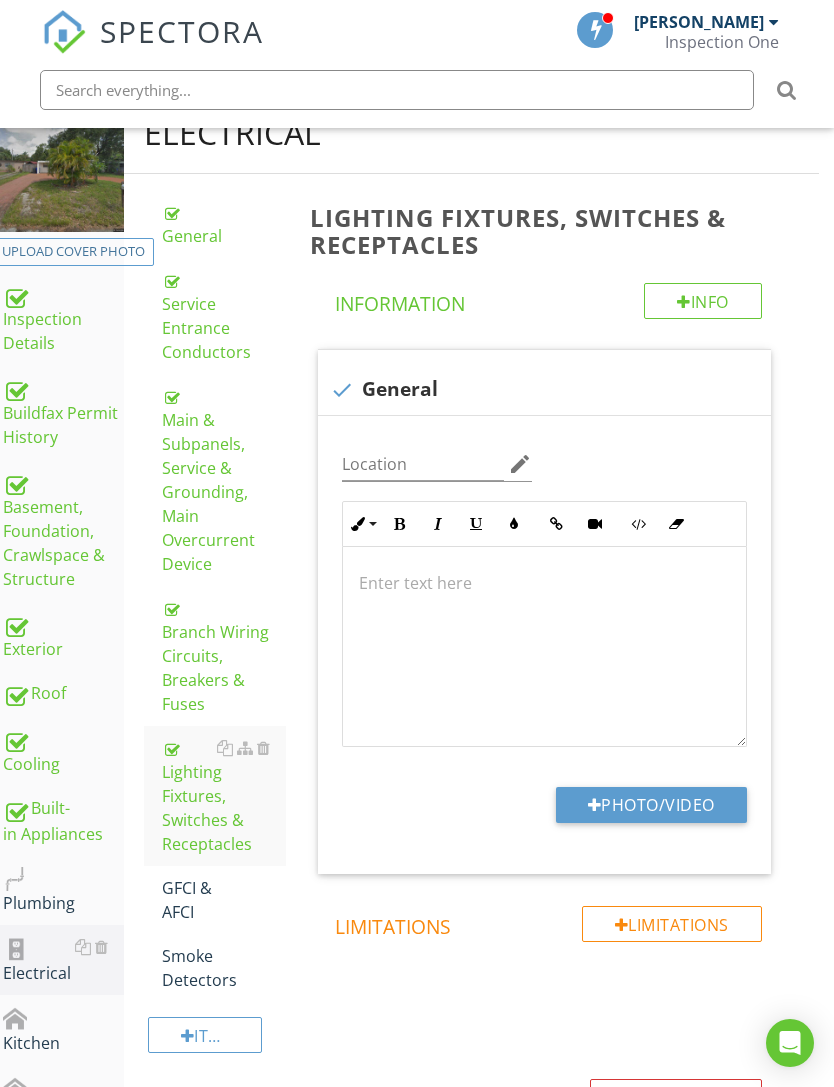 type on "C:\fakepath\IMG_0358.jpeg" 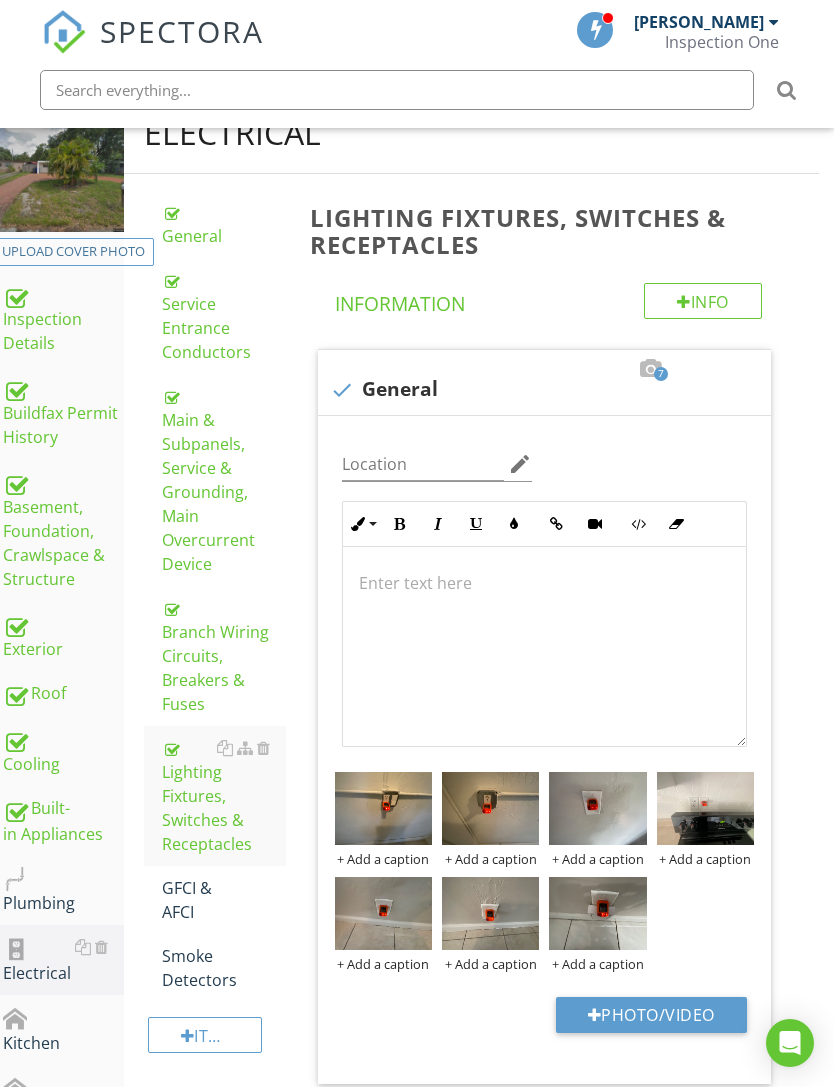click at bounding box center (263, 888) 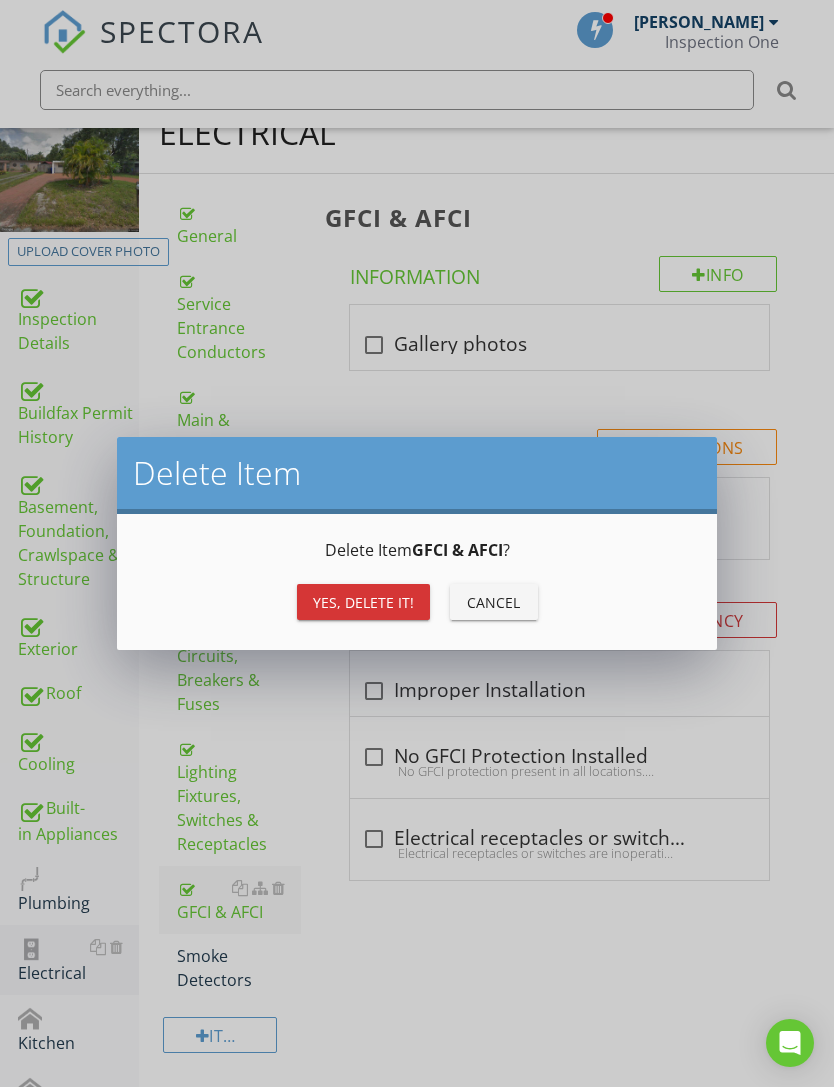 click on "Yes, Delete it!" at bounding box center (363, 602) 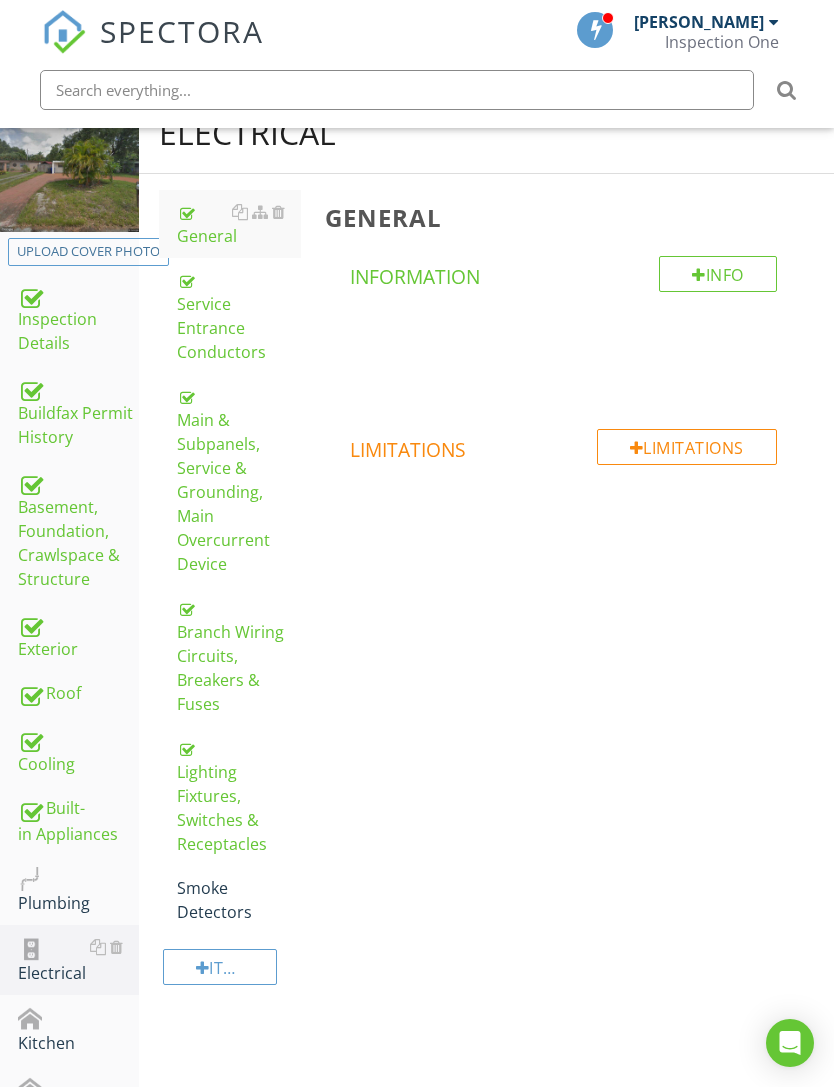 click on "Smoke Detectors" at bounding box center [239, 900] 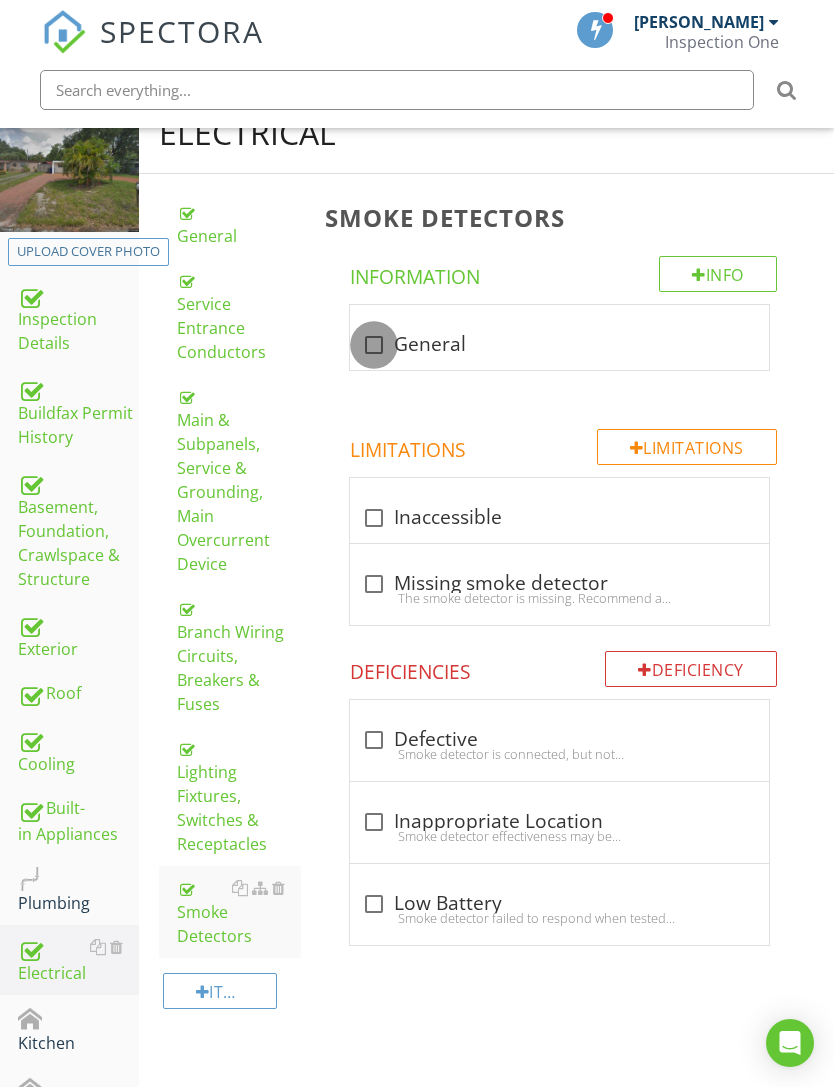 click at bounding box center (374, 345) 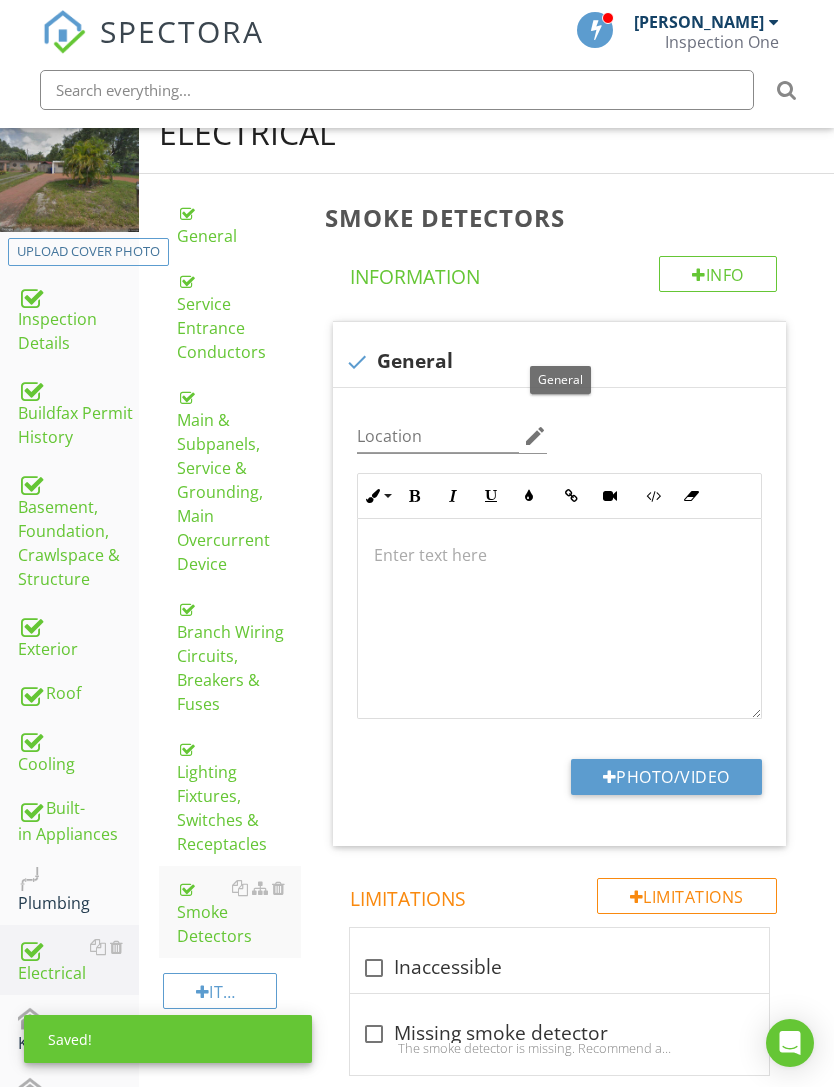 click on "Photo/Video" at bounding box center [666, 777] 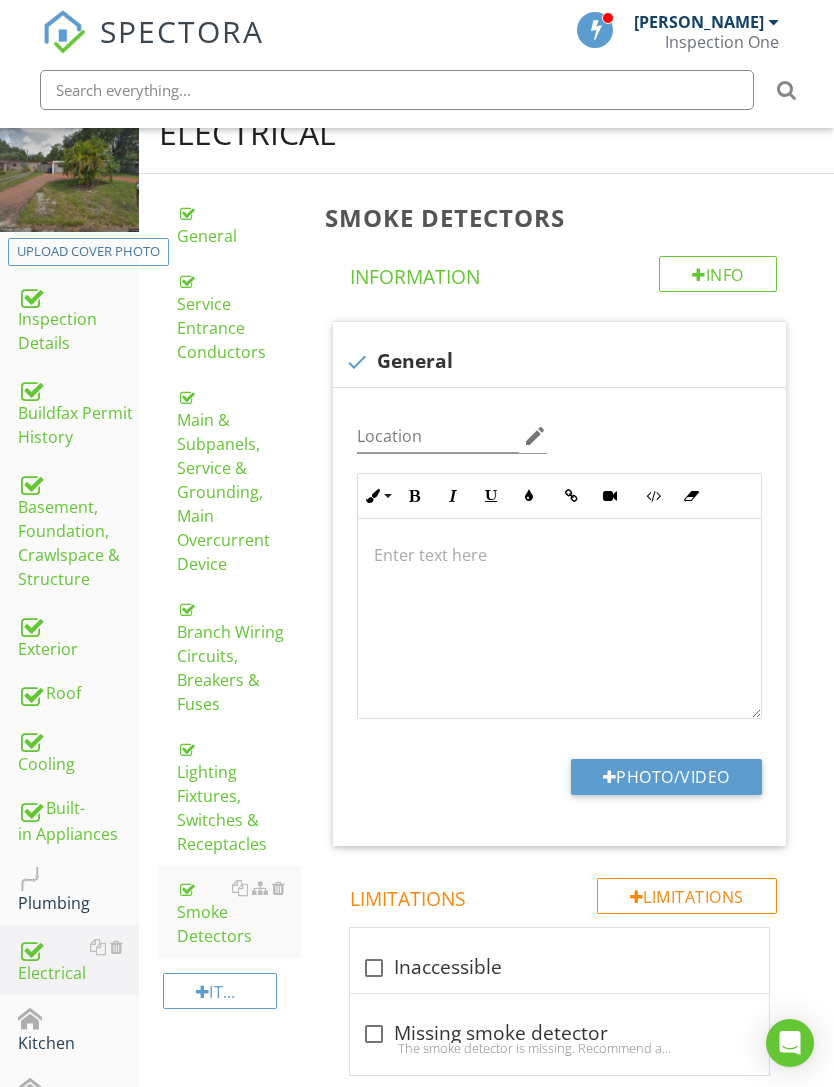 type on "C:\fakepath\IMG_0389.jpeg" 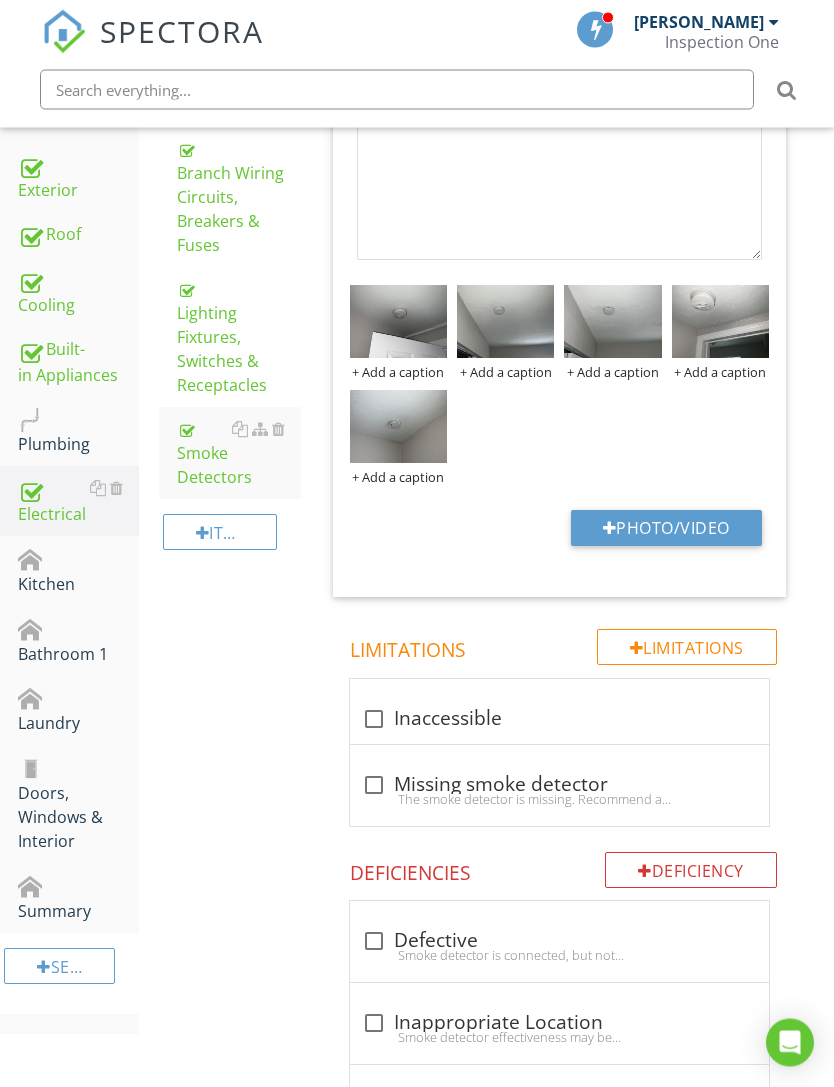 scroll, scrollTop: 714, scrollLeft: 0, axis: vertical 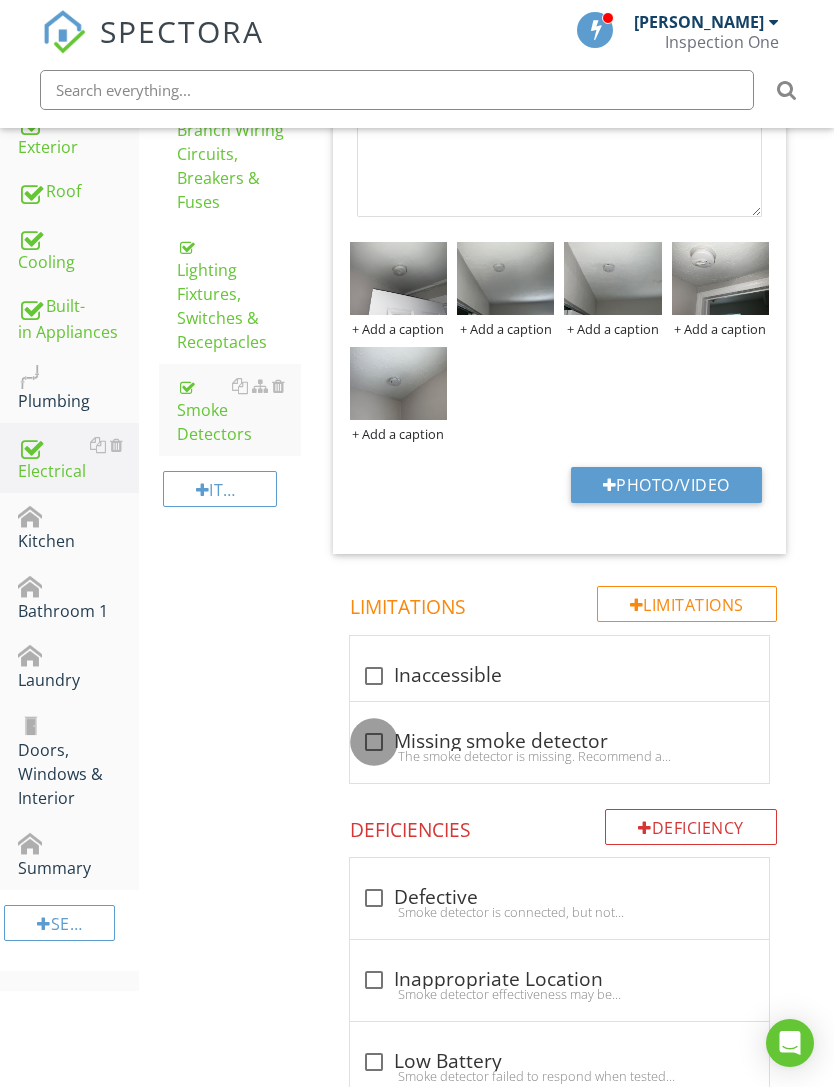 click at bounding box center (374, 742) 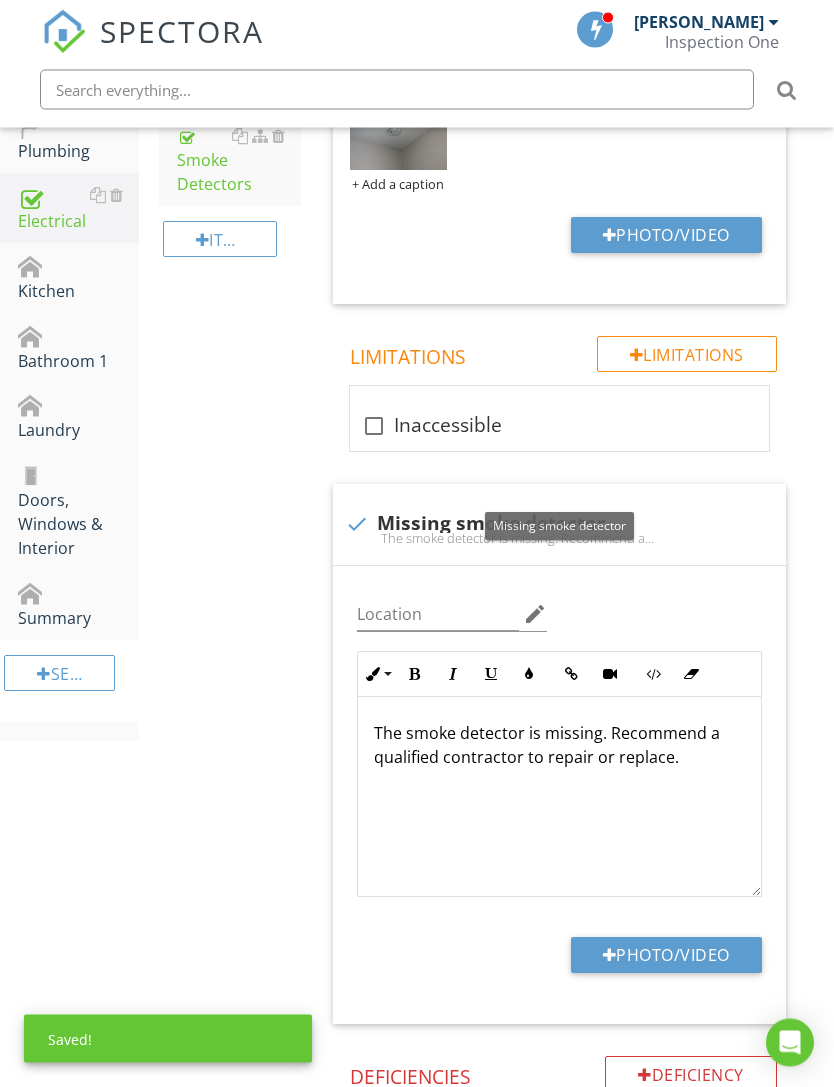 scroll, scrollTop: 1115, scrollLeft: 0, axis: vertical 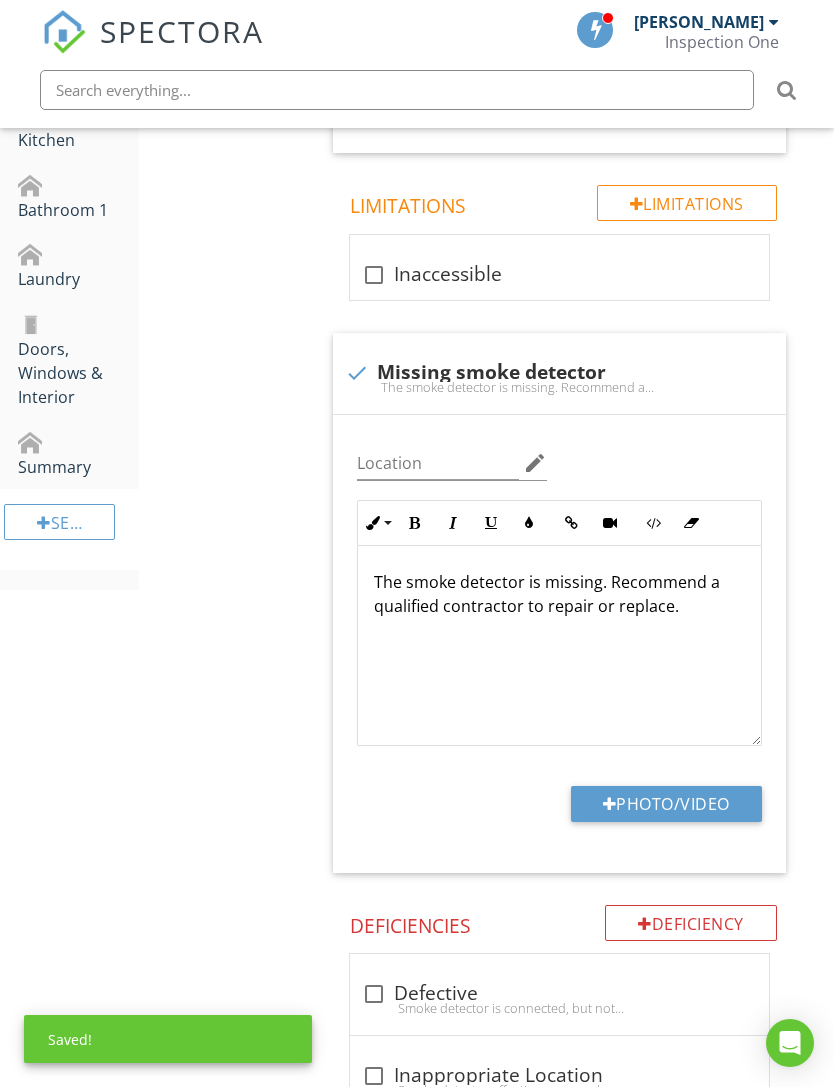 click on "Photo/Video" at bounding box center [666, 804] 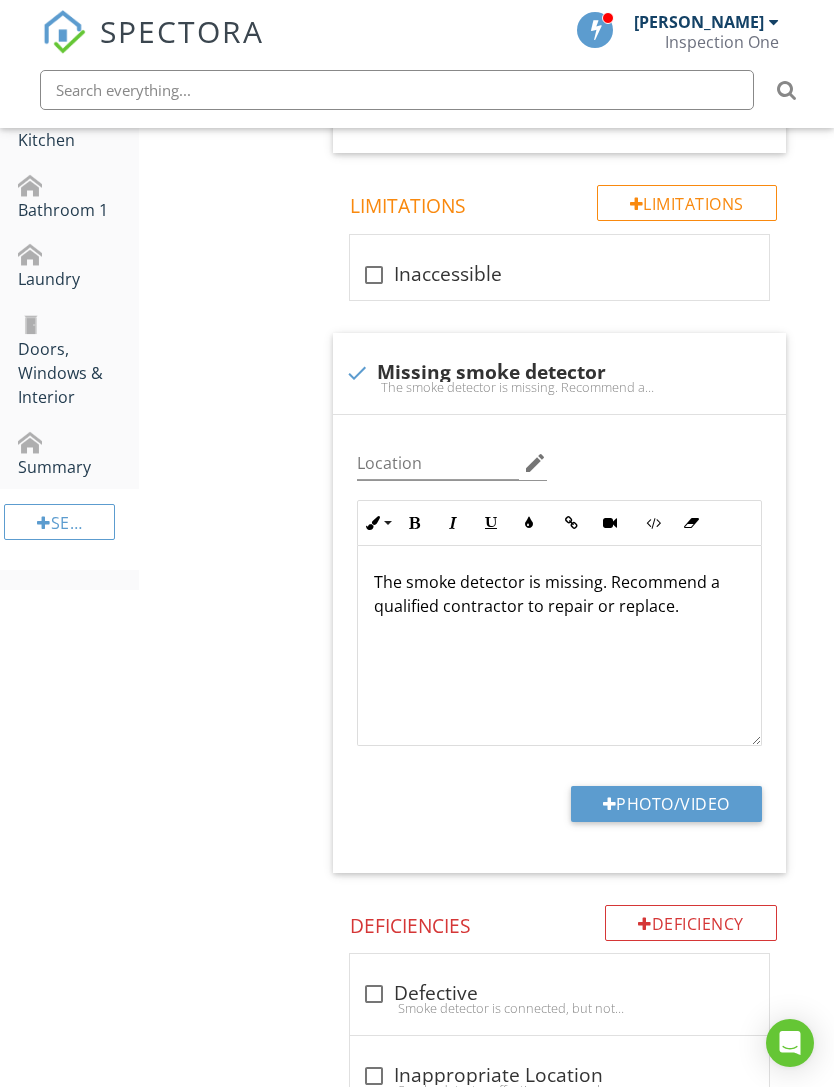 type on "C:\fakepath\IMG_0390.jpeg" 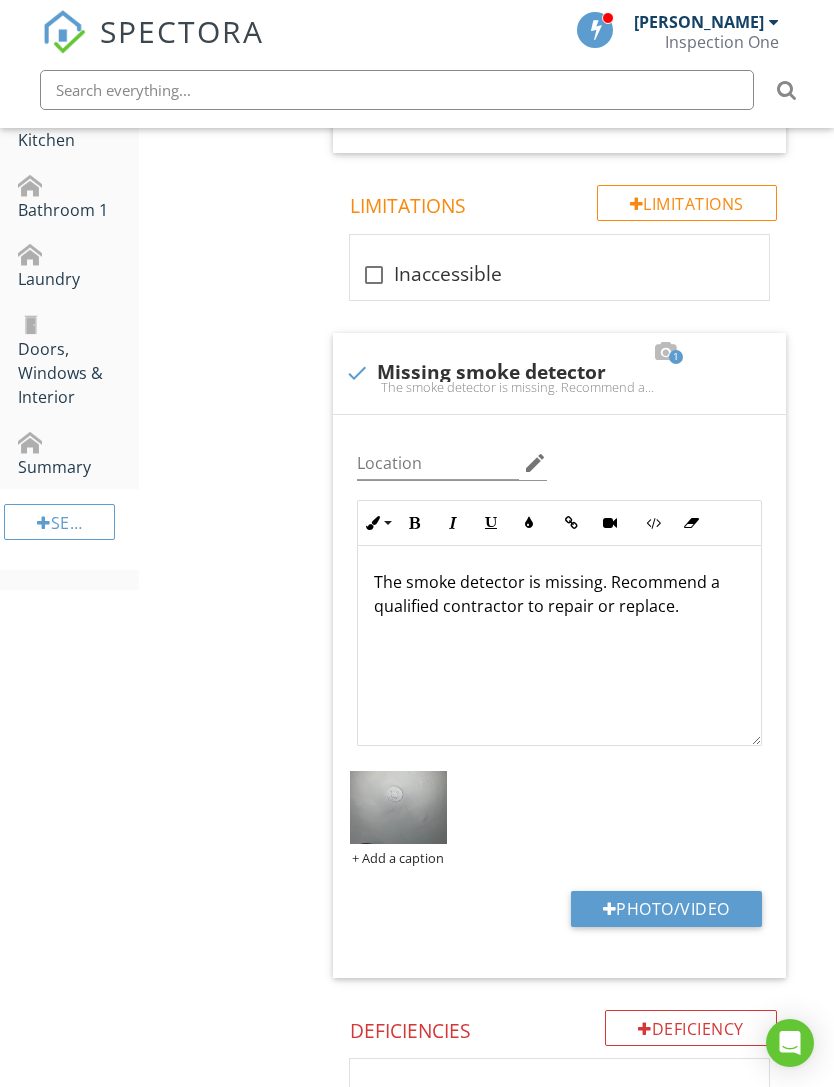 click at bounding box center (398, 807) 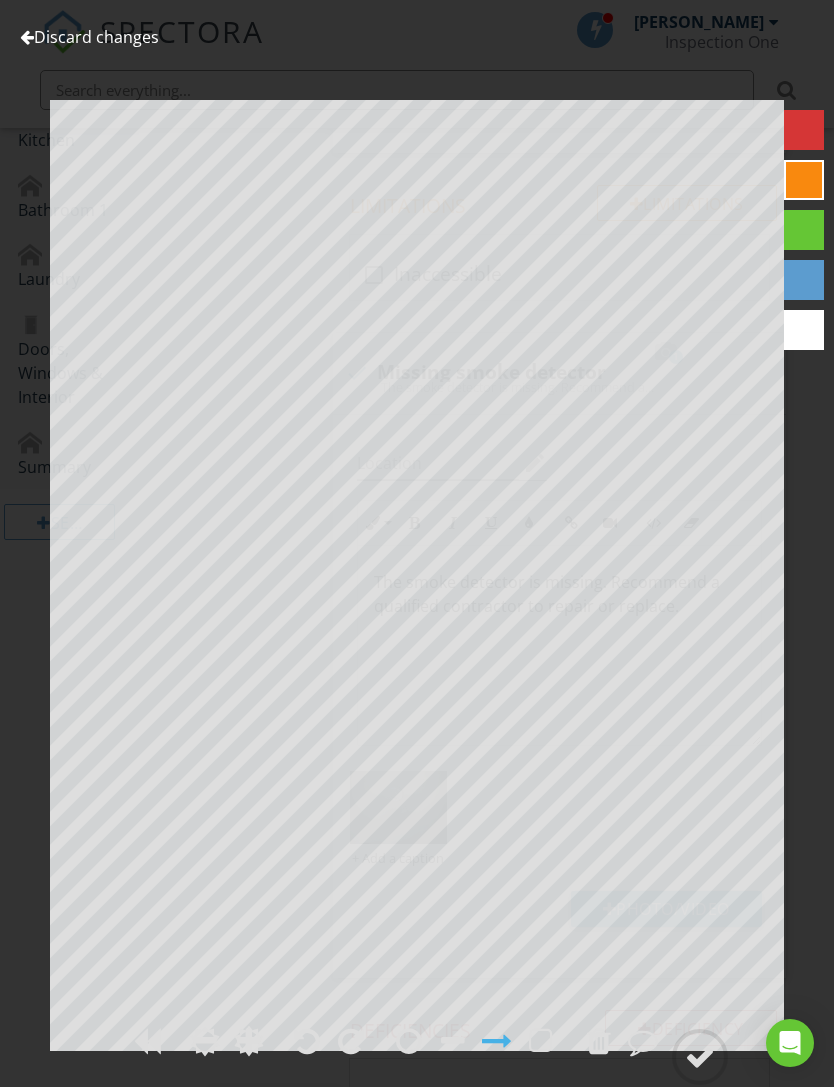 click at bounding box center [700, 1057] 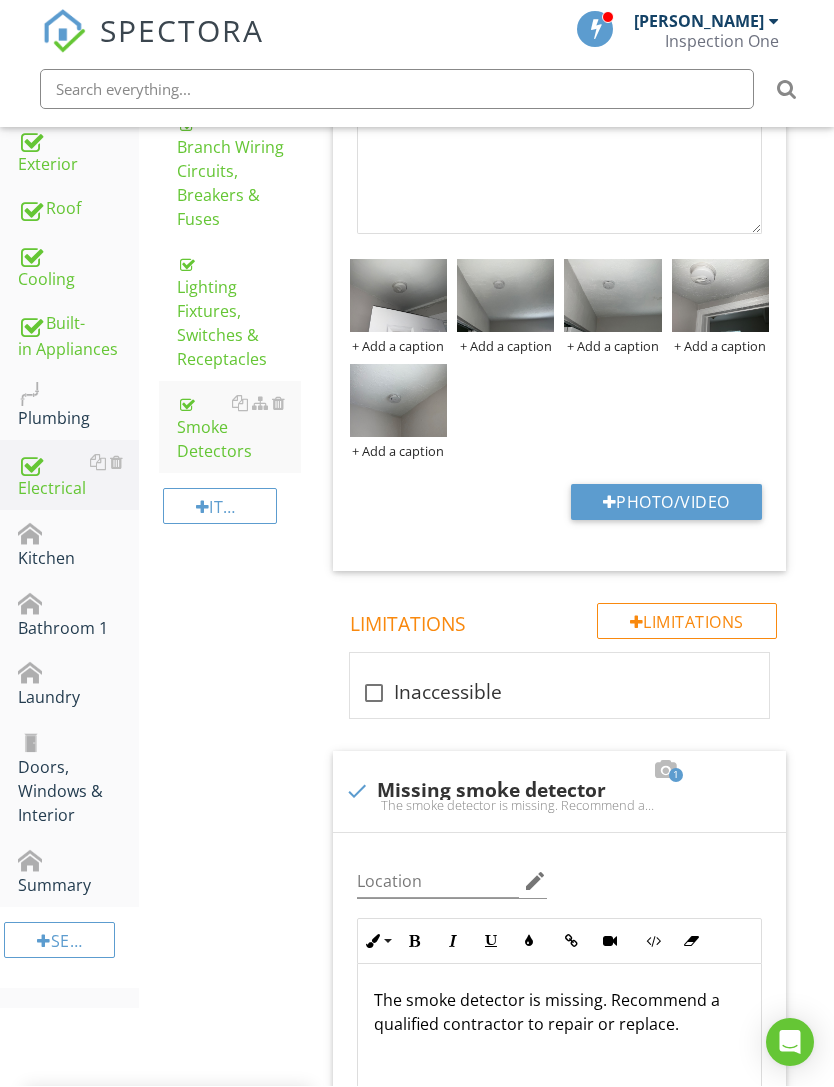 scroll, scrollTop: 697, scrollLeft: 0, axis: vertical 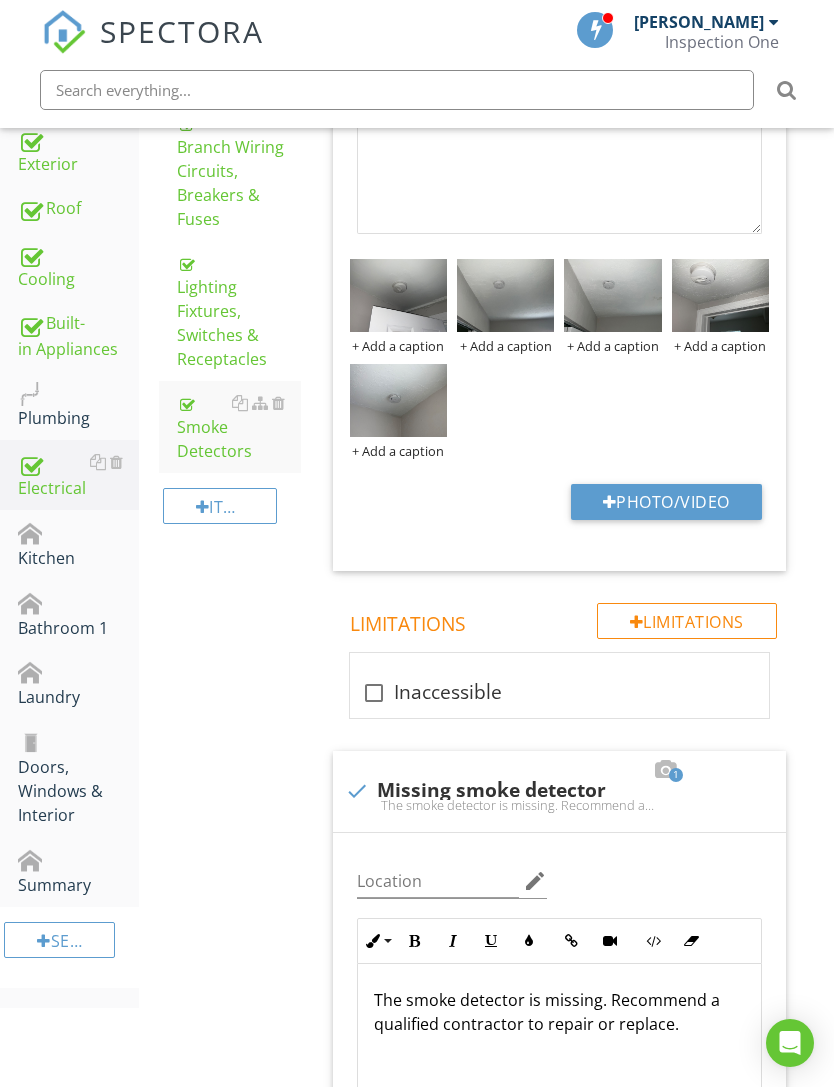 click on "Kitchen" at bounding box center [78, 545] 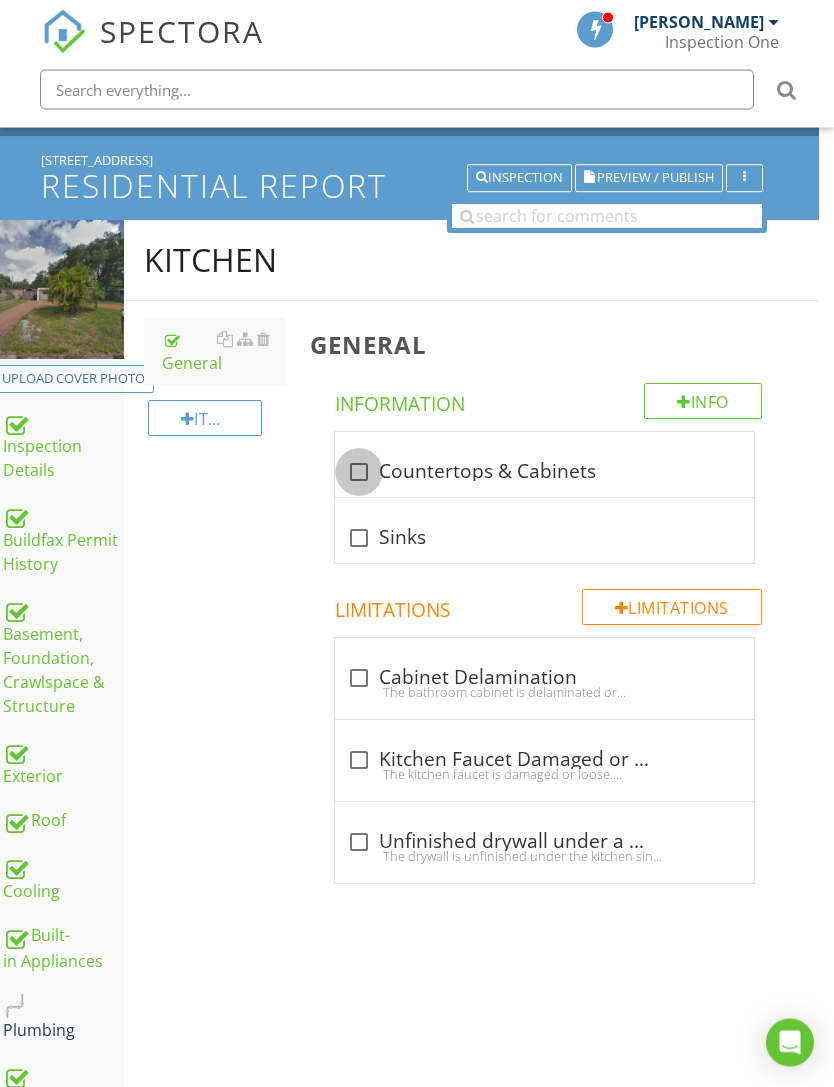 scroll, scrollTop: 85, scrollLeft: 15, axis: both 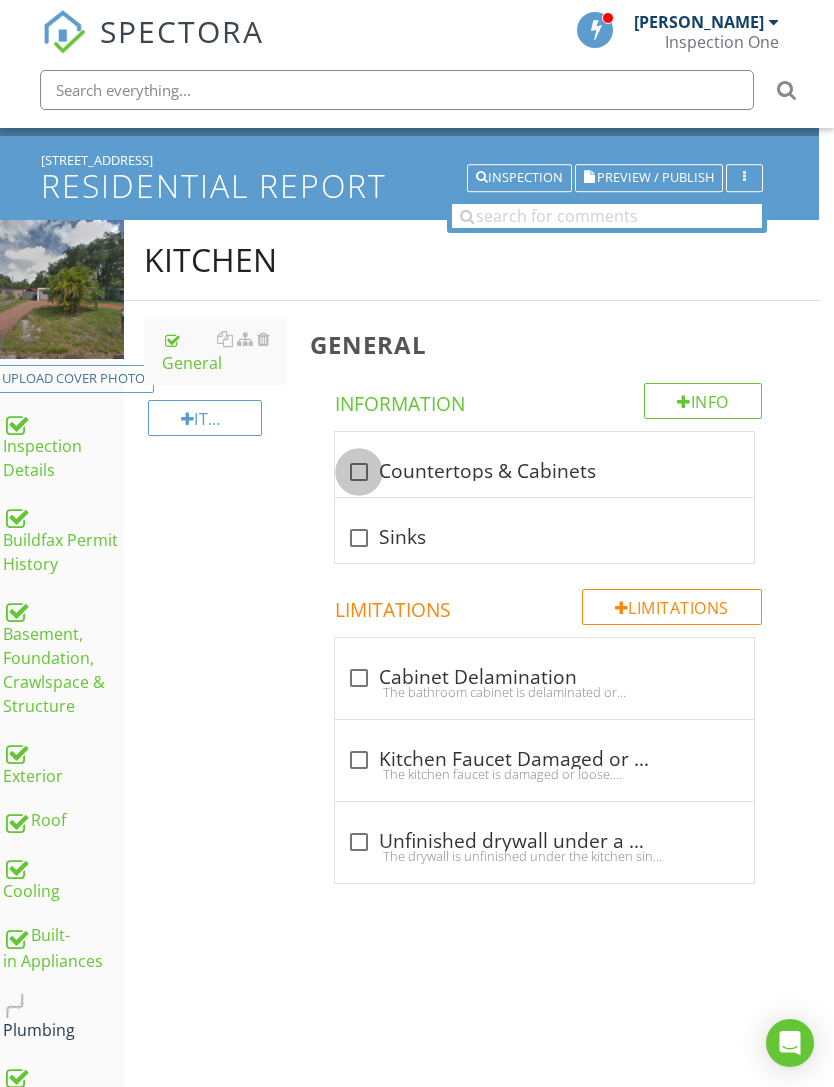 click at bounding box center [359, 472] 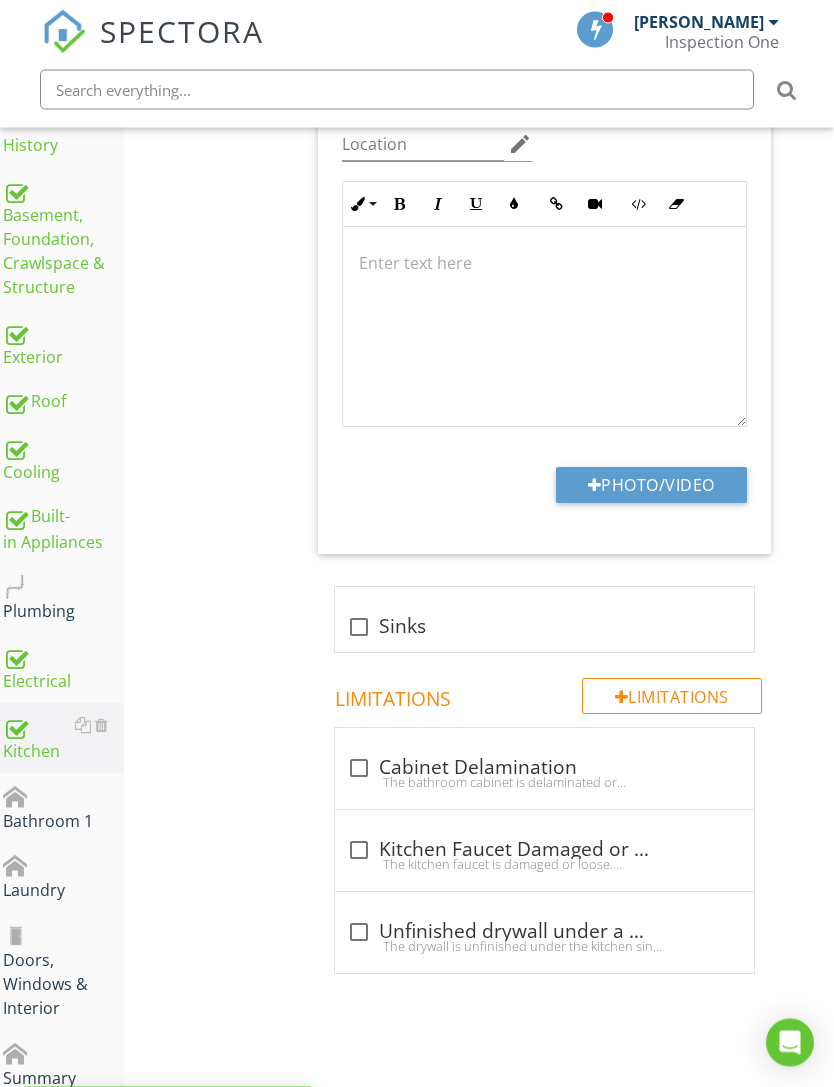 scroll, scrollTop: 506, scrollLeft: 15, axis: both 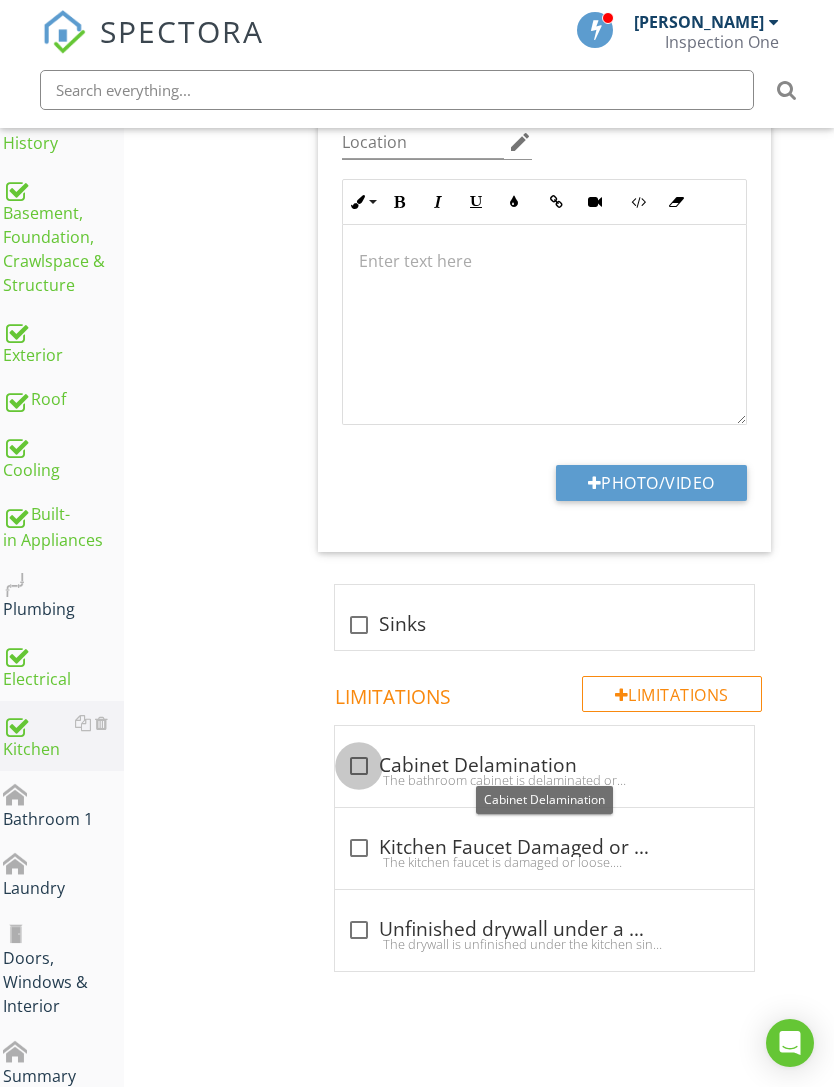 click at bounding box center [359, 766] 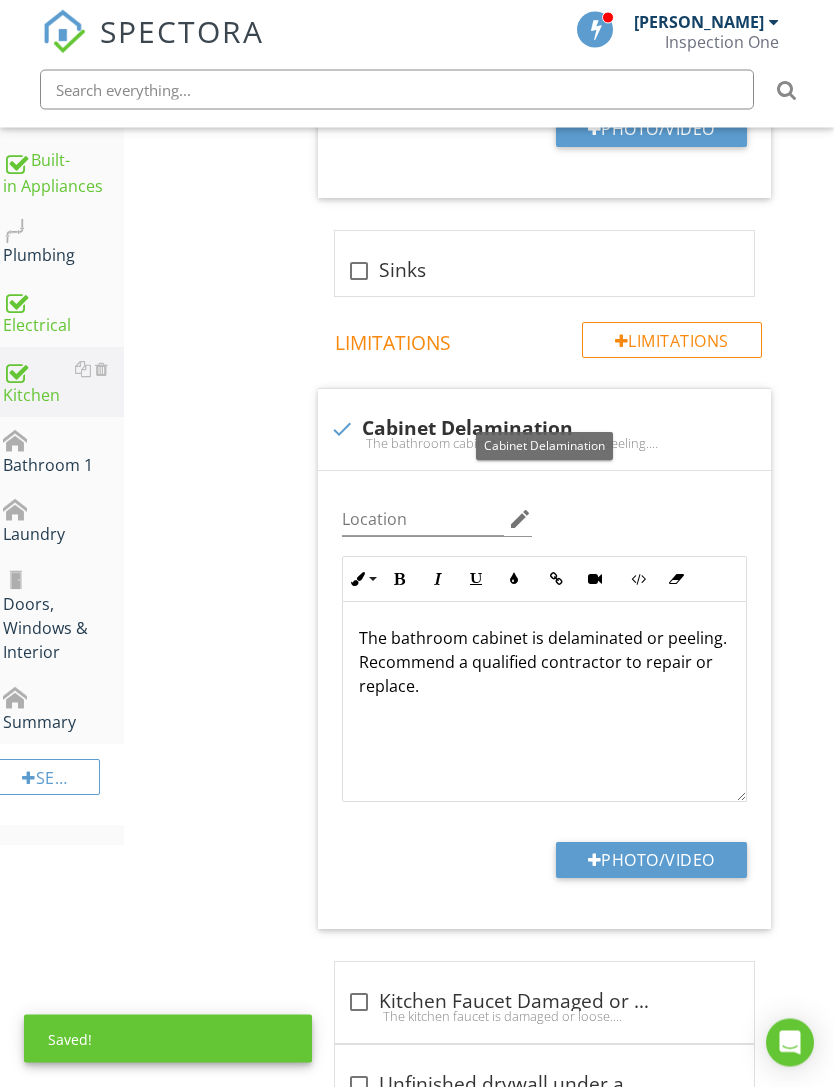 scroll, scrollTop: 860, scrollLeft: 15, axis: both 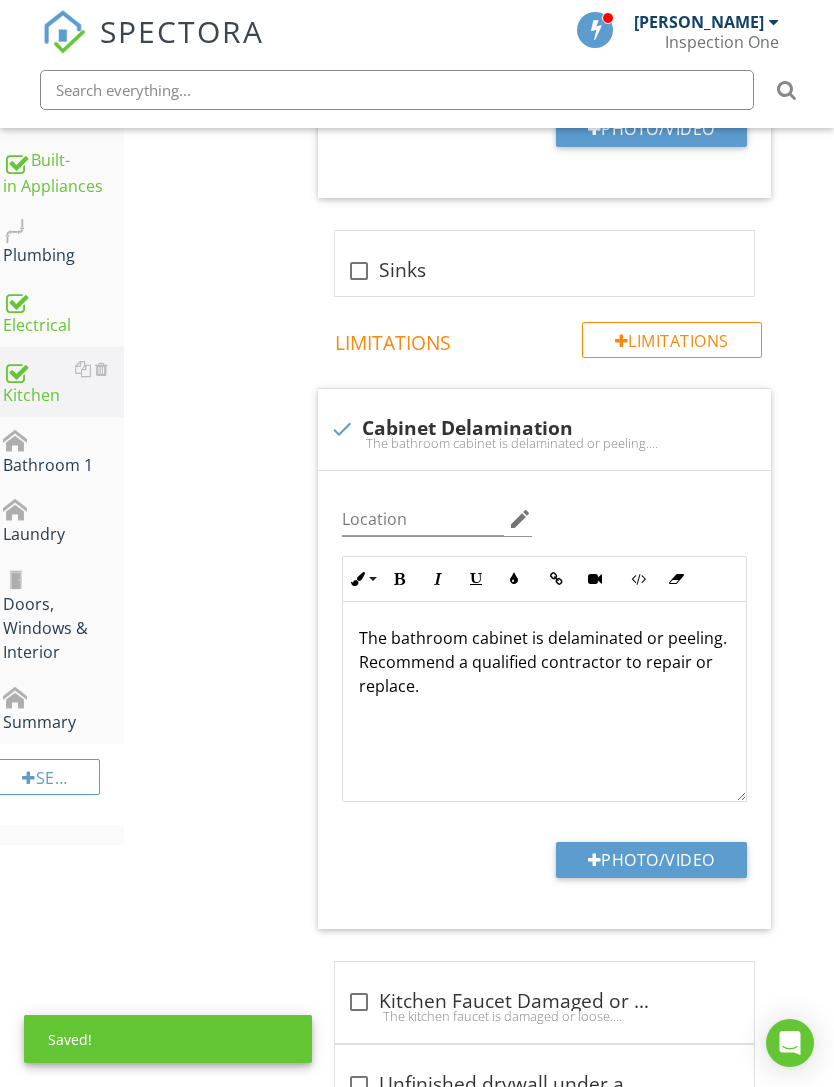 click on "Photo/Video" at bounding box center (651, 860) 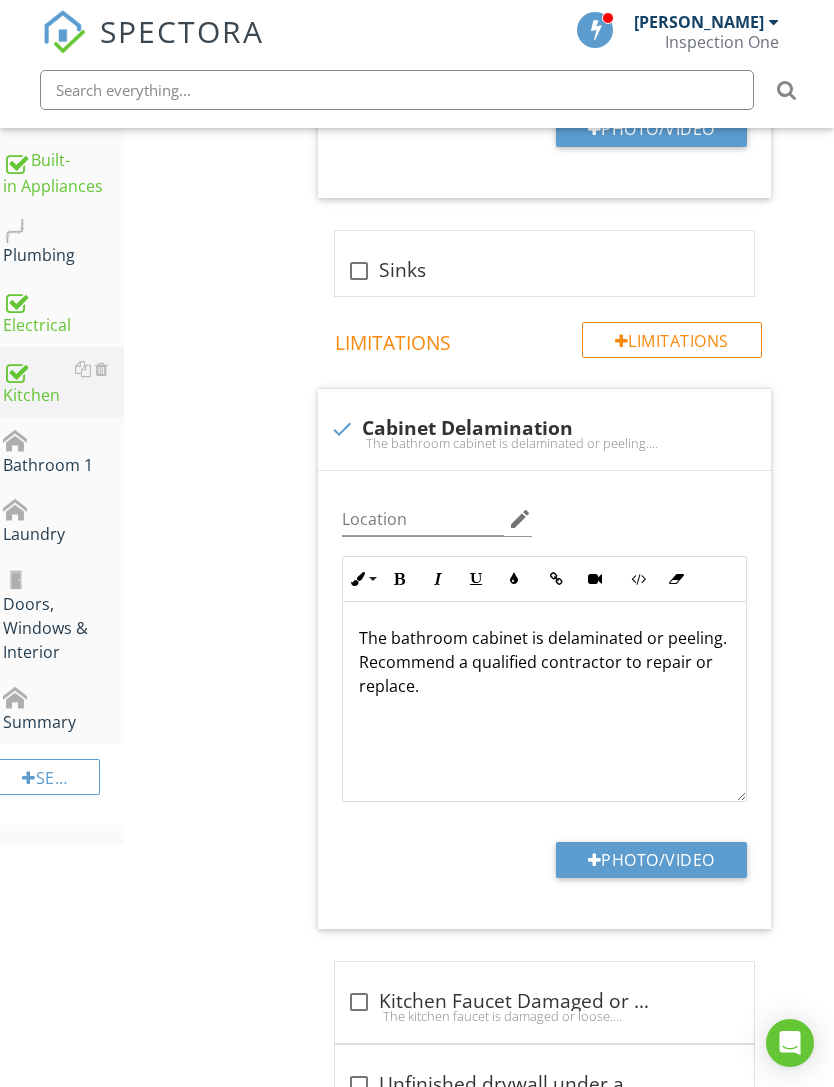 type on "C:\fakepath\IMG_0409.jpeg" 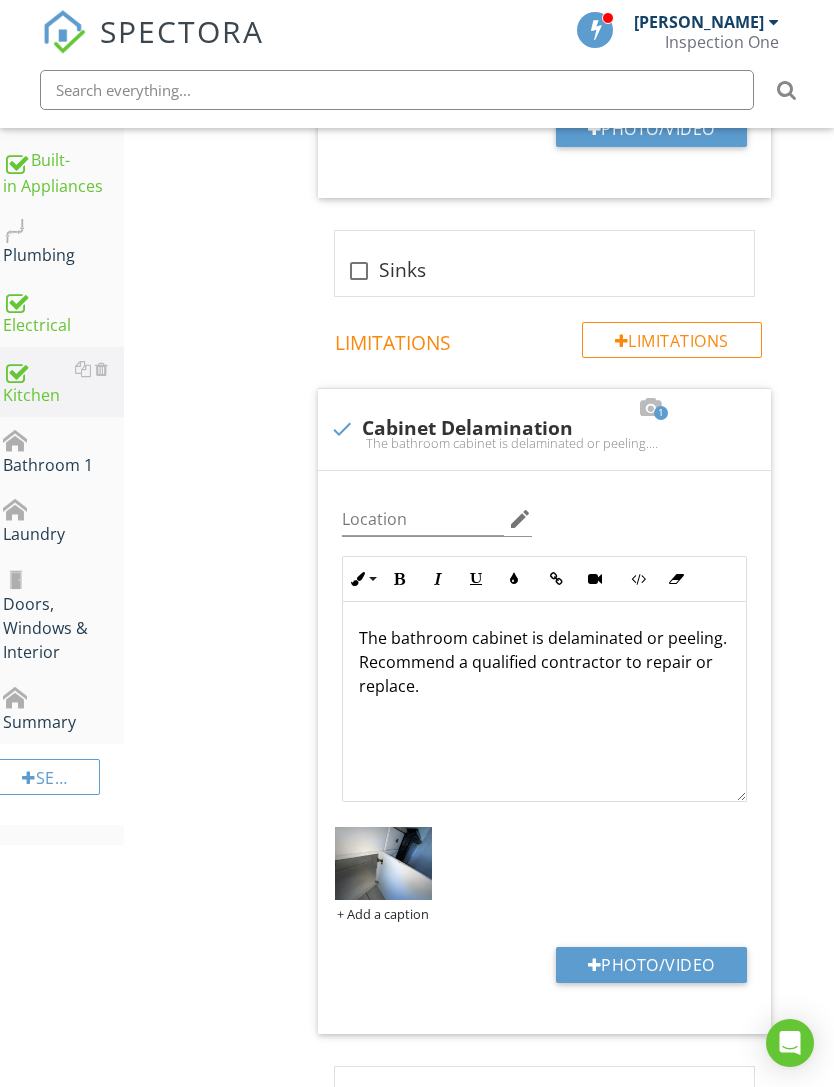 click at bounding box center (383, 863) 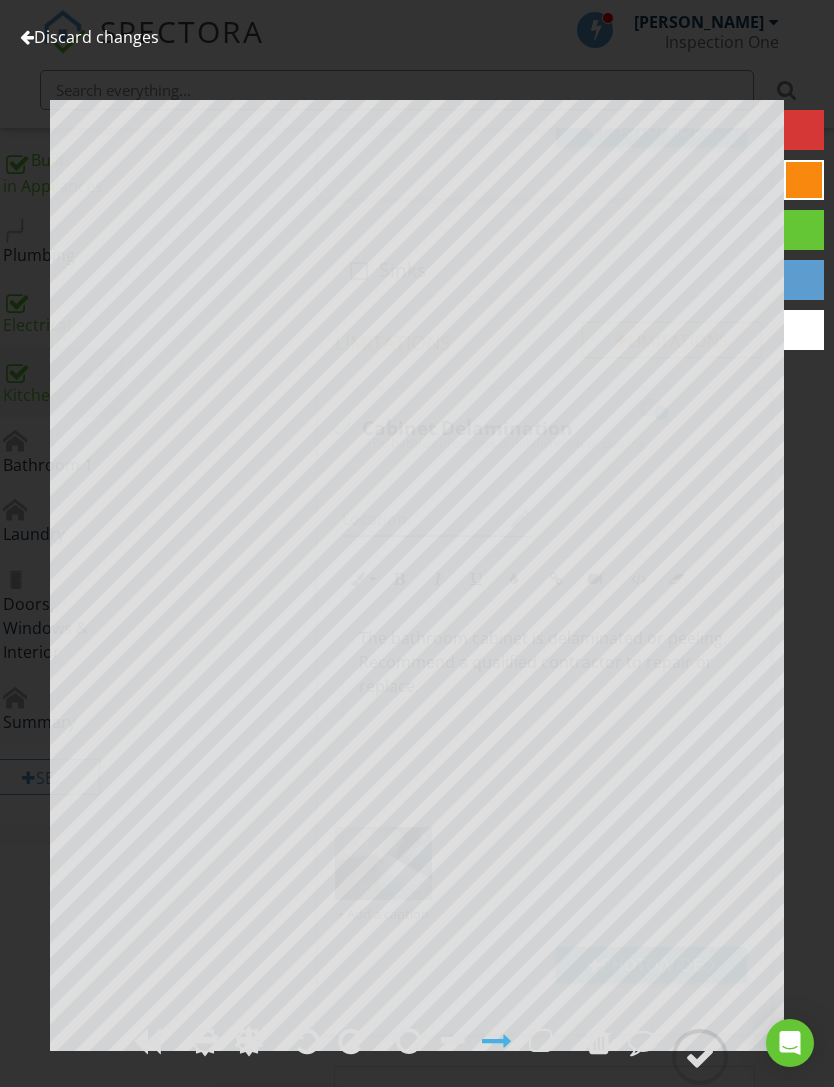 click at bounding box center [700, 1057] 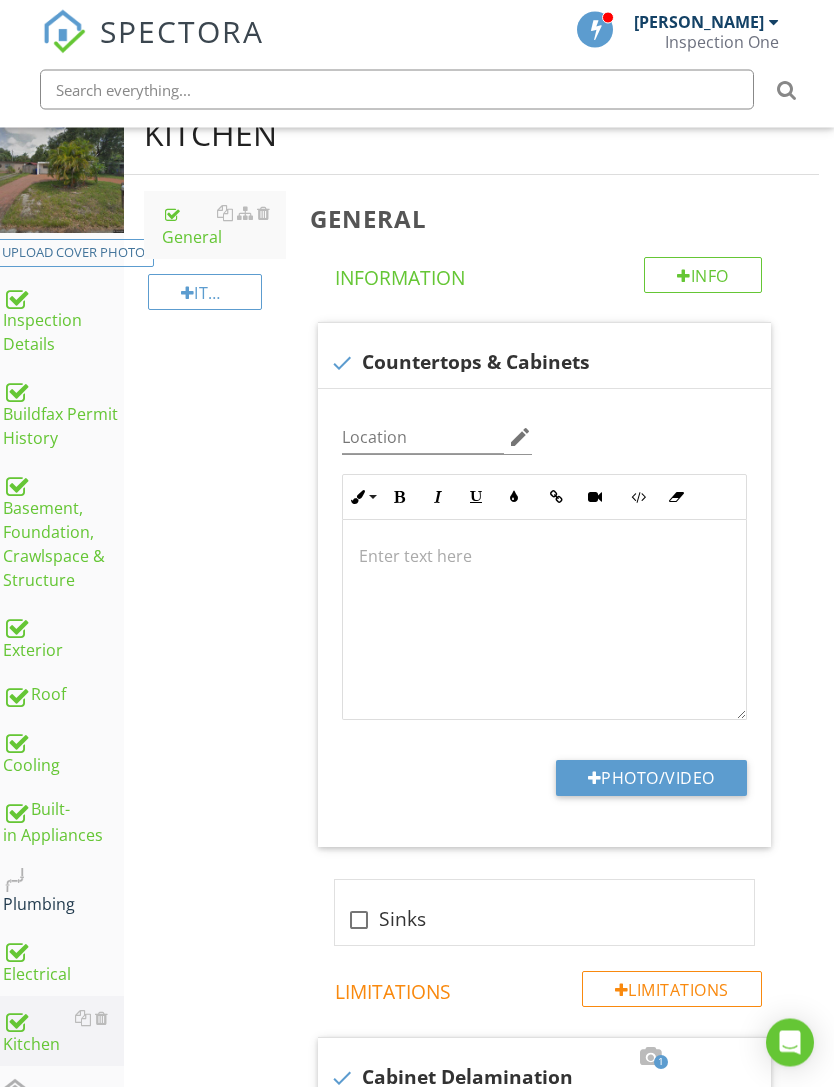 scroll, scrollTop: 0, scrollLeft: 15, axis: horizontal 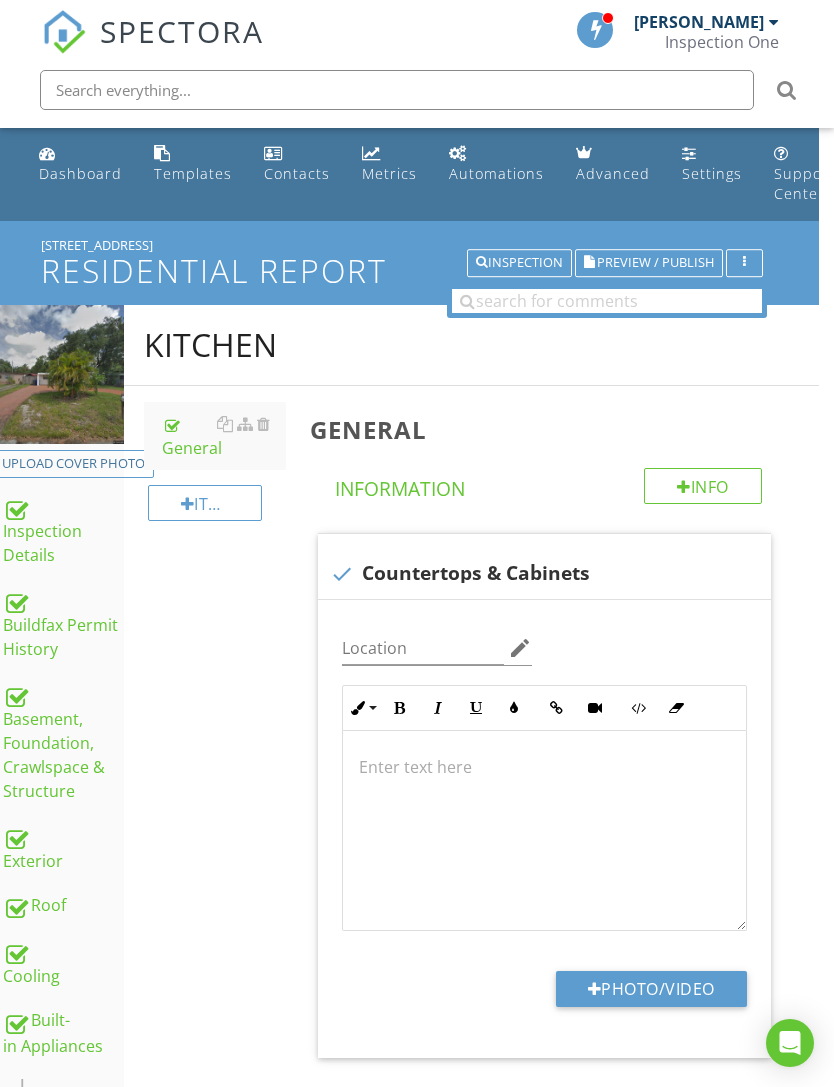 click on "Photo/Video" at bounding box center [651, 989] 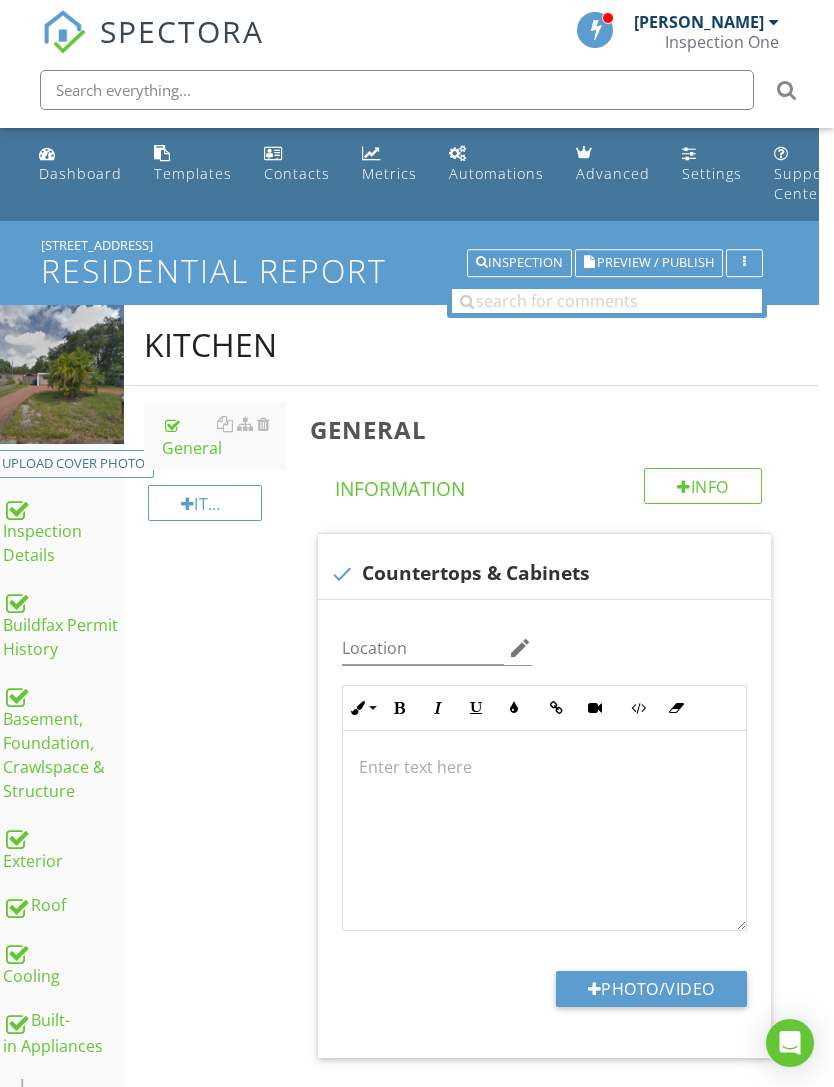 type on "C:\fakepath\IMG_0396.jpeg" 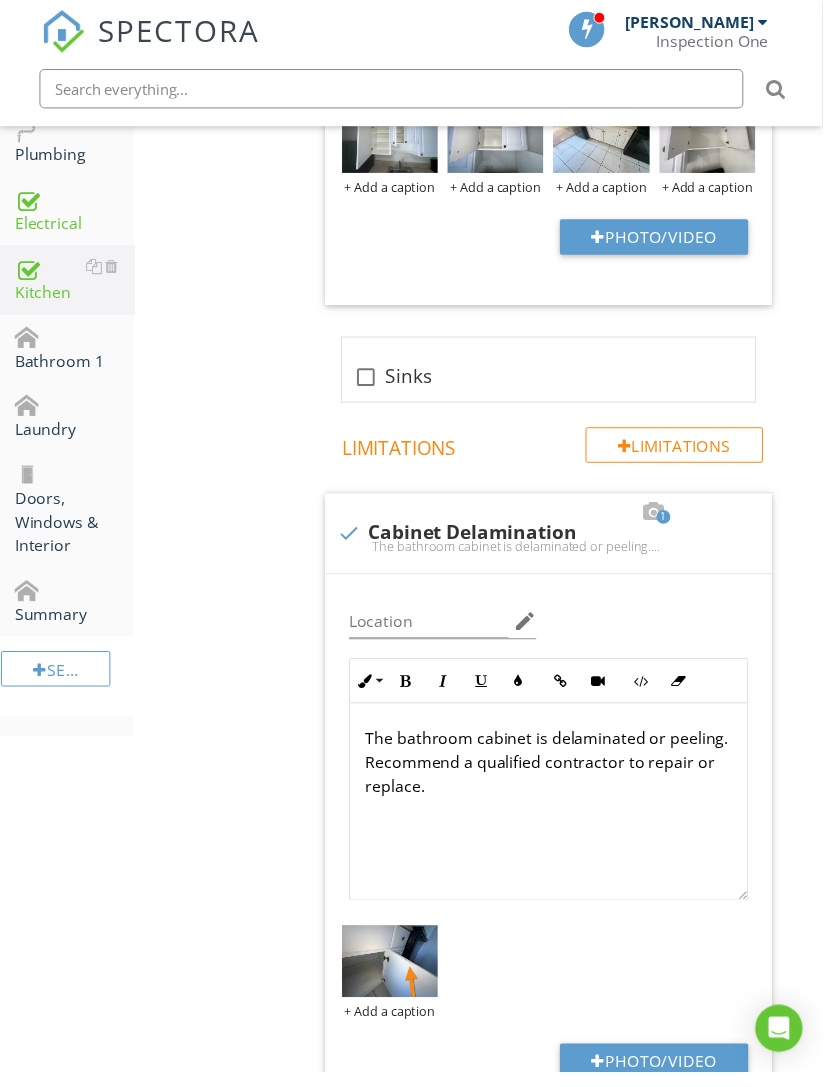 scroll, scrollTop: 970, scrollLeft: 14, axis: both 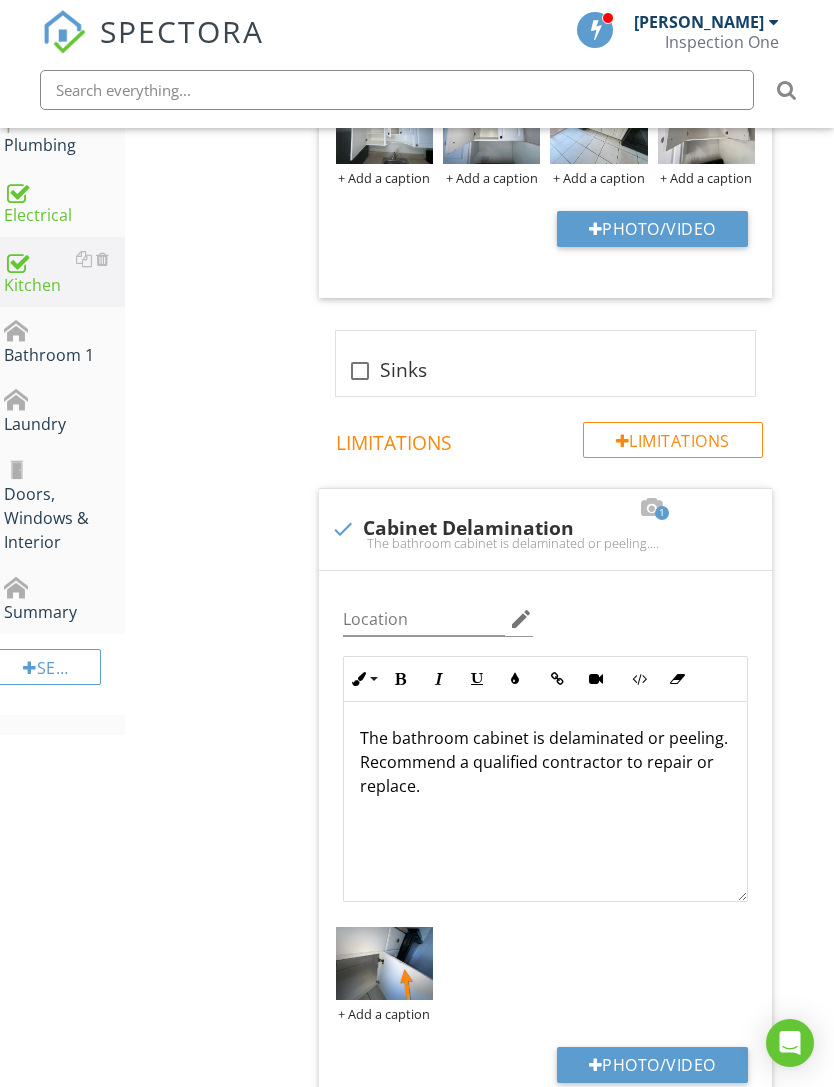 click on "Doors, Windows & Interior" at bounding box center [64, 505] 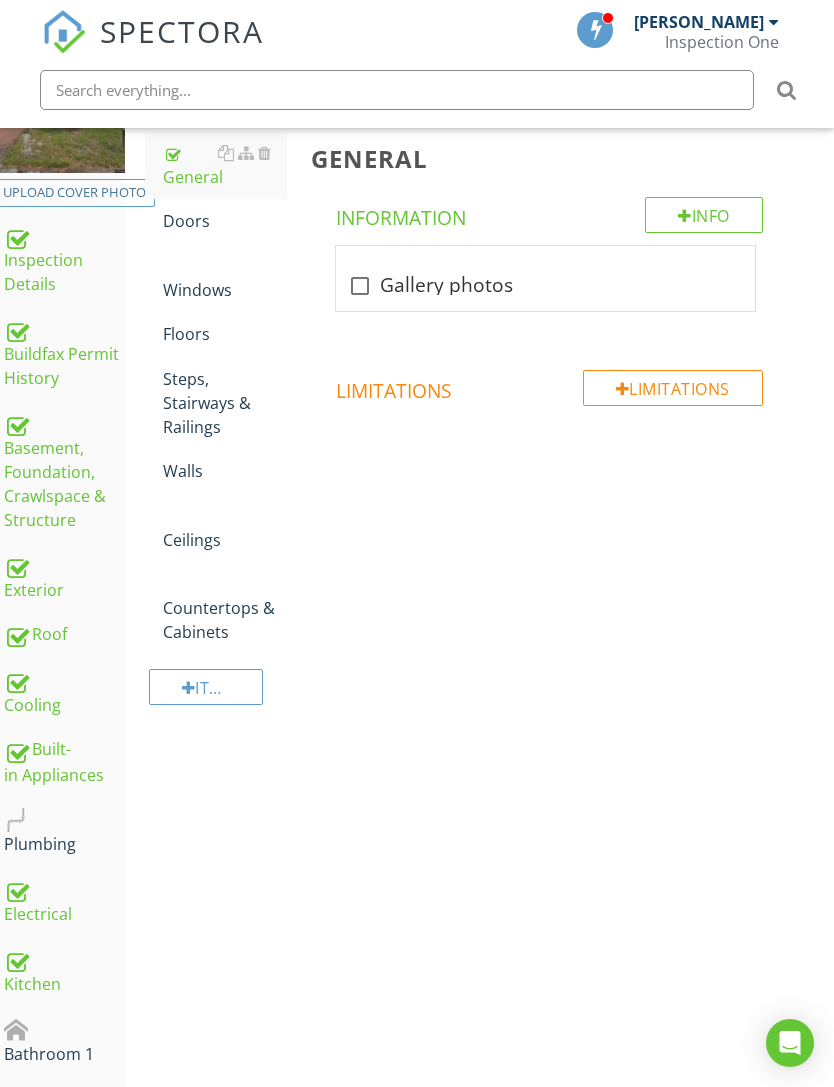 scroll, scrollTop: 188, scrollLeft: 14, axis: both 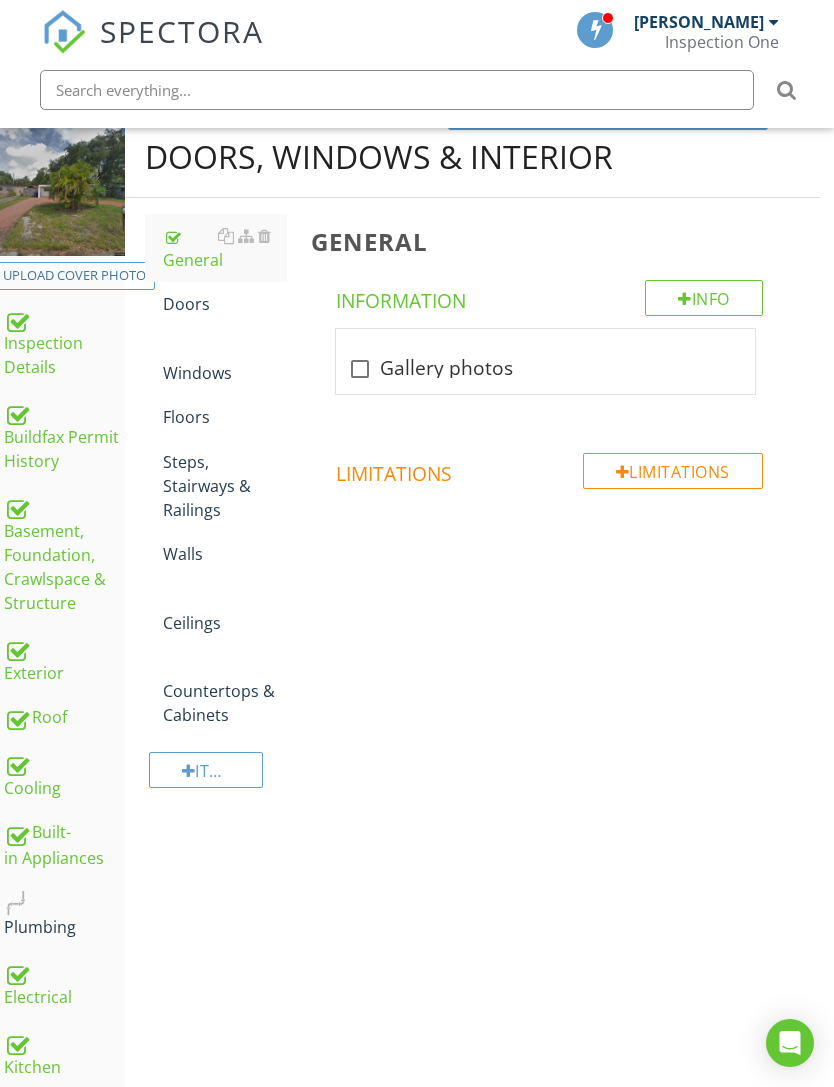 click on "Countertops & Cabinets" at bounding box center (225, 691) 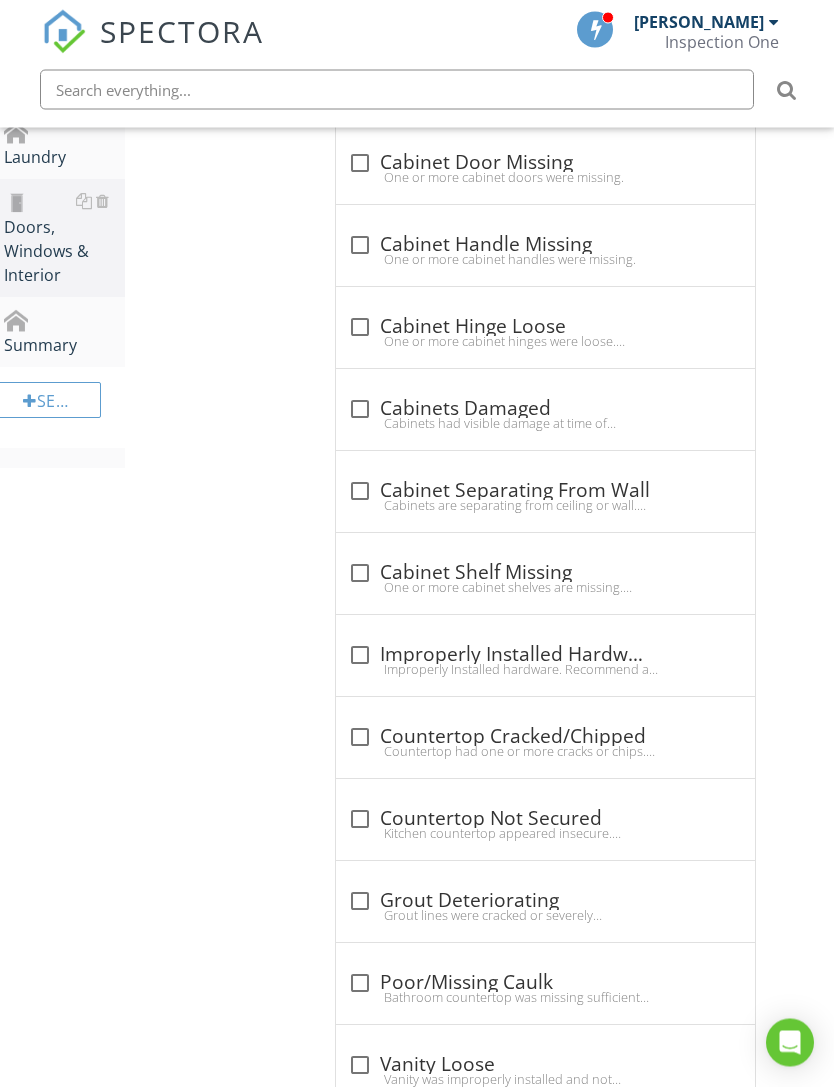 scroll, scrollTop: 1237, scrollLeft: 14, axis: both 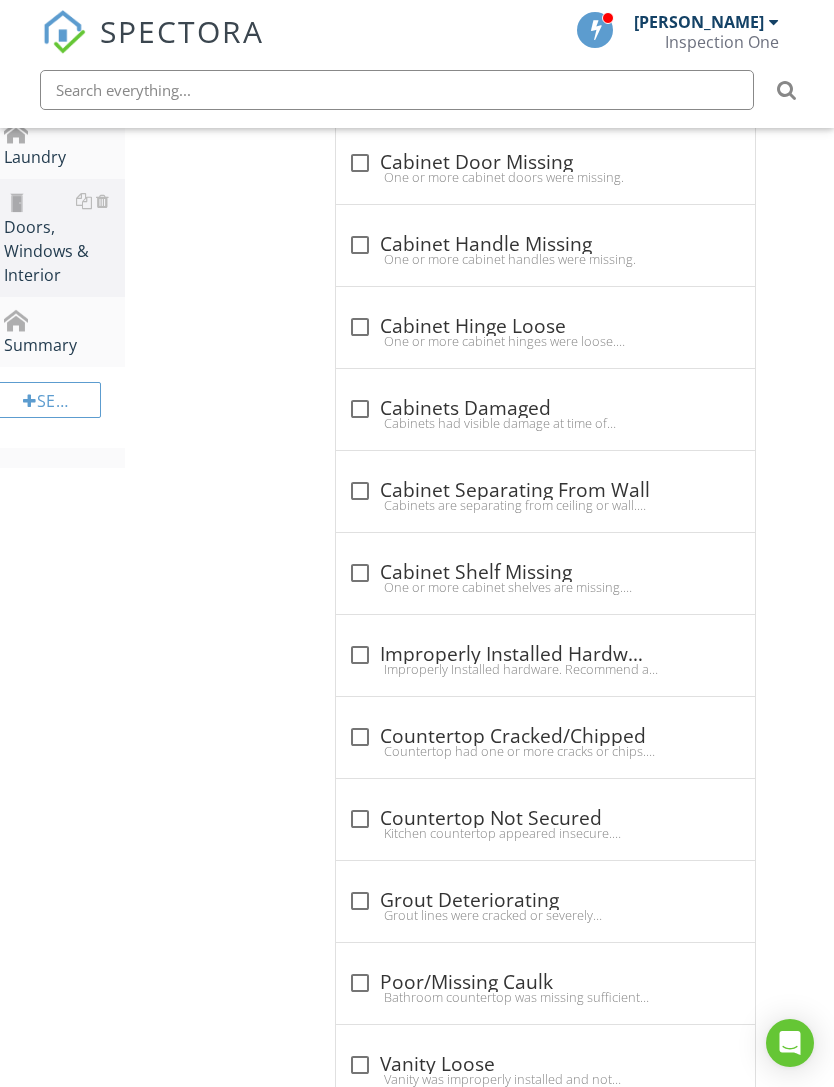 click at bounding box center [360, 983] 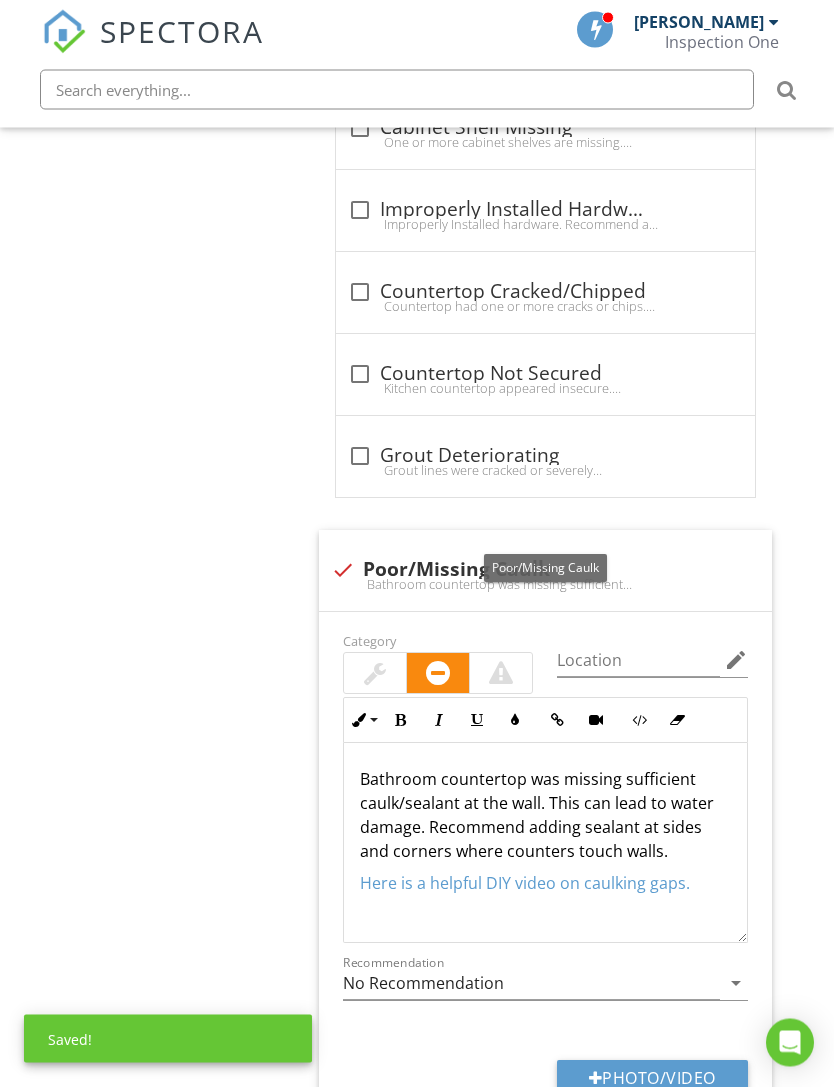 scroll, scrollTop: 1682, scrollLeft: 14, axis: both 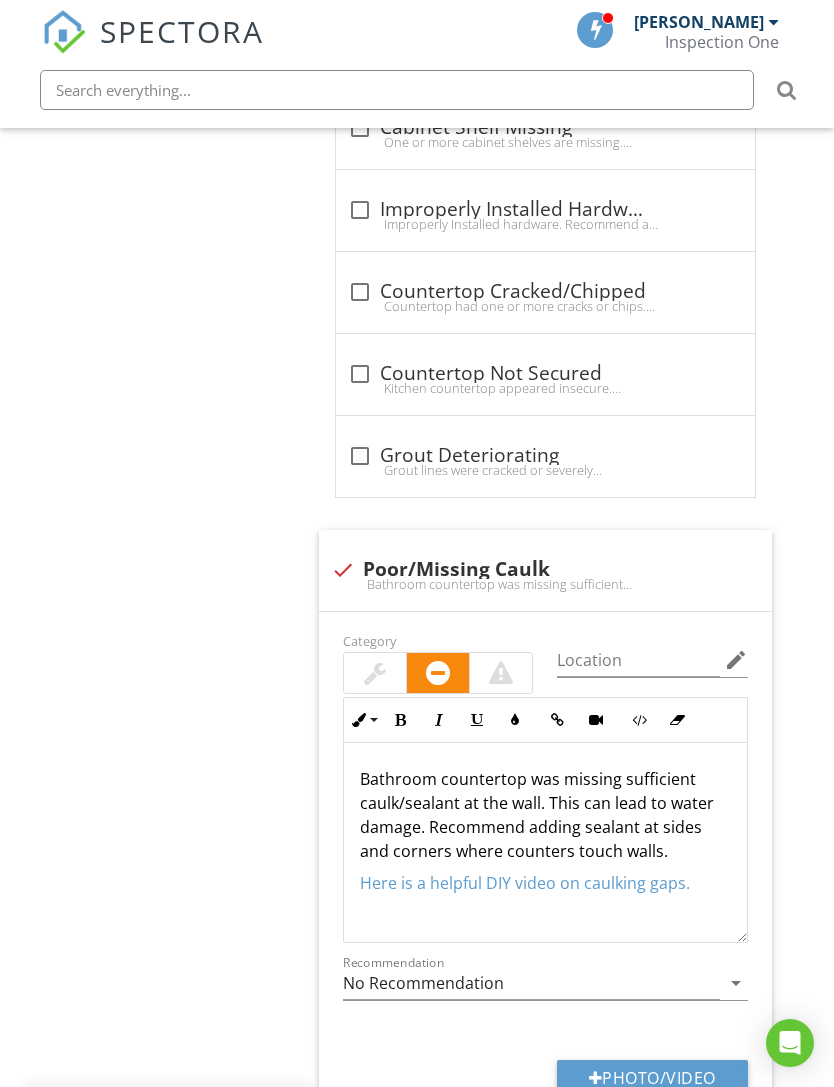 click on "Photo/Video" at bounding box center (652, 1078) 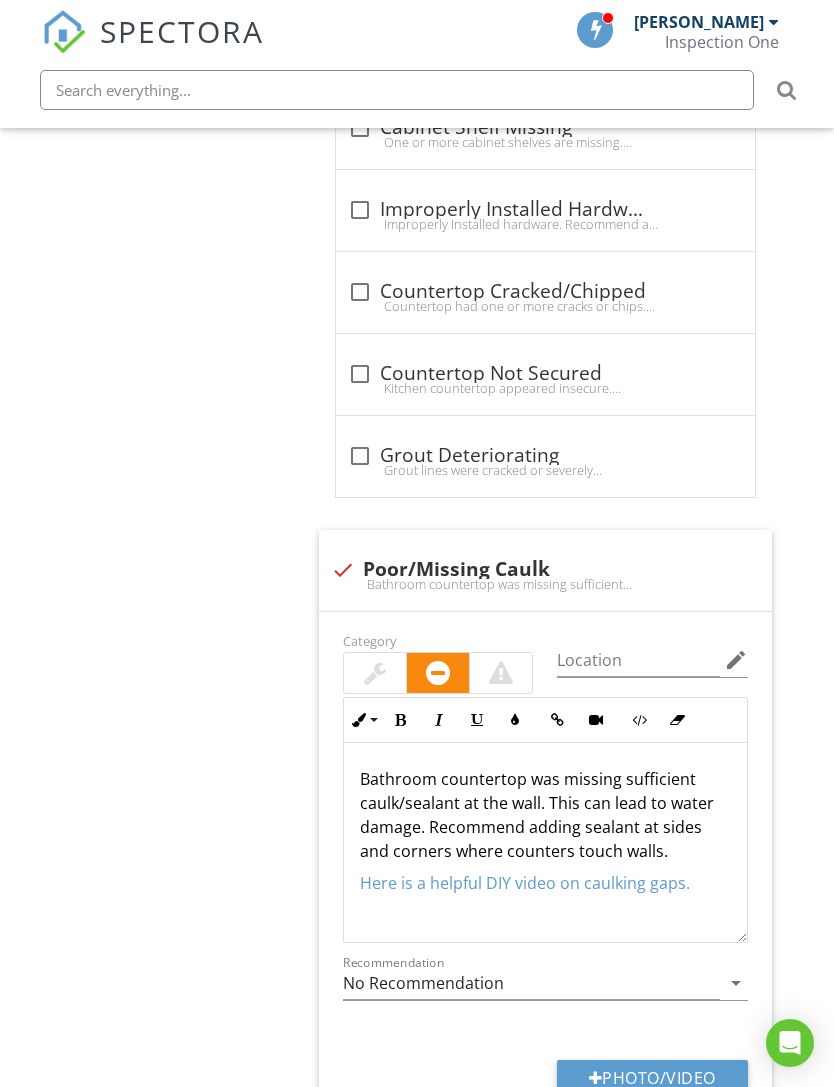 type on "C:\fakepath\IMG_0403.jpeg" 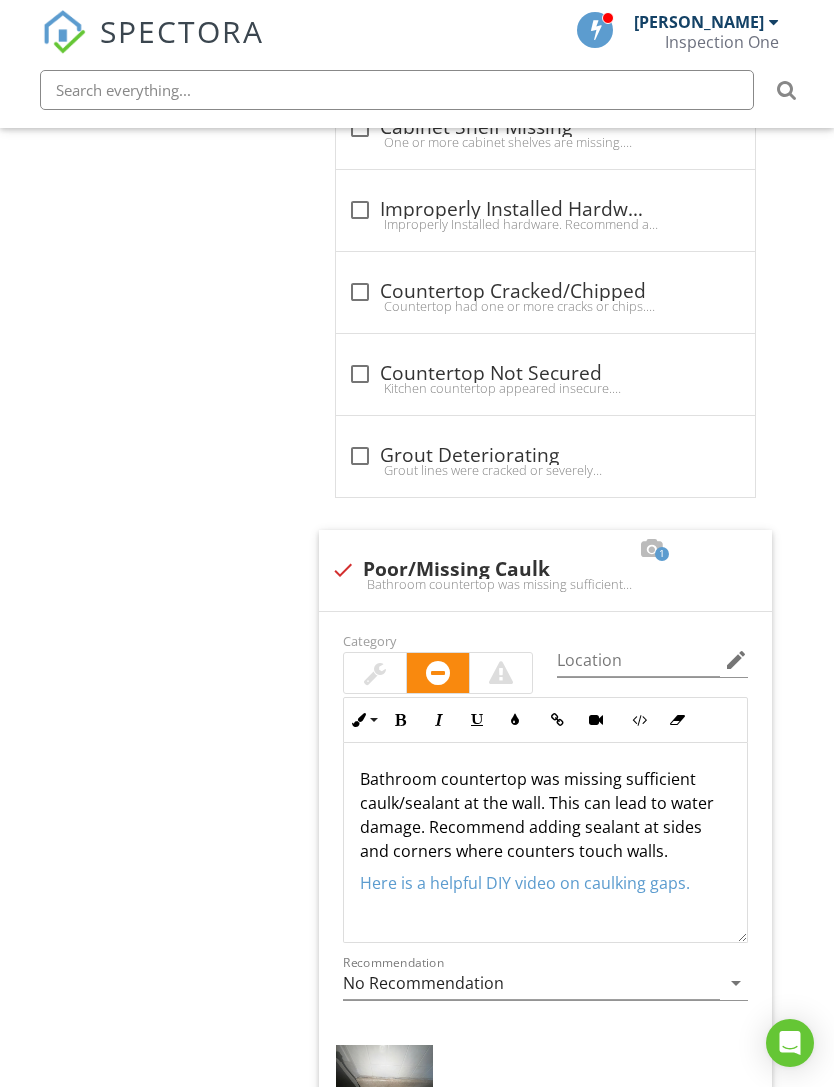click at bounding box center [384, 1081] 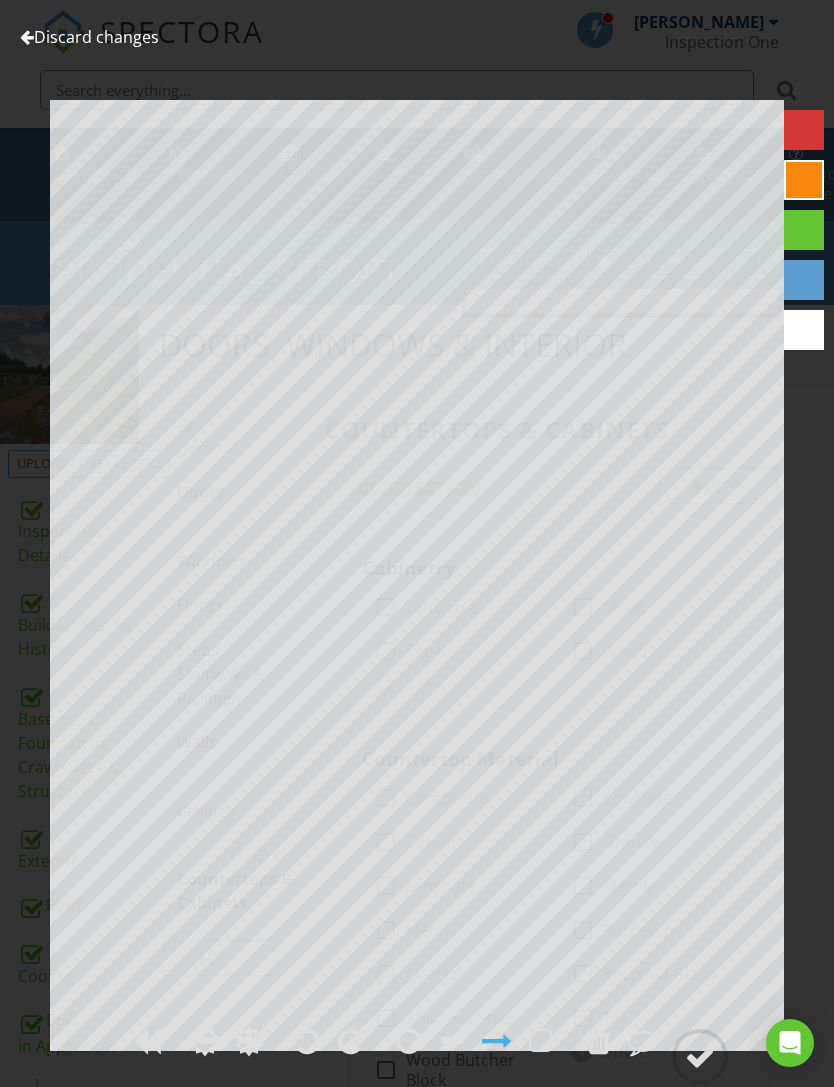 scroll, scrollTop: 1682, scrollLeft: 14, axis: both 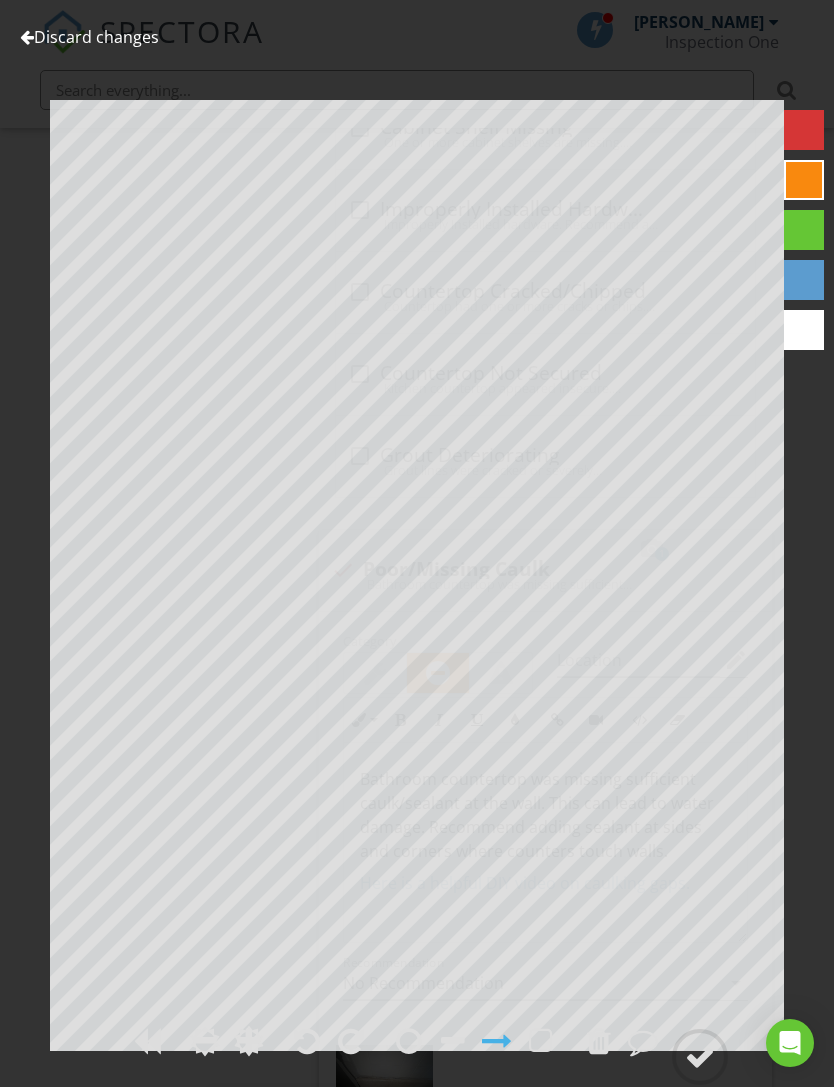 click 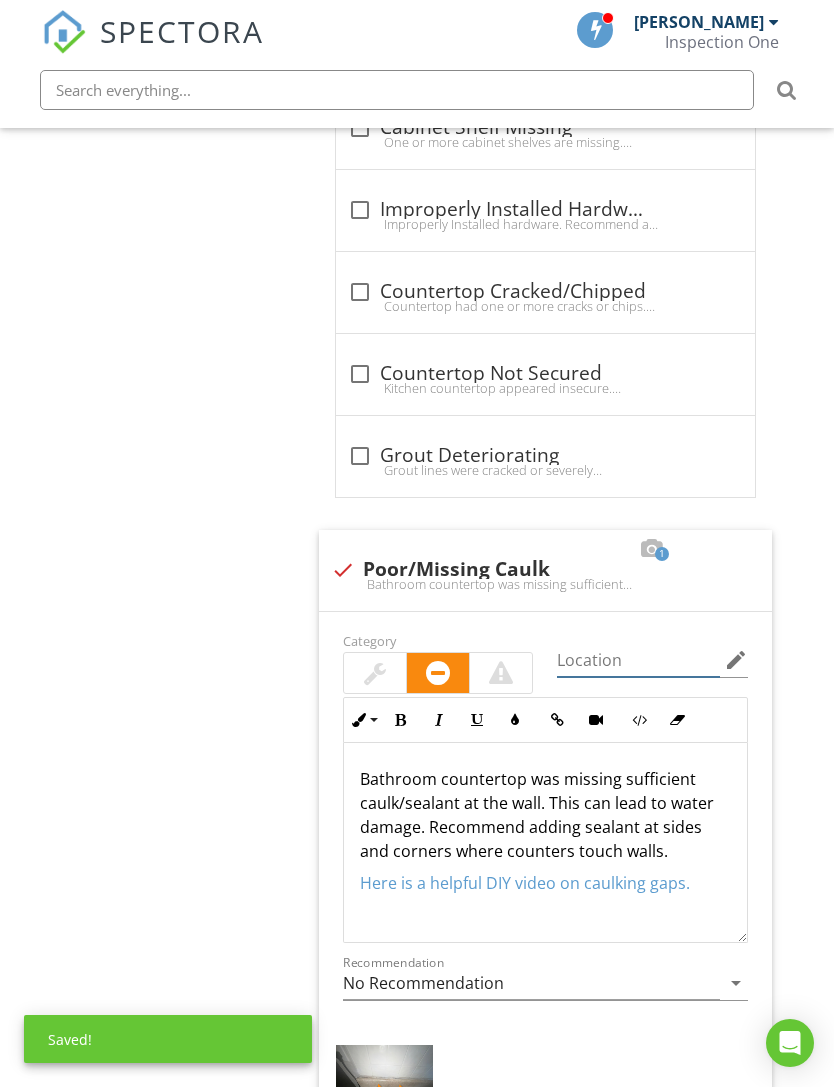 click at bounding box center [638, 660] 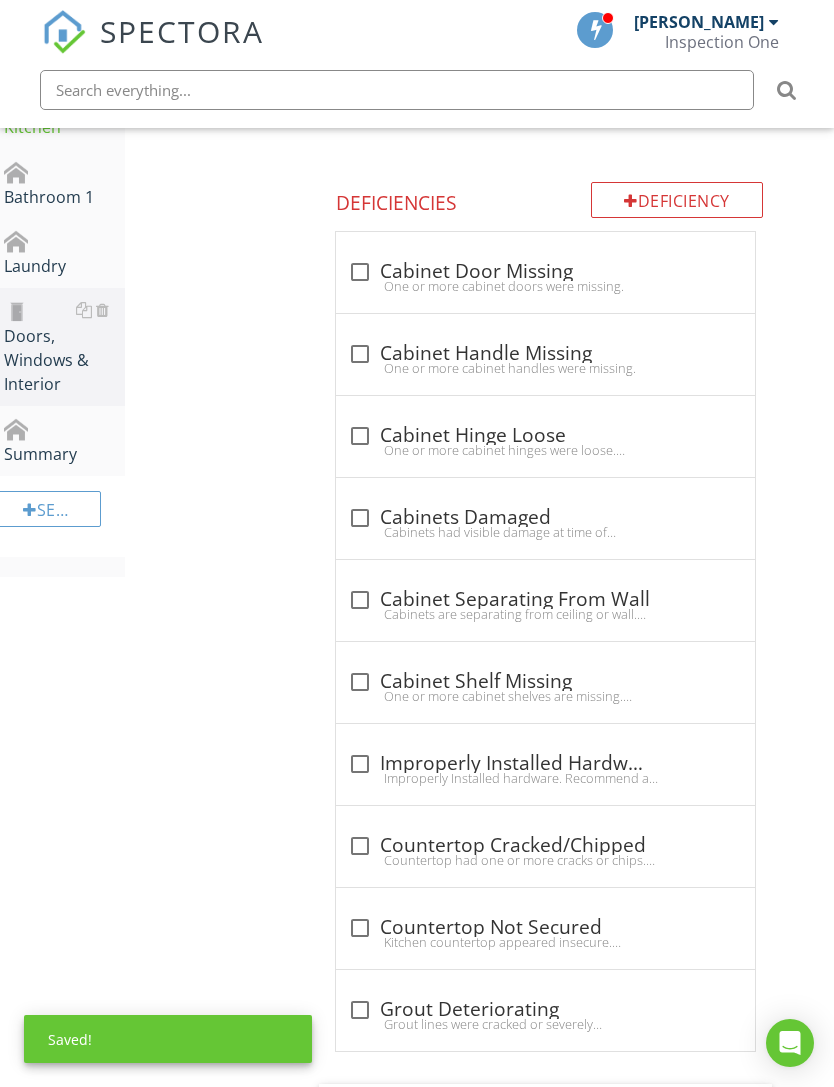 scroll, scrollTop: 1123, scrollLeft: 14, axis: both 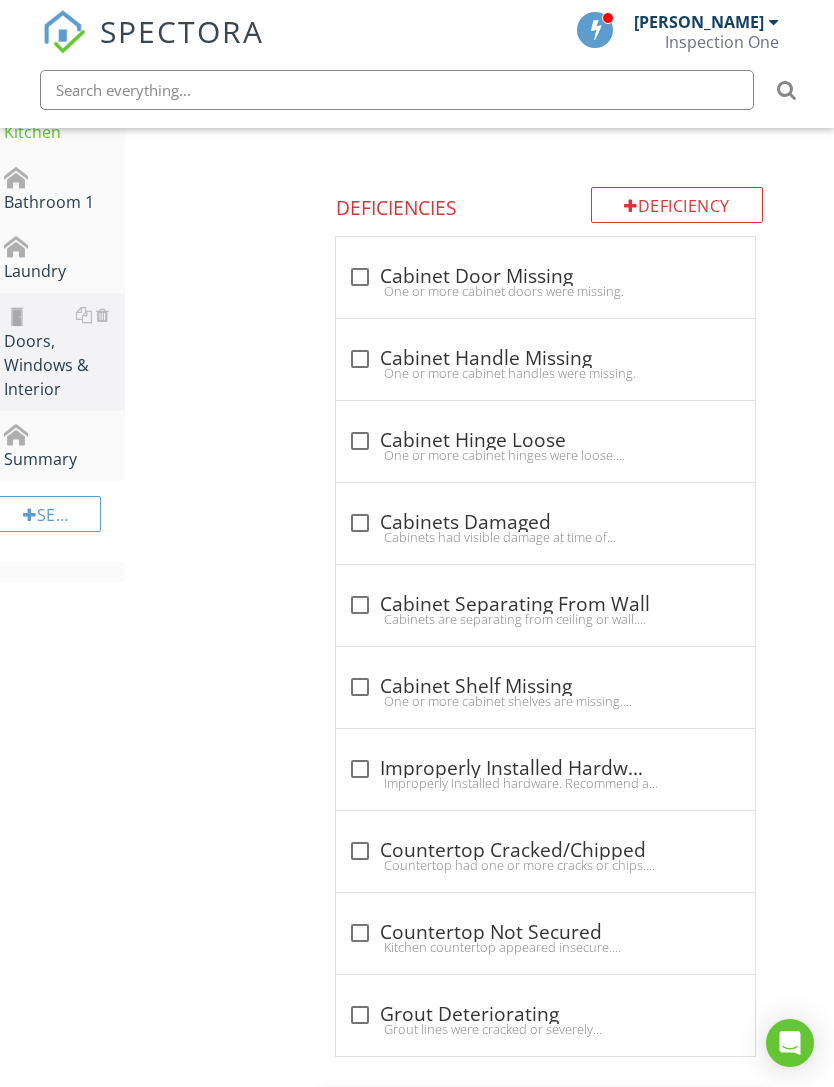 type on "Kitchen" 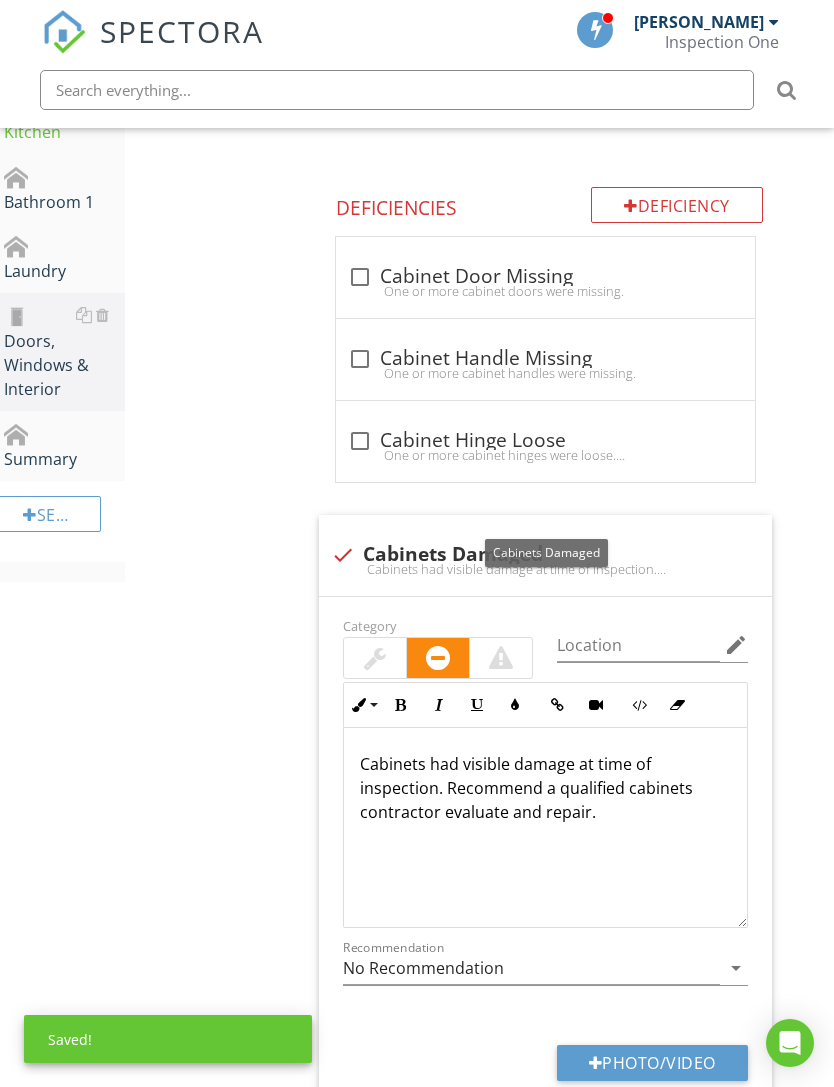 click on "Photo/Video" at bounding box center (652, 1063) 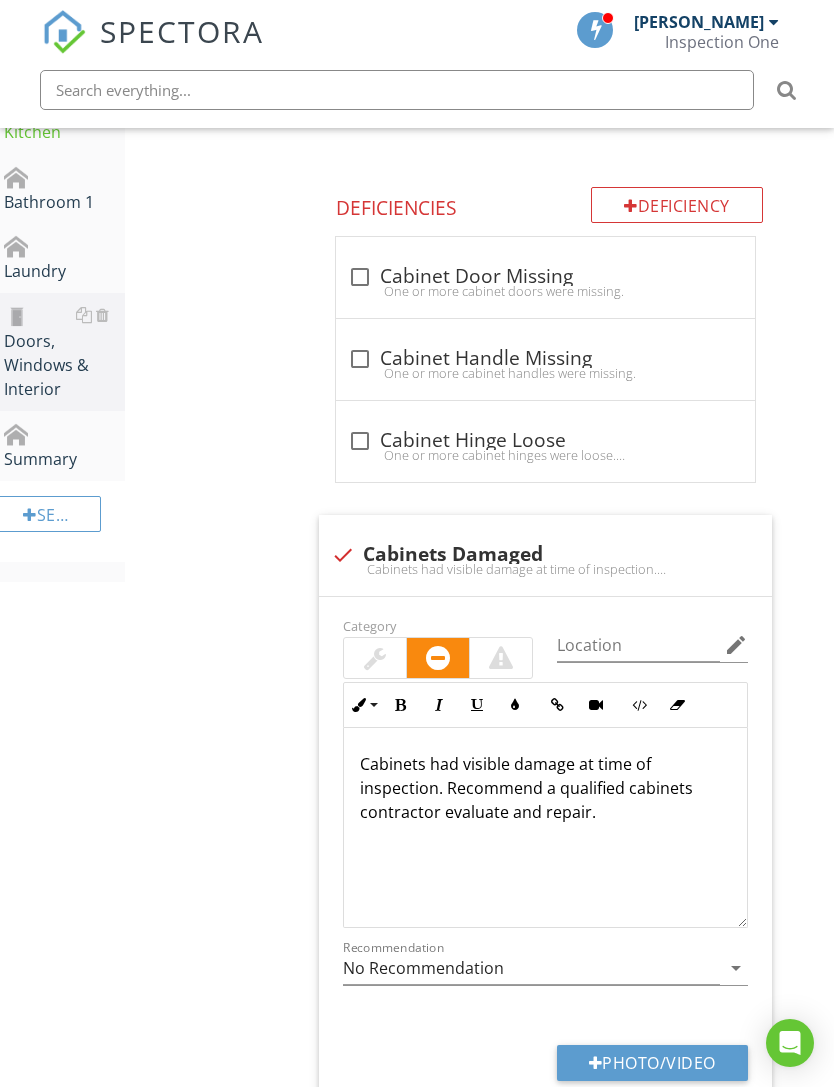 type on "C:\fakepath\IMG_0412.jpeg" 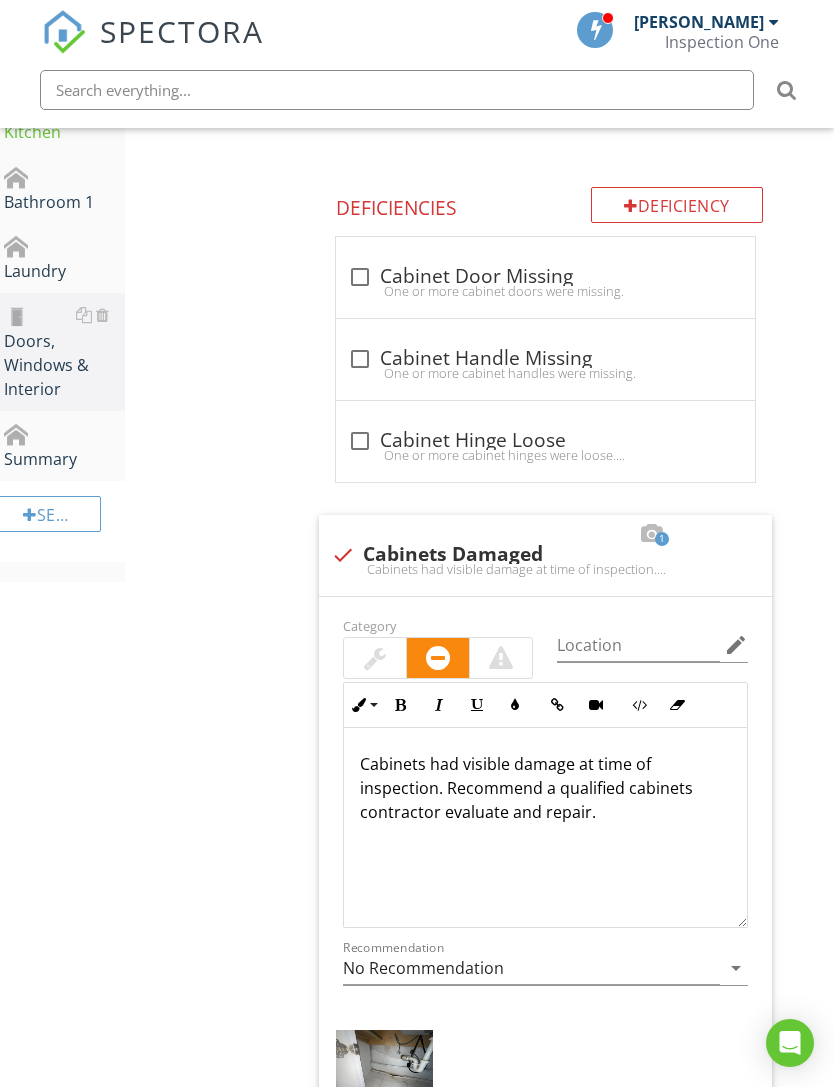click at bounding box center [384, 1066] 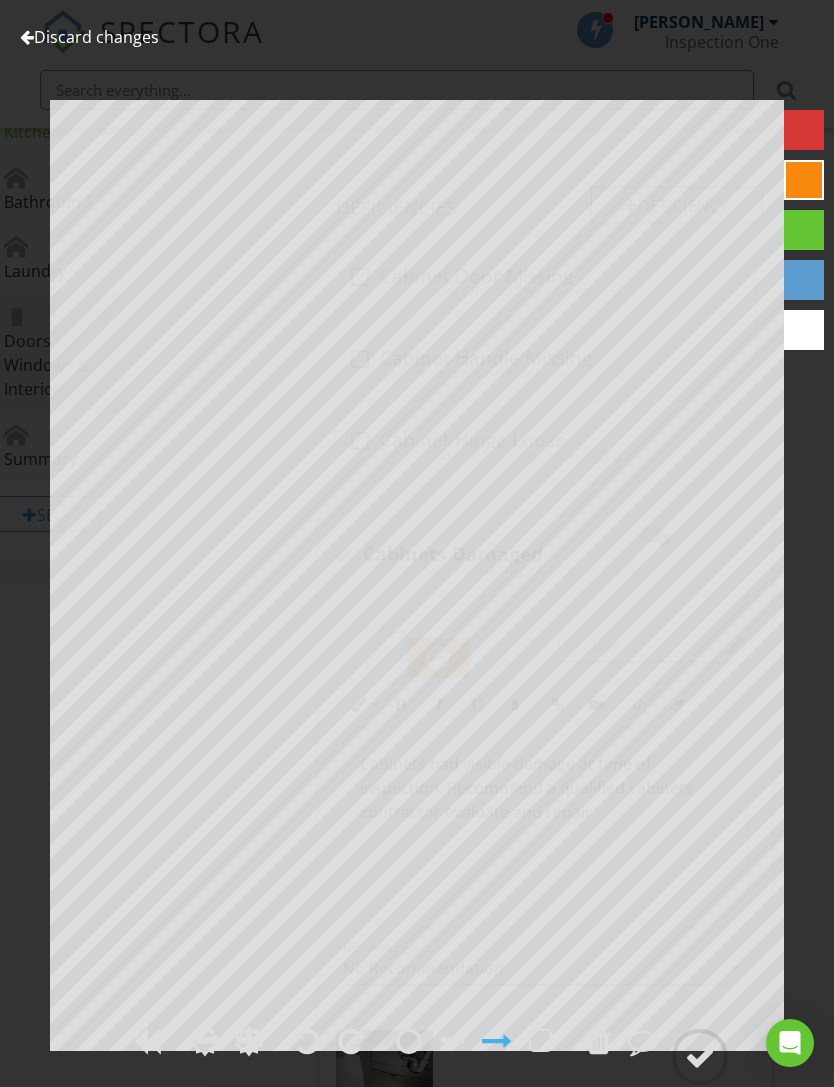 click at bounding box center (700, 1057) 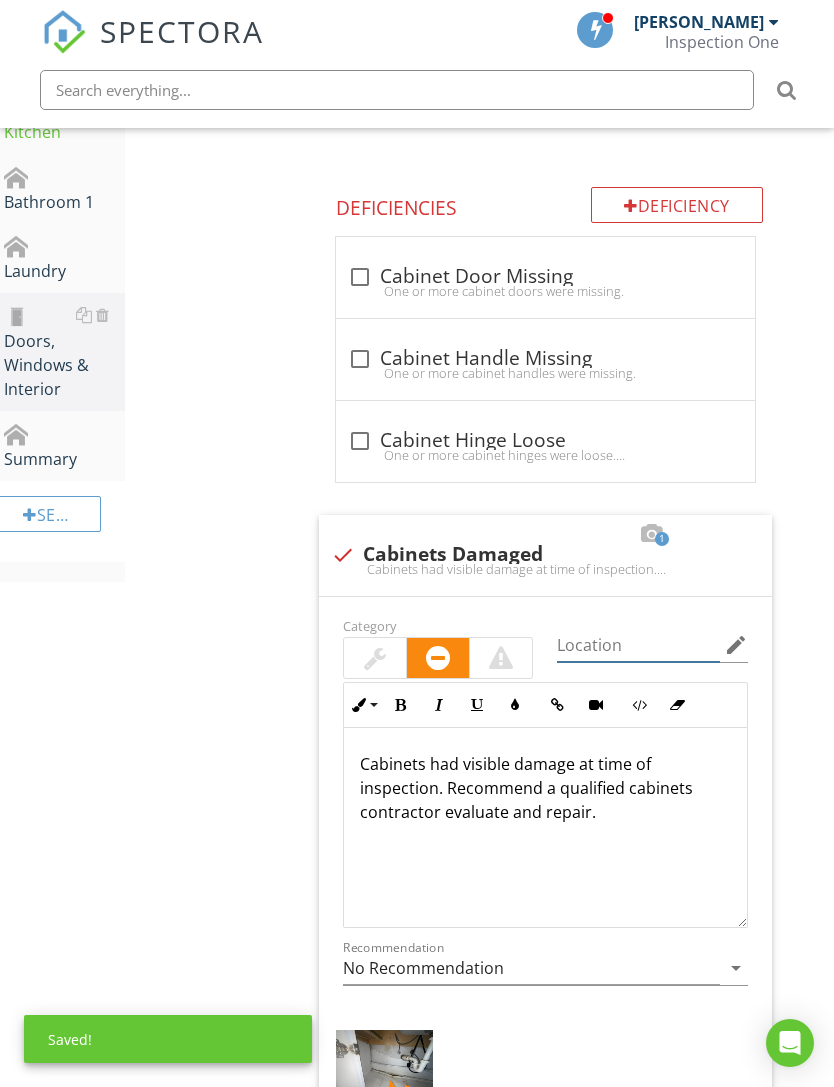 click at bounding box center [638, 645] 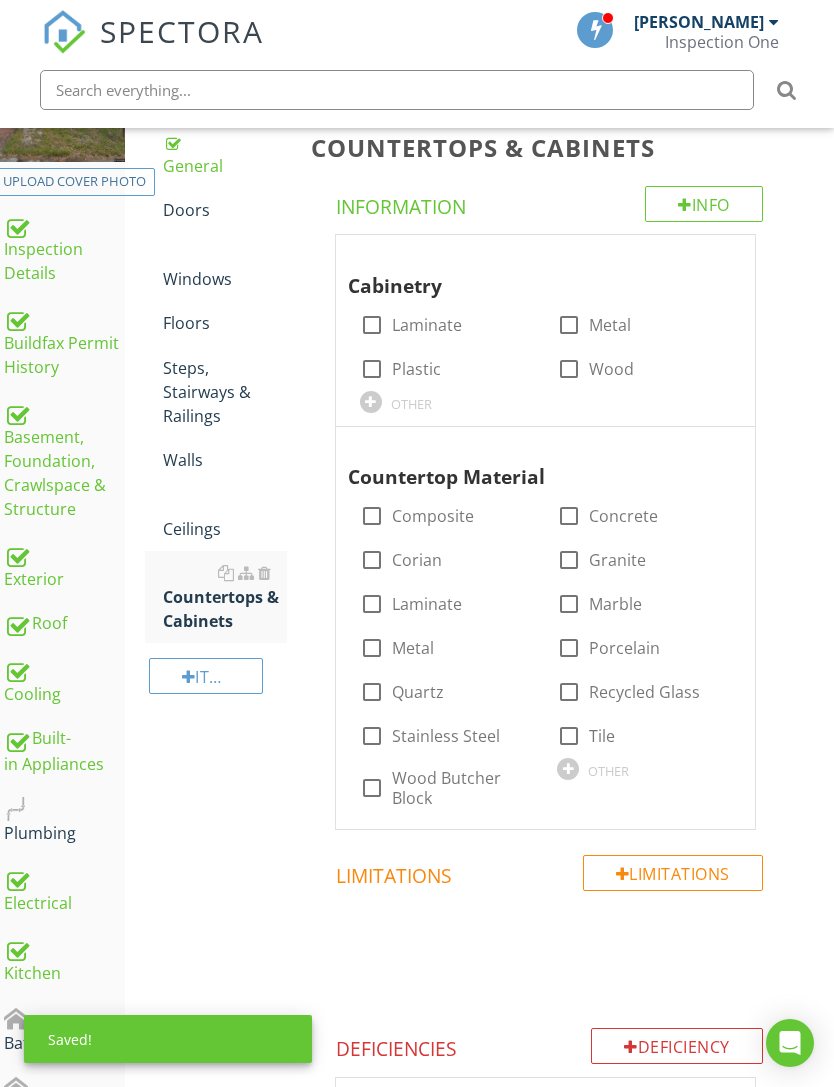 scroll, scrollTop: 0, scrollLeft: 14, axis: horizontal 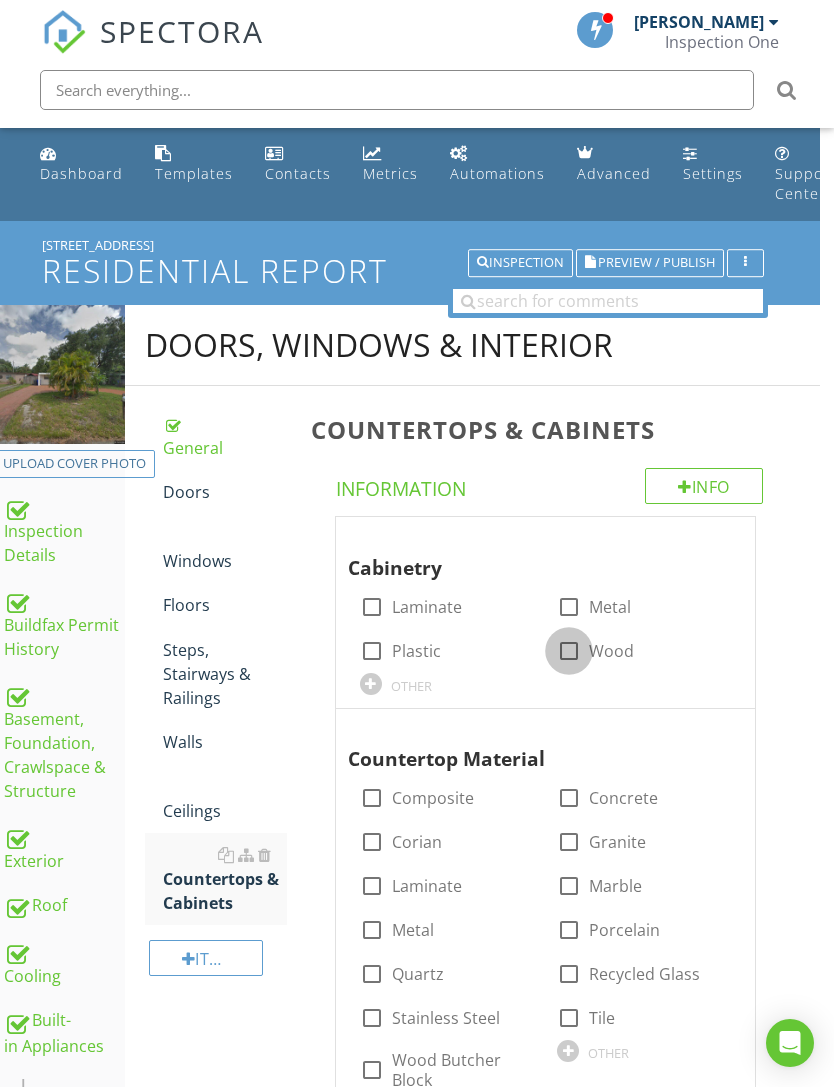 type on "Kitchen" 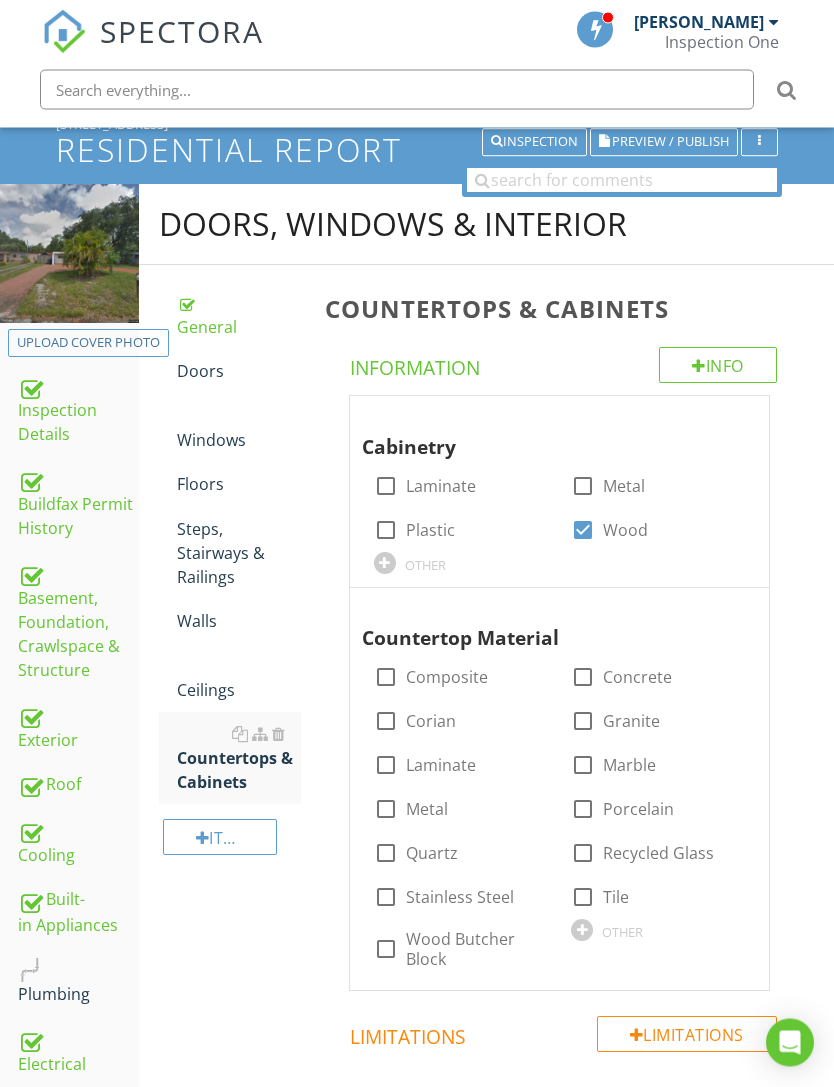 scroll, scrollTop: 121, scrollLeft: 0, axis: vertical 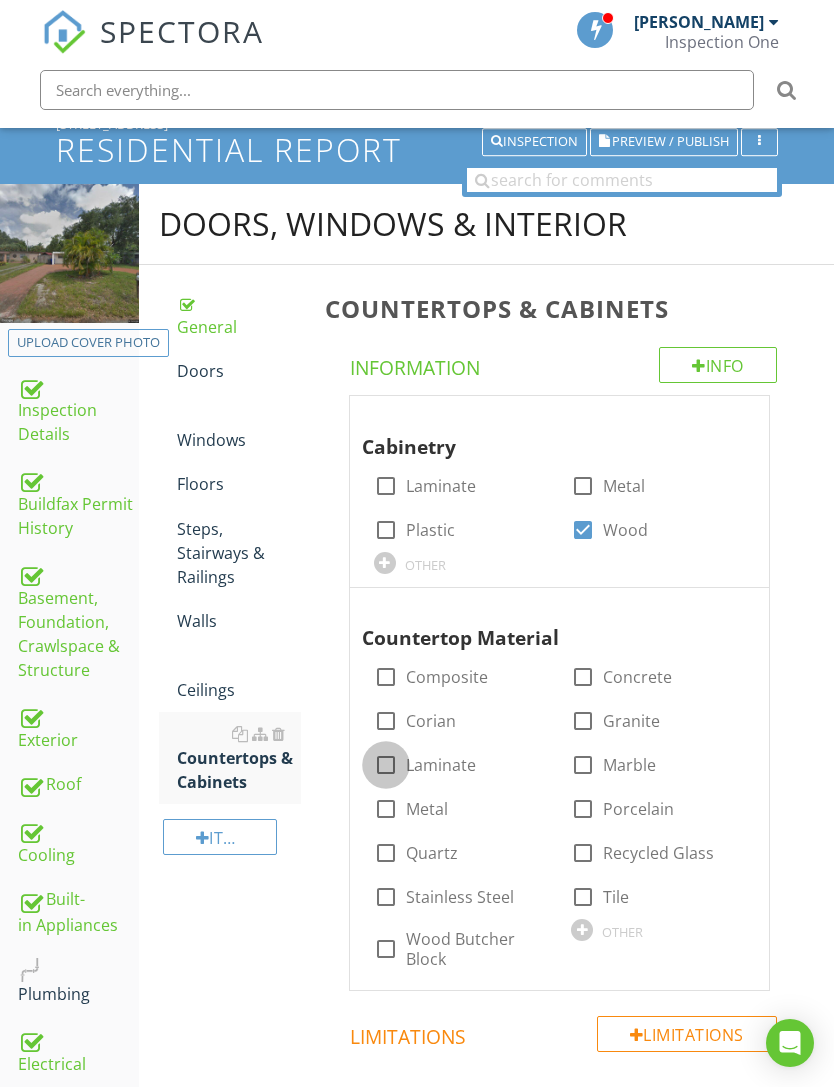 click at bounding box center [386, 765] 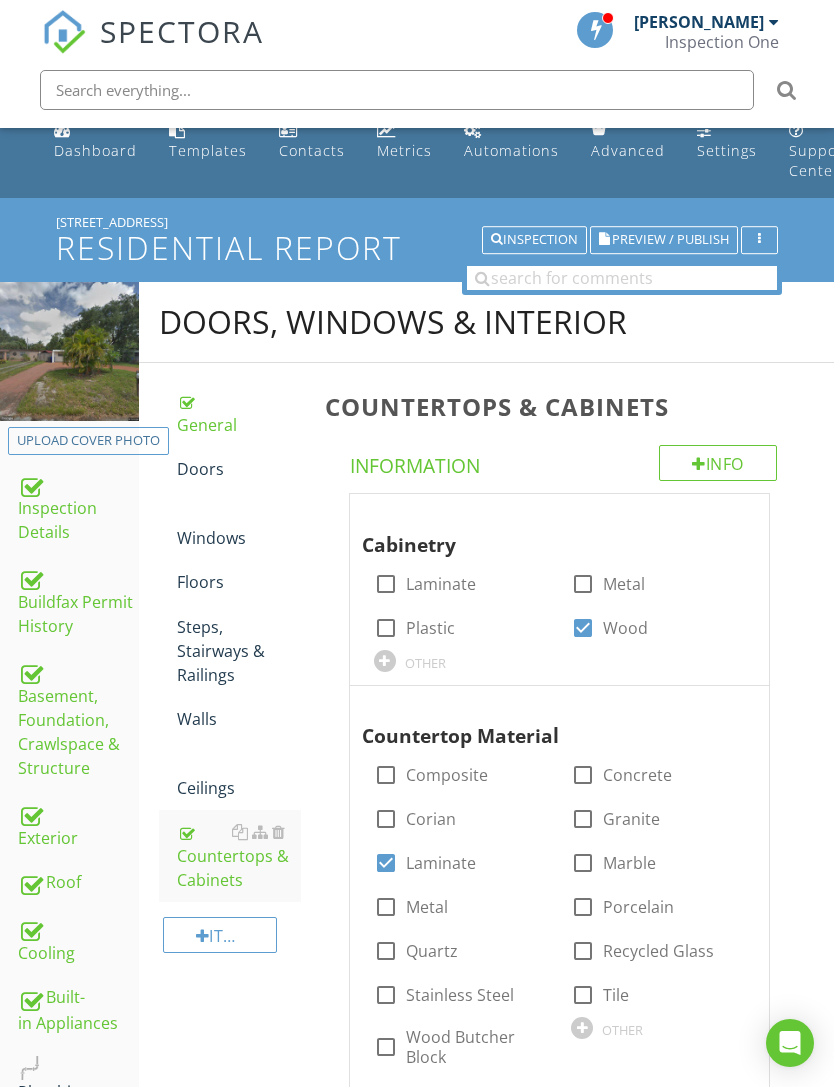 scroll, scrollTop: 0, scrollLeft: 0, axis: both 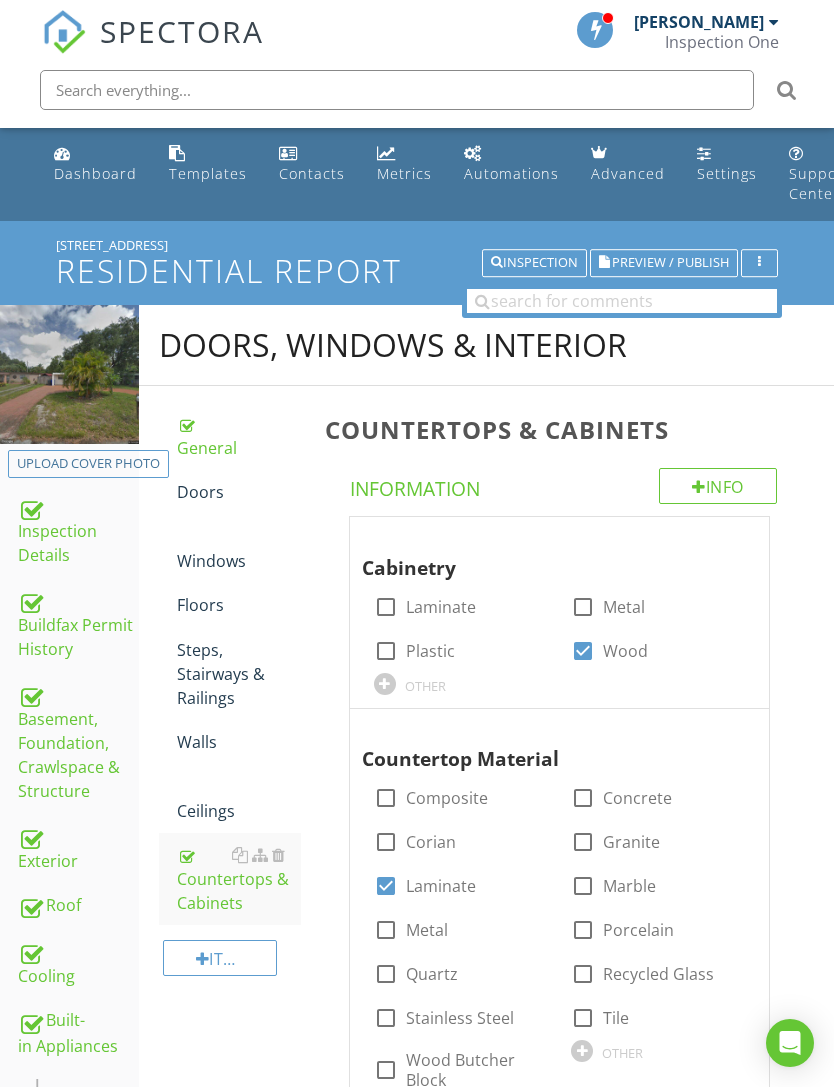 click on "Doors" at bounding box center [239, 492] 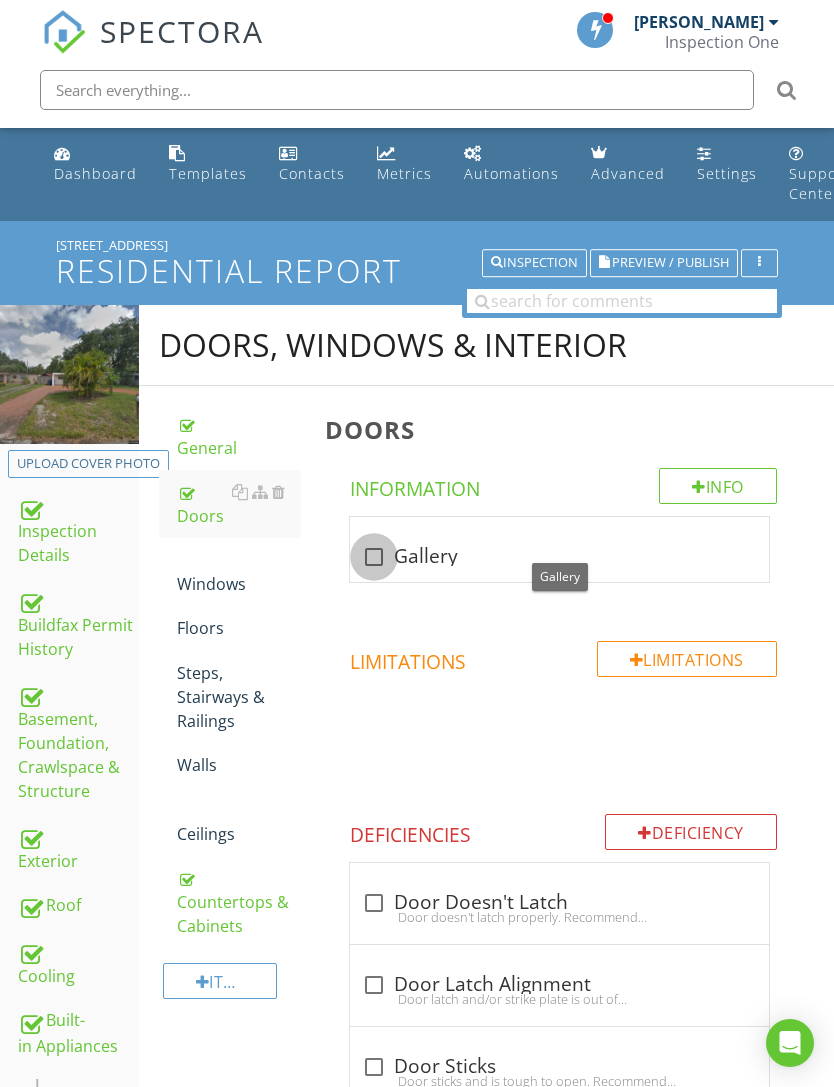 click at bounding box center [374, 557] 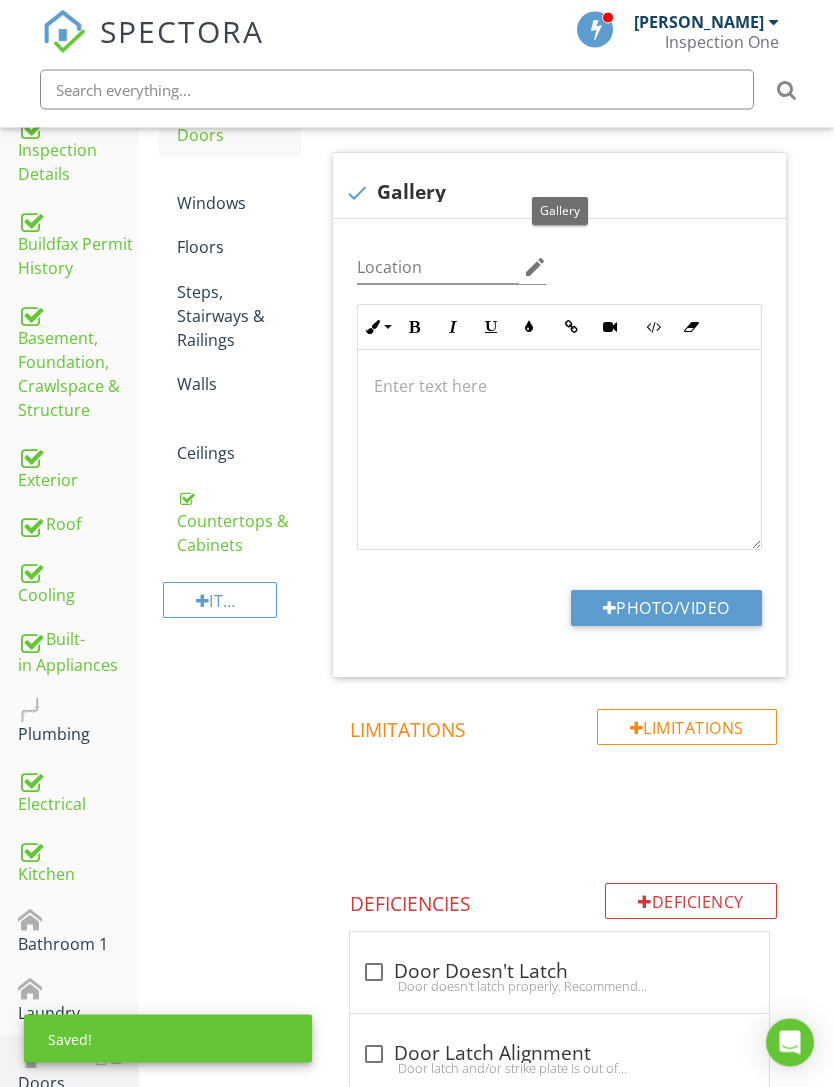 scroll, scrollTop: 381, scrollLeft: 0, axis: vertical 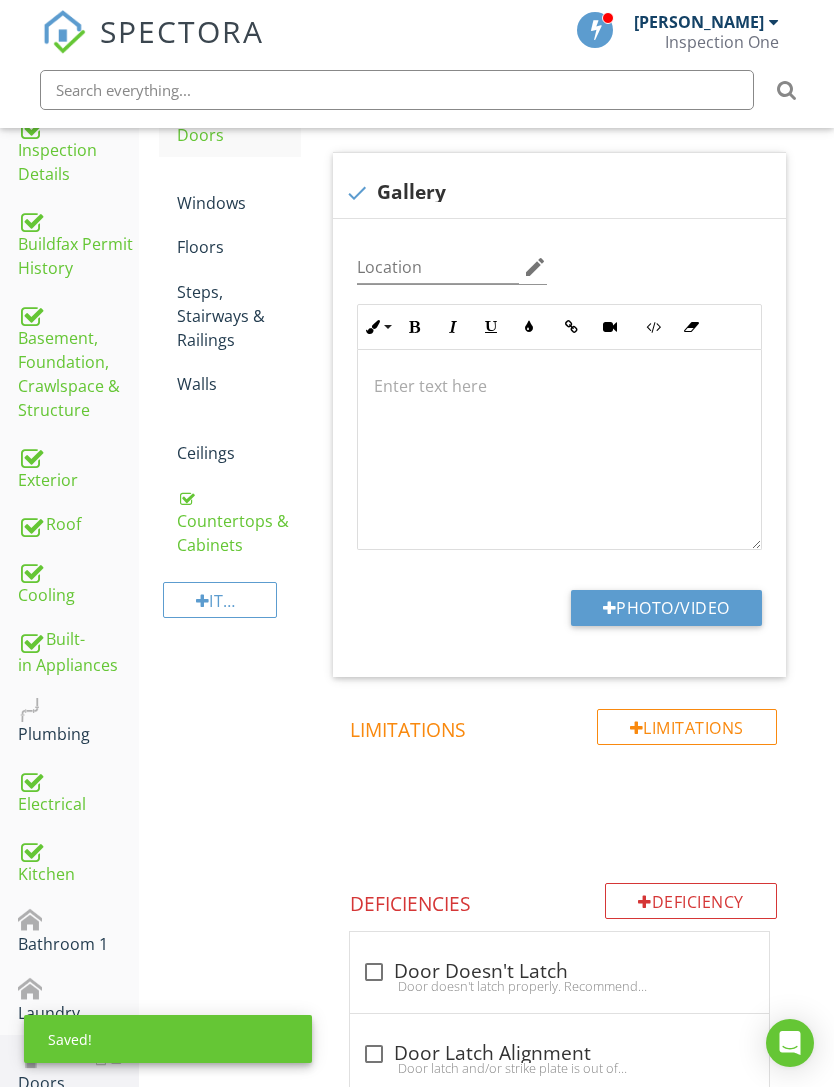 click on "Photo/Video" at bounding box center (666, 608) 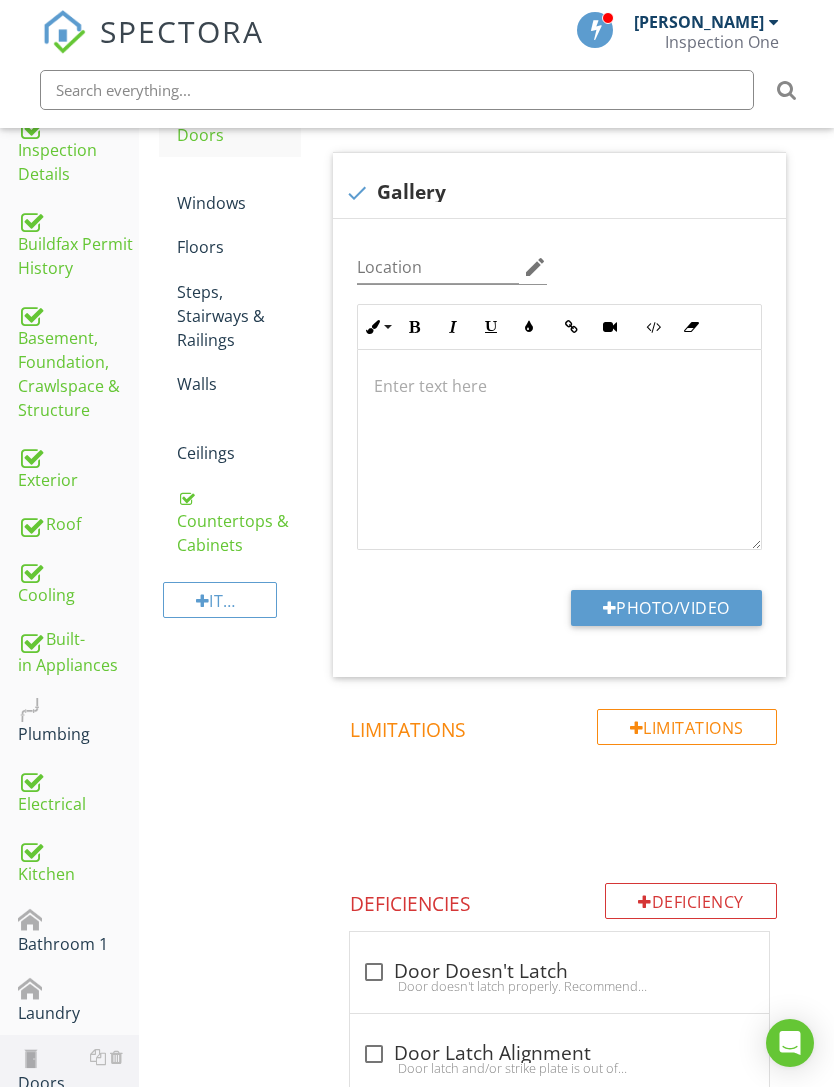 type on "C:\fakepath\IMG_0477.jpeg" 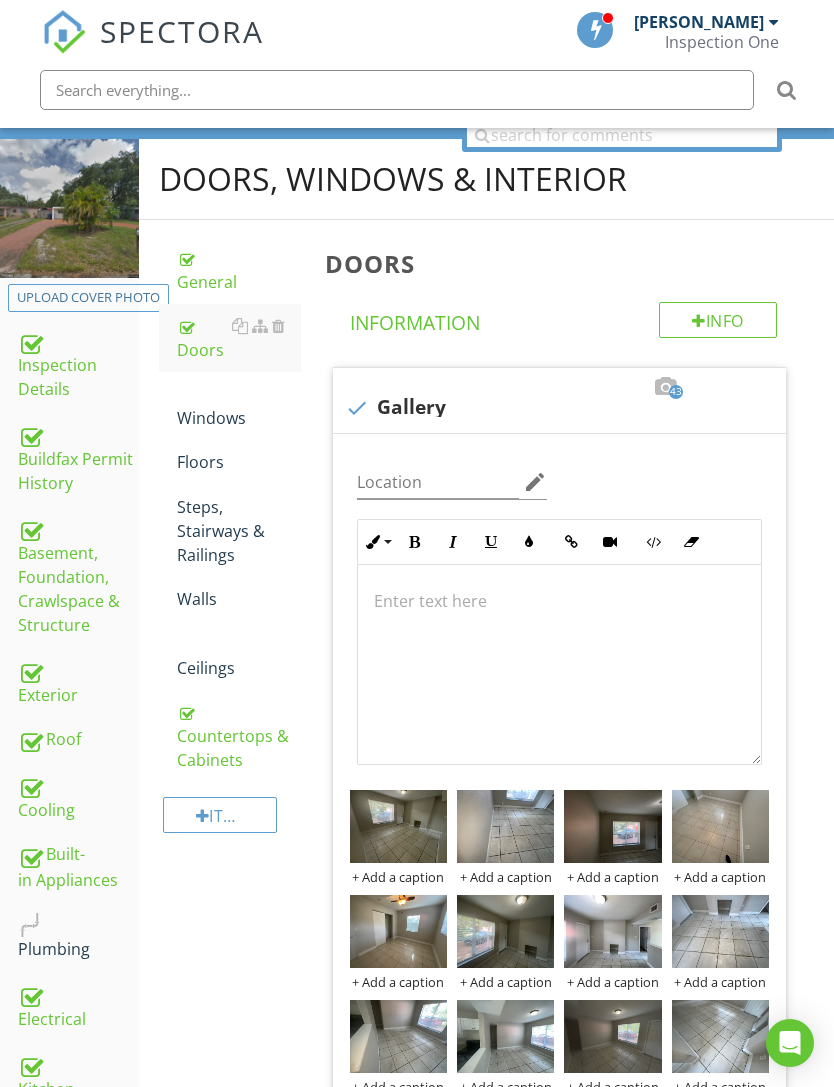 scroll, scrollTop: 128, scrollLeft: 0, axis: vertical 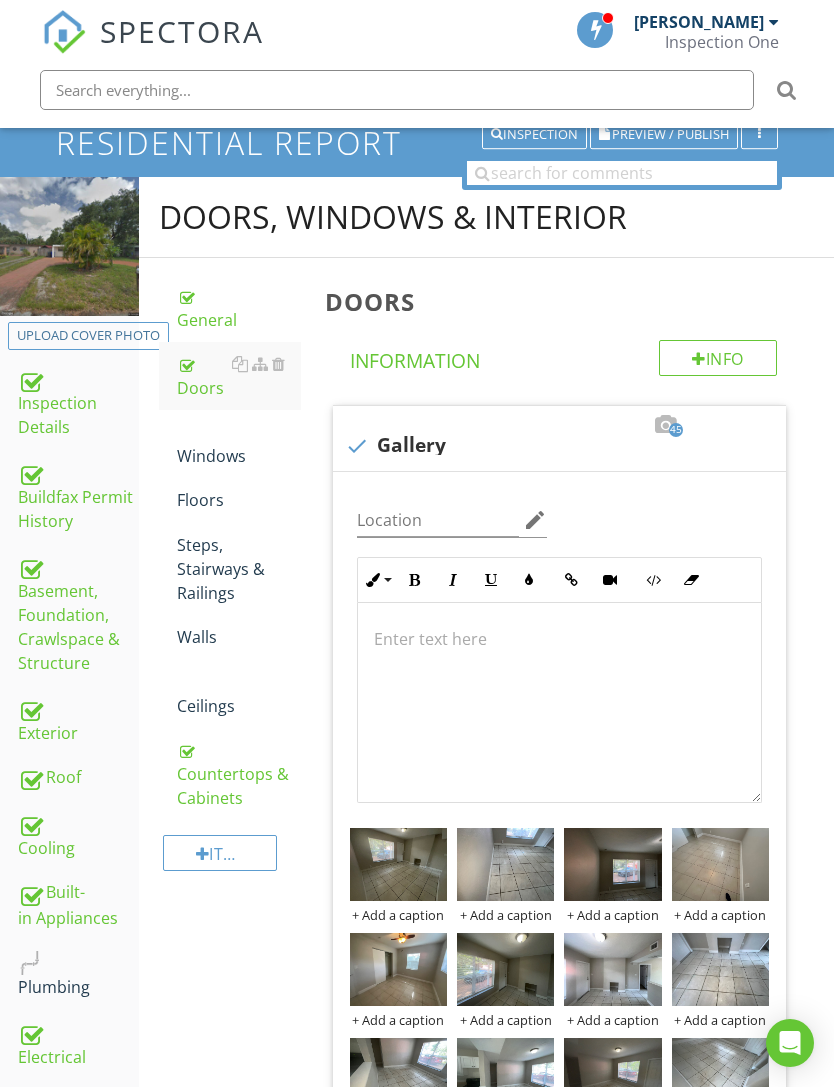 click on "Windows" at bounding box center [239, 444] 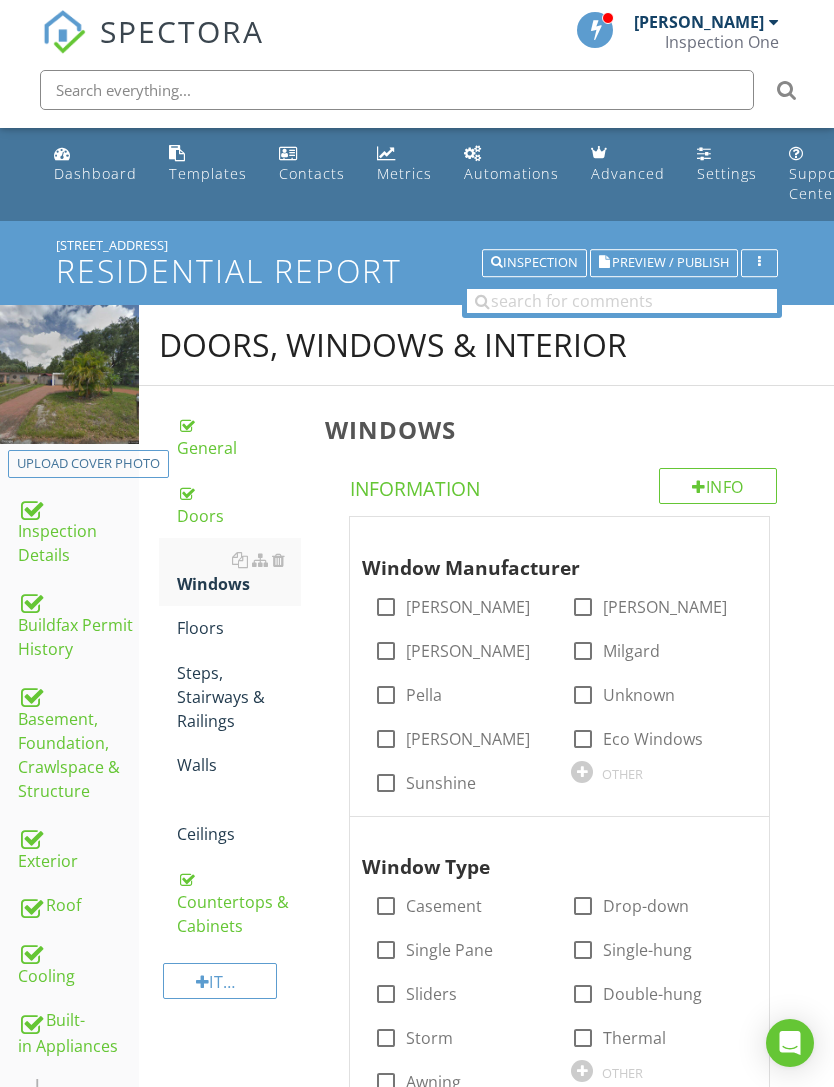 scroll, scrollTop: 128, scrollLeft: 0, axis: vertical 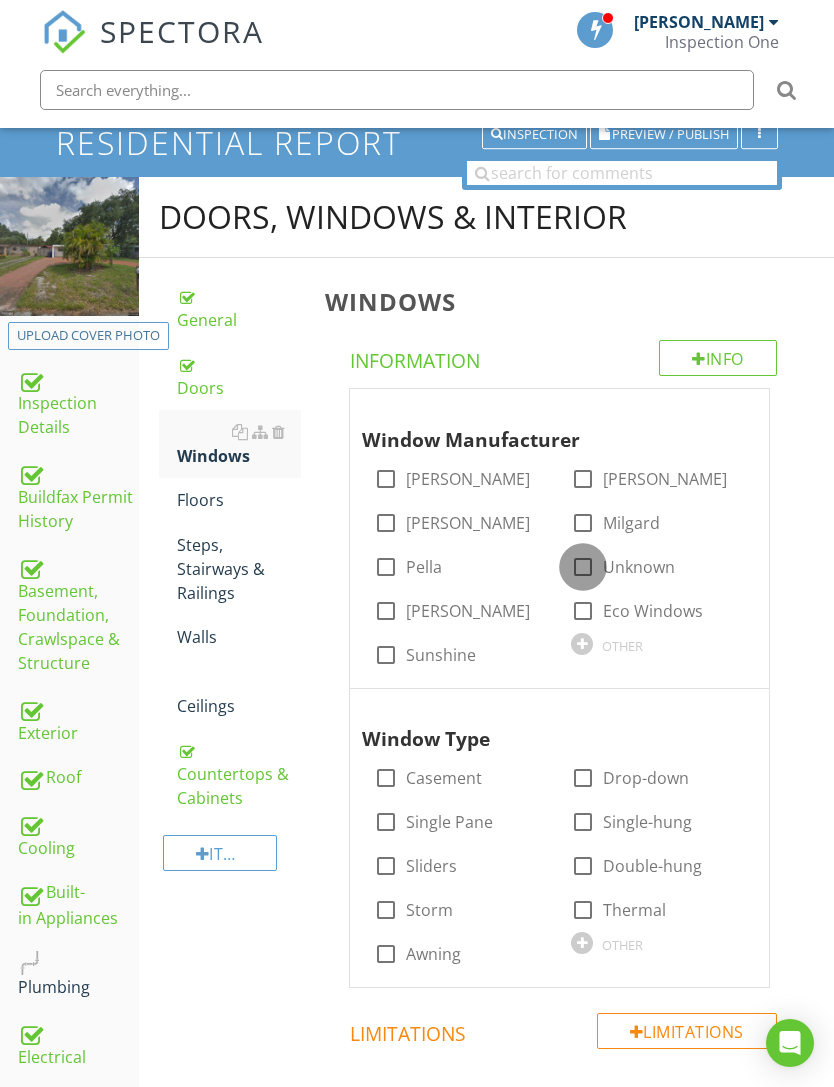 click at bounding box center [583, 567] 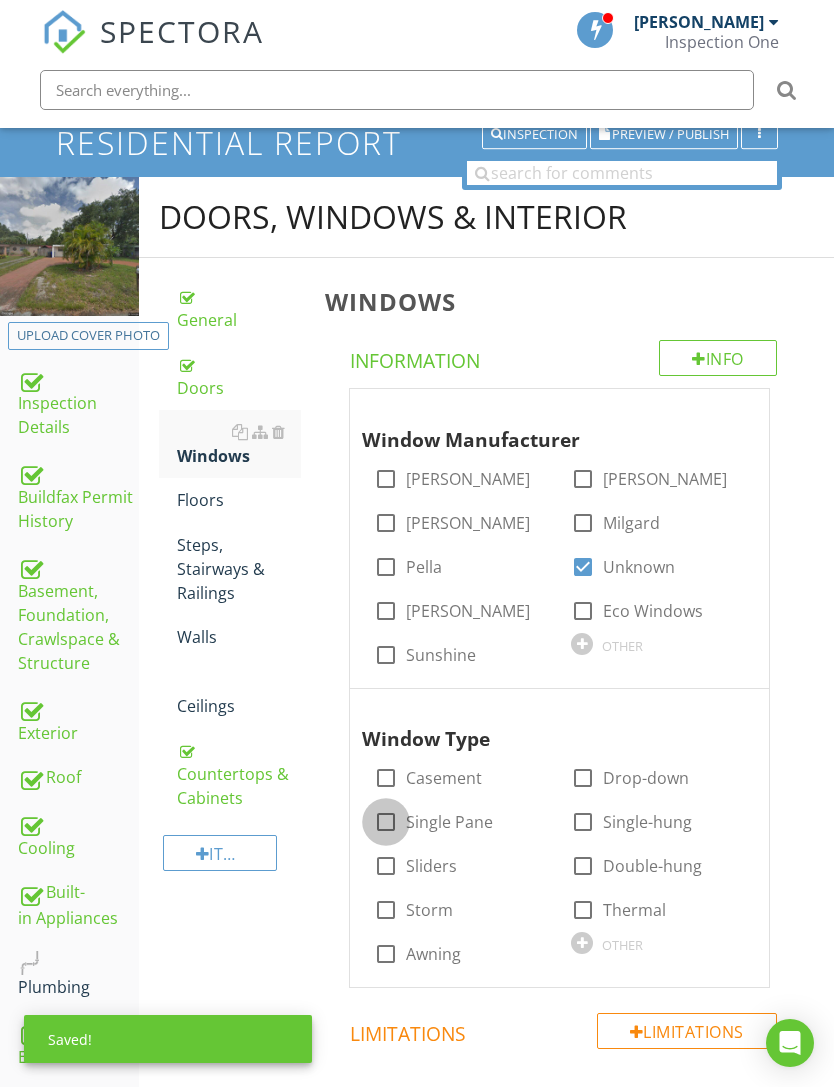 click at bounding box center [386, 822] 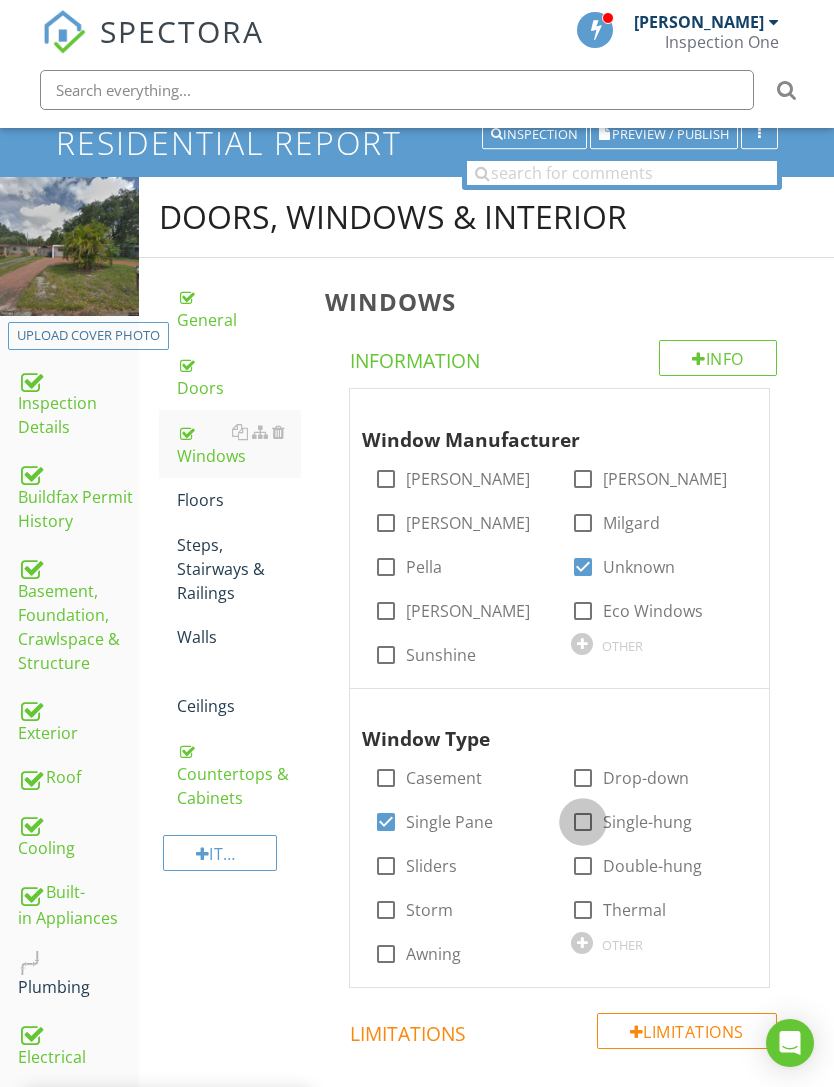 click at bounding box center [583, 822] 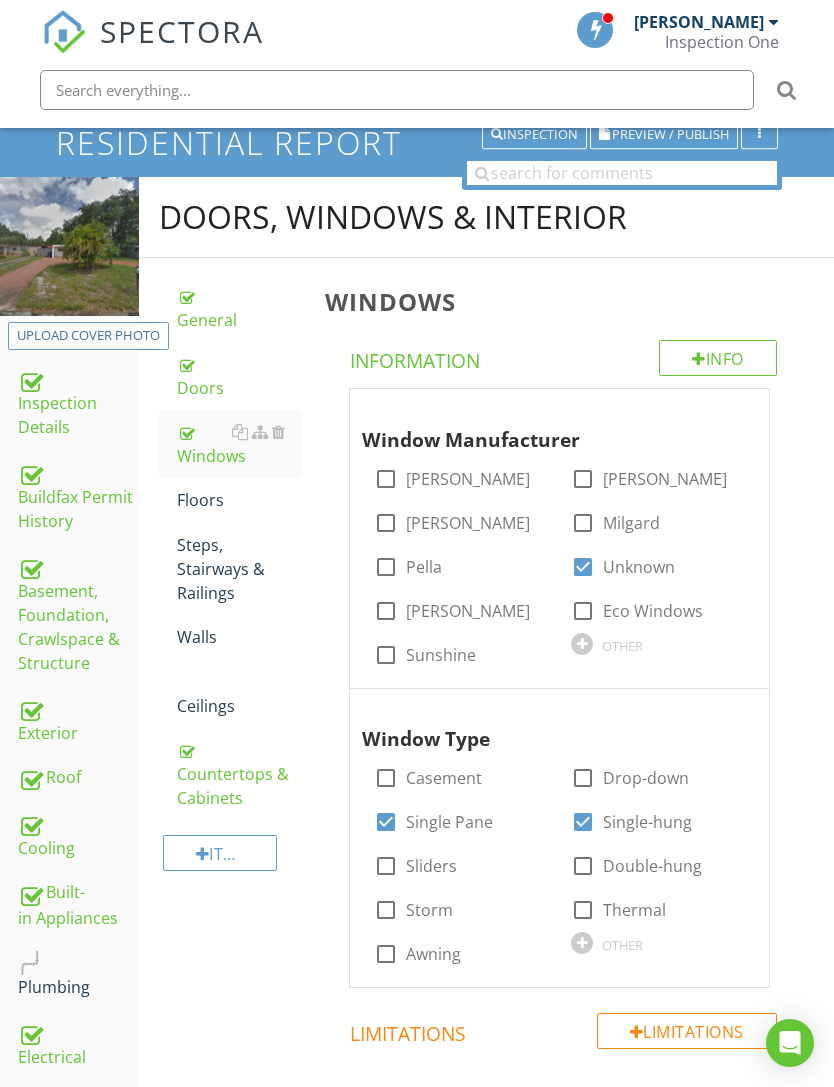 click at bounding box center (386, 822) 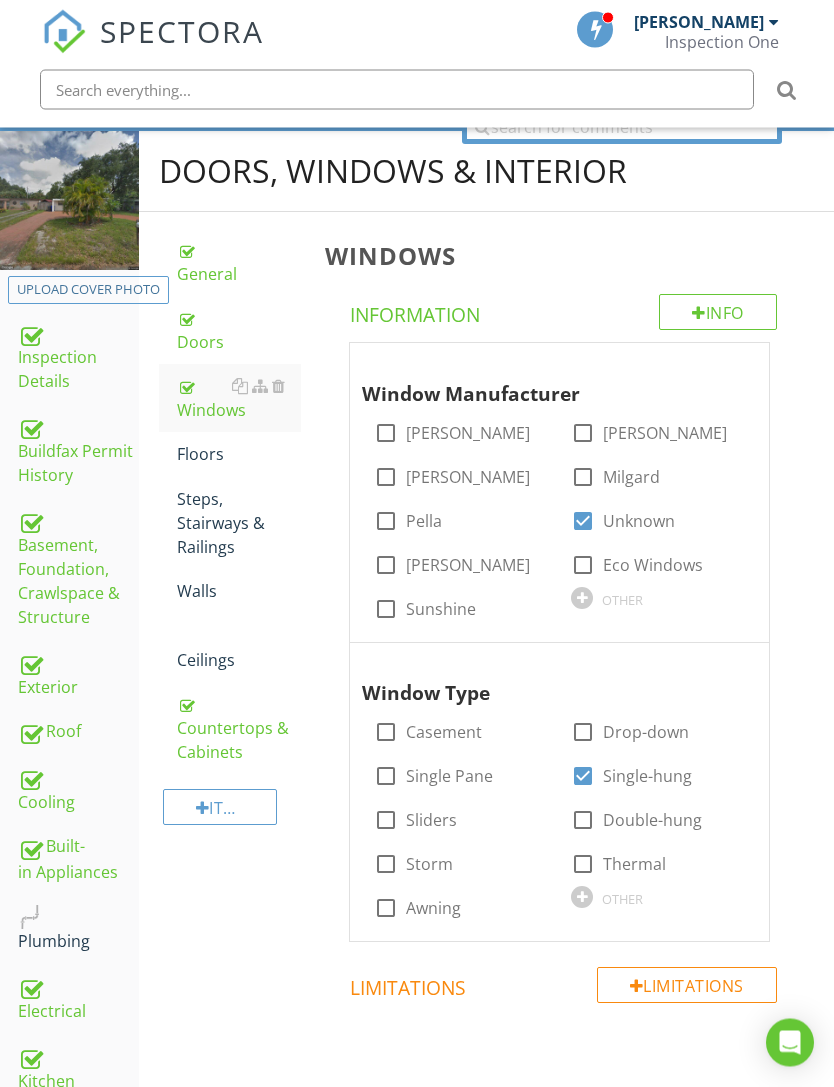 scroll, scrollTop: 171, scrollLeft: 0, axis: vertical 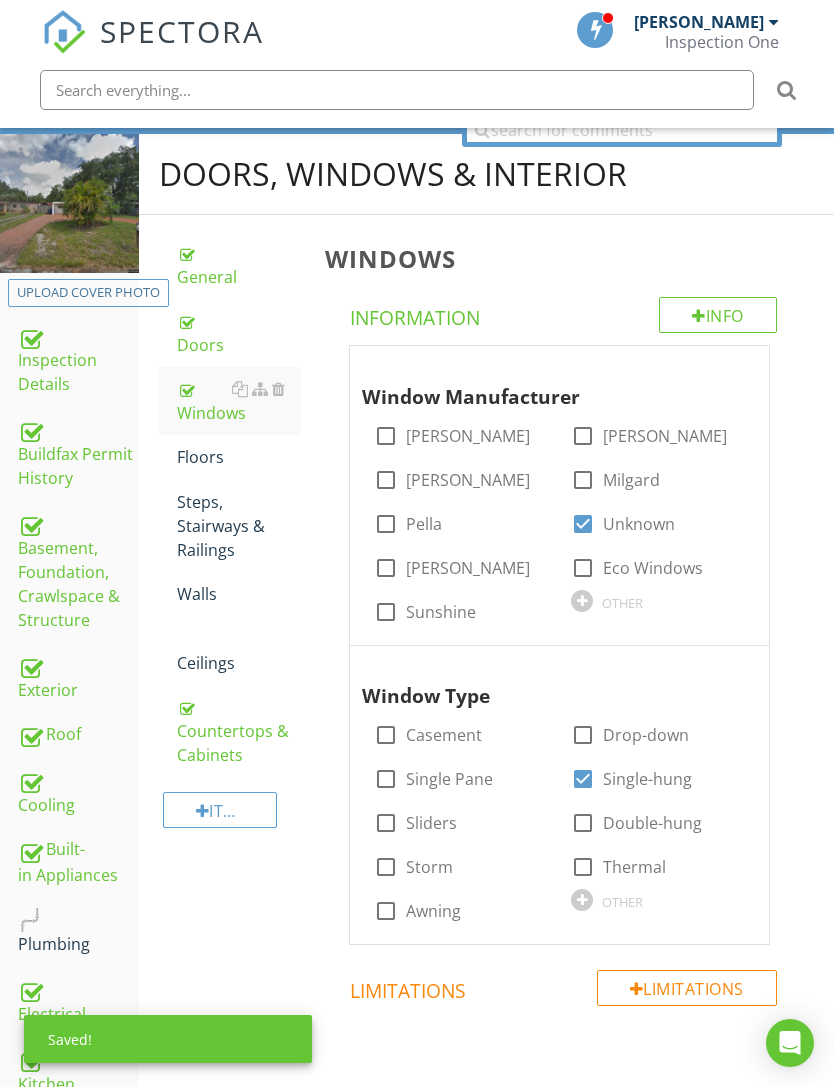 click on "Floors" at bounding box center (239, 457) 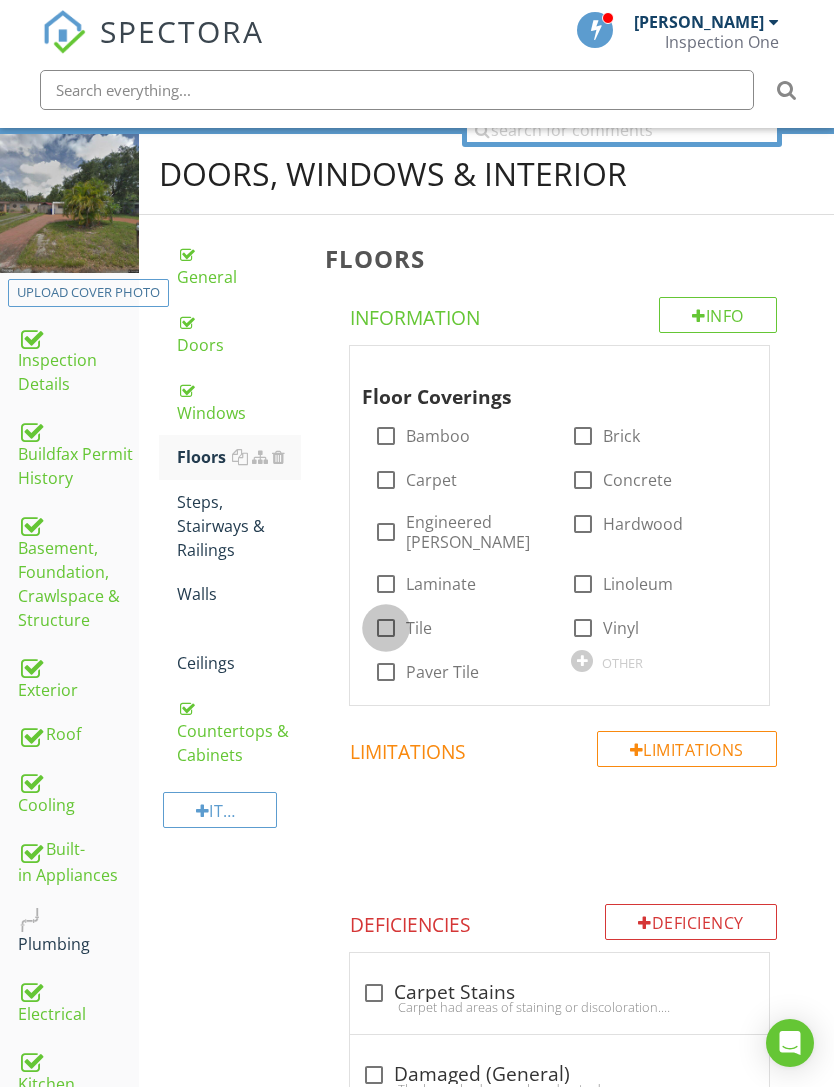 click at bounding box center (386, 628) 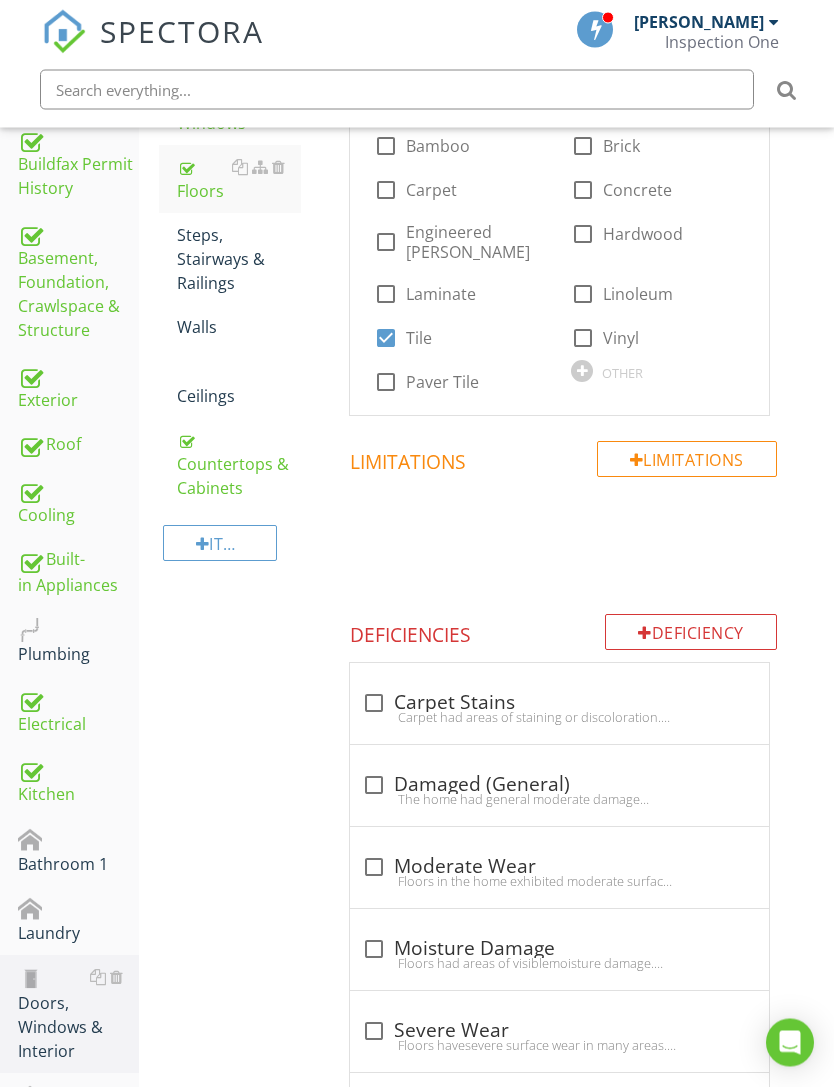 scroll, scrollTop: 577, scrollLeft: 0, axis: vertical 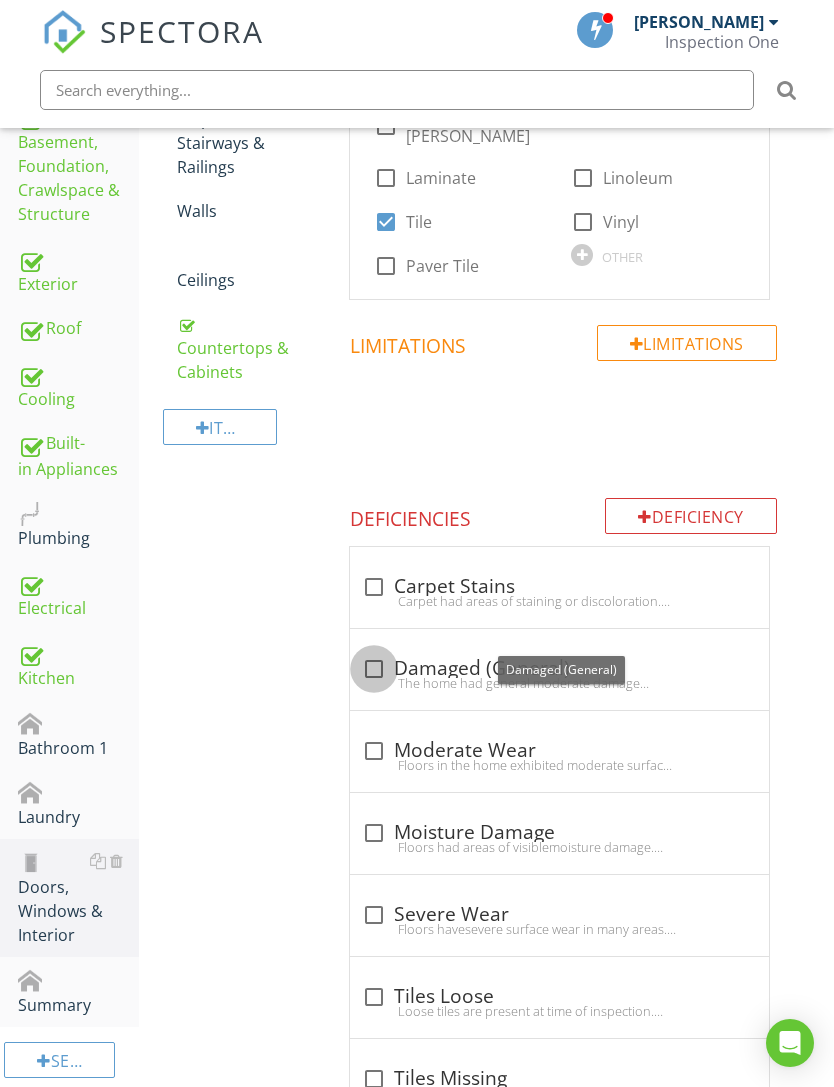 click at bounding box center [374, 669] 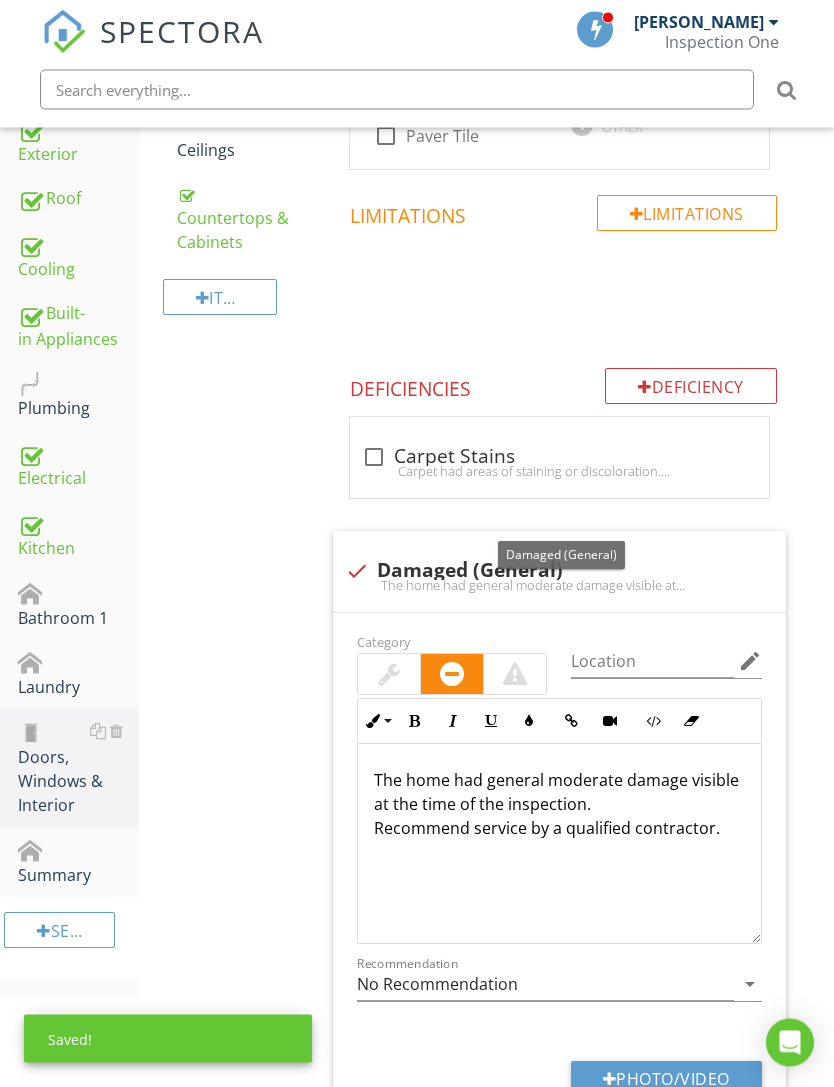 scroll, scrollTop: 1065, scrollLeft: 0, axis: vertical 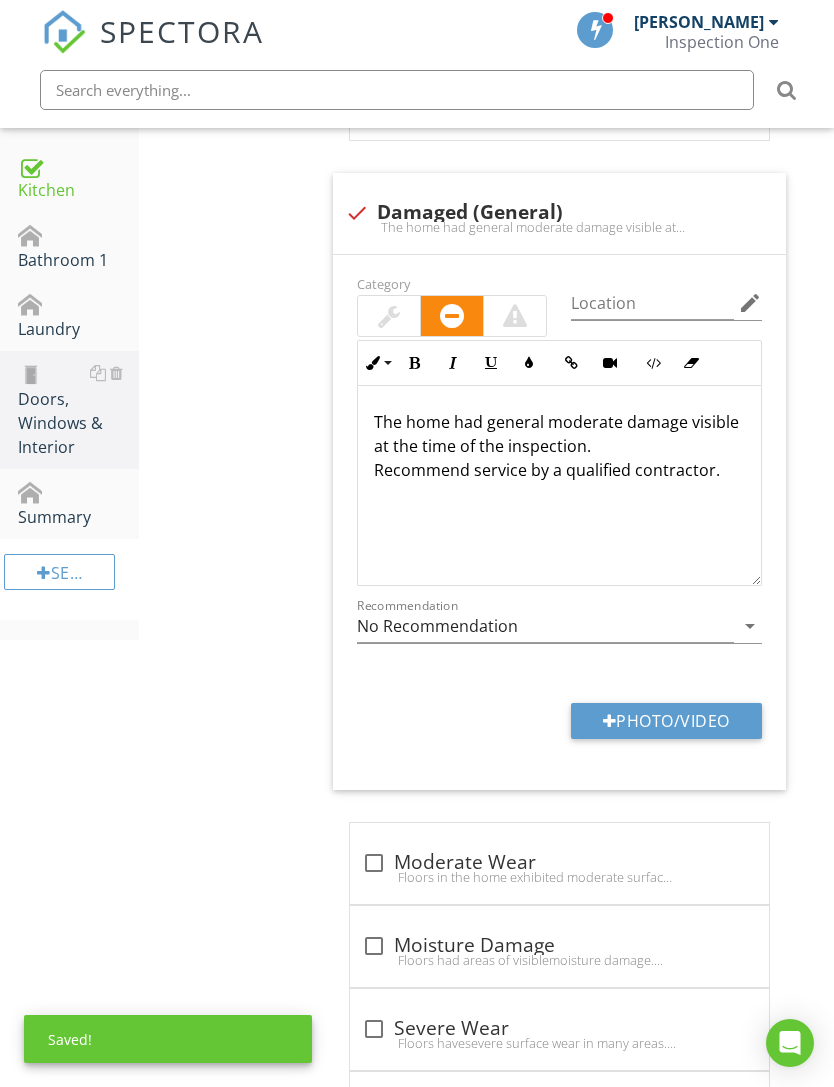 click on "Photo/Video" at bounding box center [666, 721] 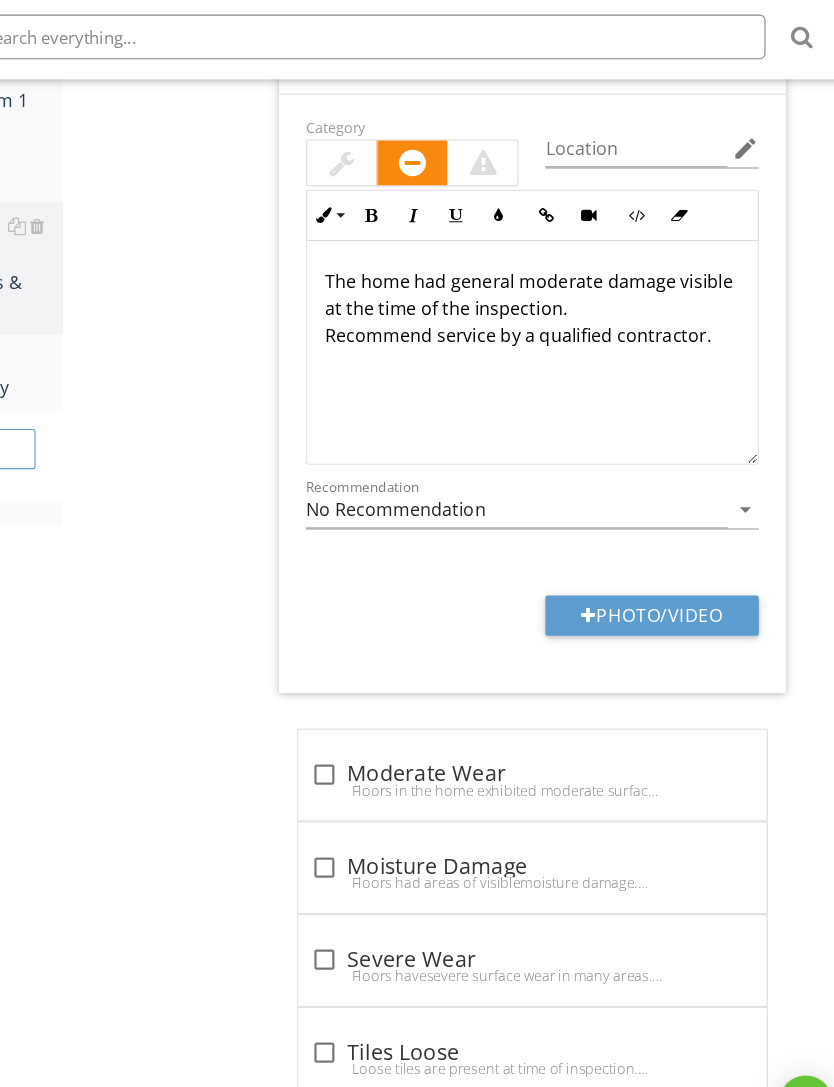 scroll, scrollTop: 1180, scrollLeft: 14, axis: both 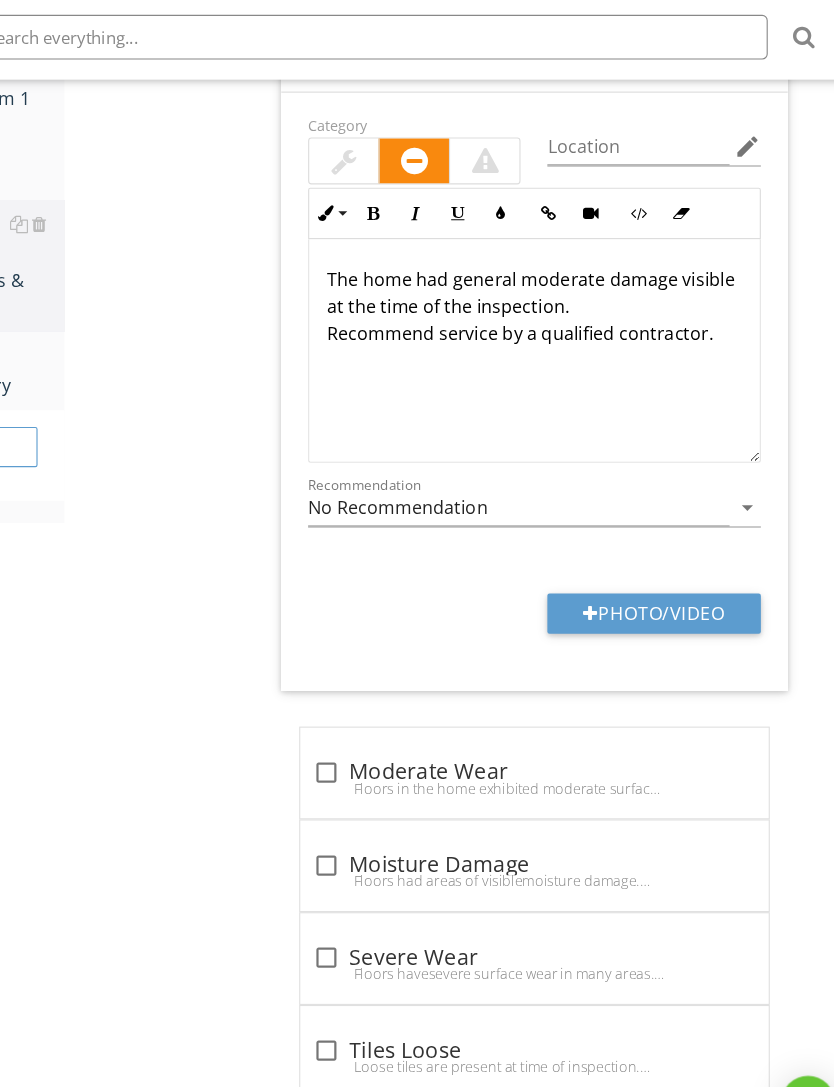 click on "Photo/Video" at bounding box center [652, 606] 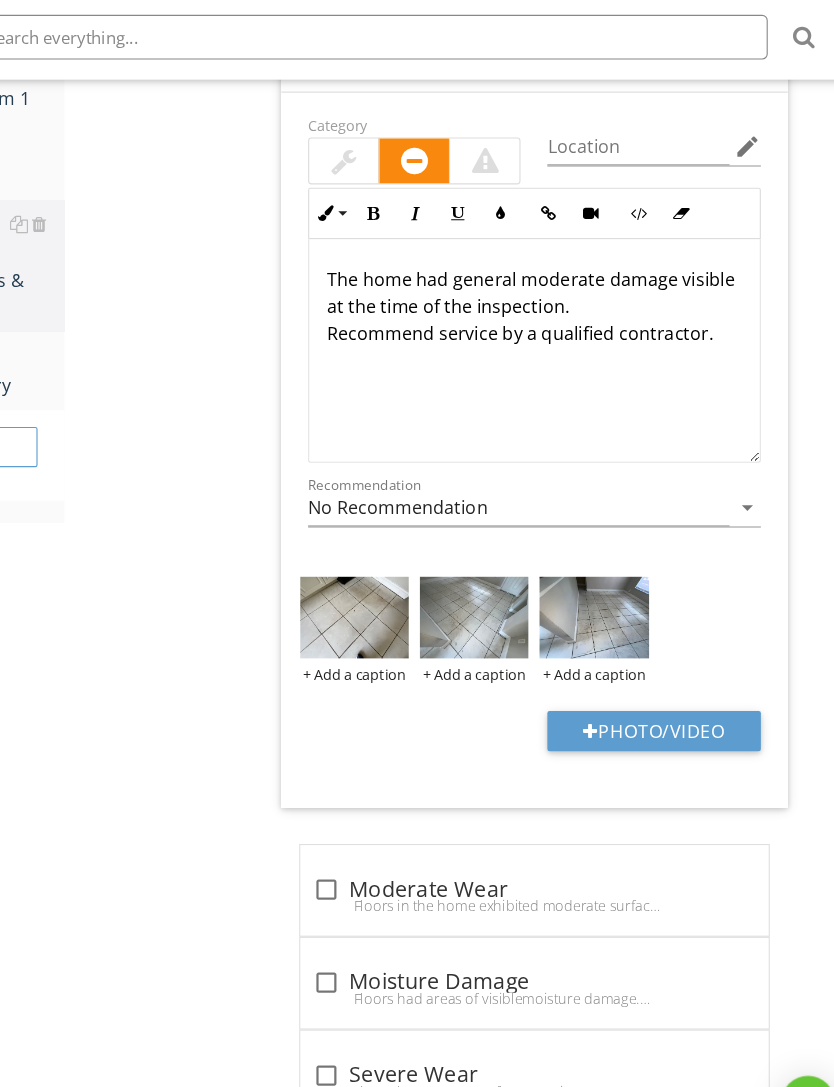 click at bounding box center [384, 609] 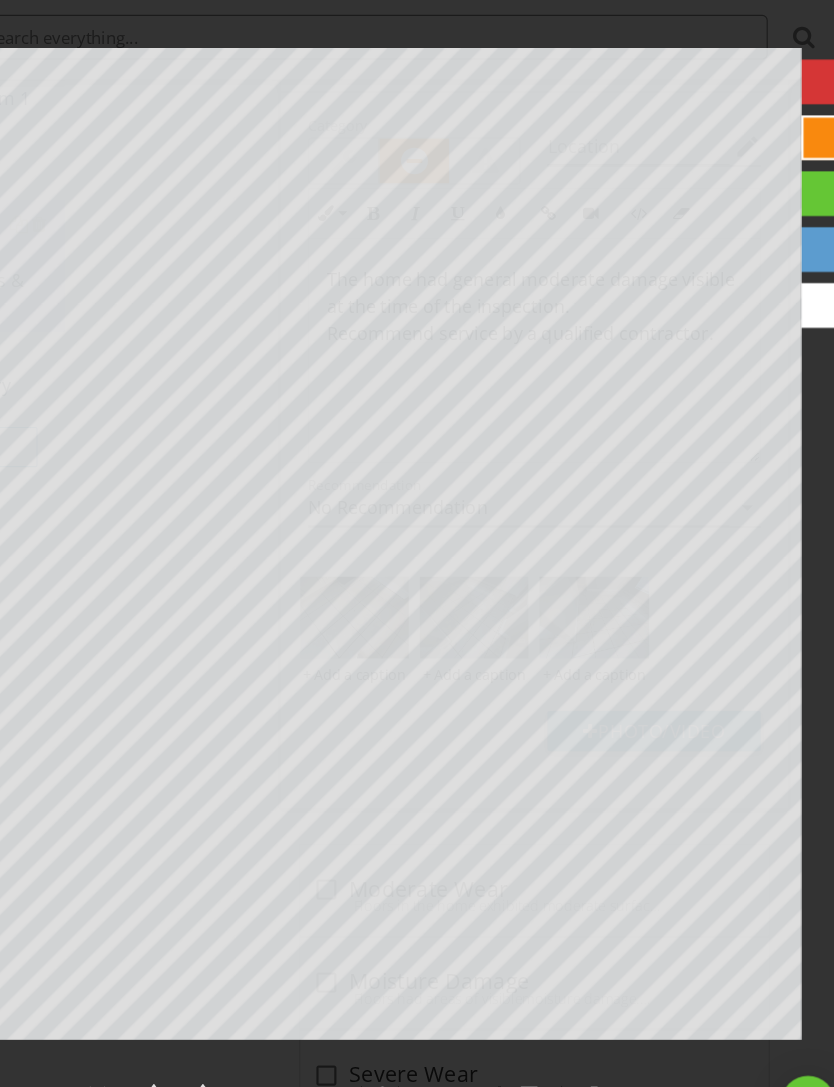 click at bounding box center [700, 1057] 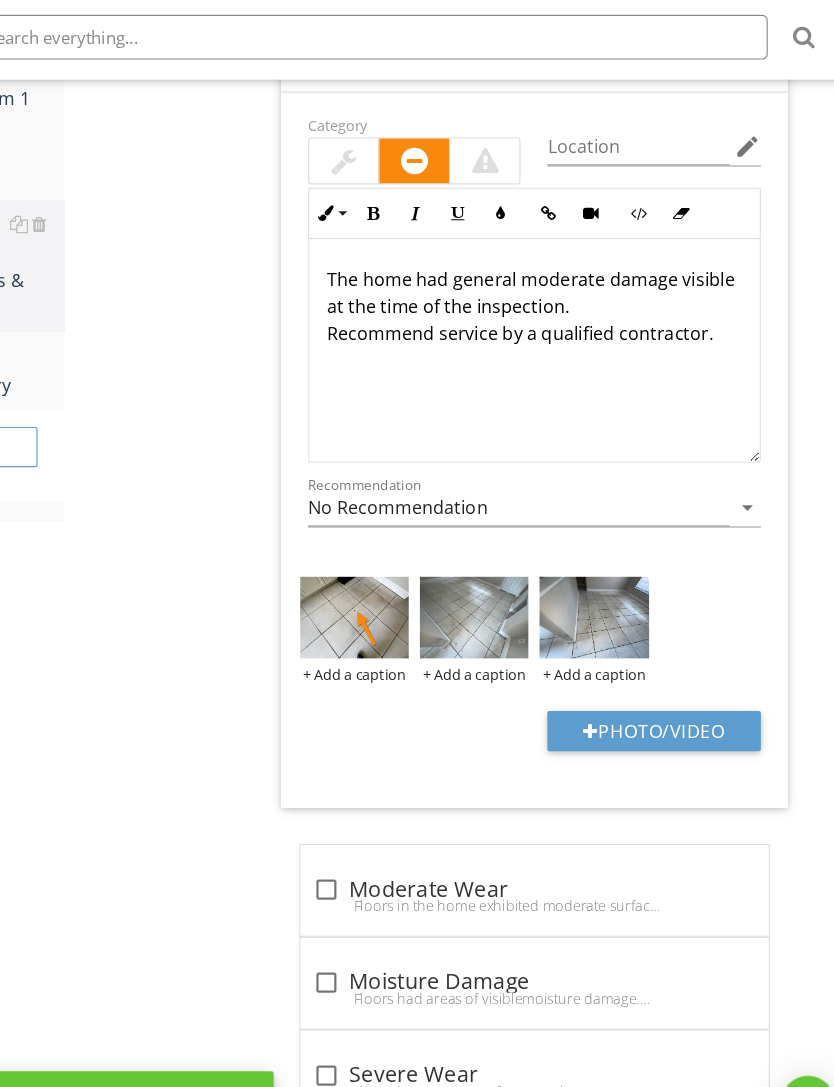 click at bounding box center [491, 609] 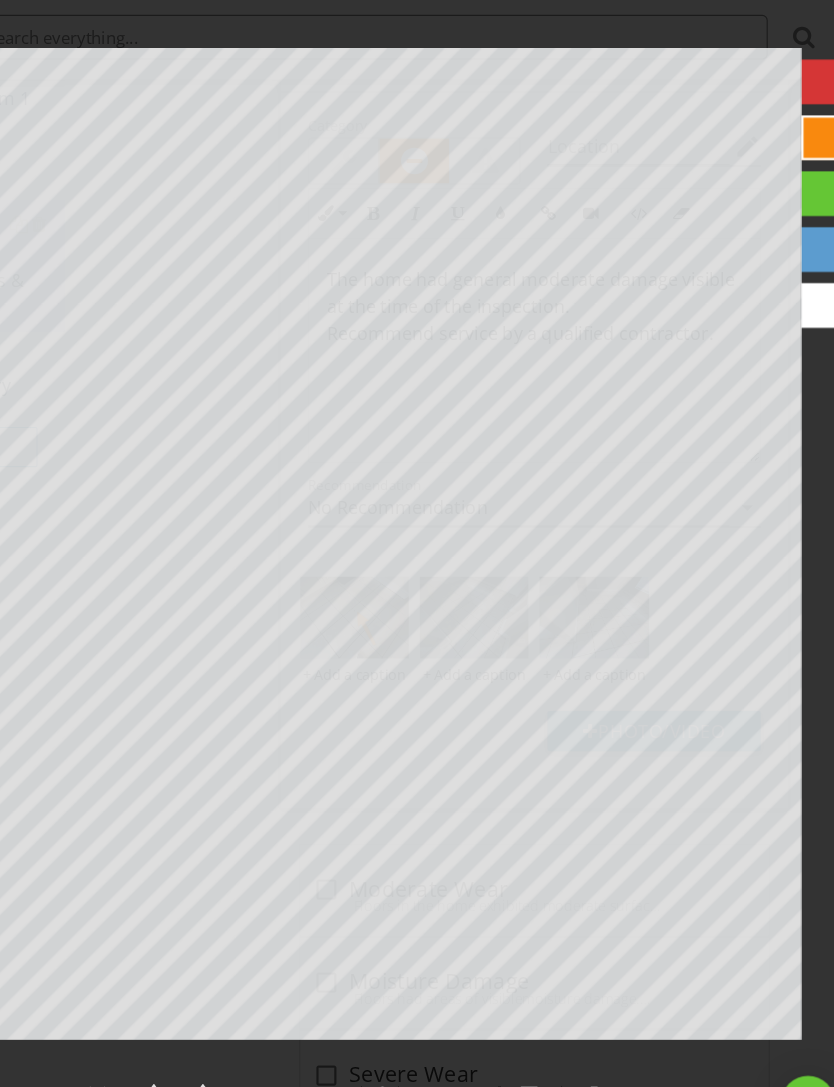 click at bounding box center (700, 1057) 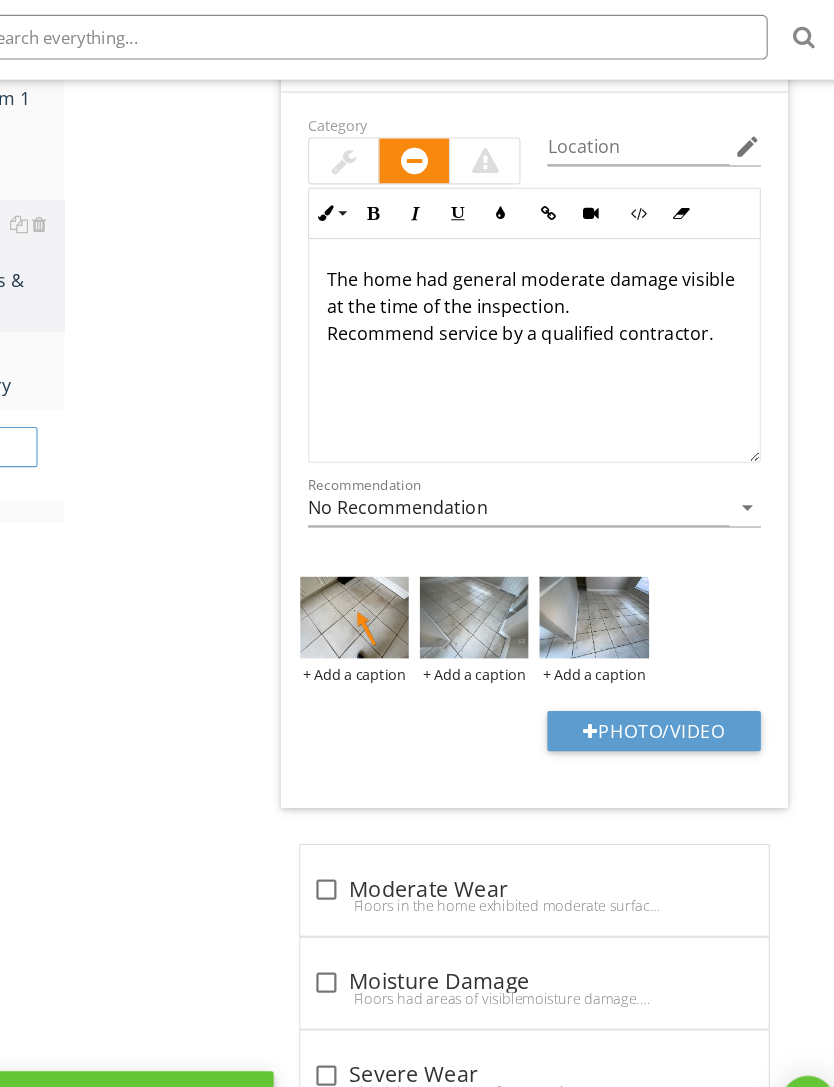 click at bounding box center (0, 0) 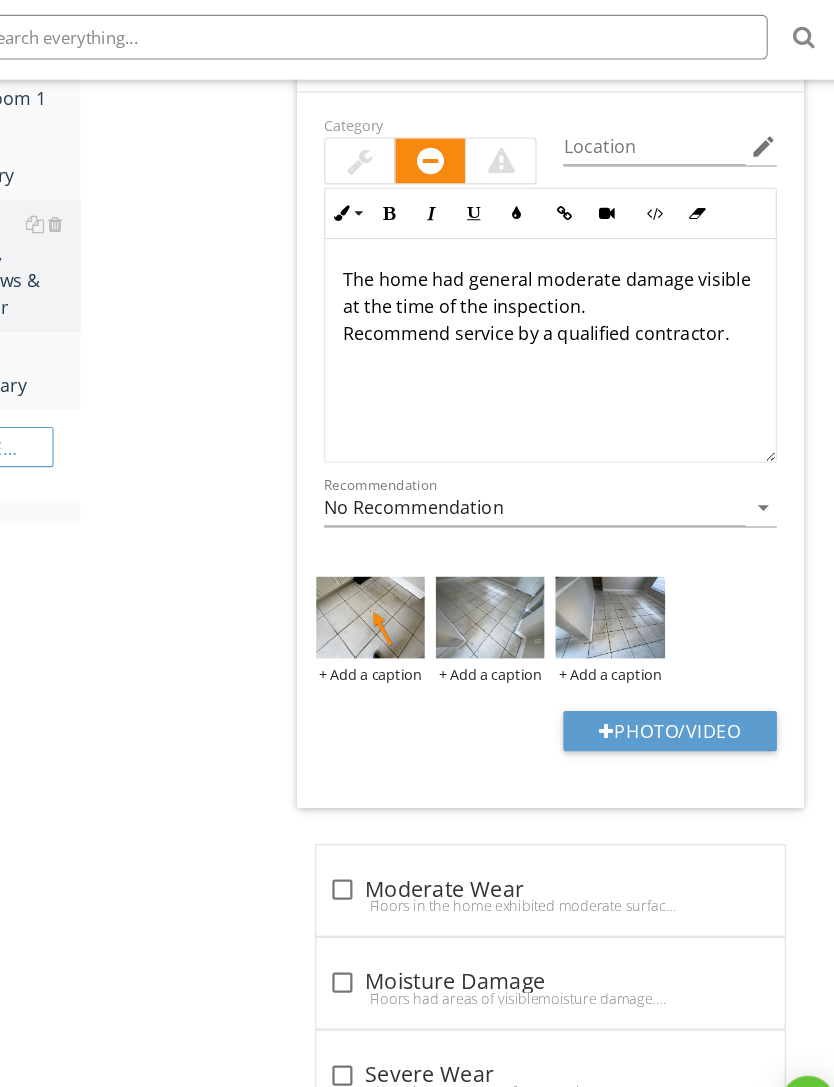 scroll, scrollTop: 1180, scrollLeft: 0, axis: vertical 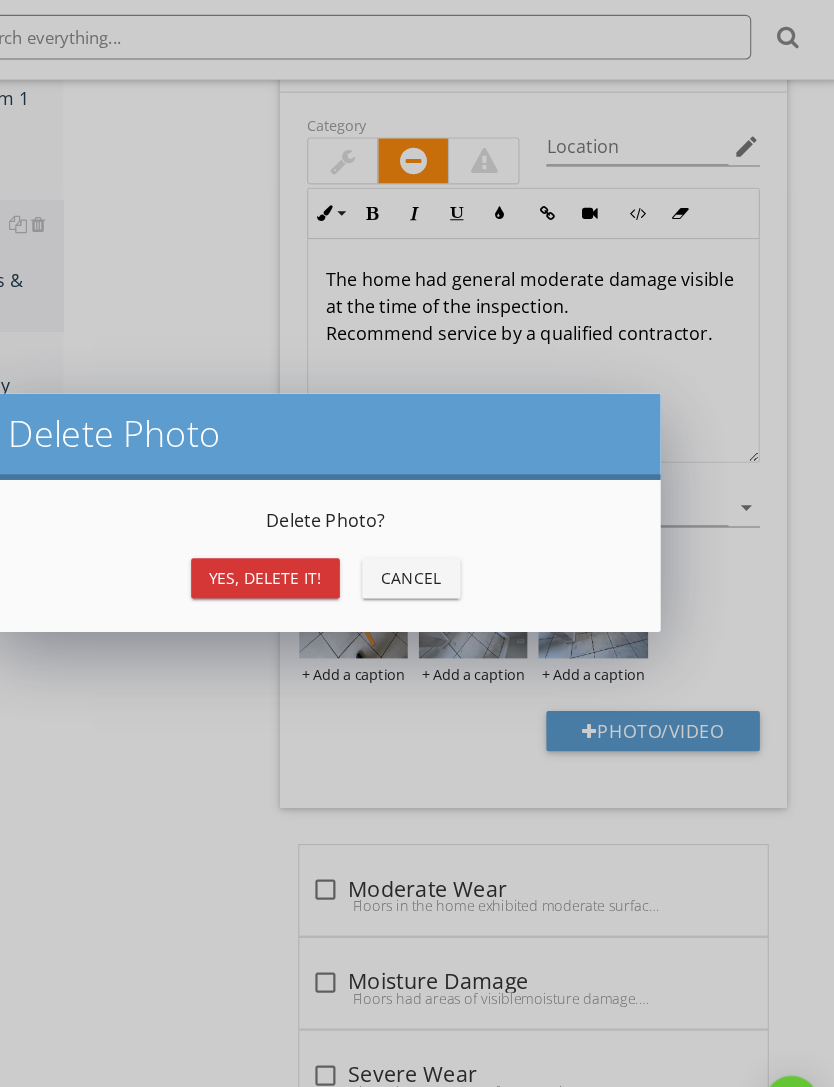 click on "Yes, Delete it!" at bounding box center [319, 574] 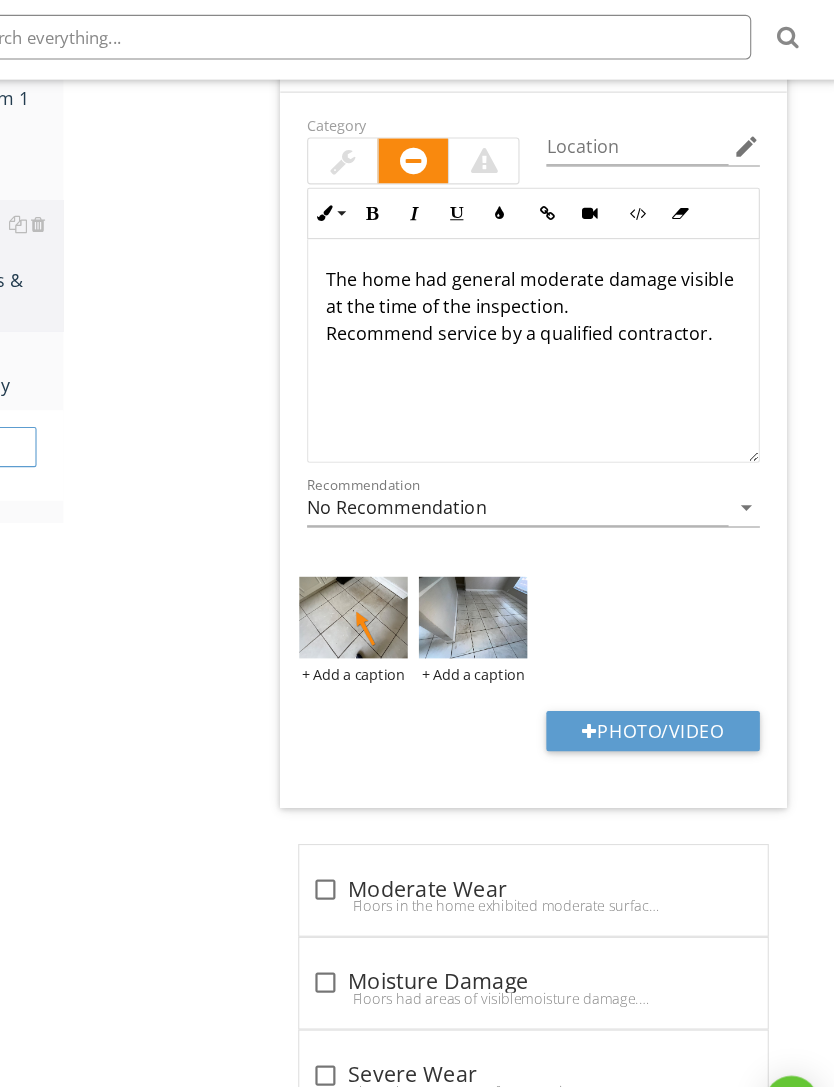 click at bounding box center [505, 609] 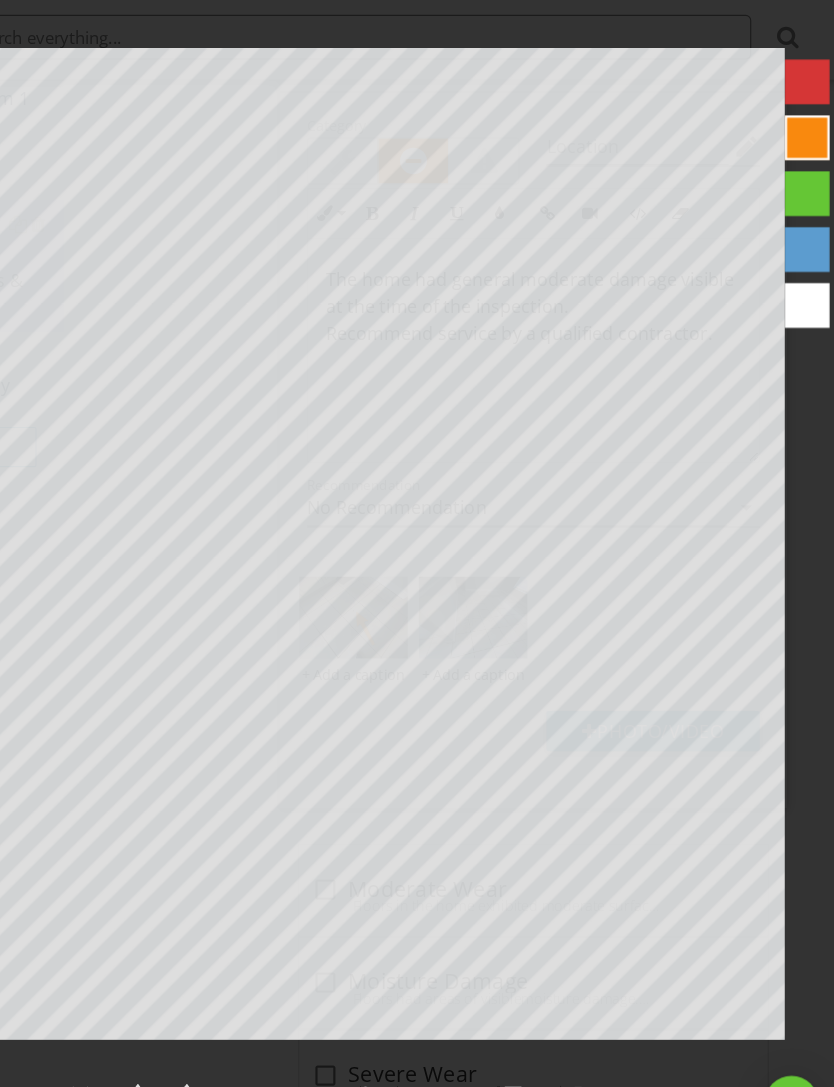 click at bounding box center [700, 1057] 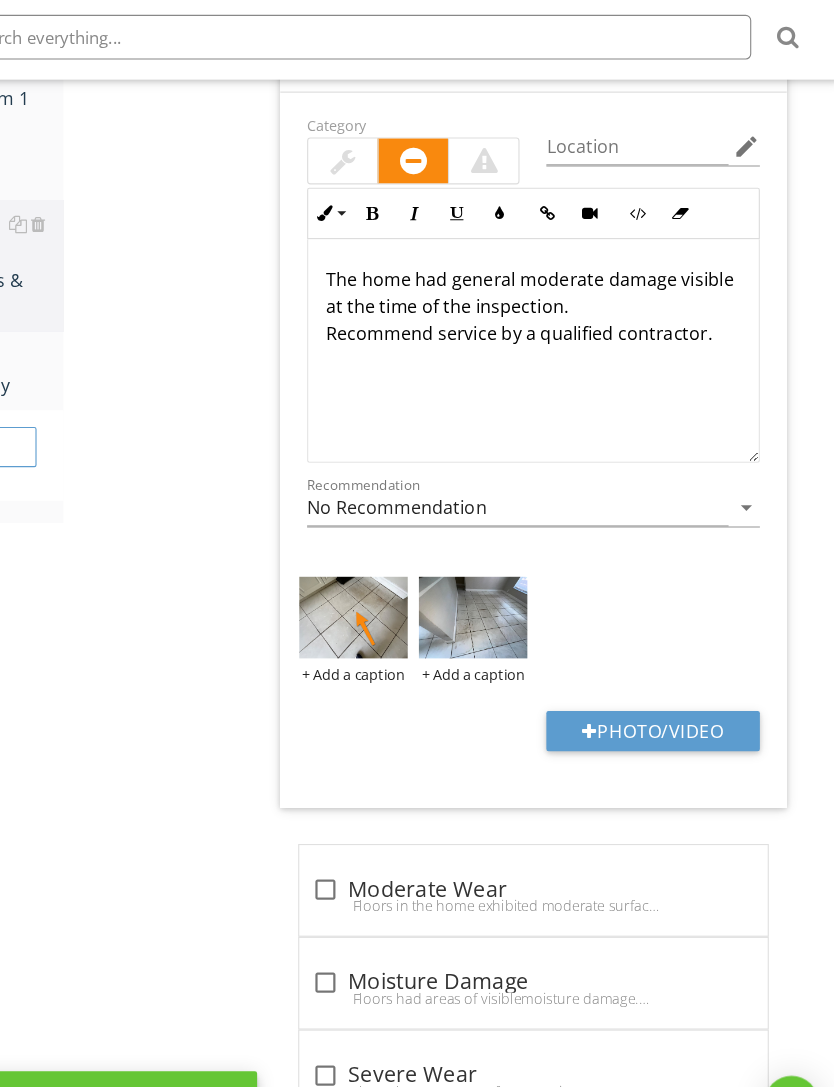 click at bounding box center [0, 0] 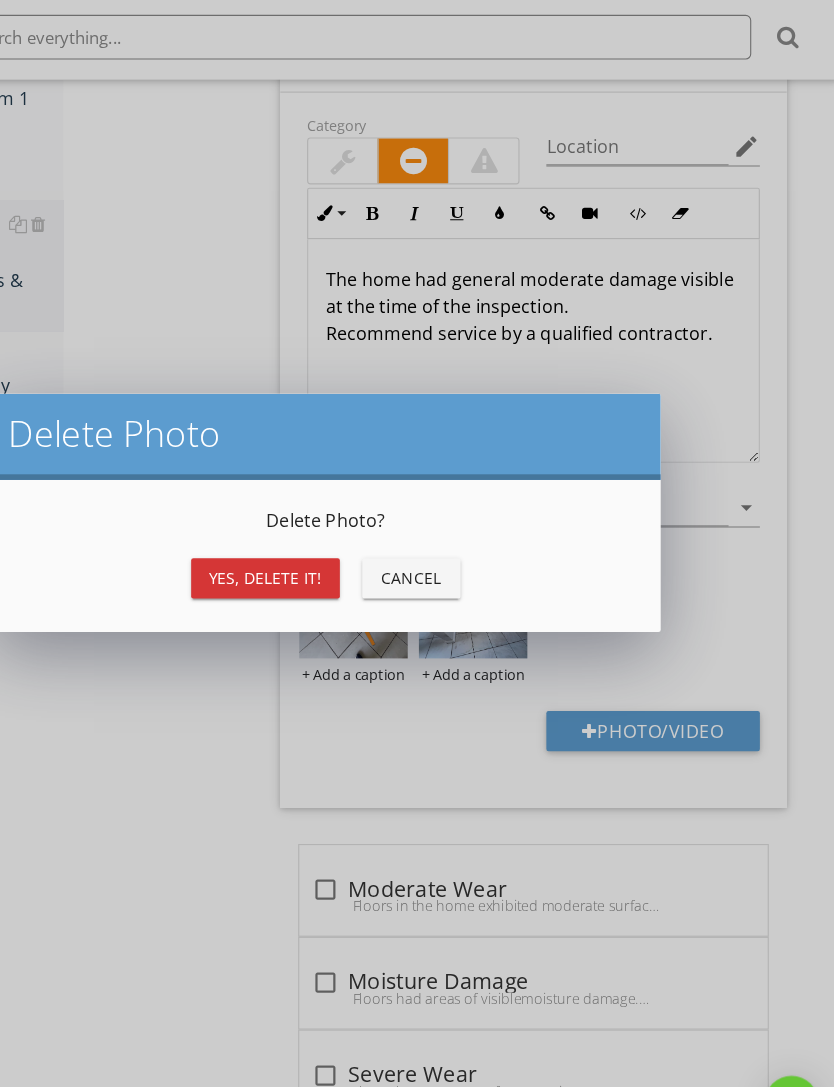 click on "Yes, Delete it!" at bounding box center (319, 573) 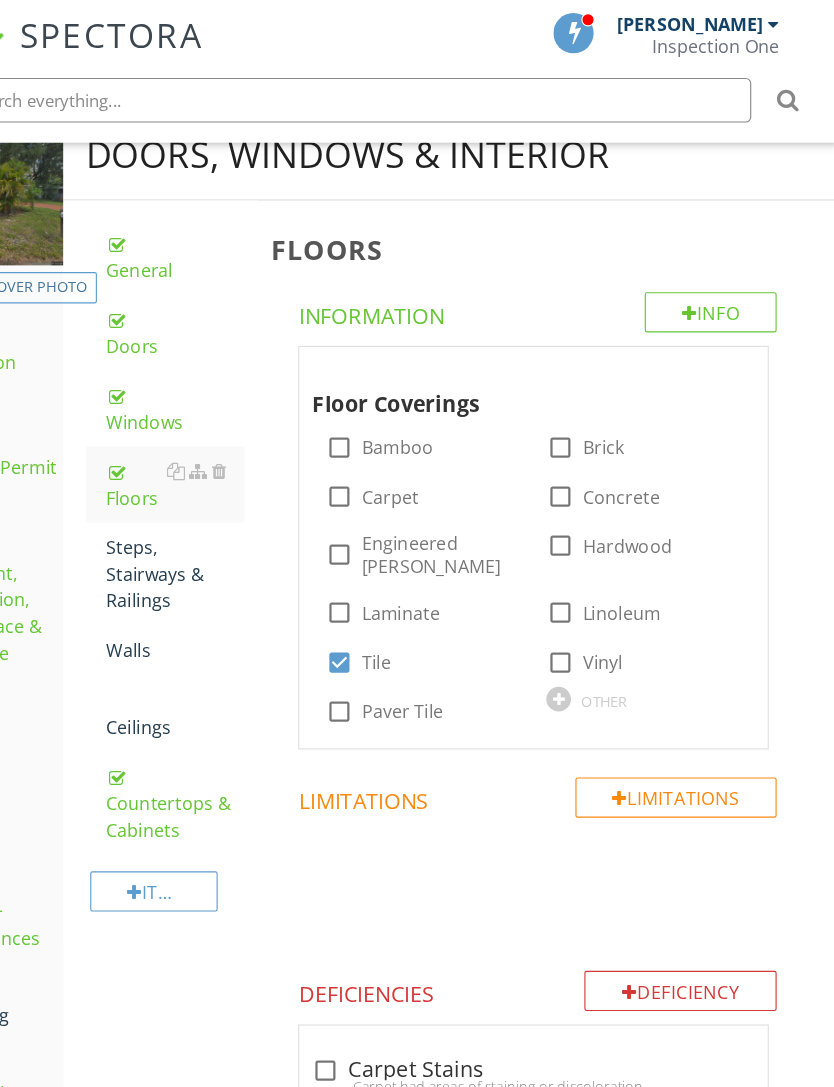 scroll, scrollTop: 130, scrollLeft: 0, axis: vertical 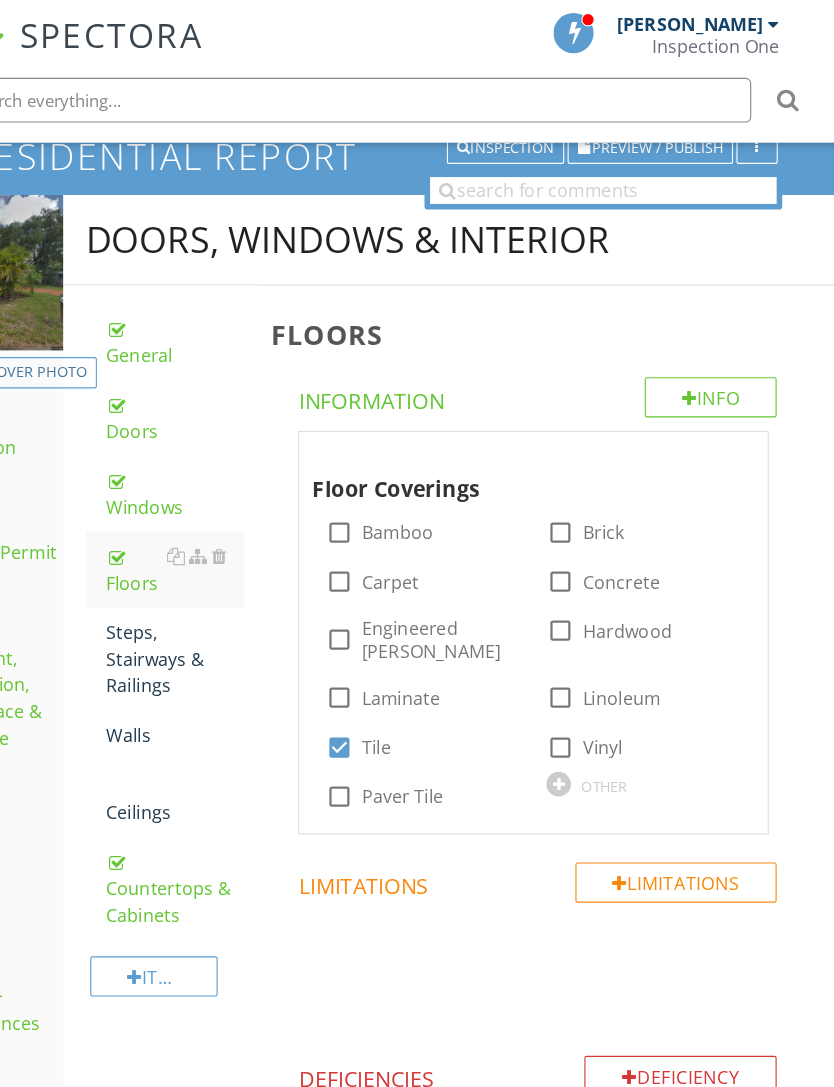 click on "Steps, Stairways & Railings" at bounding box center [239, 590] 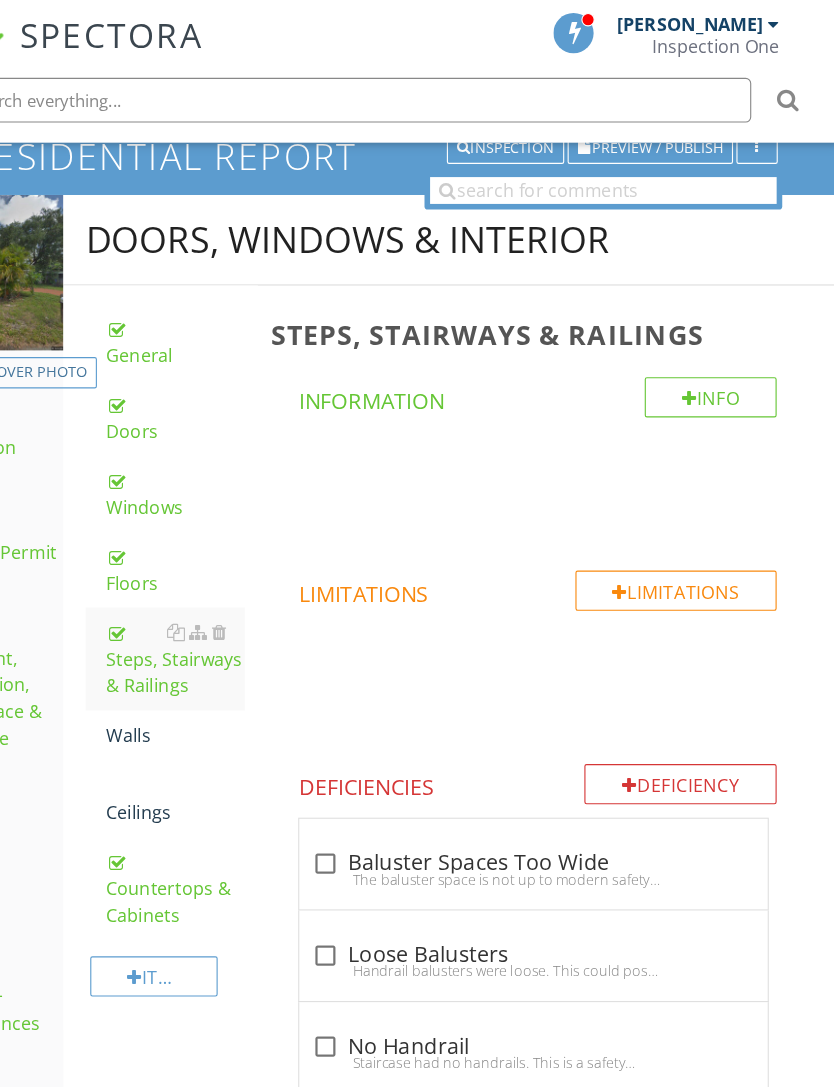 click at bounding box center (278, 566) 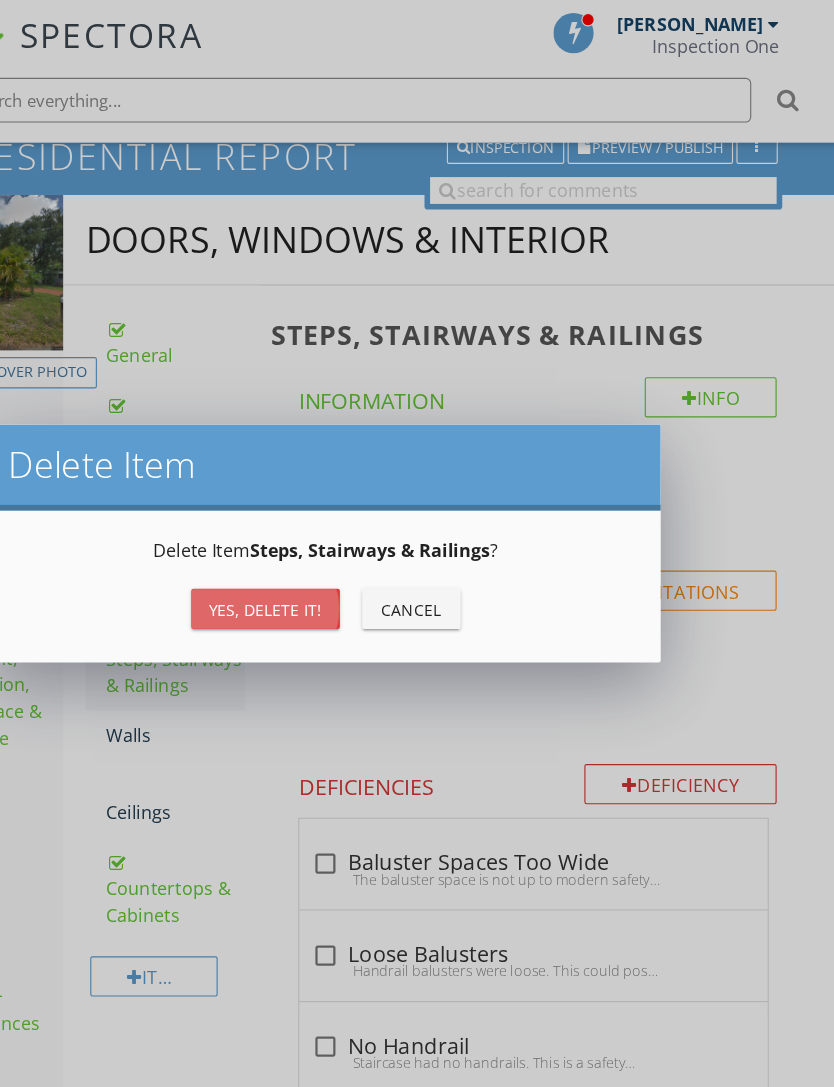 click on "Yes, Delete it!" at bounding box center [319, 545] 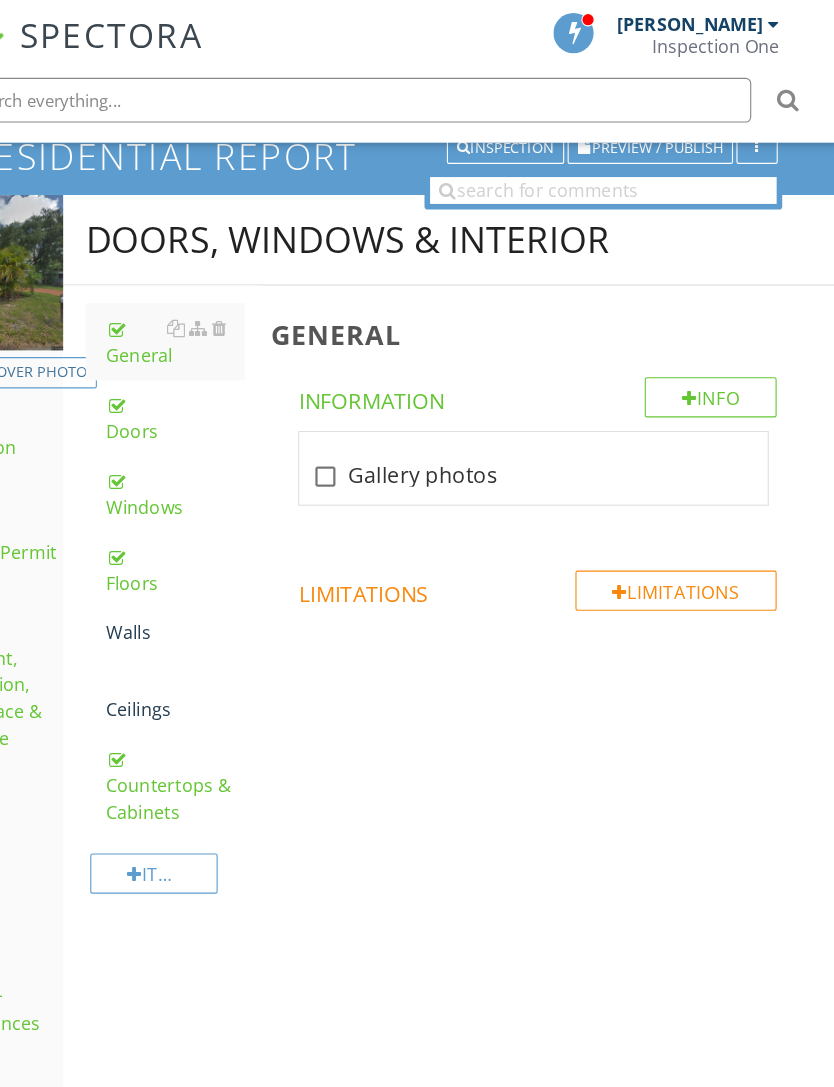 click on "Walls" at bounding box center (239, 566) 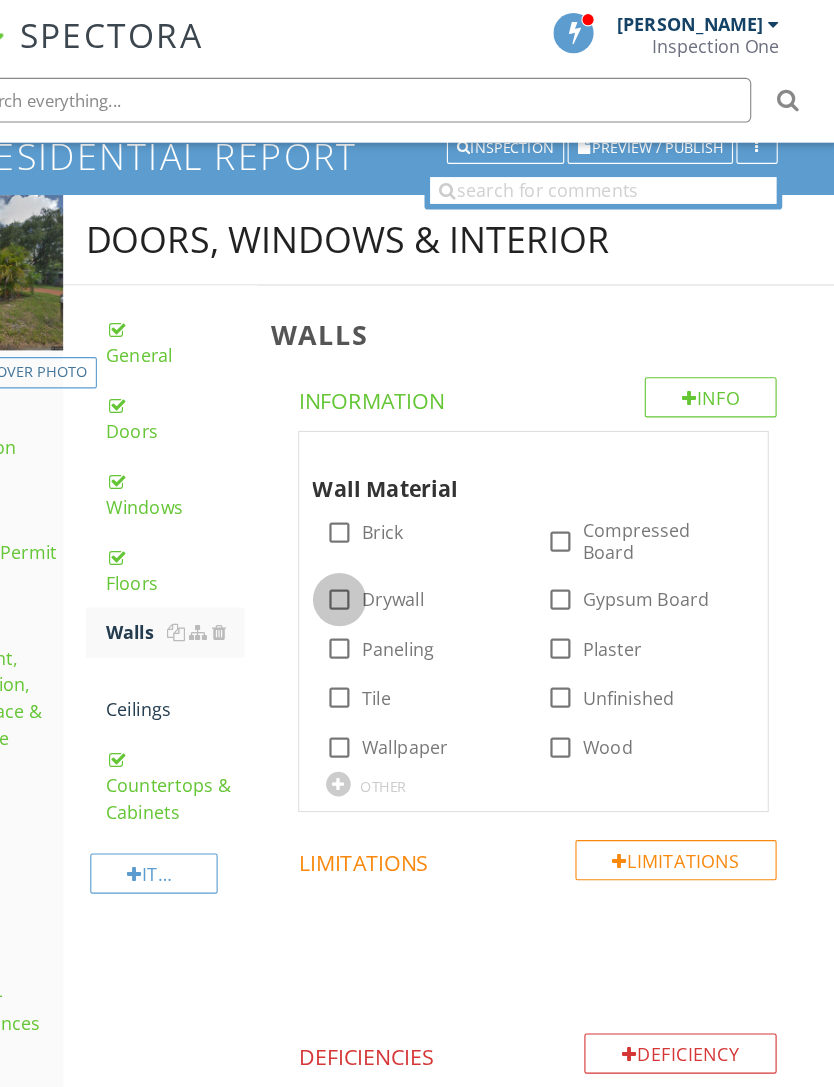 click at bounding box center (386, 537) 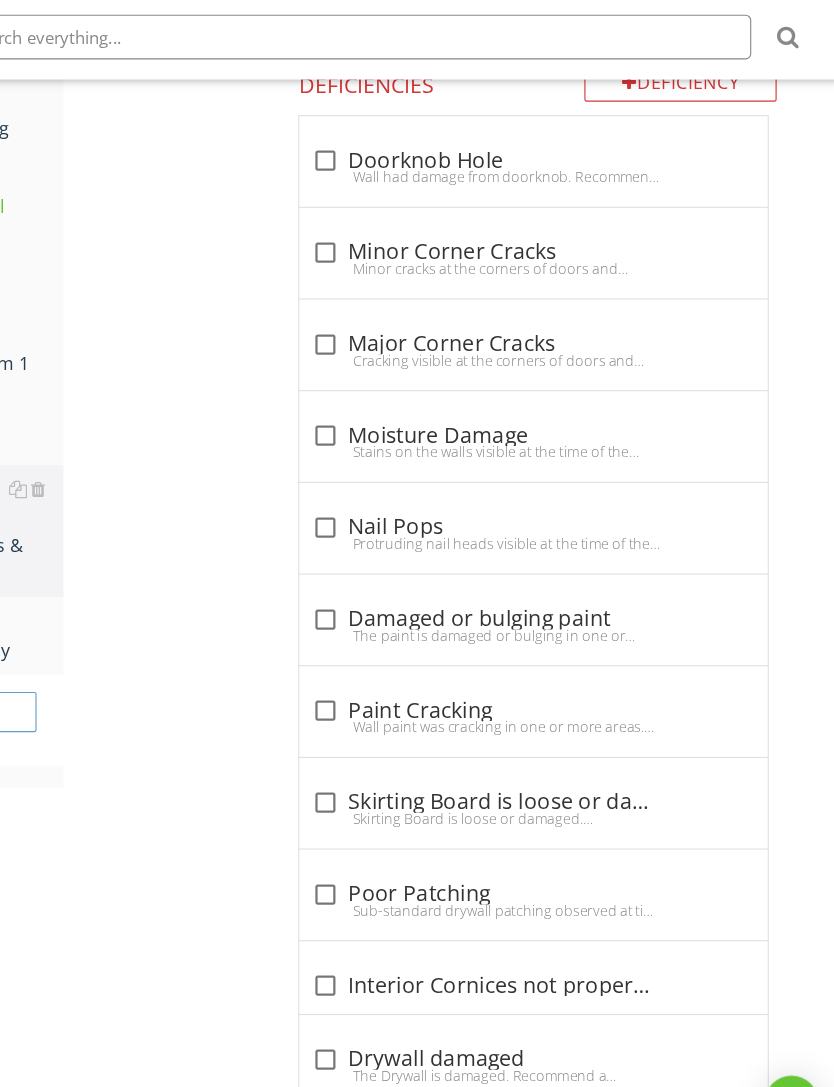 scroll, scrollTop: 949, scrollLeft: 0, axis: vertical 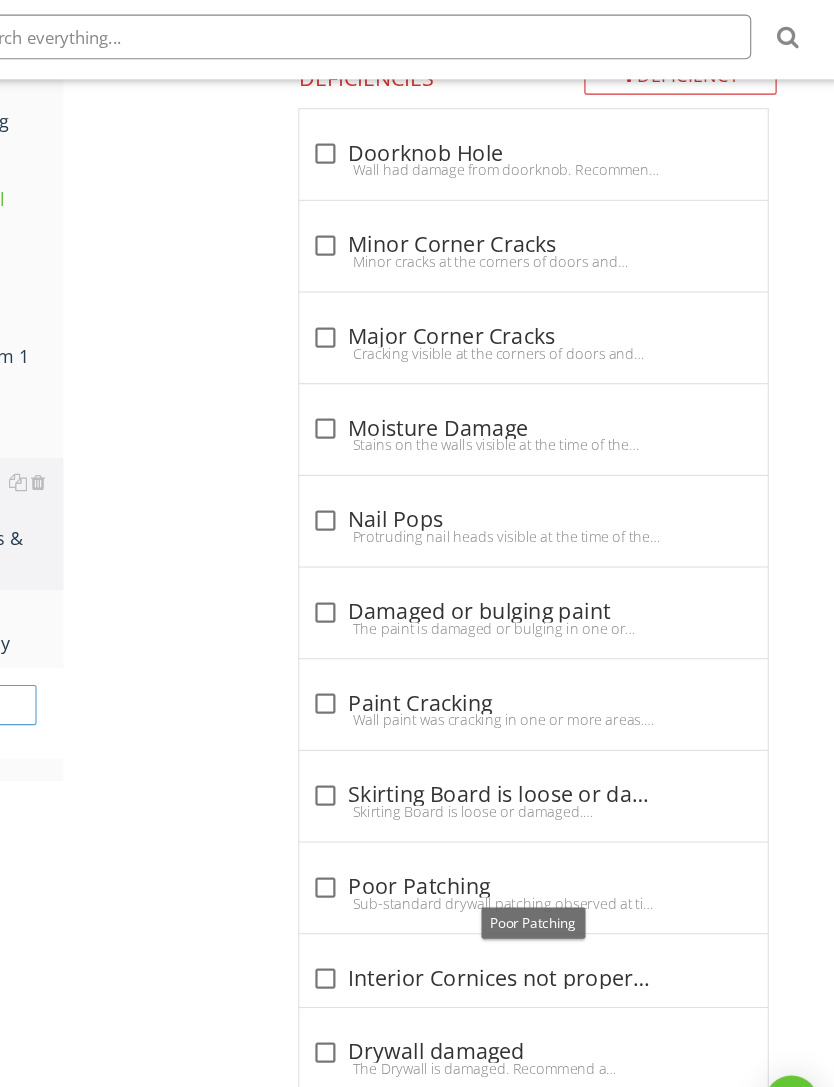 click at bounding box center (374, 851) 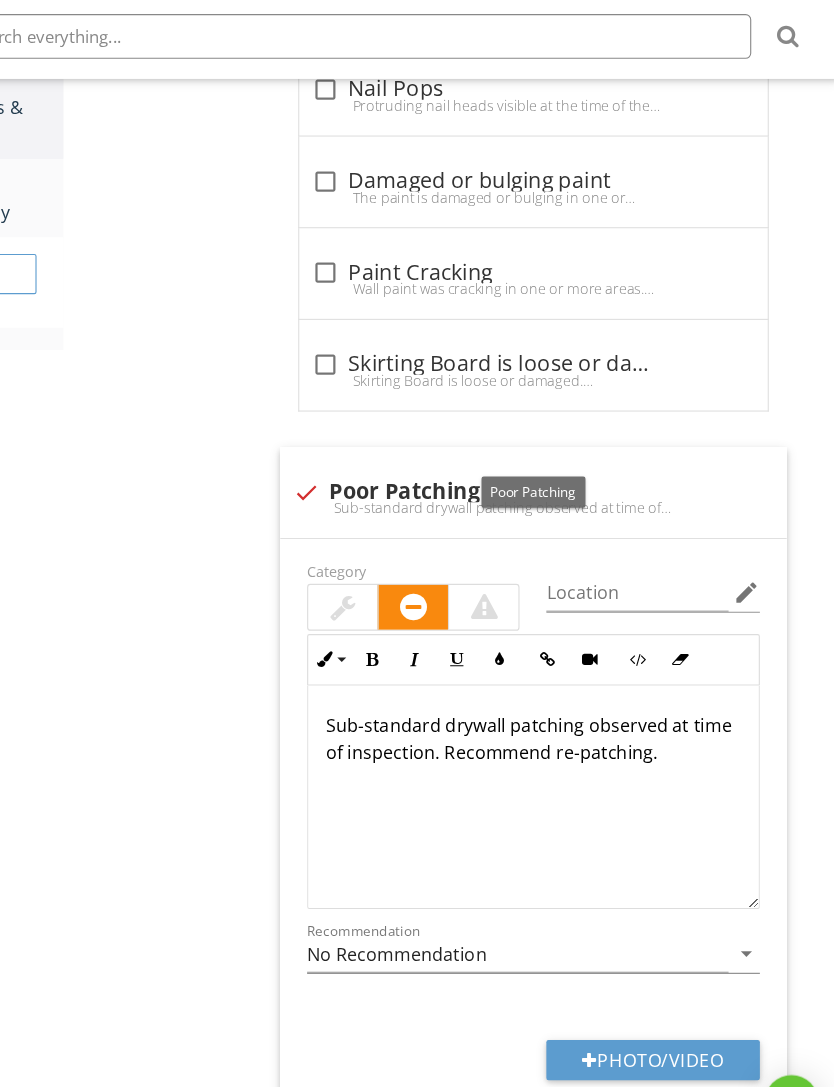 scroll, scrollTop: 1335, scrollLeft: 0, axis: vertical 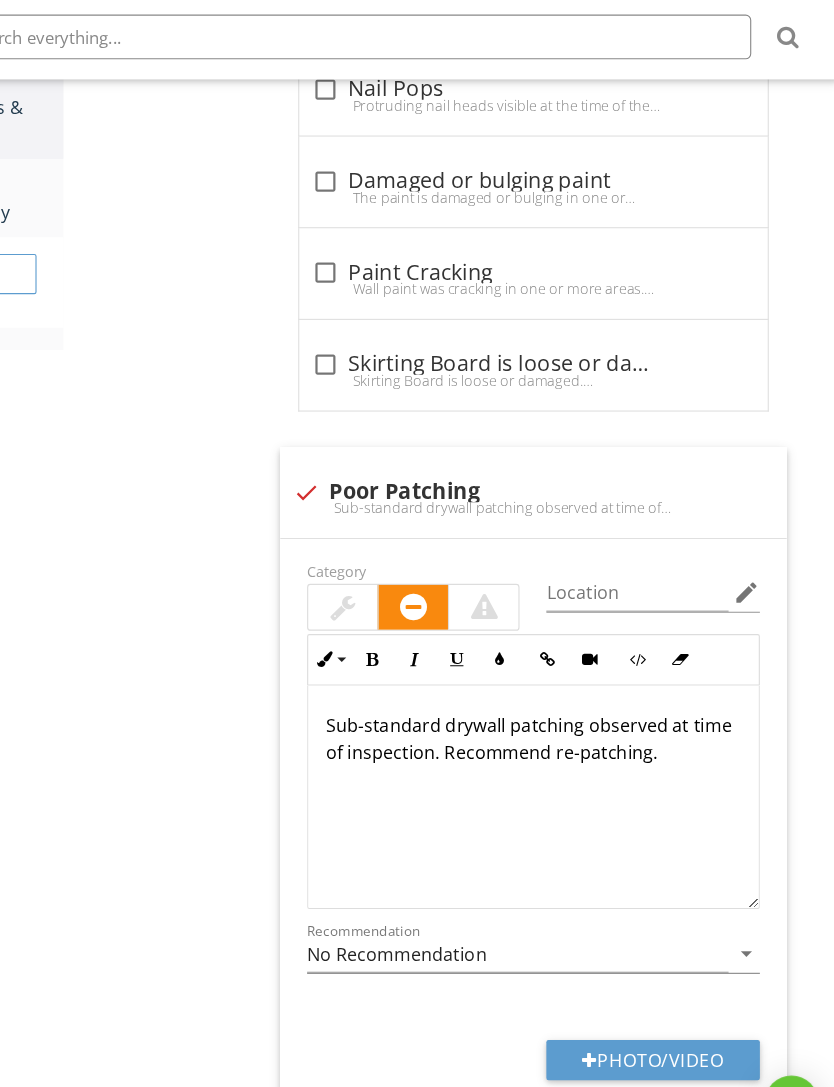 click on "Photo/Video" at bounding box center [666, 1005] 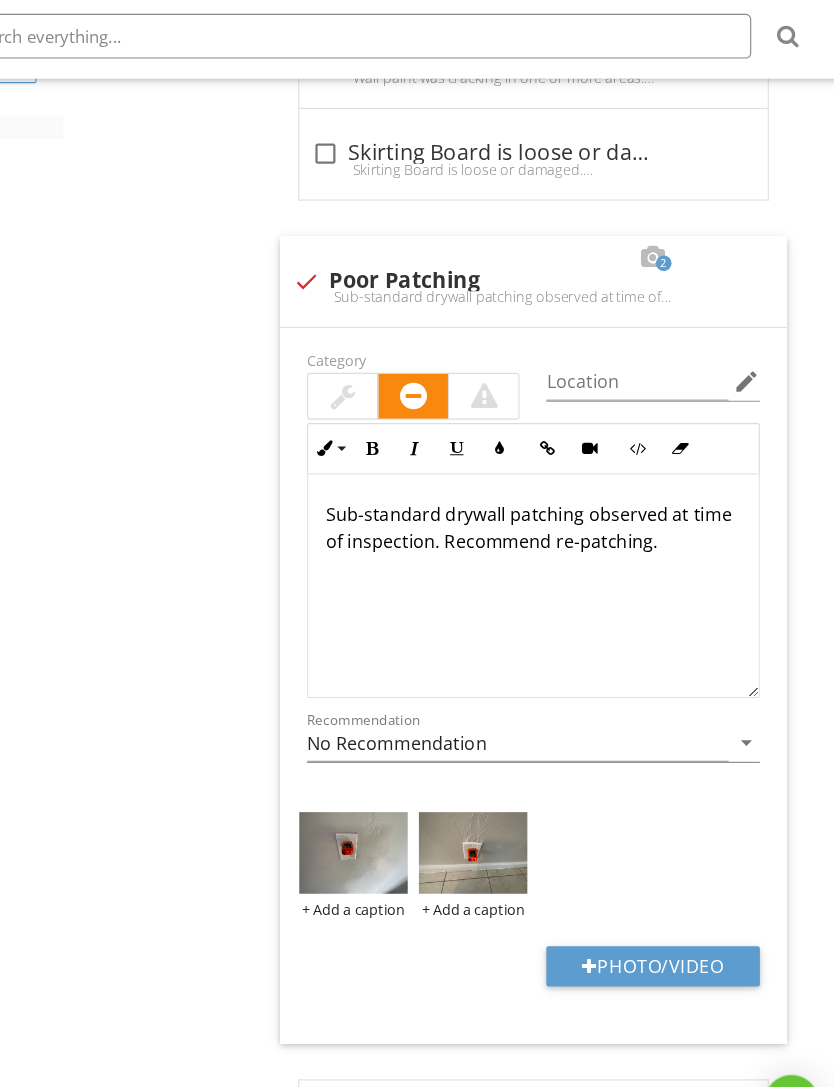 scroll, scrollTop: 1528, scrollLeft: 0, axis: vertical 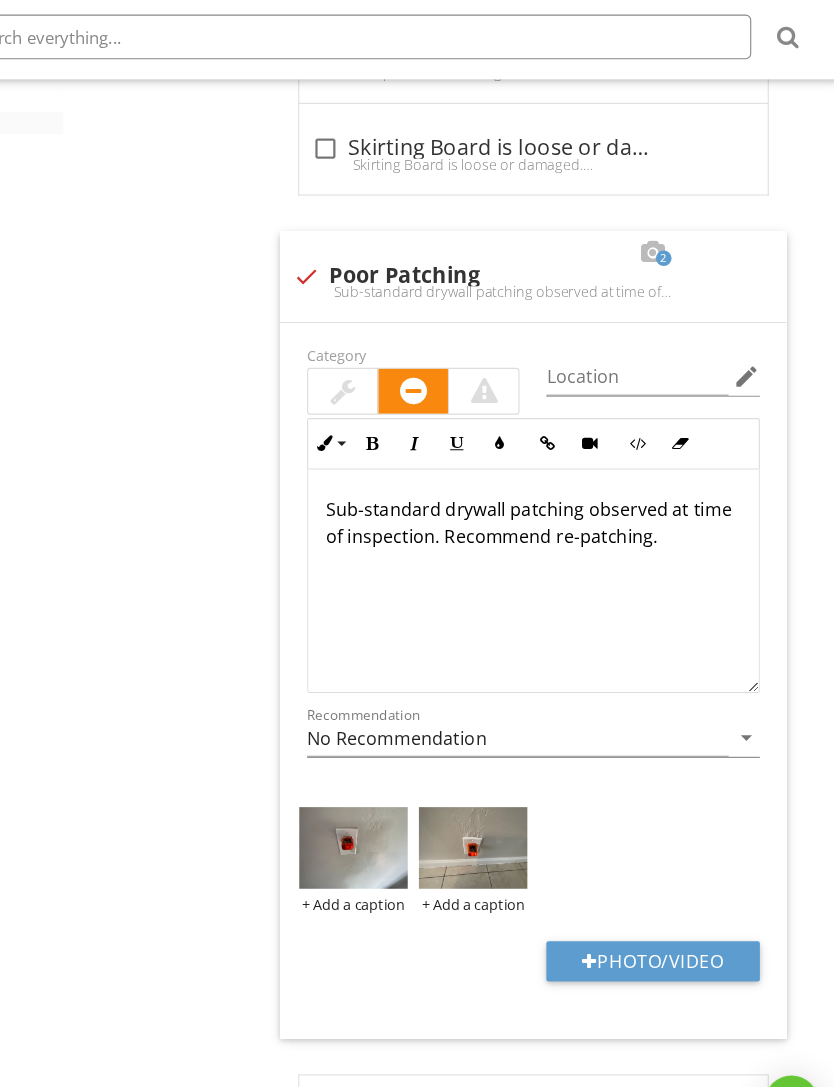 click at bounding box center [398, 815] 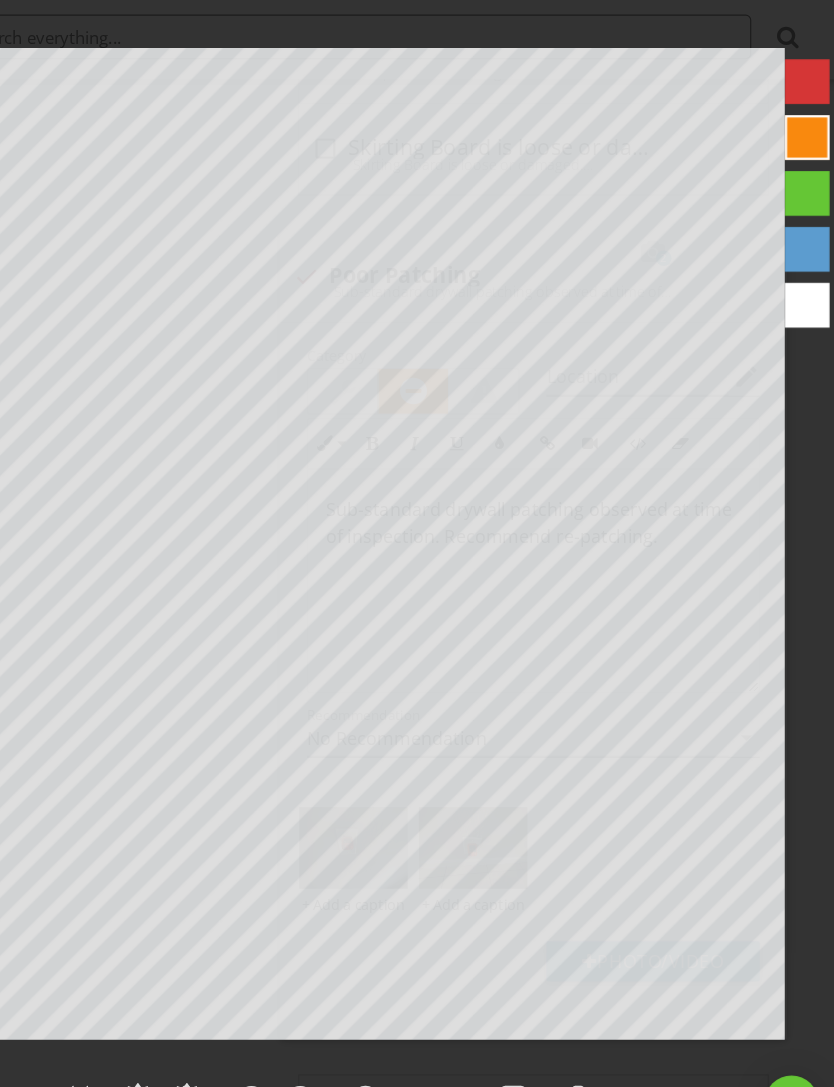 click at bounding box center (700, 1057) 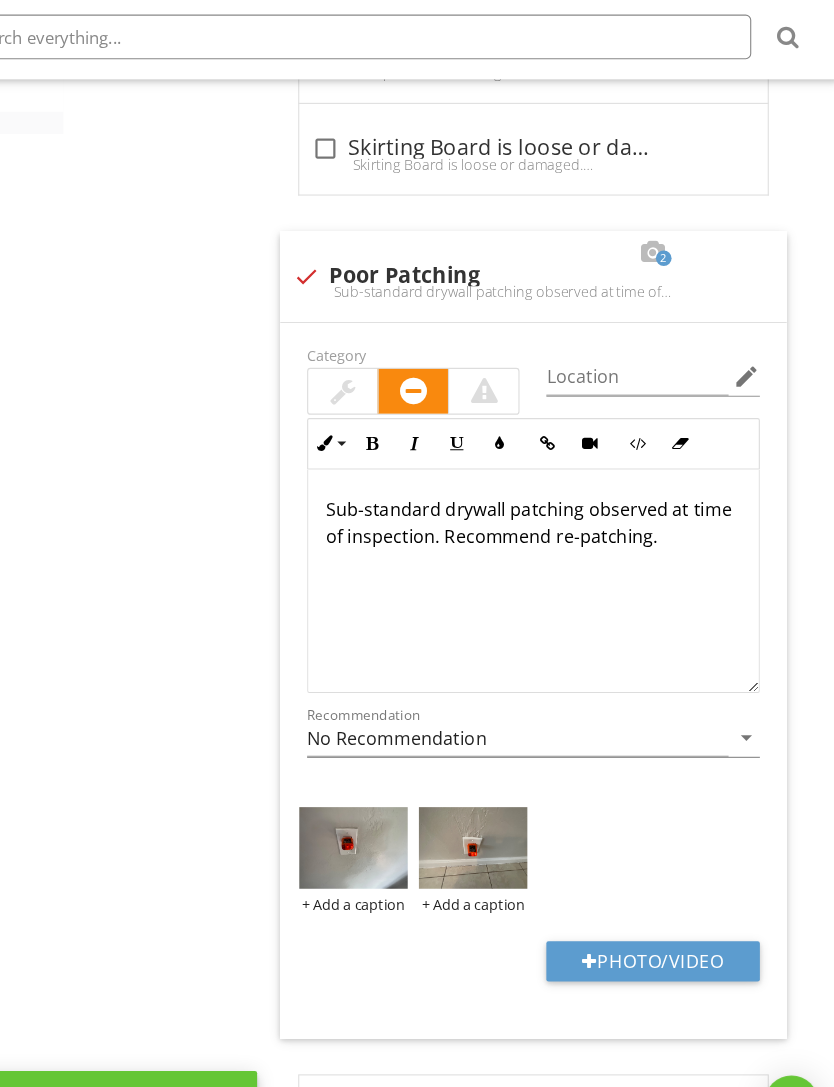 click at bounding box center (505, 815) 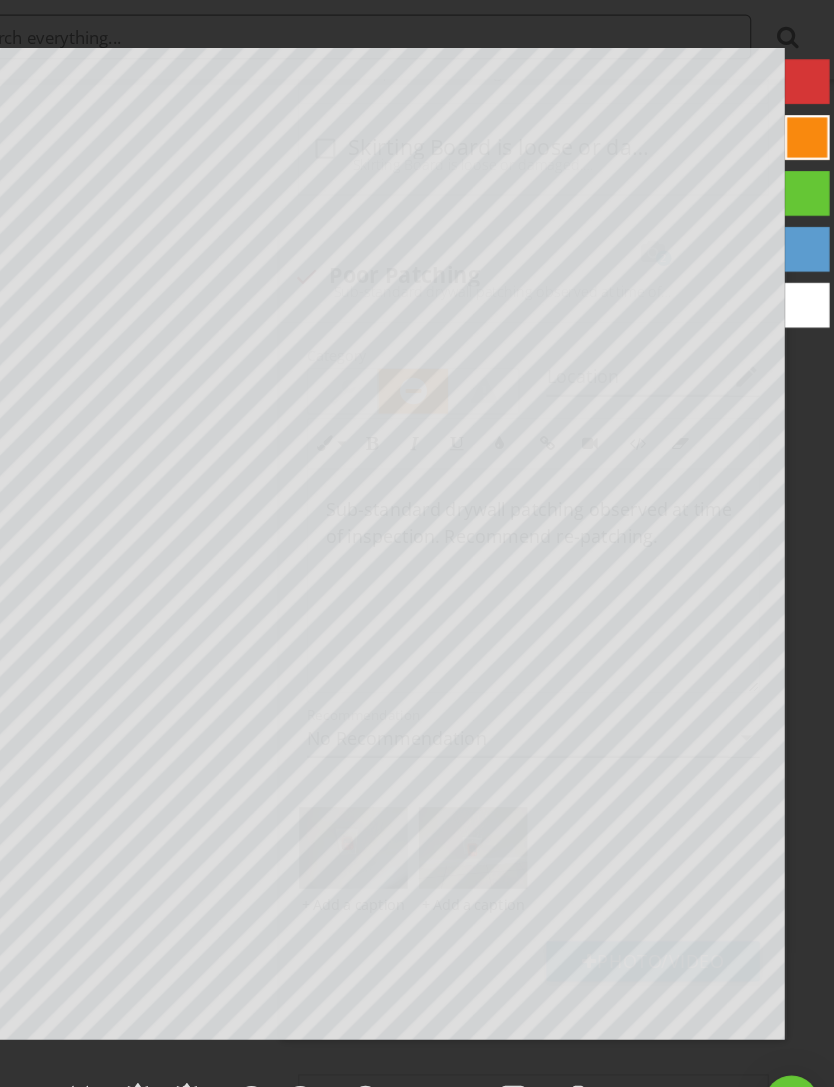 click at bounding box center [700, 1057] 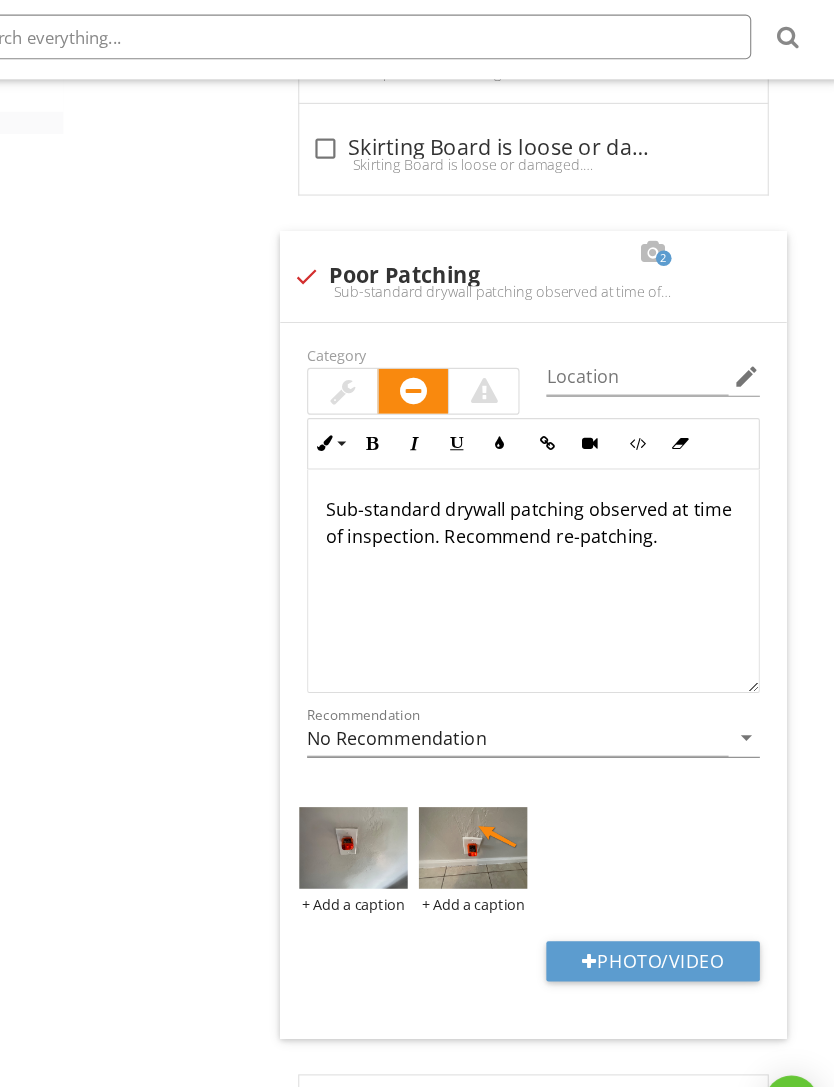 click at bounding box center (0, 0) 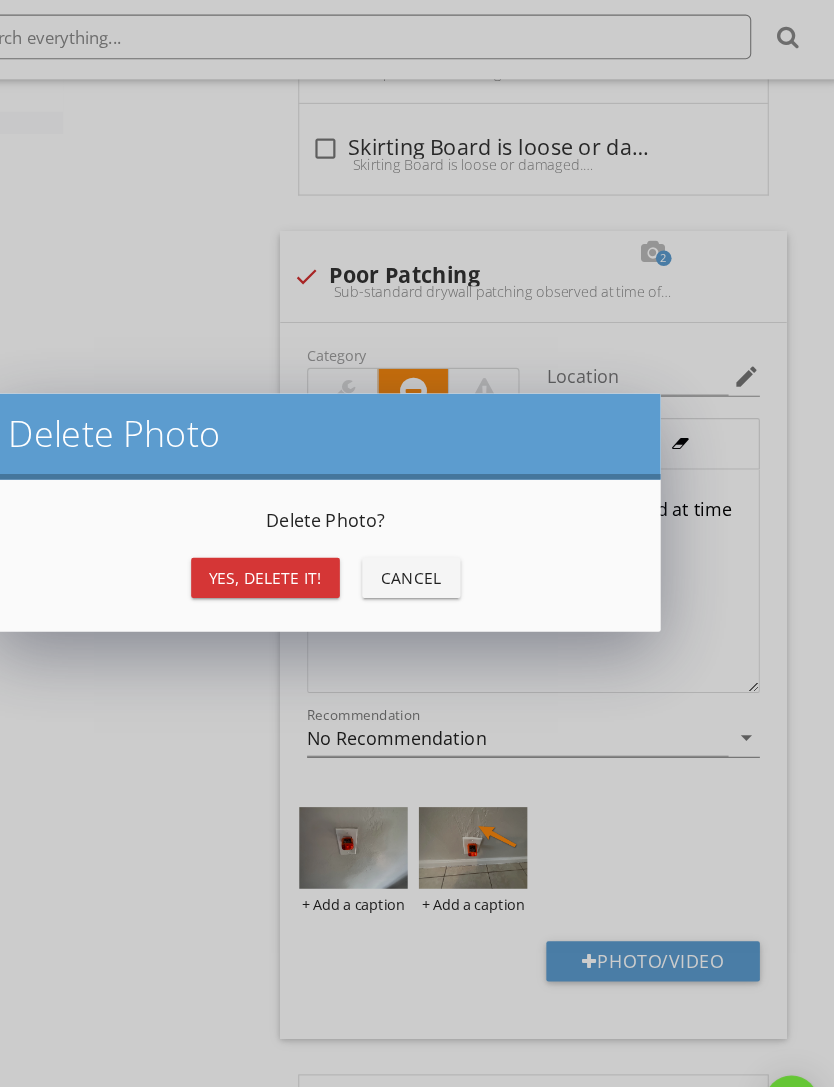 click on "Yes, Delete it!" at bounding box center [319, 573] 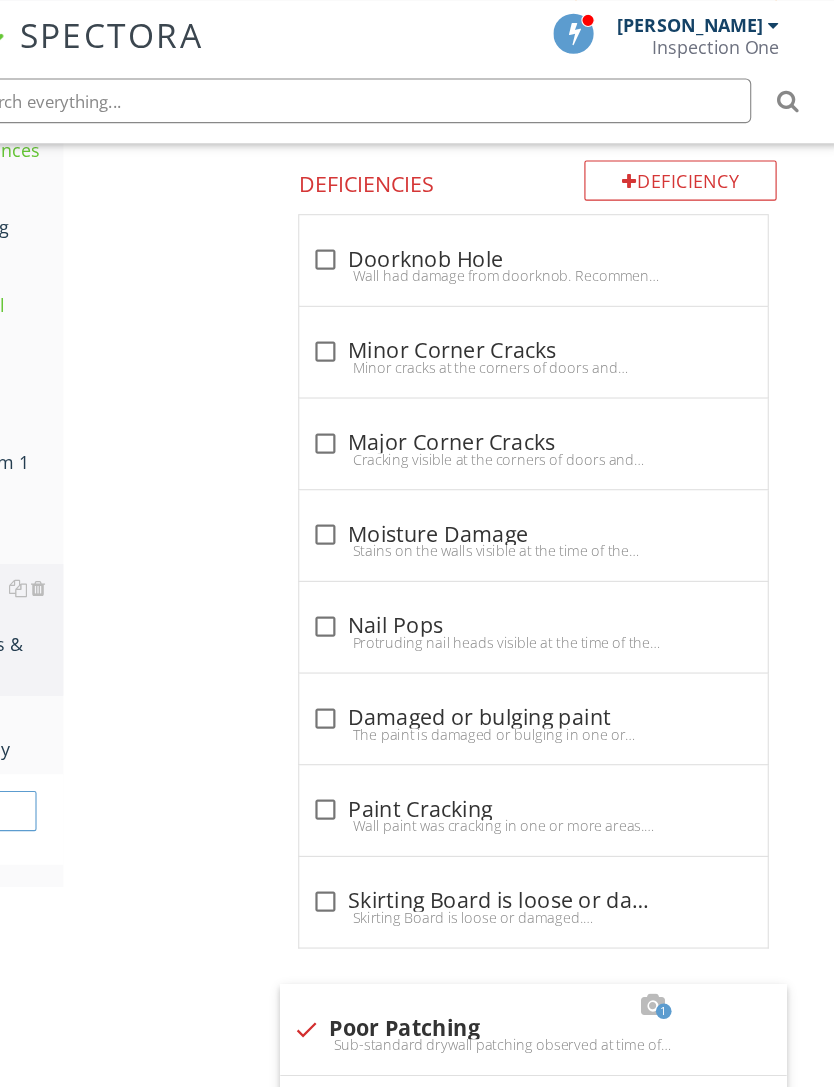 scroll, scrollTop: 892, scrollLeft: 0, axis: vertical 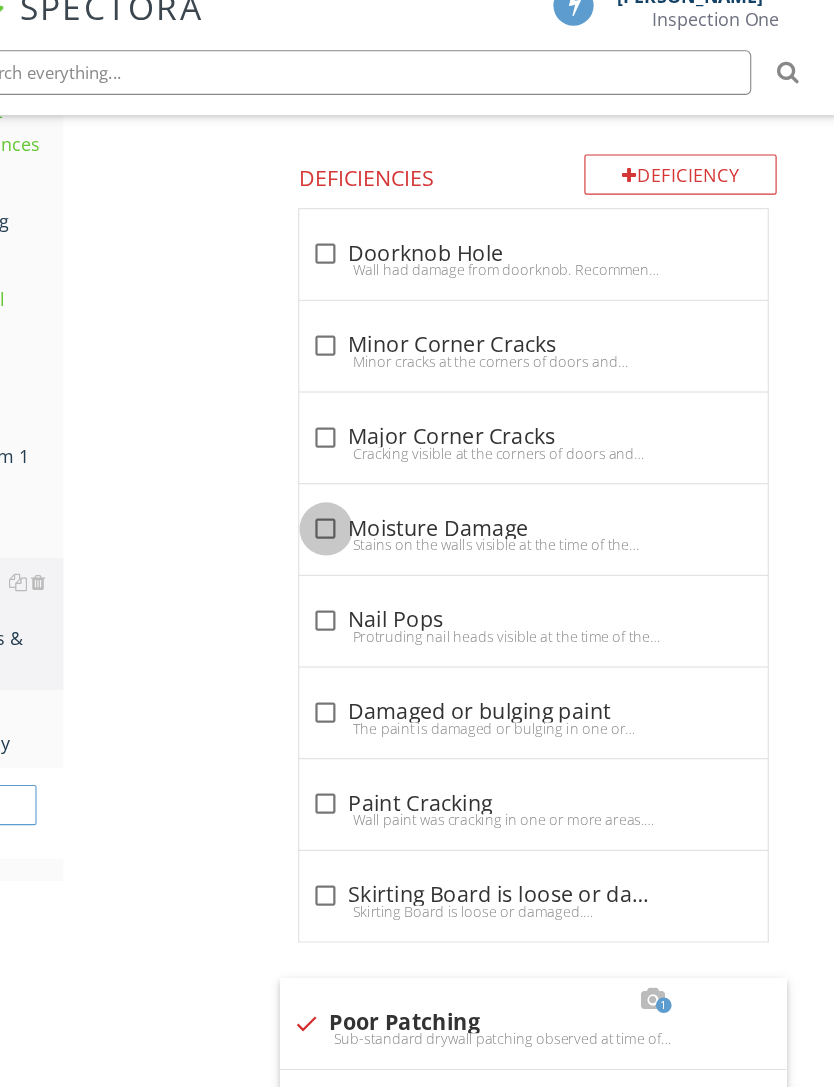 click at bounding box center [374, 498] 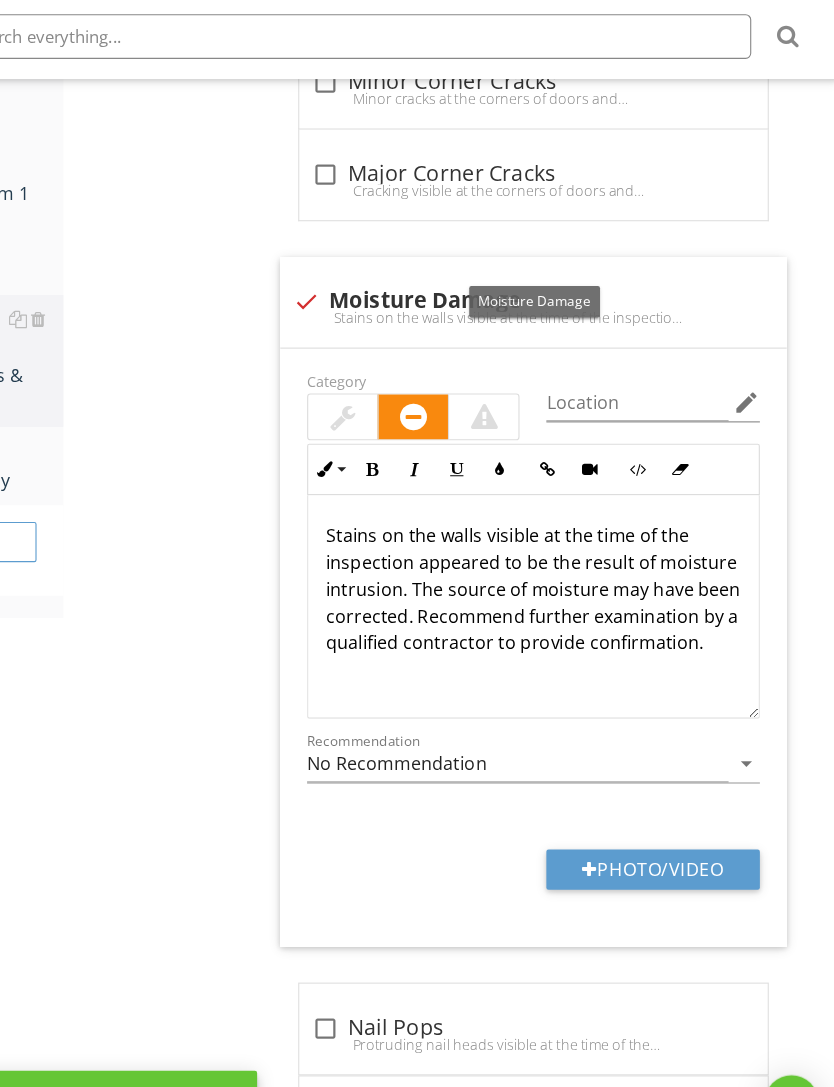 scroll, scrollTop: 1096, scrollLeft: 0, axis: vertical 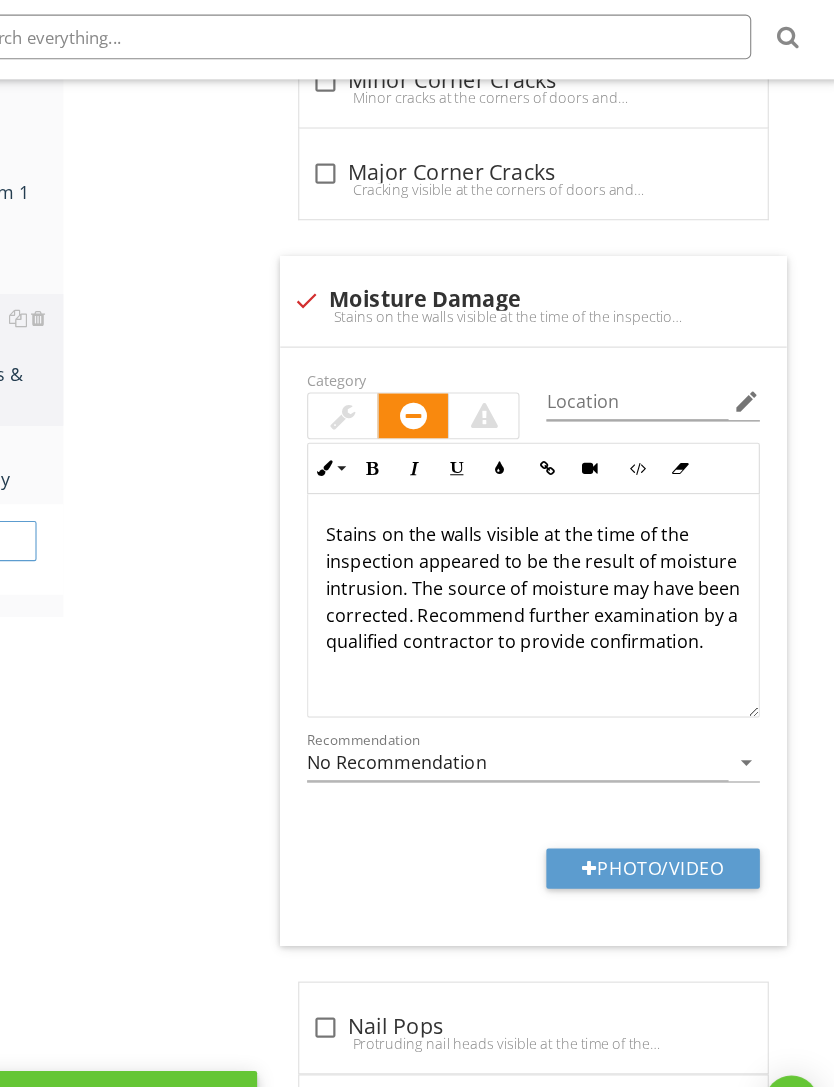 click on "Photo/Video" at bounding box center [666, 834] 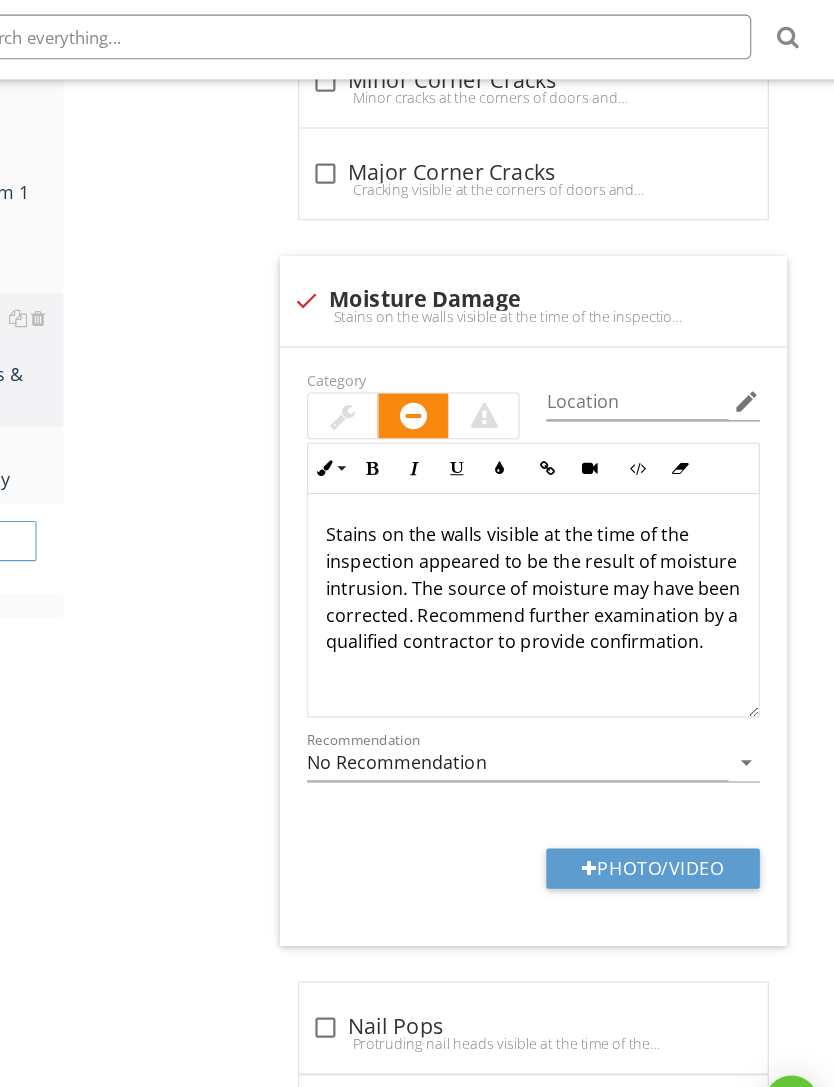 type on "C:\fakepath\IMG_0341.jpeg" 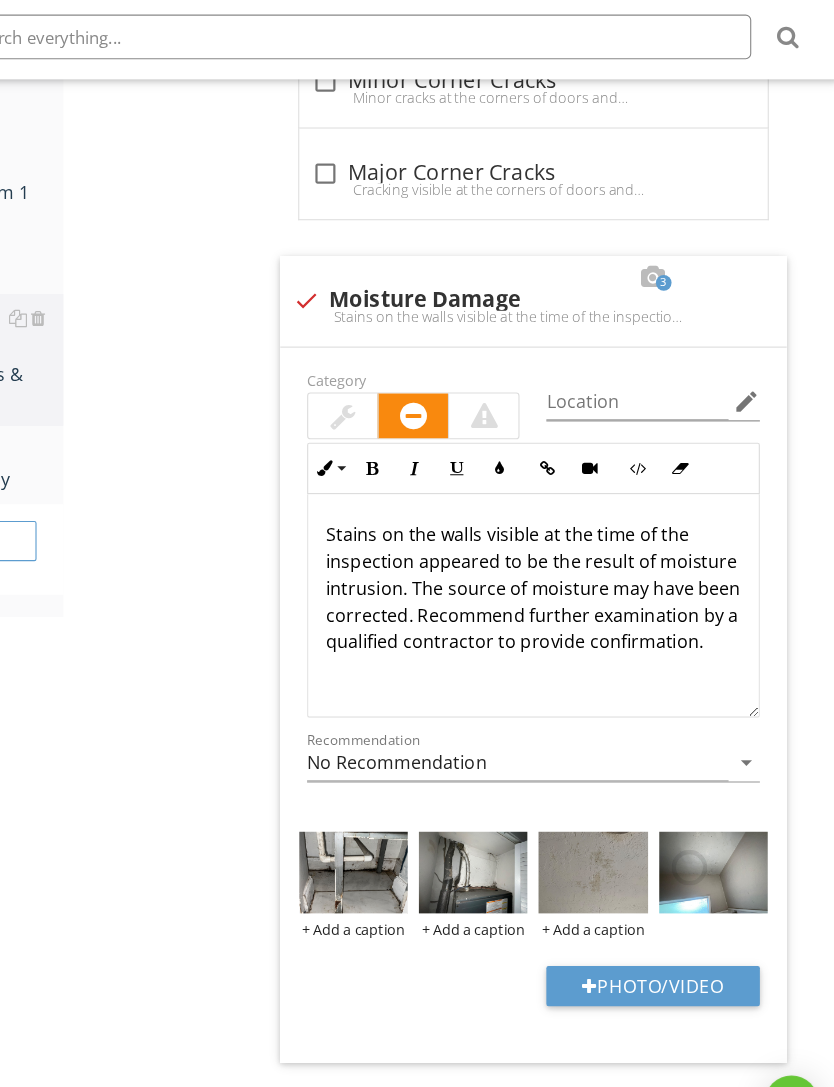 click at bounding box center (398, 837) 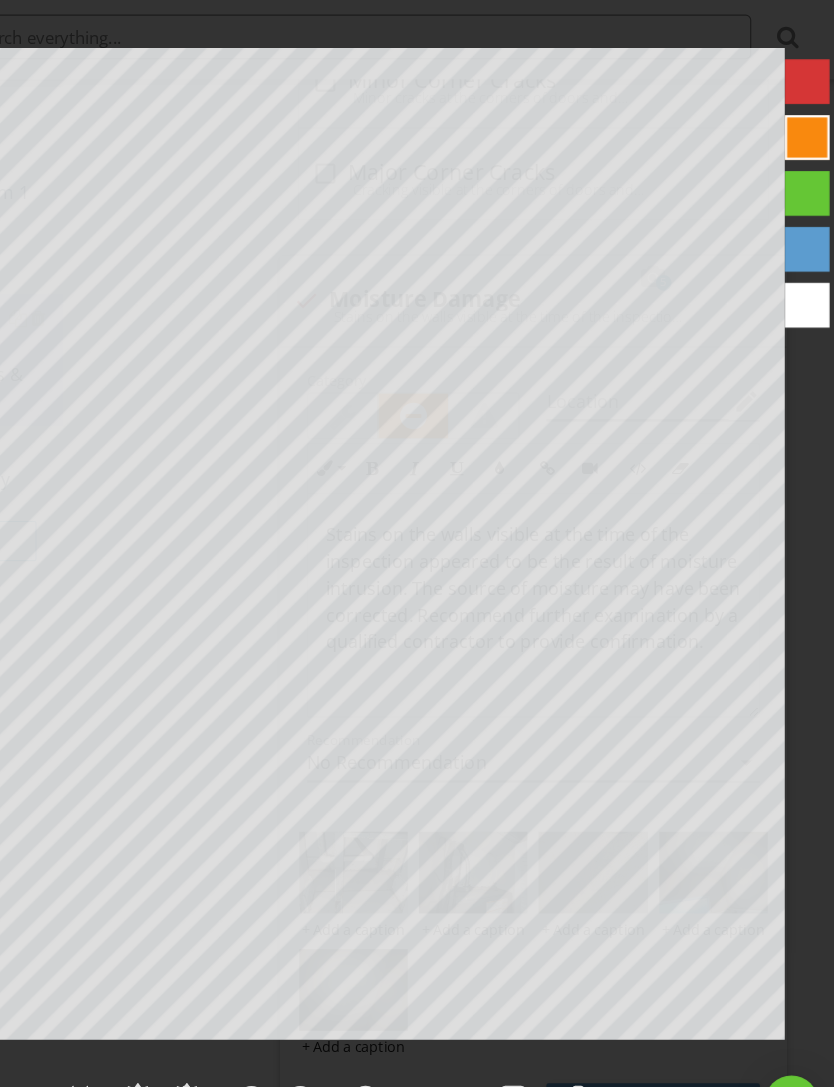 click at bounding box center [700, 1057] 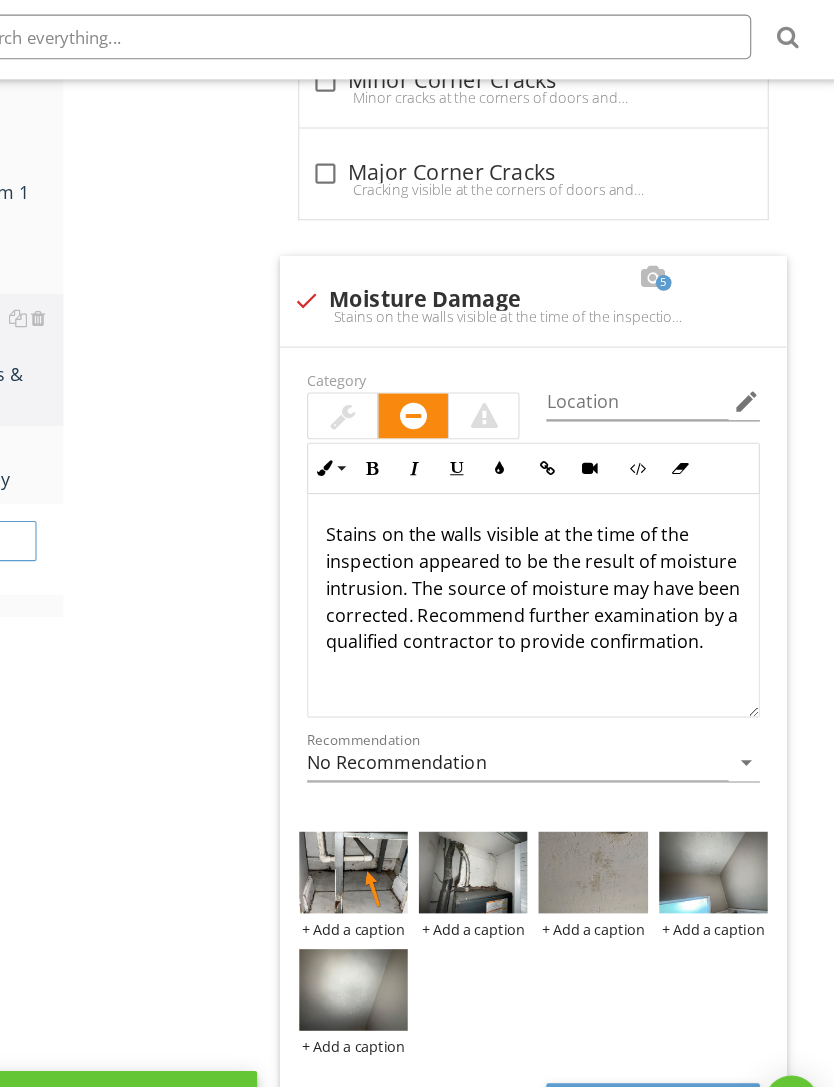 click at bounding box center (505, 837) 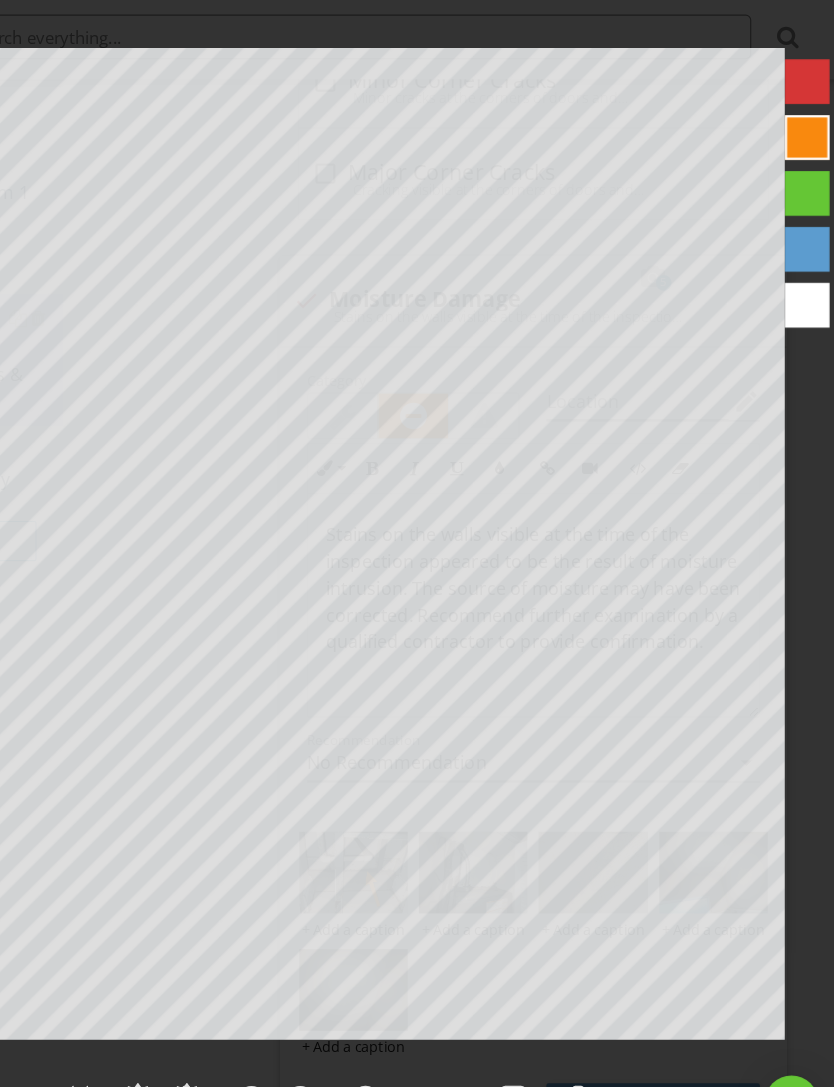 click at bounding box center (700, 1057) 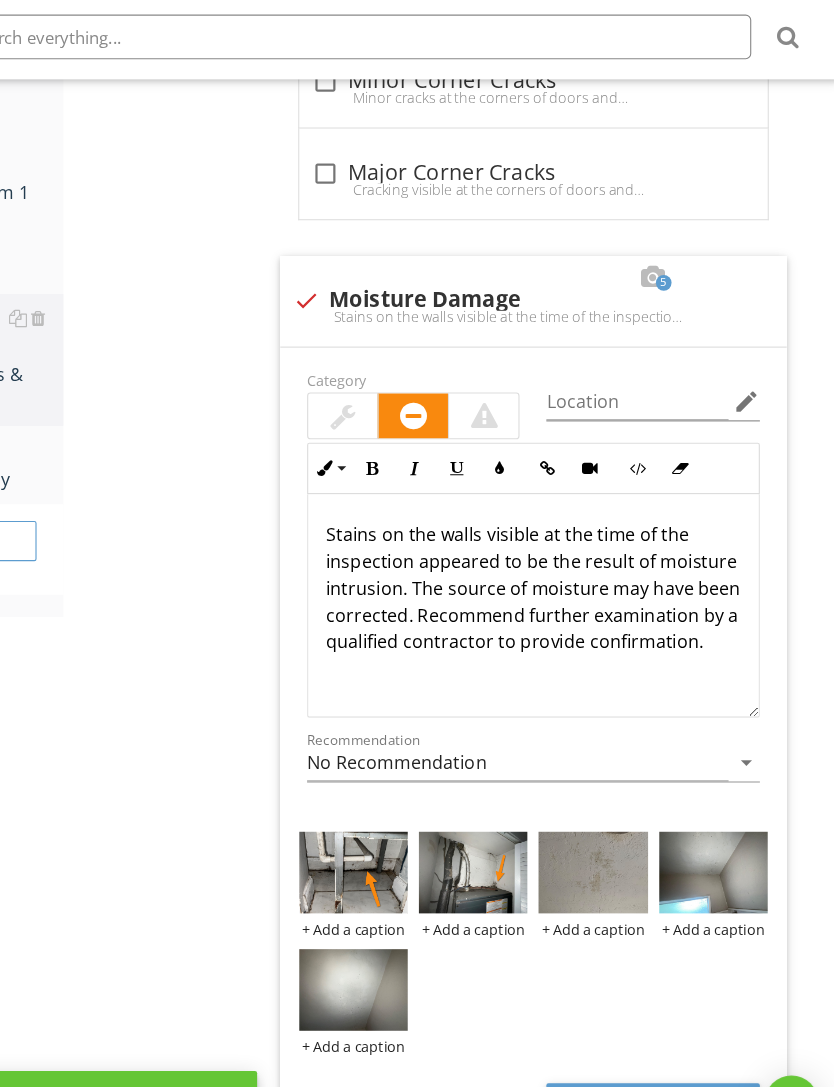 click at bounding box center (612, 837) 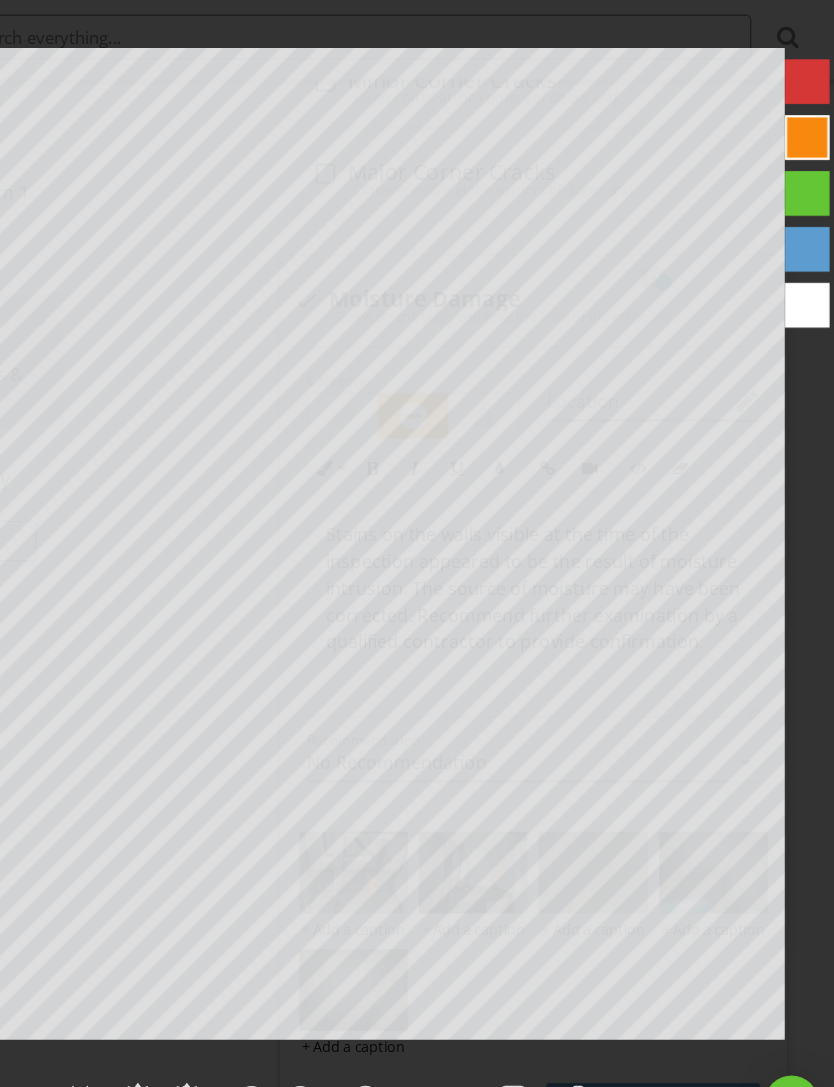 click at bounding box center (700, 1057) 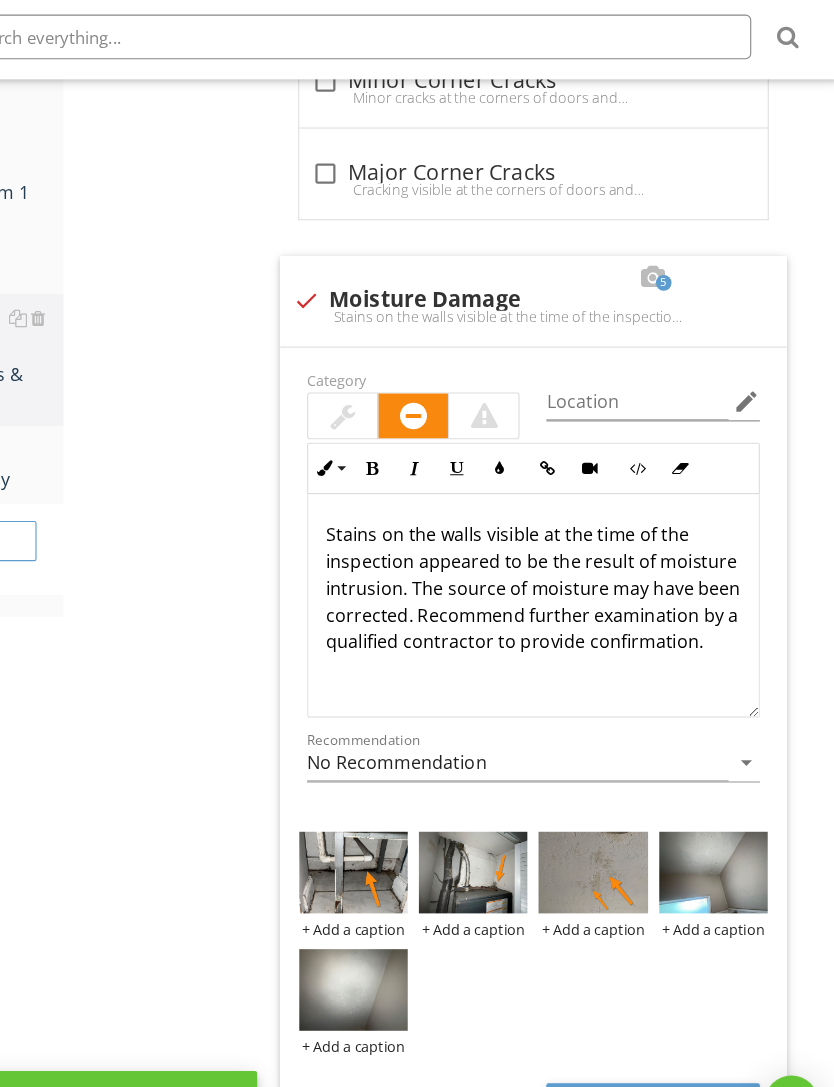 click at bounding box center [720, 837] 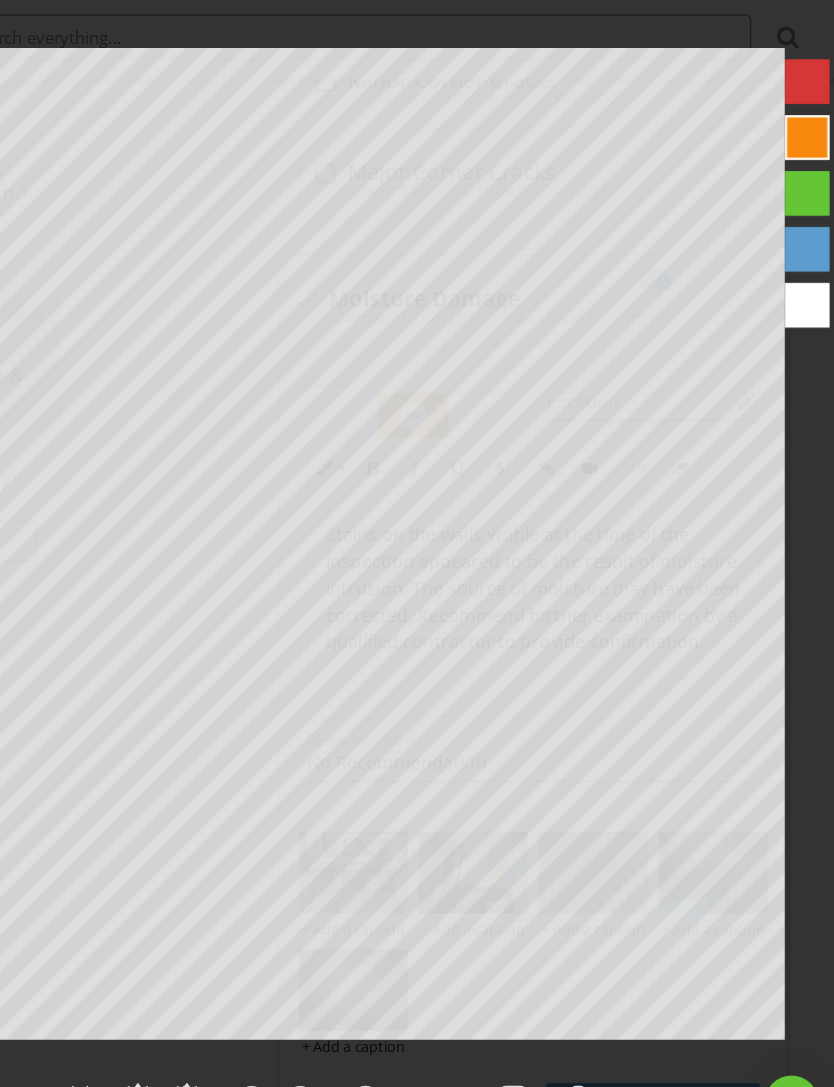 click at bounding box center [700, 1057] 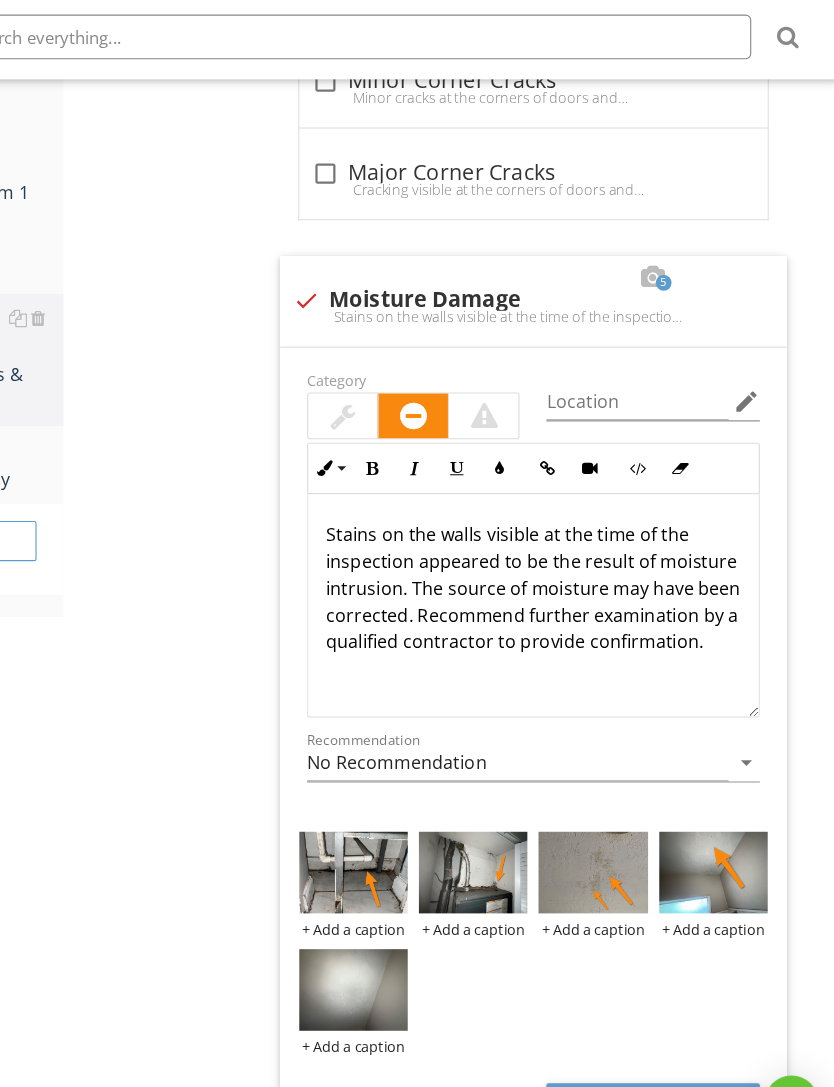 click at bounding box center [0, 0] 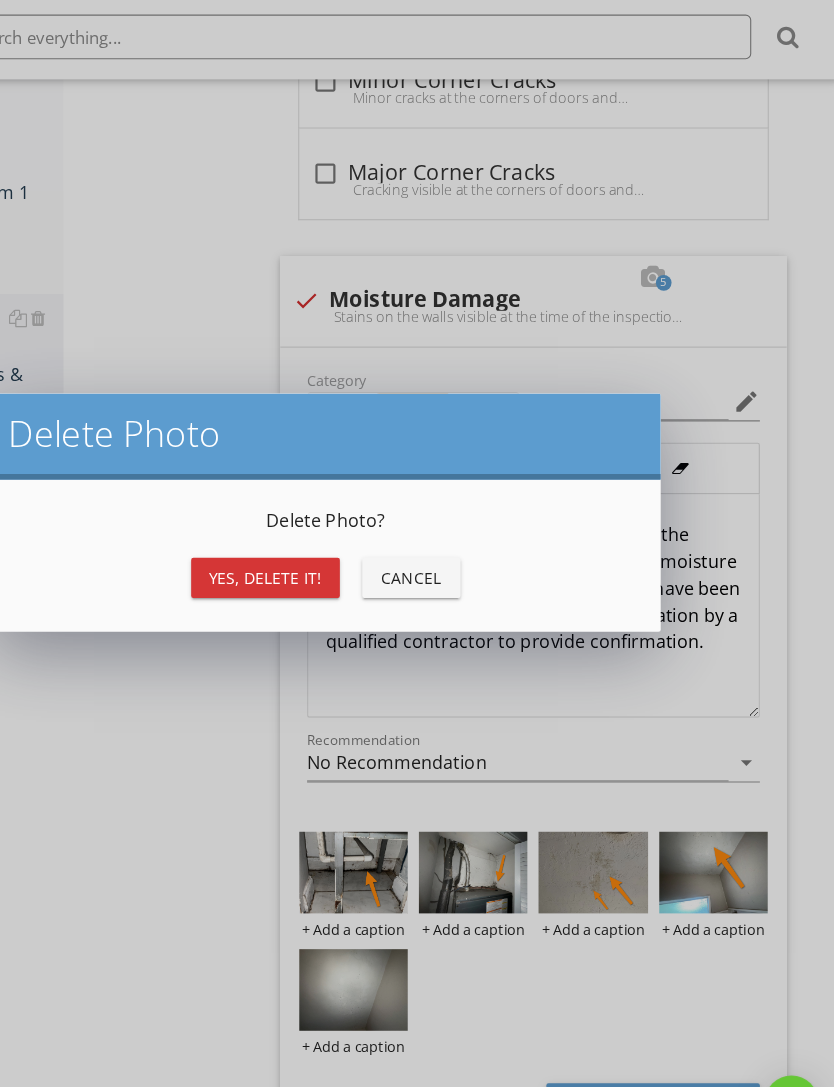 click on "Yes, Delete it!" at bounding box center [319, 573] 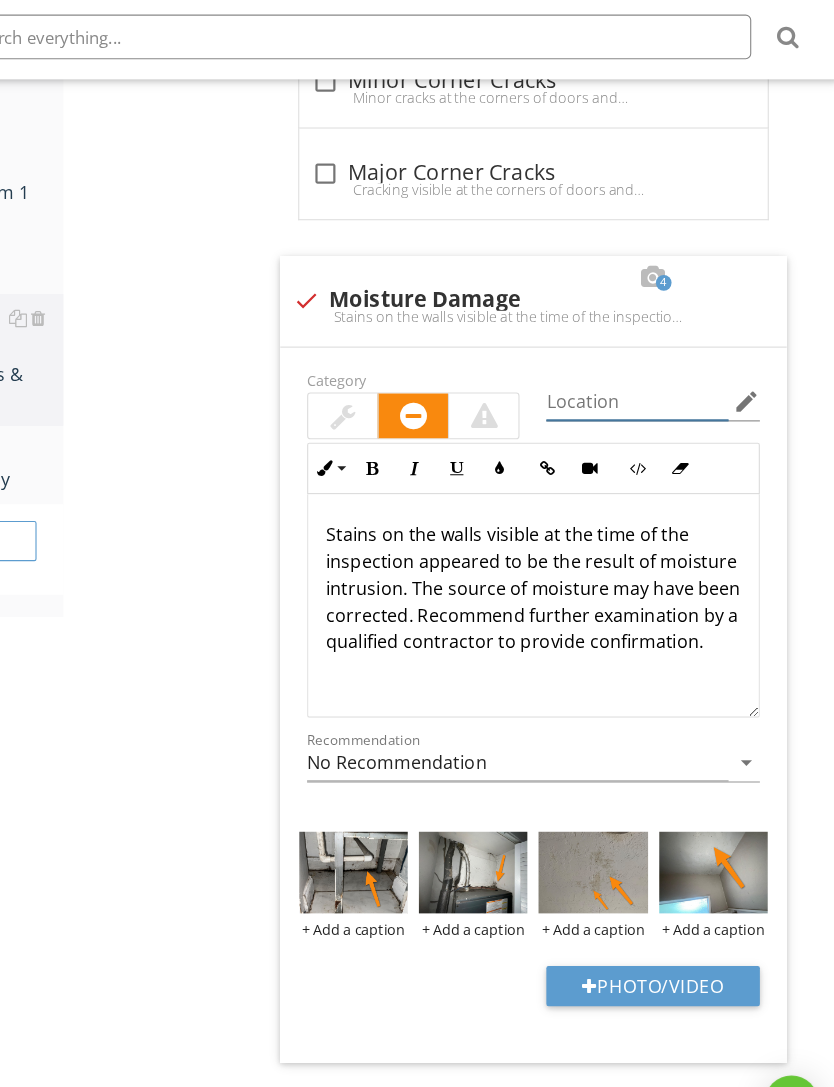 click at bounding box center (652, 416) 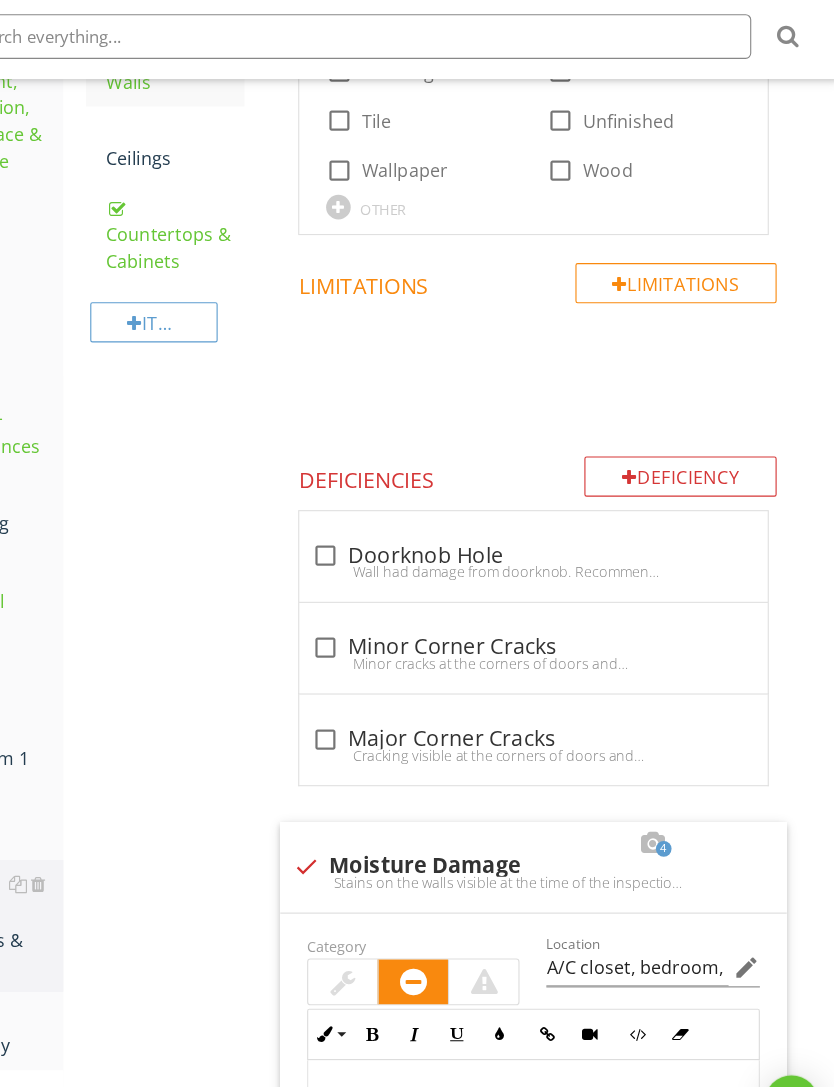 scroll, scrollTop: 706, scrollLeft: 0, axis: vertical 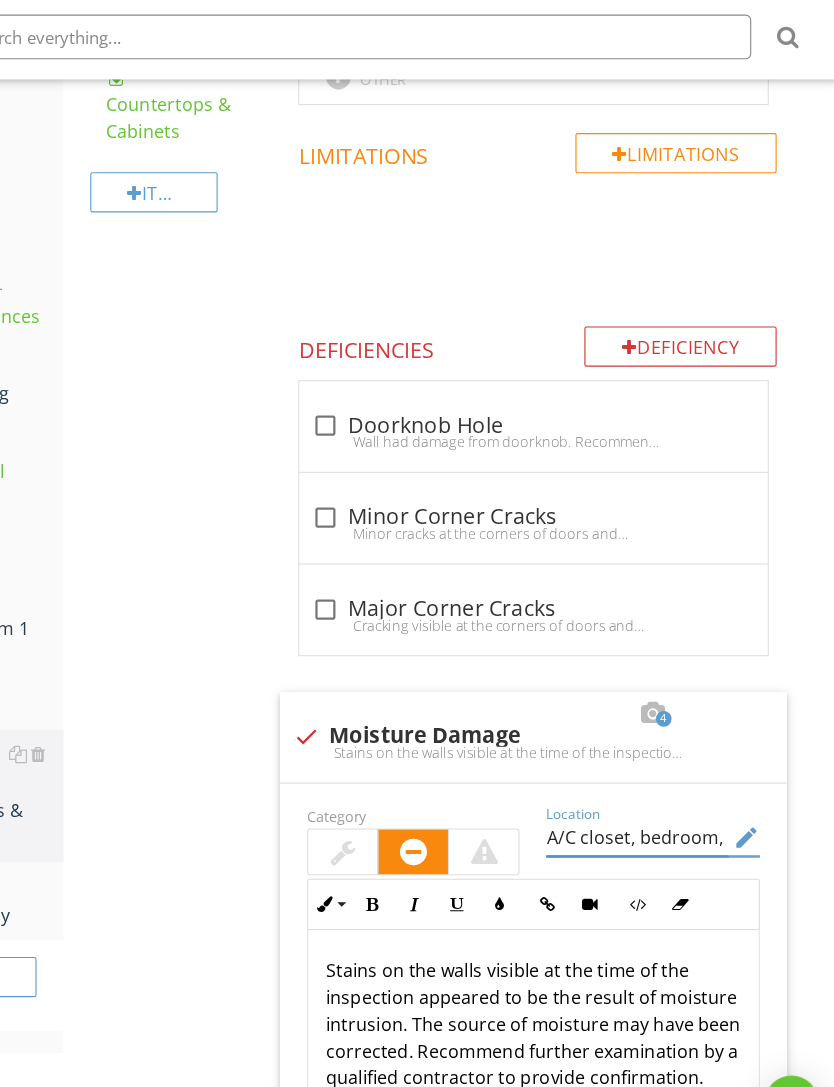 click on "A/C closet, bedroom, bathroom" at bounding box center (652, 806) 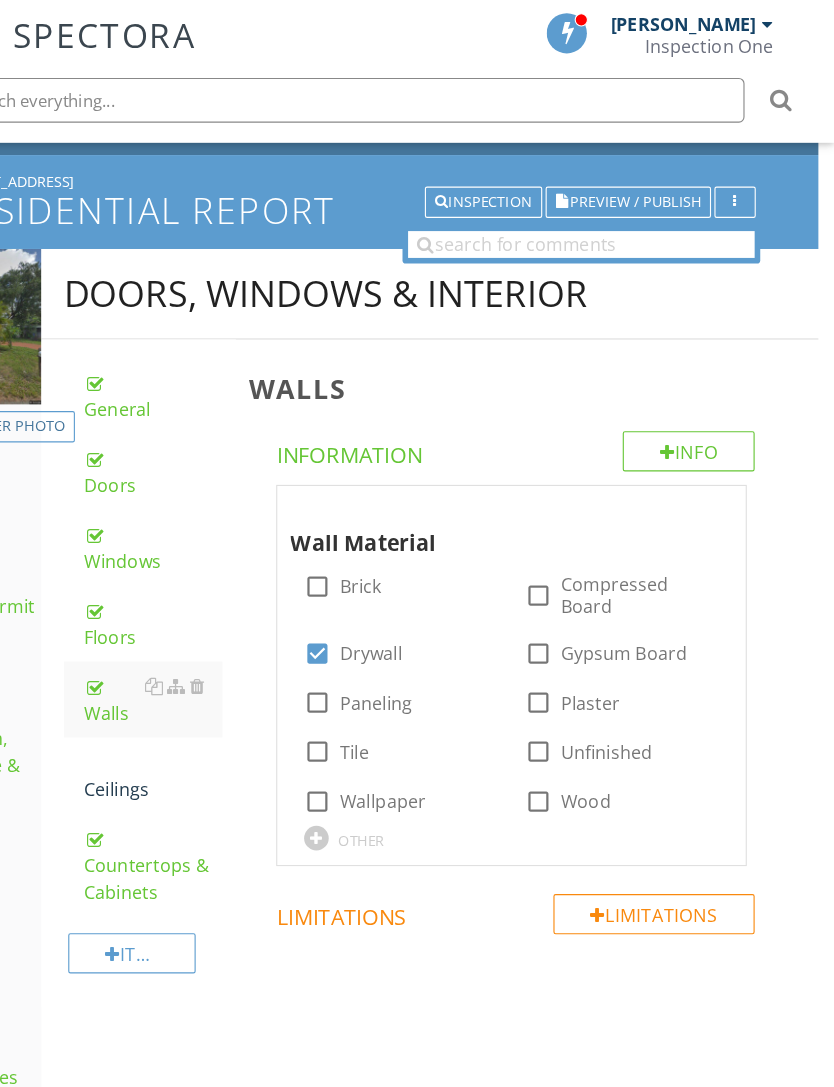 scroll, scrollTop: 82, scrollLeft: 15, axis: both 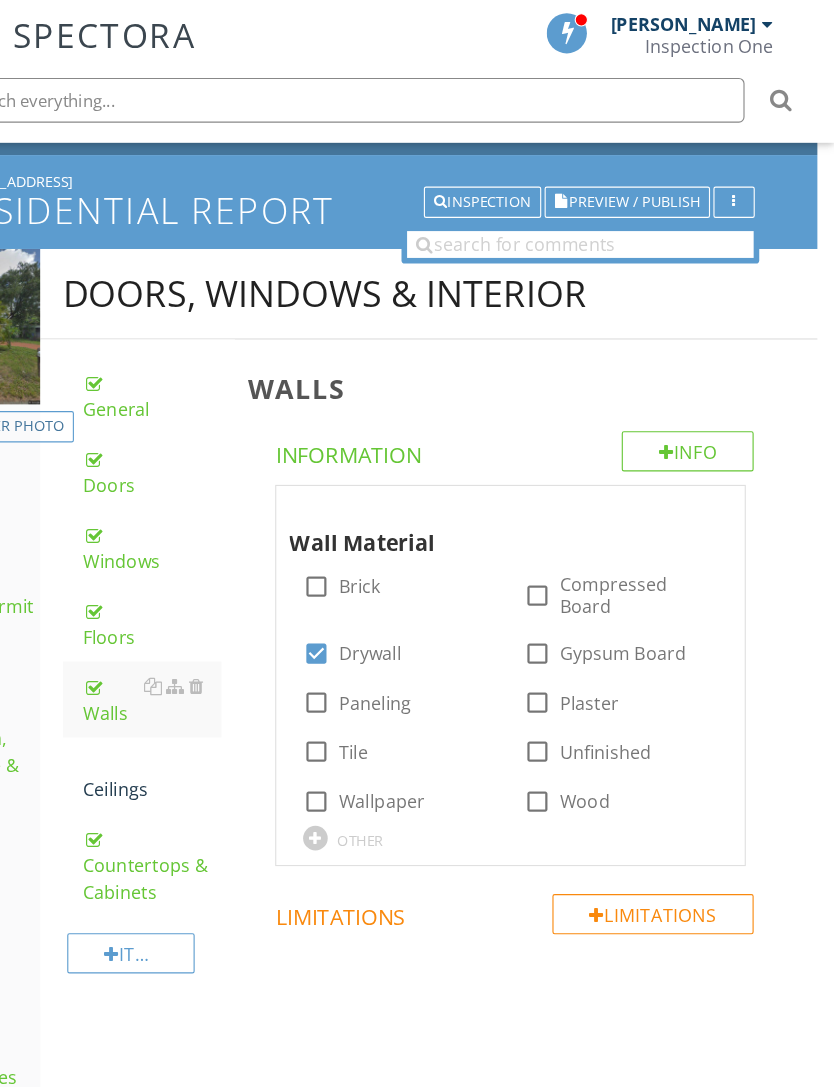 type on "A/C closet, Bedroom, Bathroom" 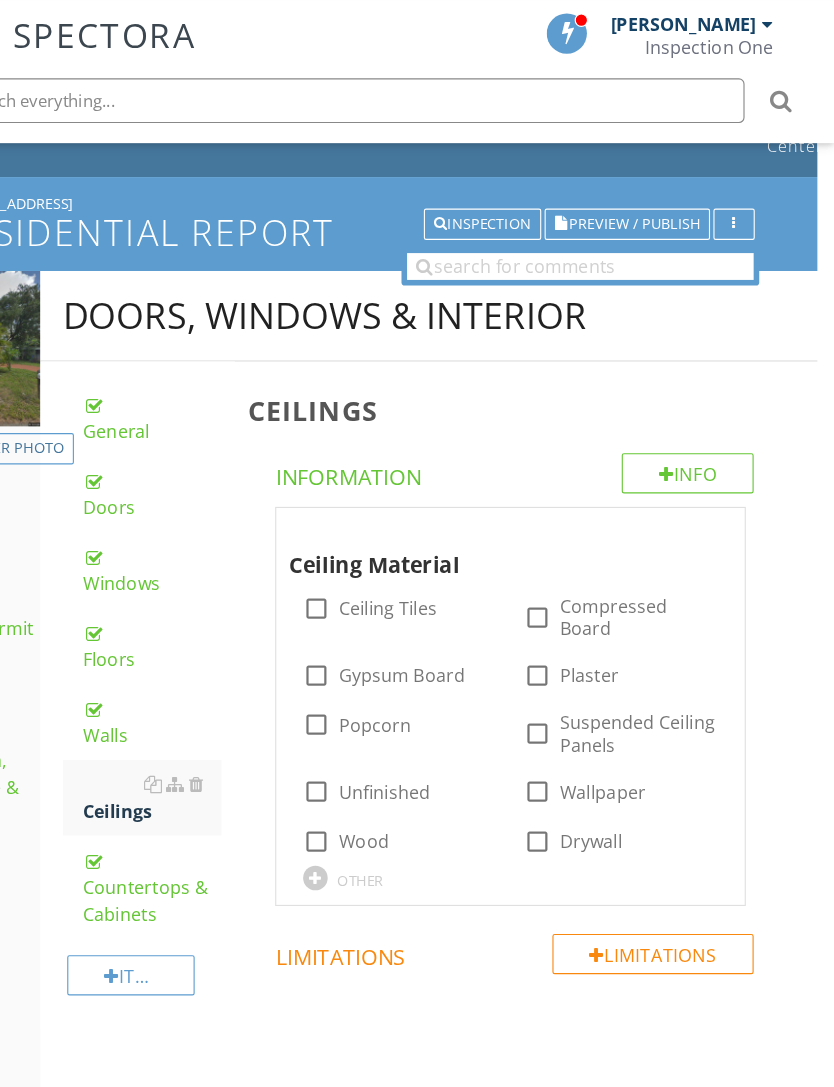 scroll, scrollTop: 63, scrollLeft: 15, axis: both 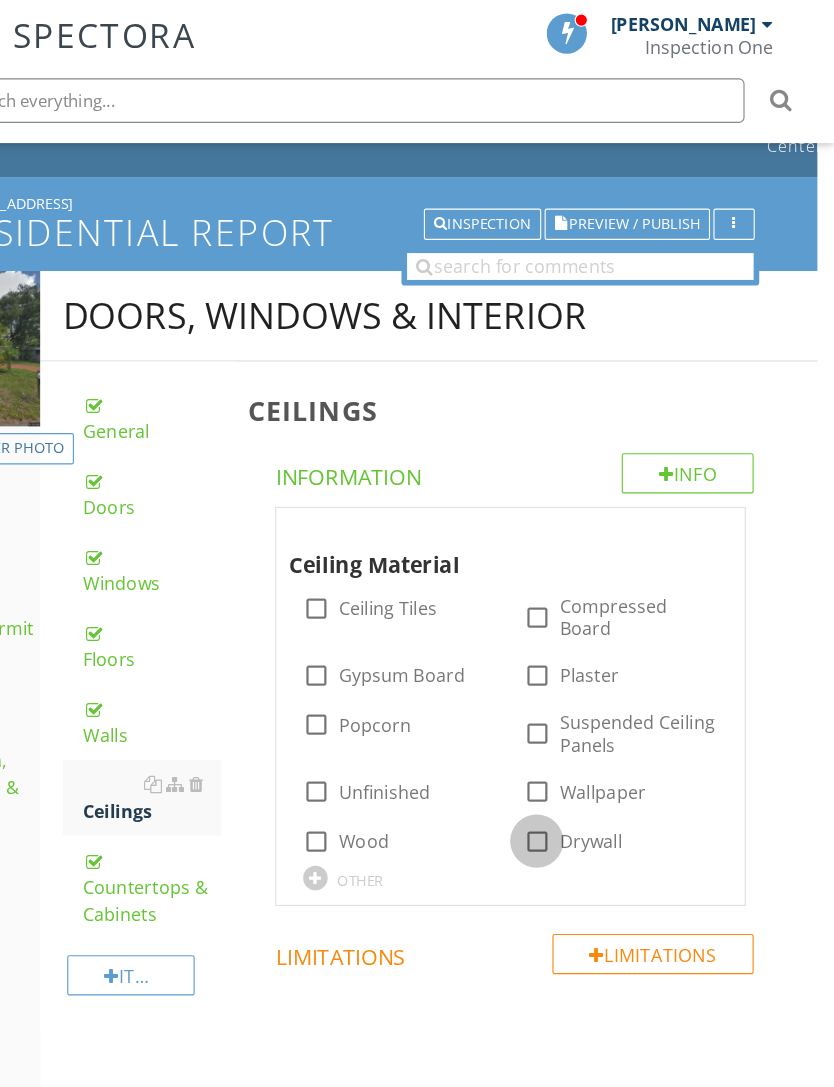 click at bounding box center [568, 752] 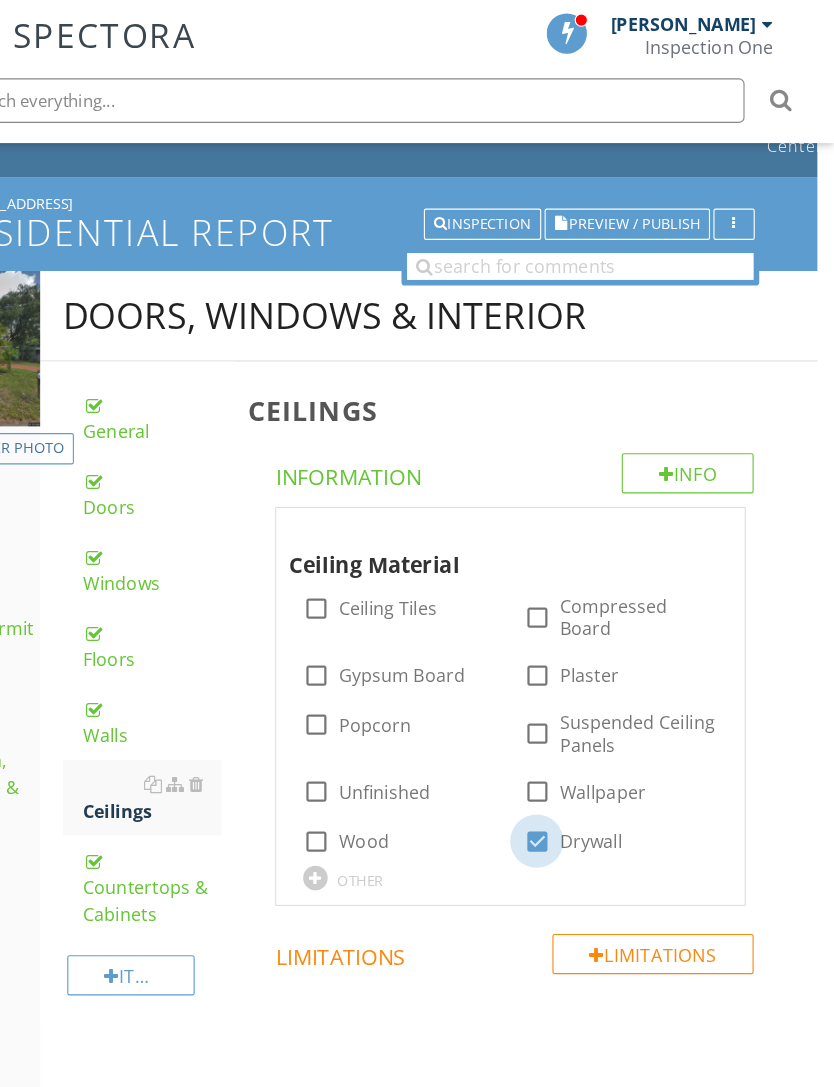checkbox on "true" 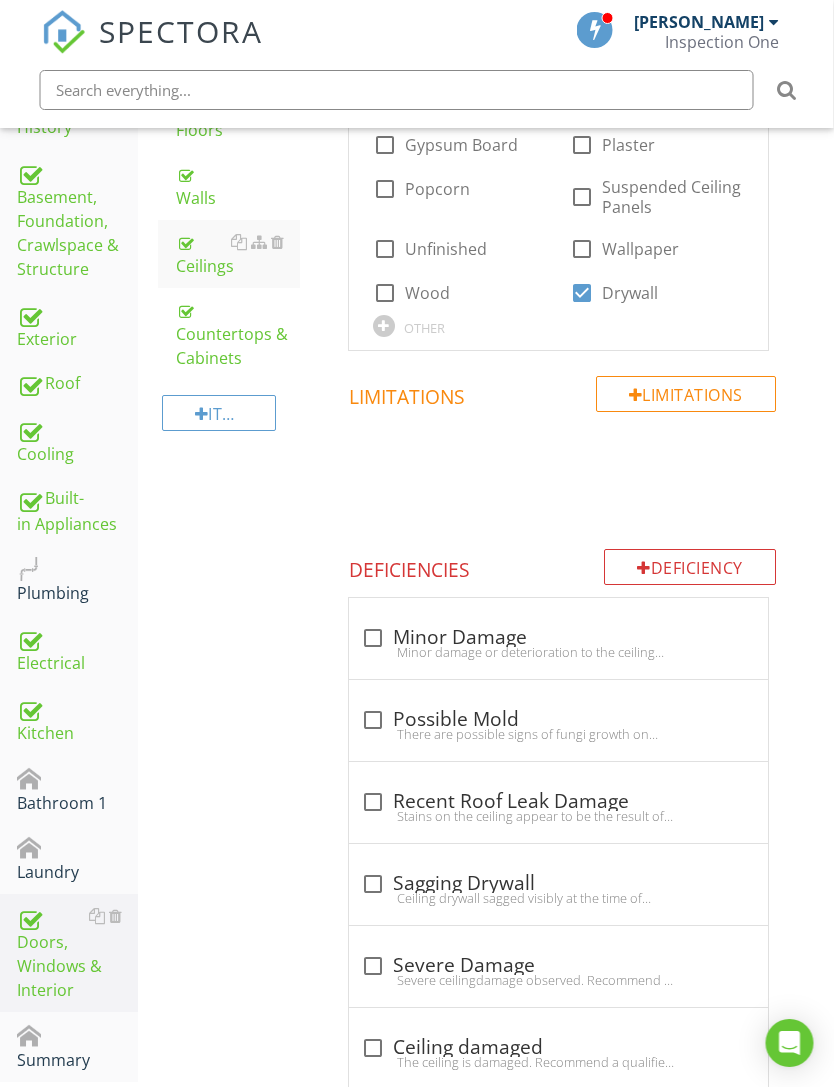 scroll, scrollTop: 522, scrollLeft: 1, axis: both 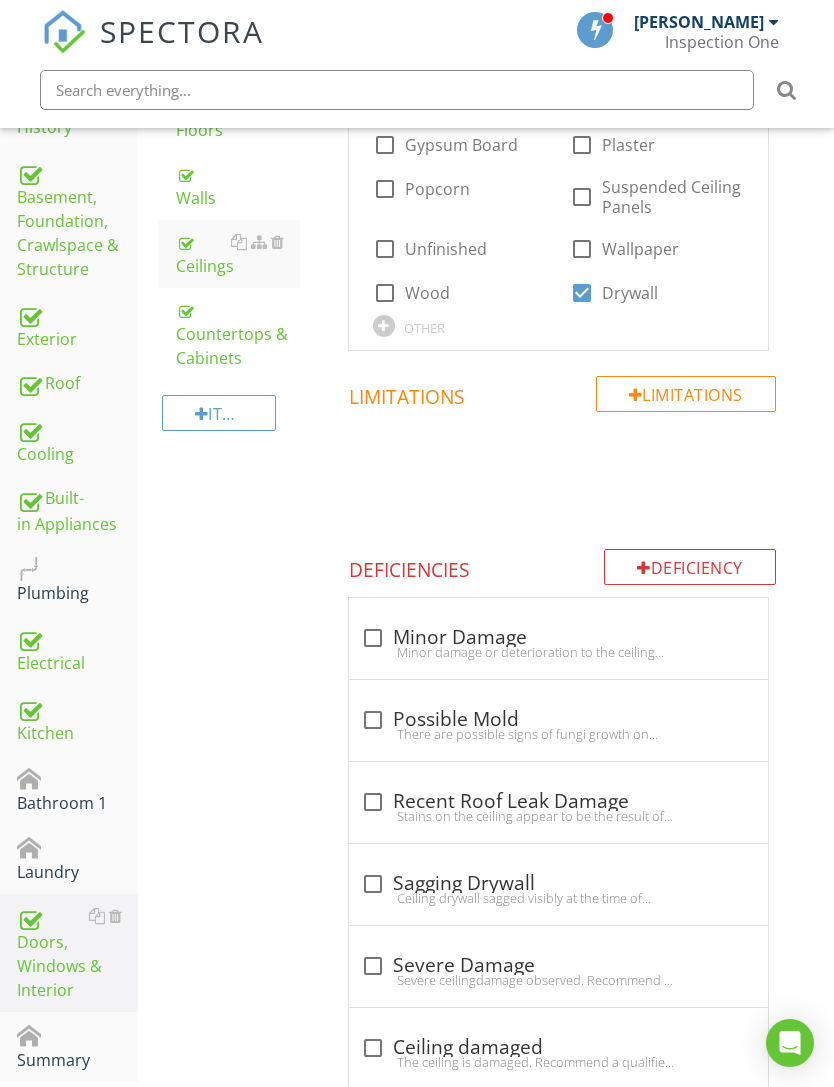click on "Kitchen" at bounding box center [77, 720] 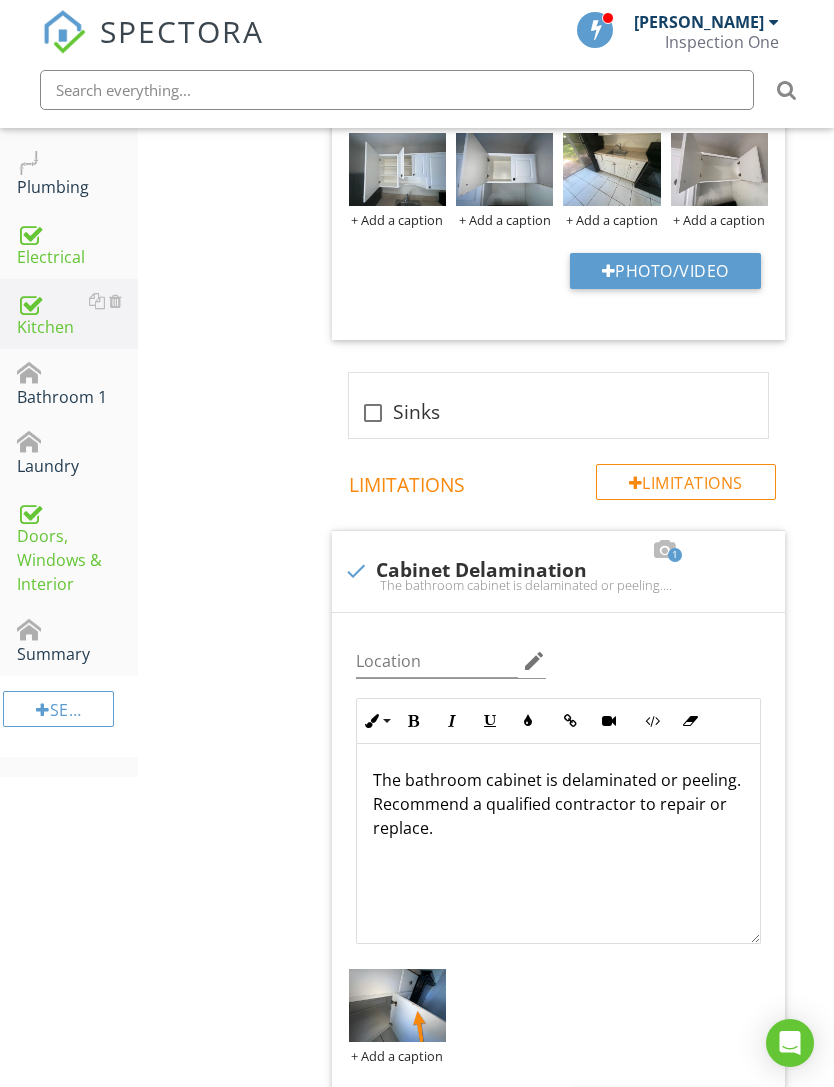 scroll, scrollTop: 927, scrollLeft: 1, axis: both 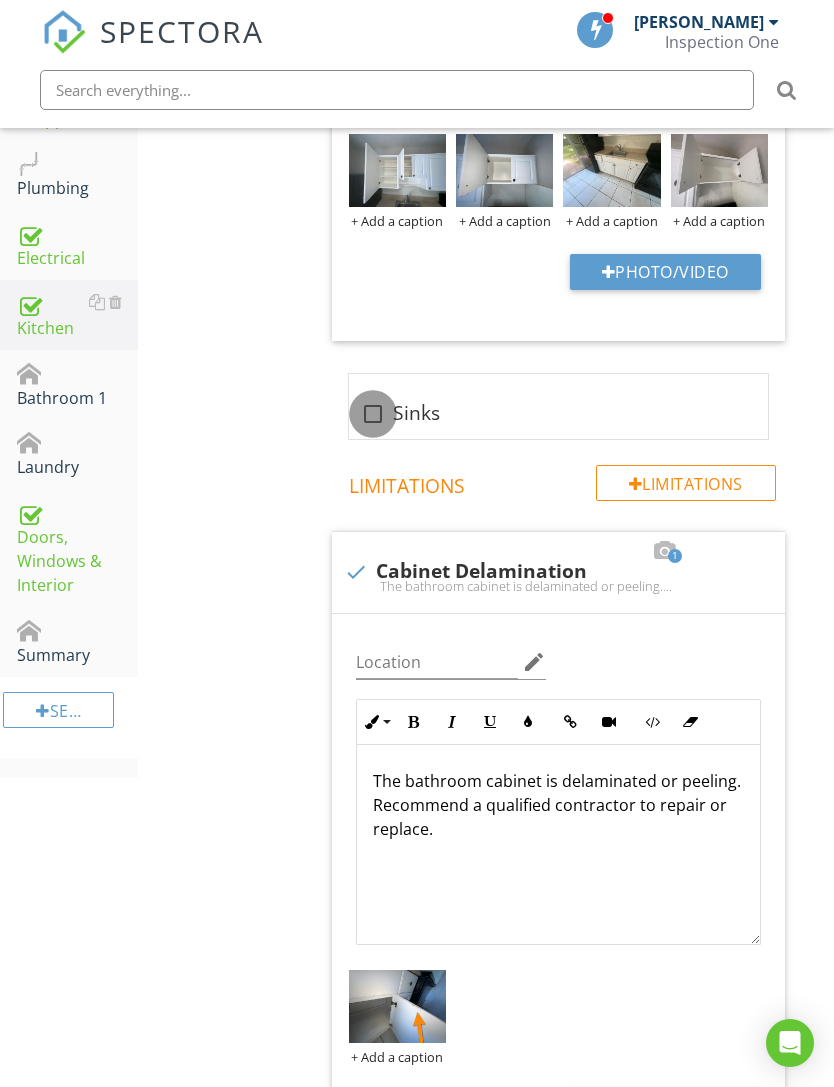 click at bounding box center [373, 414] 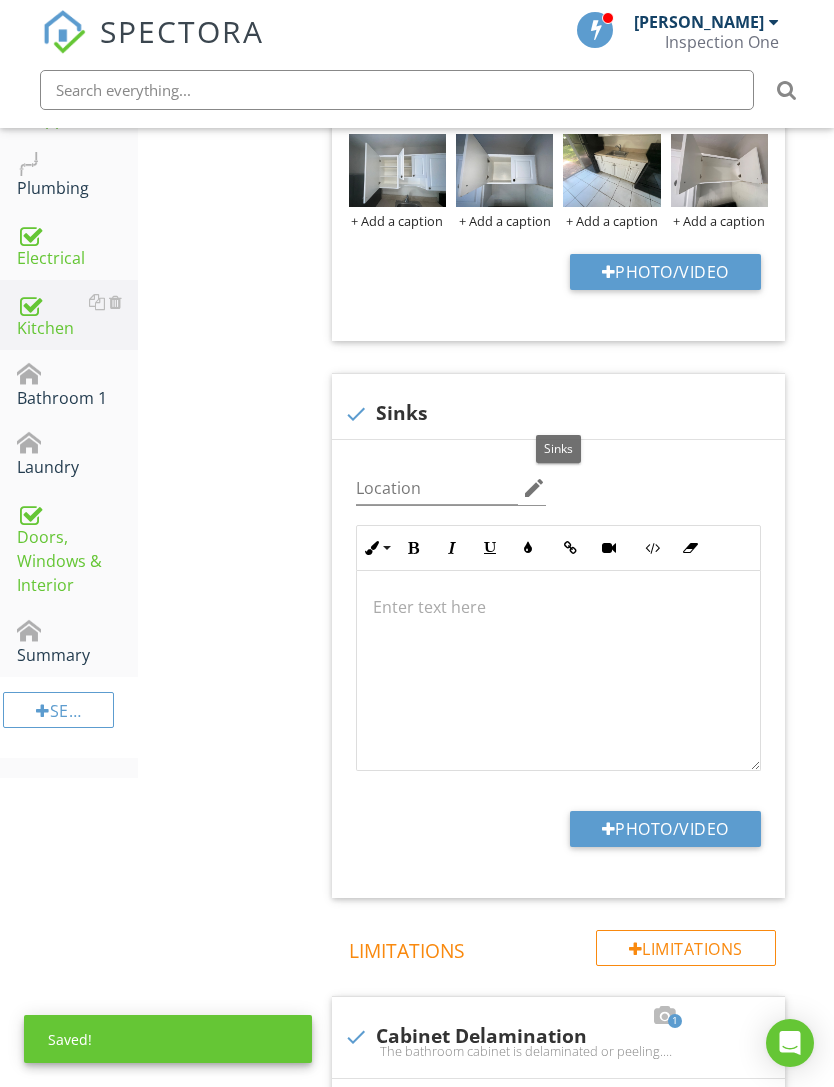 click on "Photo/Video" at bounding box center [665, 829] 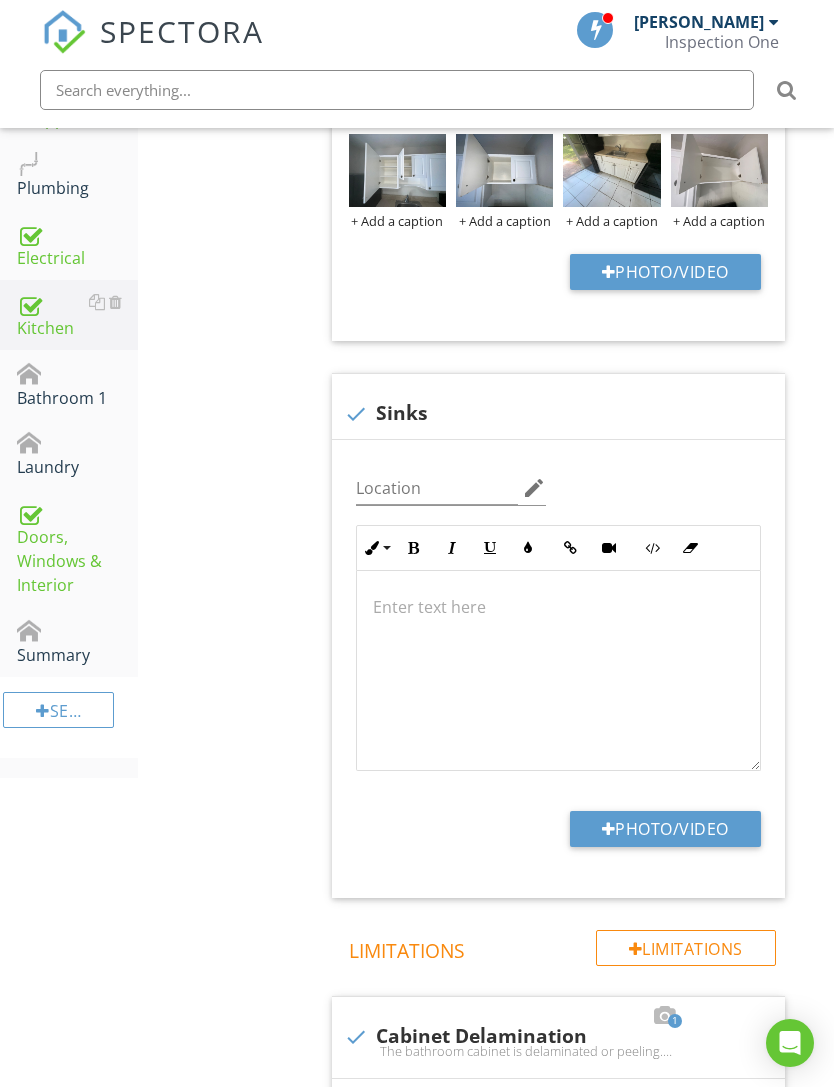 type on "C:\fakepath\IMG_0405.jpeg" 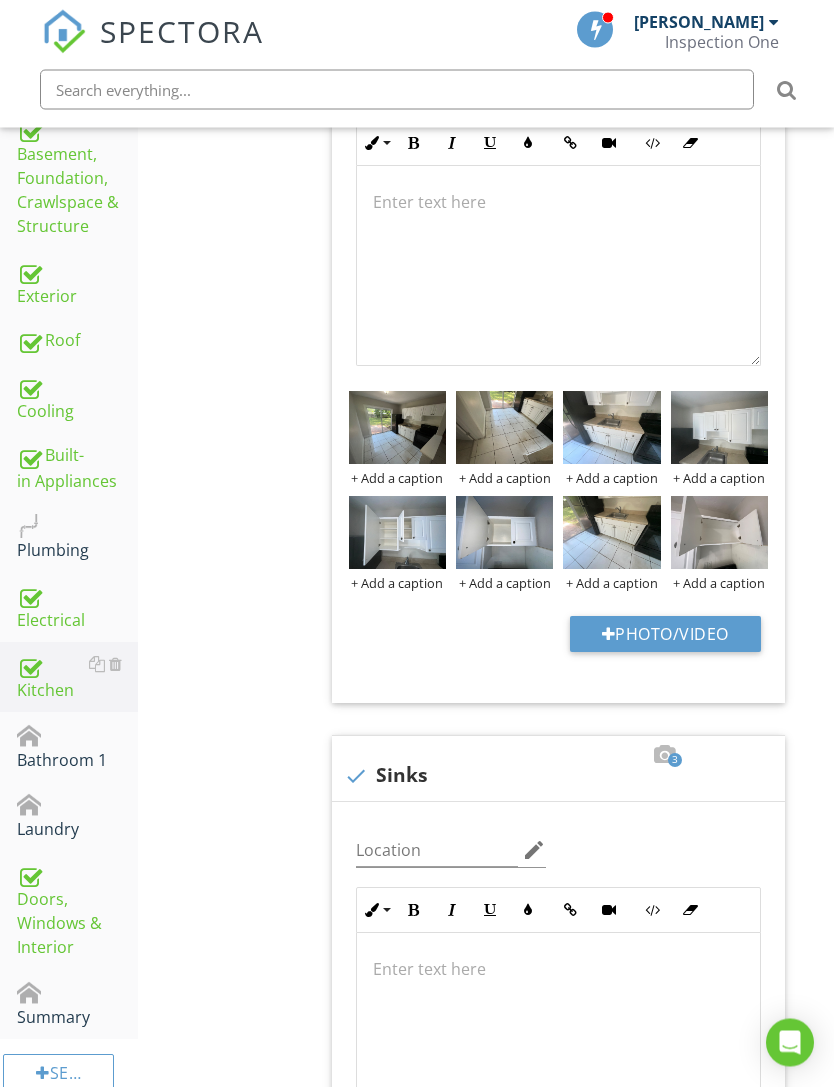 scroll, scrollTop: 565, scrollLeft: 1, axis: both 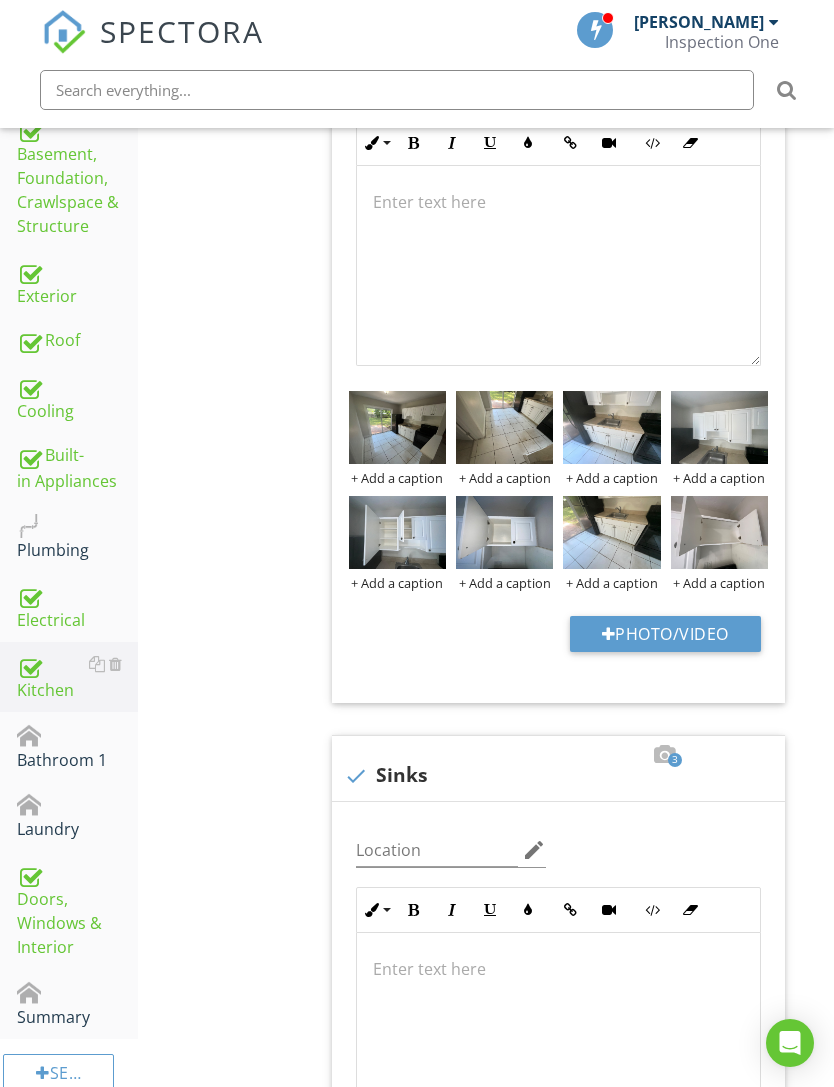 click on "Bathroom 1" at bounding box center (77, 747) 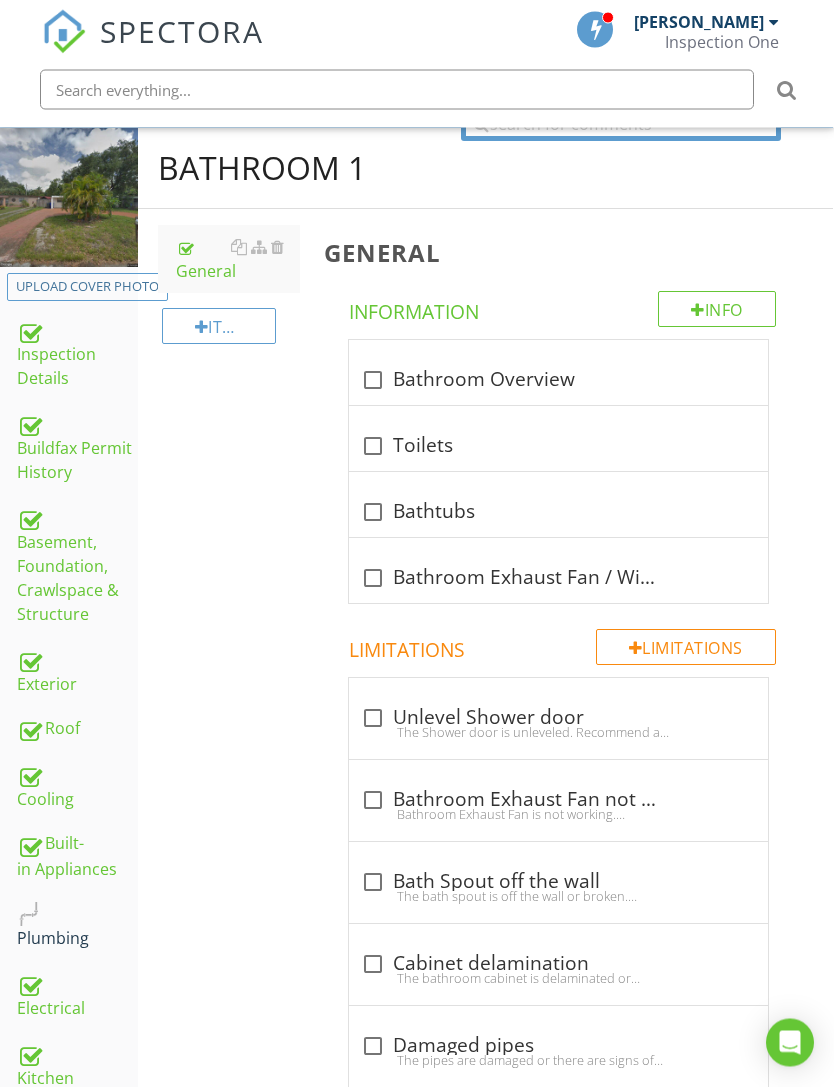 scroll, scrollTop: 177, scrollLeft: 1, axis: both 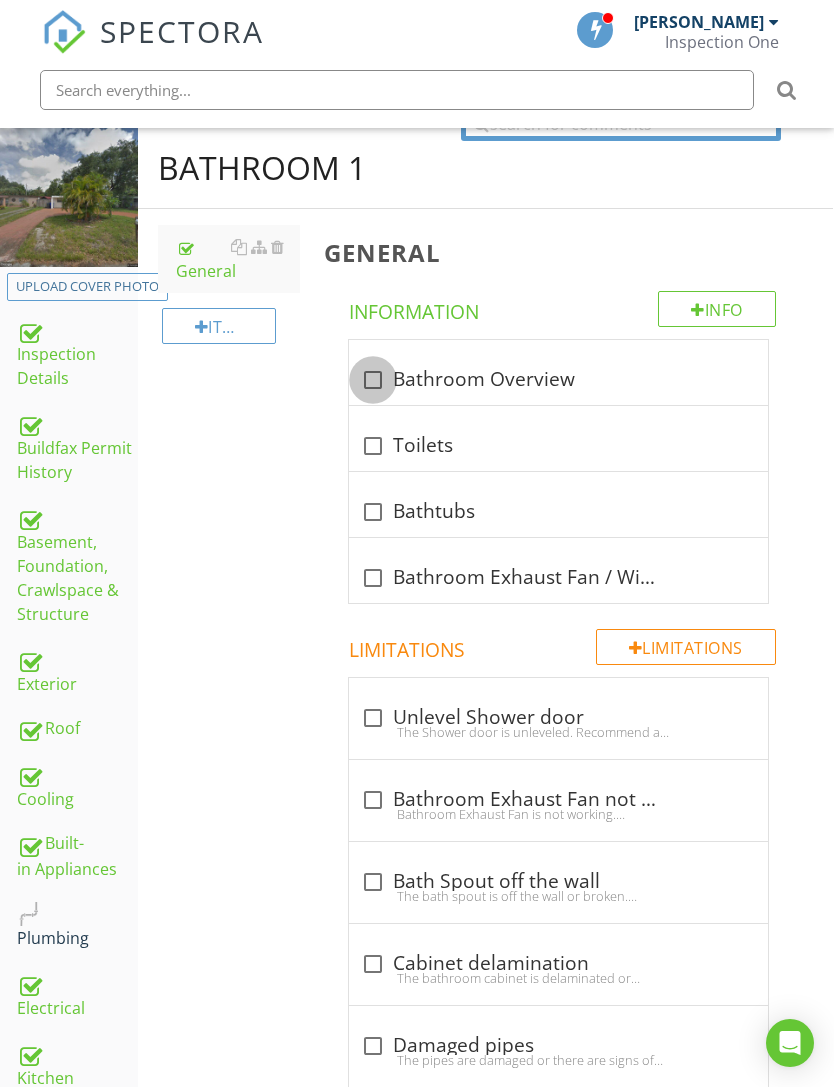click at bounding box center [373, 380] 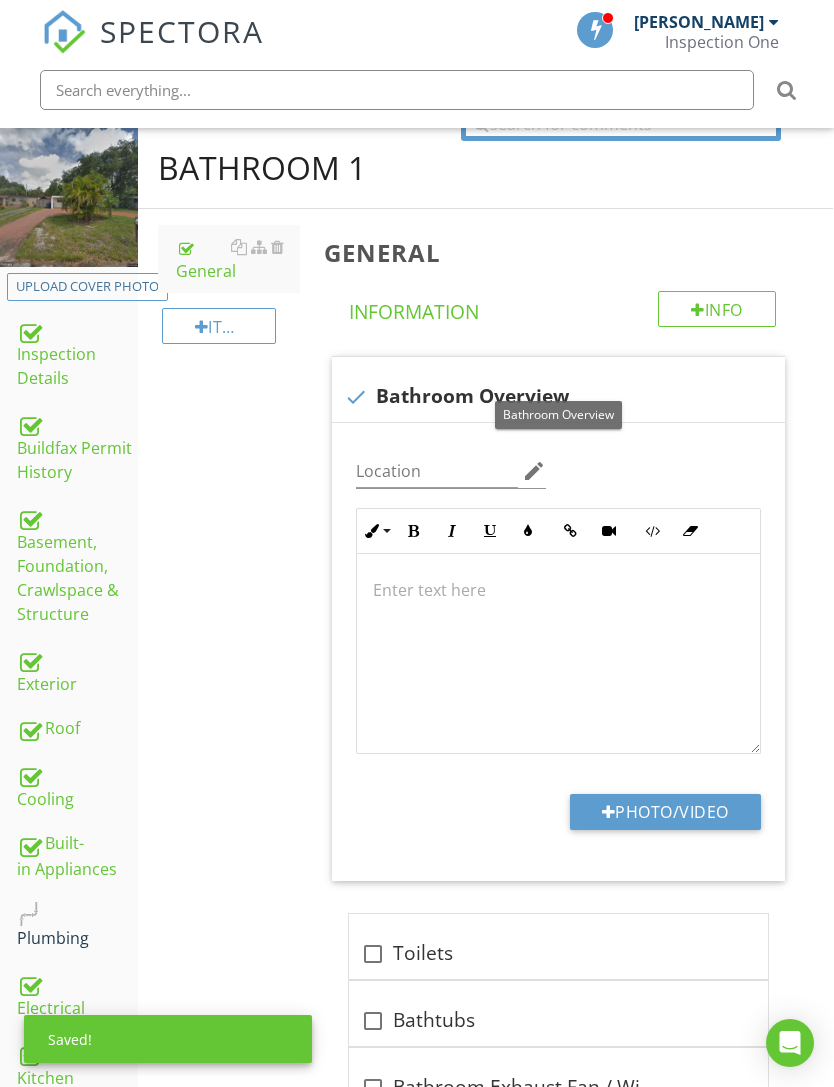 click on "Photo/Video" at bounding box center (665, 812) 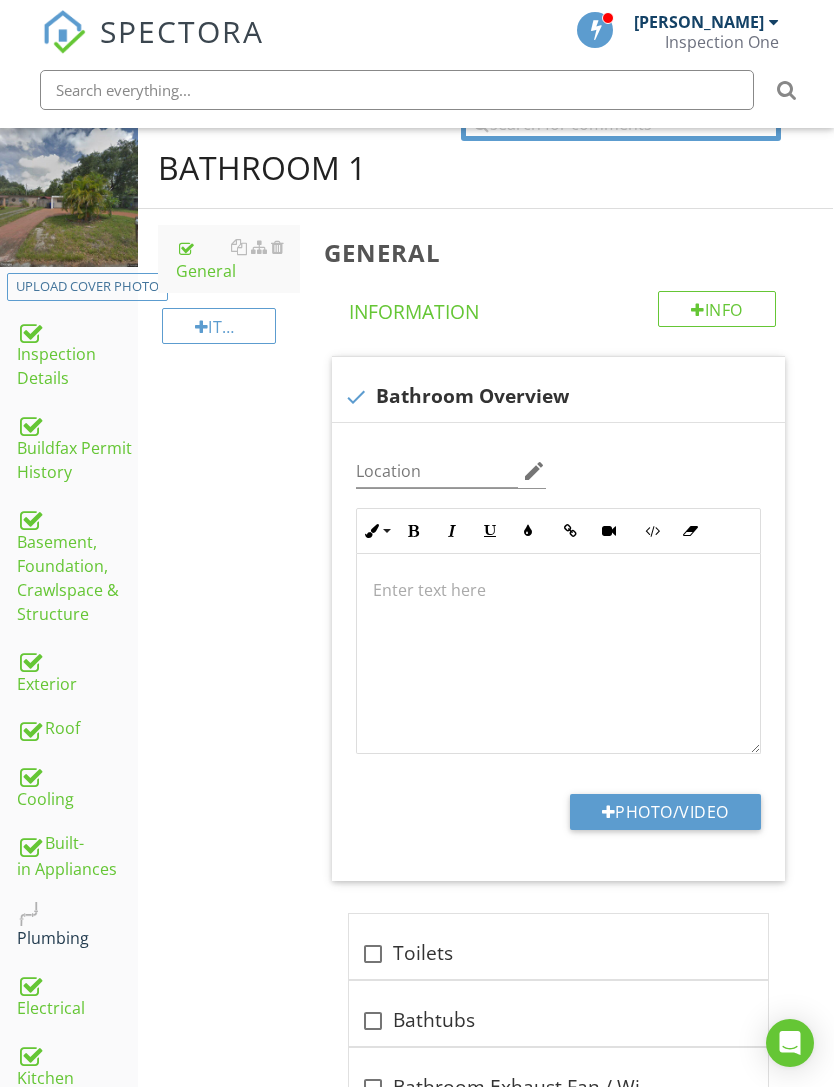 type on "C:\fakepath\IMG_0494.jpeg" 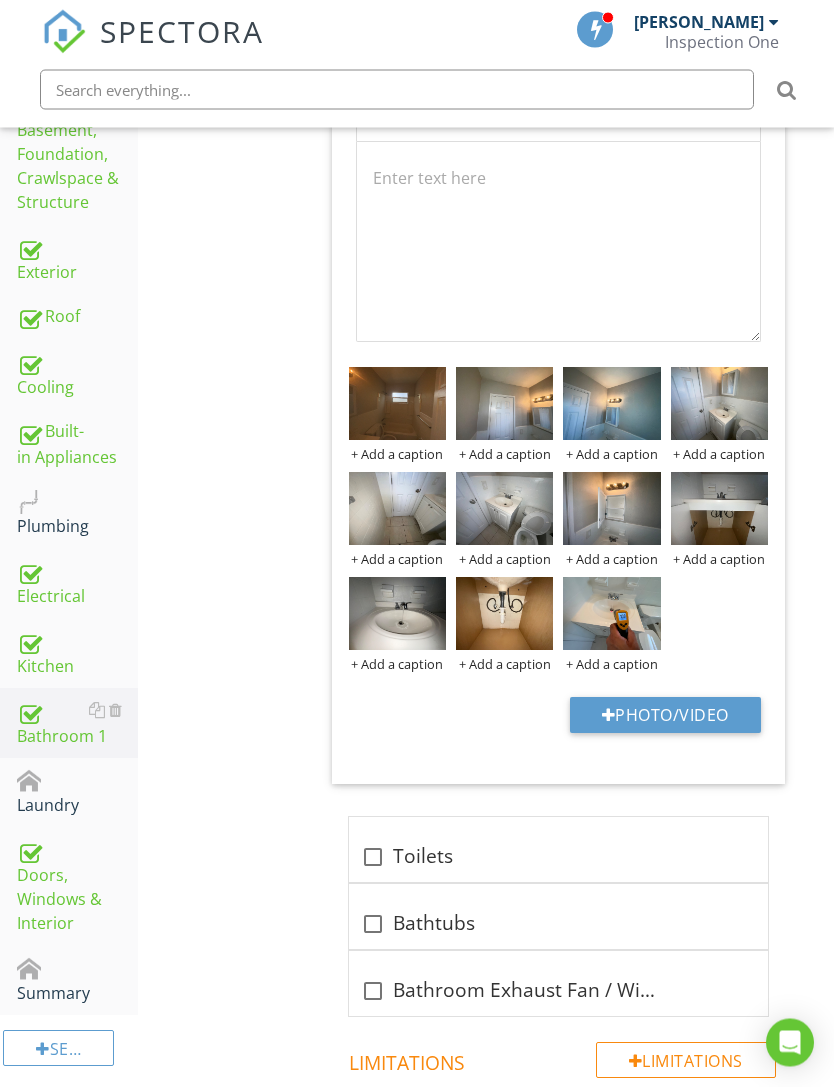 scroll, scrollTop: 589, scrollLeft: 1, axis: both 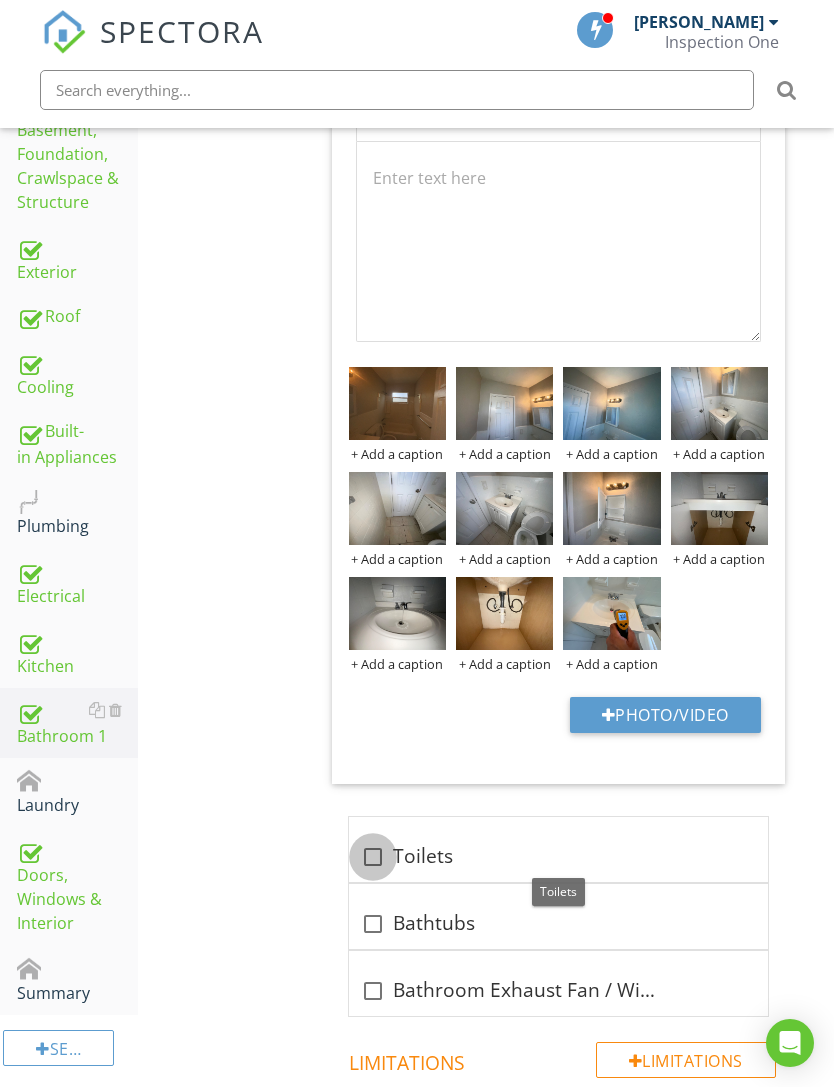 click at bounding box center (373, 857) 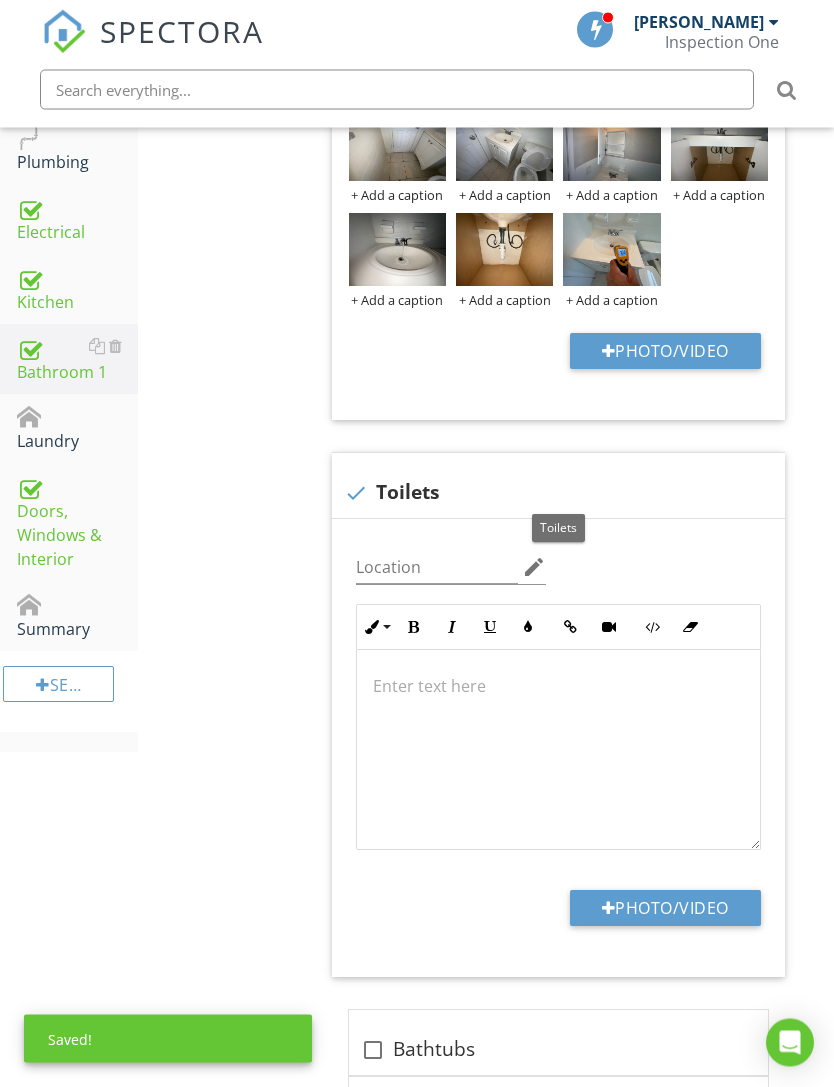 scroll, scrollTop: 953, scrollLeft: 1, axis: both 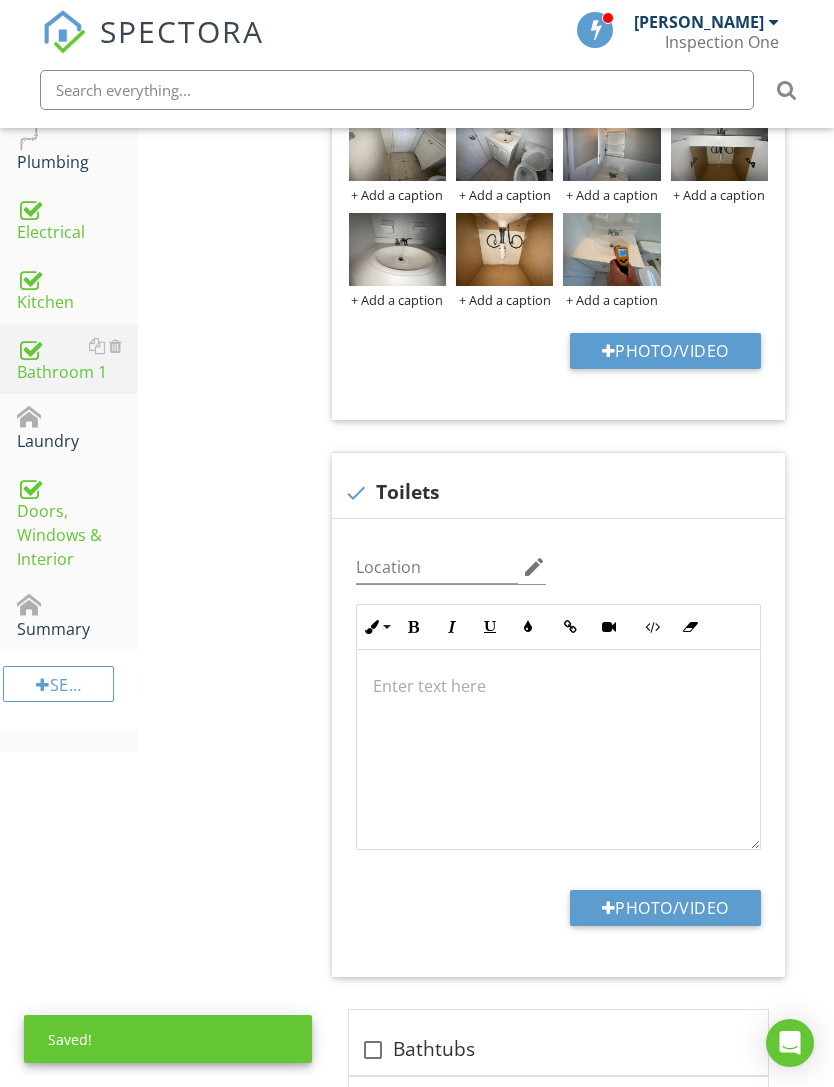 click on "Photo/Video" at bounding box center (665, 908) 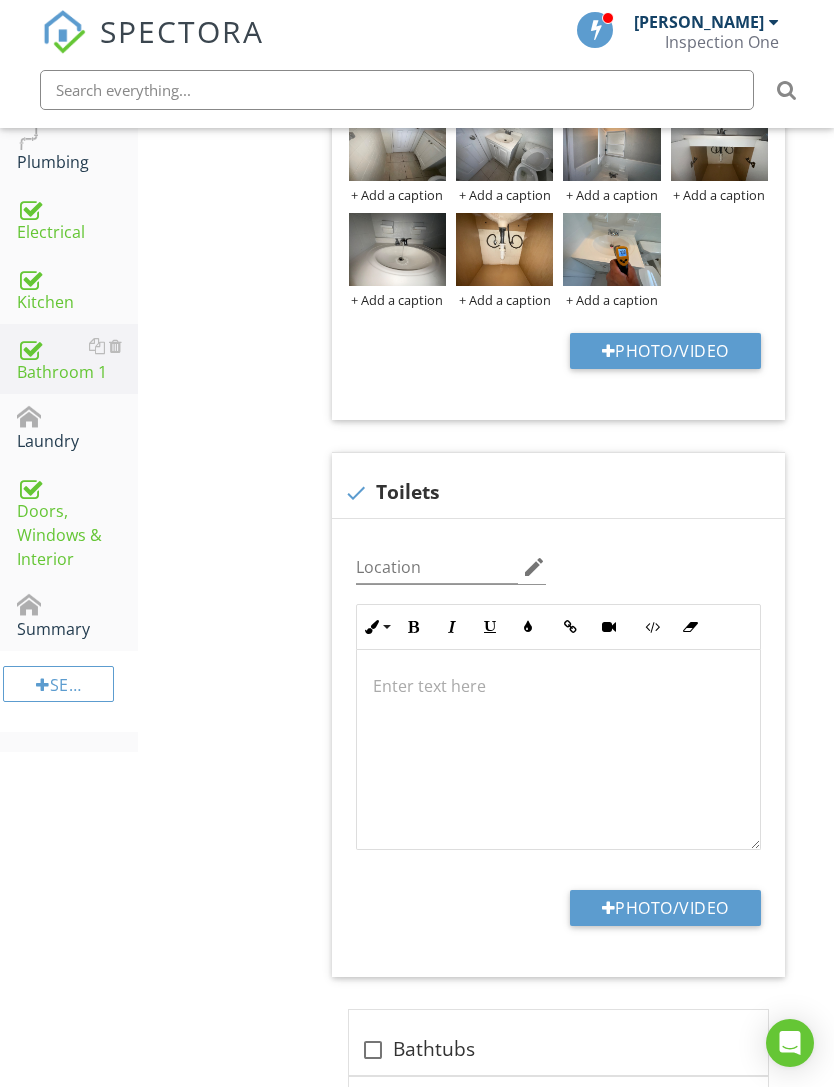 type on "C:\fakepath\IMG_0512.jpeg" 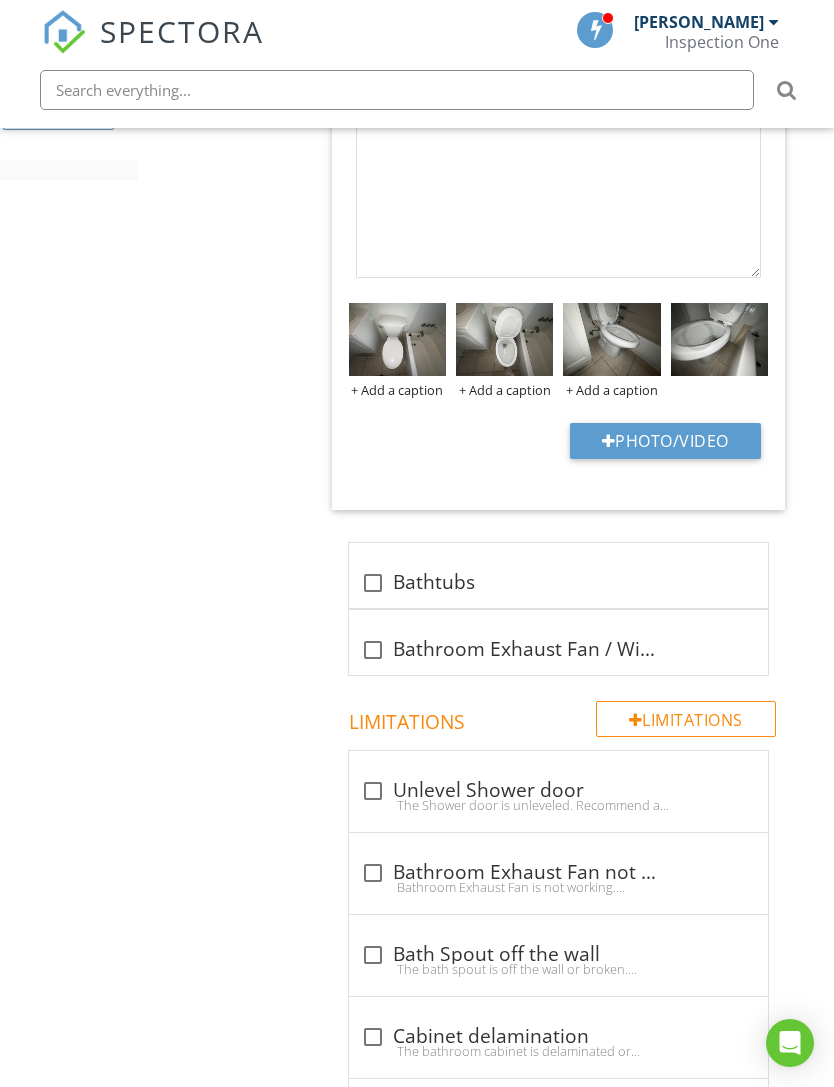 scroll, scrollTop: 1699, scrollLeft: 1, axis: both 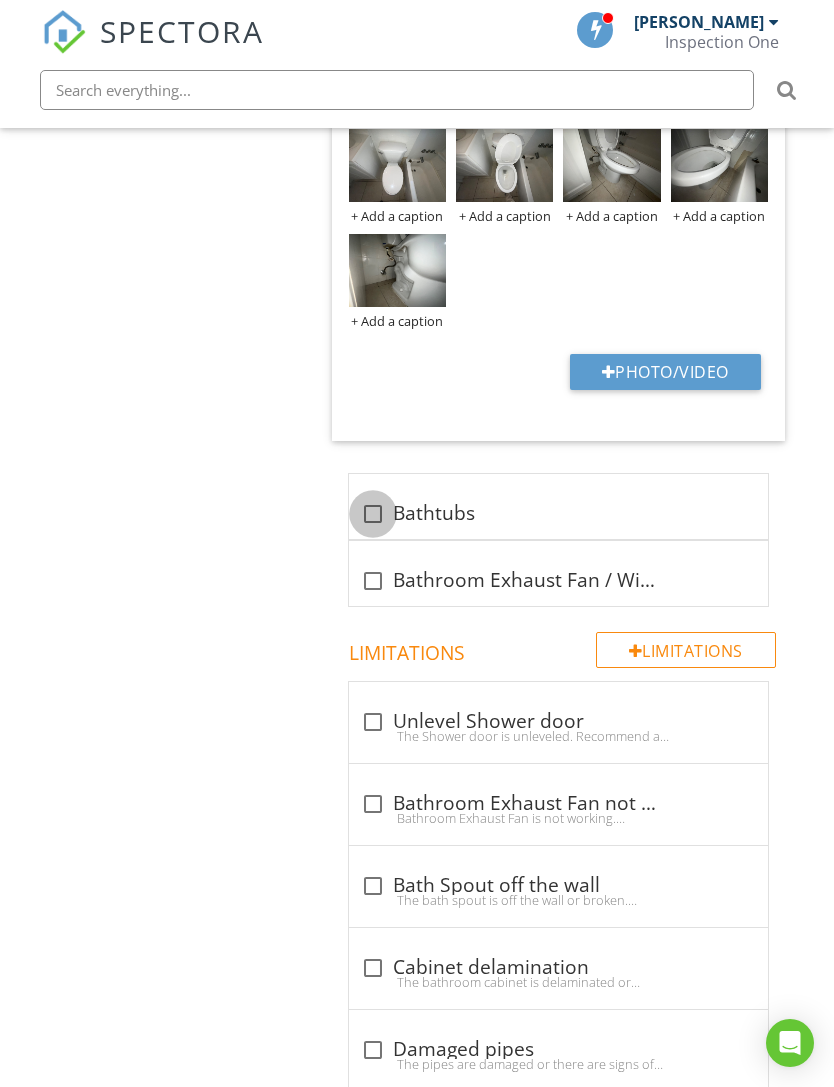 click at bounding box center [373, 514] 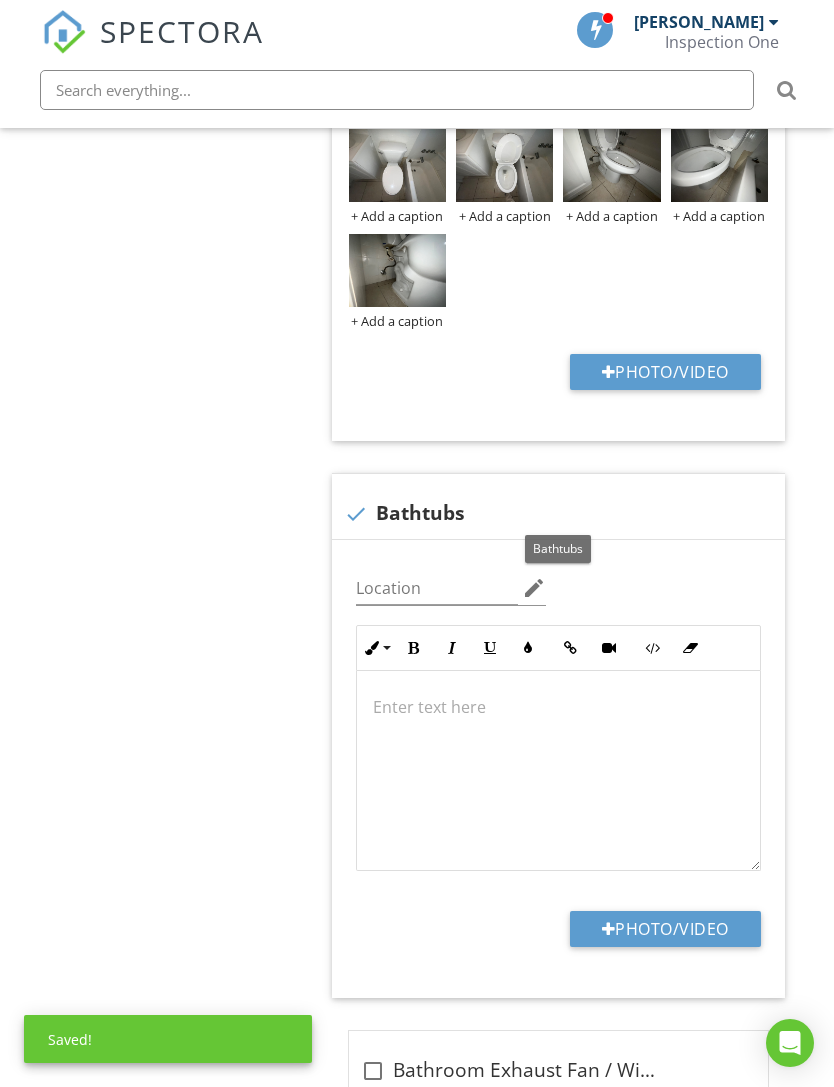 click on "Photo/Video" at bounding box center [665, 929] 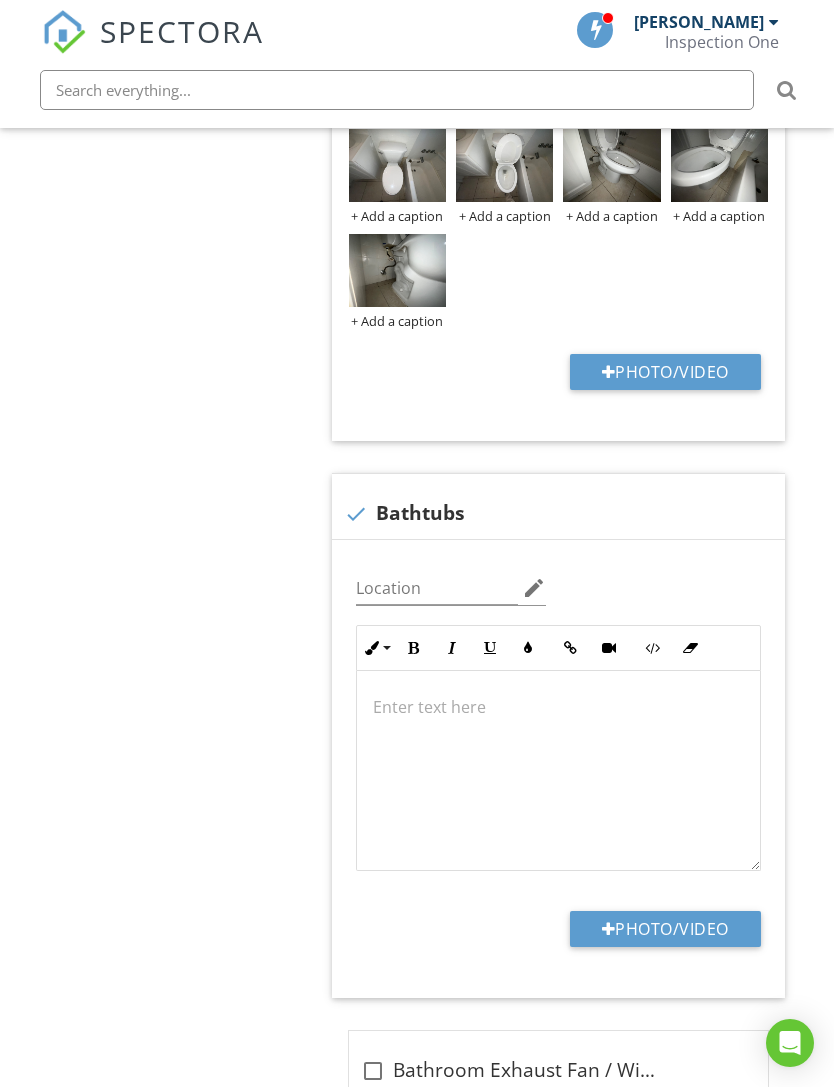 type on "C:\fakepath\IMG_0515.jpeg" 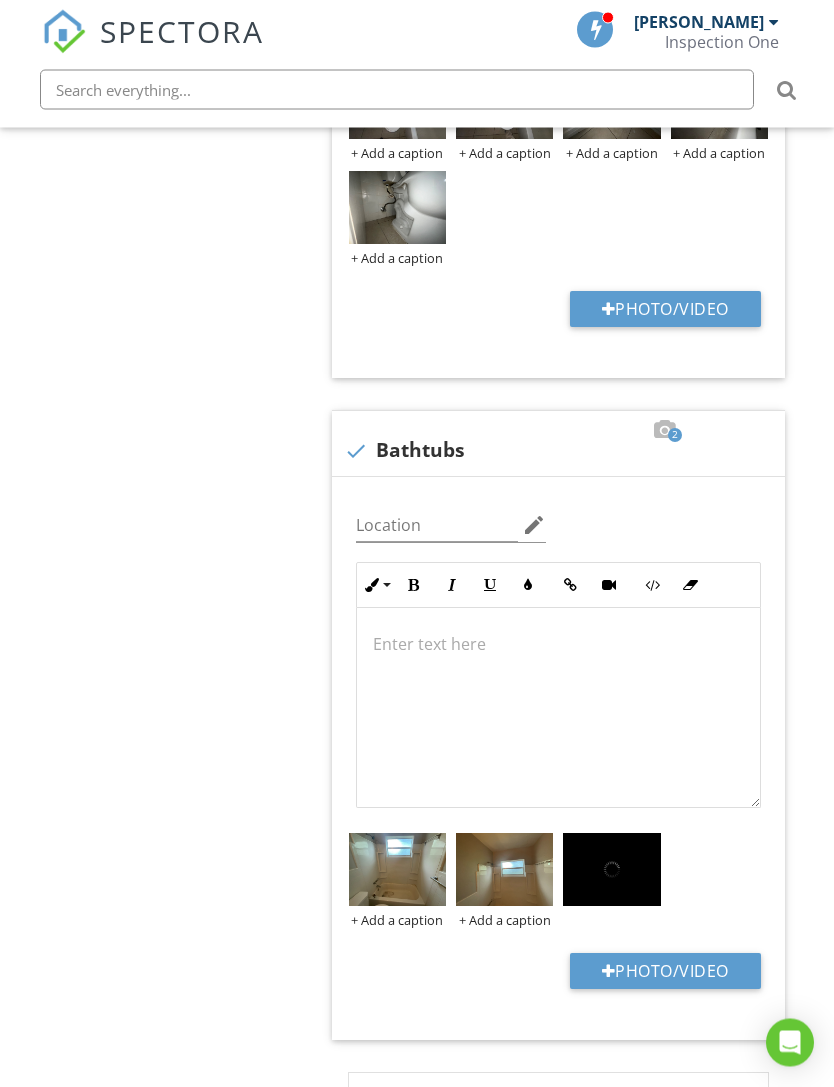 scroll, scrollTop: 2361, scrollLeft: 1, axis: both 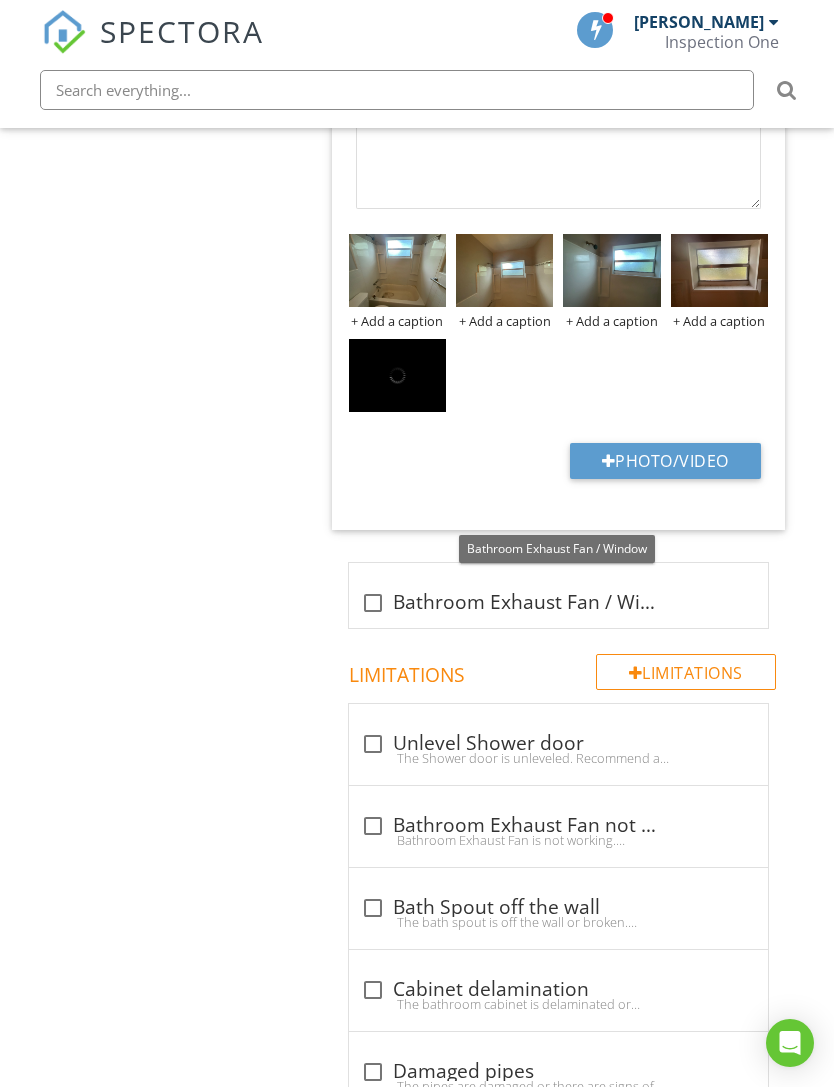 click on "Photo/Video" at bounding box center [558, 468] 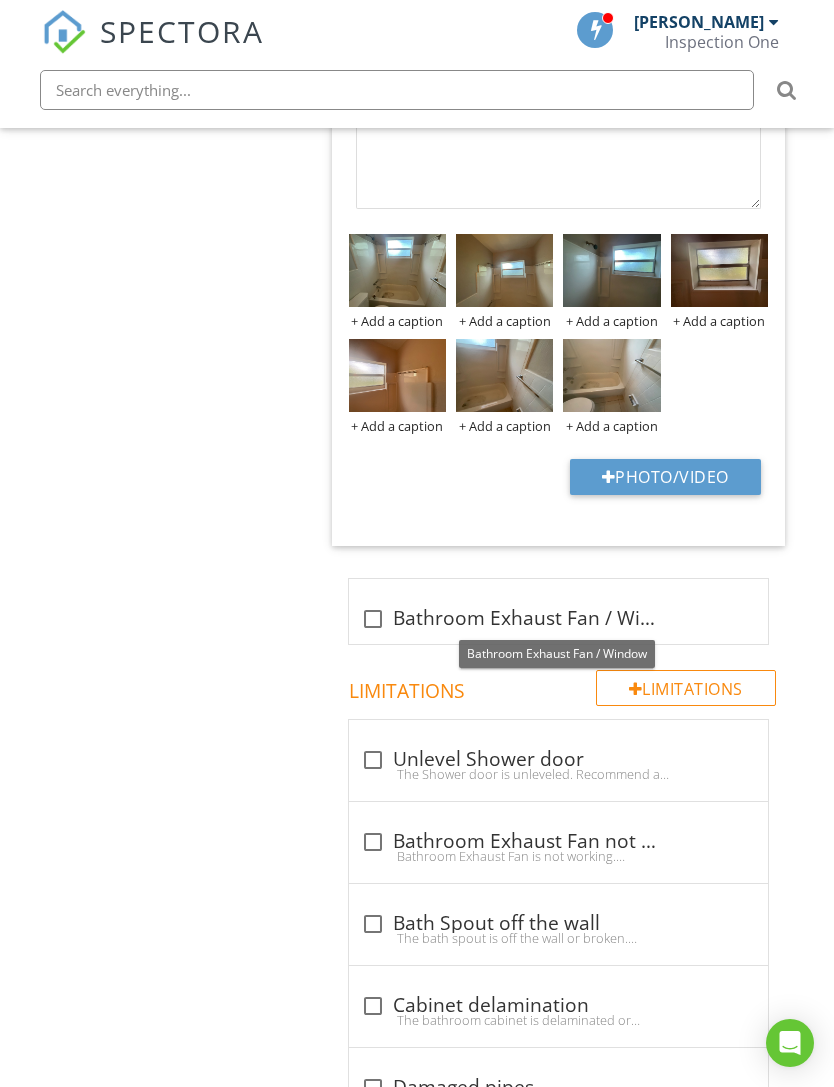 click at bounding box center [704, 598] 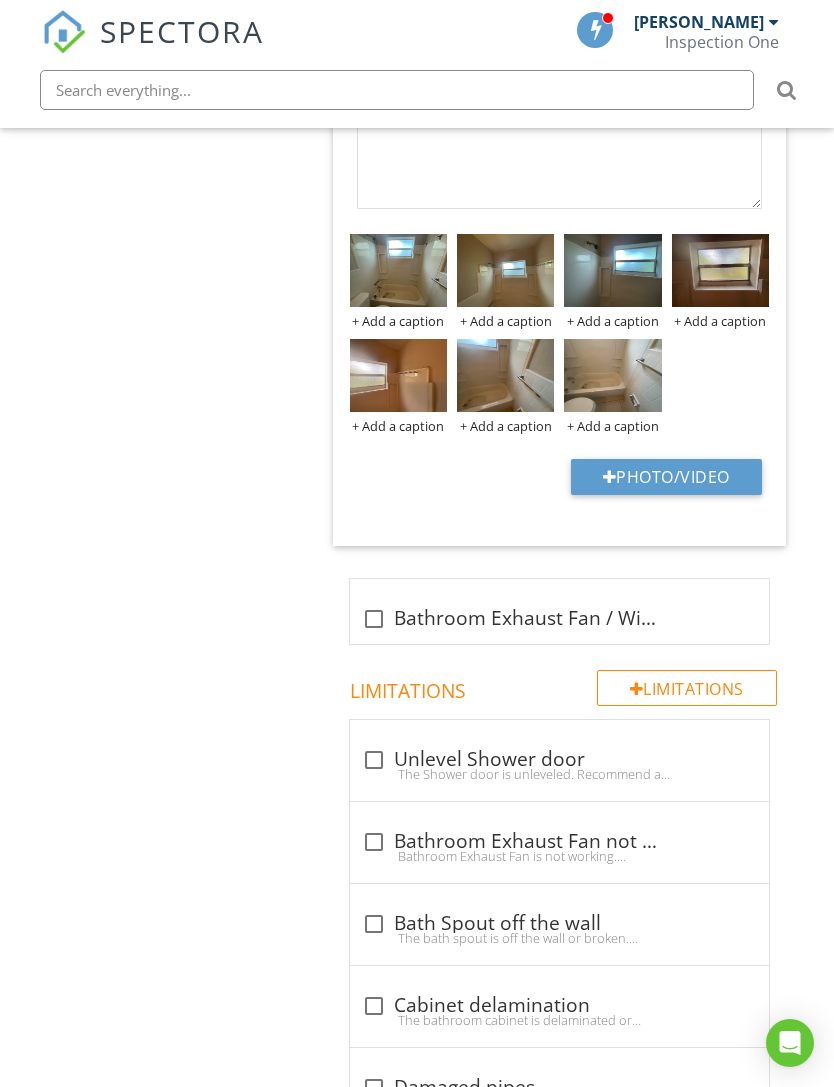 scroll, scrollTop: 2361, scrollLeft: 0, axis: vertical 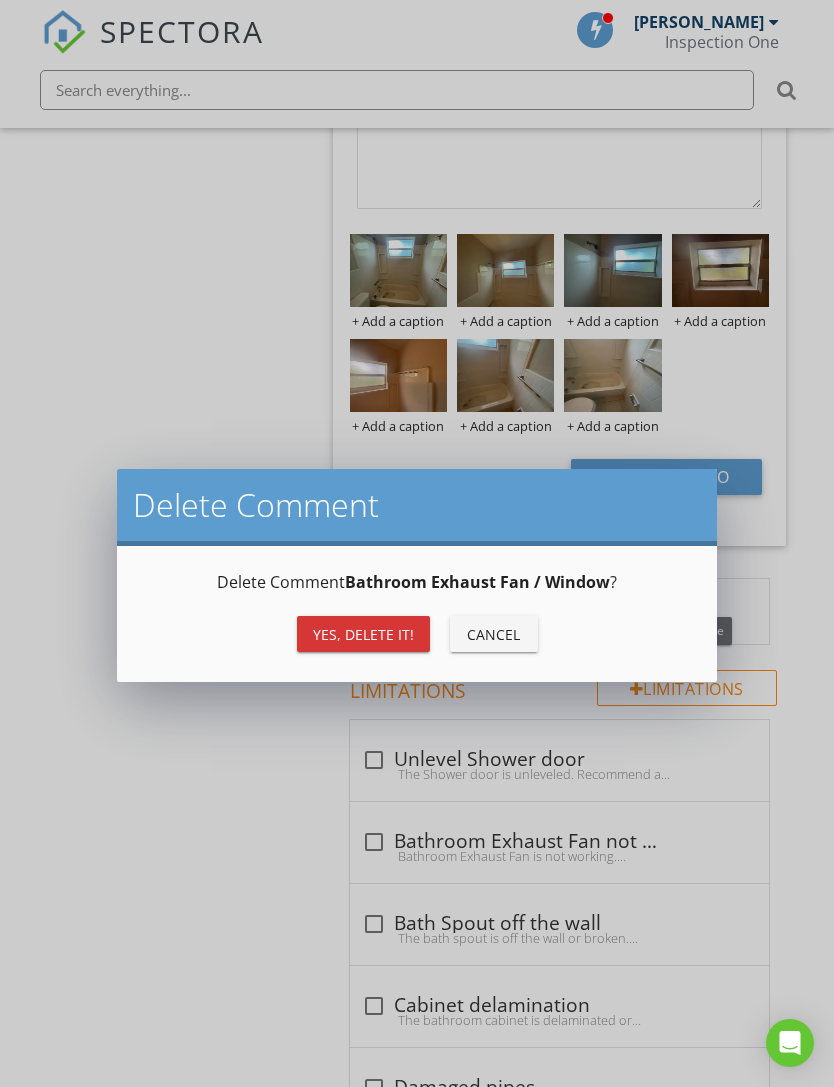 click on "Yes, Delete it!" at bounding box center [363, 634] 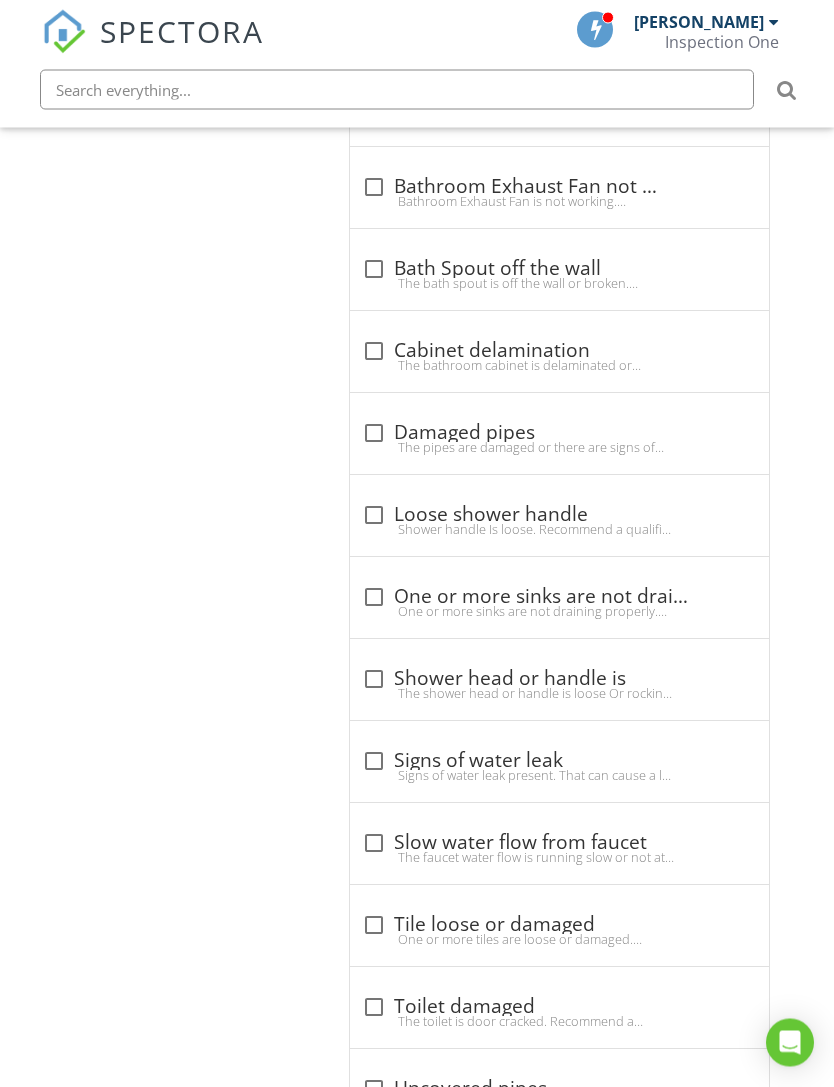 scroll, scrollTop: 2926, scrollLeft: 0, axis: vertical 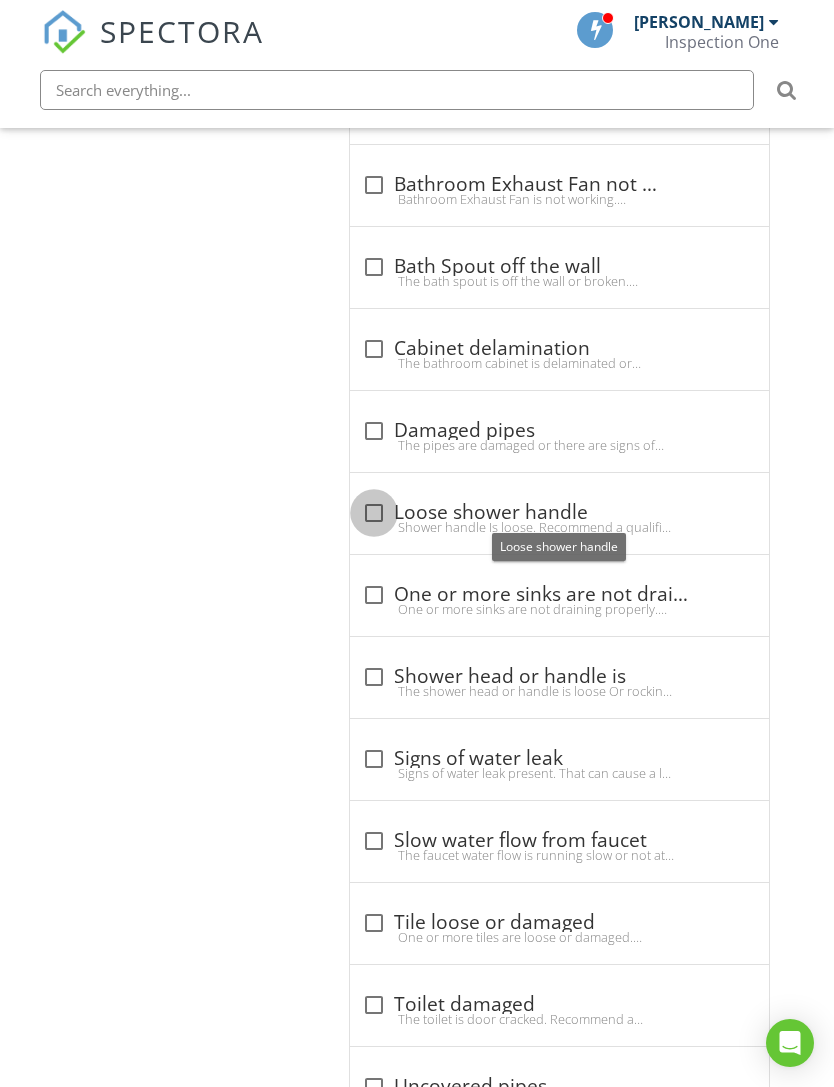 click at bounding box center (374, 513) 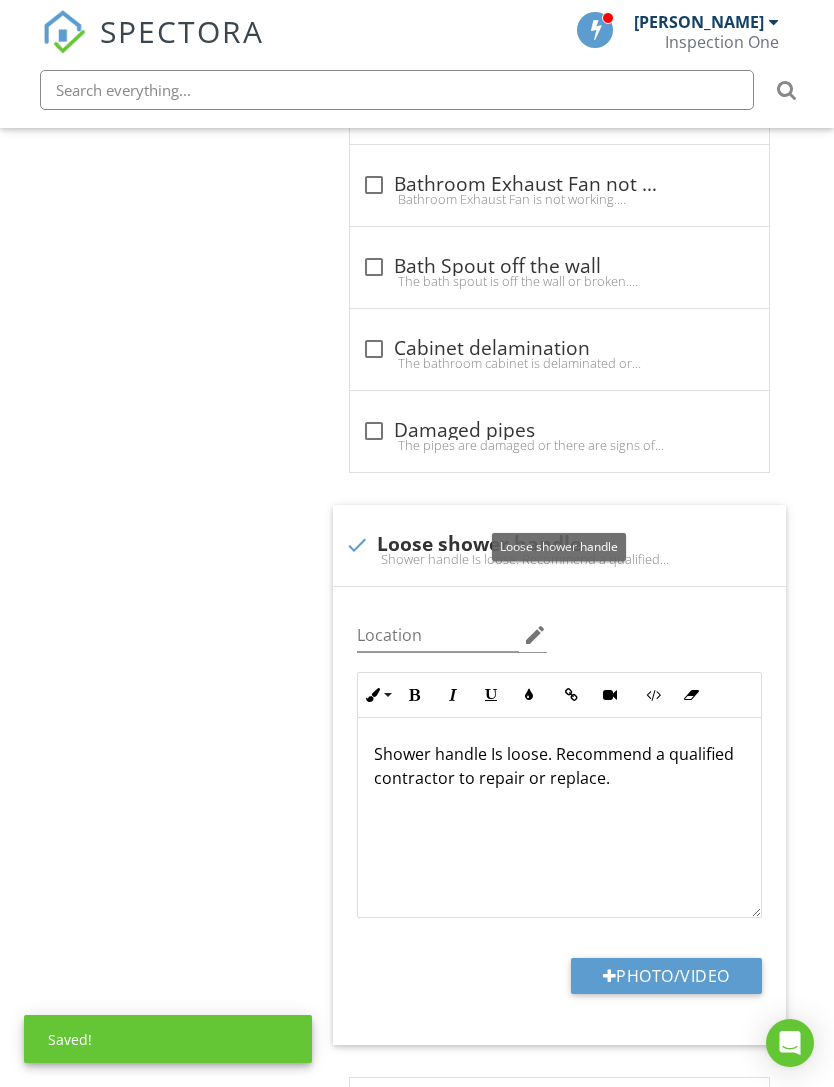 click on "Photo/Video" at bounding box center (666, 976) 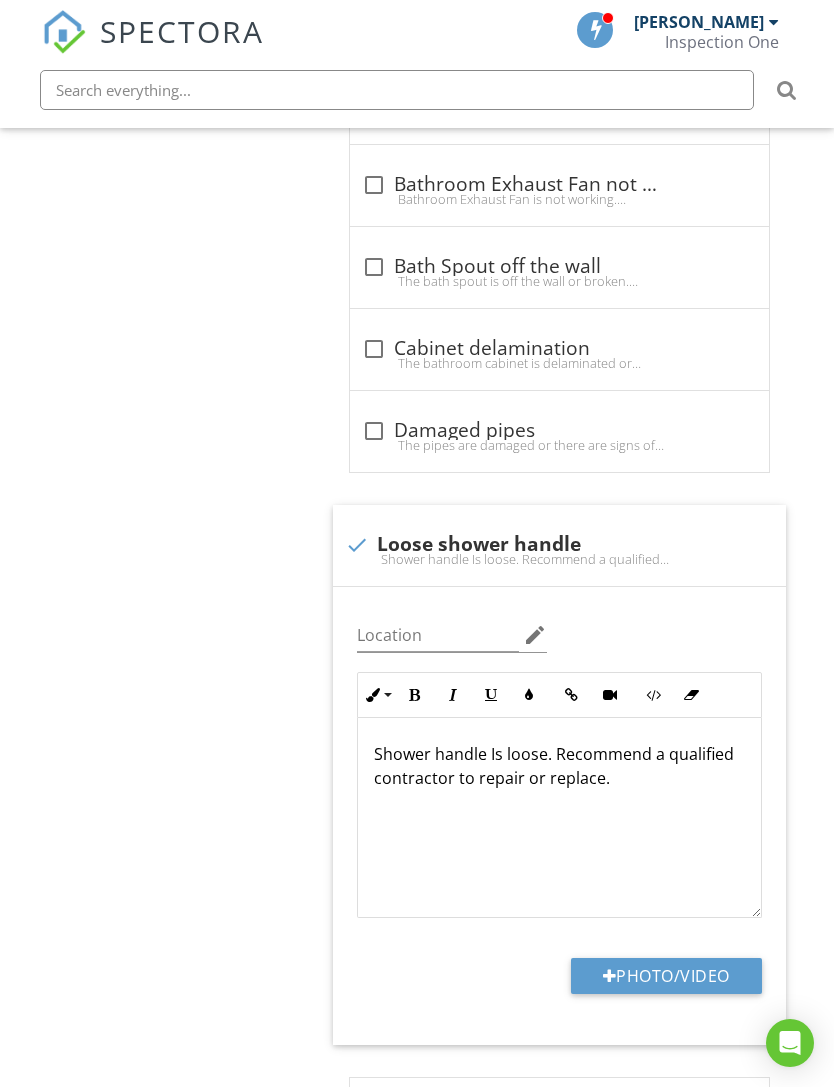 type on "C:\fakepath\IMG_0518.jpeg" 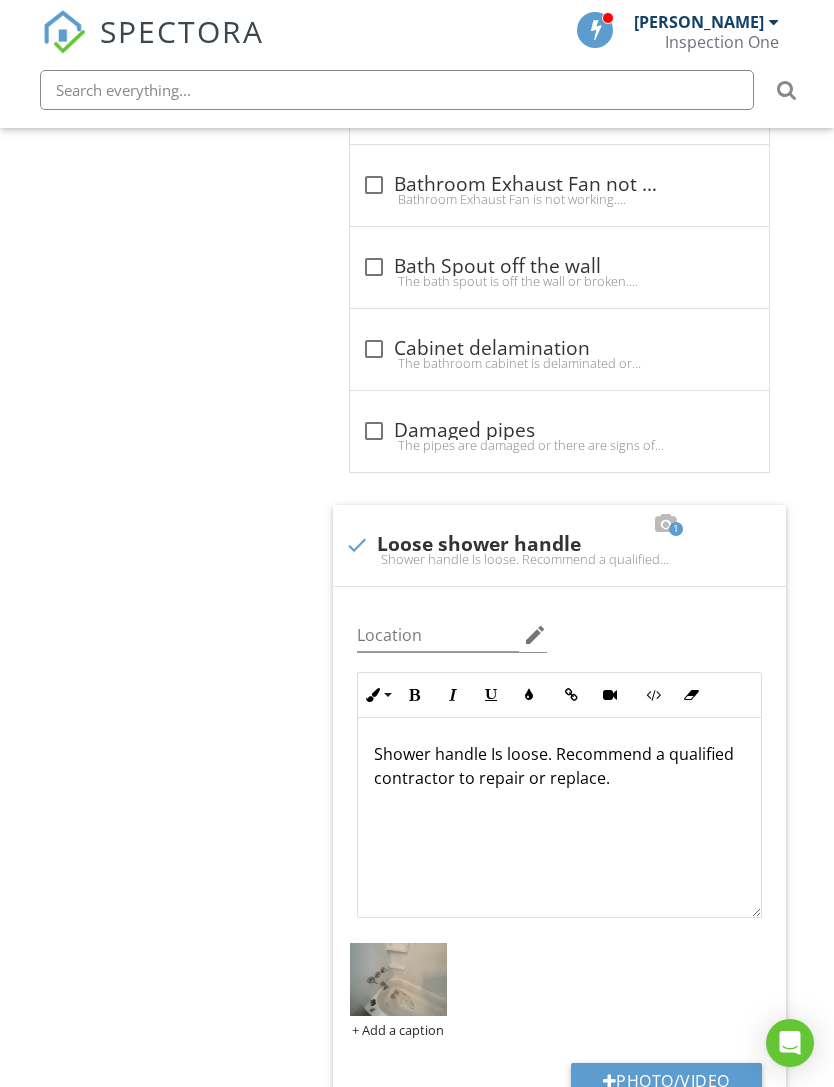 click at bounding box center [398, 979] 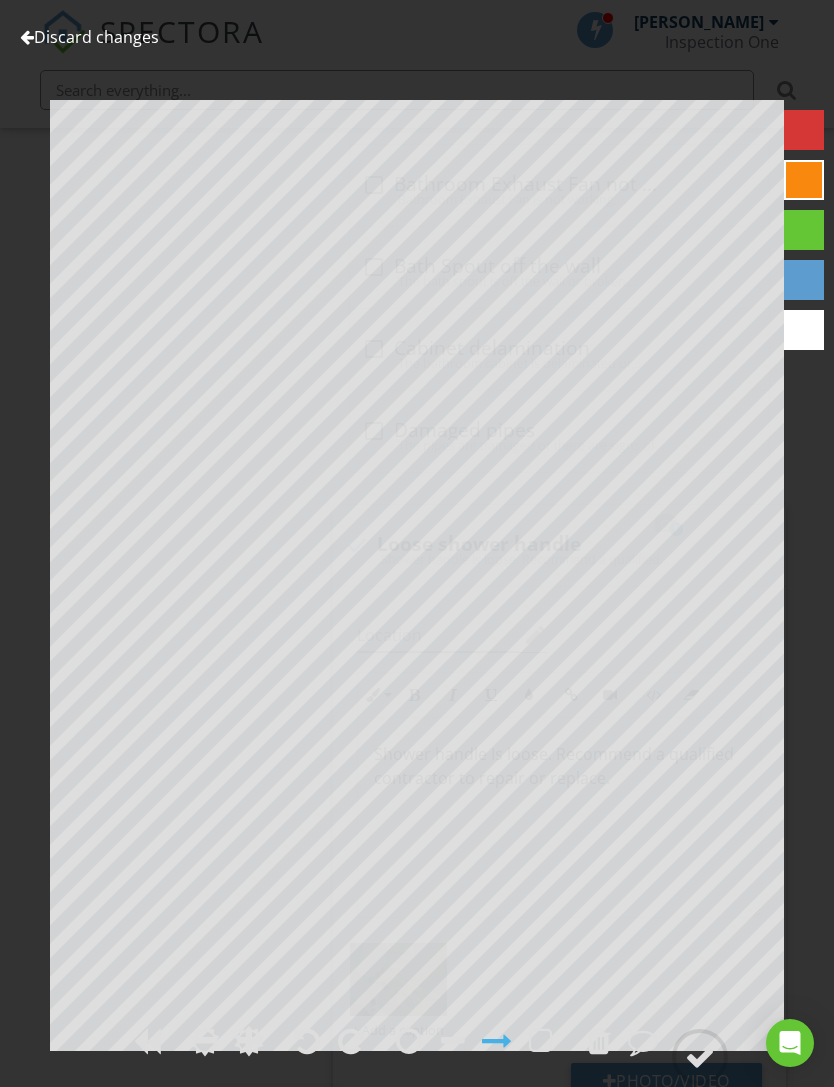 click at bounding box center [700, 1057] 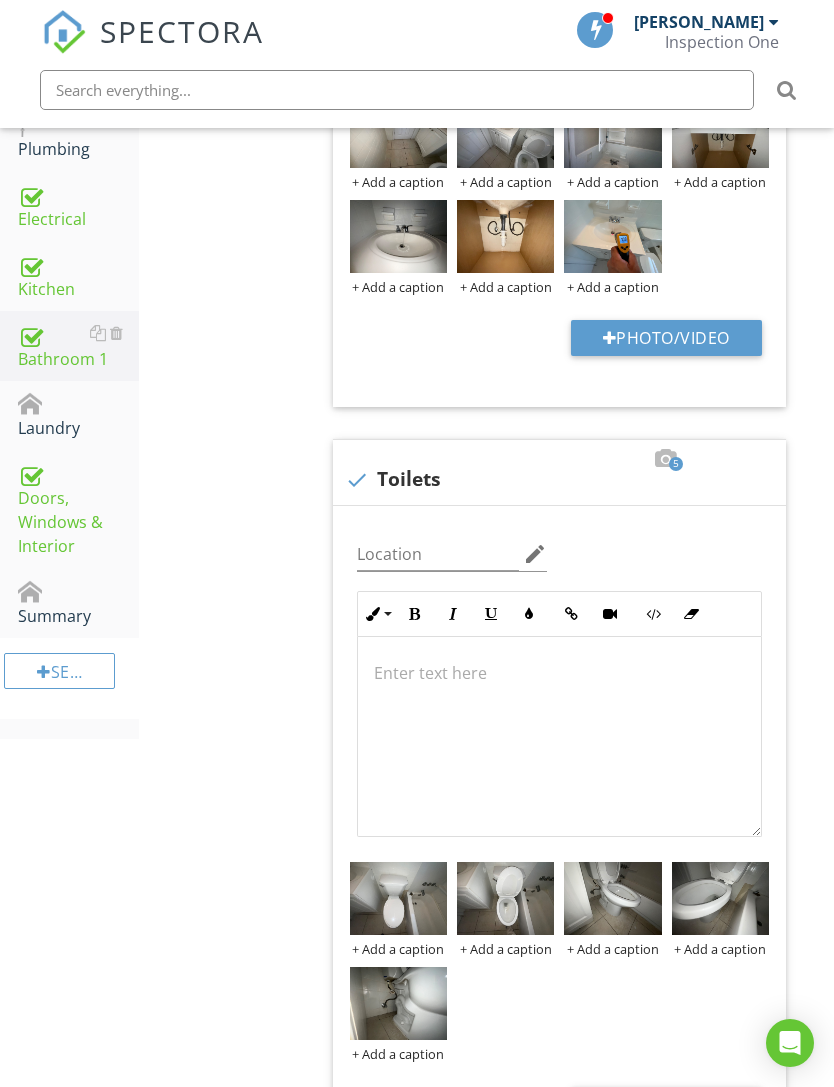 scroll, scrollTop: 1081, scrollLeft: 0, axis: vertical 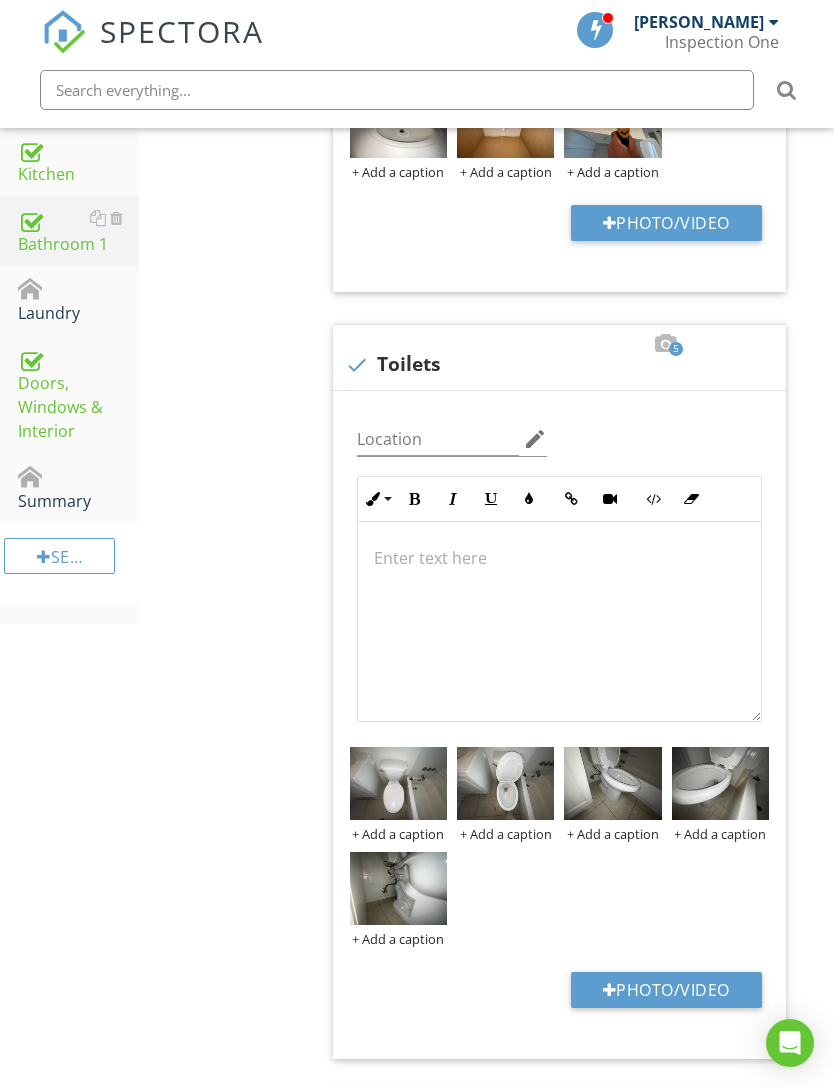 click on "Laundry" at bounding box center (78, 301) 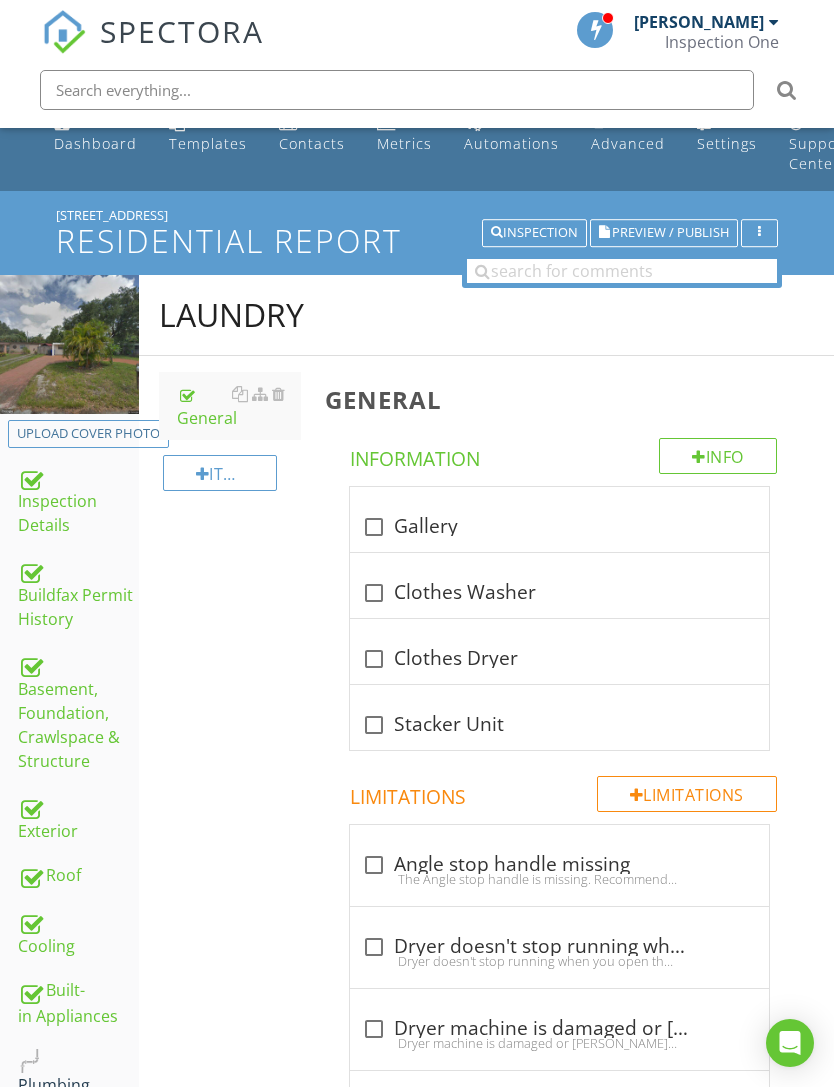 scroll, scrollTop: 28, scrollLeft: 0, axis: vertical 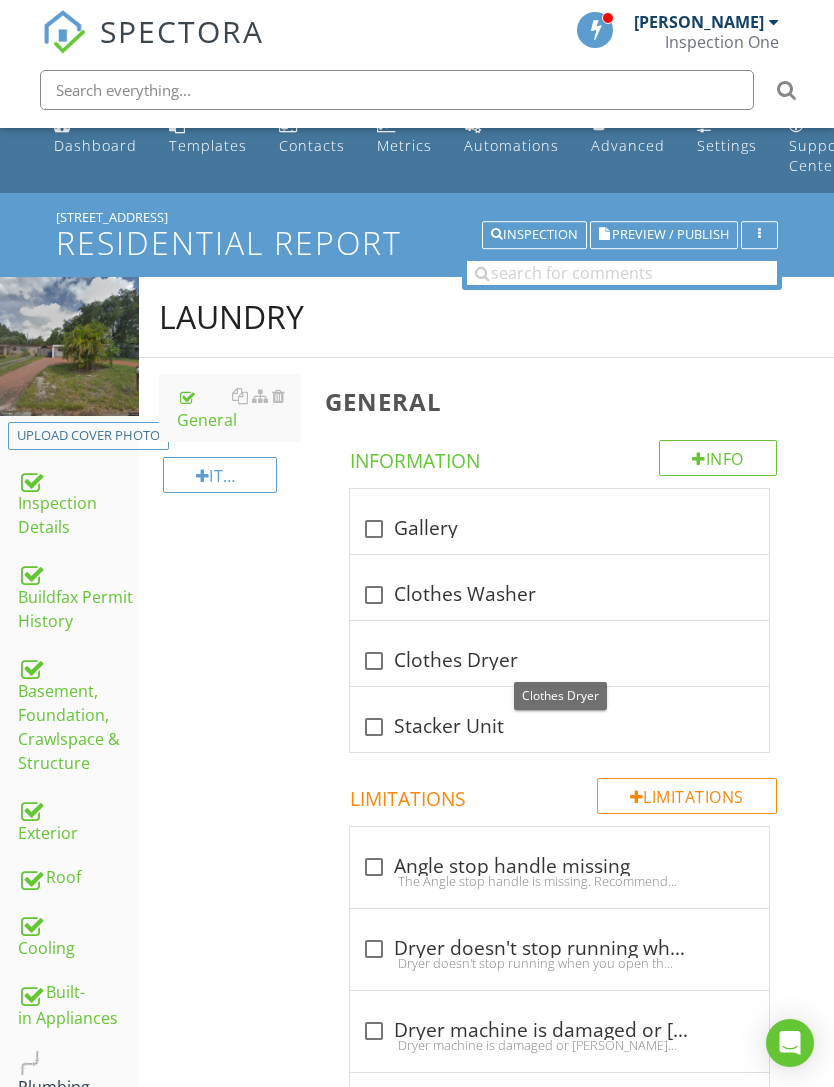 click at bounding box center (705, 640) 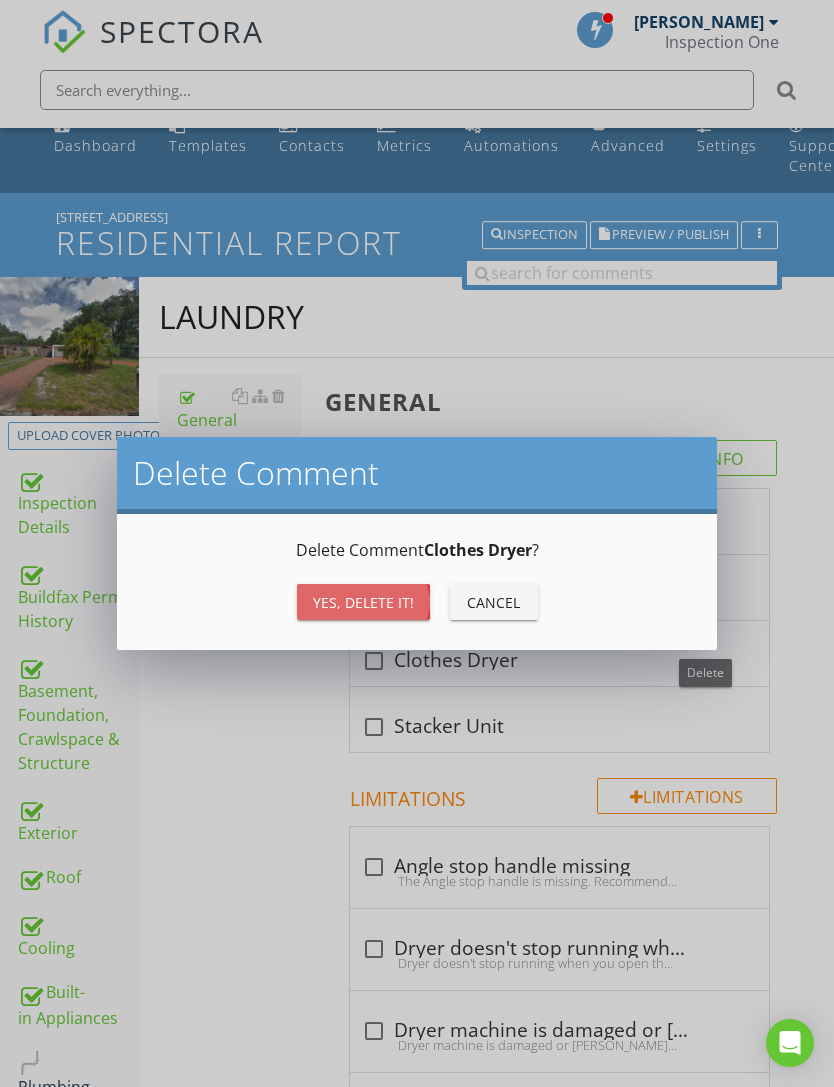 click on "Yes, Delete it!" at bounding box center (363, 602) 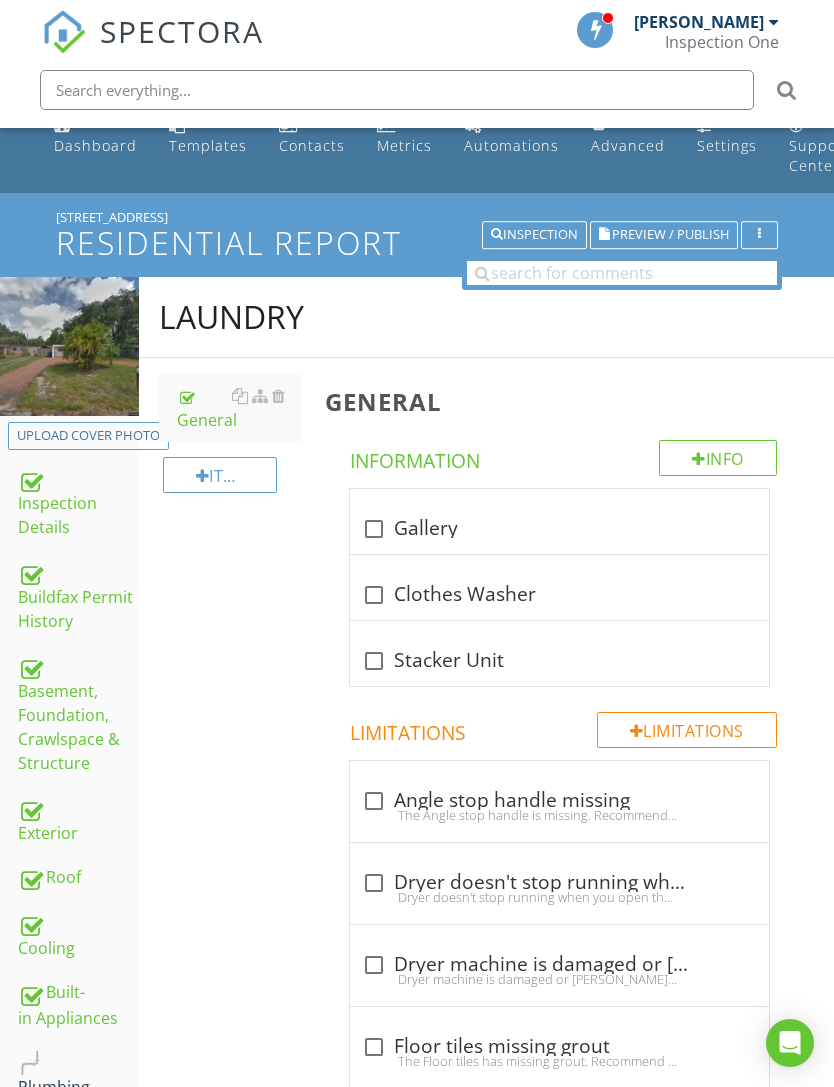 click at bounding box center (705, 574) 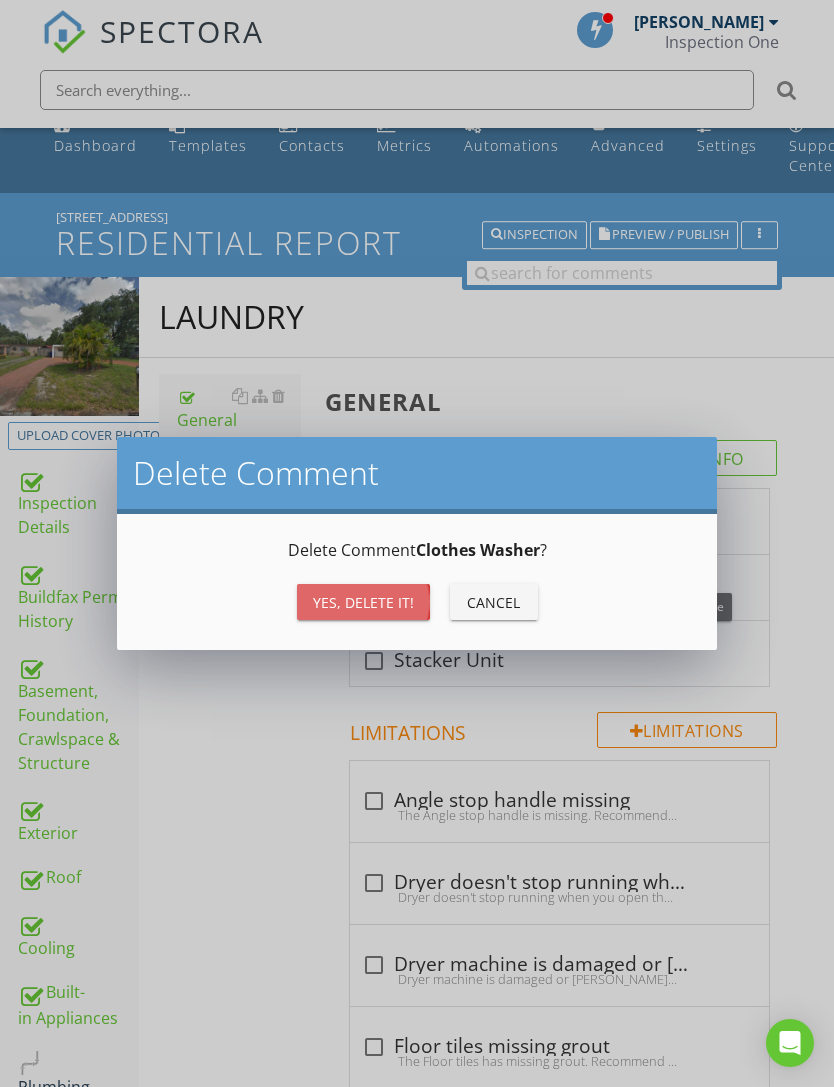 click on "Yes, Delete it!" at bounding box center [363, 602] 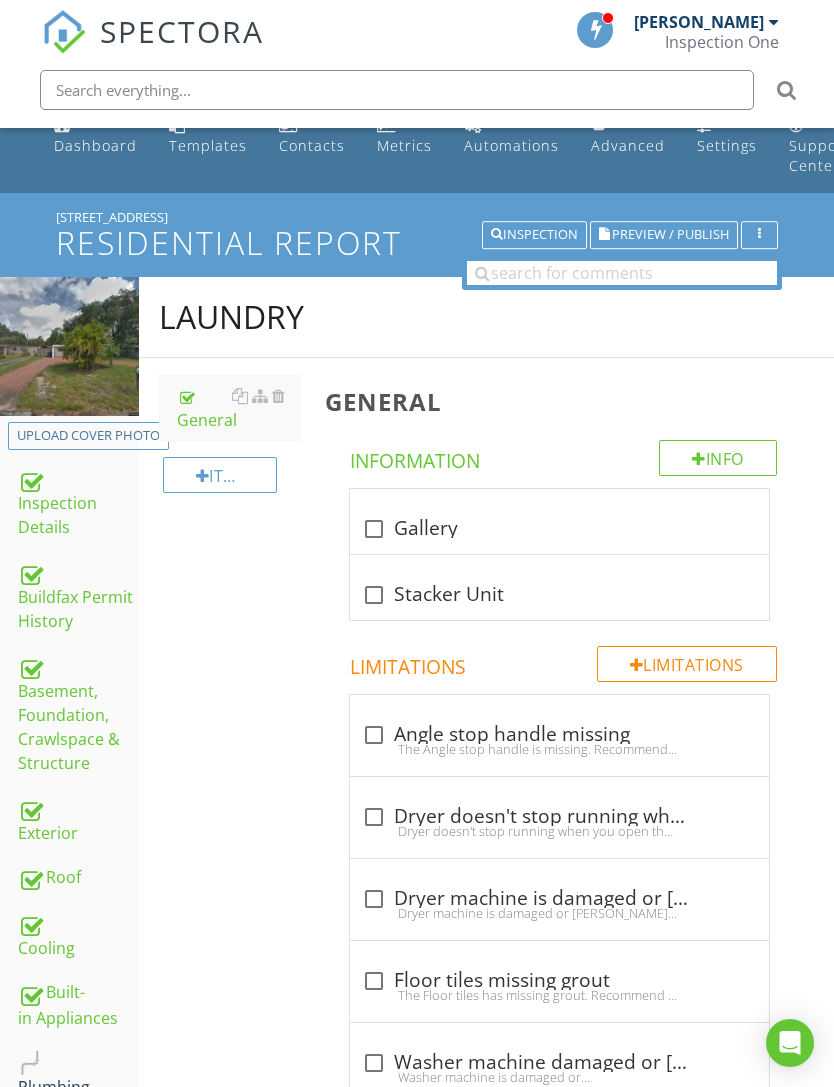 click at bounding box center (705, 574) 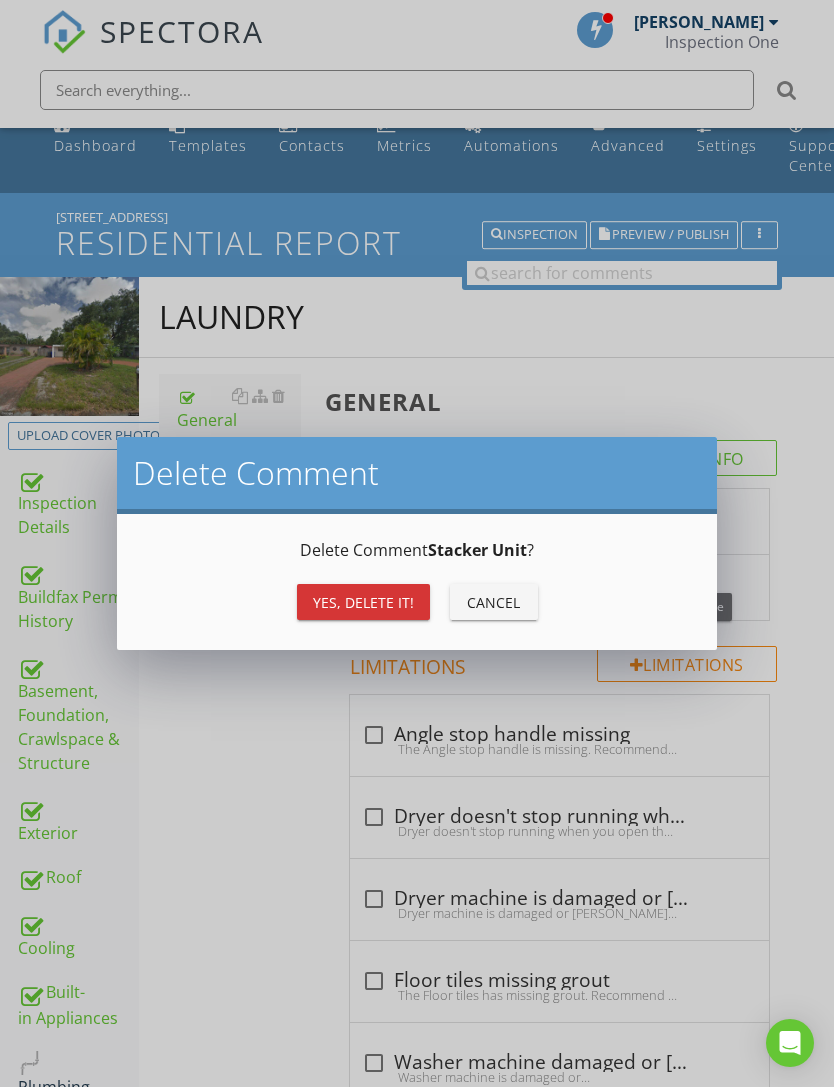 click on "Yes, Delete it!" at bounding box center [363, 602] 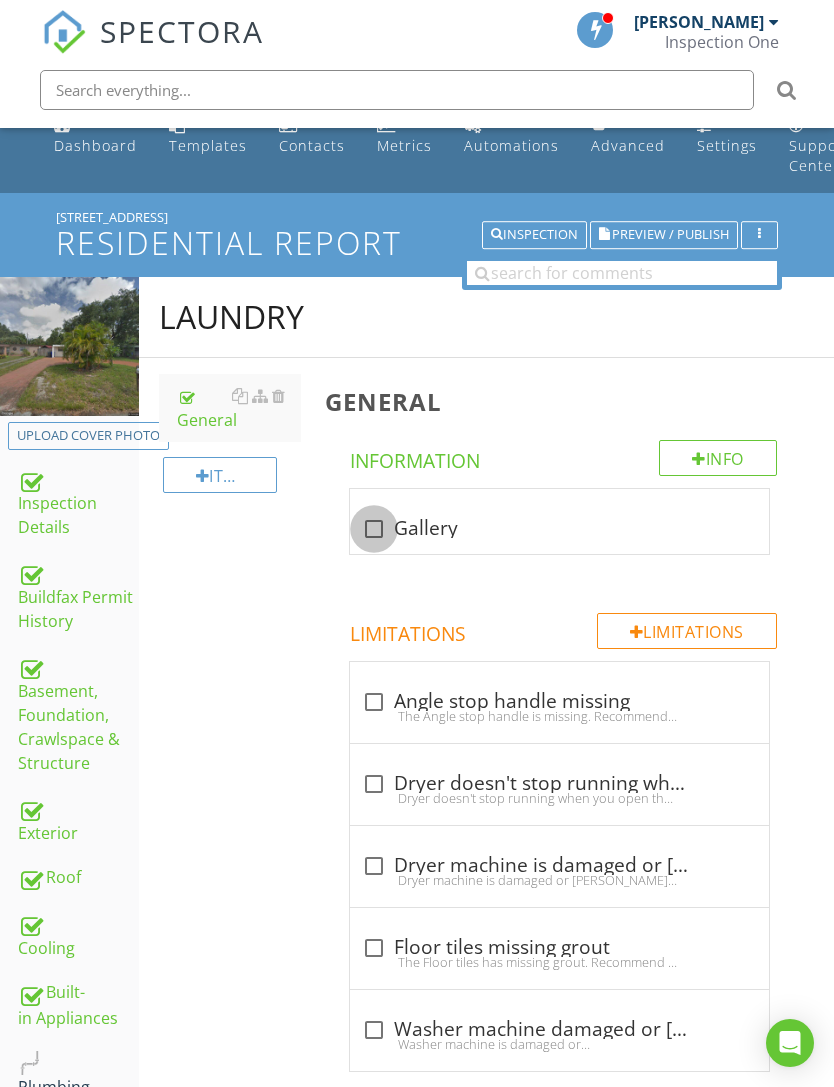 click at bounding box center [374, 529] 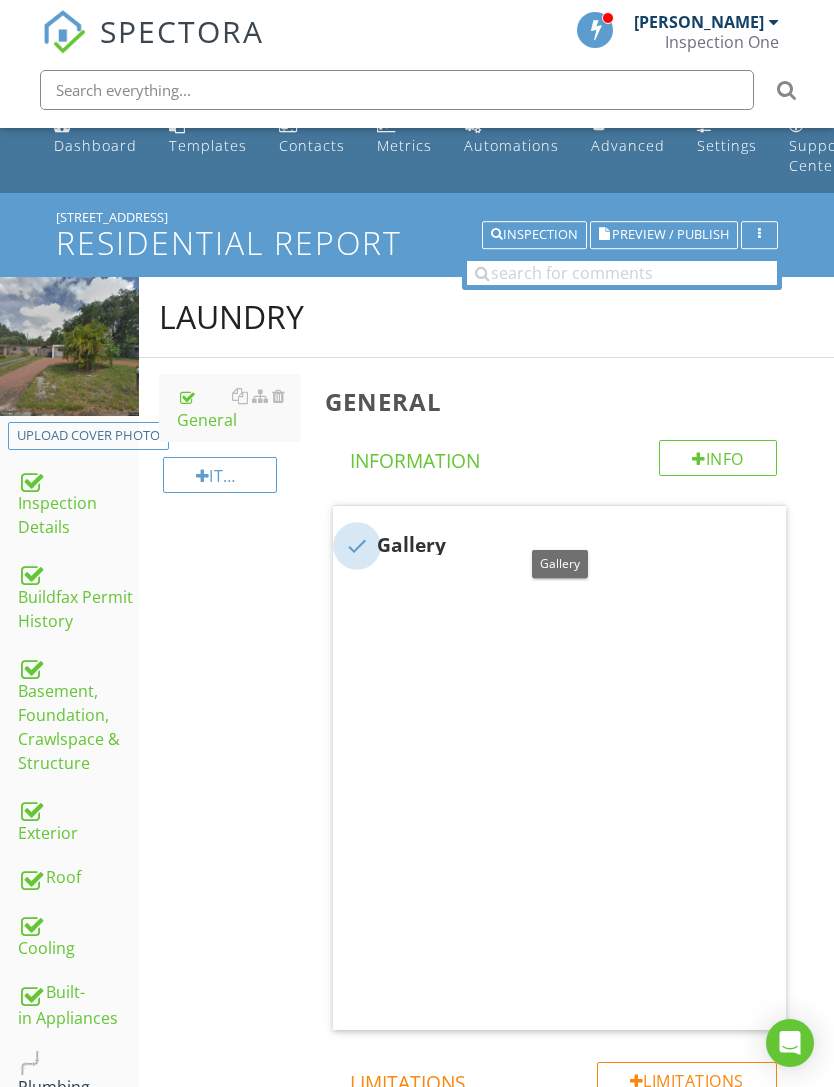 checkbox on "true" 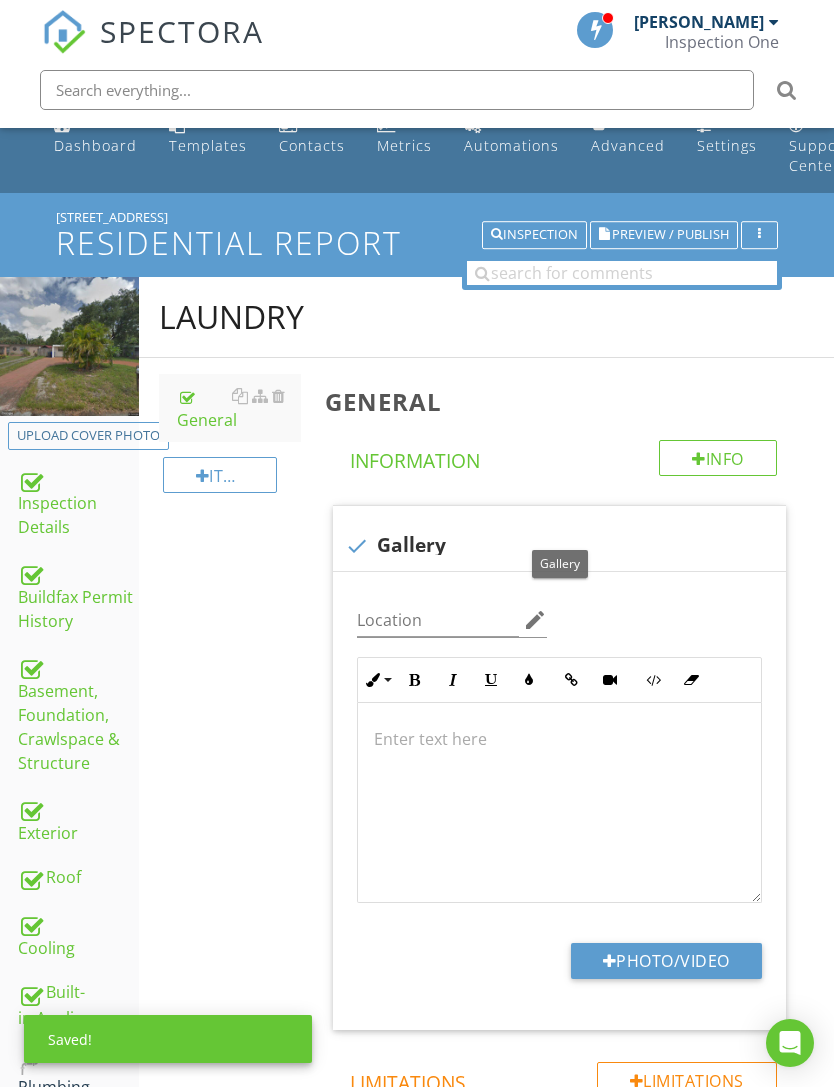 click on "Photo/Video" at bounding box center [666, 961] 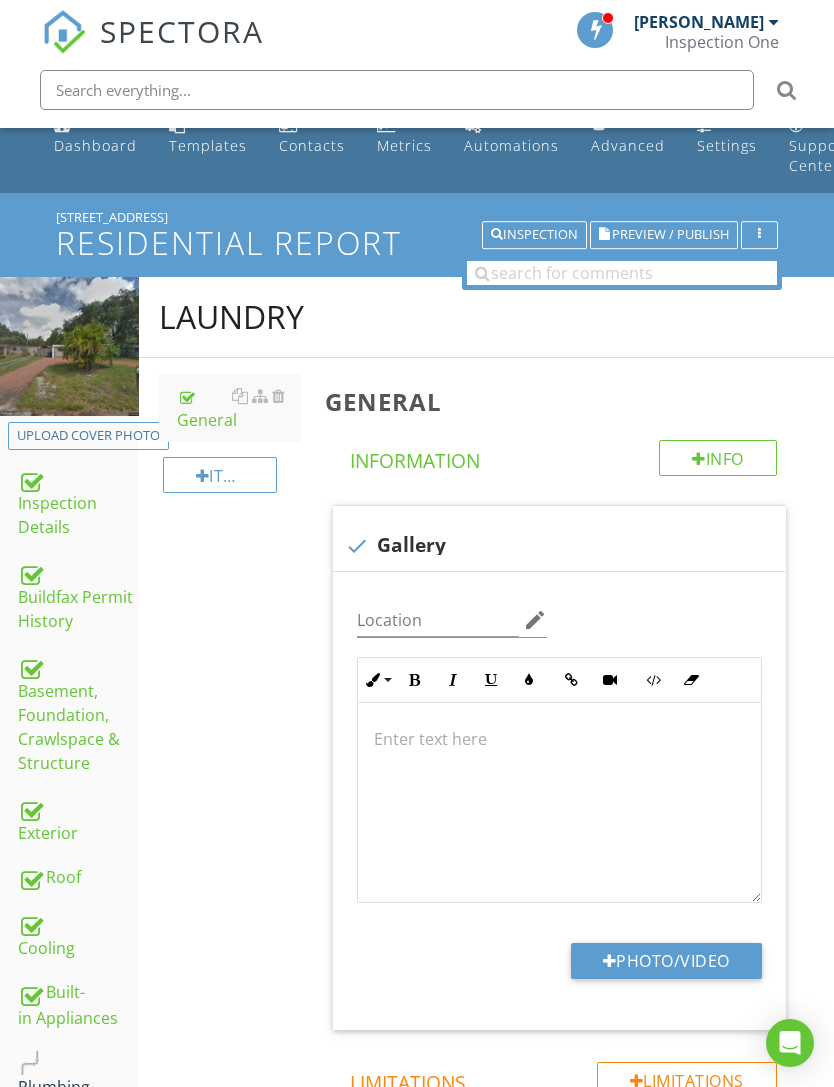type on "C:\fakepath\IMG_0351.jpeg" 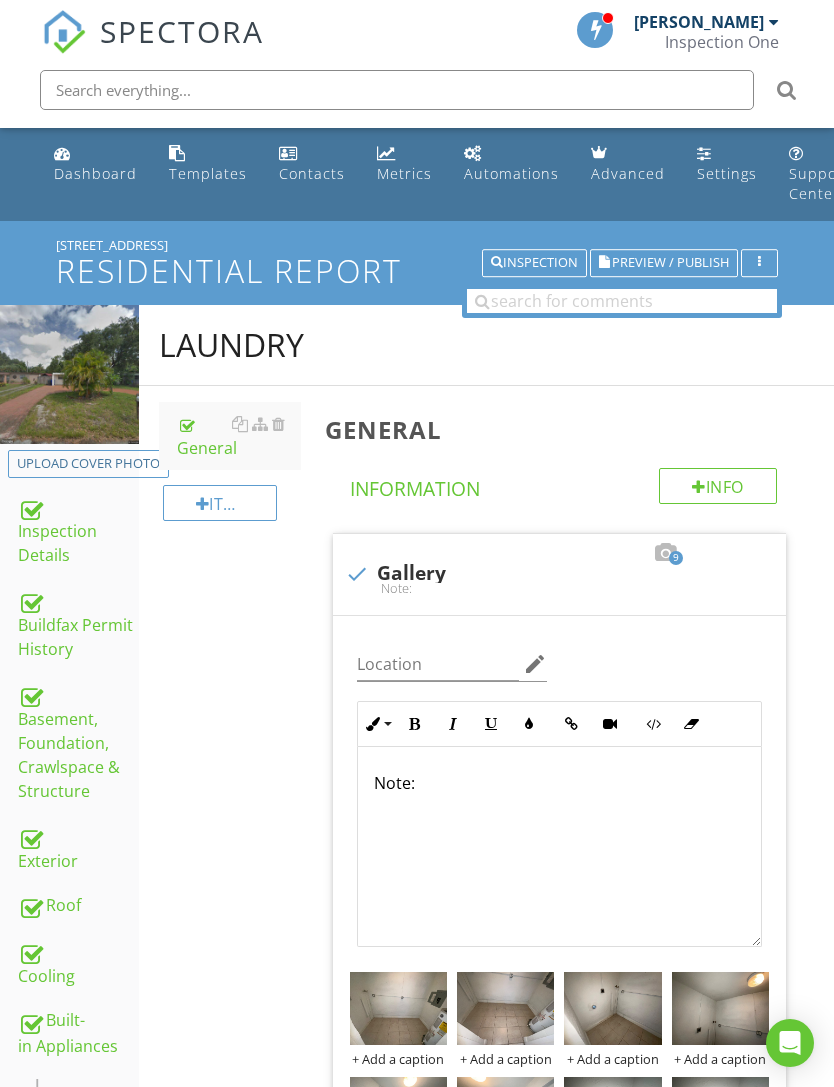 scroll, scrollTop: 318, scrollLeft: 0, axis: vertical 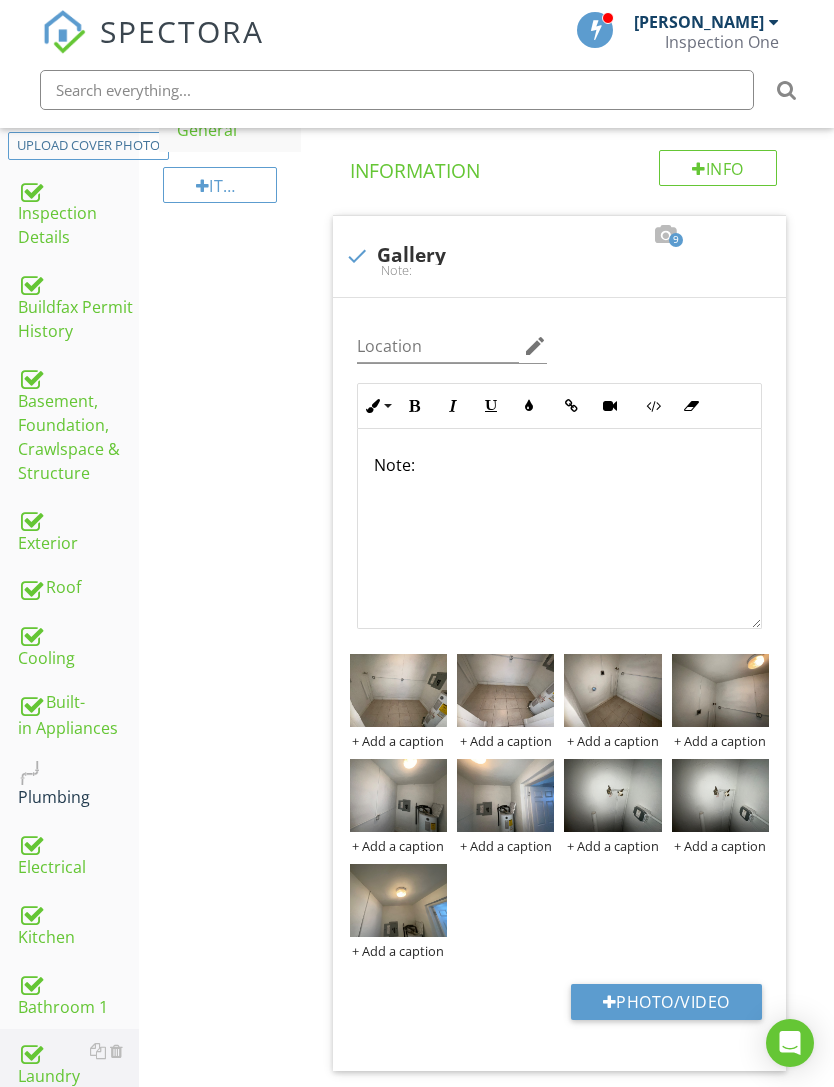 type 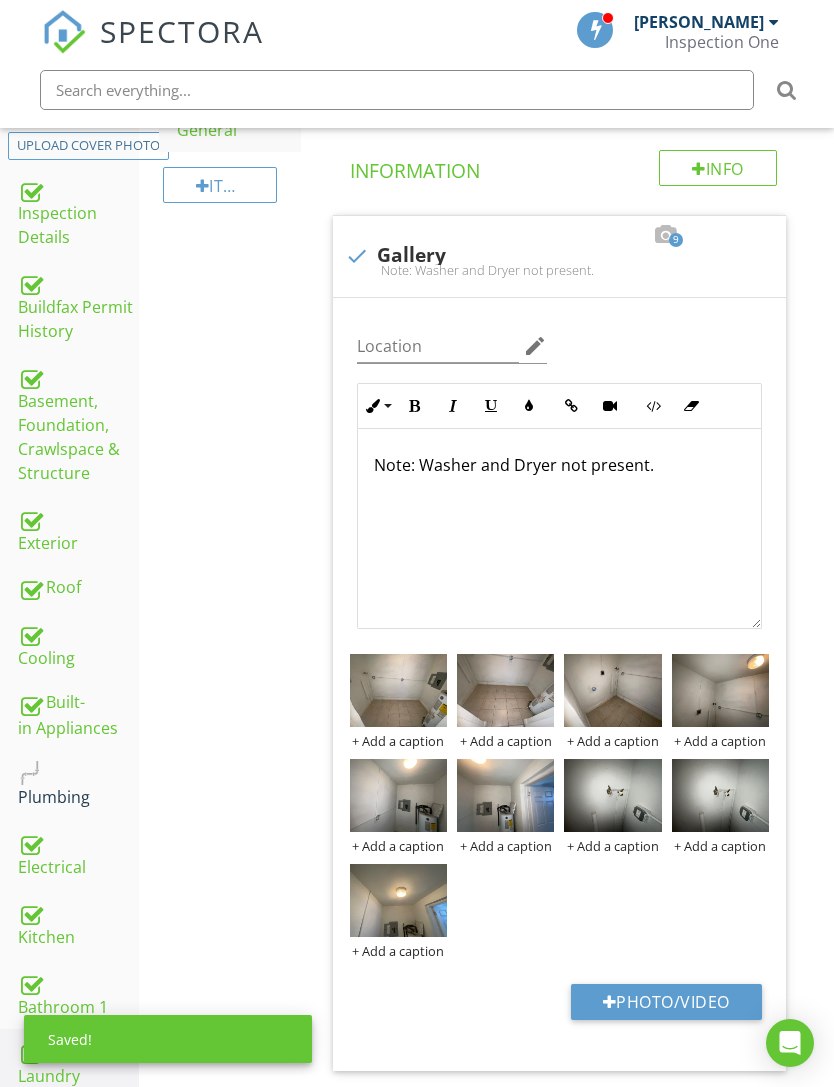 click on "General
Info
Information                 9         check
Gallery
Note: Washer and Dryer not present.
Location edit       Ordered List Unordered List Insert Image Insert Table Inline Style XLarge Large Normal Small Light Small/Light Bold Italic Underline Colors Insert Link Insert Video Code View Clear Formatting Note: Washer and Dryer not present. Enter text here <p>Note: Washer and Dryer not present.</p>               + Add a caption         + Add a caption         + Add a caption         + Add a caption         + Add a caption         + Add a caption         + Add a caption         + Add a caption         + Add a caption
Photo/Video
Limitations
Limitations                       check_box_outline_blank
Angle stop handle missing" at bounding box center [573, 815] 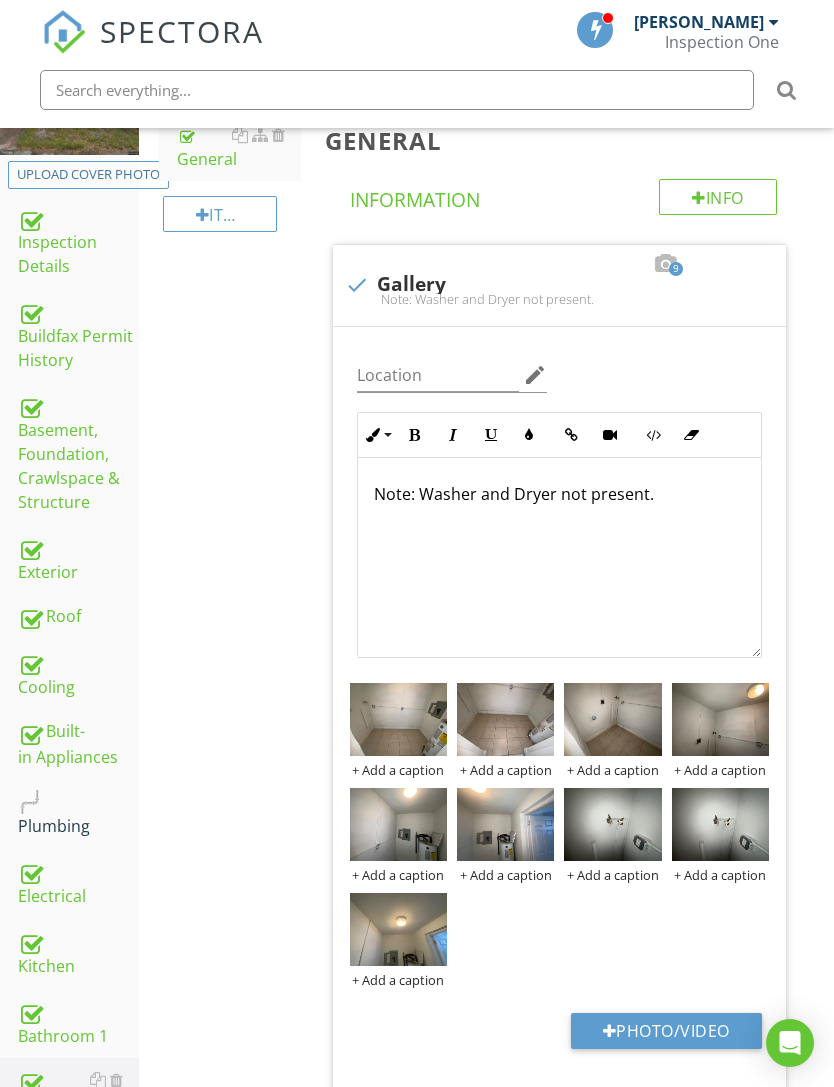 scroll, scrollTop: 730, scrollLeft: 0, axis: vertical 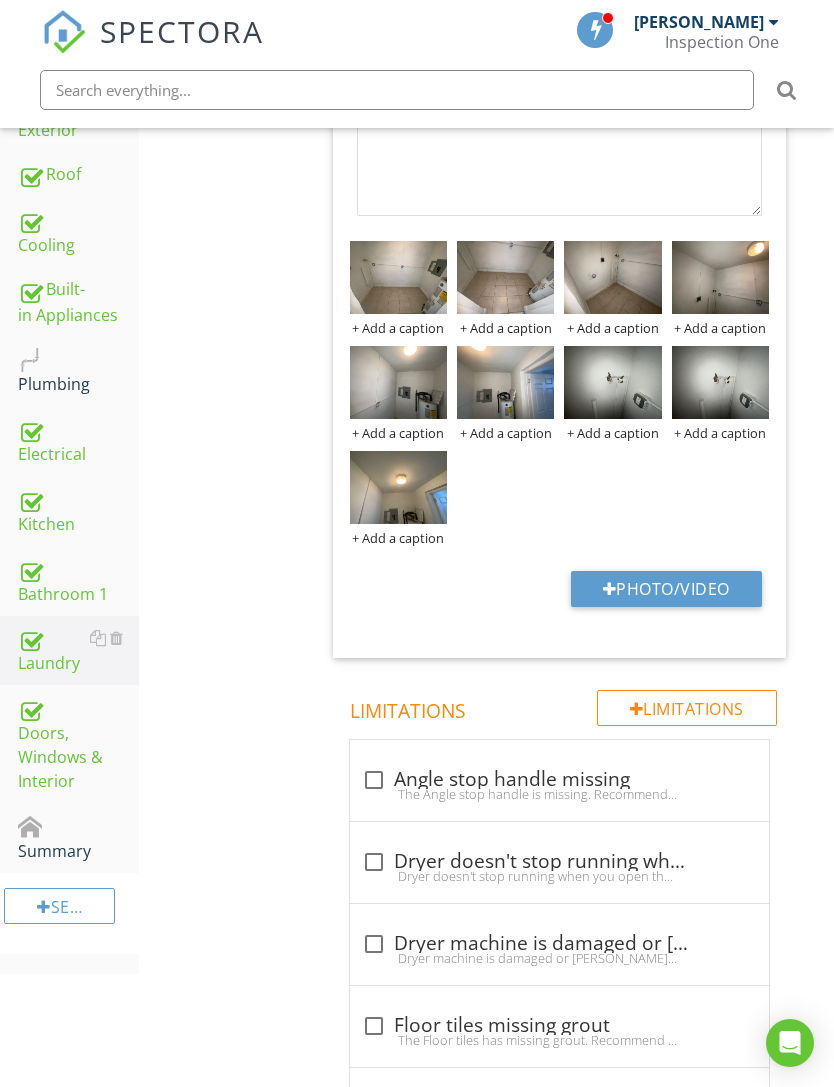click on "Doors, Windows & Interior" at bounding box center (78, 744) 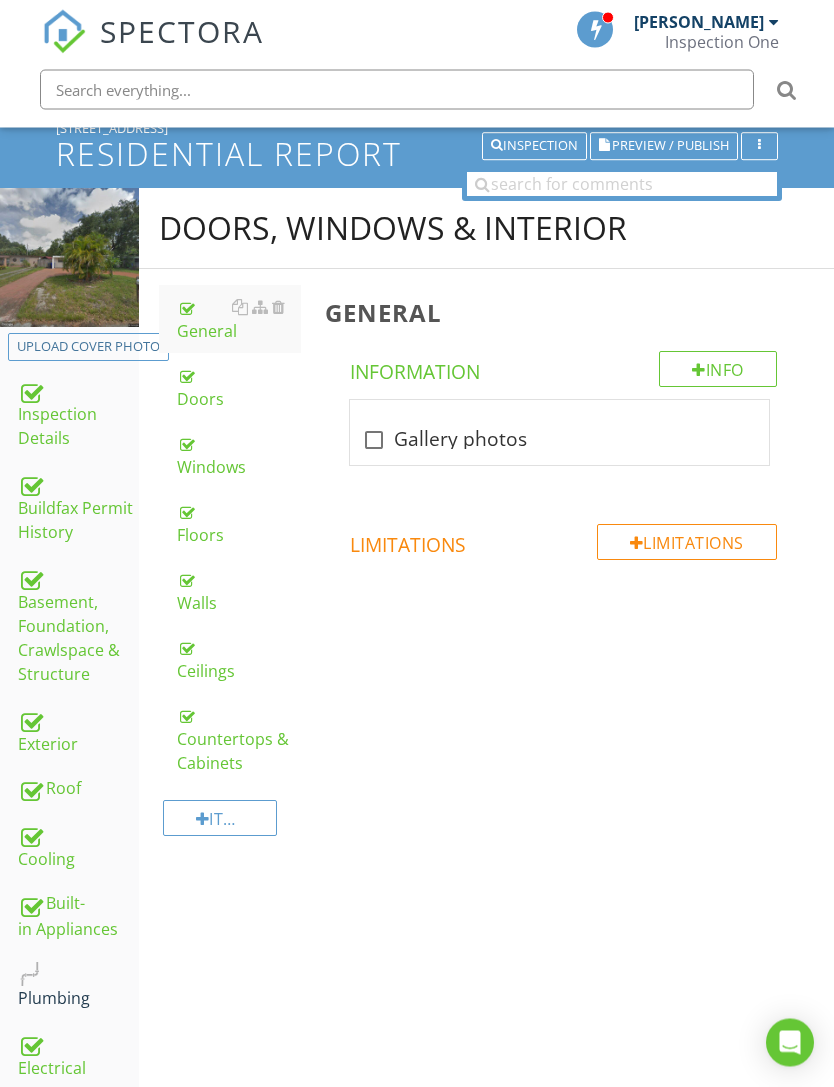 scroll, scrollTop: 117, scrollLeft: 0, axis: vertical 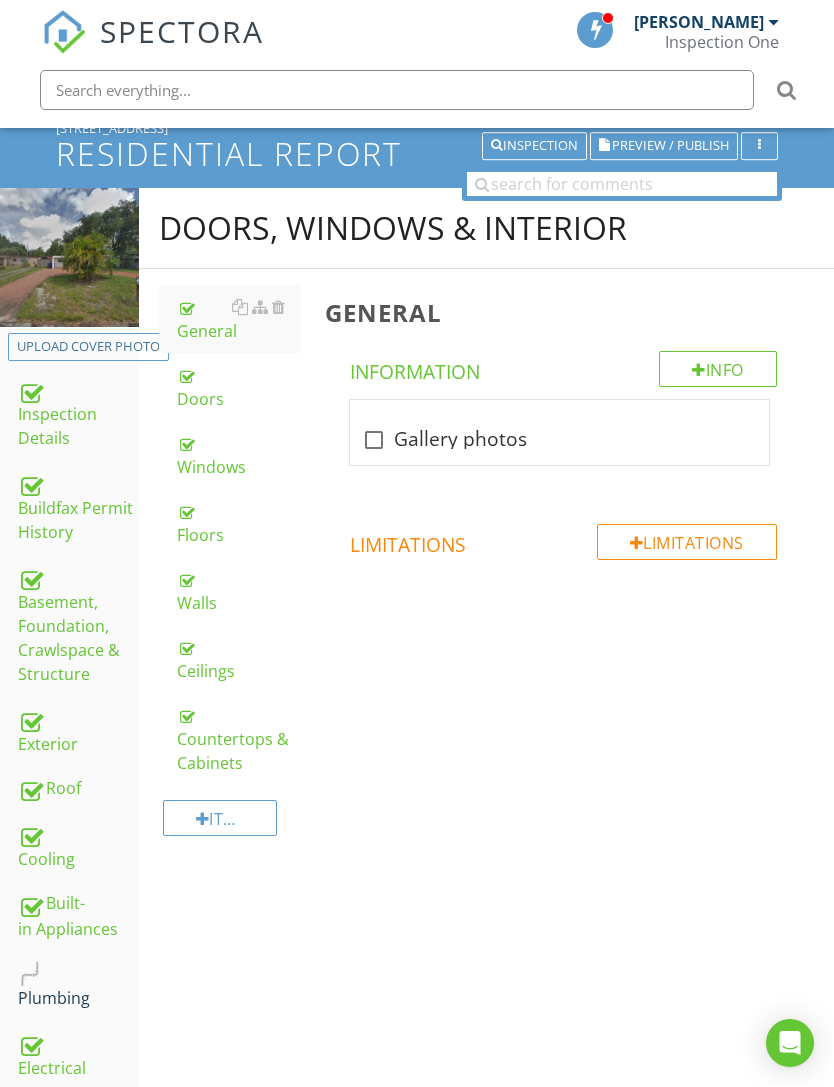 click on "Doors" at bounding box center [239, 387] 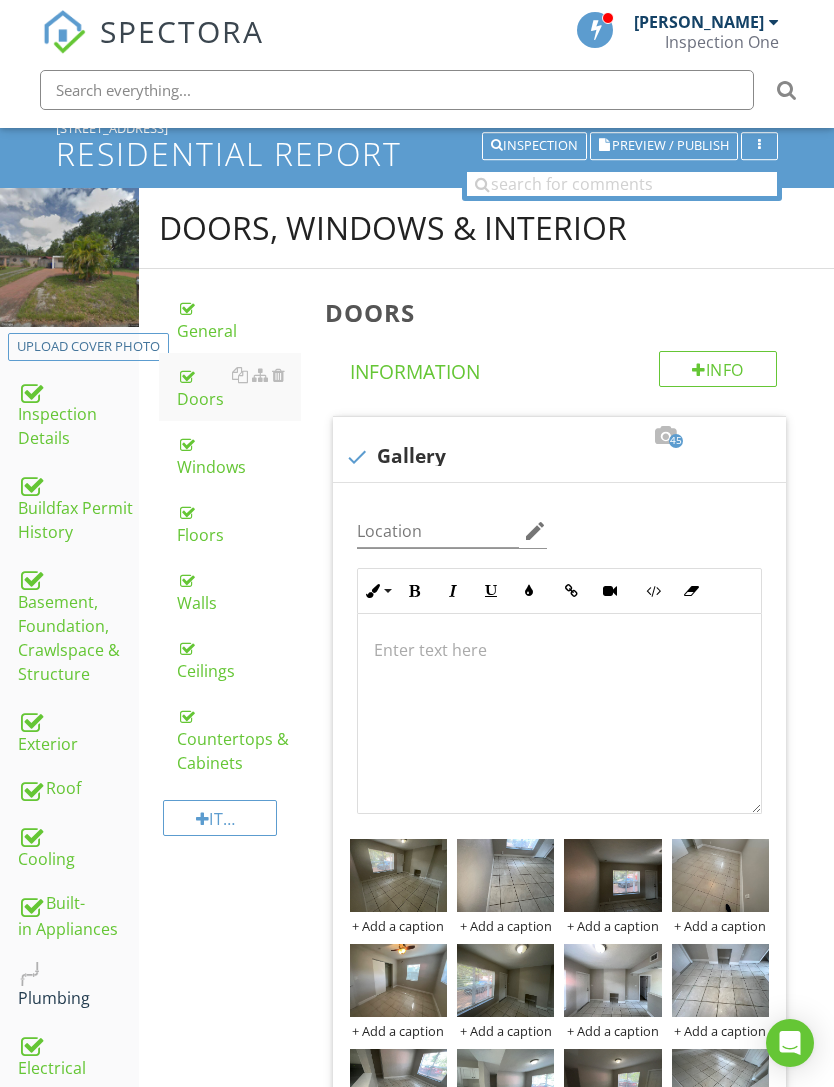 click on "General" at bounding box center [239, 319] 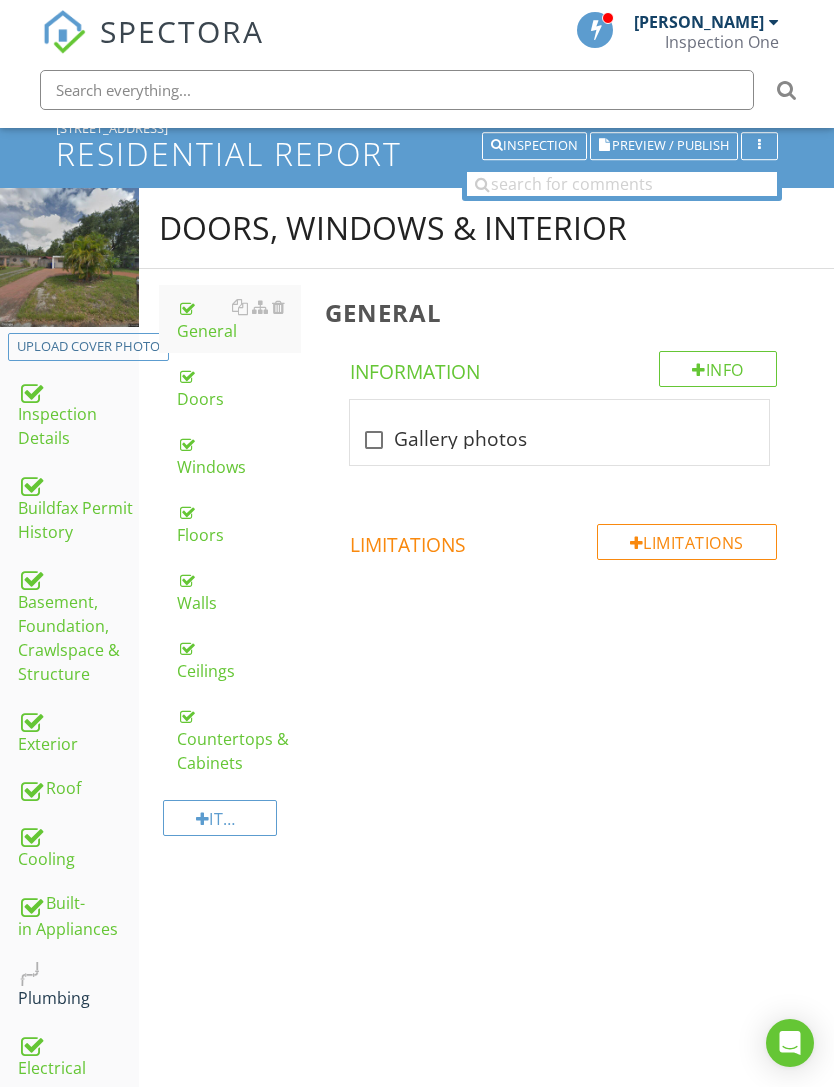 click on "General" at bounding box center [239, 319] 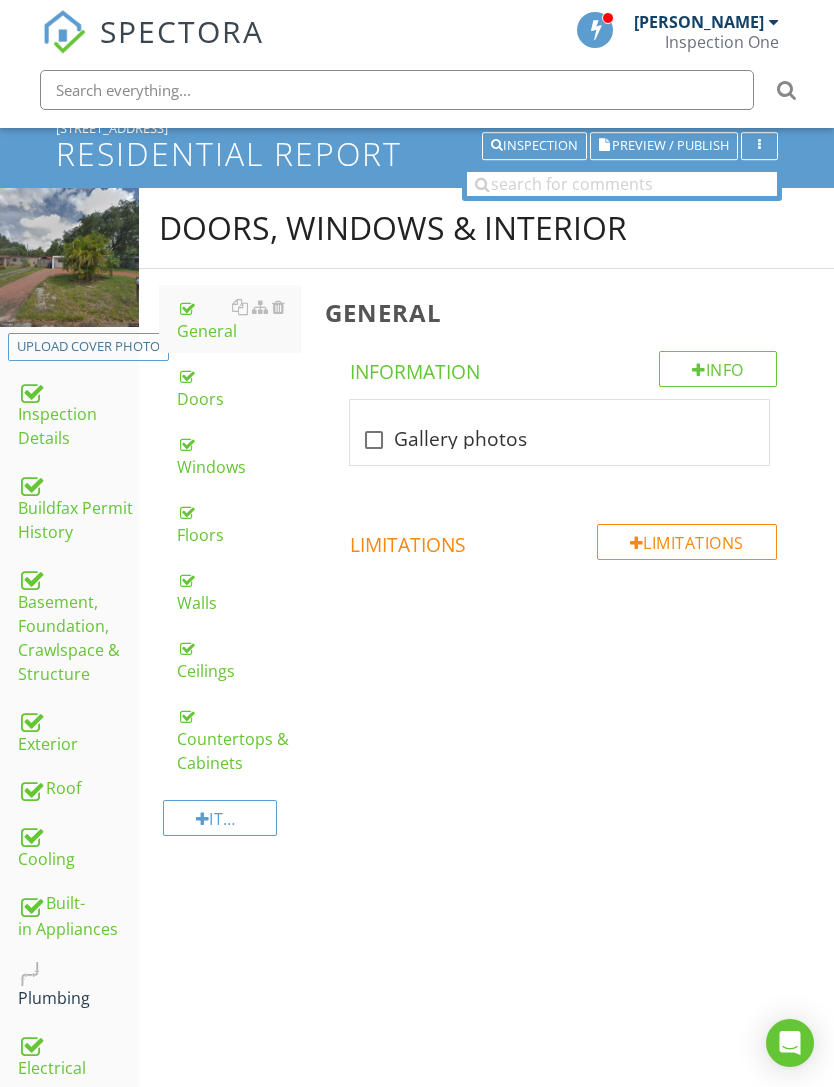 click at bounding box center [278, 307] 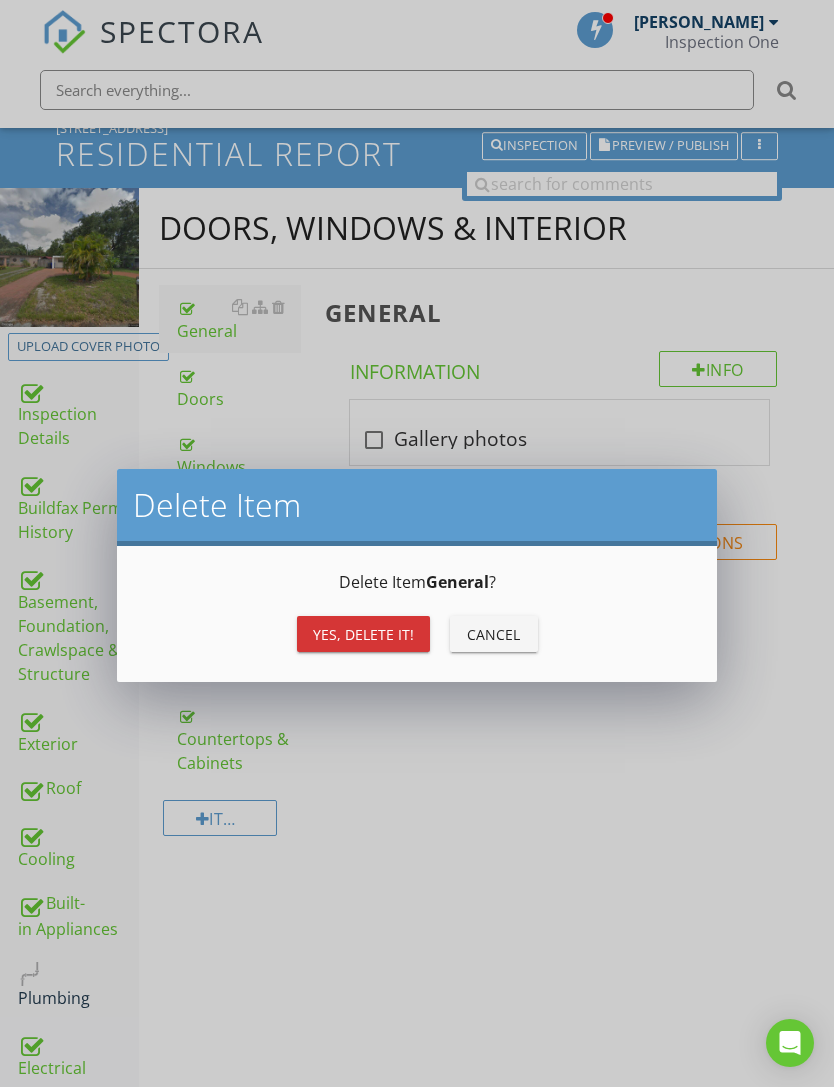 click on "Yes, Delete it!" at bounding box center [363, 634] 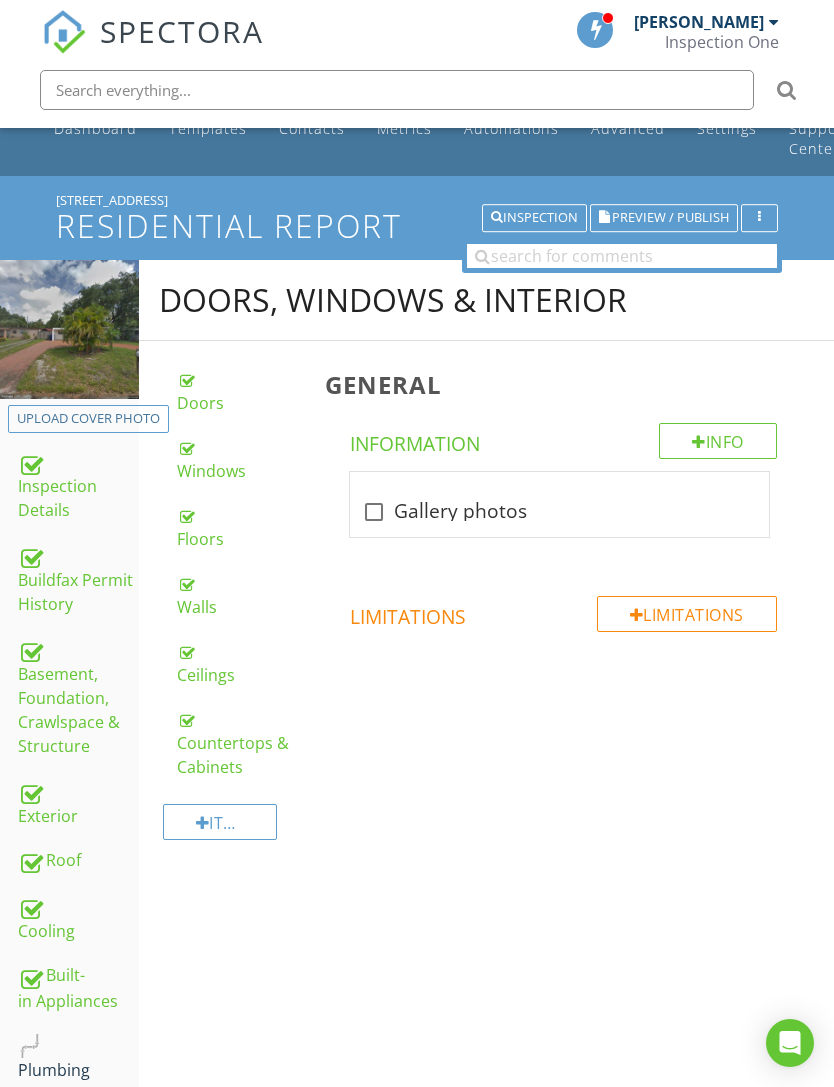 scroll, scrollTop: 0, scrollLeft: 0, axis: both 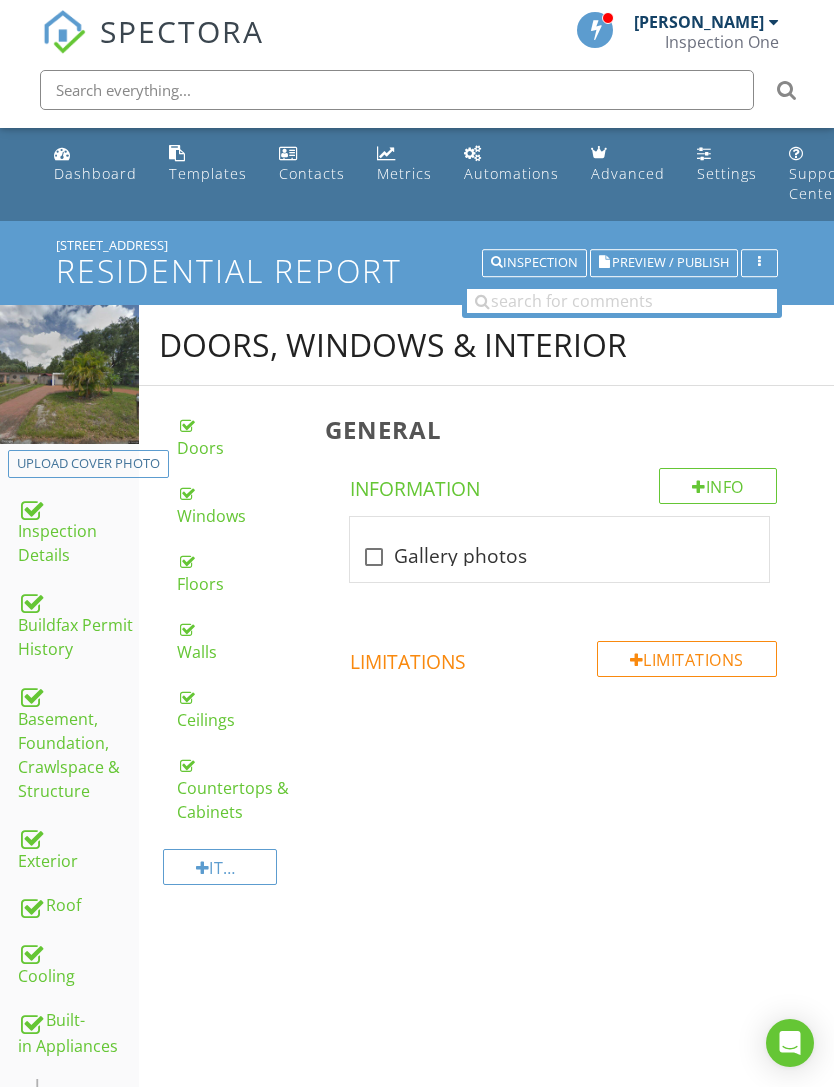click on "Doors" at bounding box center (239, 436) 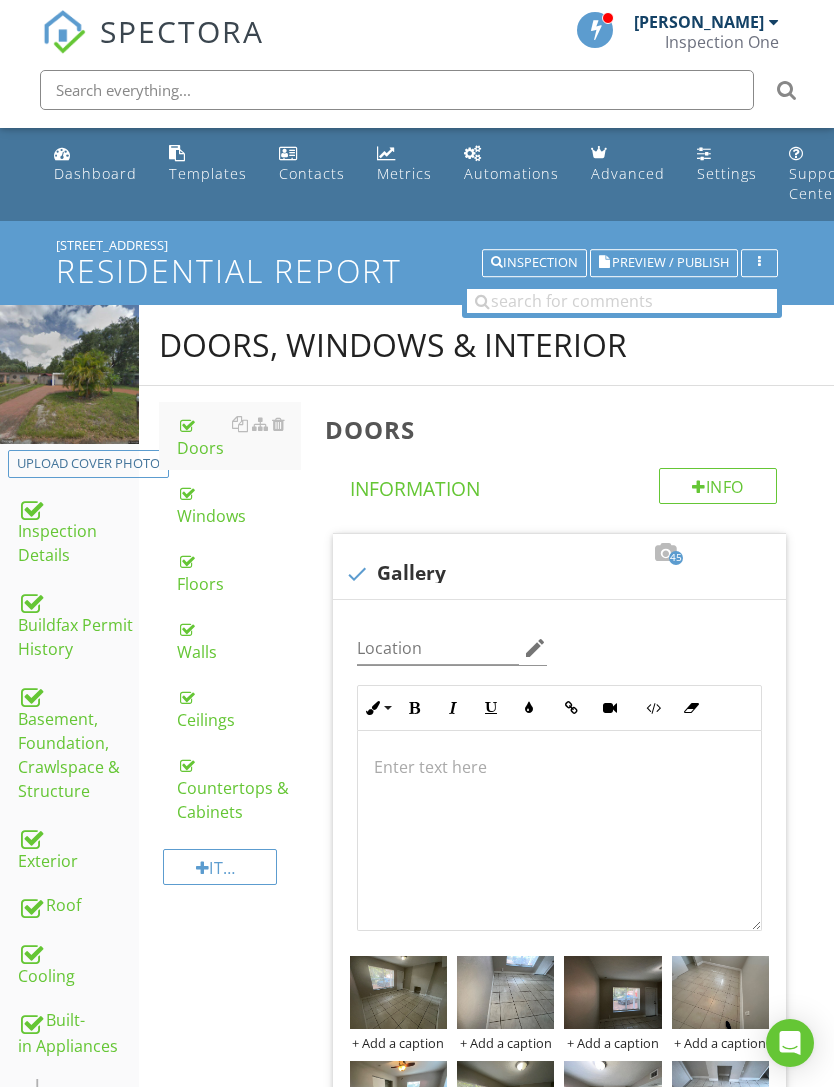 click on "Windows" at bounding box center [239, 504] 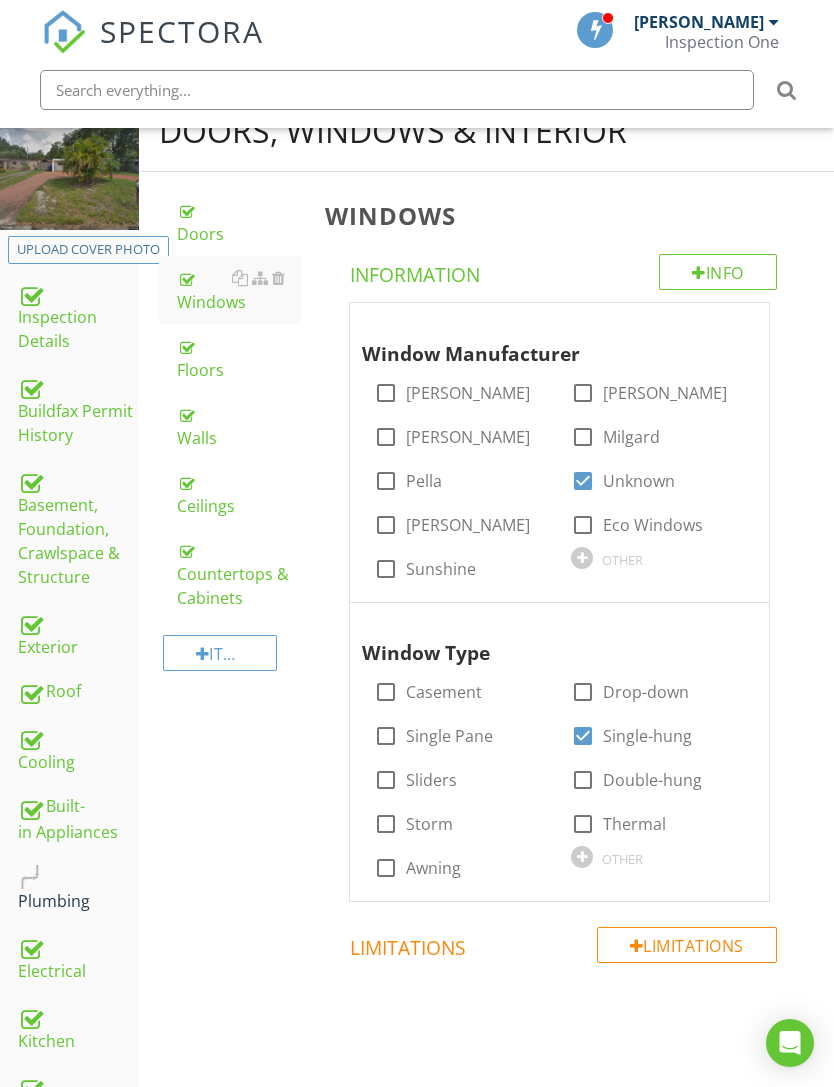 scroll, scrollTop: 209, scrollLeft: 0, axis: vertical 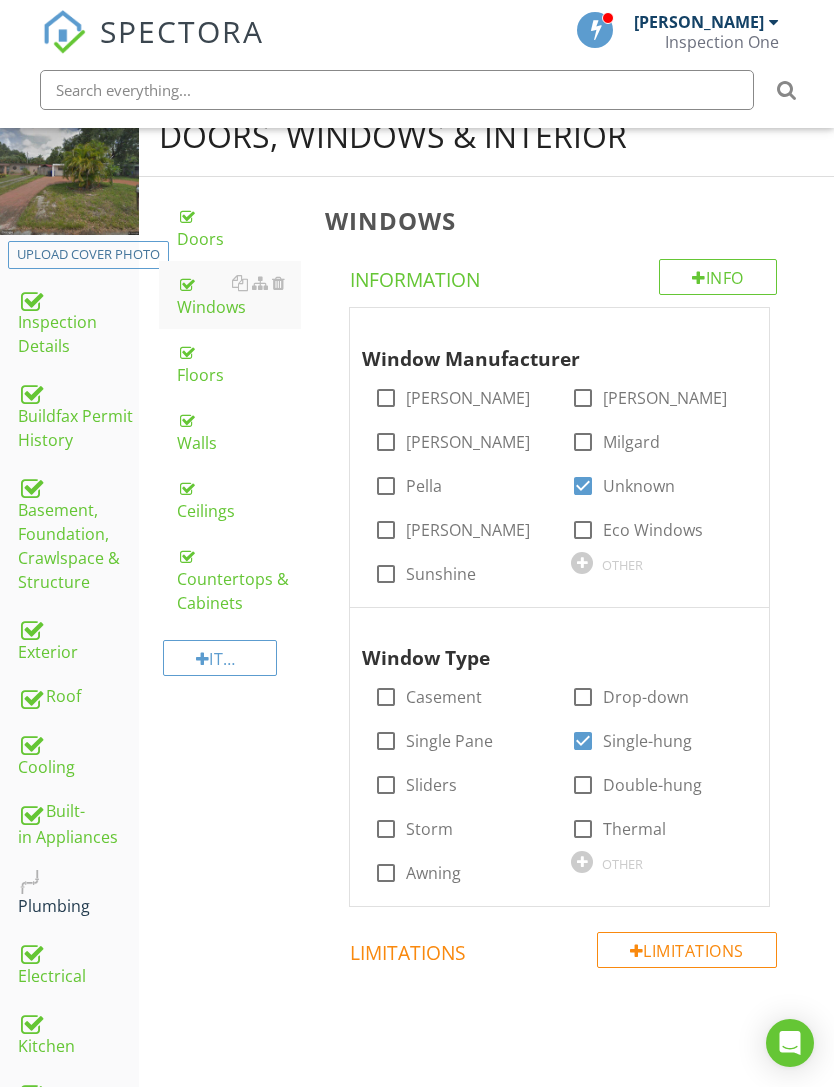 click on "Exterior" at bounding box center [78, 639] 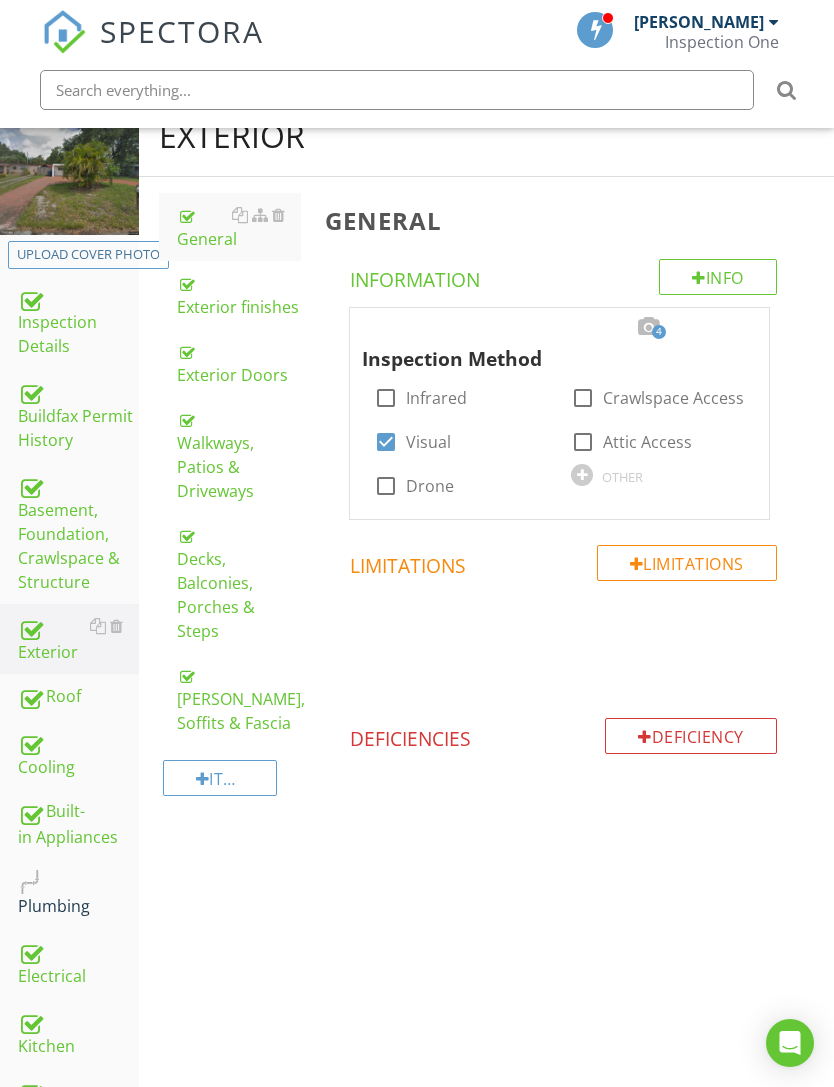 click on "Walkways, Patios & Driveways" at bounding box center (239, 455) 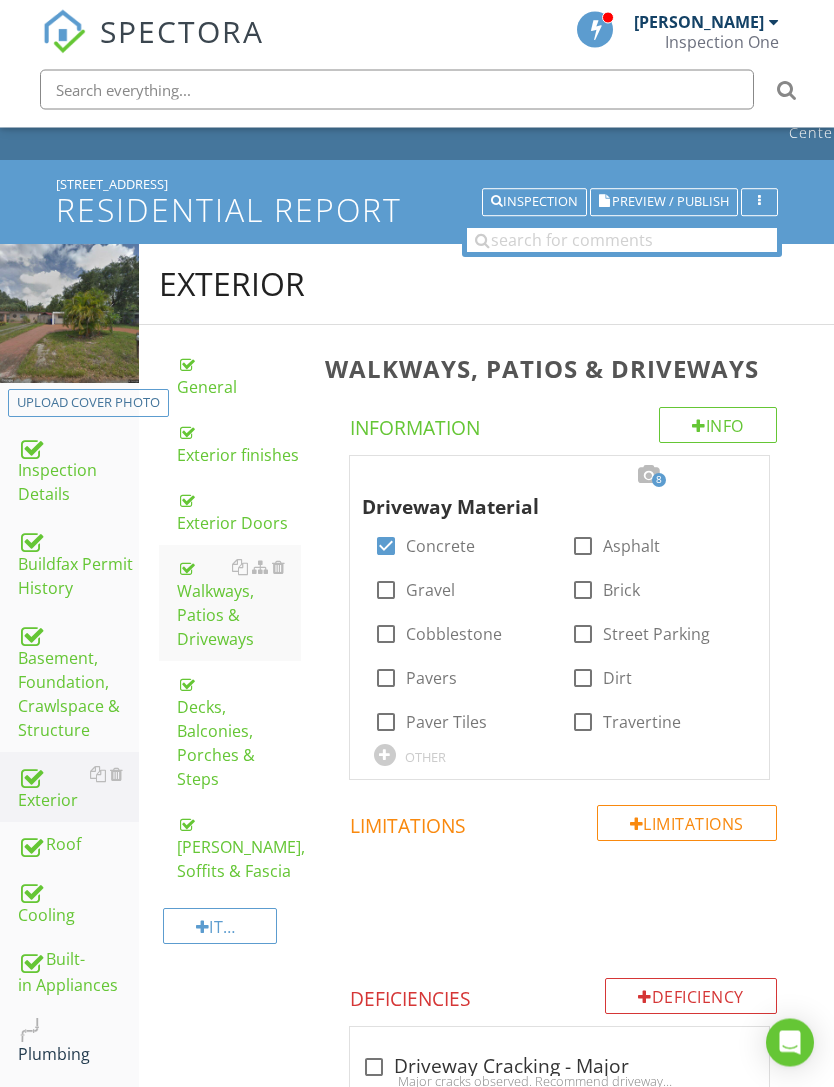 scroll, scrollTop: 0, scrollLeft: 0, axis: both 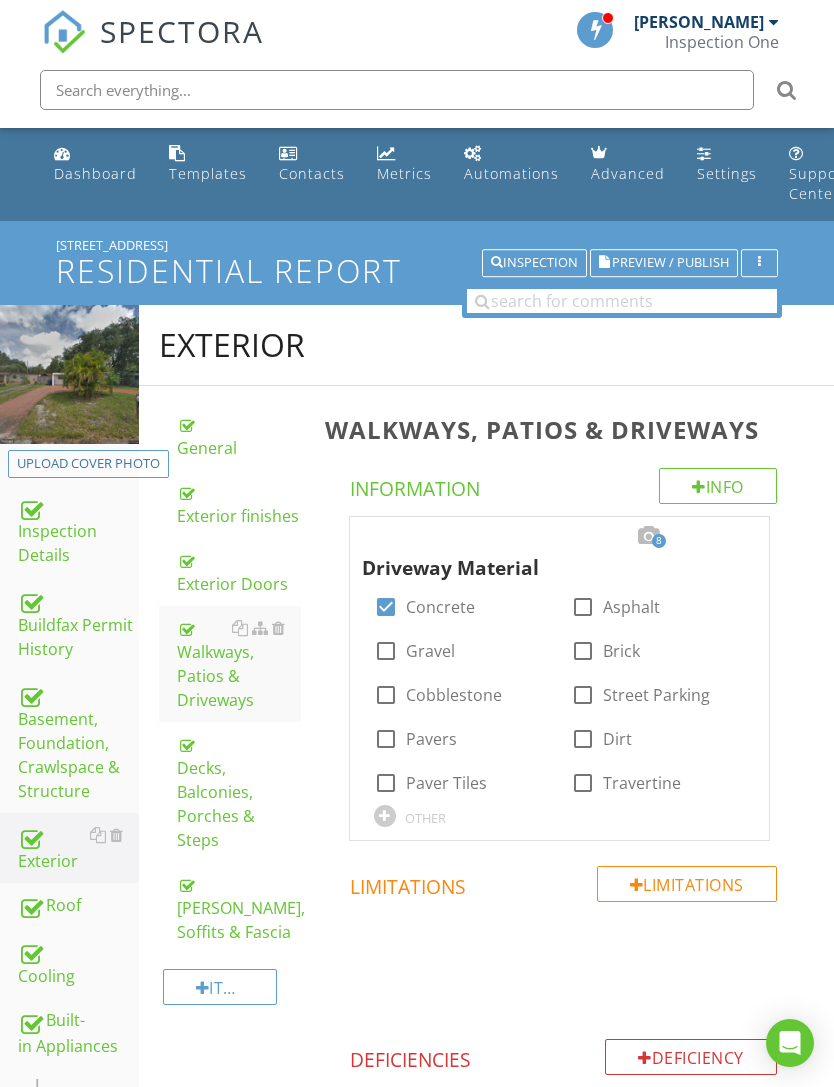 click on "Exterior Doors" at bounding box center [239, 572] 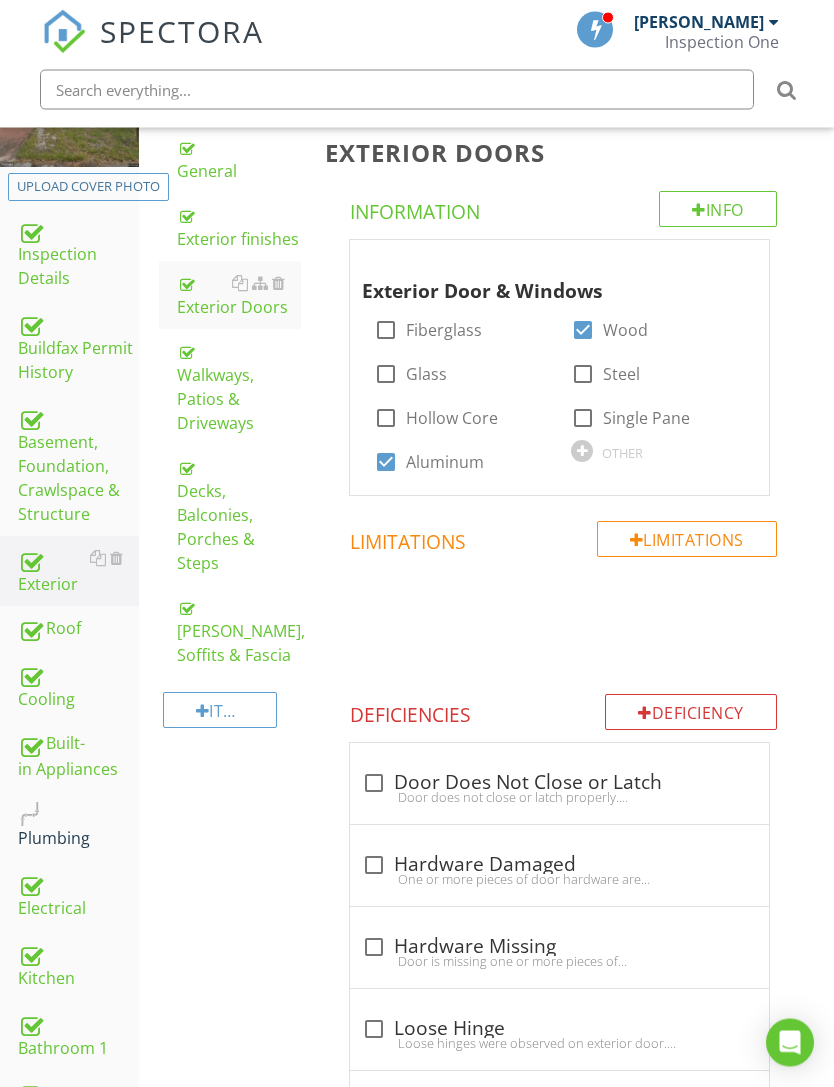 scroll, scrollTop: 277, scrollLeft: 0, axis: vertical 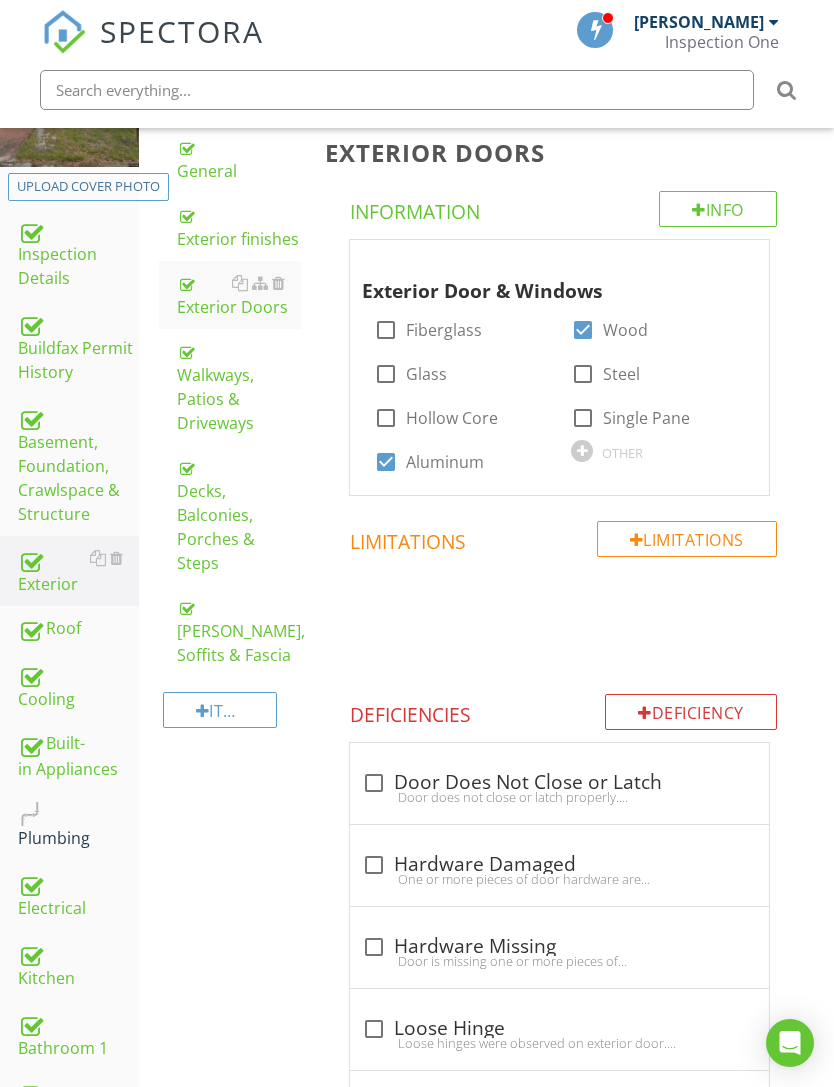 click on "Exterior finishes" at bounding box center [239, 227] 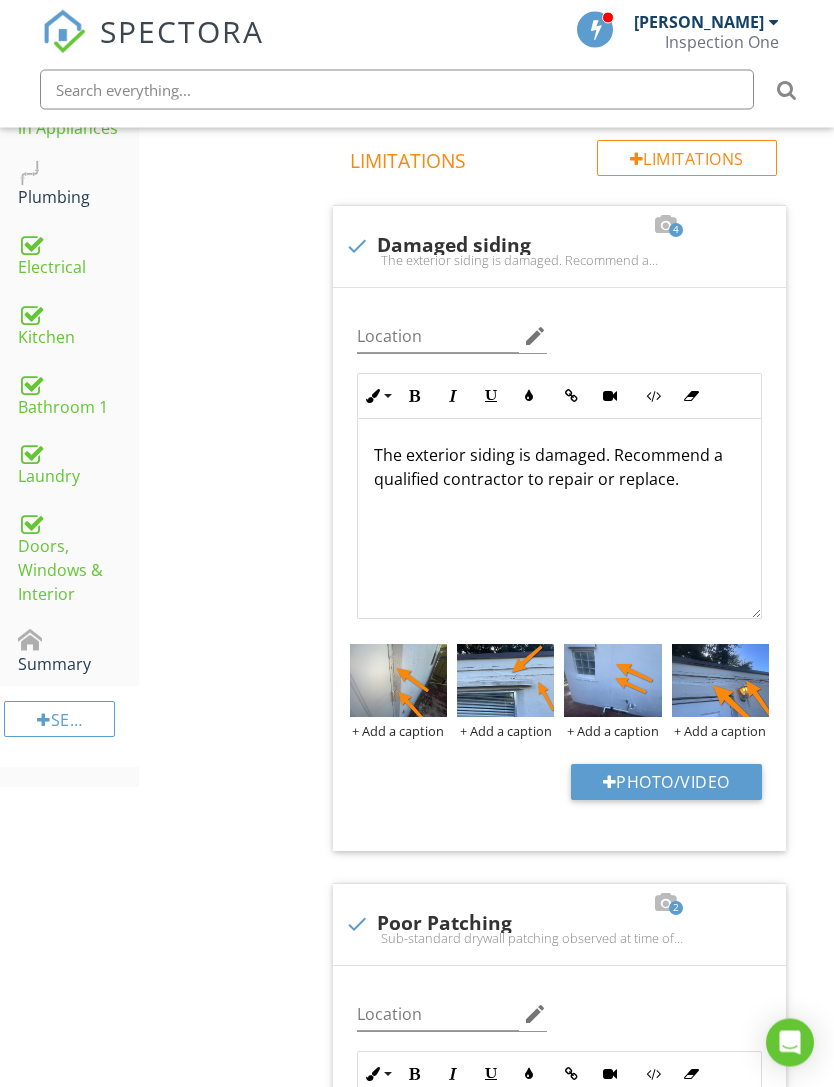 scroll, scrollTop: 918, scrollLeft: 0, axis: vertical 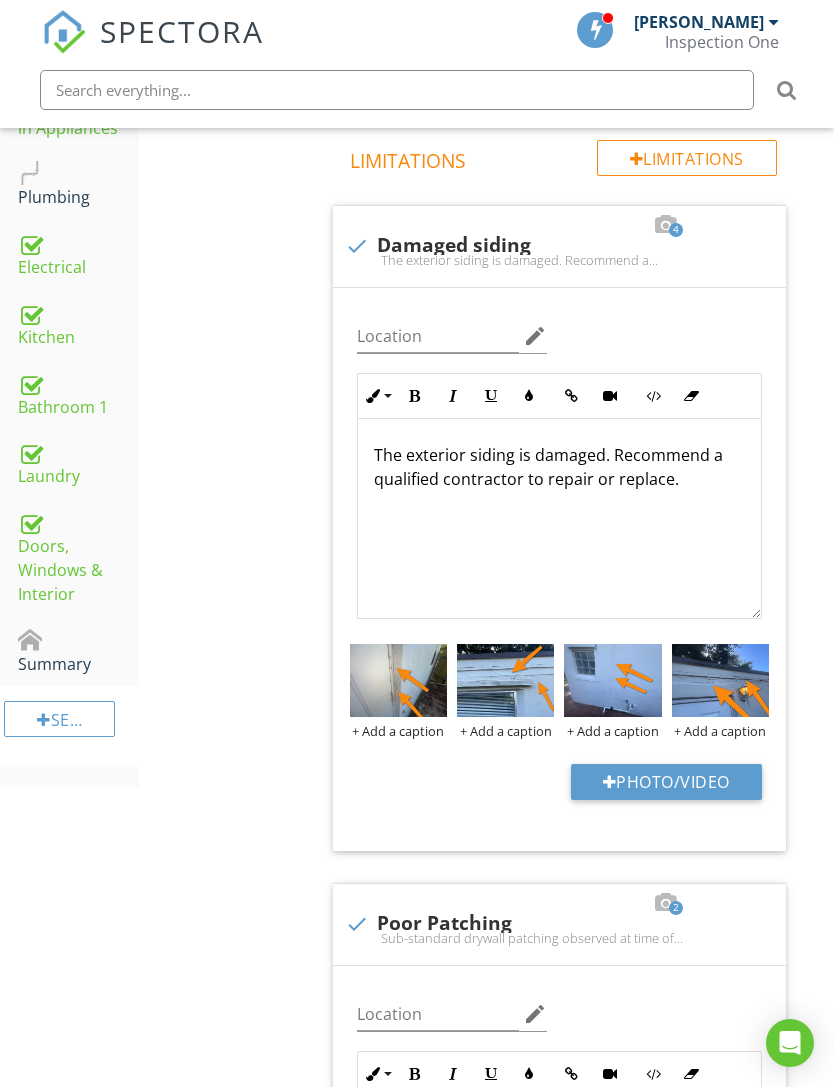 click on "Doors, Windows & Interior" at bounding box center [78, 557] 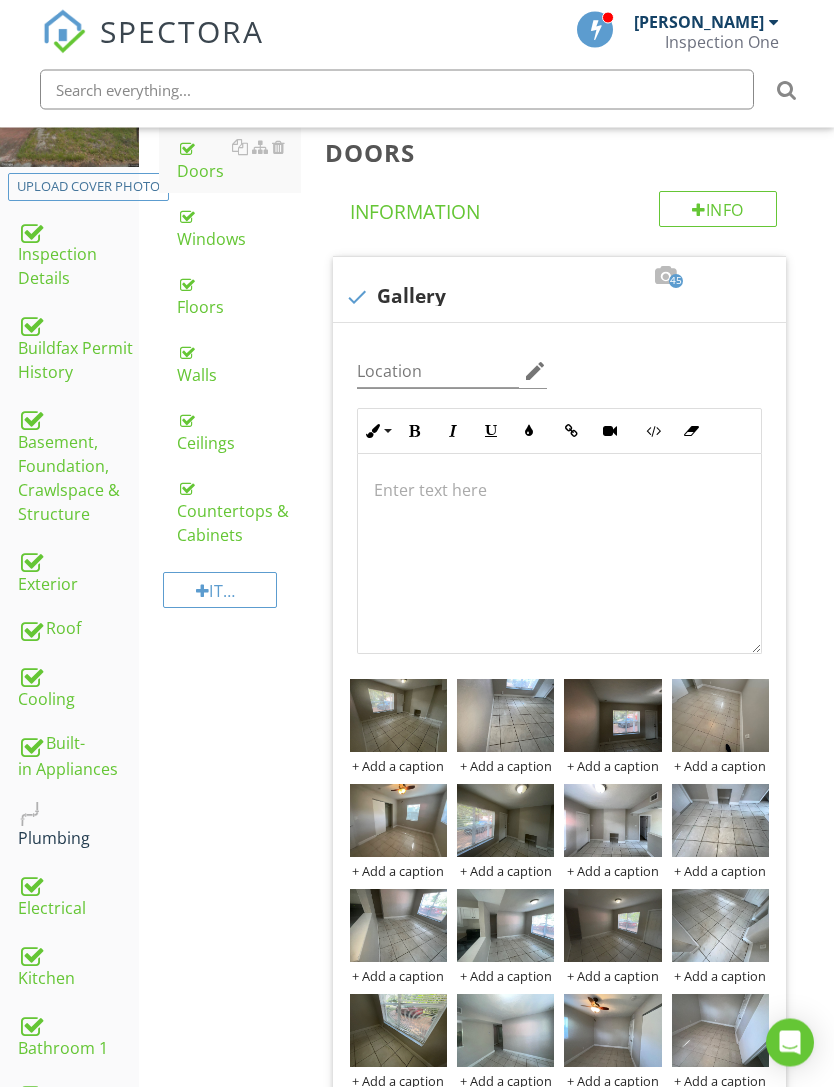 scroll, scrollTop: 277, scrollLeft: 0, axis: vertical 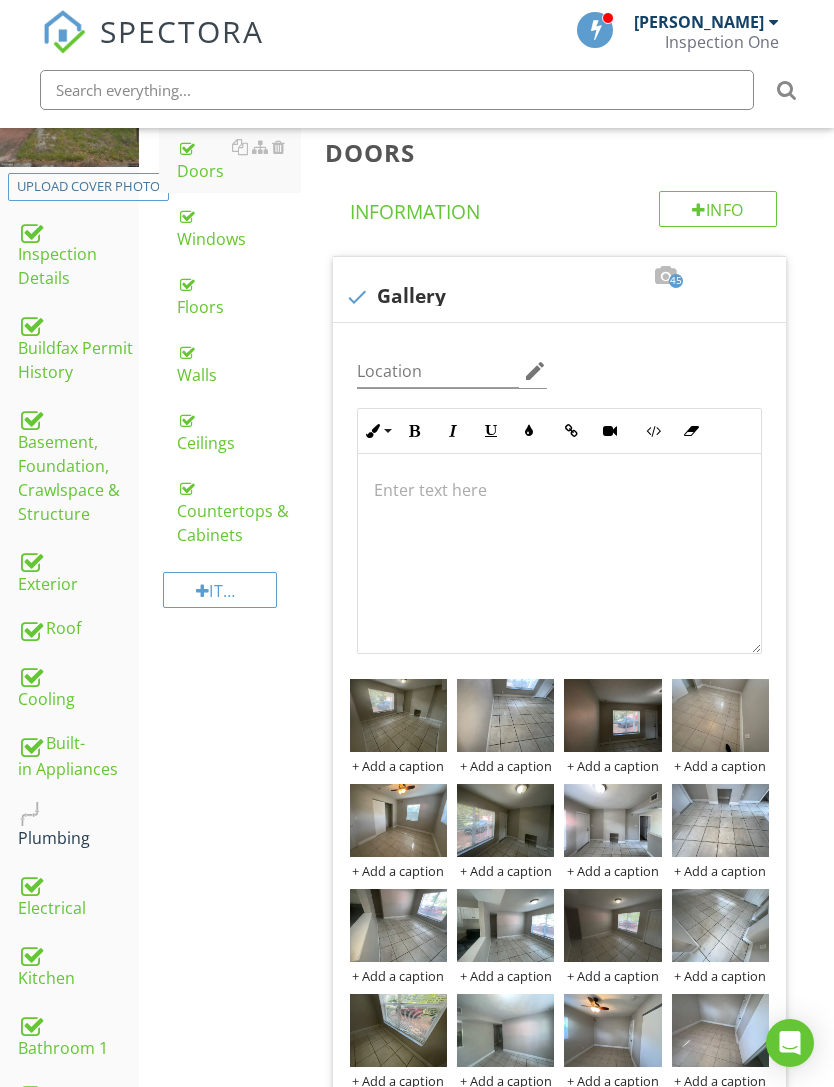 click on "Countertops & Cabinets" at bounding box center [239, 511] 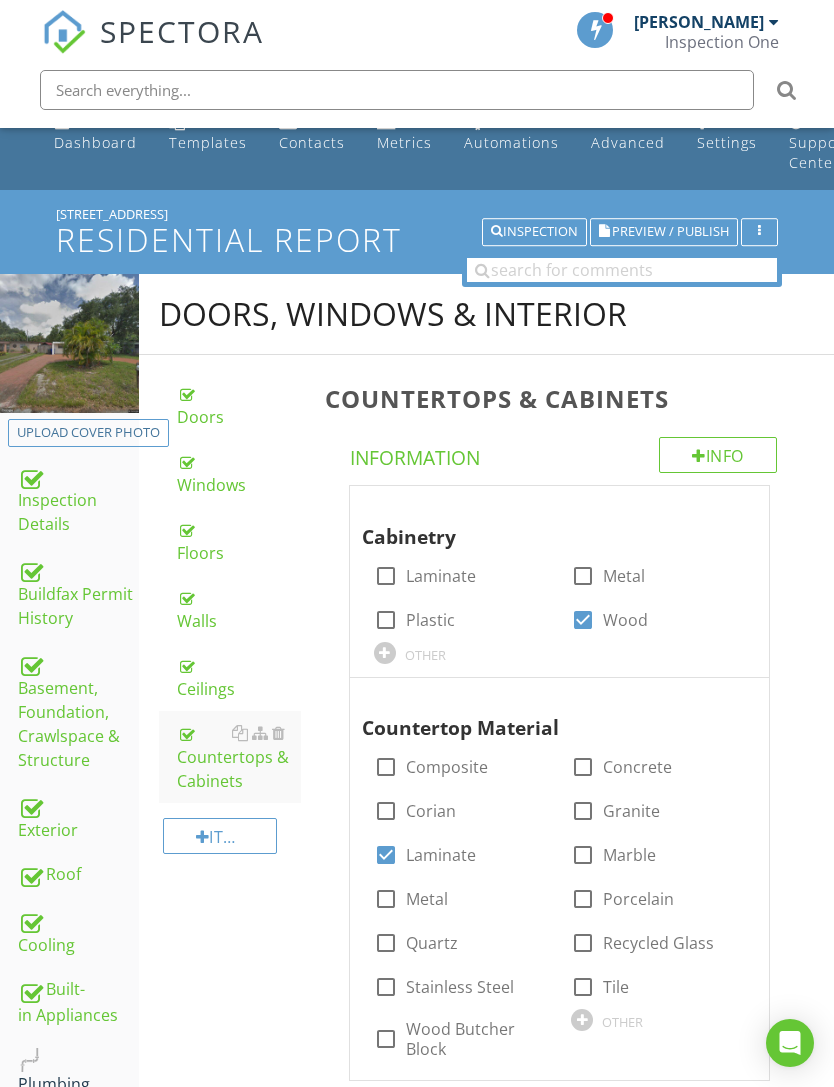 scroll, scrollTop: 0, scrollLeft: 0, axis: both 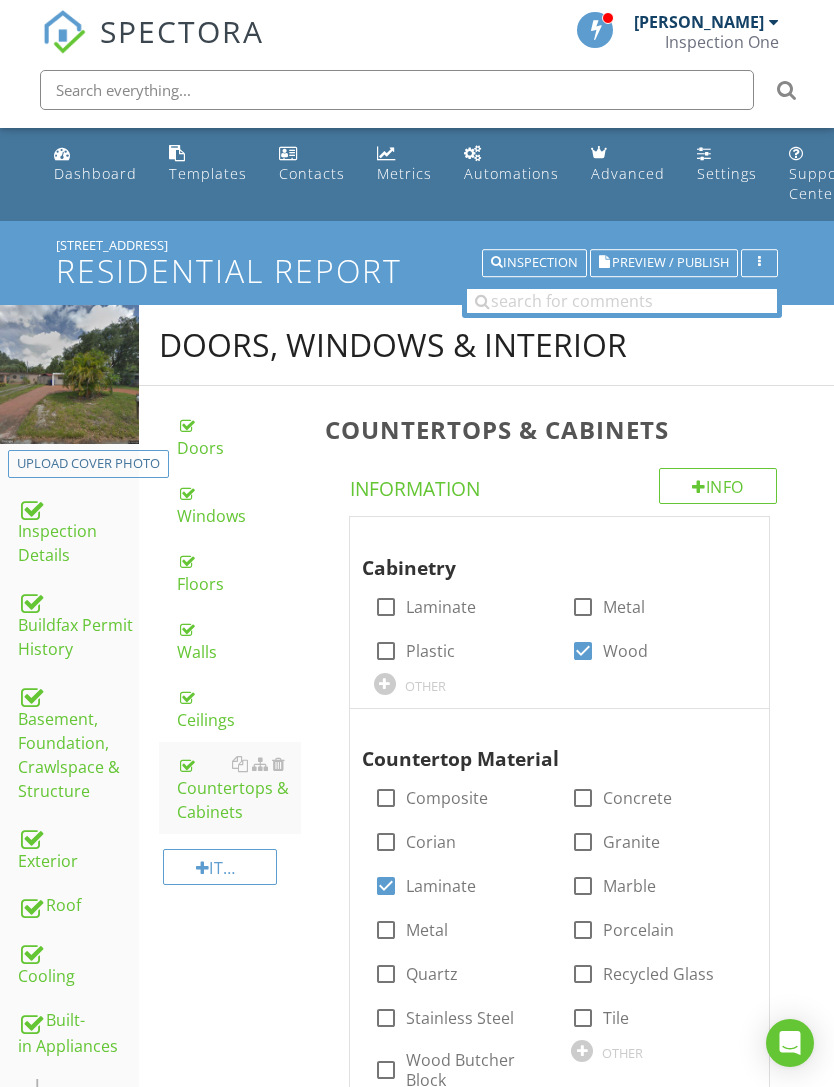 click on "Walls" at bounding box center (239, 640) 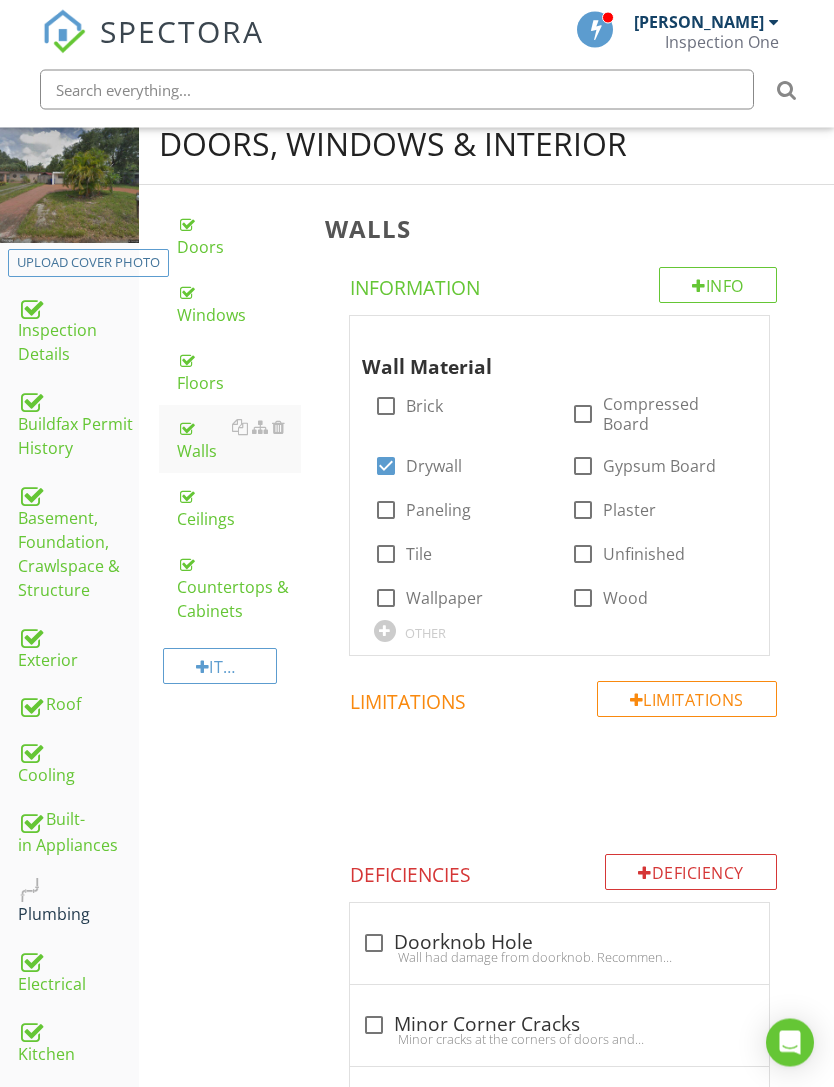 scroll, scrollTop: 0, scrollLeft: 0, axis: both 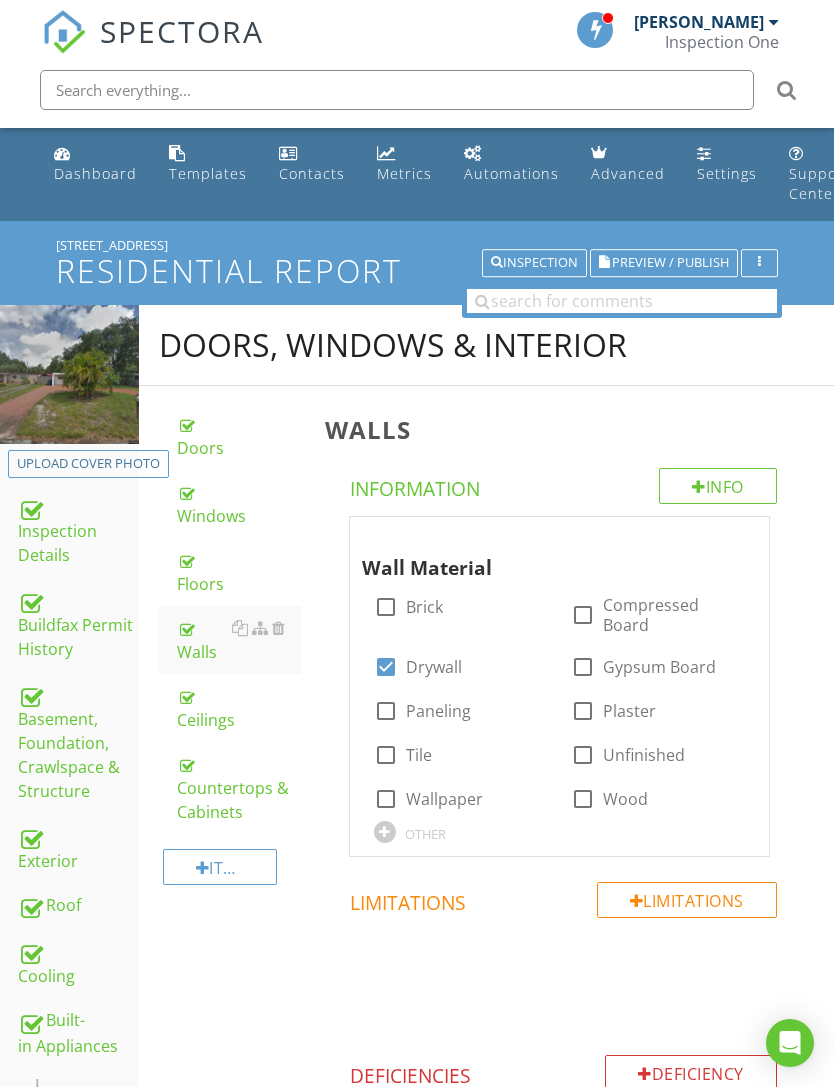 click on "Windows" at bounding box center (239, 504) 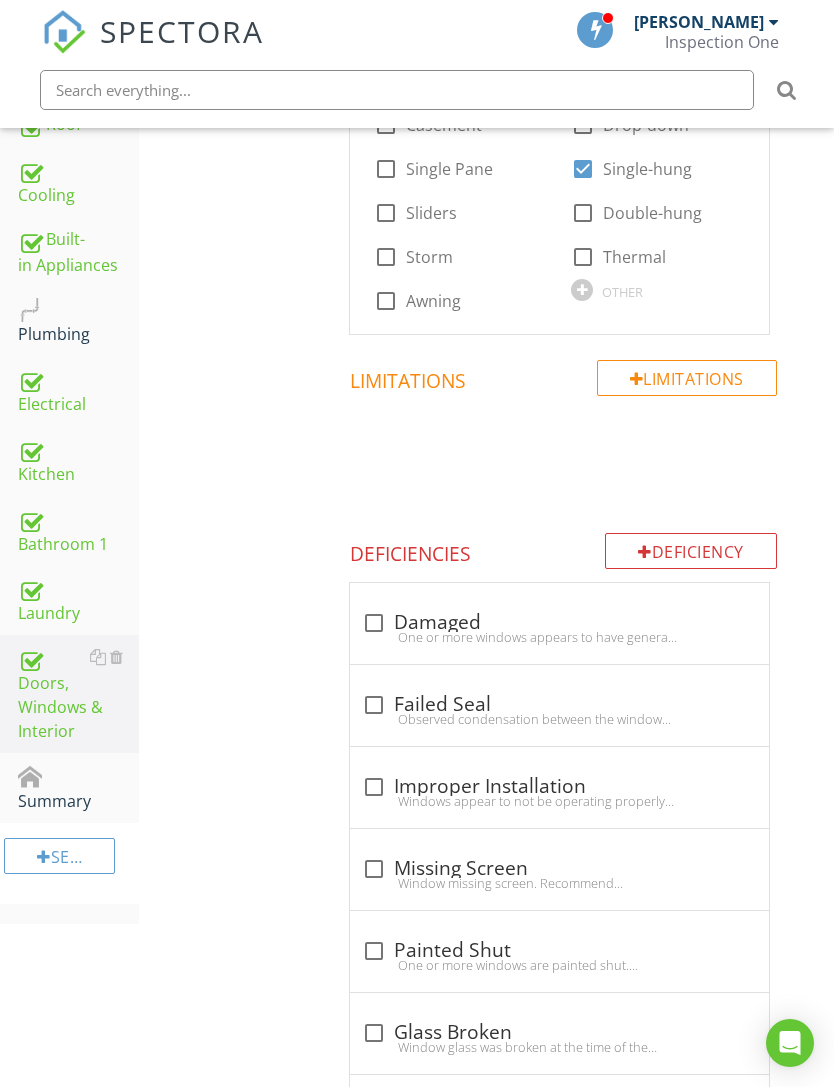 scroll, scrollTop: 831, scrollLeft: 0, axis: vertical 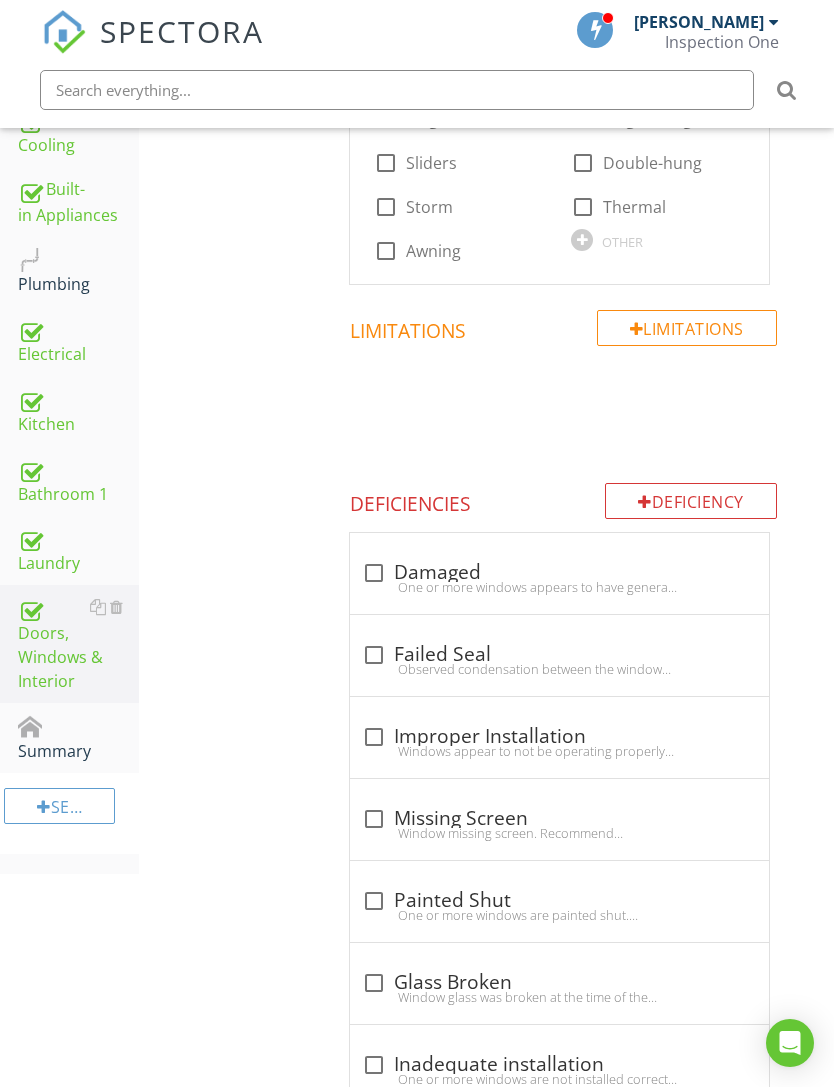 click on "Section" at bounding box center [59, 806] 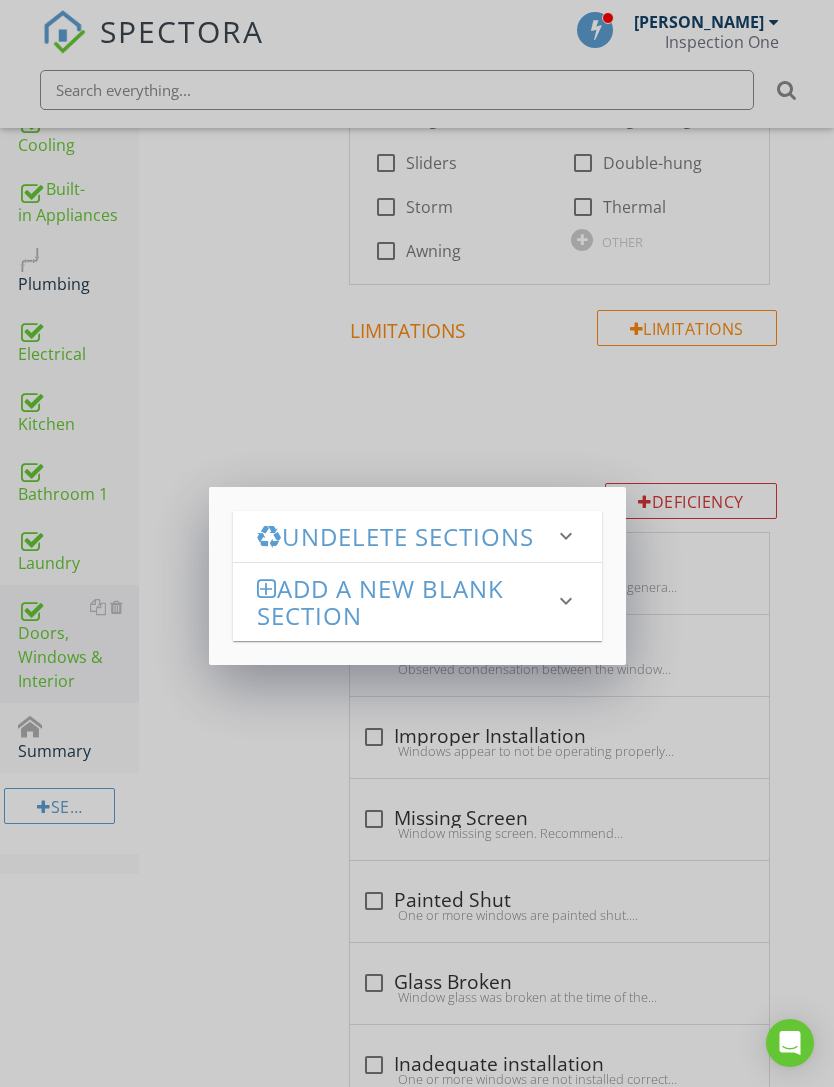 click on "keyboard_arrow_down" at bounding box center [566, 536] 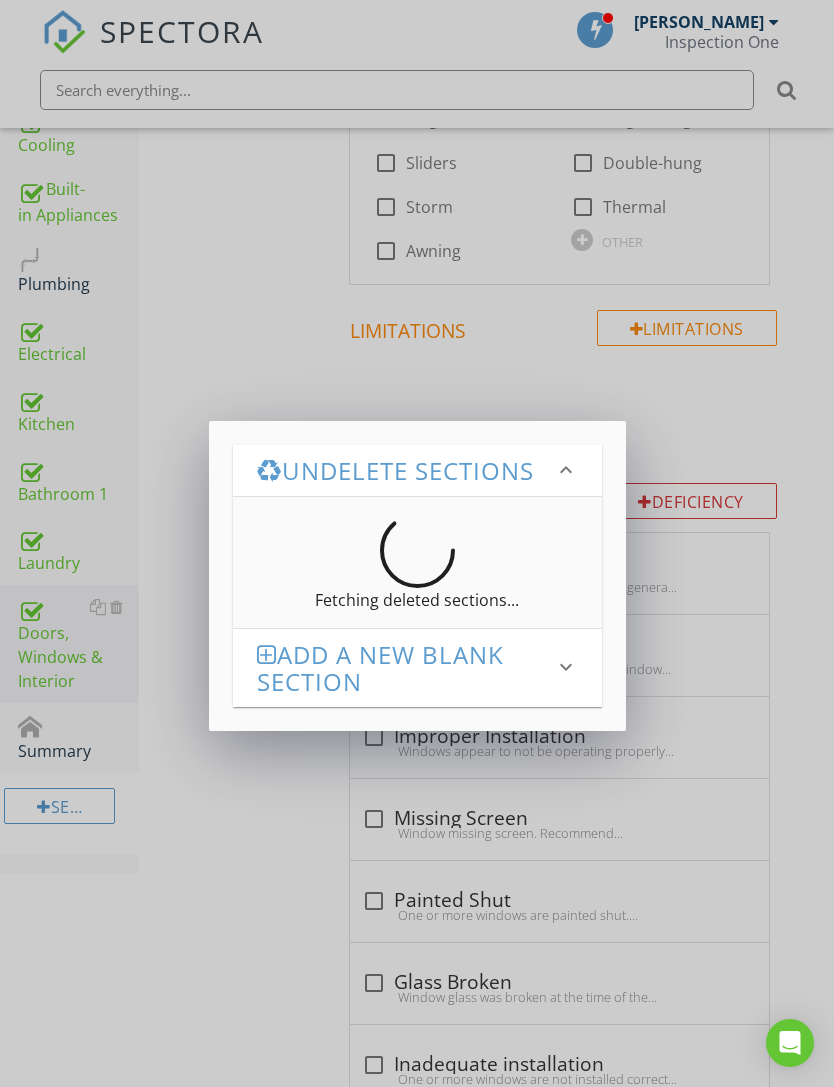 click on "keyboard_arrow_down" at bounding box center (566, 470) 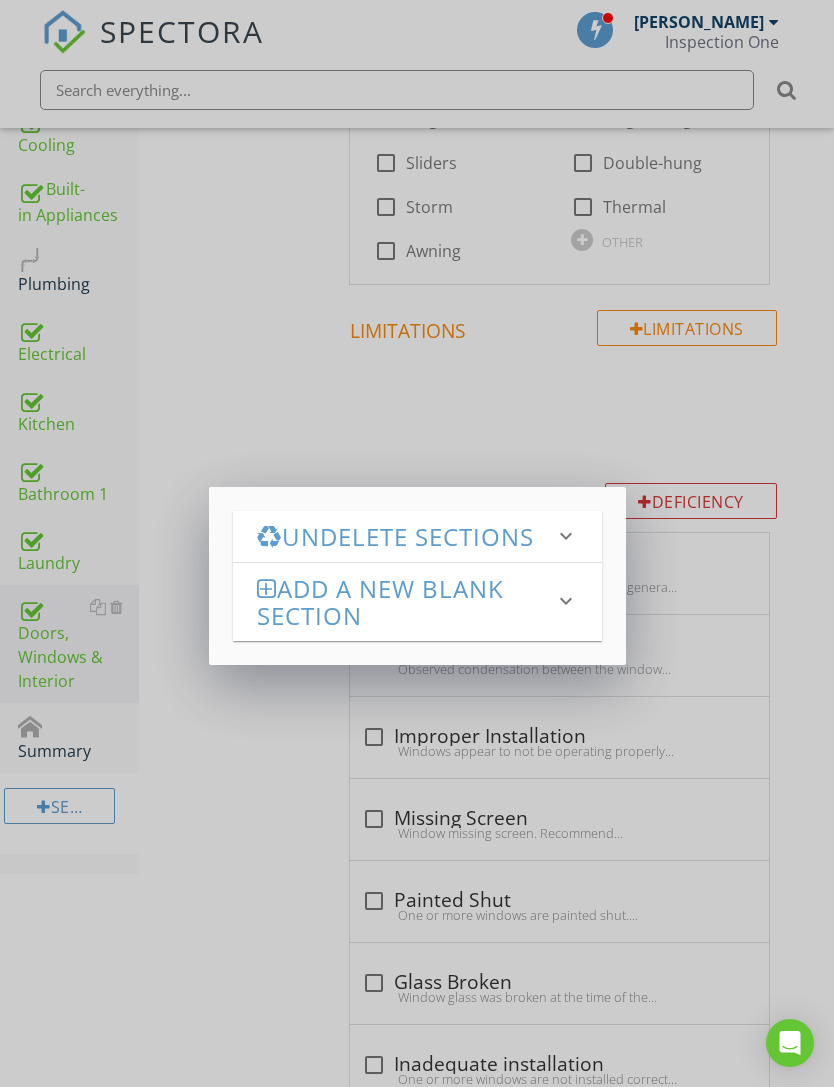 click on "Undelete Sections" at bounding box center [405, 536] 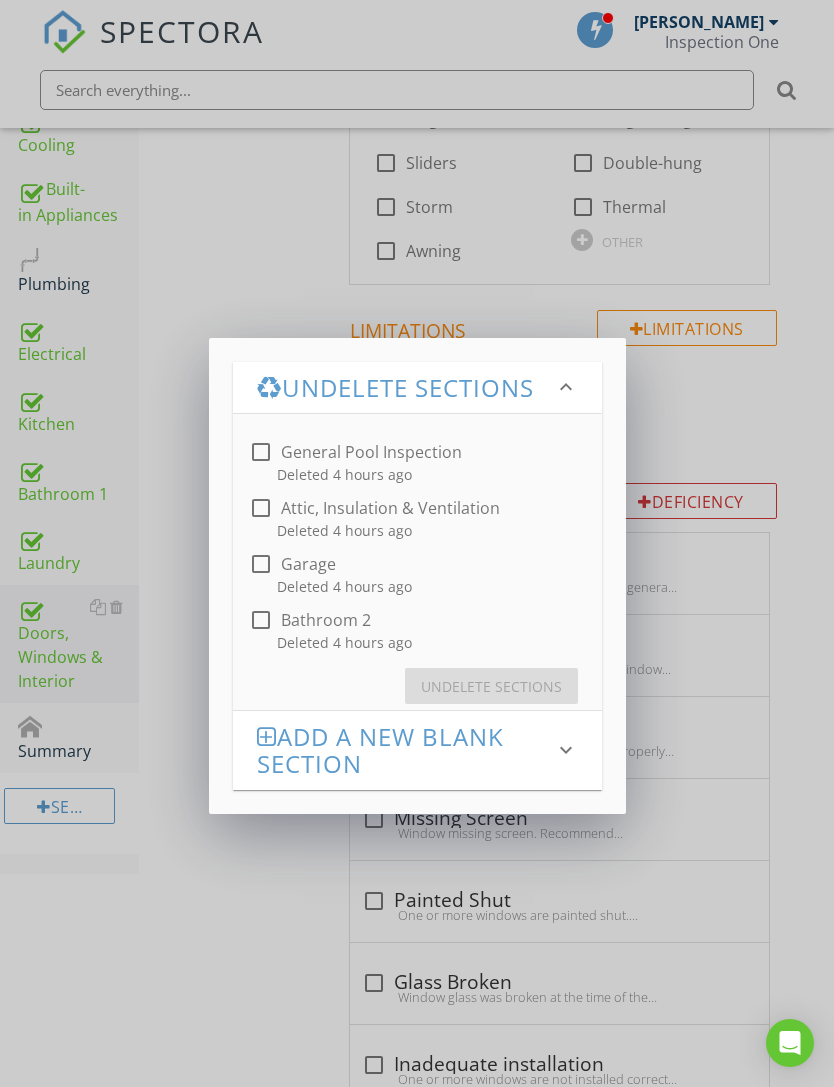 click at bounding box center (261, 508) 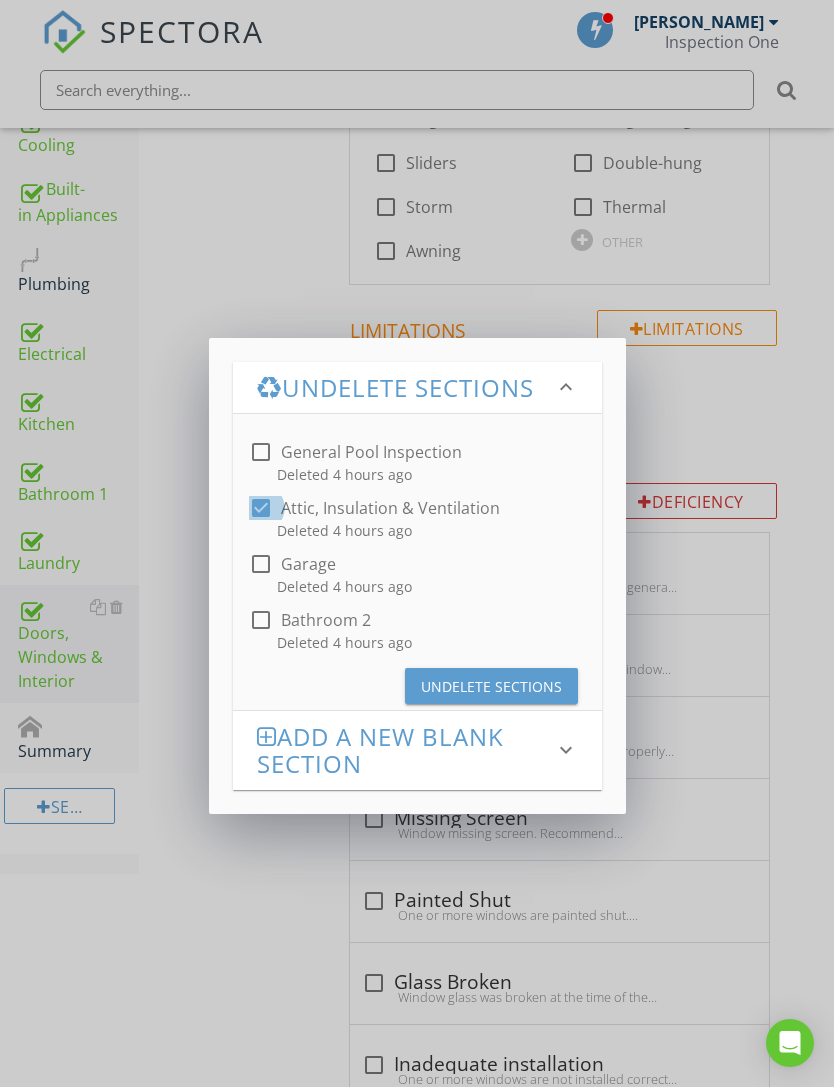checkbox on "true" 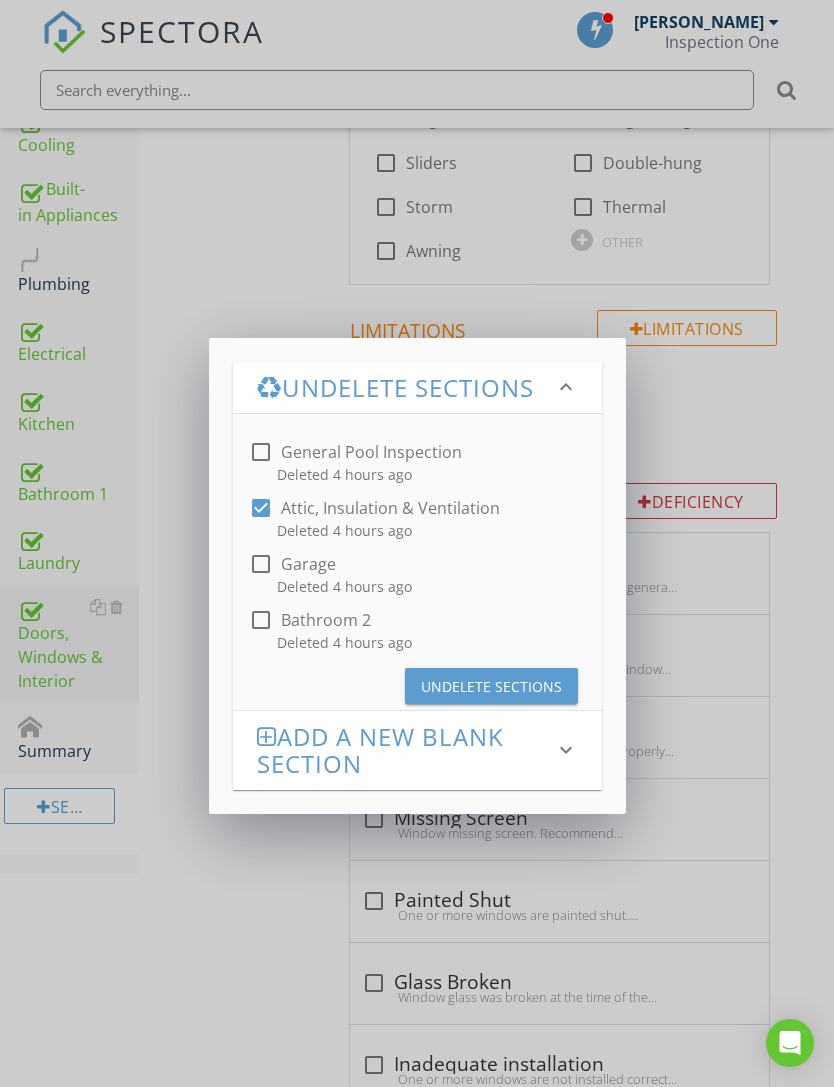 click on "Undelete Sections" at bounding box center (491, 686) 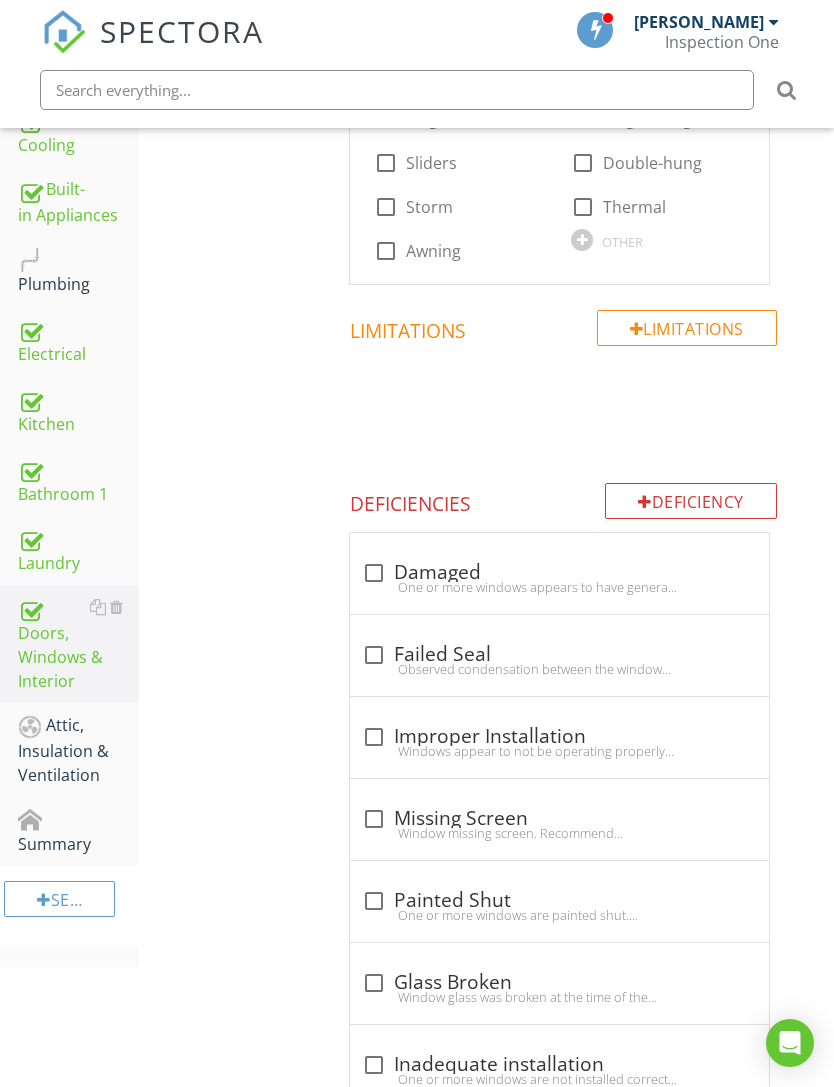 click on "Attic, Insulation & Ventilation" at bounding box center [78, 750] 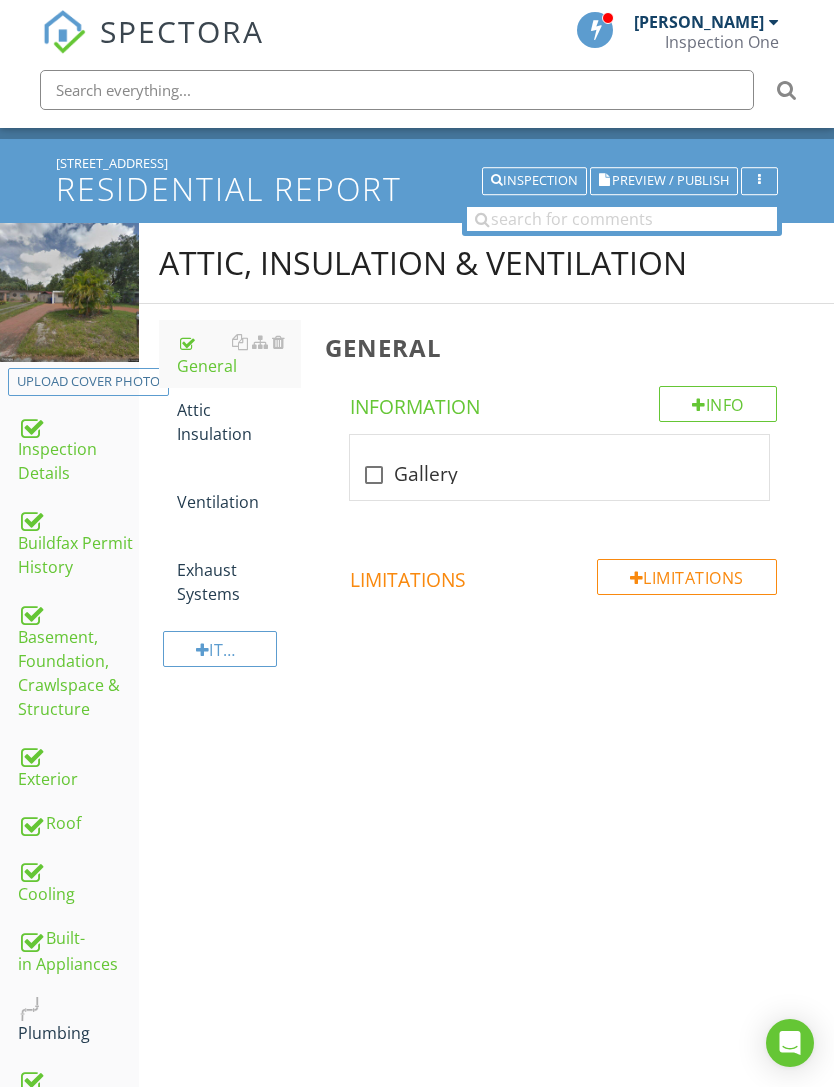 scroll, scrollTop: 0, scrollLeft: 0, axis: both 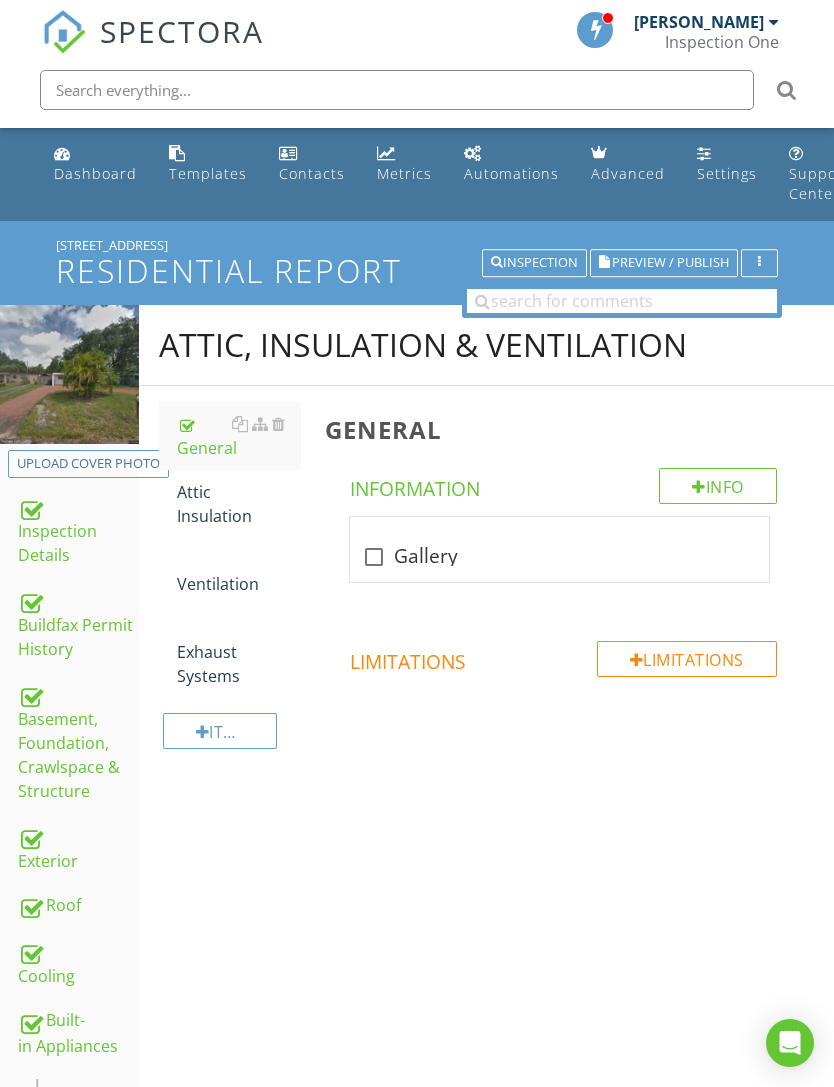 click on "Attic Insulation" at bounding box center [239, 504] 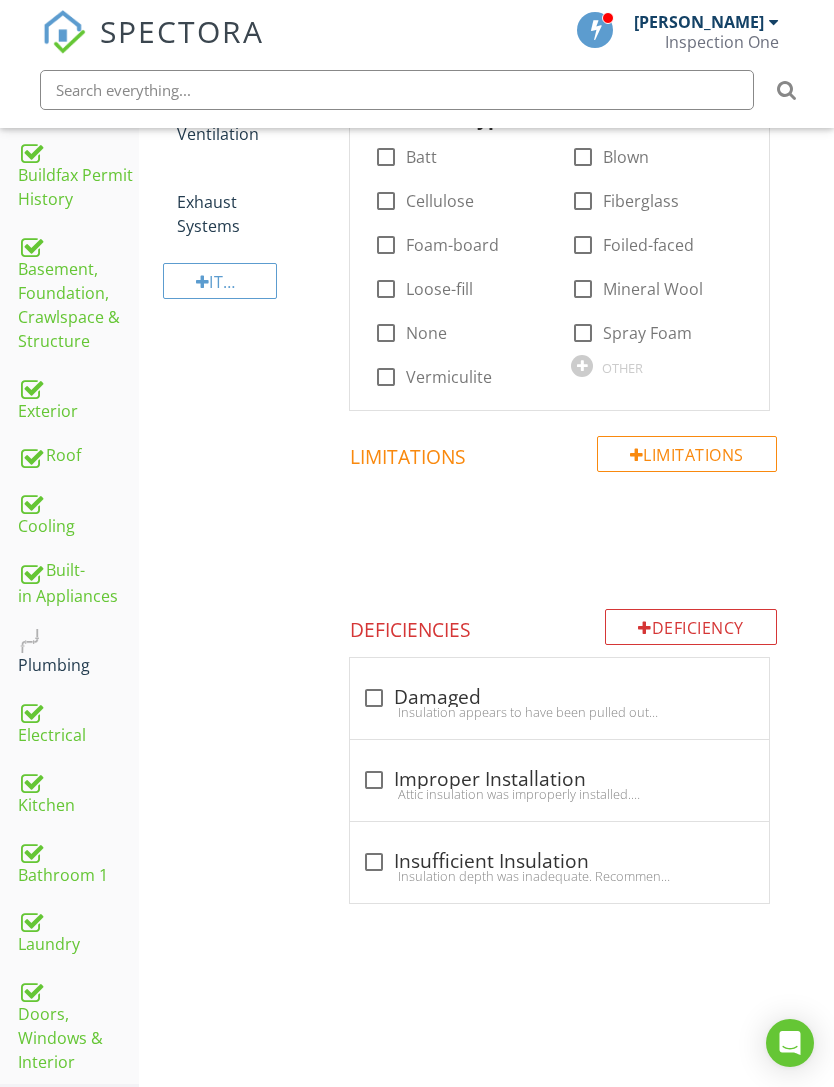 scroll, scrollTop: 86, scrollLeft: 0, axis: vertical 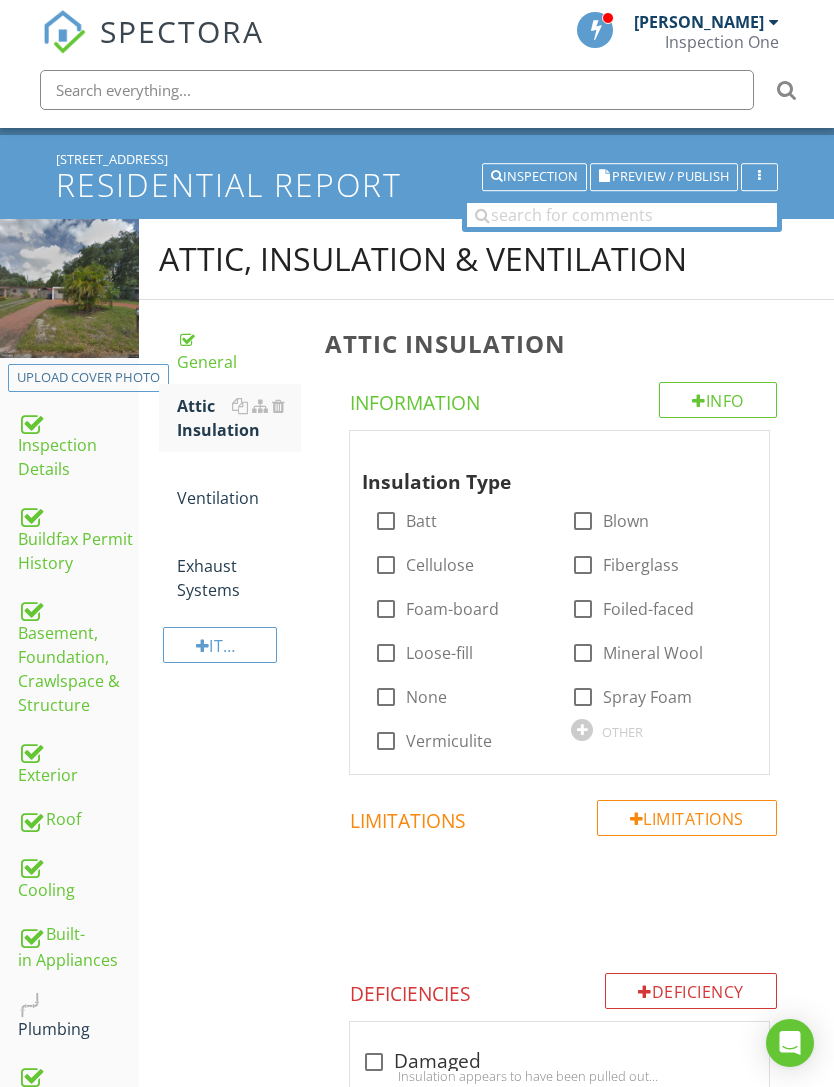 click on "Ventilation" at bounding box center (239, 486) 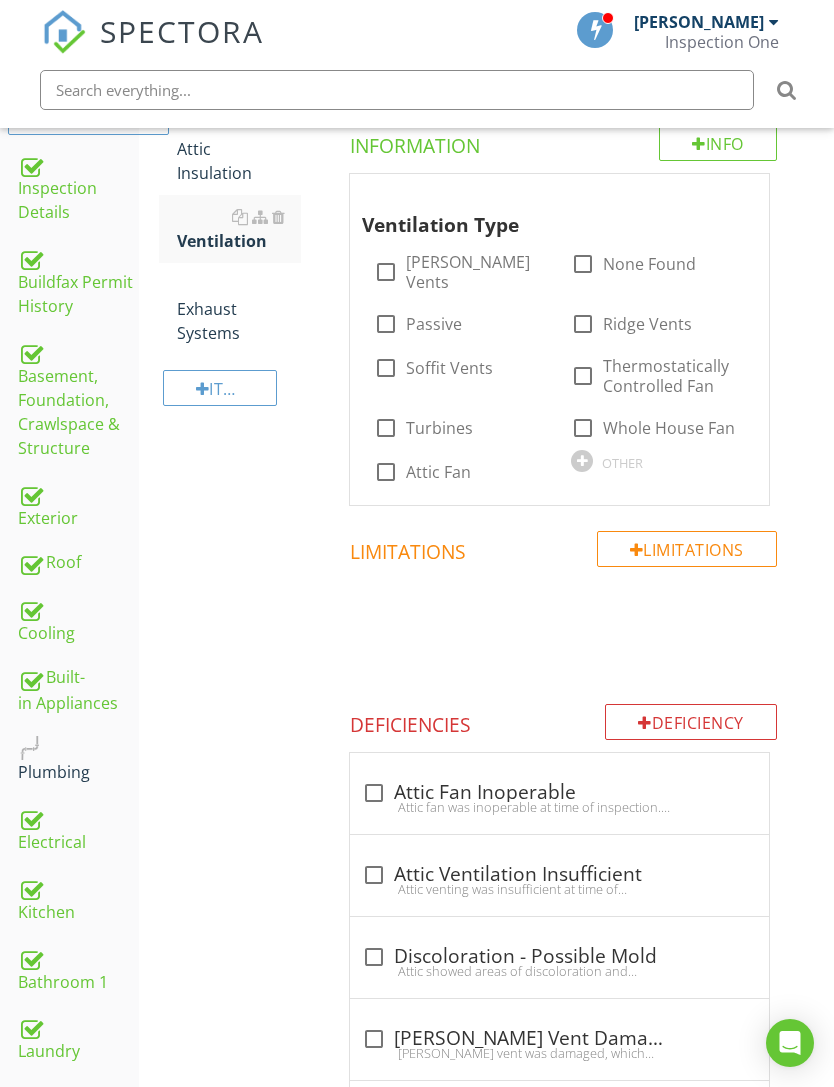 scroll, scrollTop: 258, scrollLeft: 0, axis: vertical 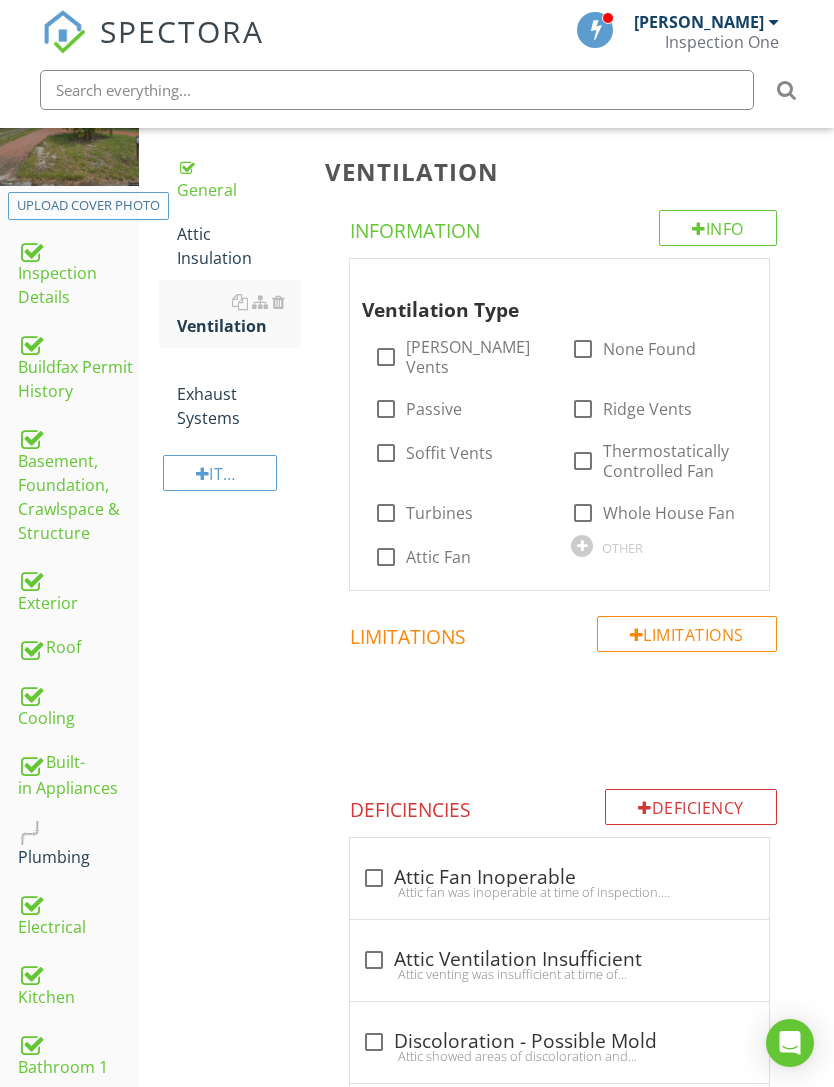 click on "Exhaust Systems" at bounding box center (239, 394) 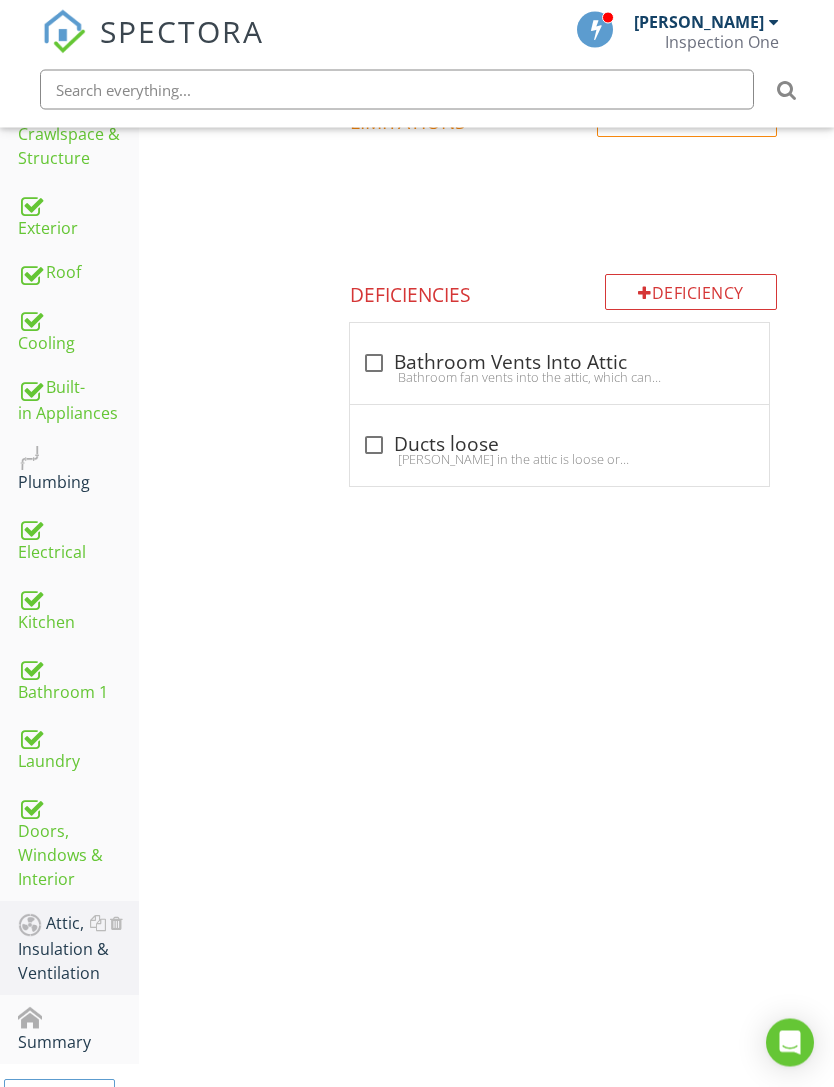 scroll, scrollTop: 647, scrollLeft: 0, axis: vertical 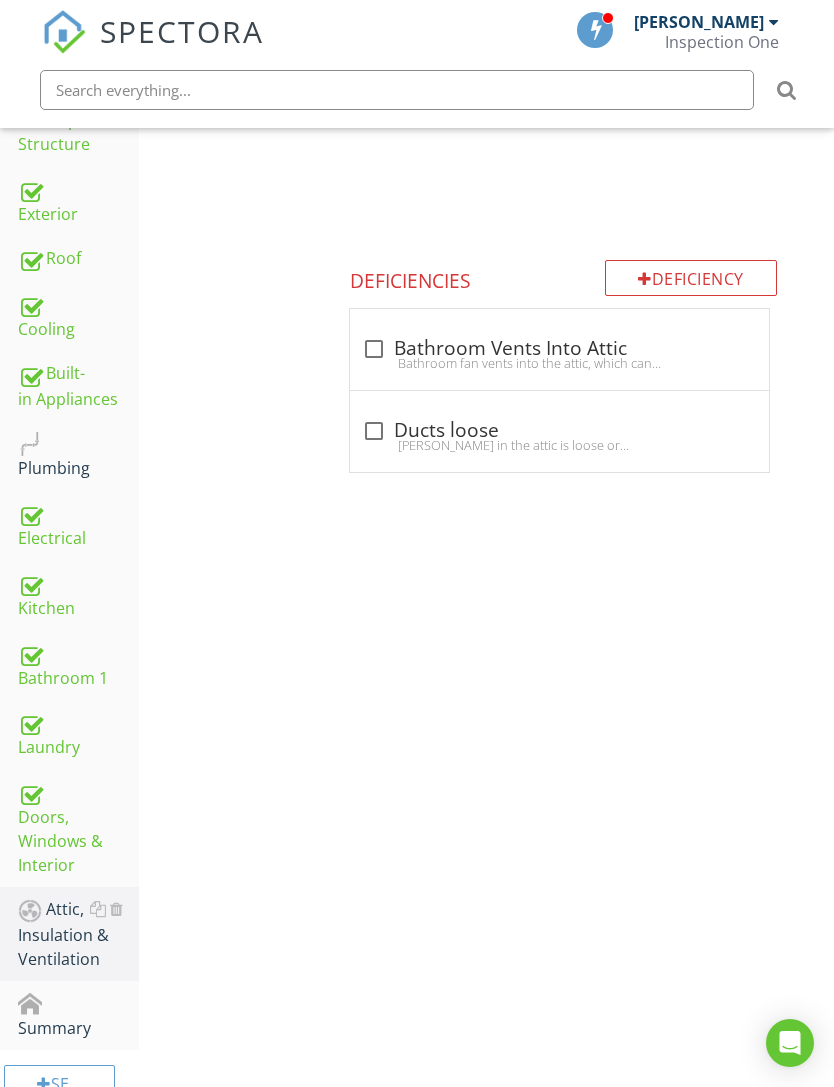 click at bounding box center (116, 909) 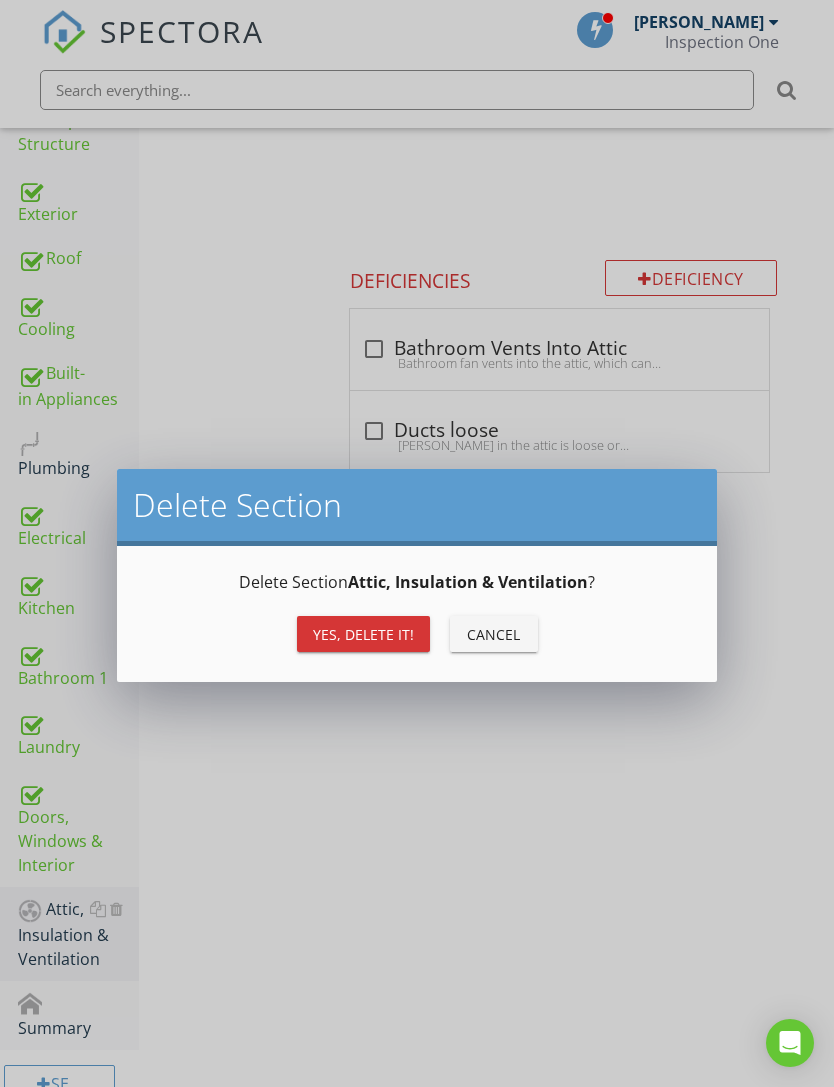 click on "Yes, Delete it!" at bounding box center (363, 634) 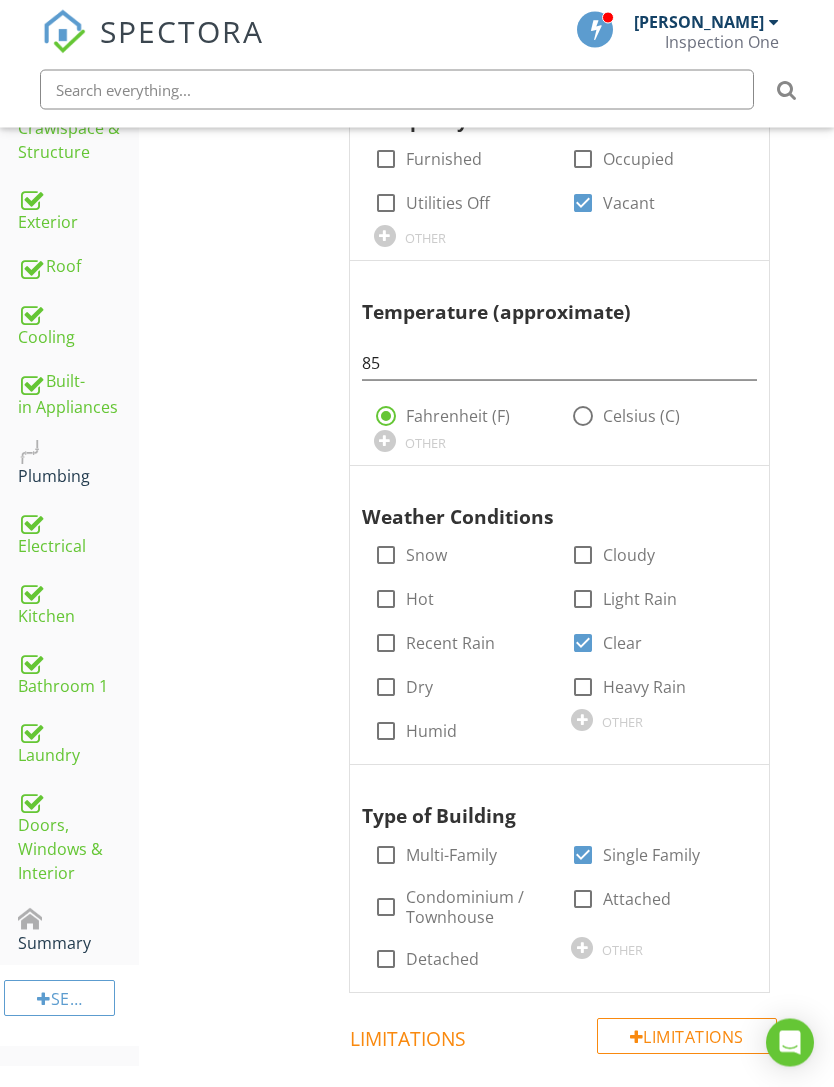 scroll, scrollTop: 694, scrollLeft: 0, axis: vertical 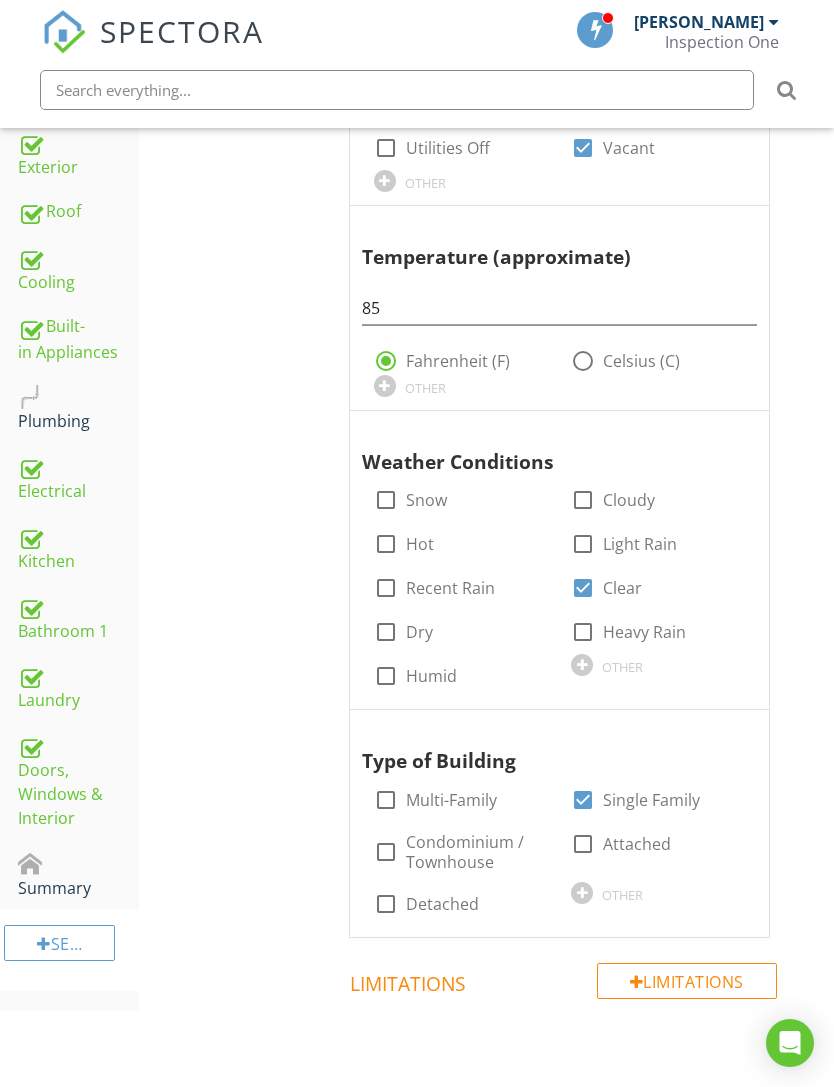 click on "Summary" at bounding box center [78, 875] 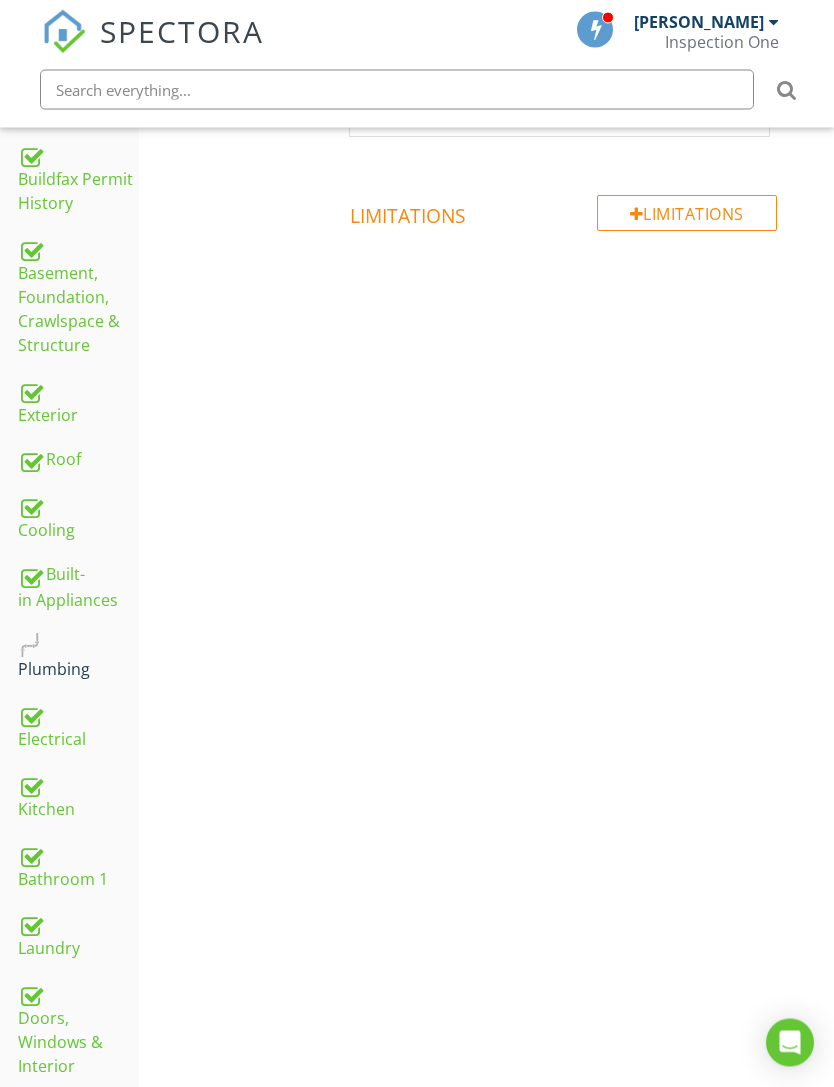 scroll, scrollTop: 446, scrollLeft: 0, axis: vertical 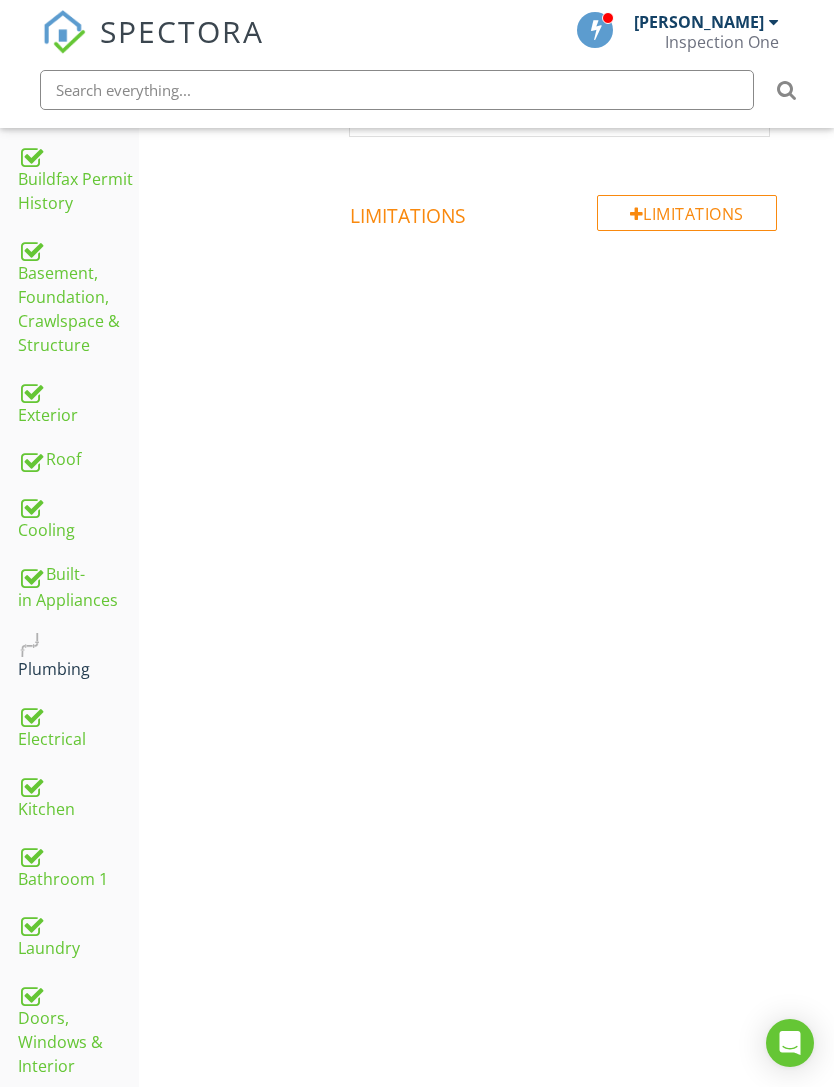 click on "Exterior" at bounding box center [78, 402] 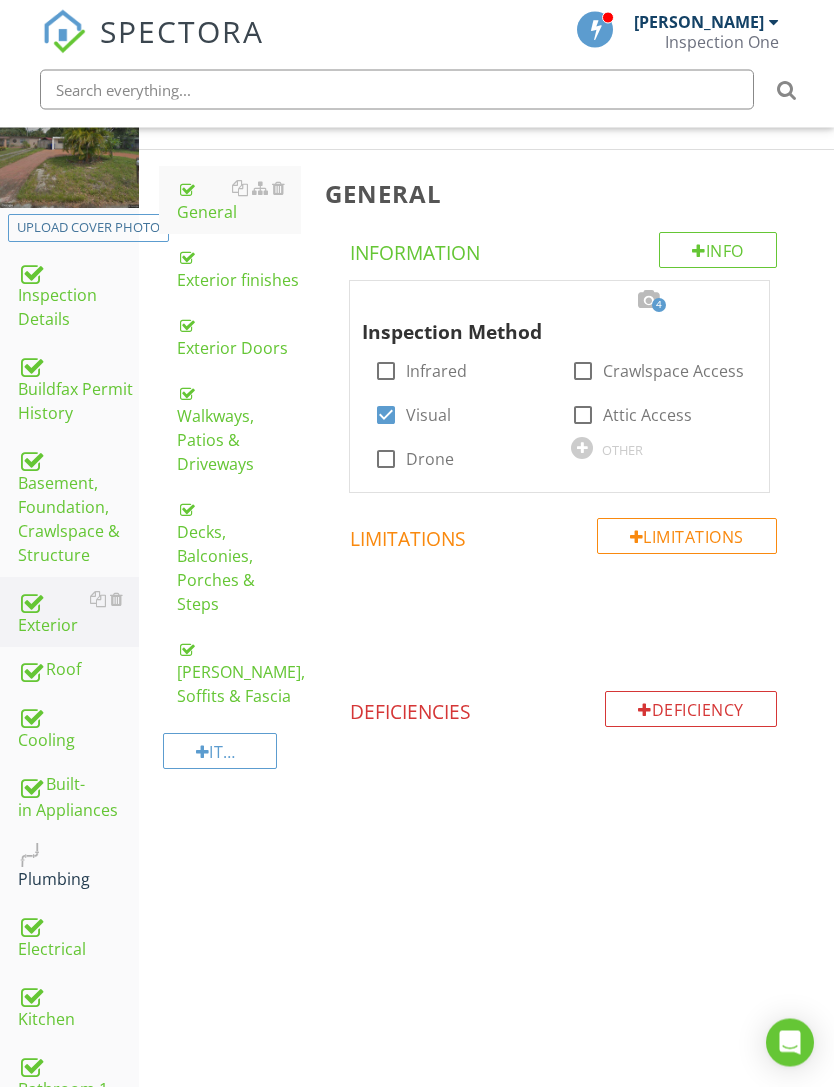 scroll, scrollTop: 243, scrollLeft: 0, axis: vertical 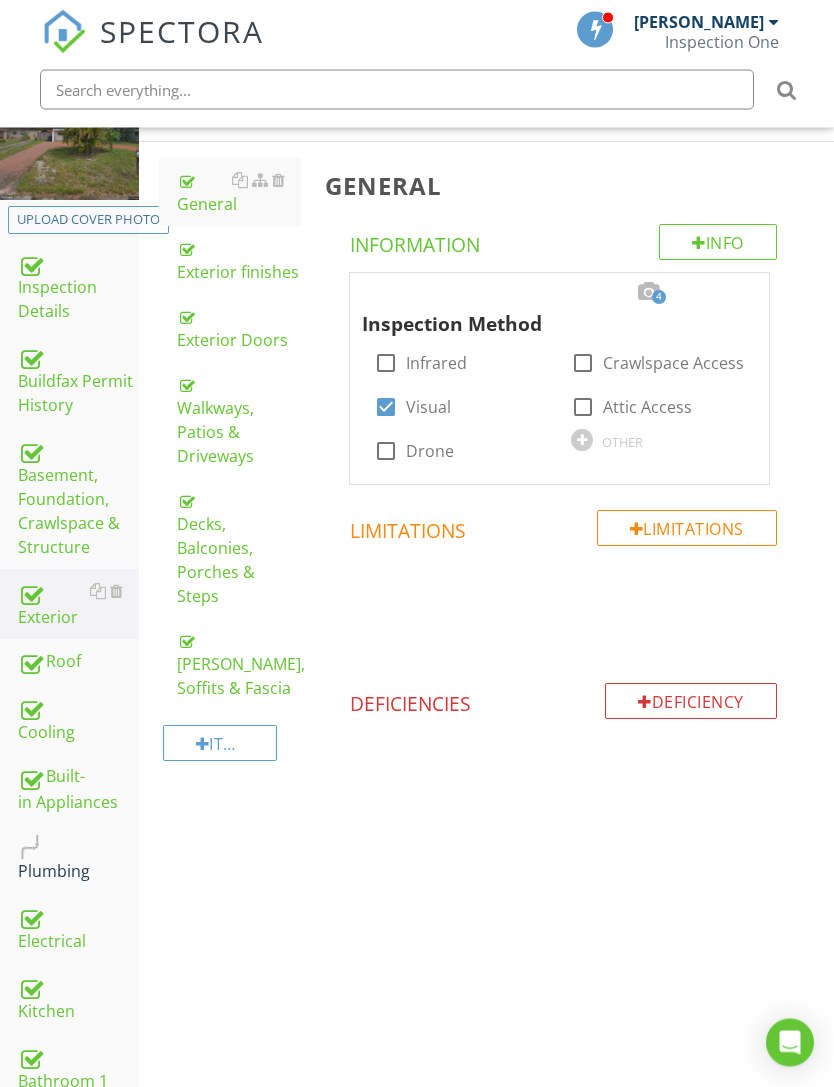 click on "Limitations" at bounding box center [687, 529] 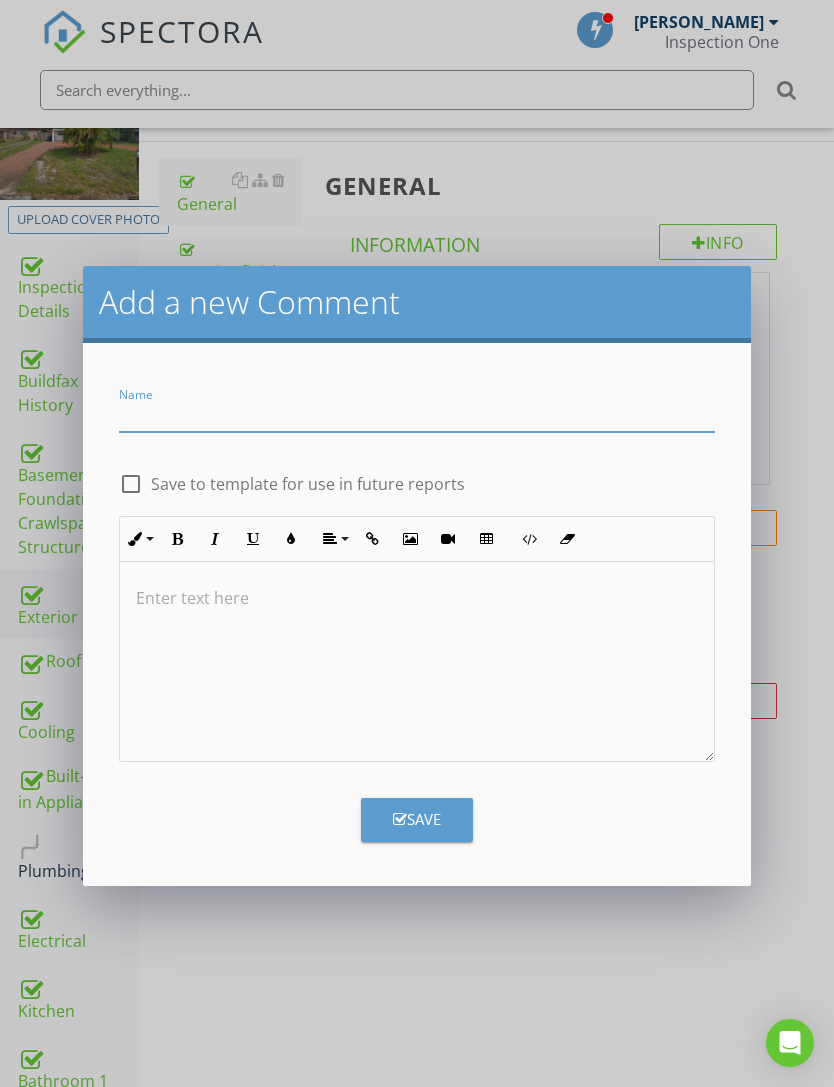 click at bounding box center (416, 415) 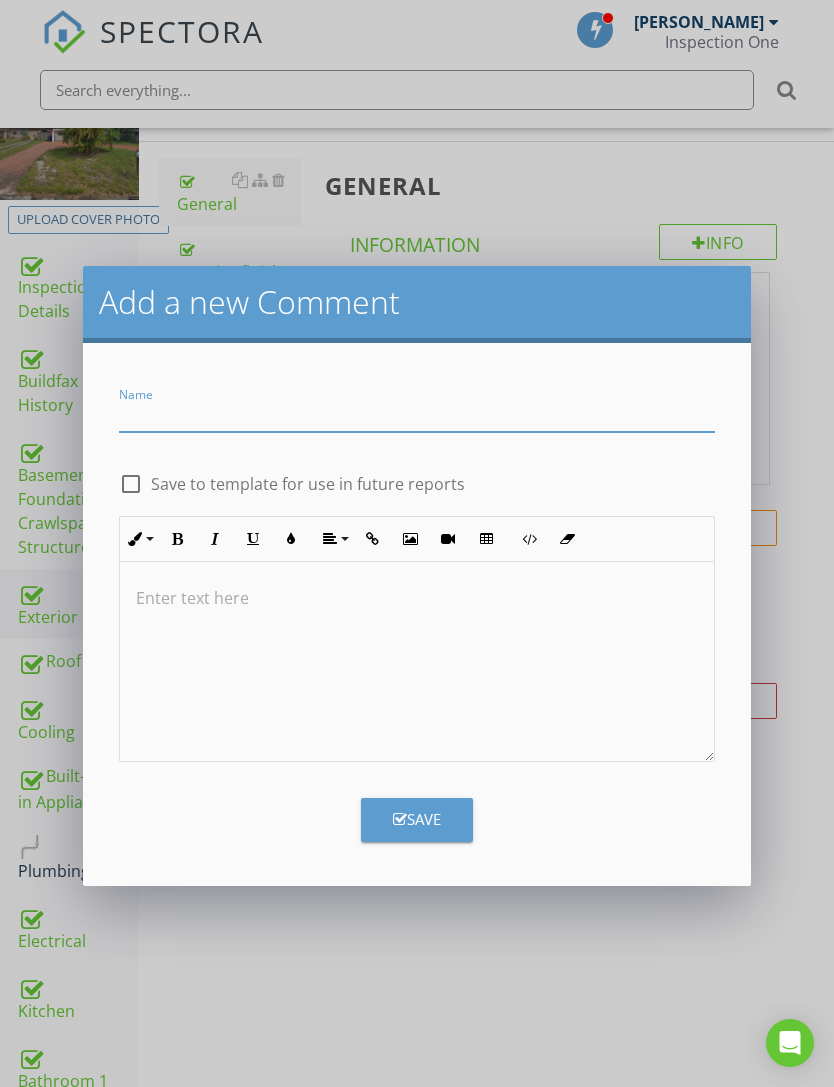 paste on "Identify pests" 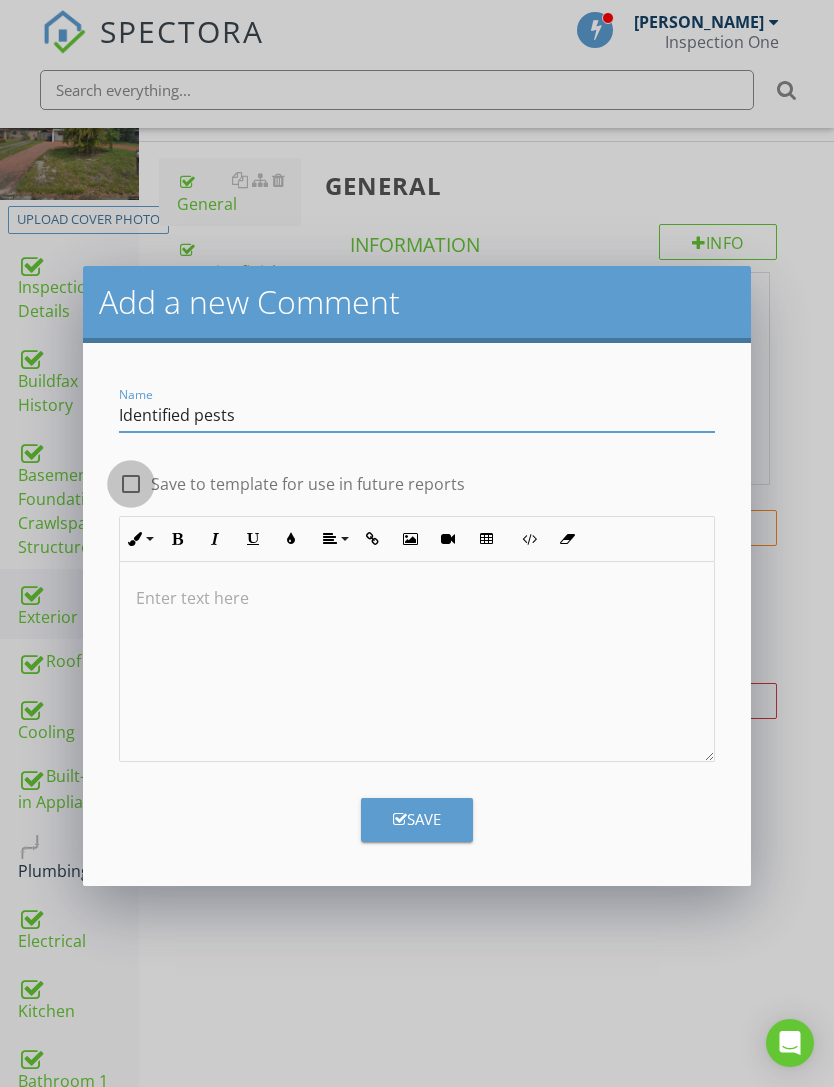 type on "Identified pests" 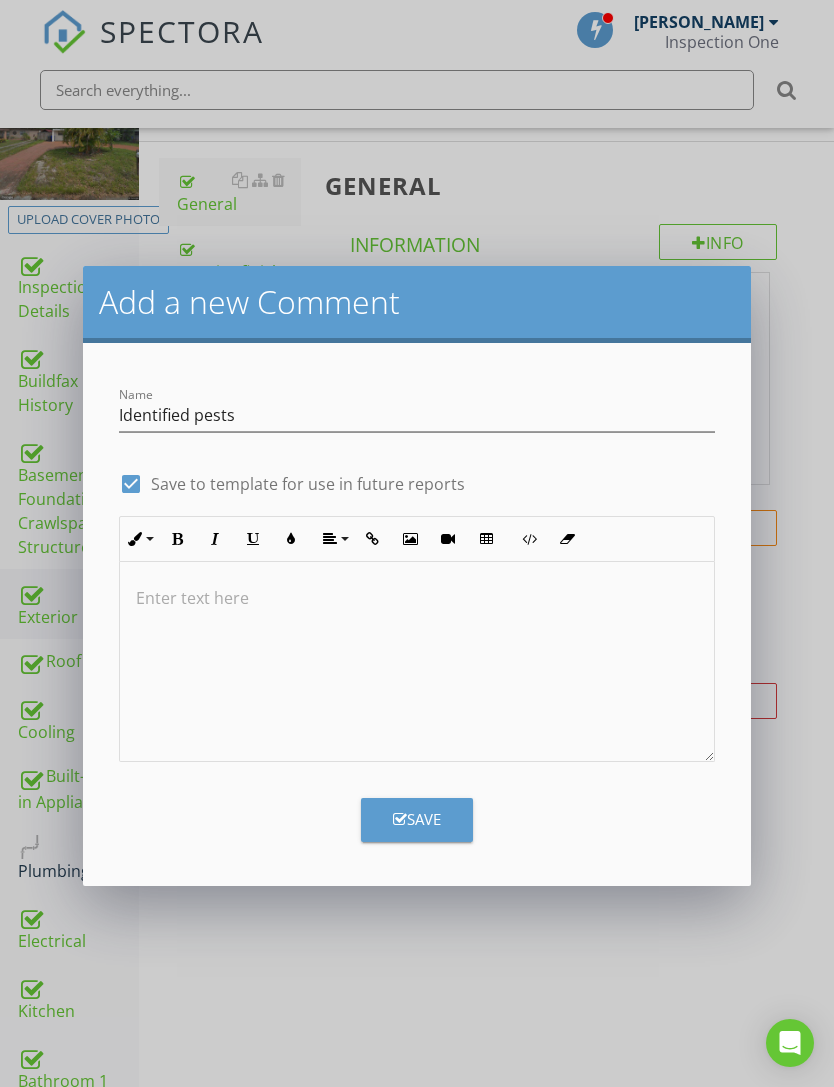 click at bounding box center [416, 598] 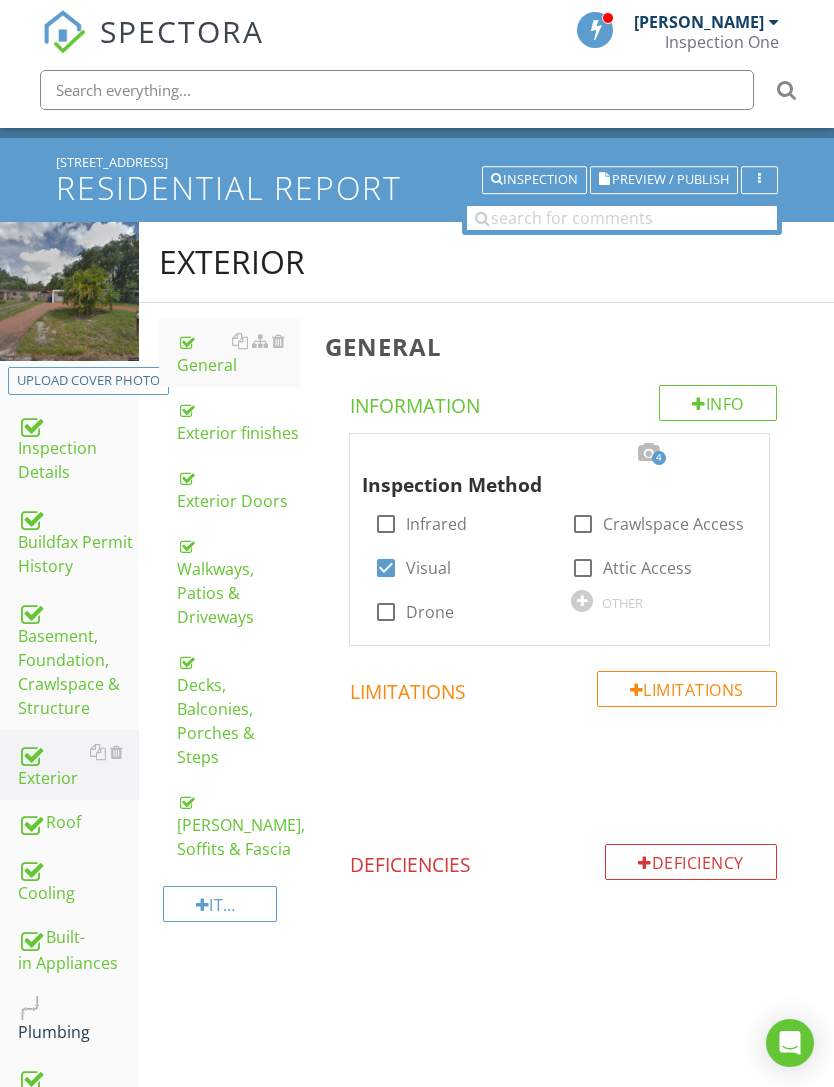 scroll, scrollTop: 0, scrollLeft: 0, axis: both 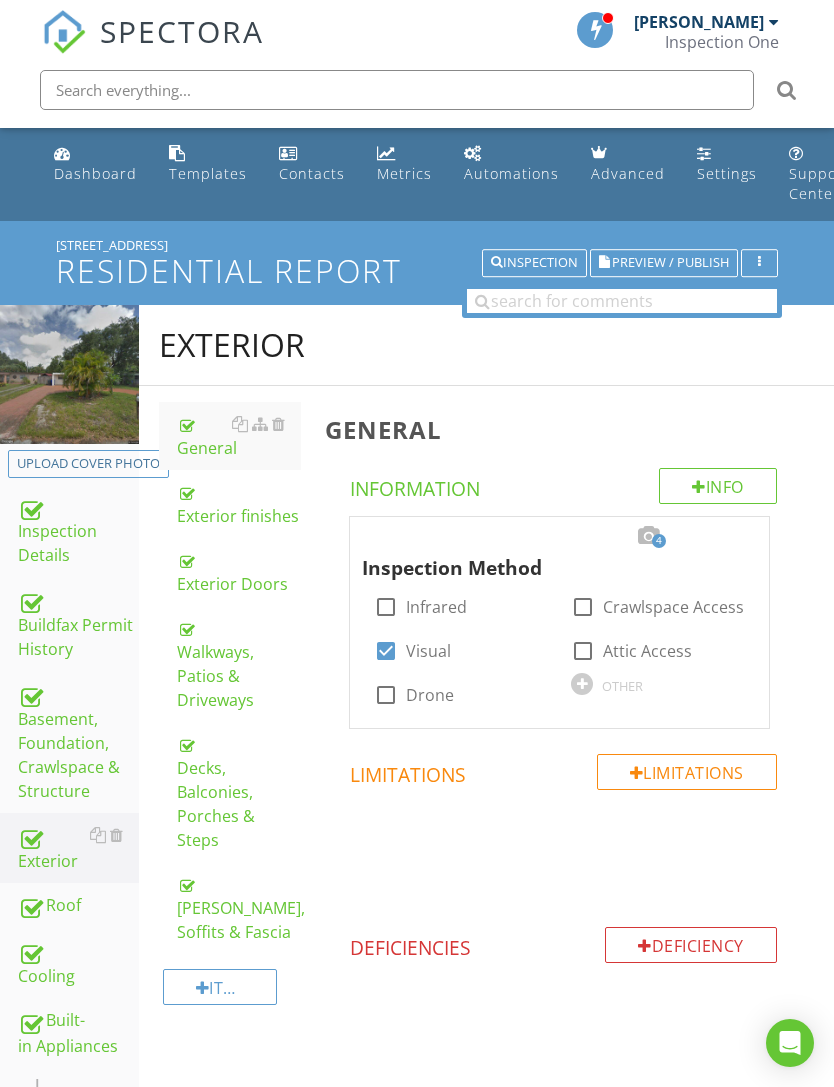 click on "Limitations" at bounding box center (687, 772) 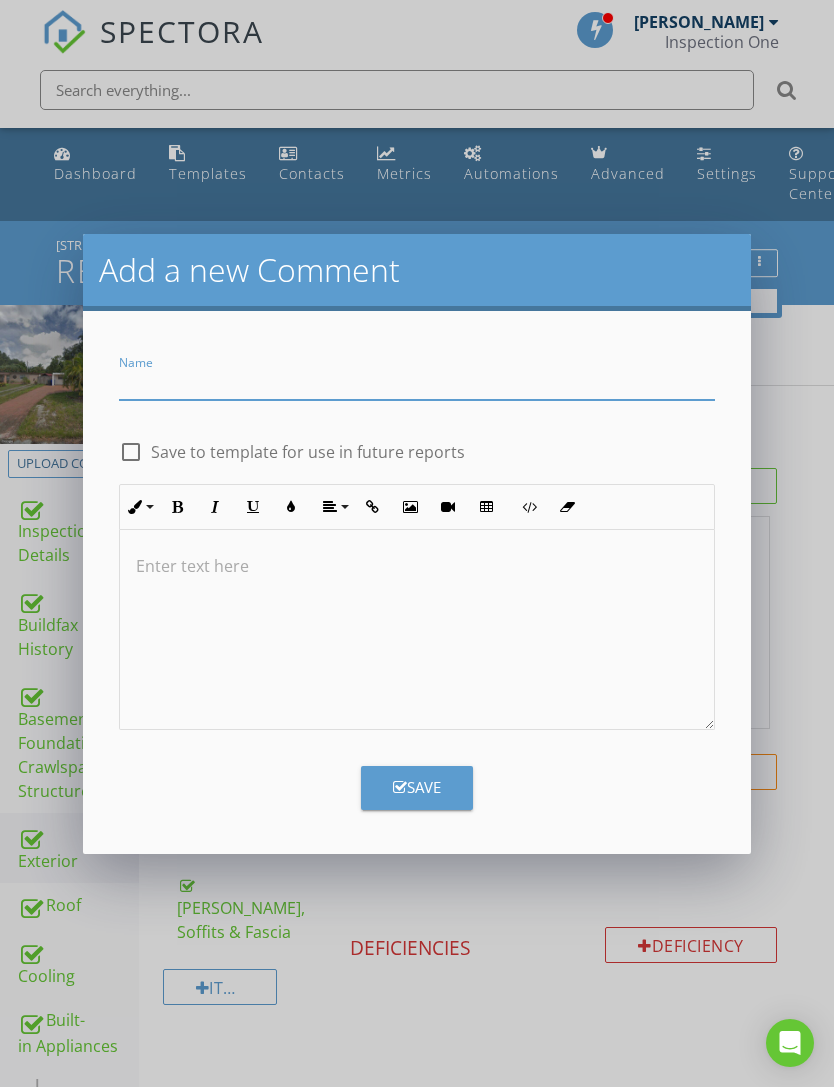 click at bounding box center [416, 630] 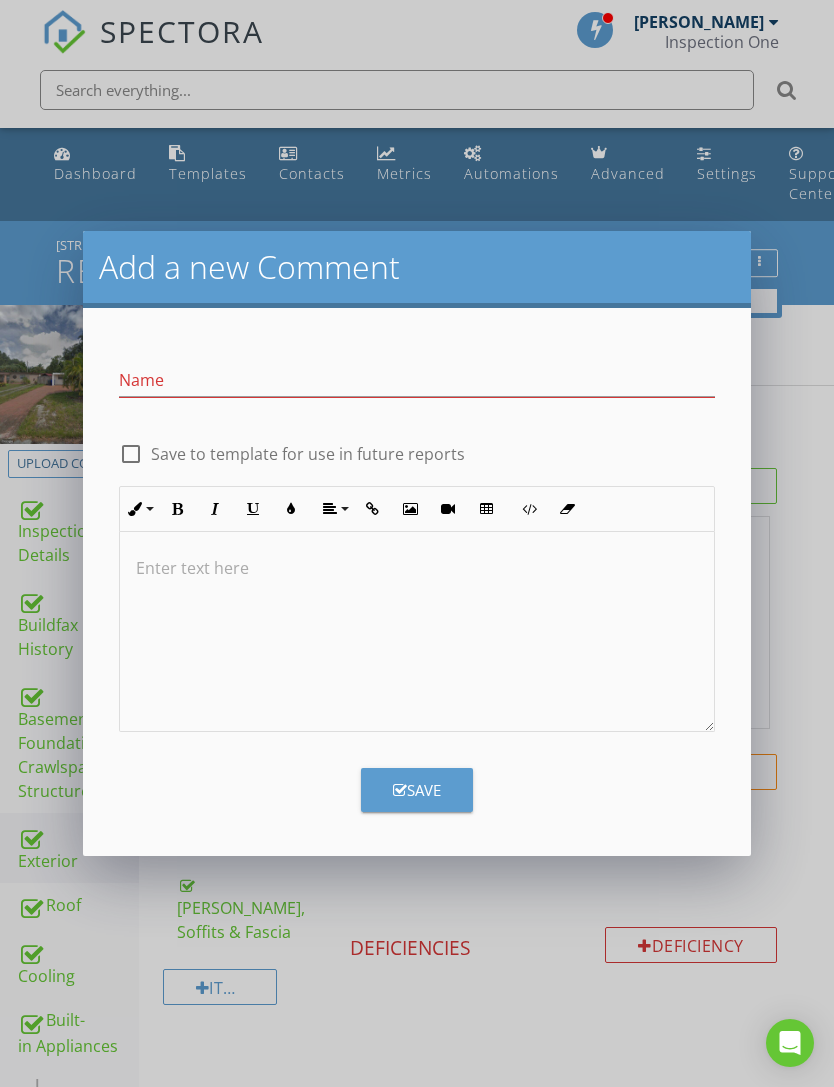 click at bounding box center [416, 568] 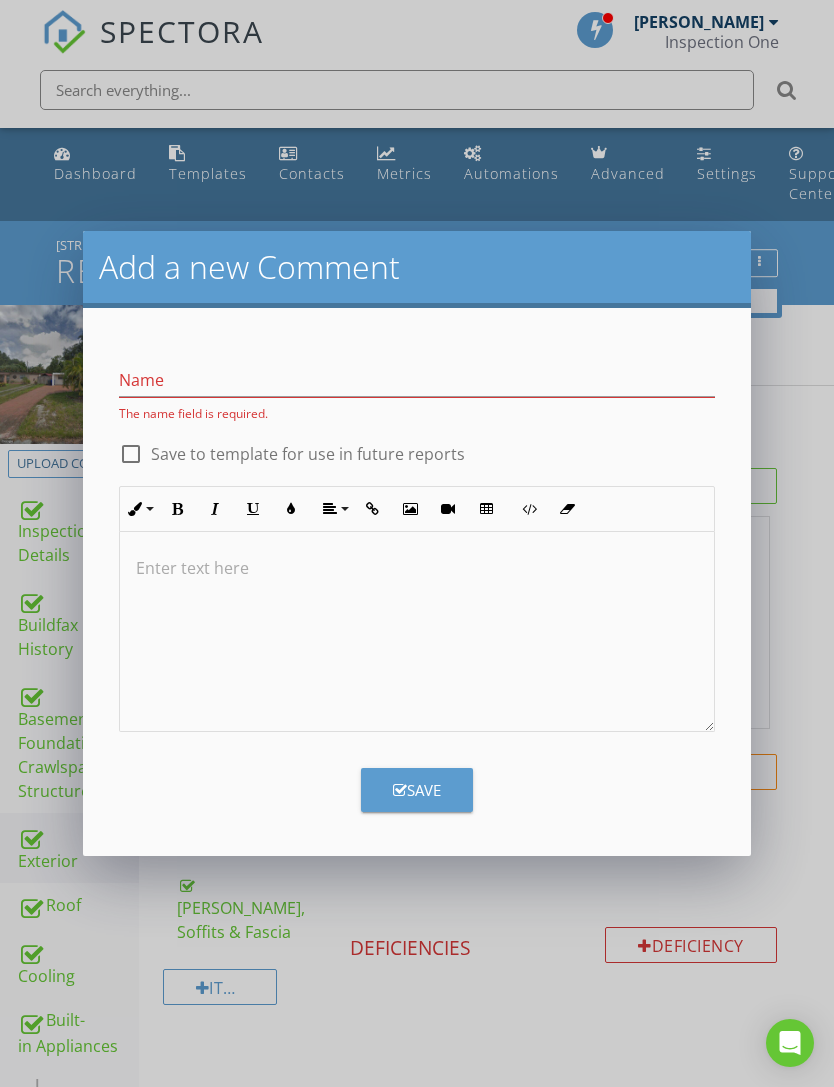 click at bounding box center (416, 568) 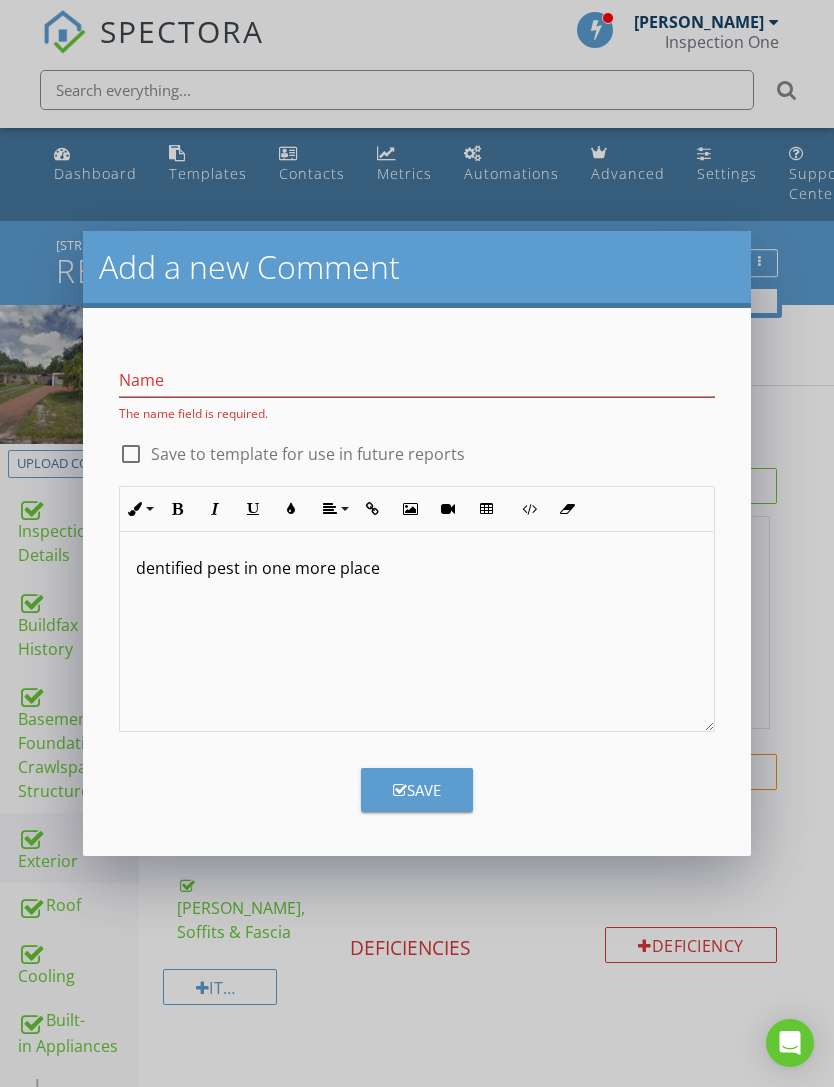 type 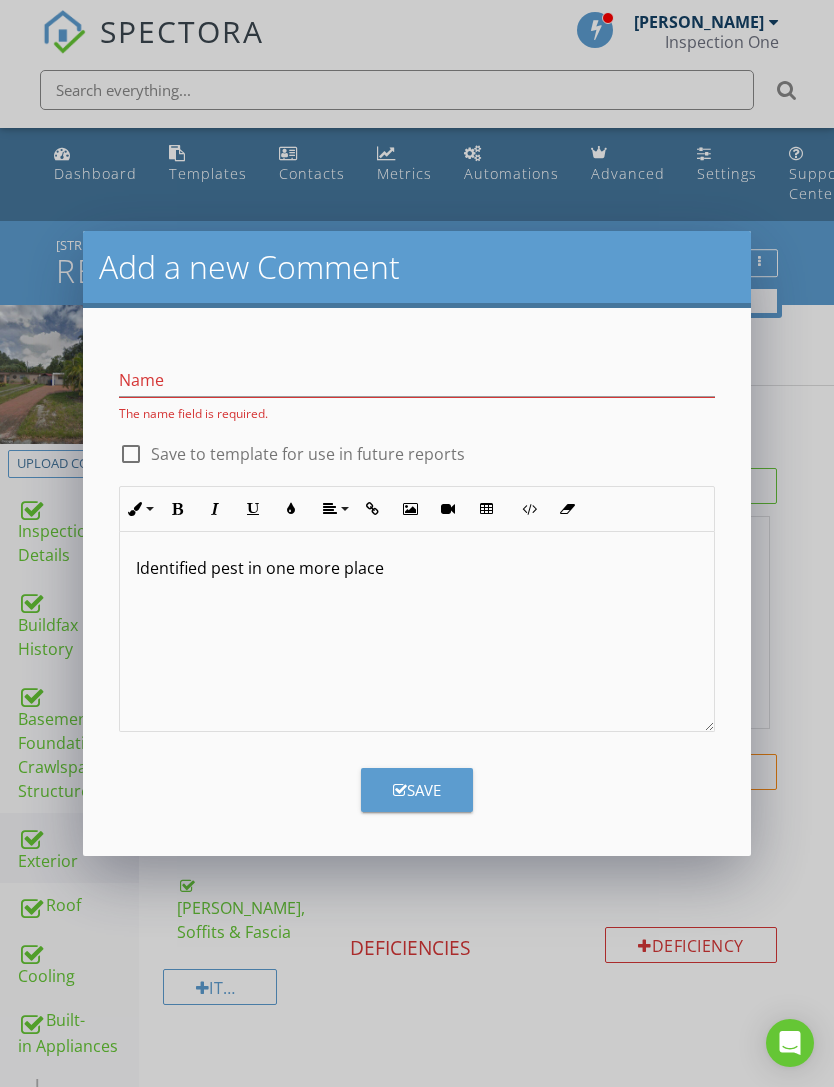 click on "Identified pest in one more place" at bounding box center [416, 568] 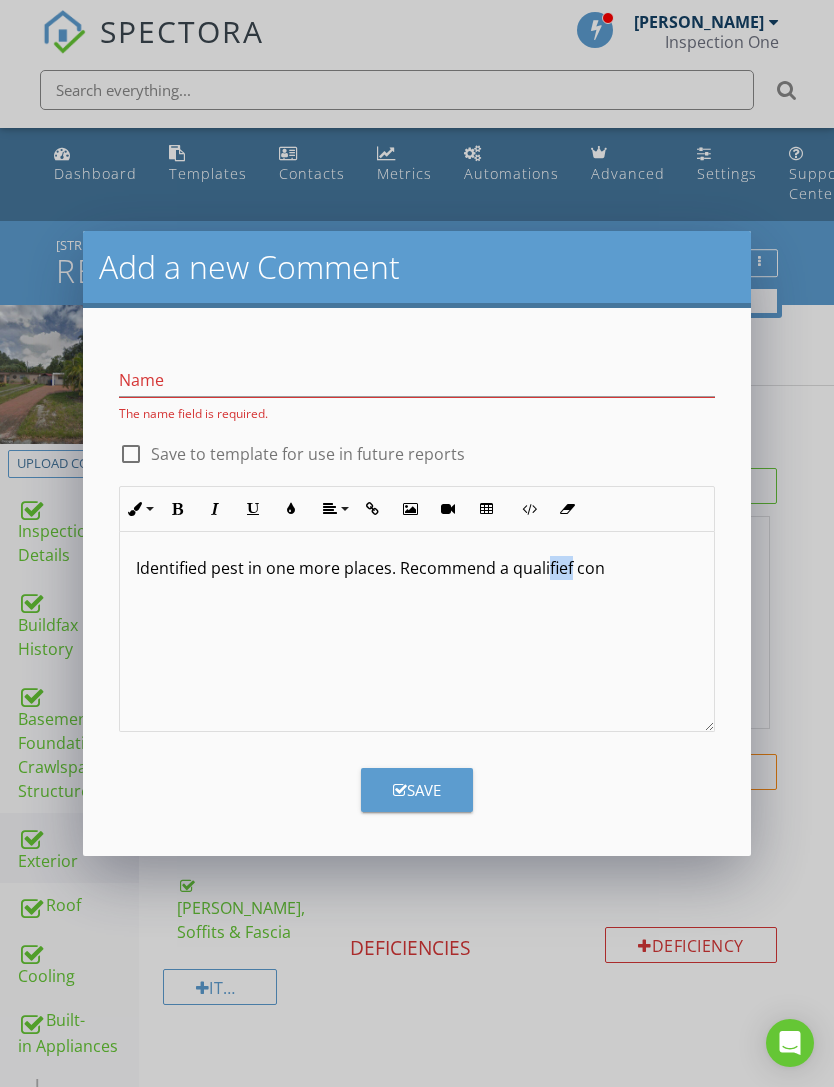 click on "Identified pest in one more places. Recommend a qualifief con" at bounding box center (416, 568) 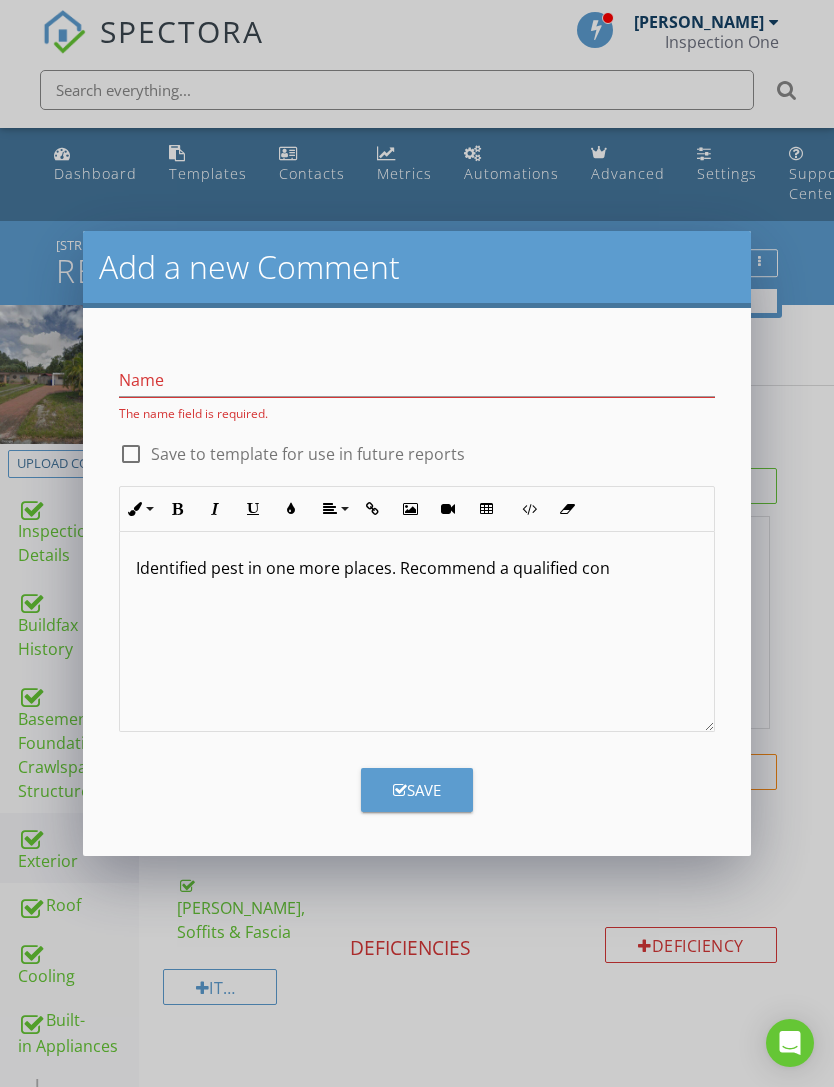 click on "Identified pest in one more places. Recommend a qualified con" at bounding box center [416, 568] 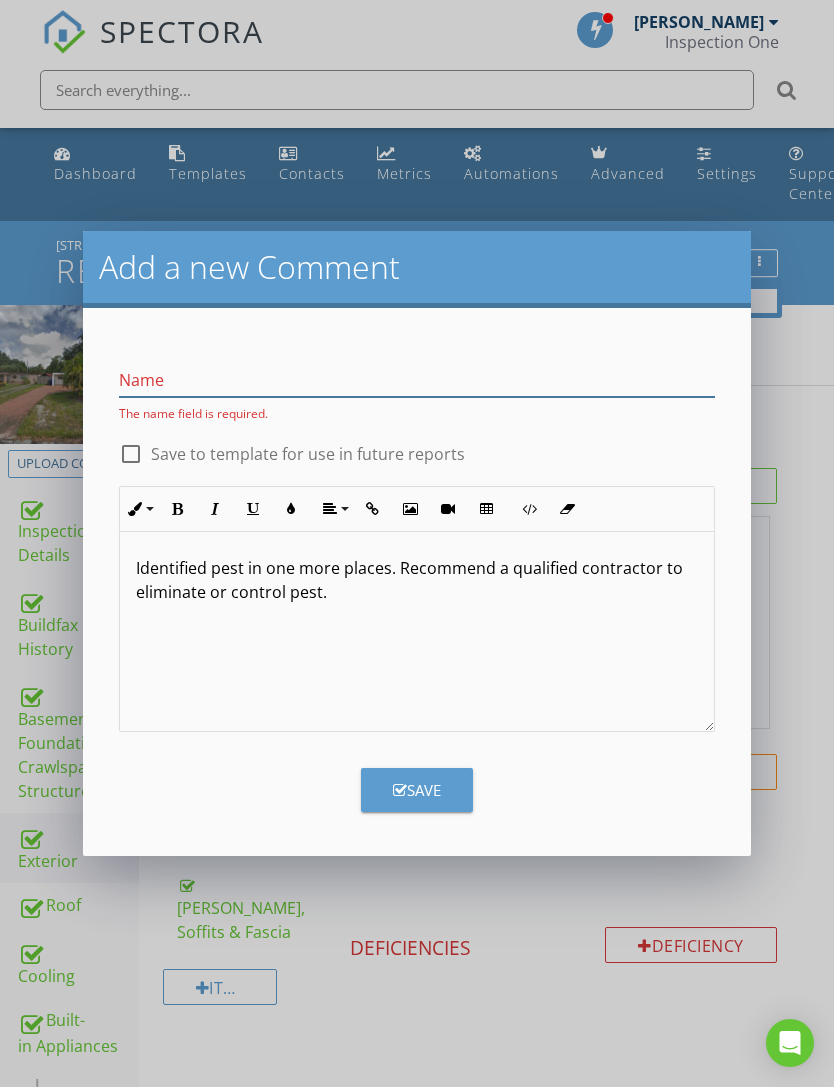 click at bounding box center (416, 380) 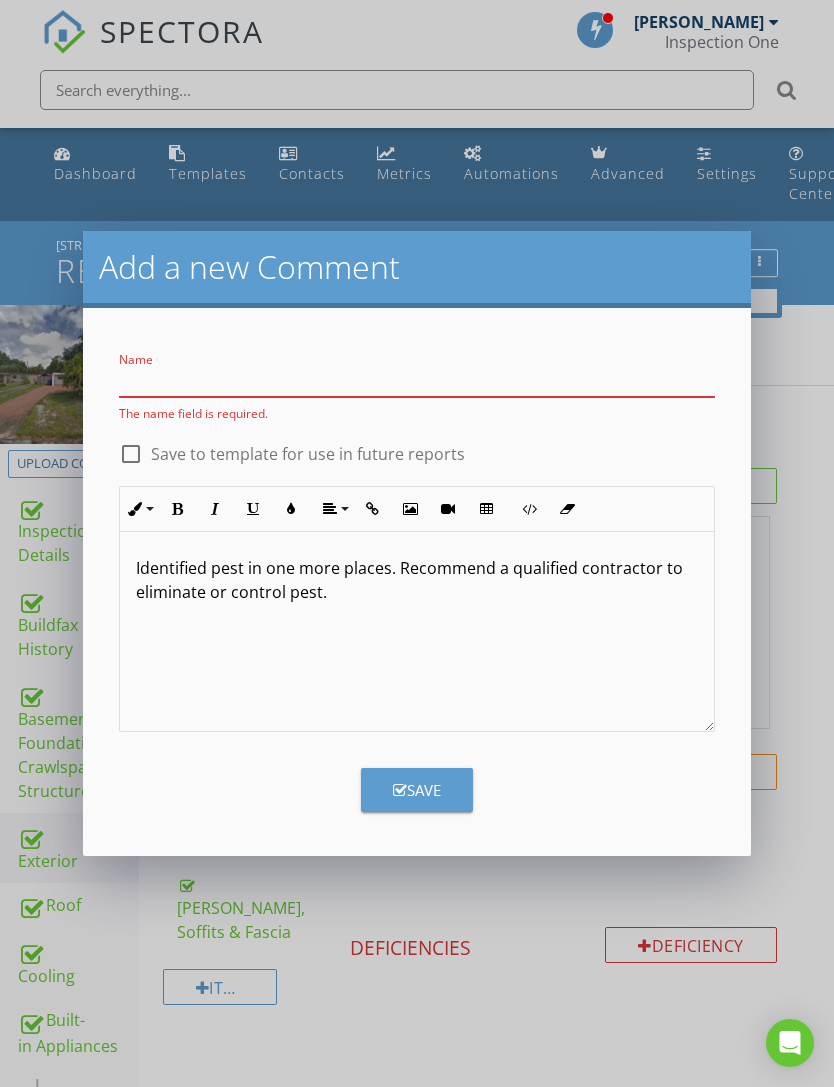click on "Identified pest in one more places. Recommend a qualified contractor to eliminate or control pest." at bounding box center [416, 580] 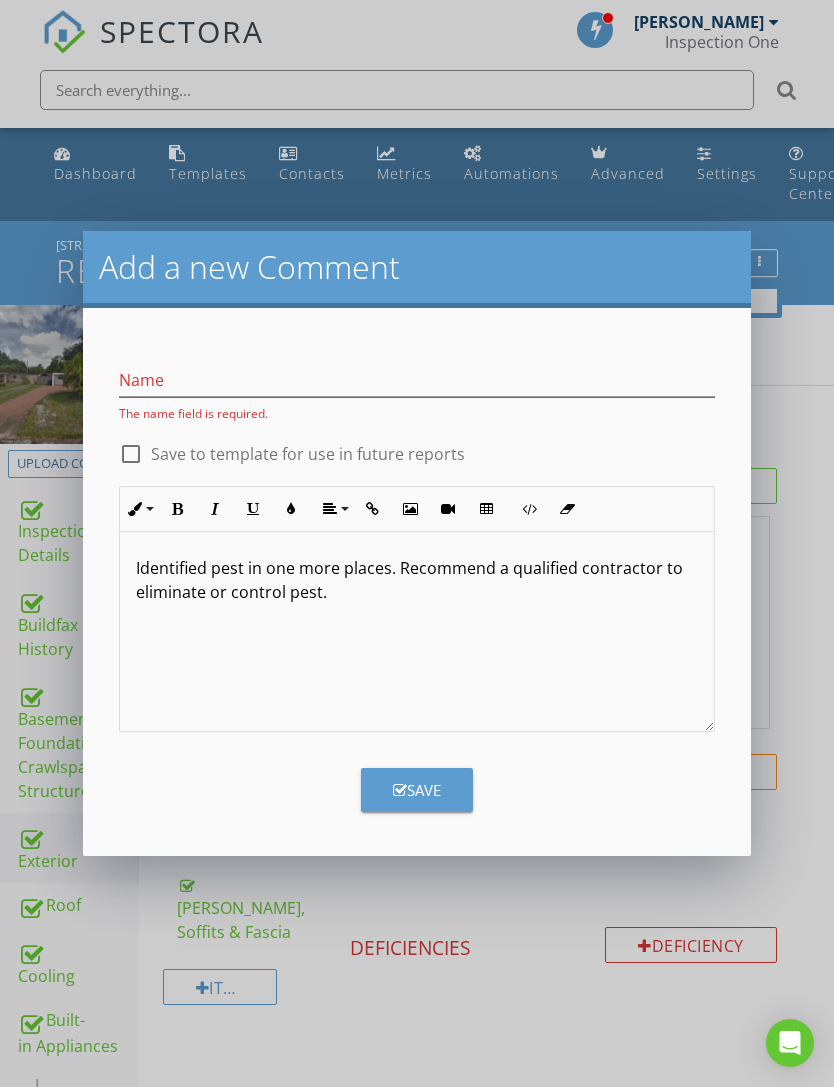 click on "Identified pest in one more places. Recommend a qualified contractor to eliminate or control pest." at bounding box center (416, 580) 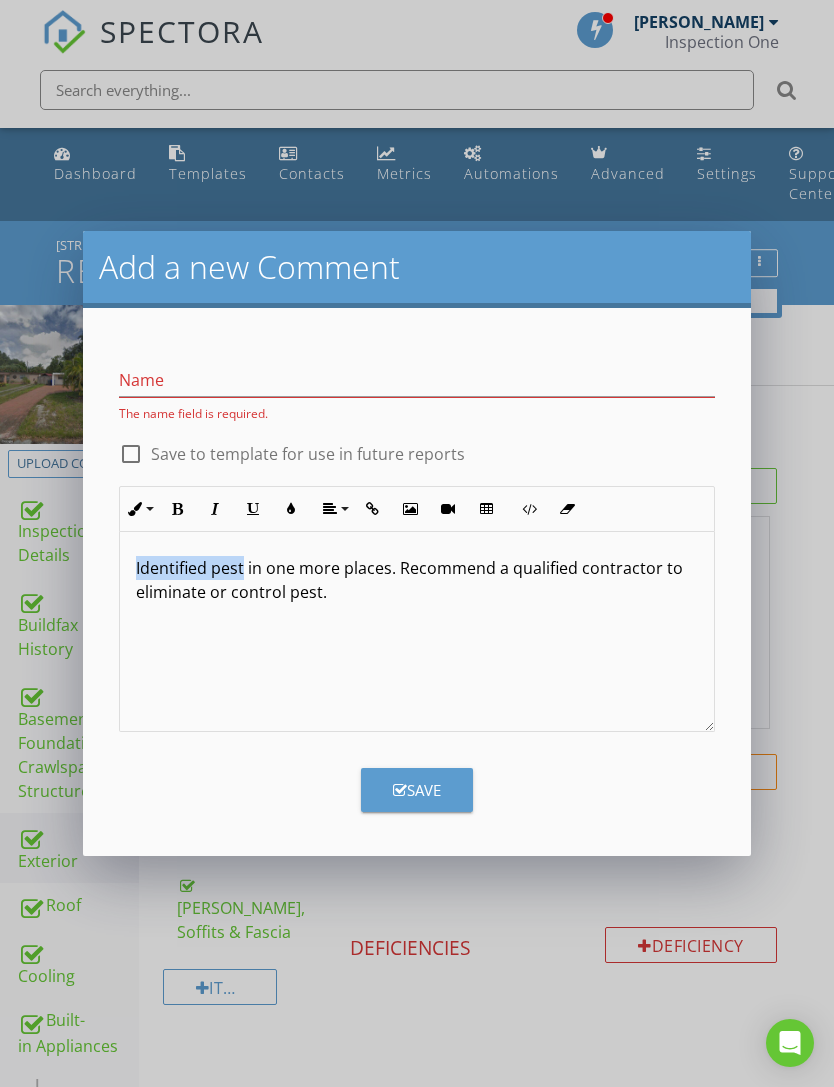 copy on "Identified pest" 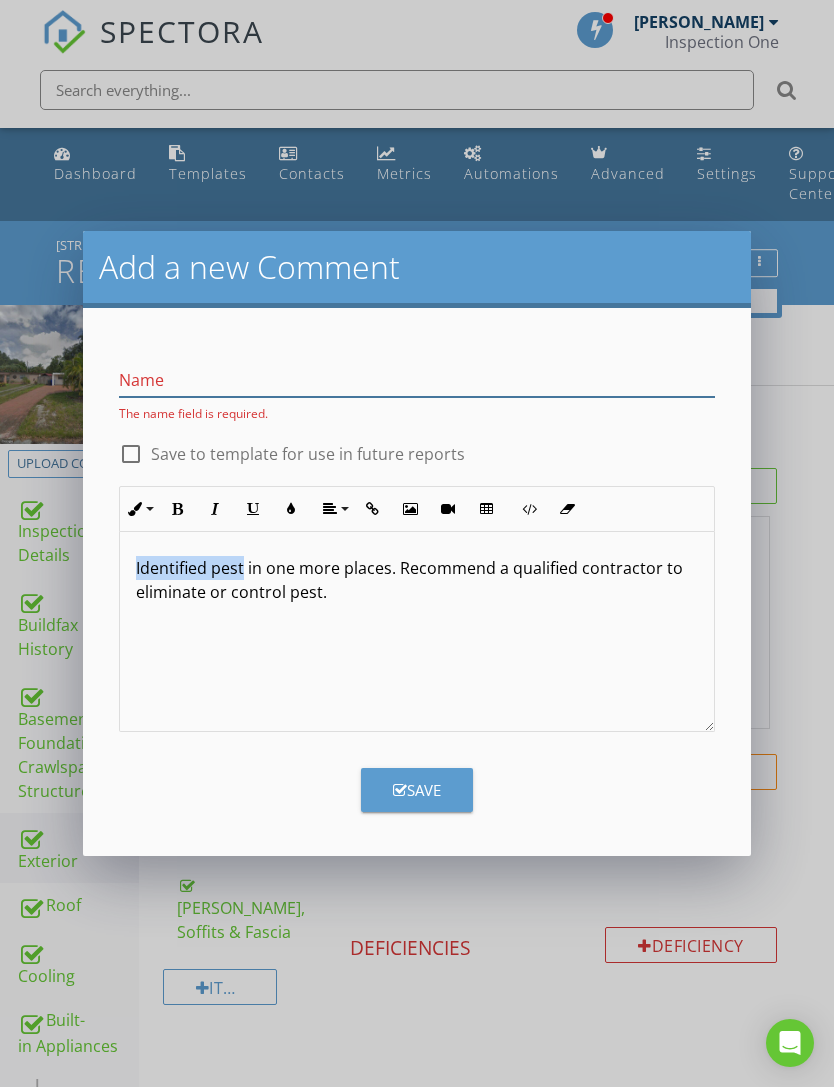 click at bounding box center [416, 380] 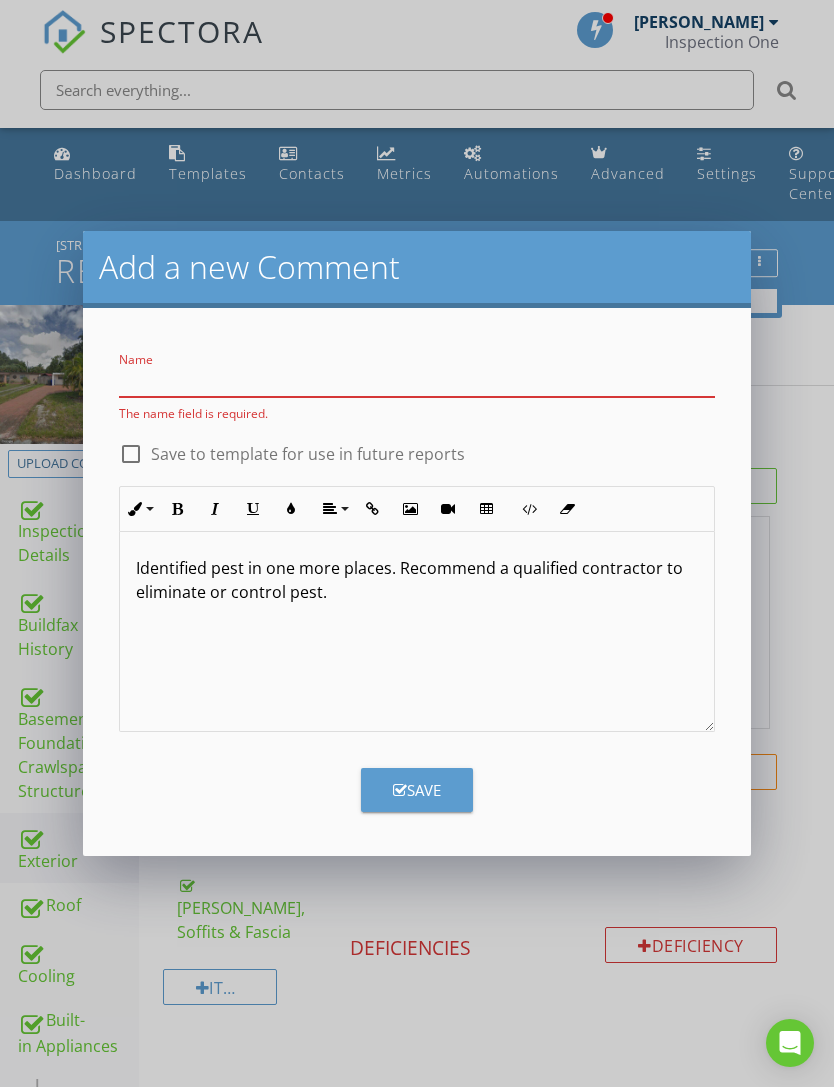 click at bounding box center (416, 380) 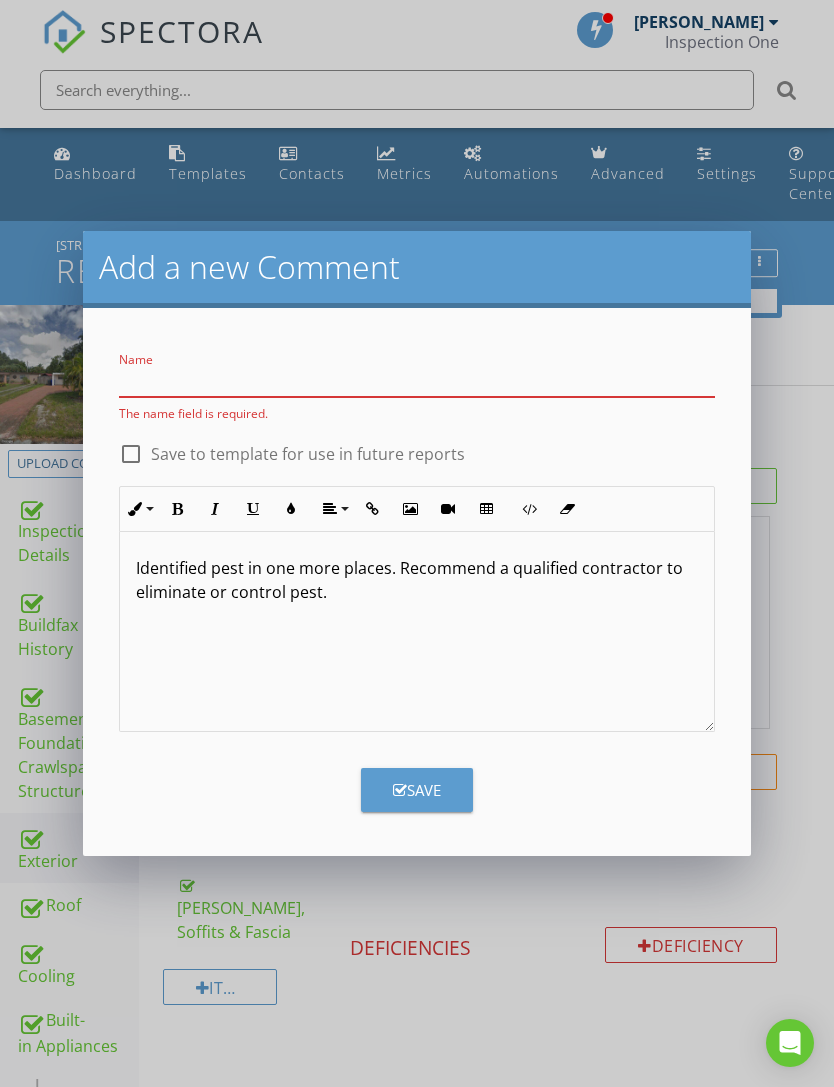 click at bounding box center [416, 380] 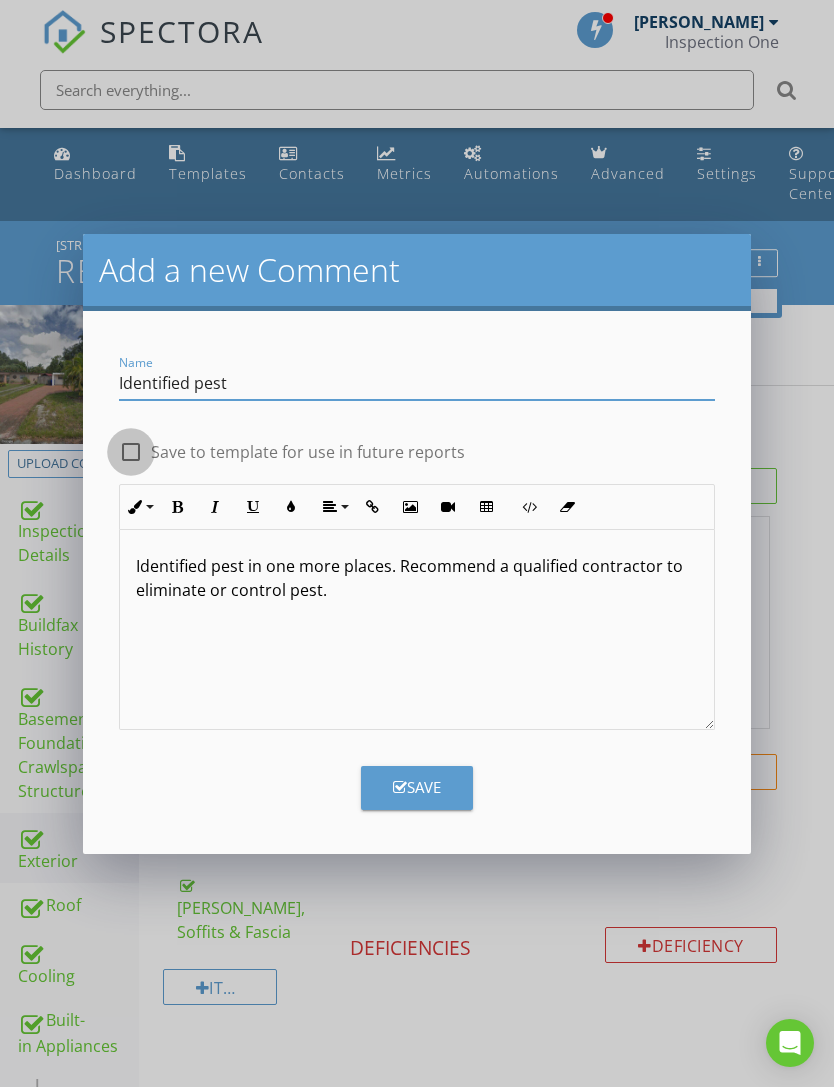 type on "Identified pest" 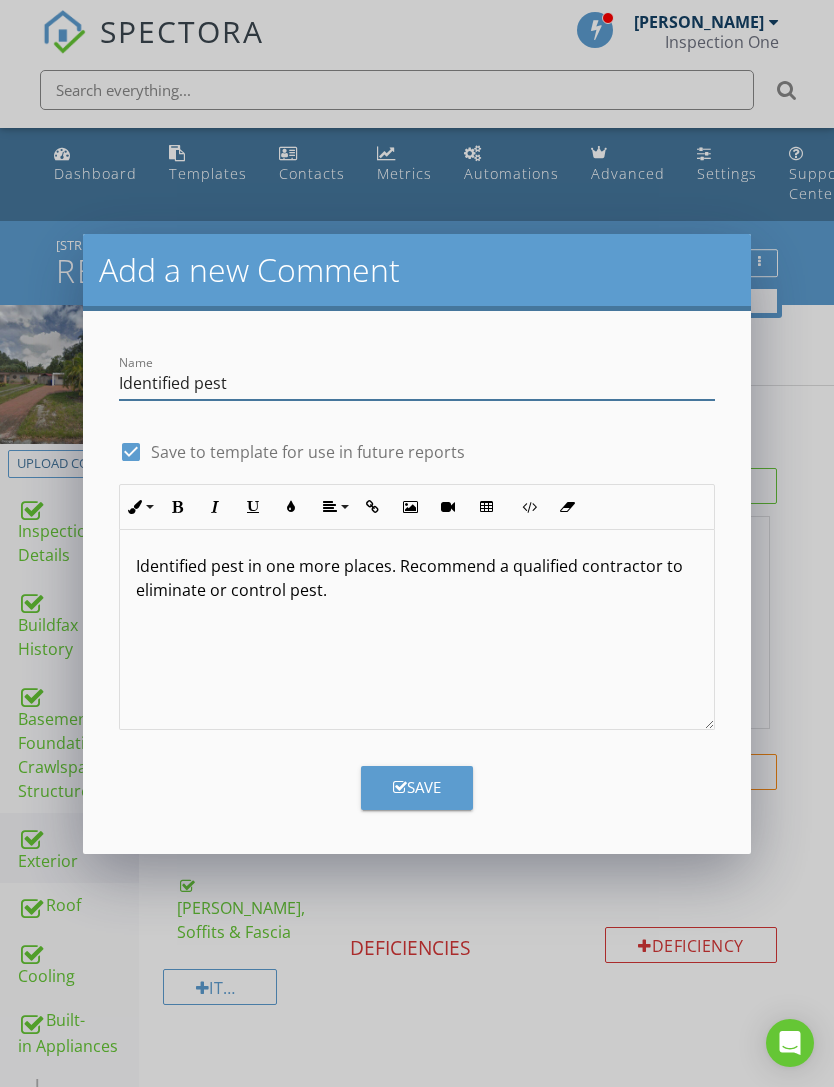 click on "Identified pest" at bounding box center (416, 383) 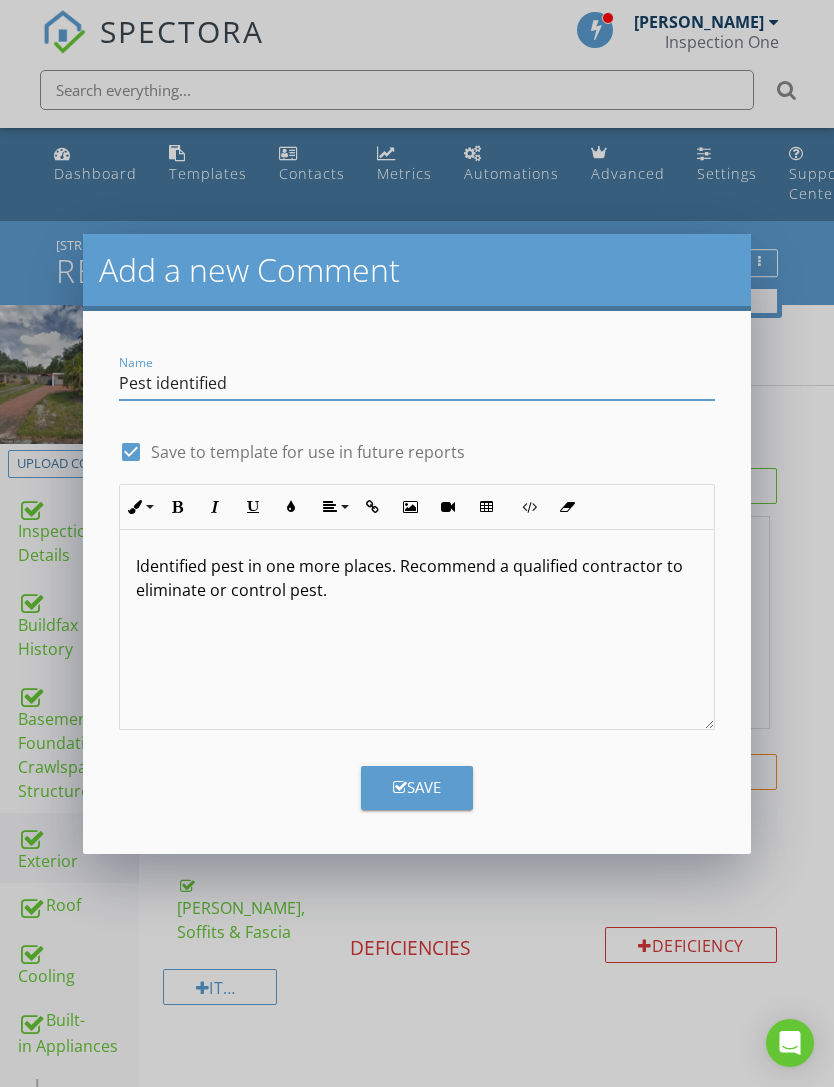 click on "Pest identified" at bounding box center (416, 383) 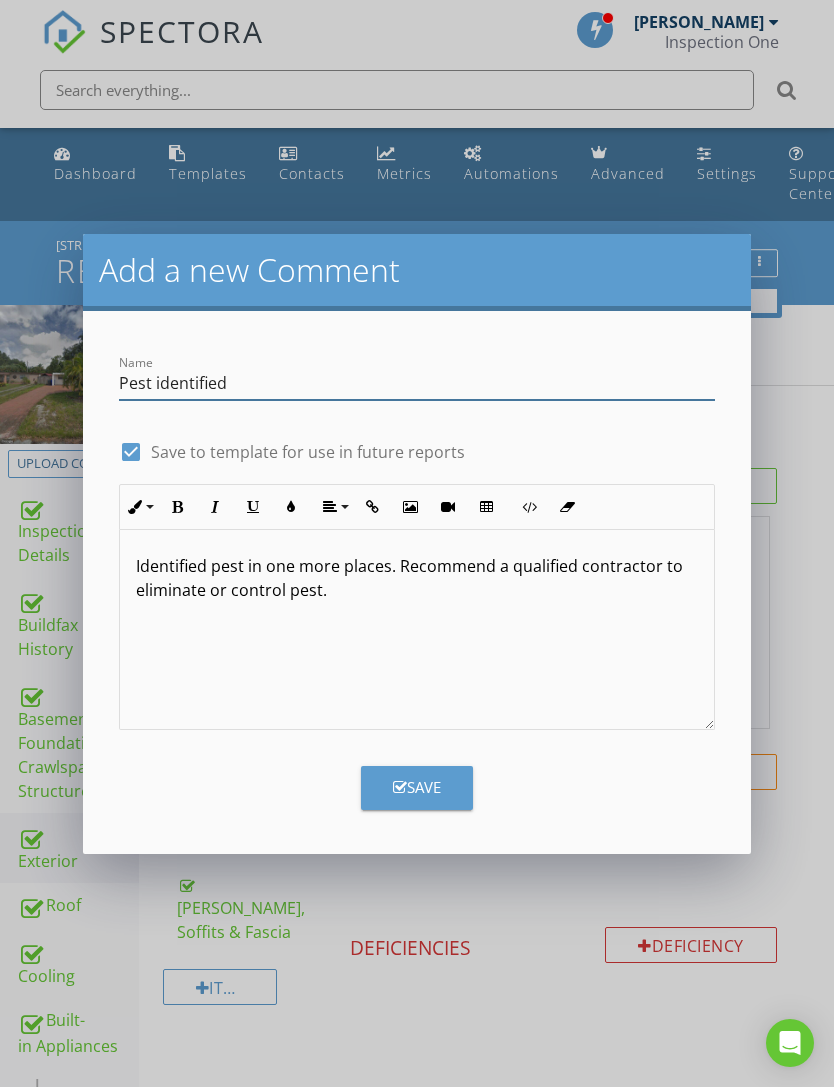 type on "Pest identified" 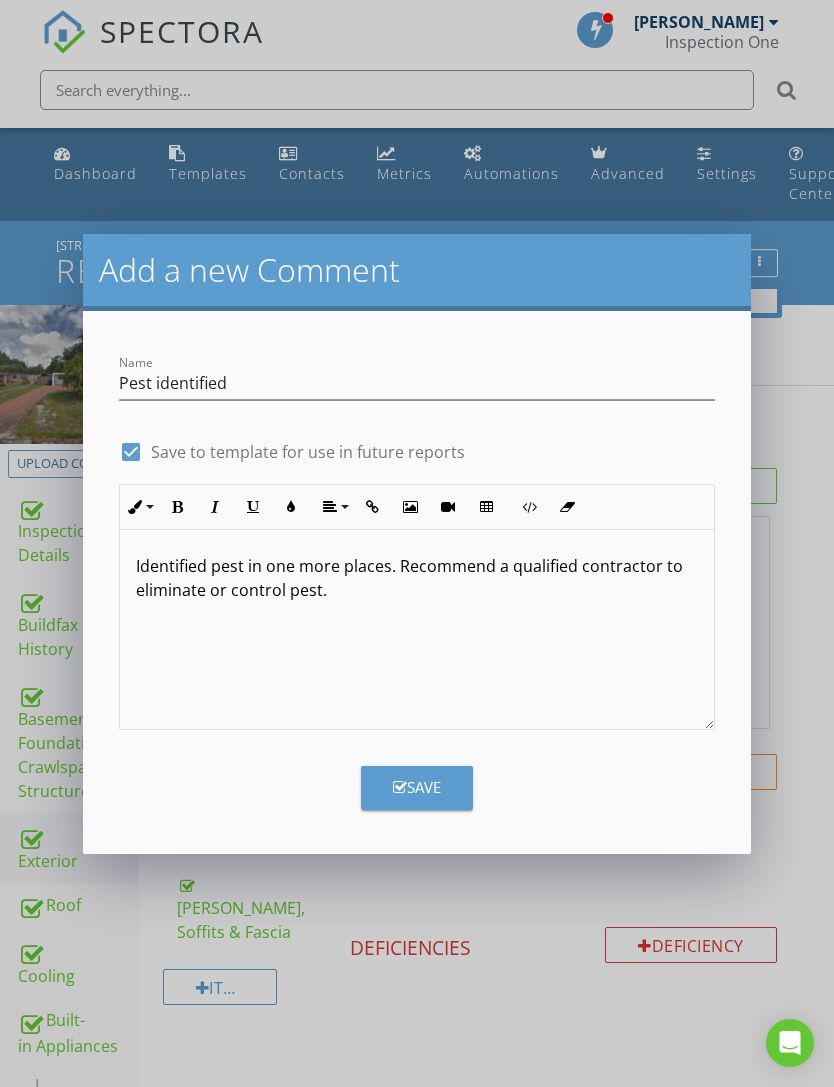 click on "Save" at bounding box center (417, 787) 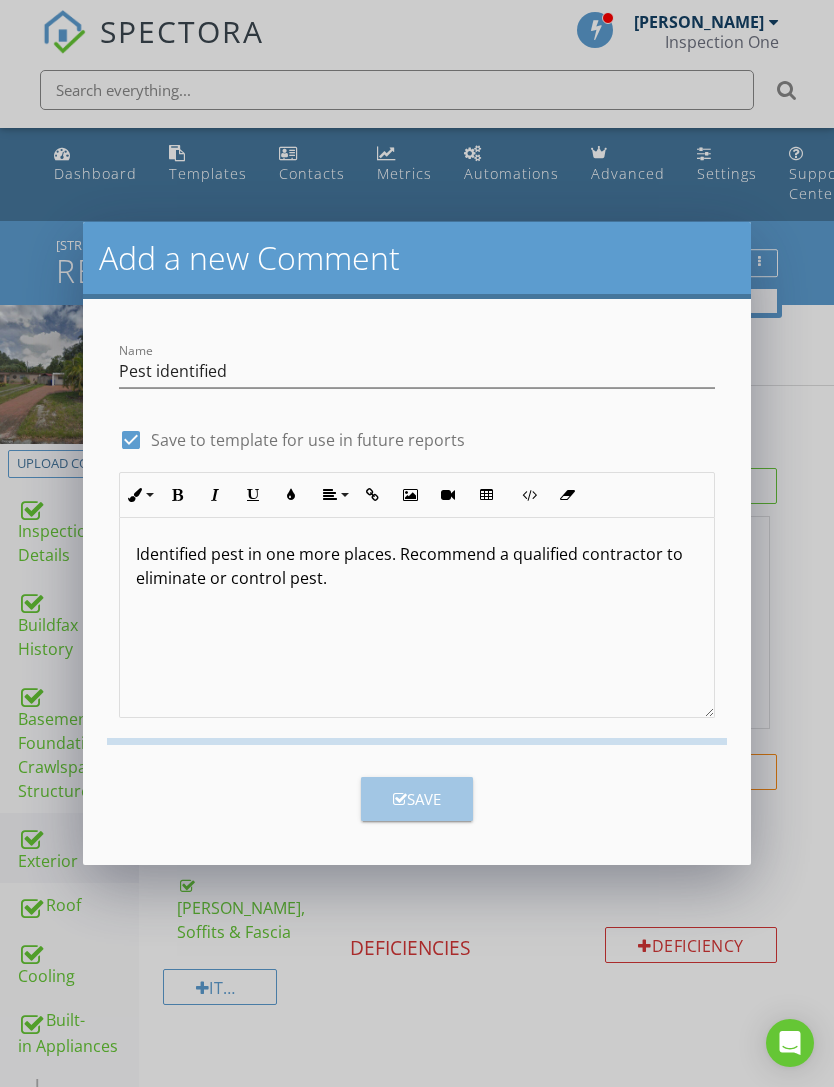 checkbox on "false" 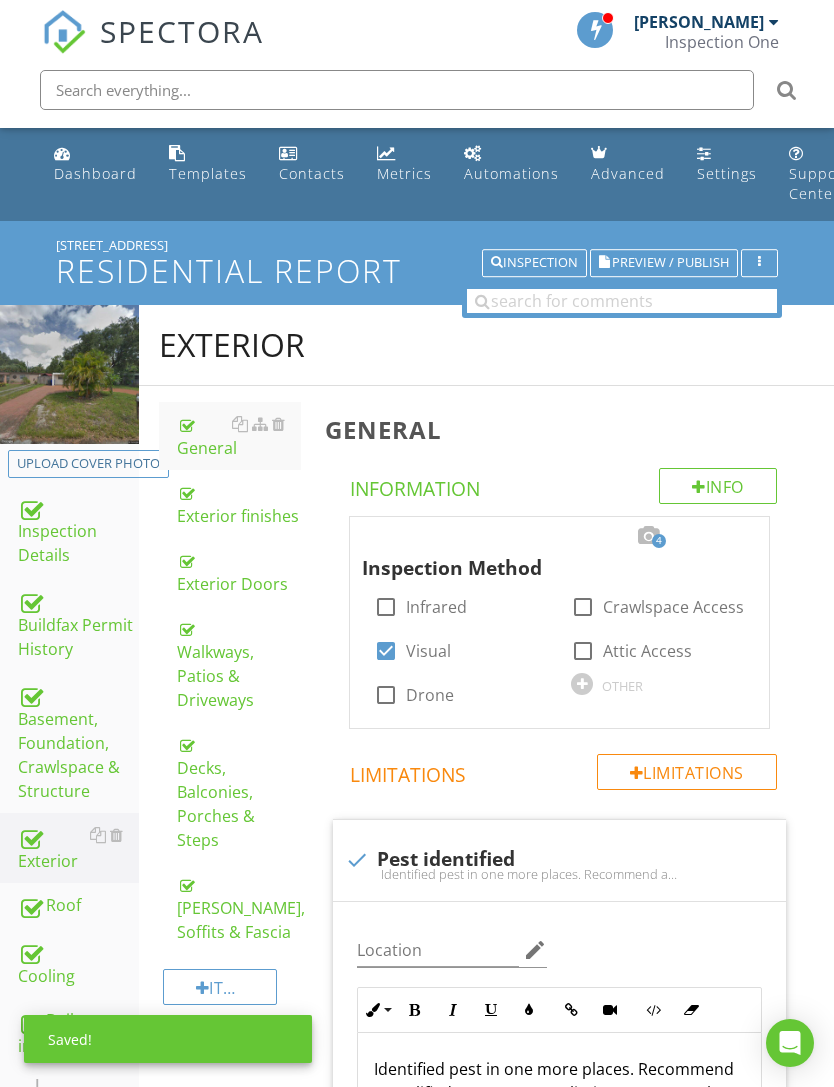 scroll, scrollTop: 617, scrollLeft: 0, axis: vertical 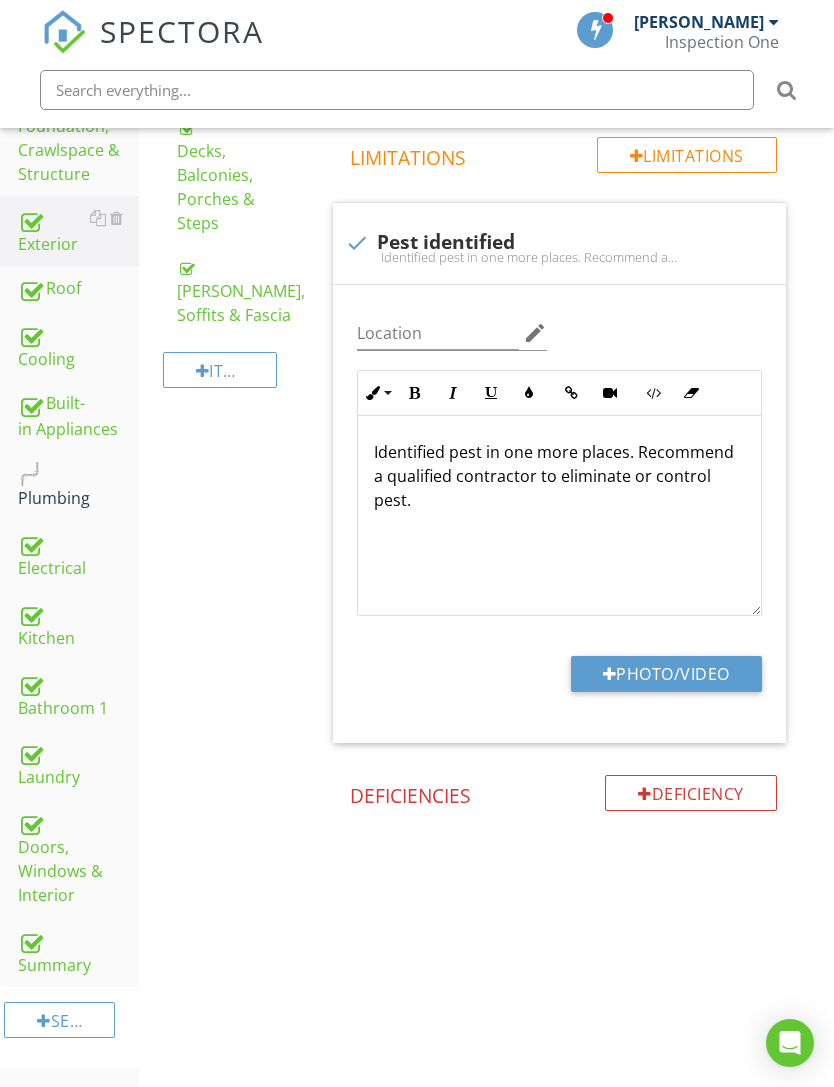 click on "Photo/Video" at bounding box center (666, 674) 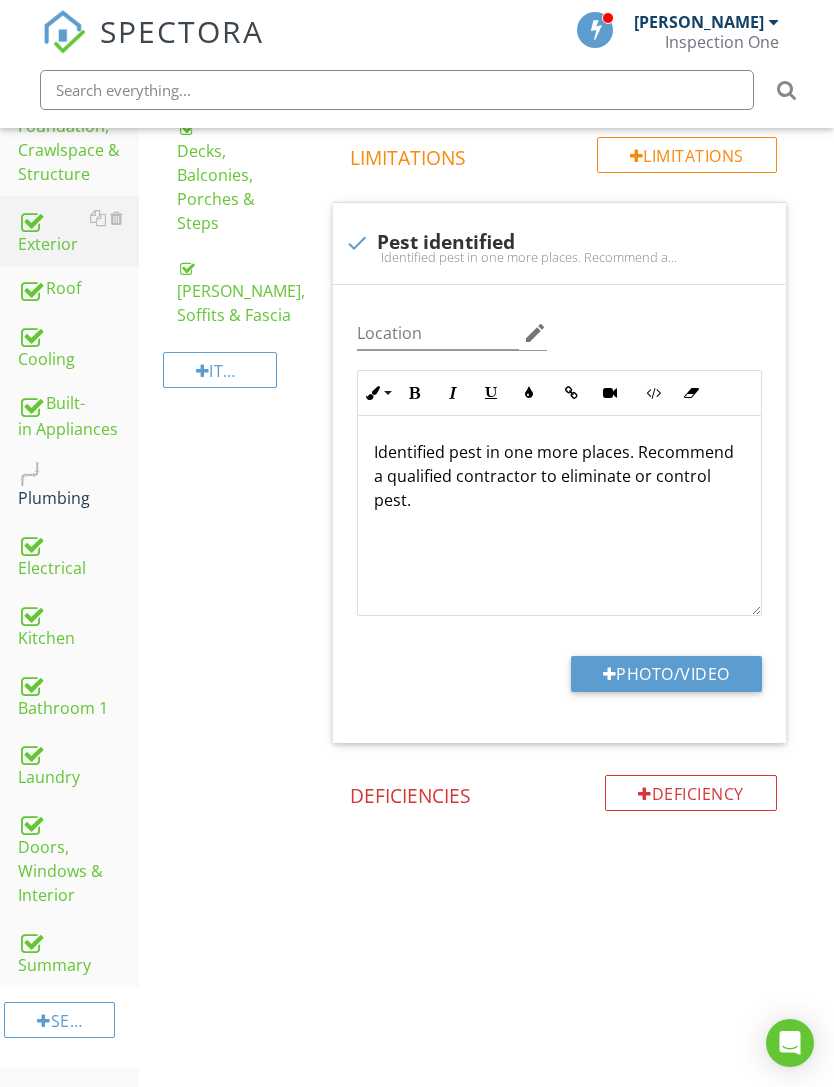 type on "C:\fakepath\IMG_0437.jpeg" 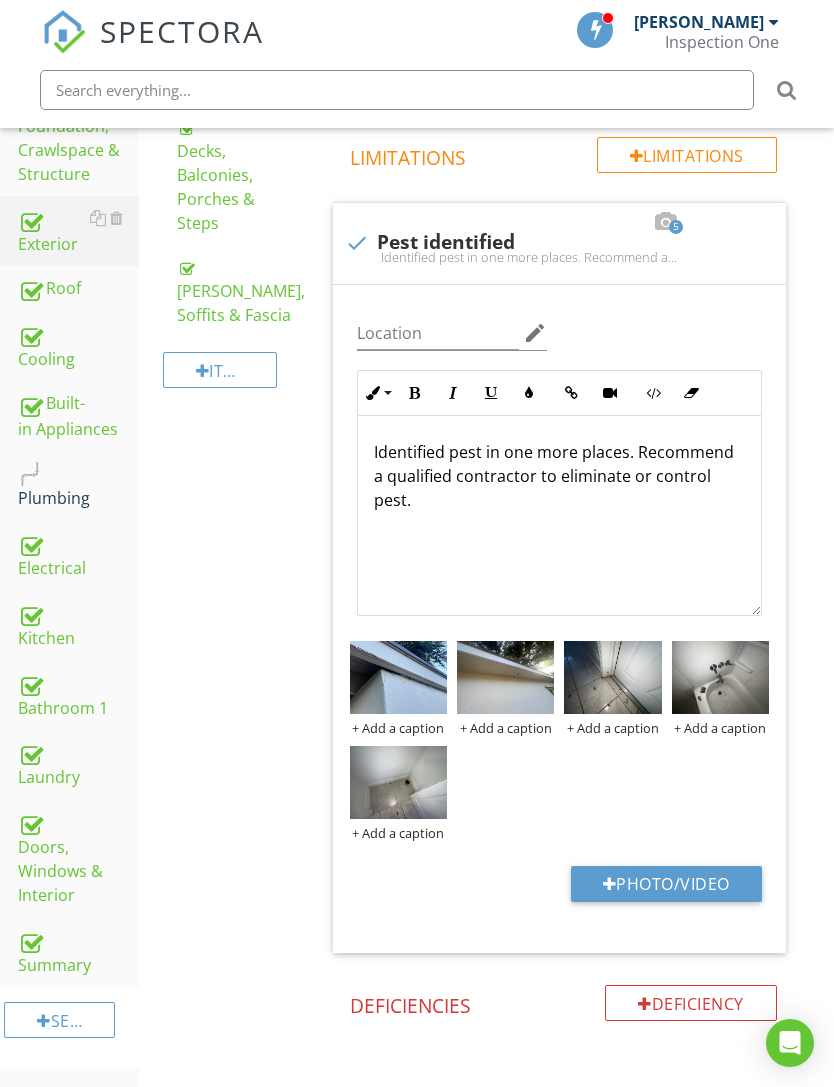 click at bounding box center [398, 677] 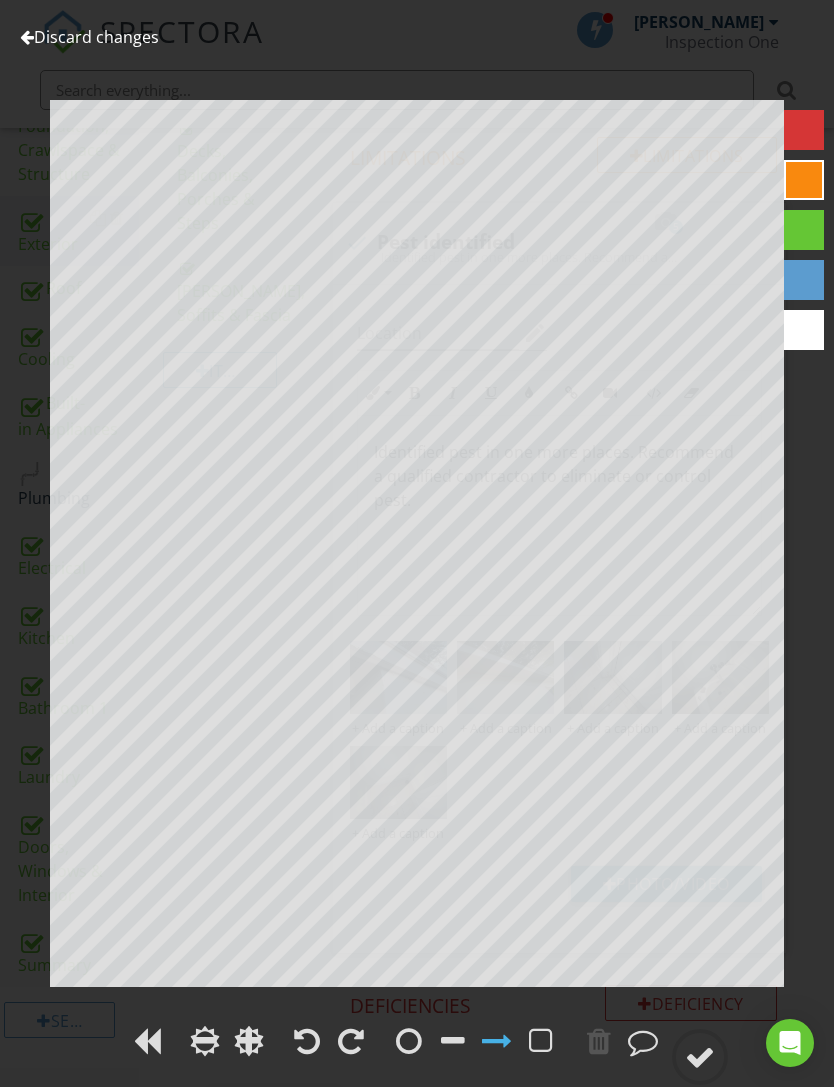 click on "Discard changes" at bounding box center (89, 37) 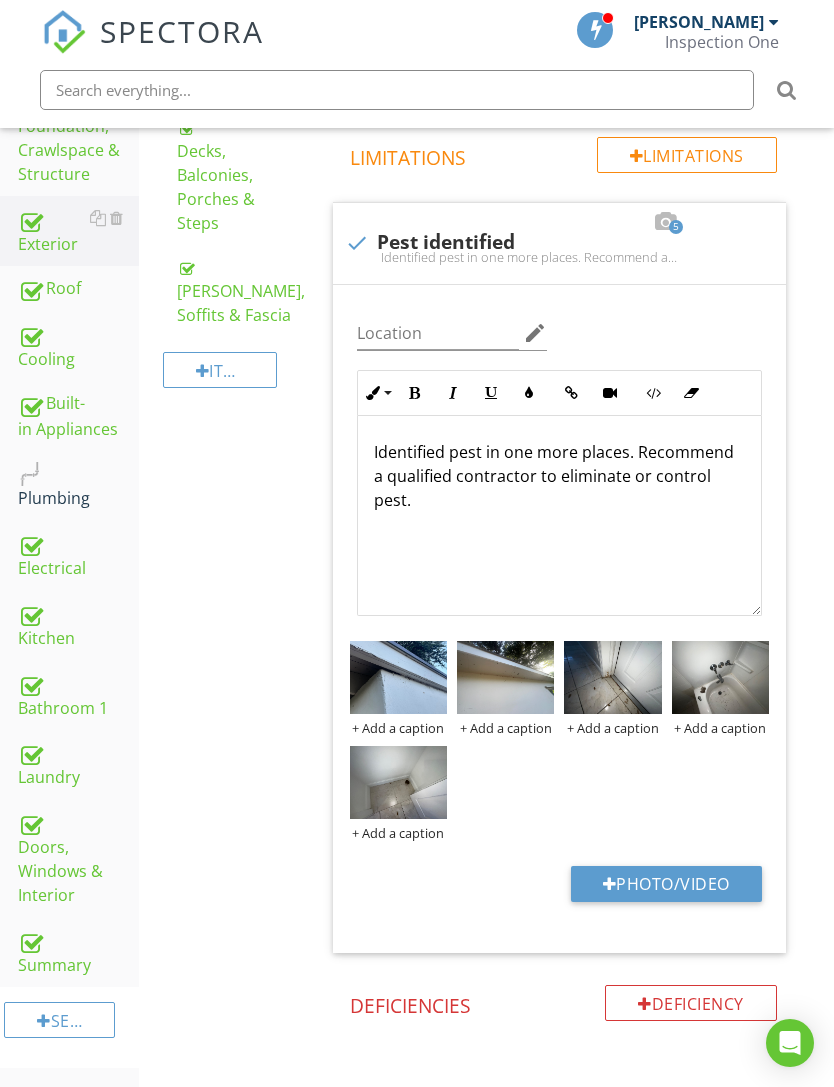 click at bounding box center (0, 0) 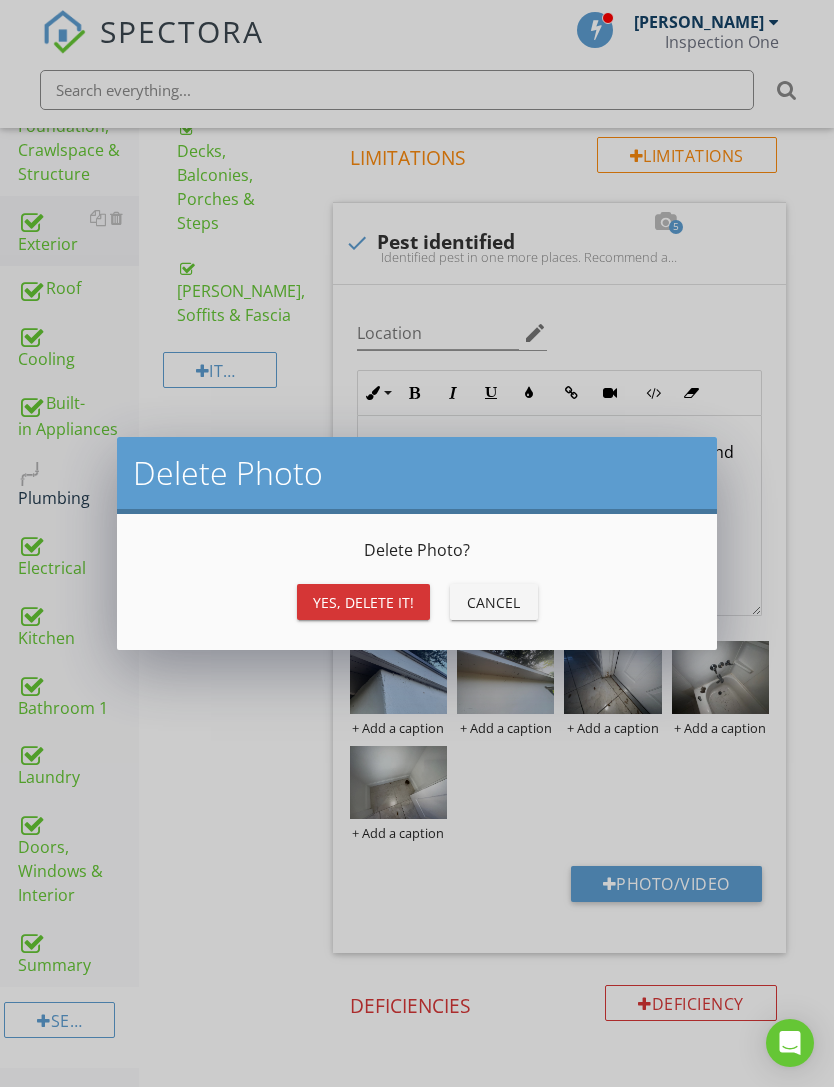 click on "Yes, Delete it!" at bounding box center [363, 602] 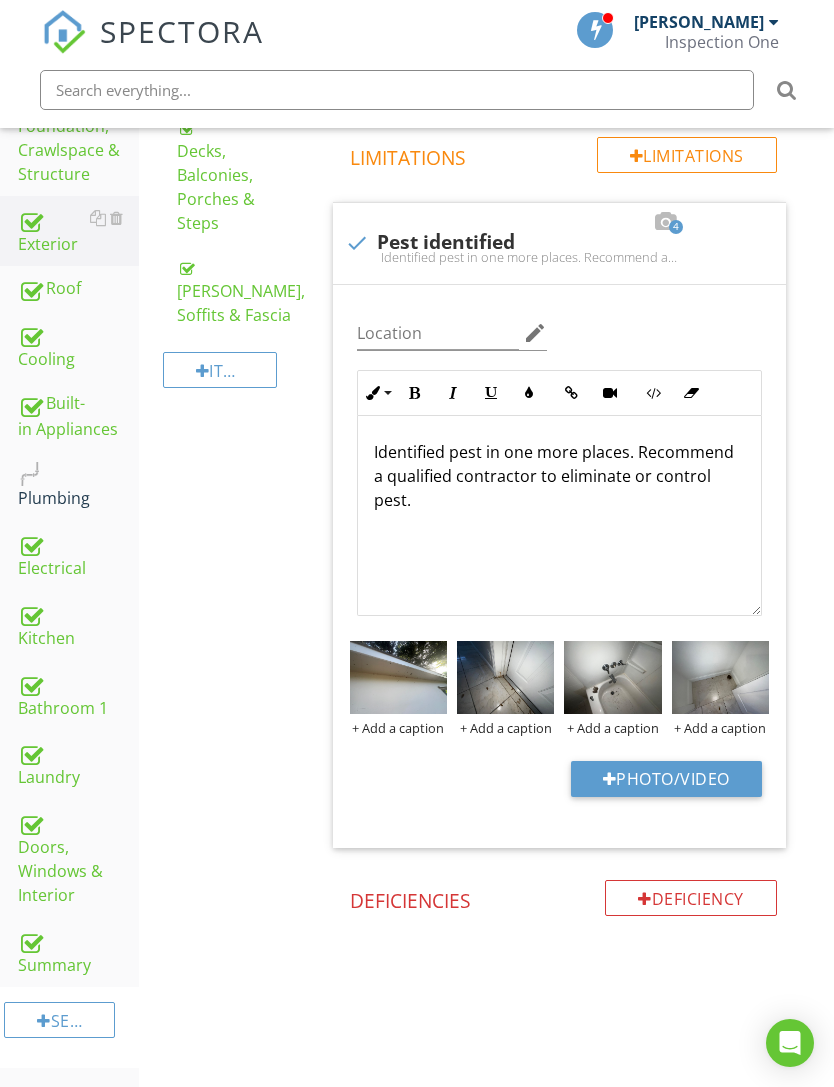 click at bounding box center (398, 677) 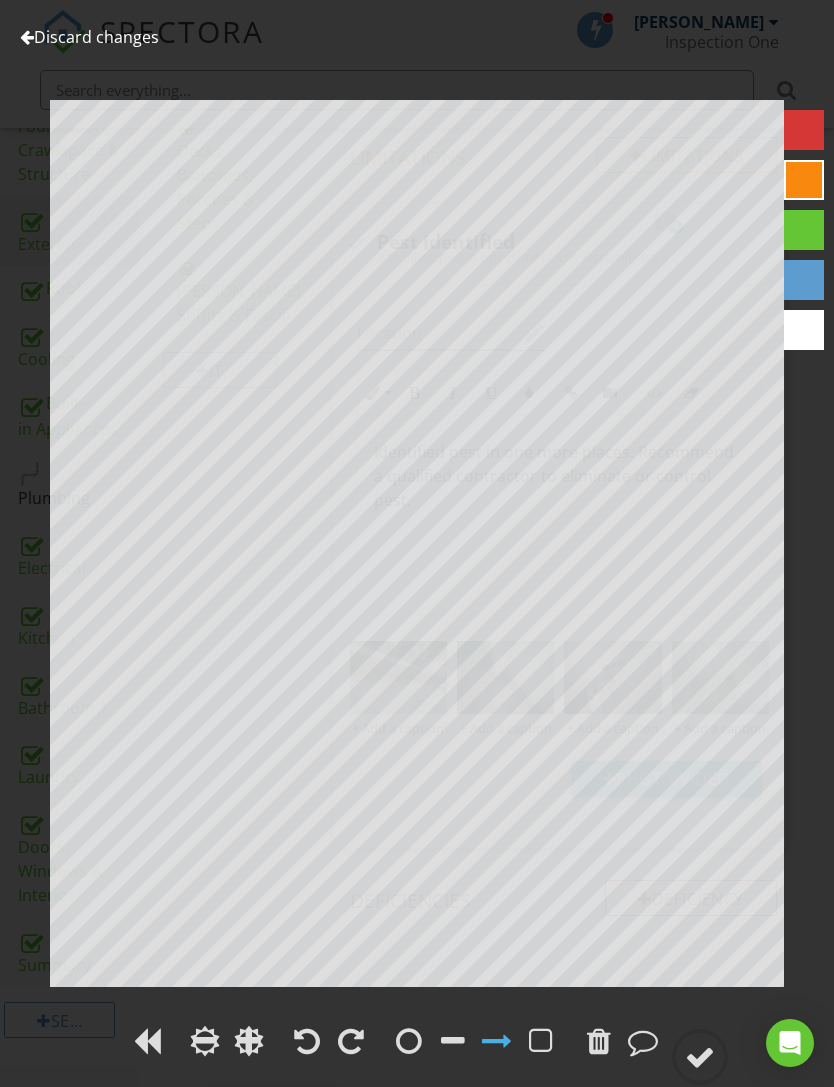 click at bounding box center (700, 1057) 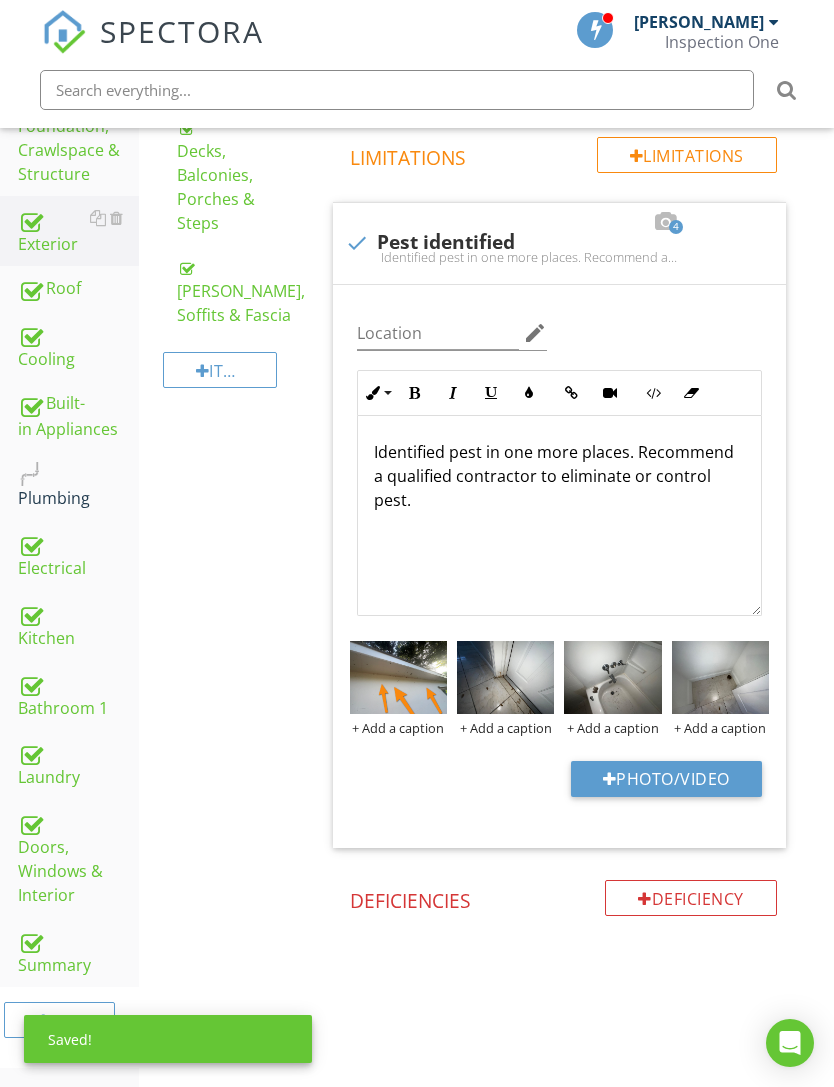 click at bounding box center [505, 677] 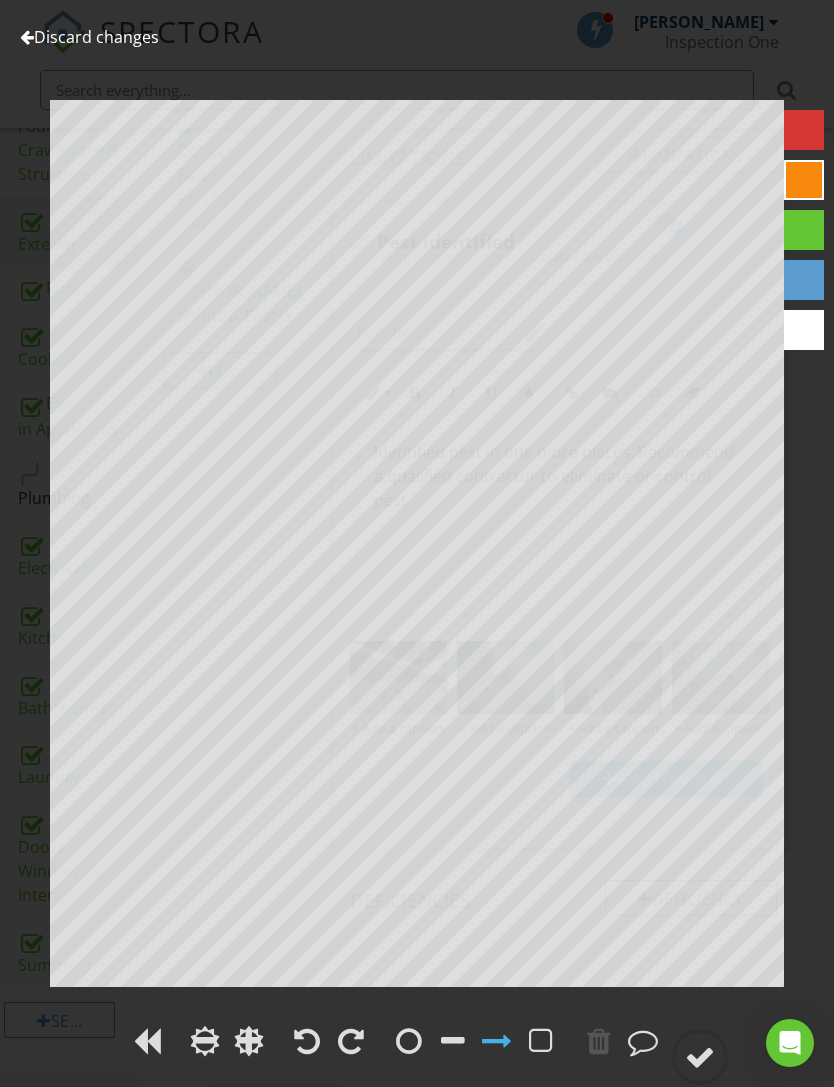 click at bounding box center (27, 37) 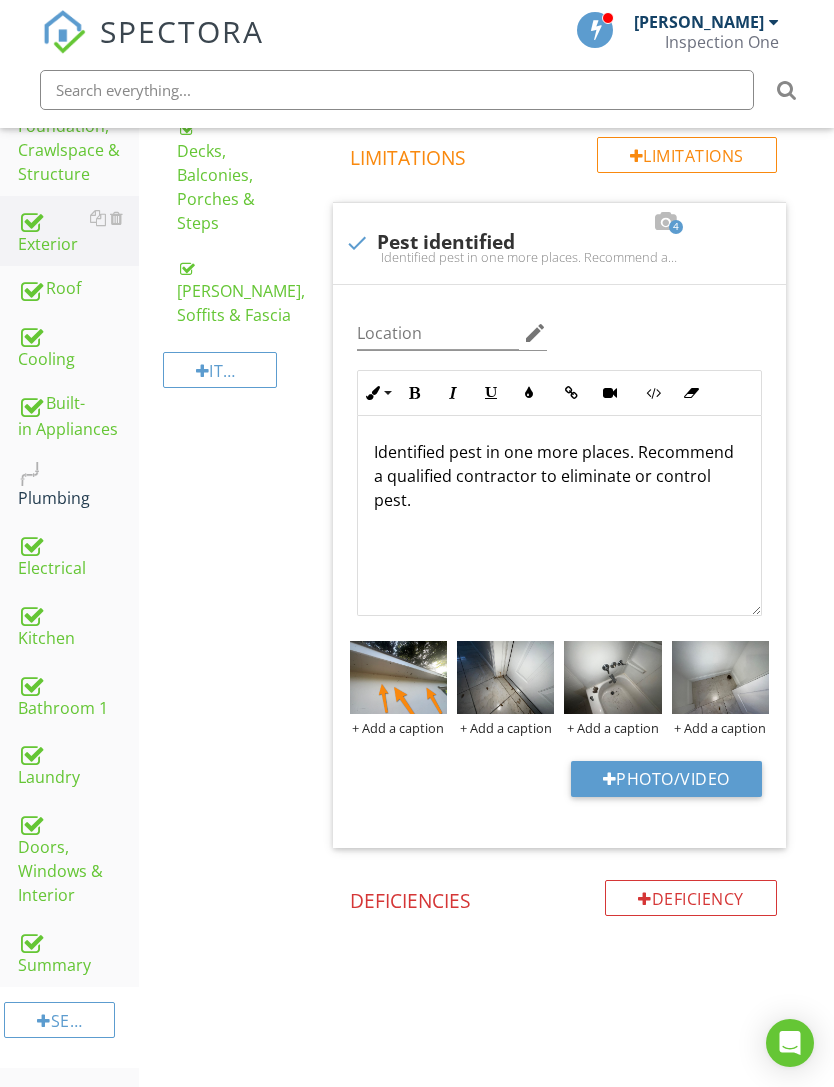 click at bounding box center [505, 677] 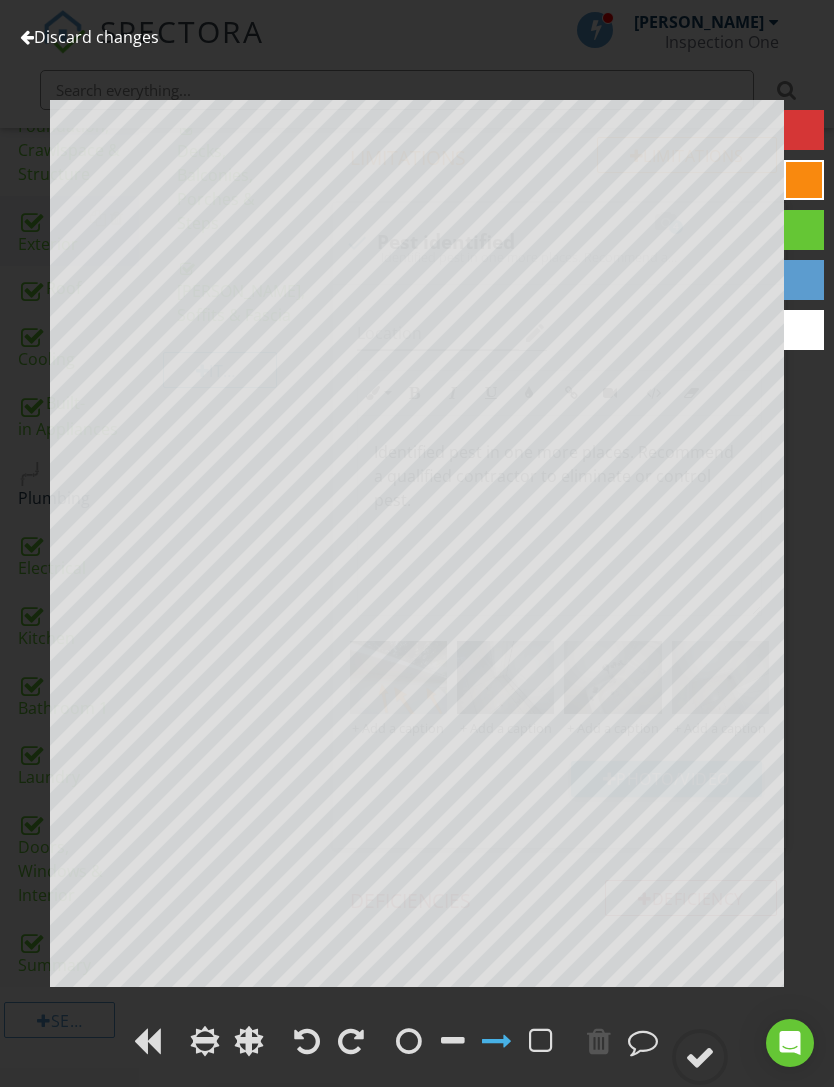 click on "Discard changes" at bounding box center [89, 37] 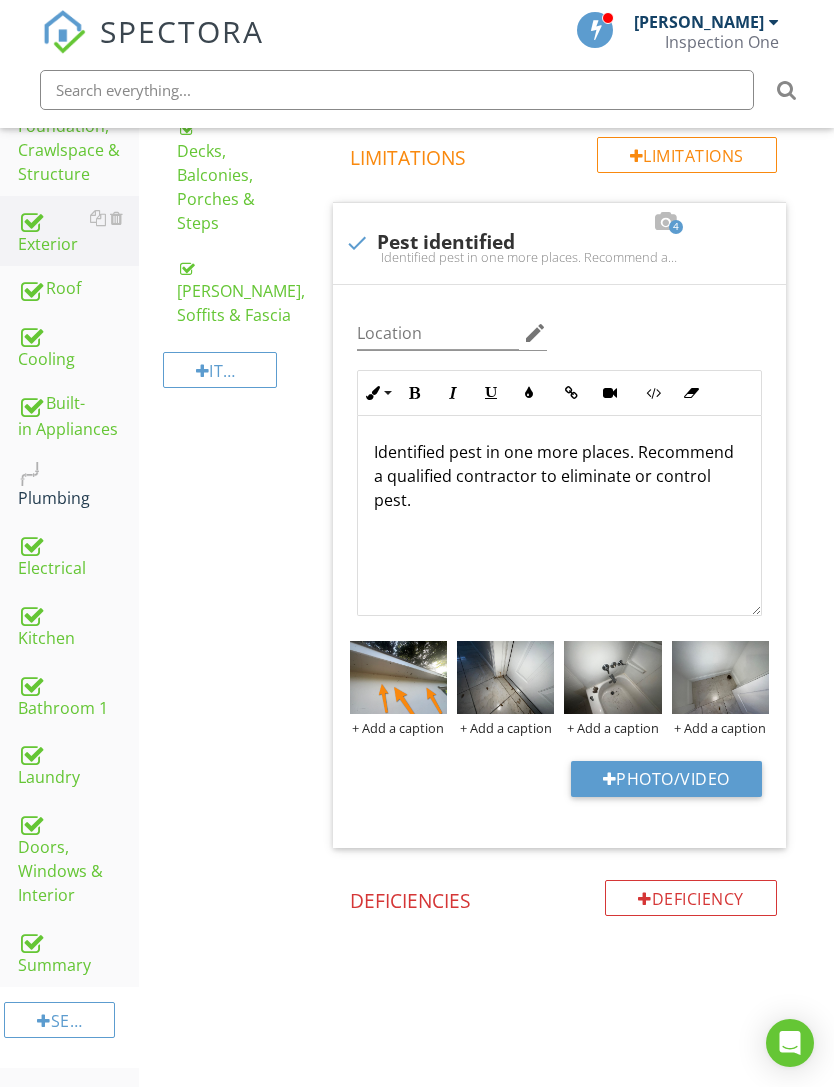 click at bounding box center (0, 0) 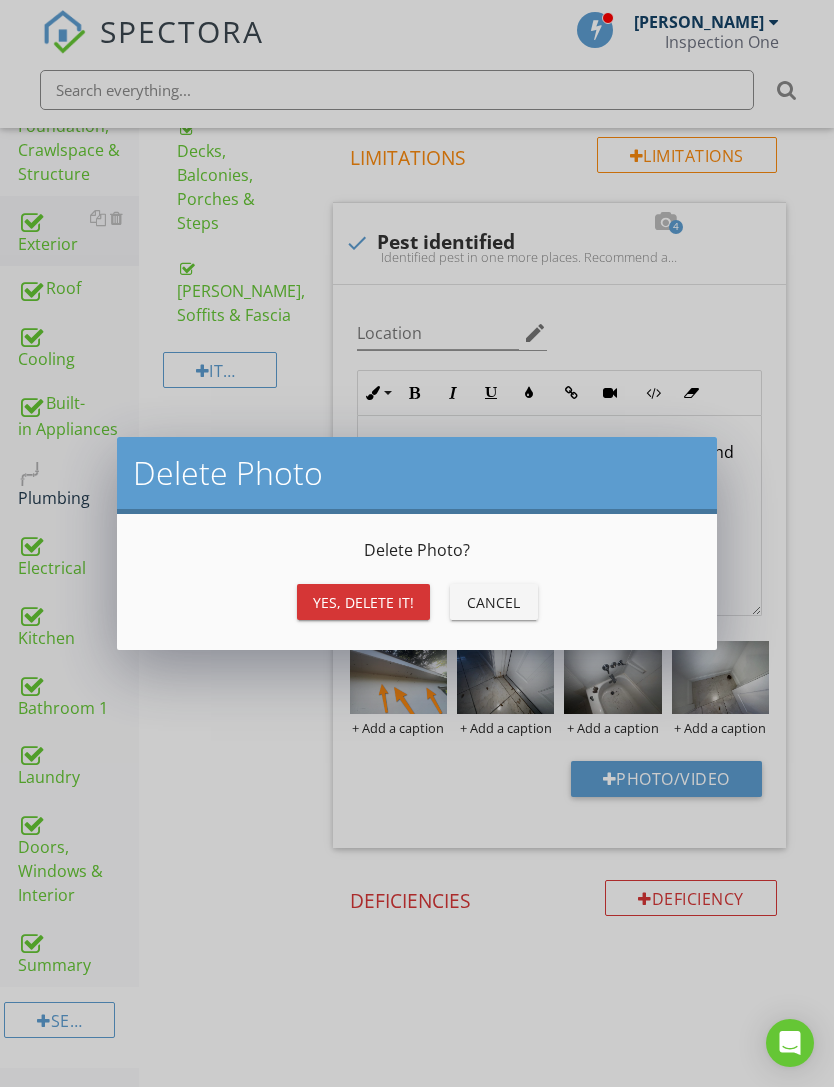 click on "Yes, Delete it!" at bounding box center [363, 602] 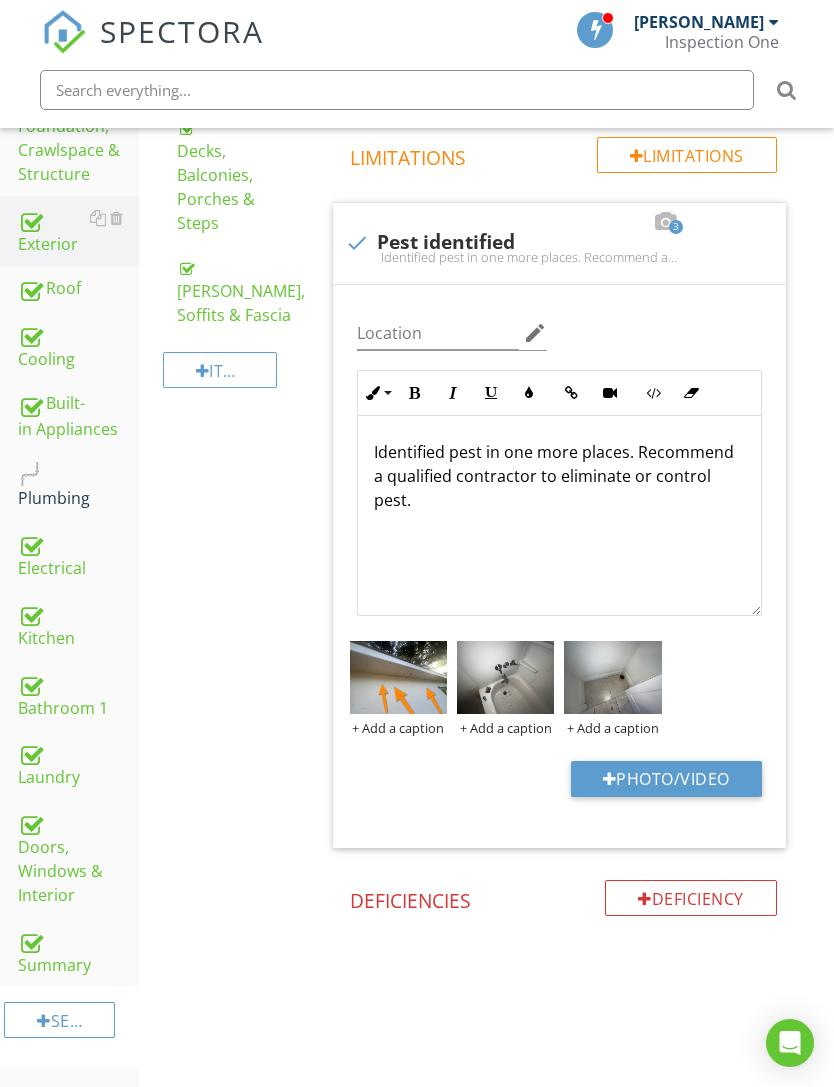 click at bounding box center [505, 677] 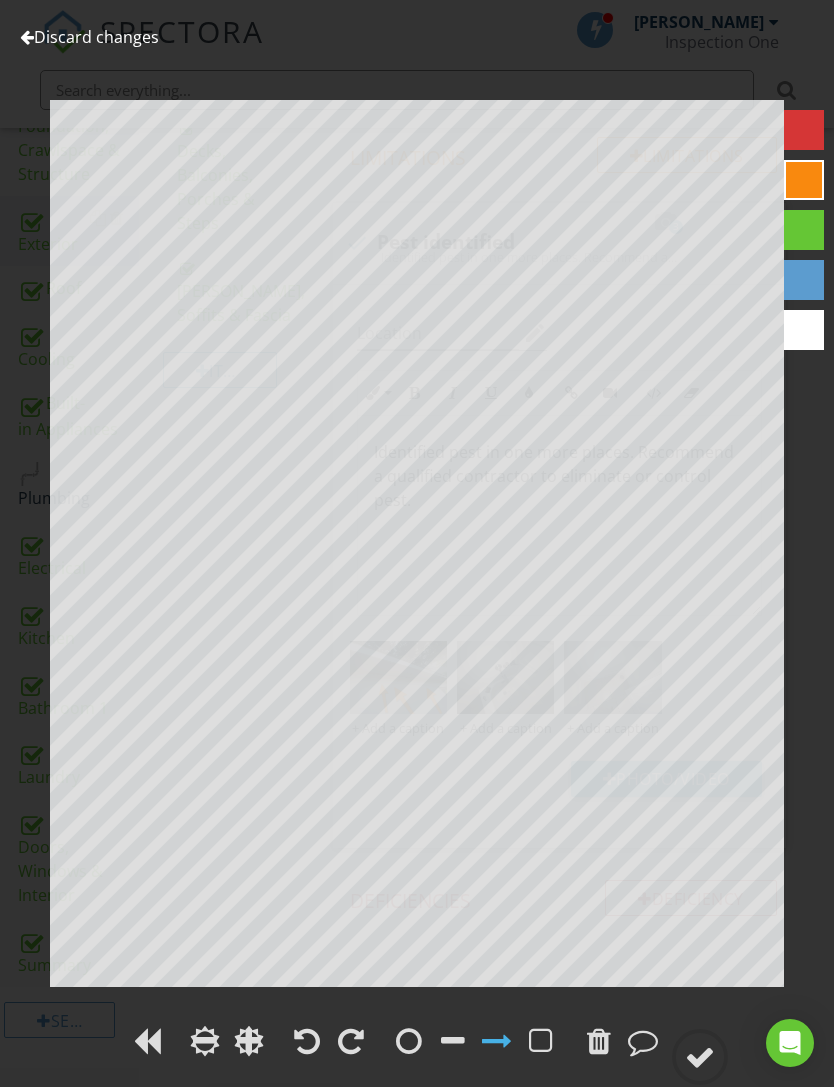 click at bounding box center [700, 1057] 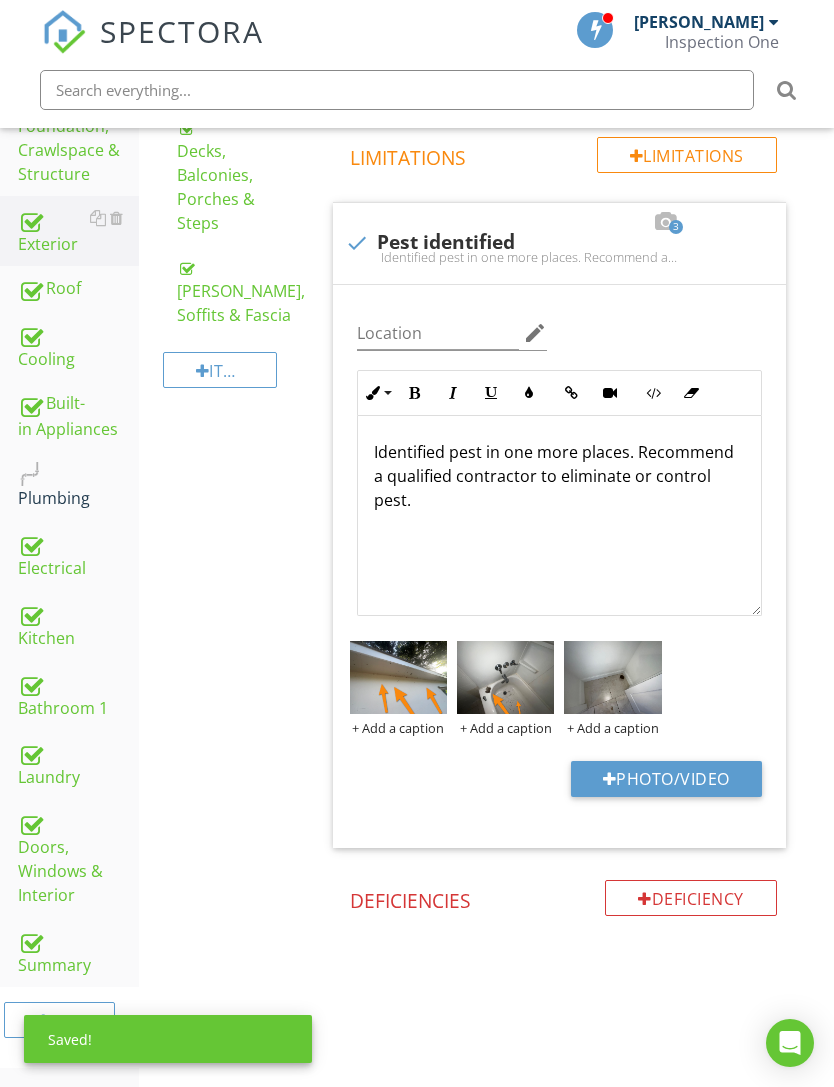 click at bounding box center [612, 677] 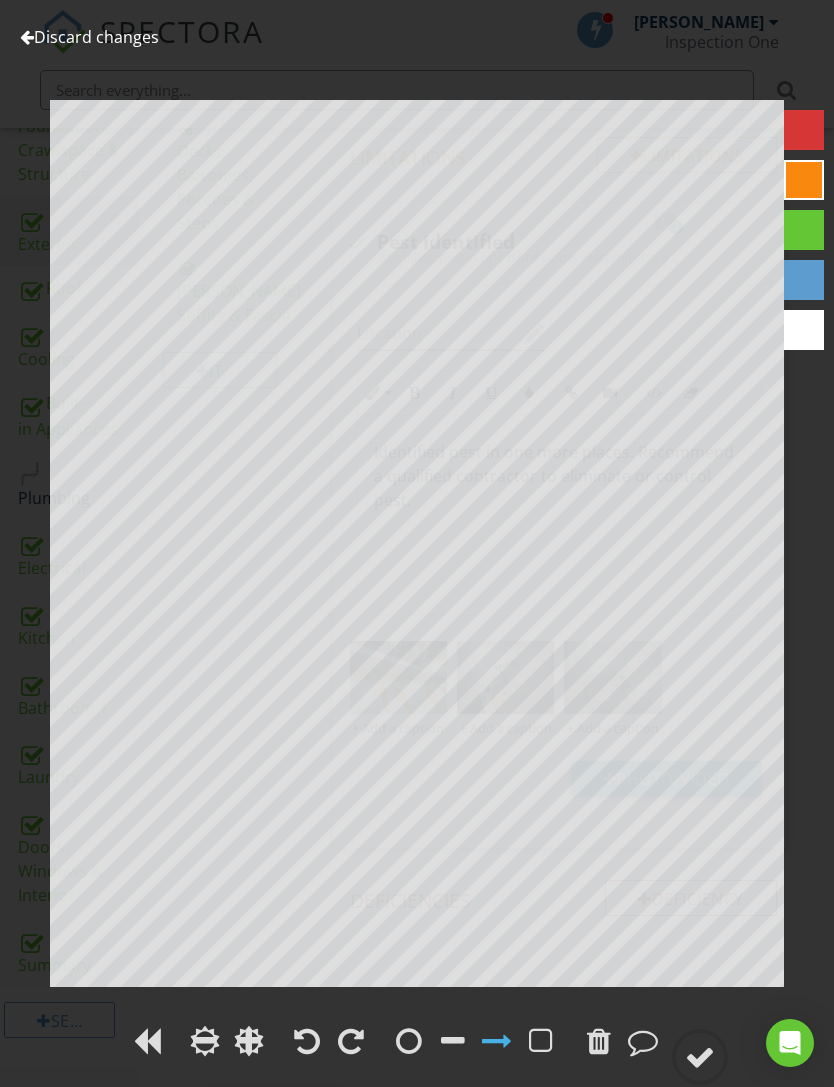 click at bounding box center (700, 1057) 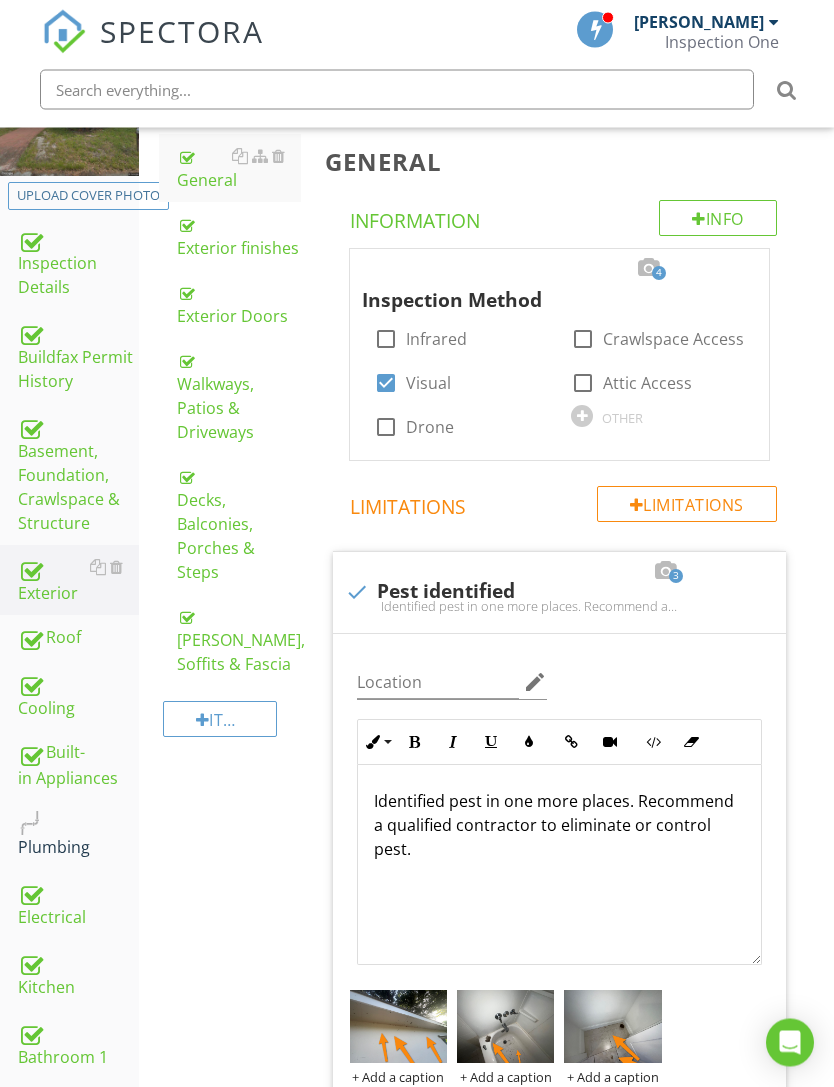 scroll, scrollTop: 268, scrollLeft: 0, axis: vertical 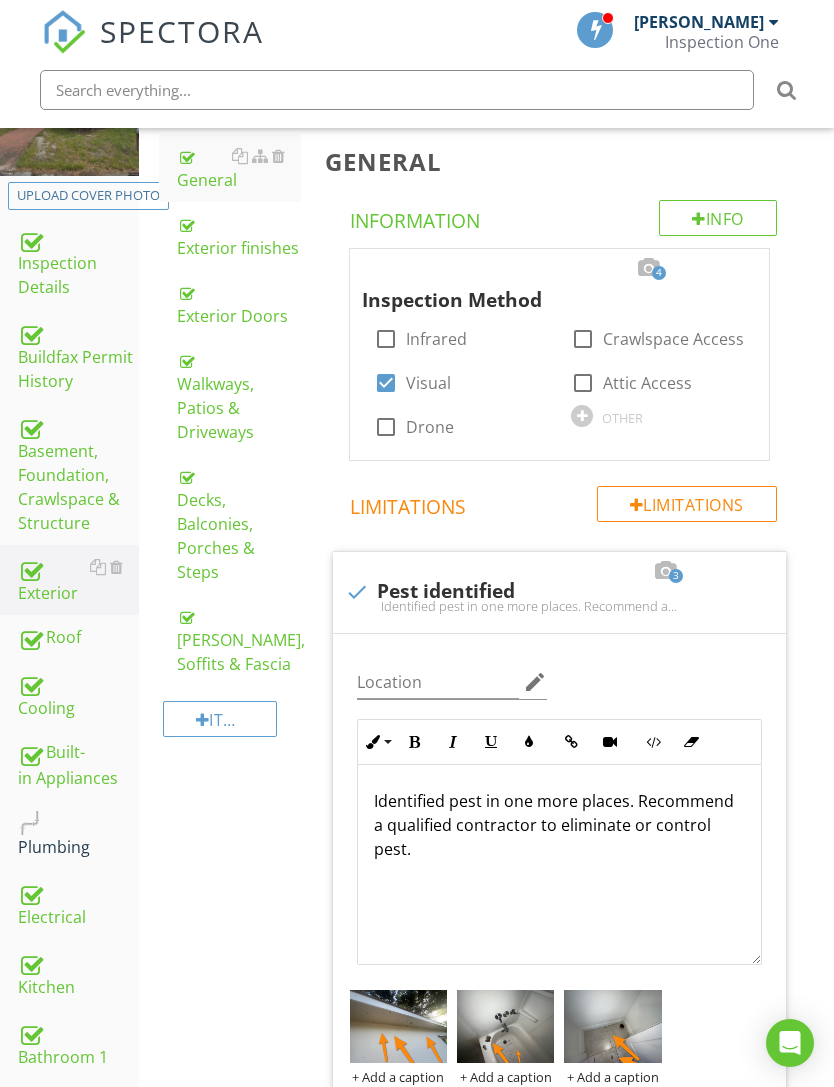 click on "Decks, Balconies, Porches & Steps" at bounding box center [239, 524] 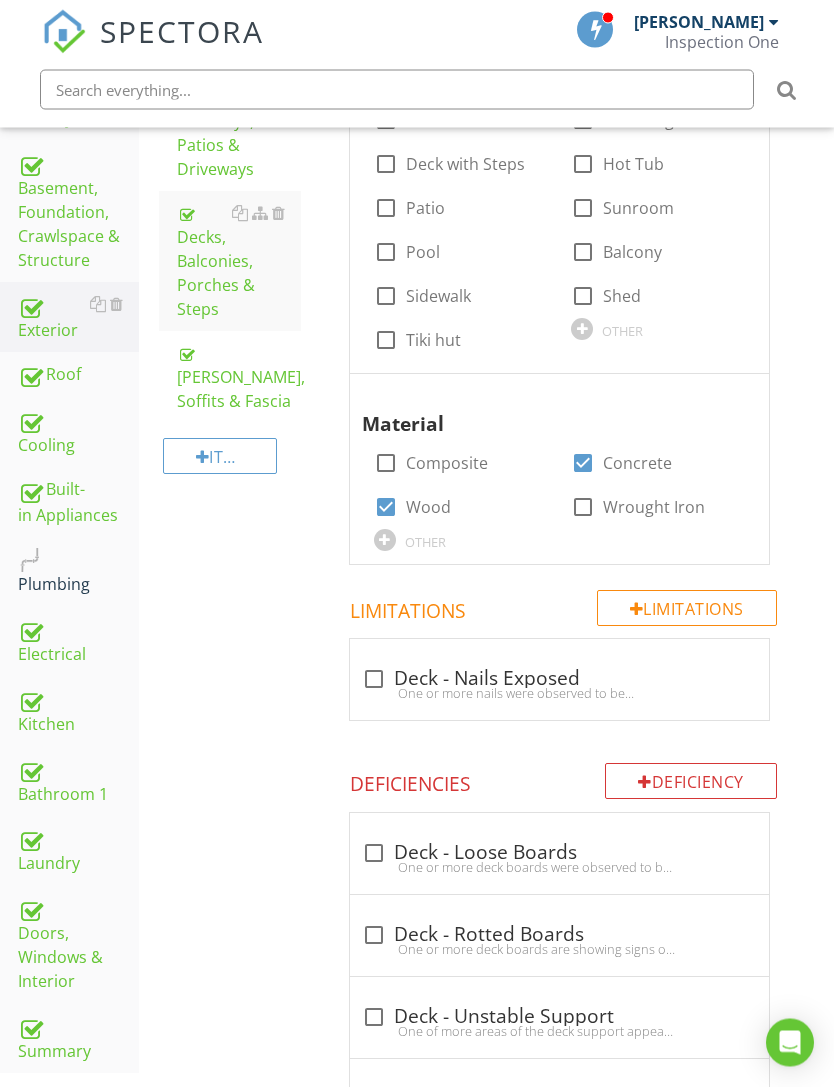 scroll, scrollTop: 531, scrollLeft: 0, axis: vertical 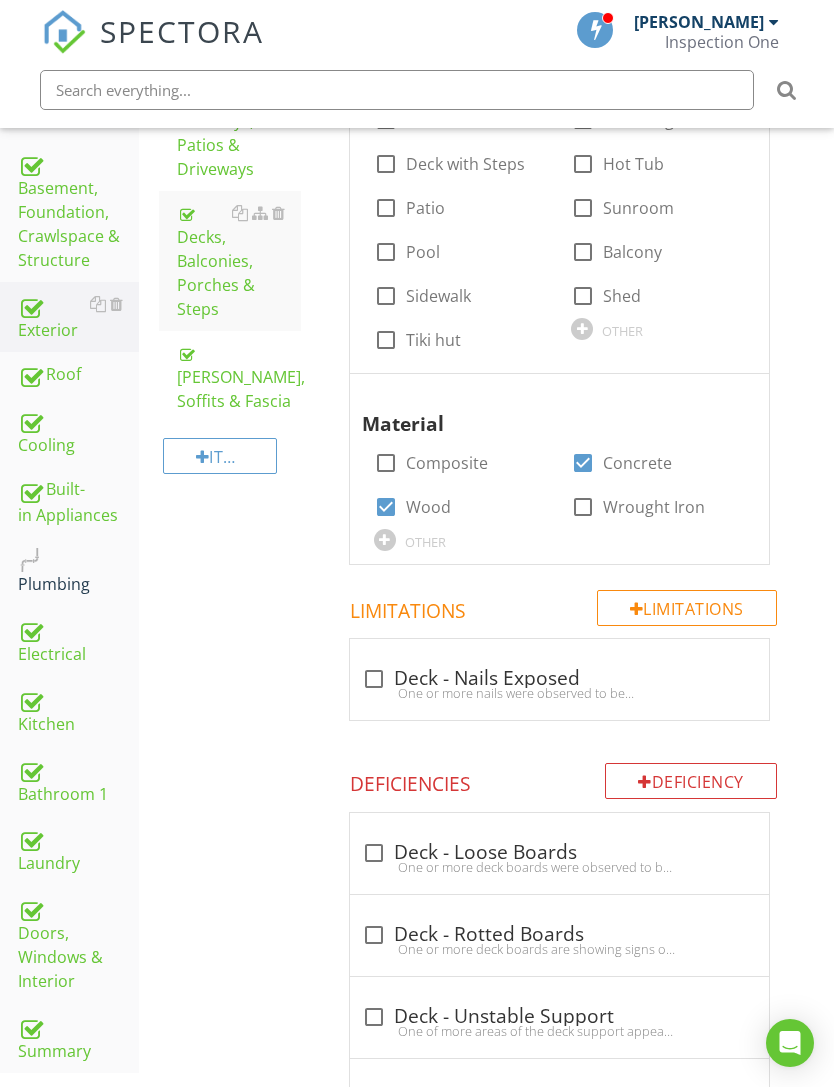 click on "[PERSON_NAME], Soffits & [MEDICAL_DATA]" at bounding box center [239, 377] 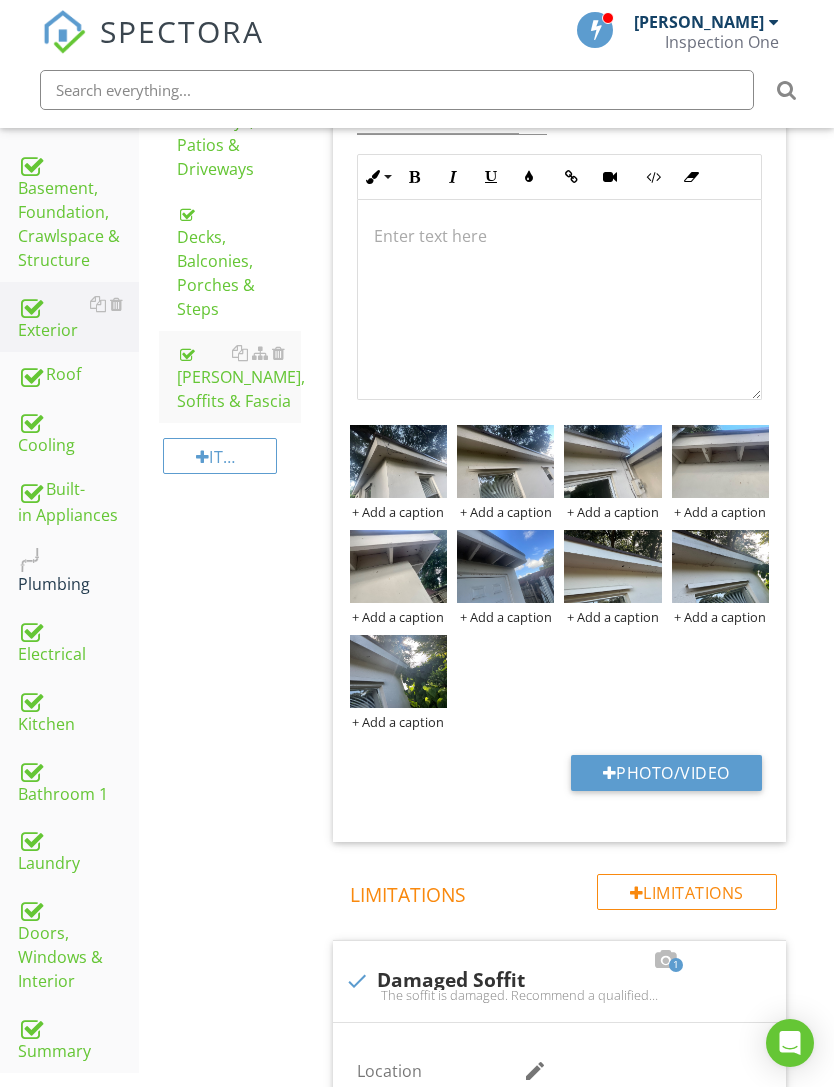 click on "Walkways, Patios & Driveways" at bounding box center [239, 133] 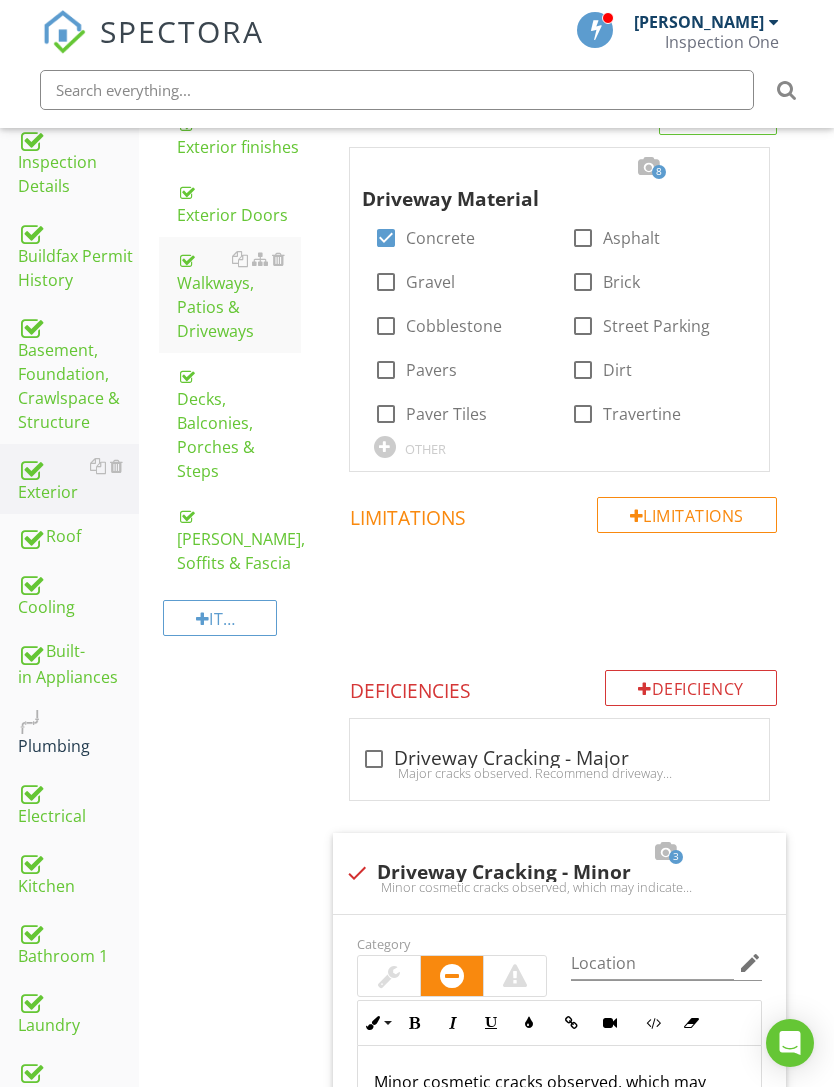 scroll, scrollTop: 368, scrollLeft: 0, axis: vertical 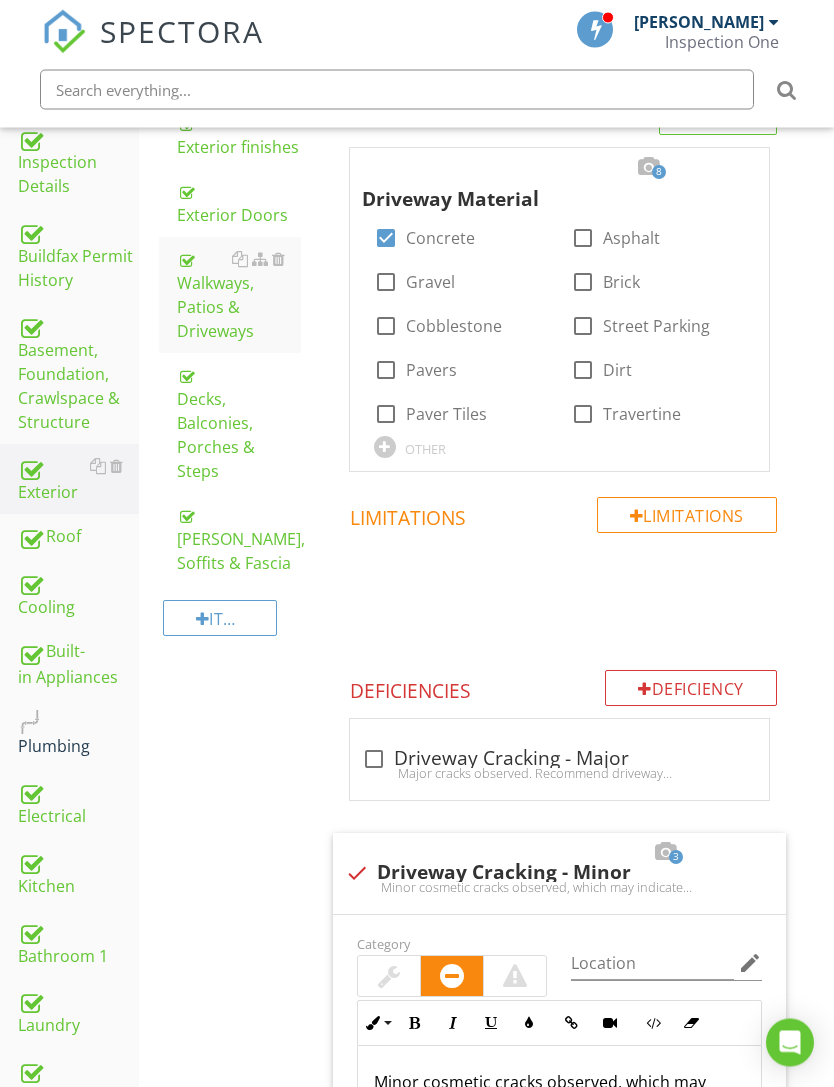 click on "Deficiency" at bounding box center (691, 689) 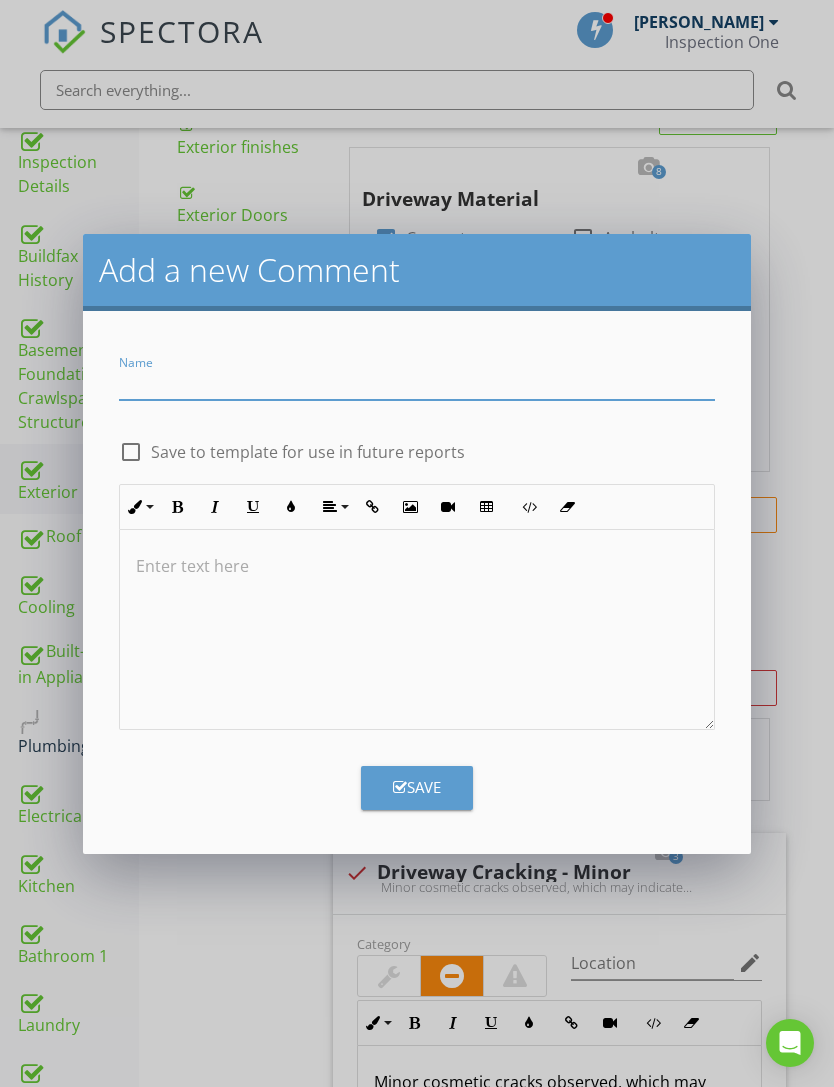 click at bounding box center [416, 383] 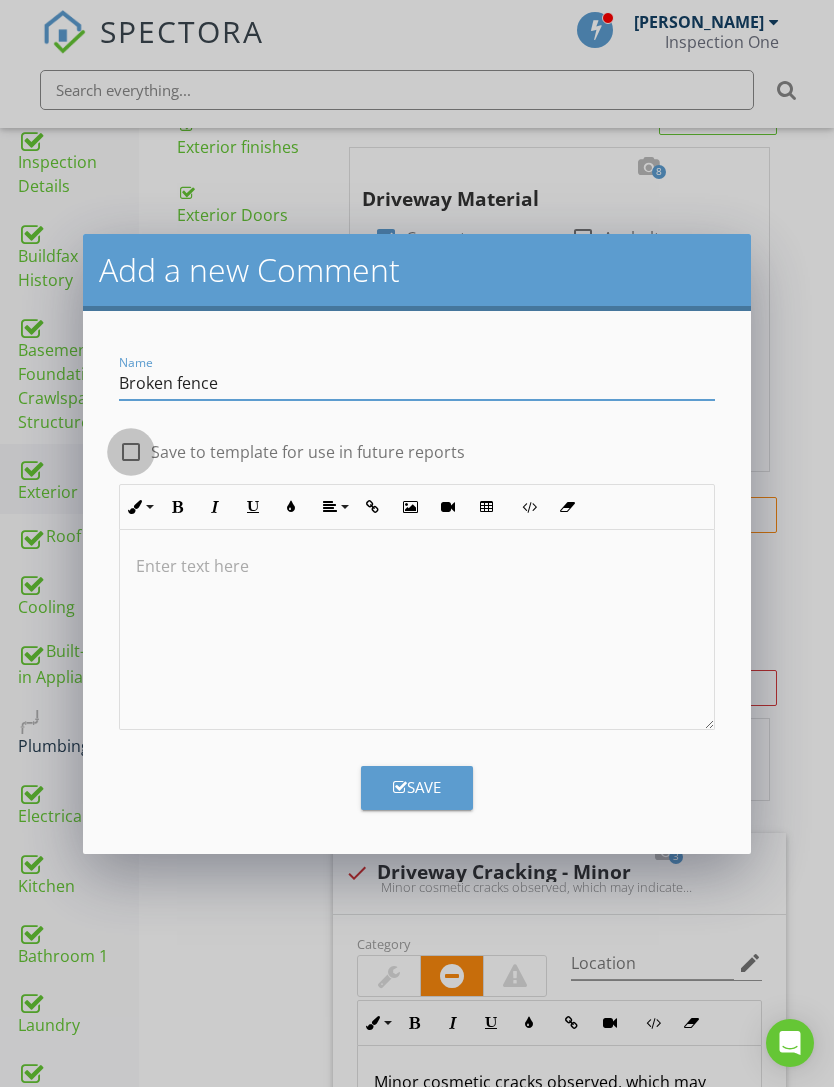 type on "Broken fence" 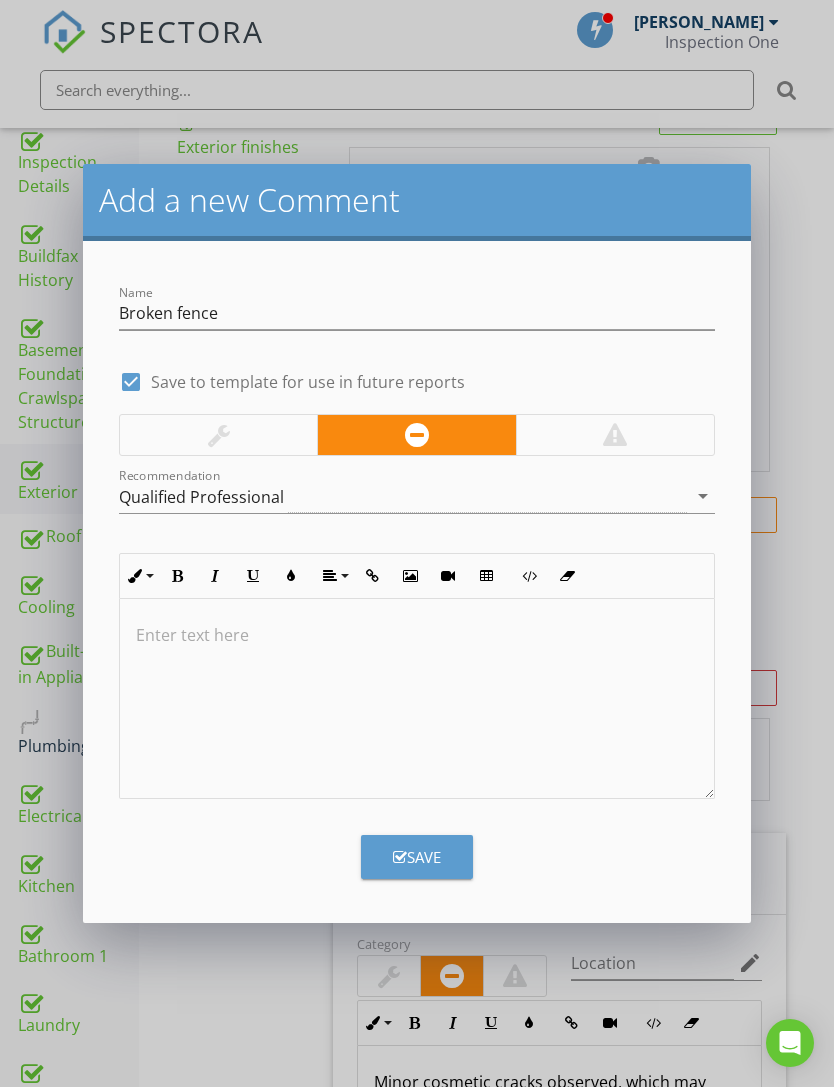click at bounding box center (416, 635) 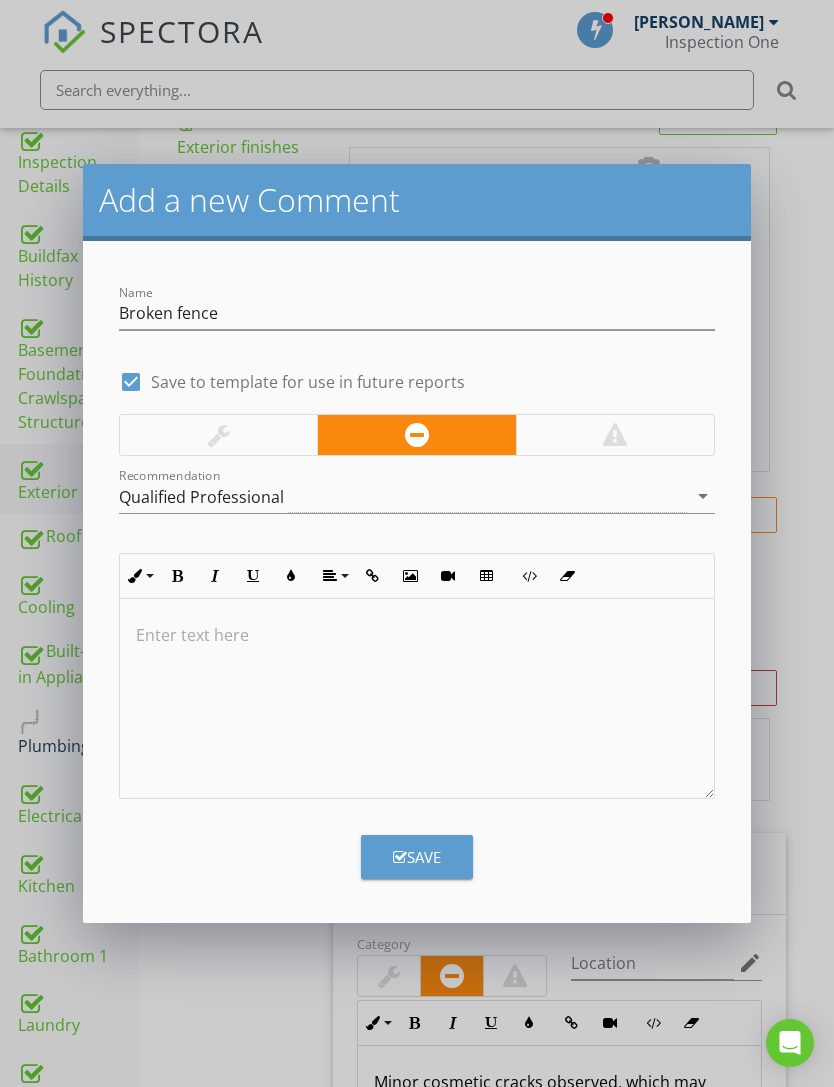 type 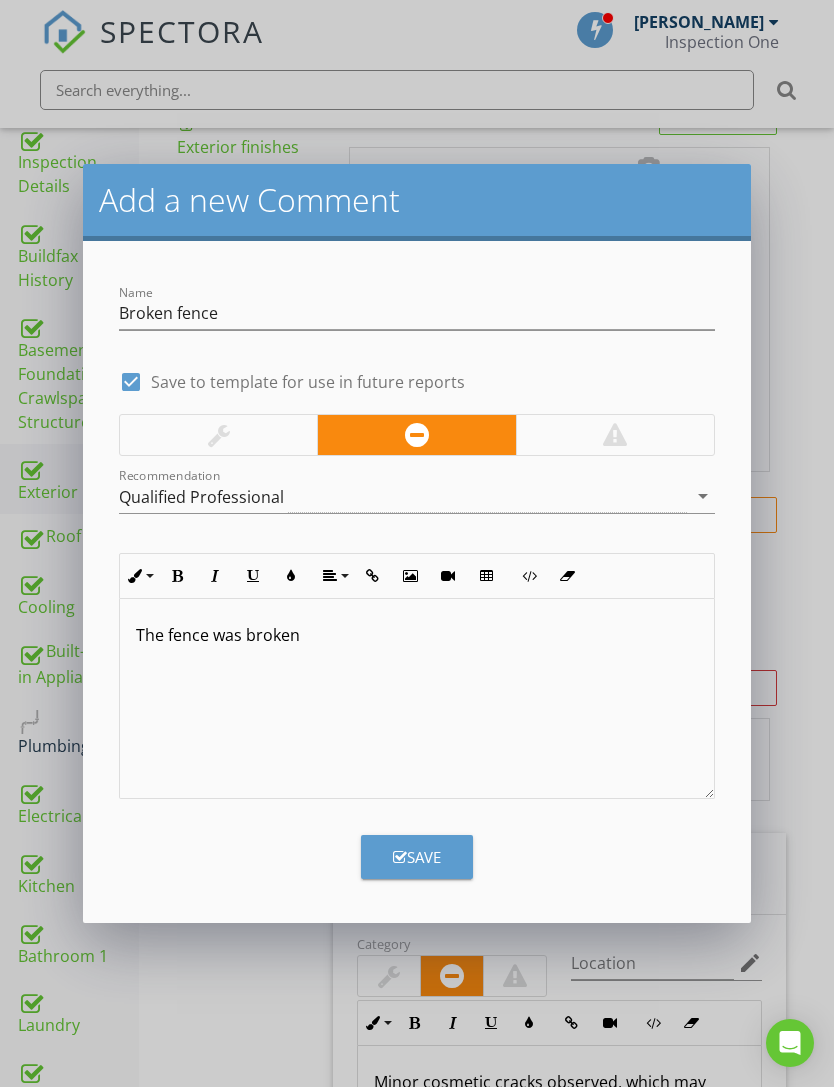 click on "The fence was broken" at bounding box center [416, 699] 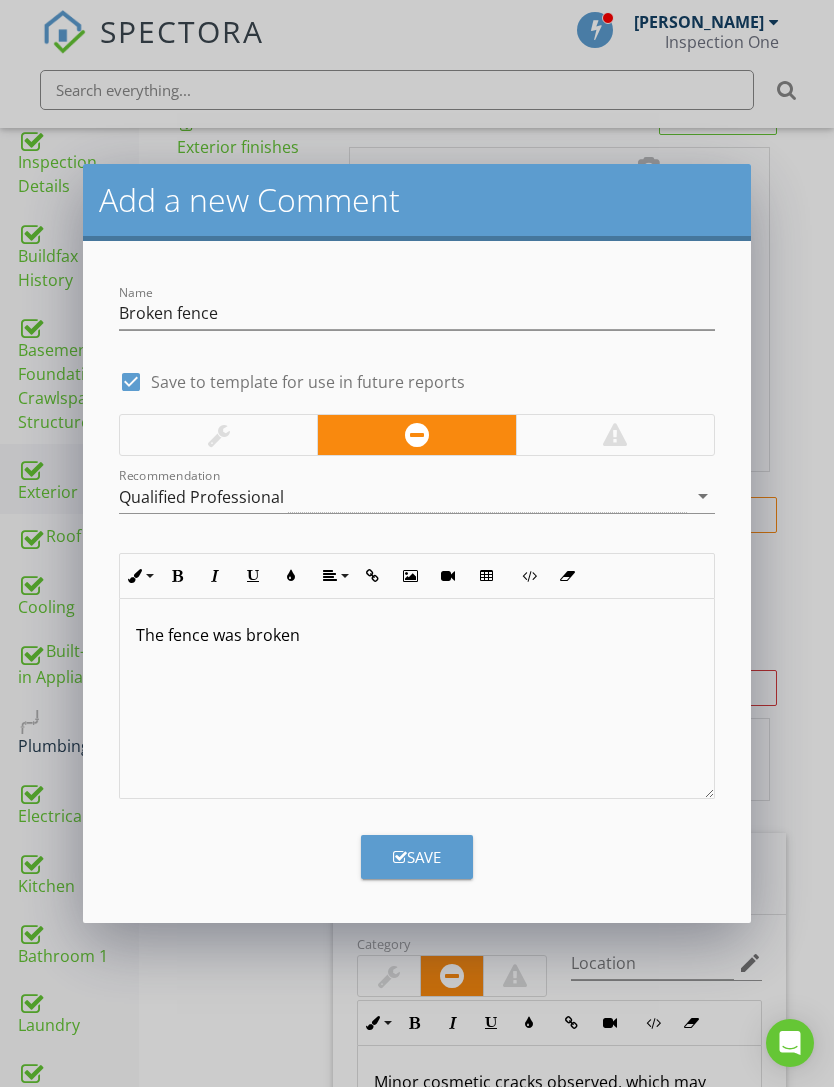 click on "The fence was broken" at bounding box center (416, 635) 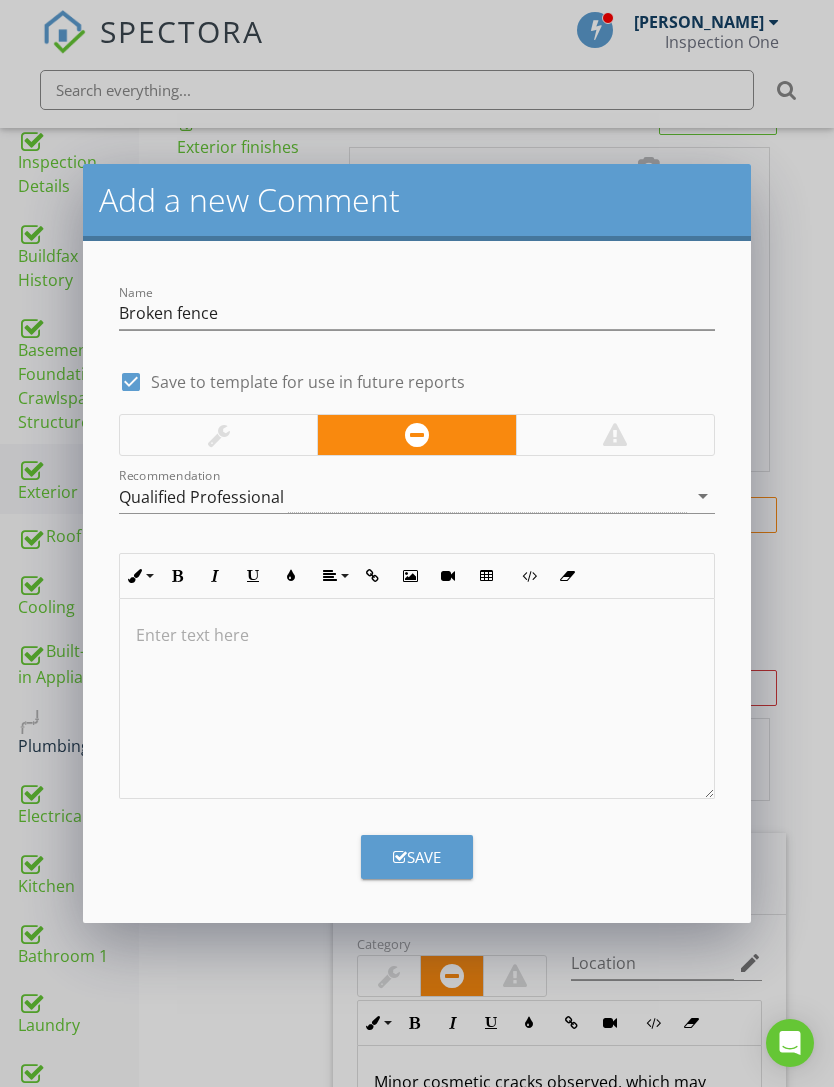click at bounding box center [416, 635] 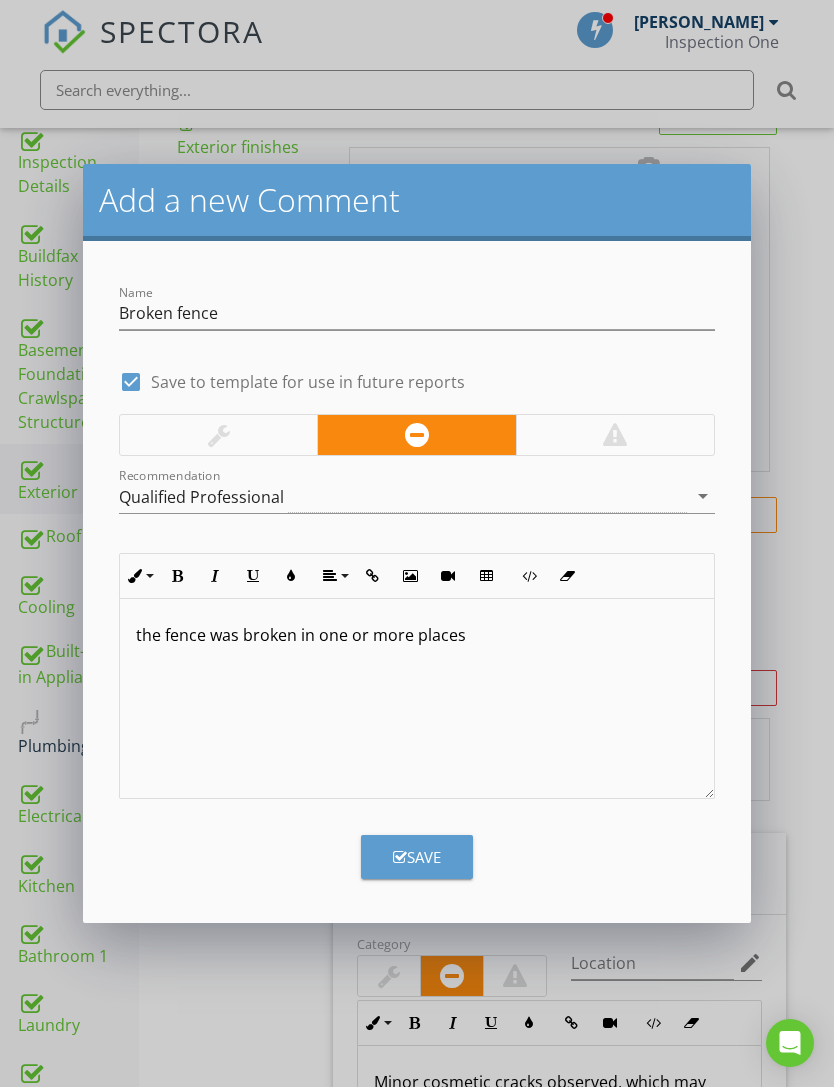 click on "the fence was broken in one or more places" at bounding box center (416, 635) 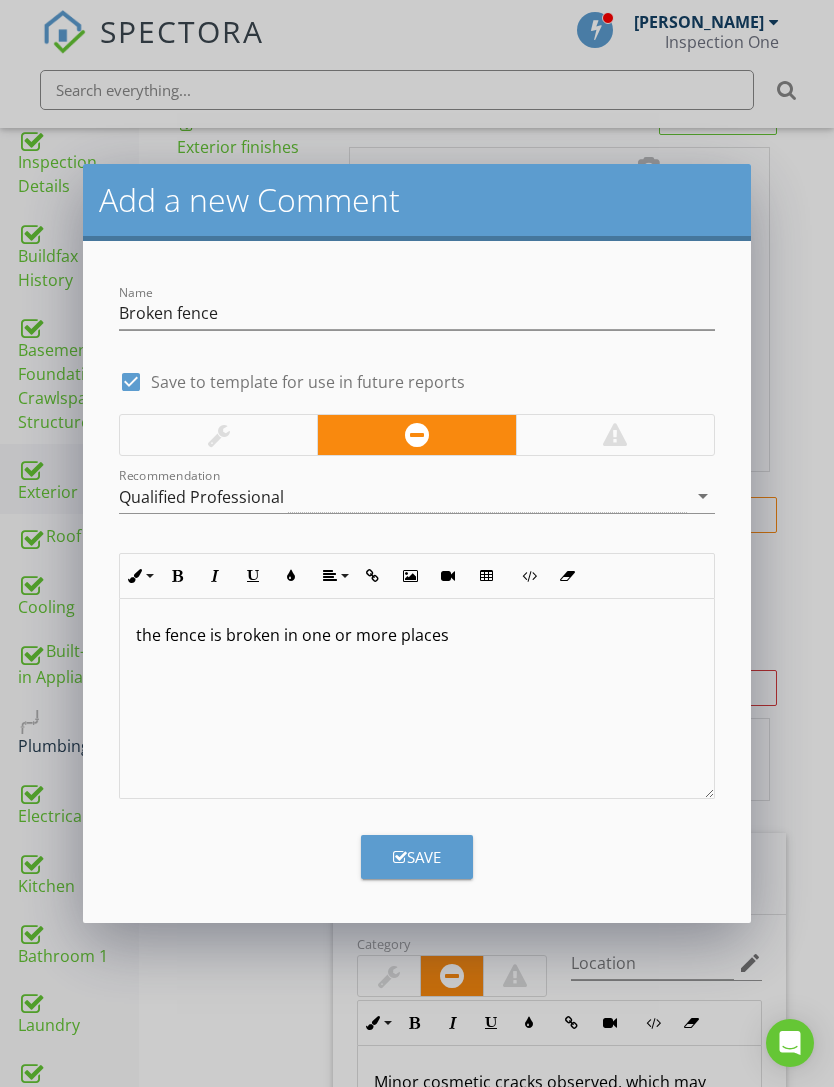 click on "the fence is broken in one or more places" at bounding box center [416, 635] 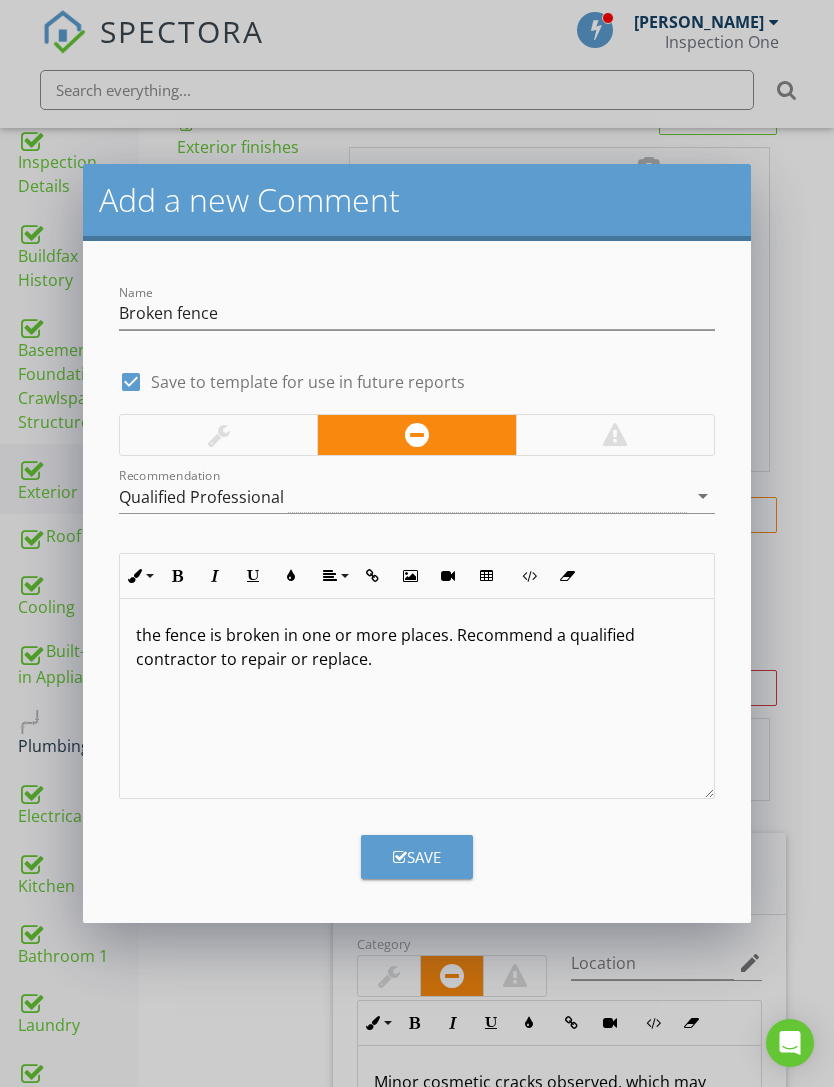 click on "the fence is broken in one or more places. Recommend a qualified contractor to repair or replace." at bounding box center (416, 647) 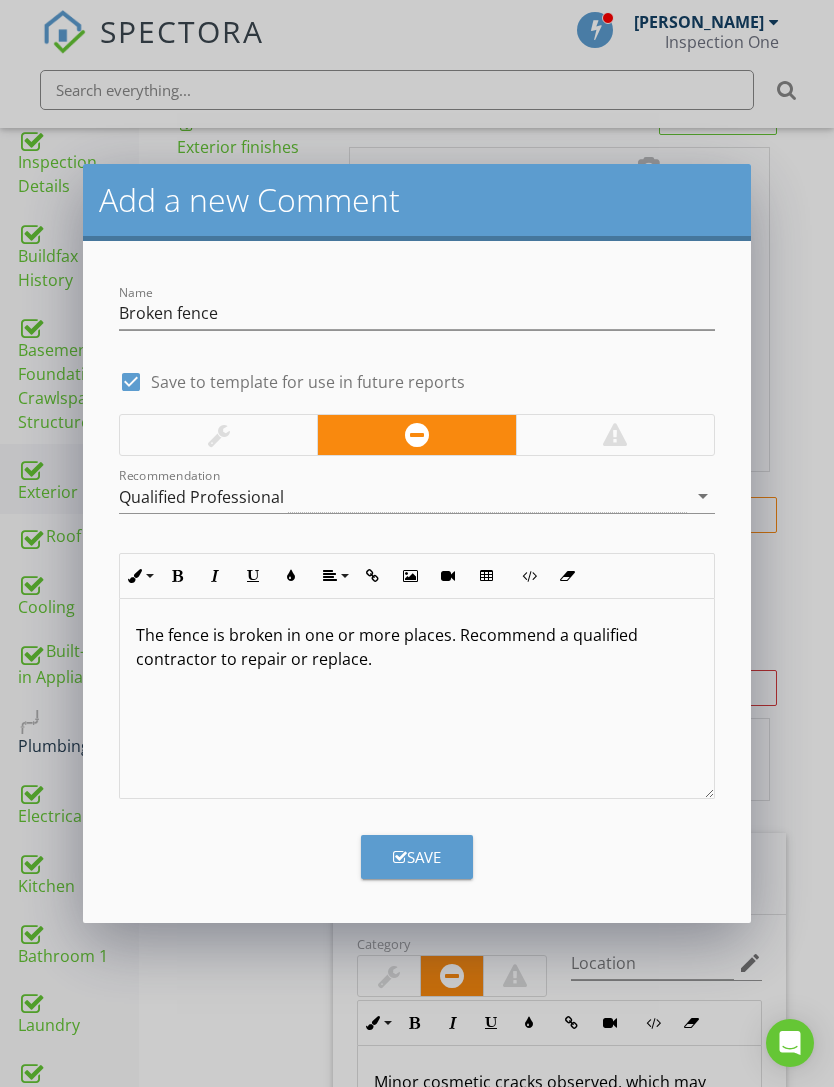 type on "<p>The fence is broken in one or more places. Recommend a qualified contractor to repair or replace.</p>" 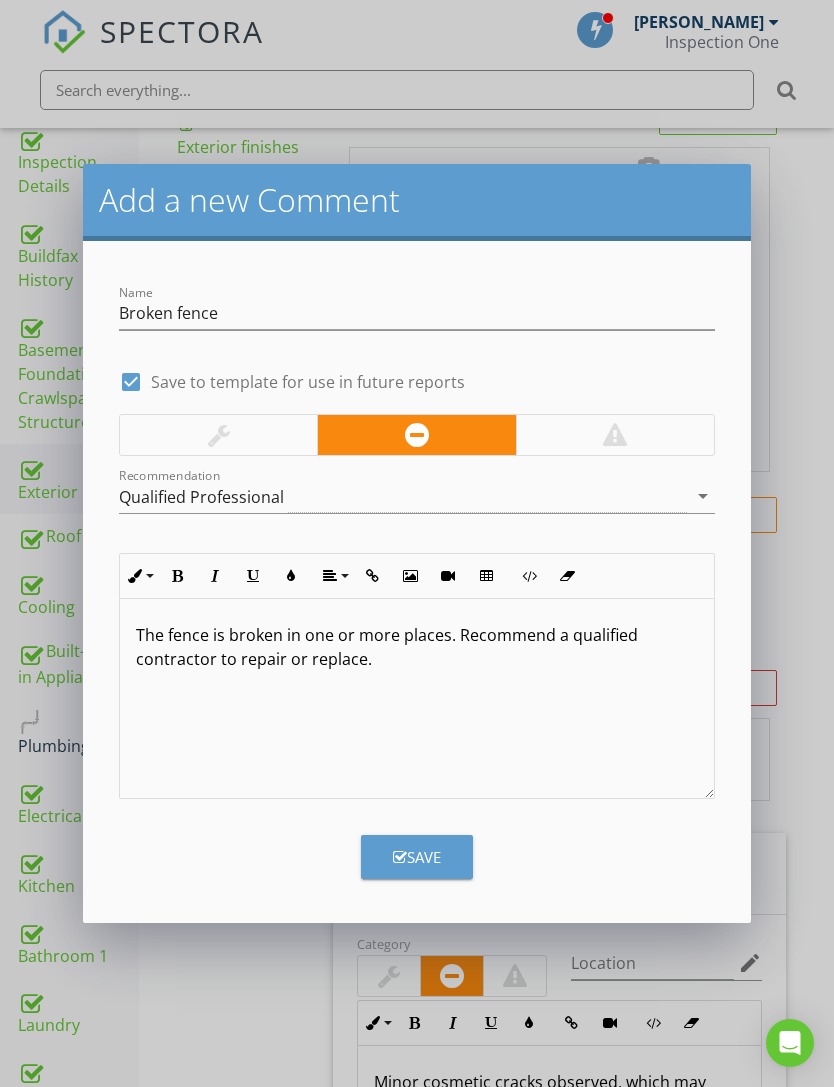 click on "Save" at bounding box center (417, 857) 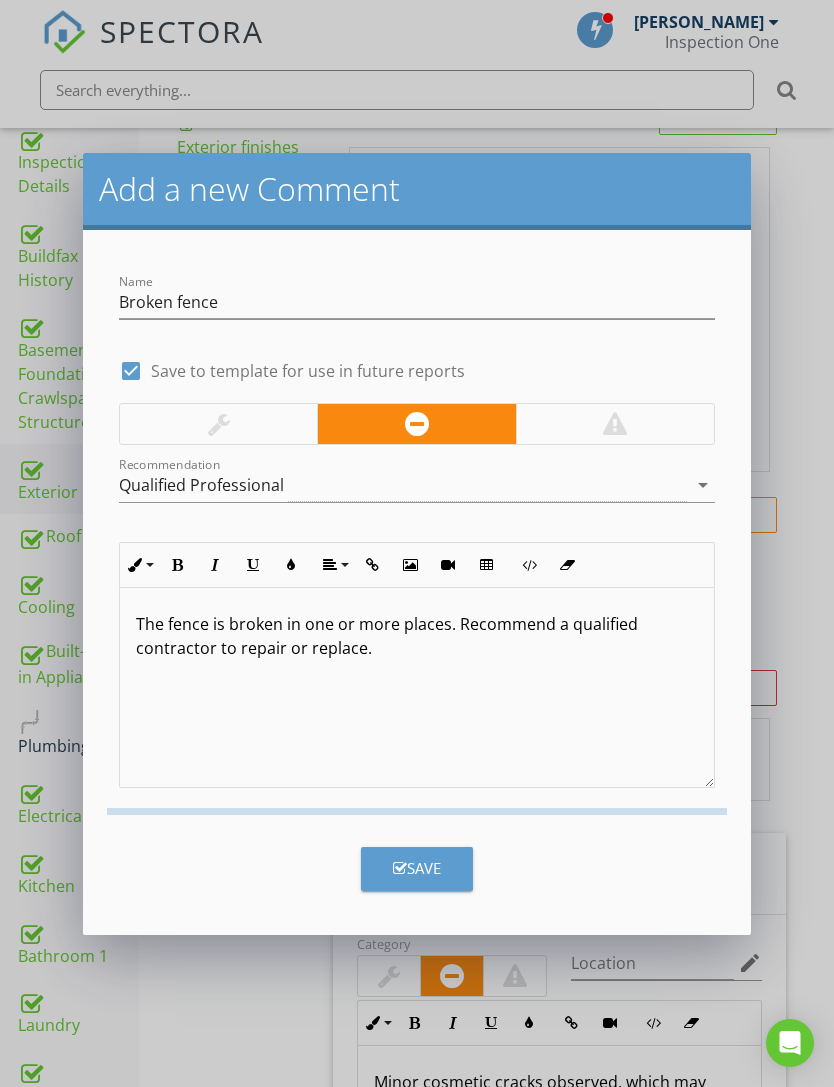 checkbox on "false" 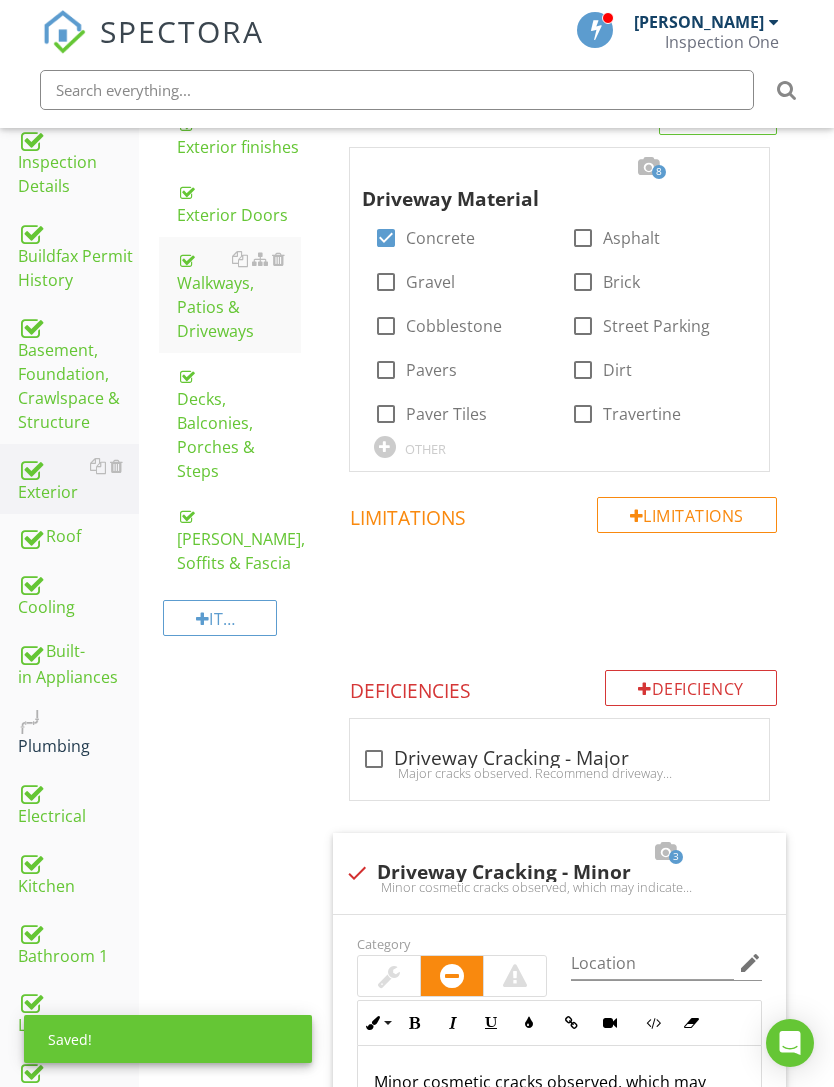 scroll, scrollTop: 2095, scrollLeft: 0, axis: vertical 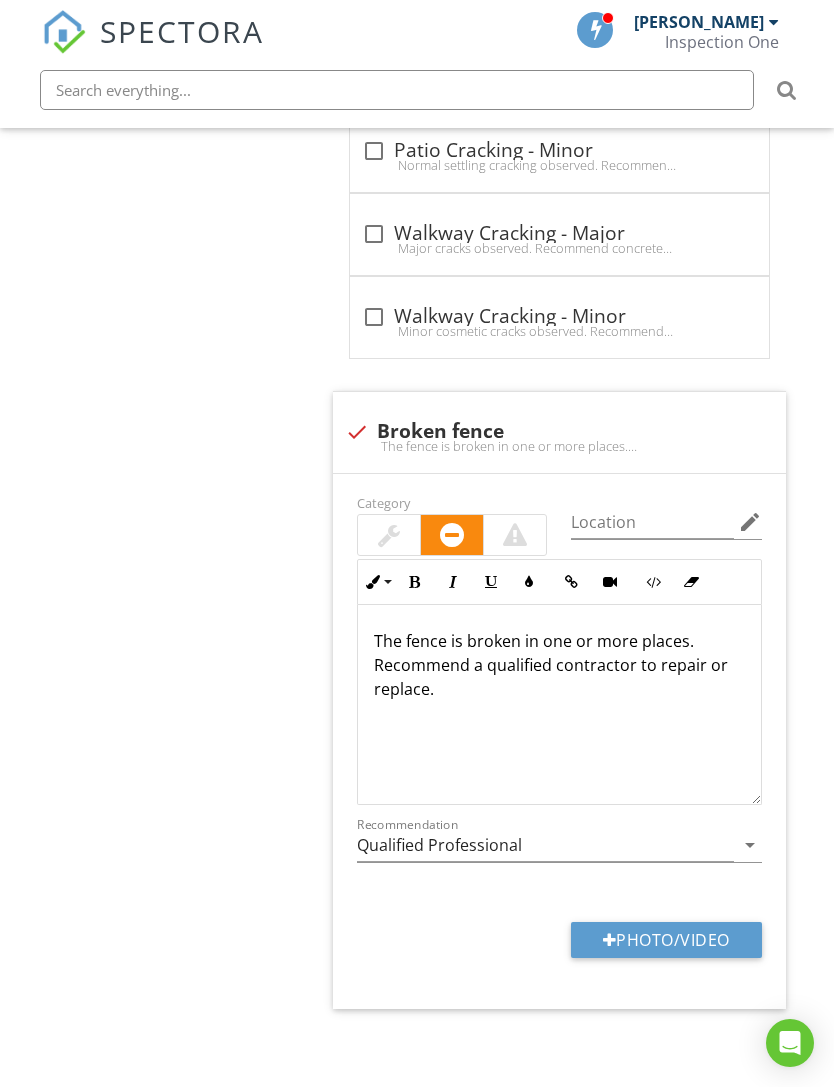 click on "Photo/Video" at bounding box center [666, 940] 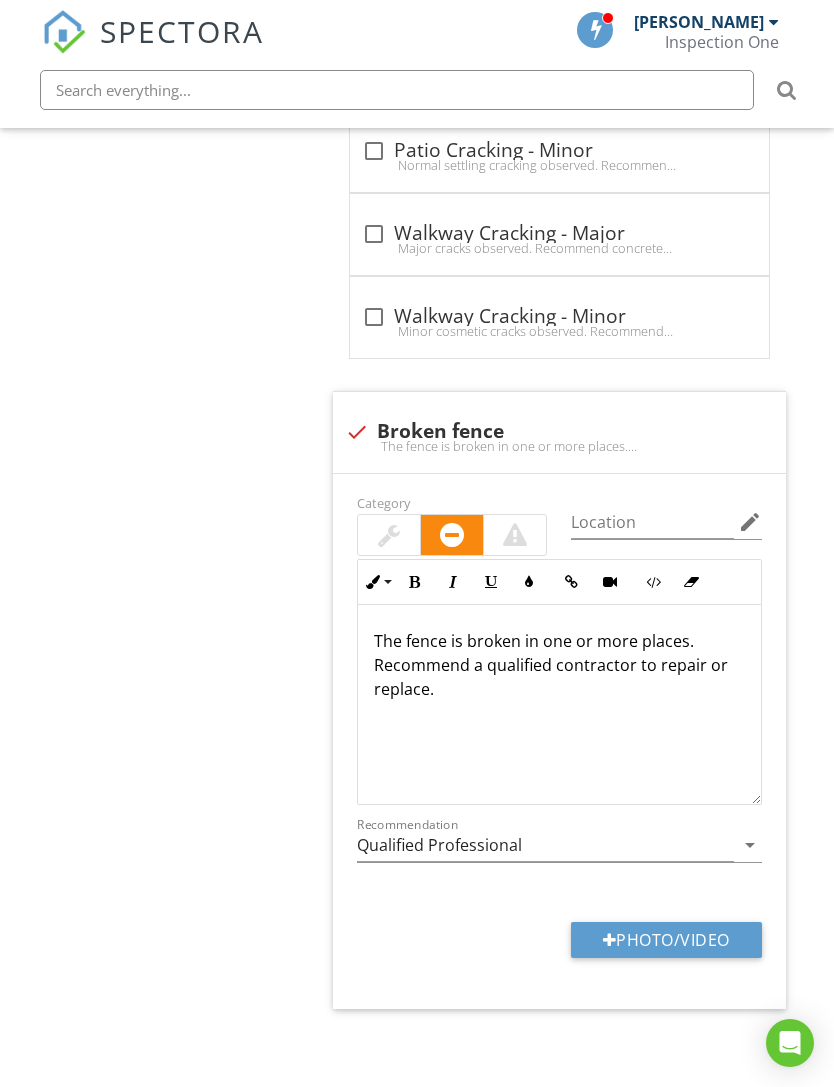 type on "C:\fakepath\IMG_0269.jpeg" 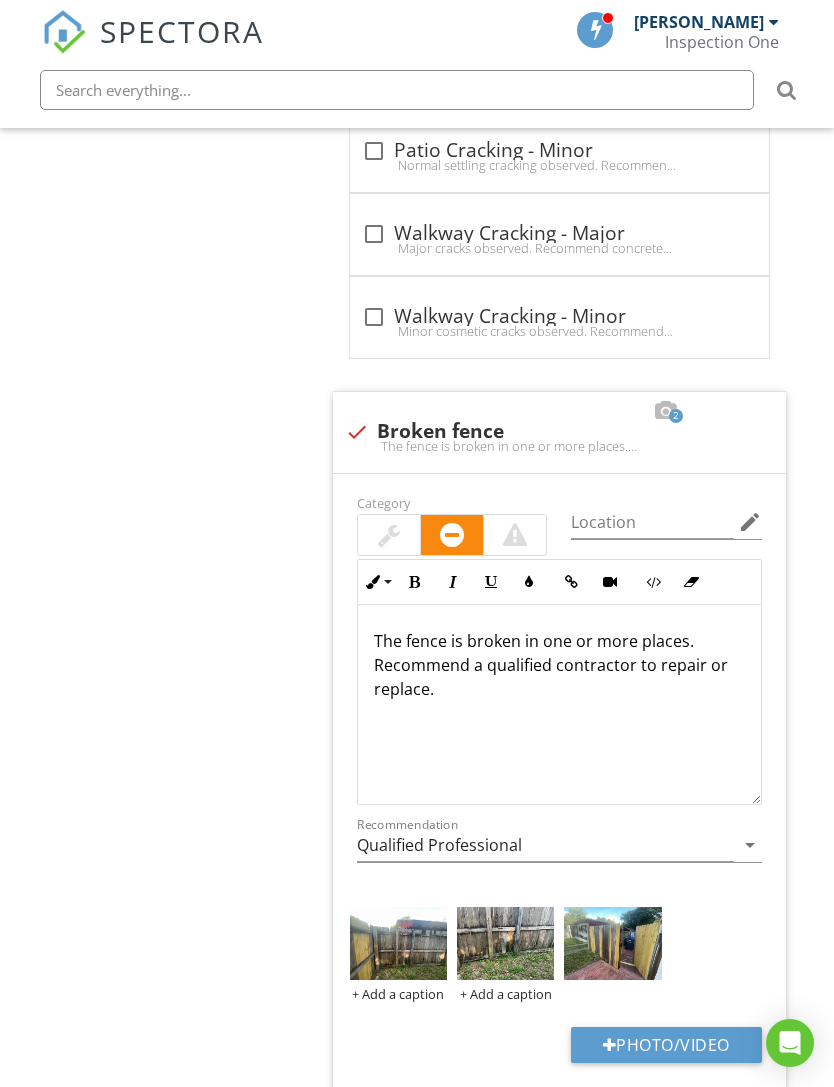 click at bounding box center [398, 943] 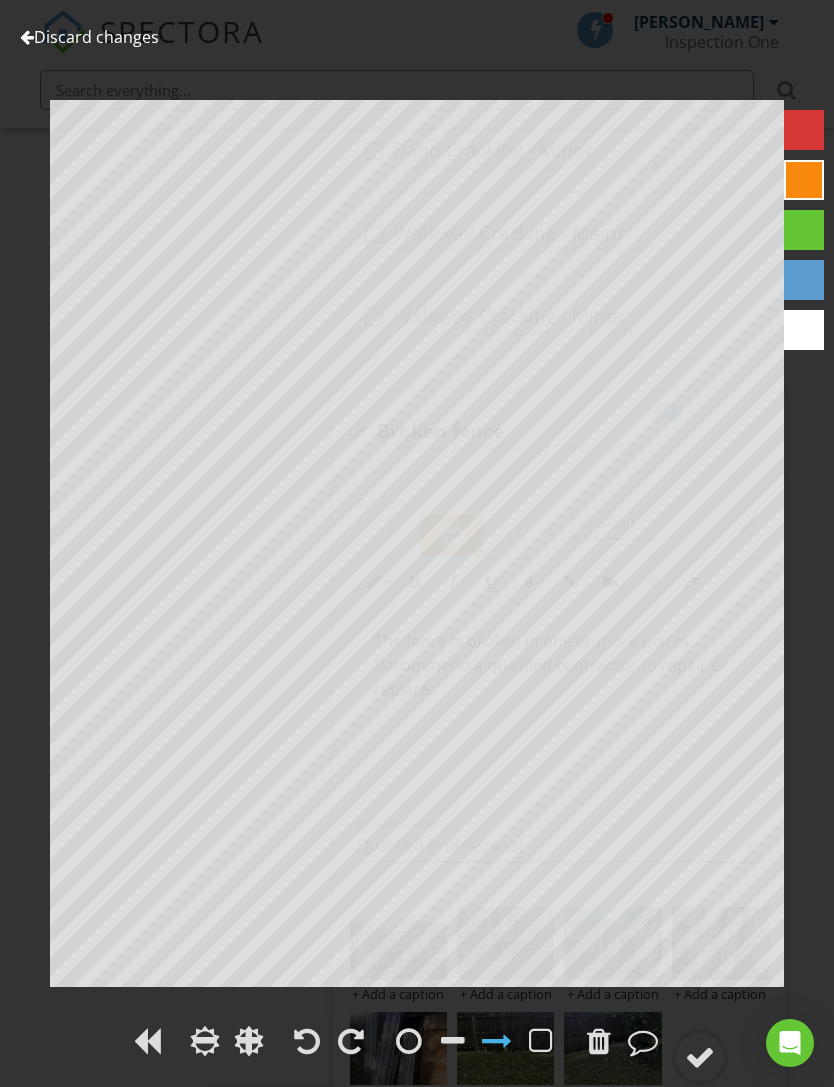 click at bounding box center (700, 1057) 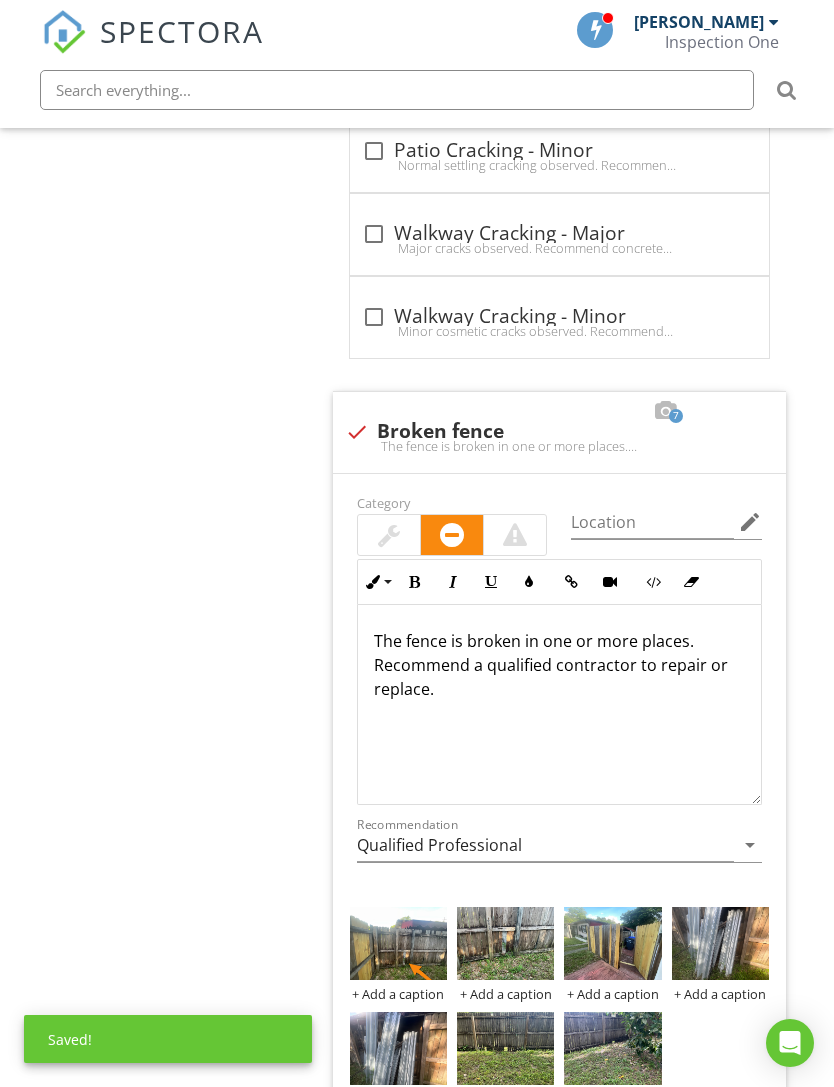 click at bounding box center (505, 943) 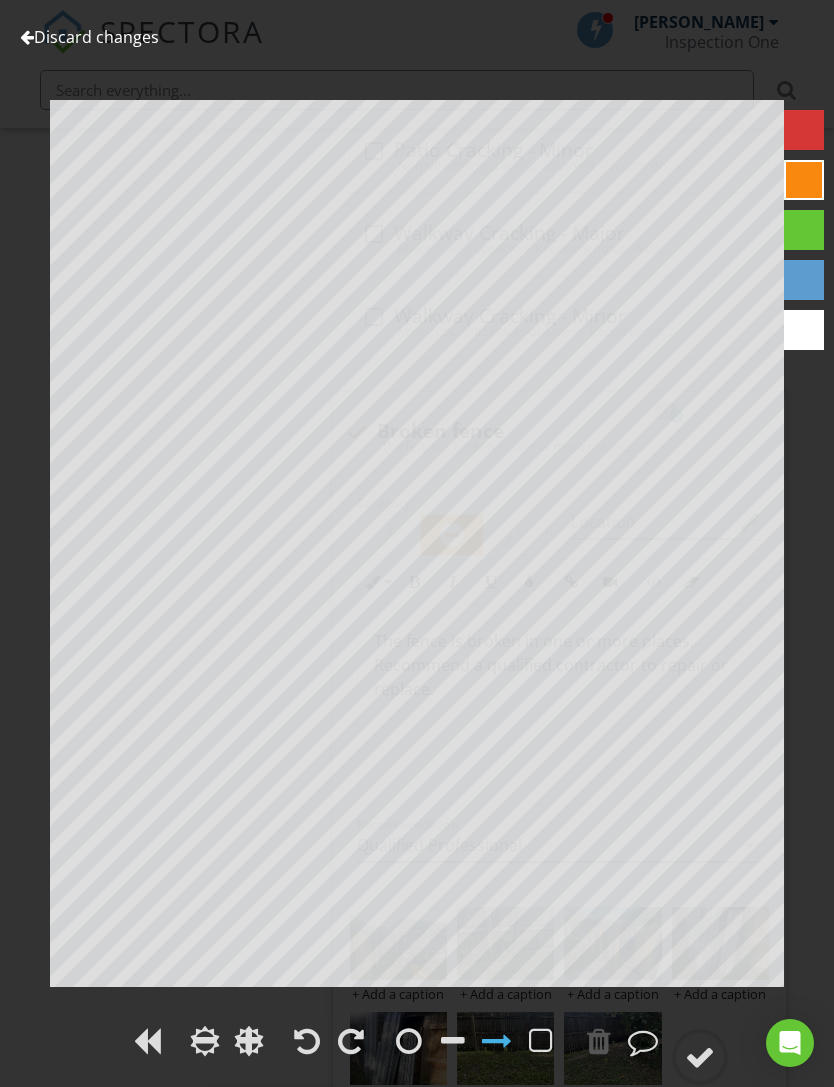 click on "Discard changes" at bounding box center (89, 37) 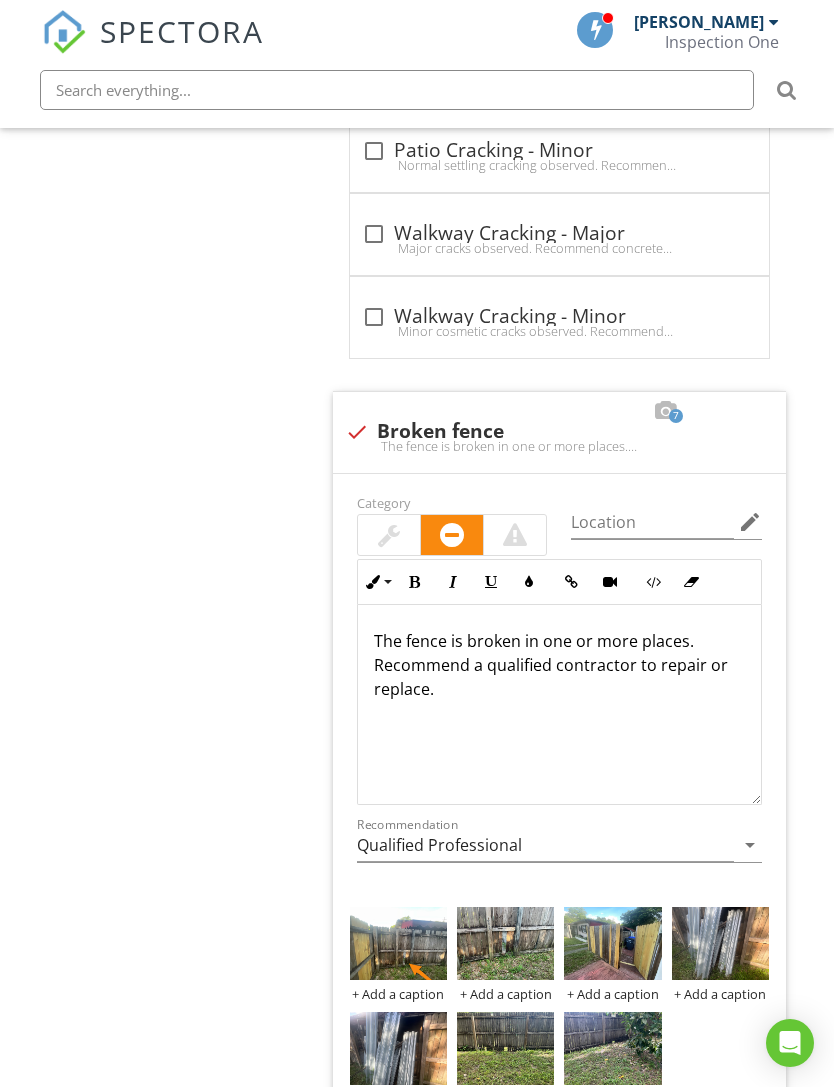 click at bounding box center [0, 0] 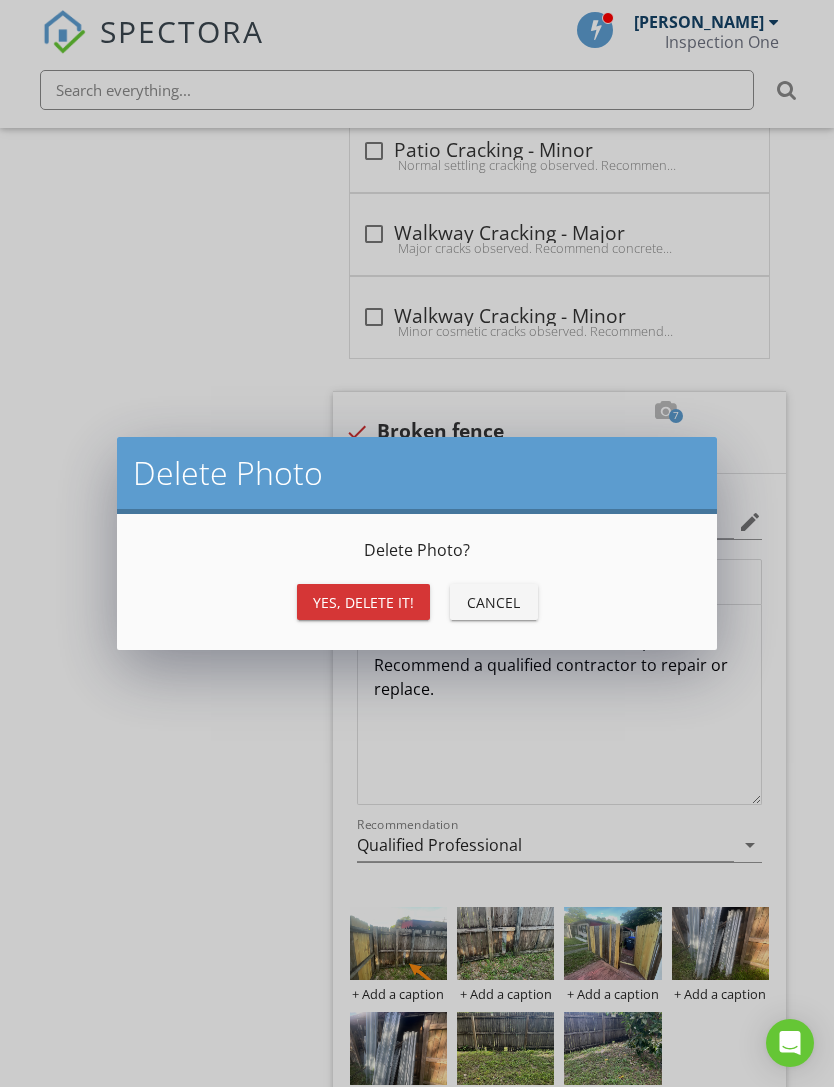 click on "Yes, Delete it!" at bounding box center [363, 602] 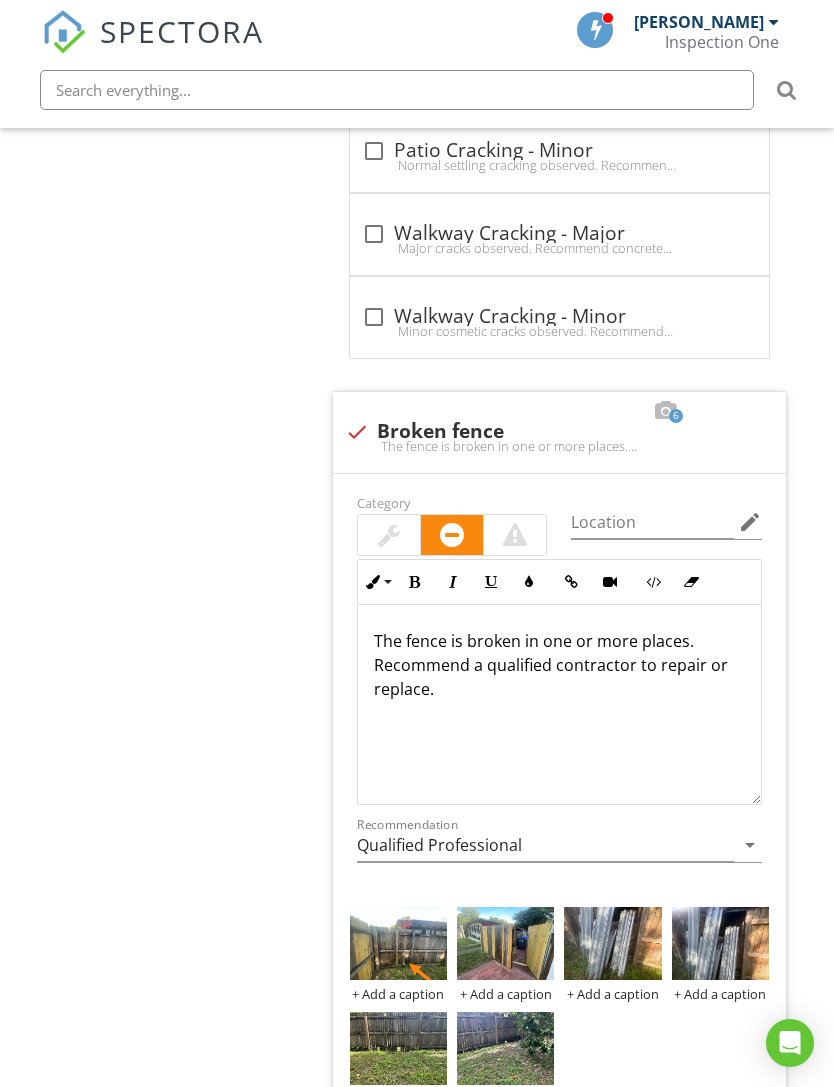 click at bounding box center (505, 943) 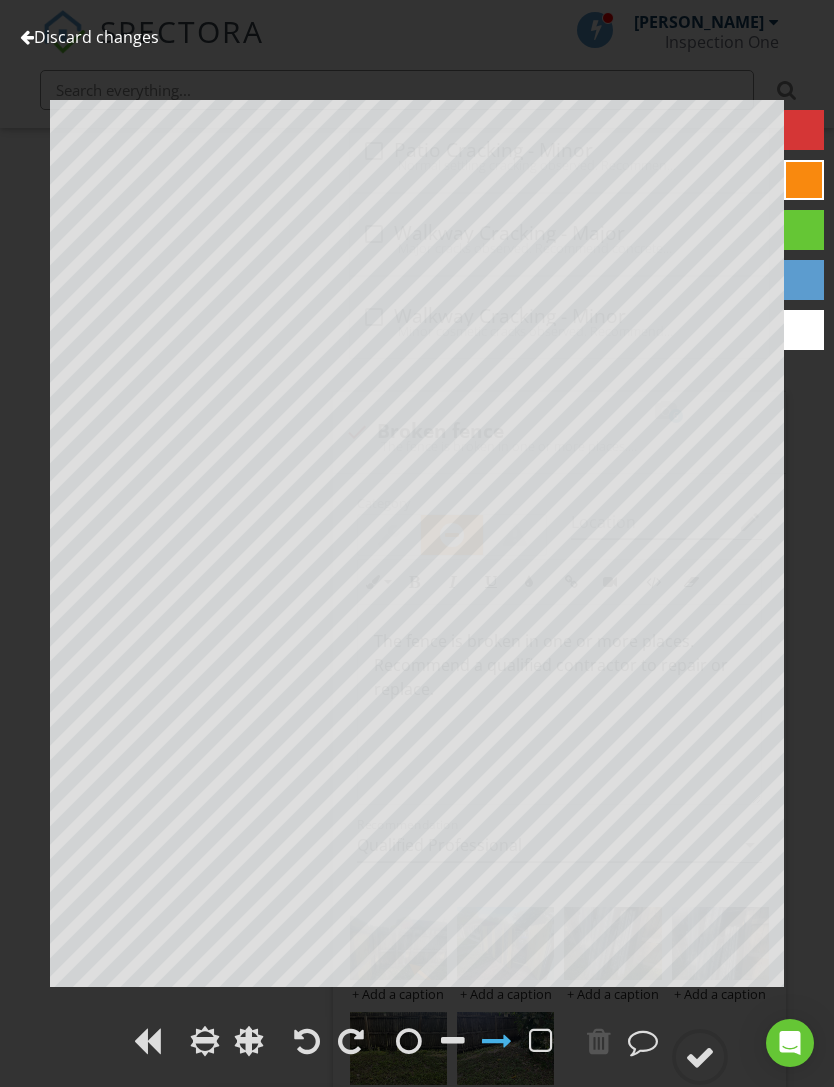 click on "Discard changes" at bounding box center (89, 37) 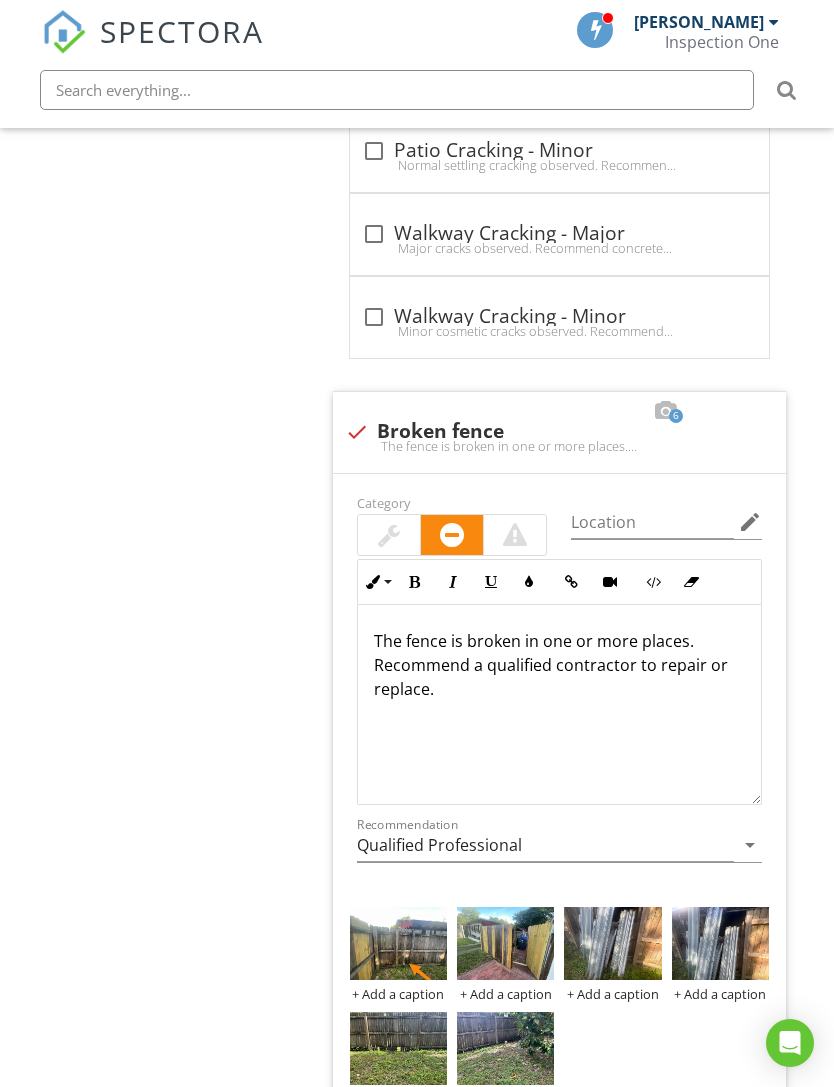 click at bounding box center [0, 0] 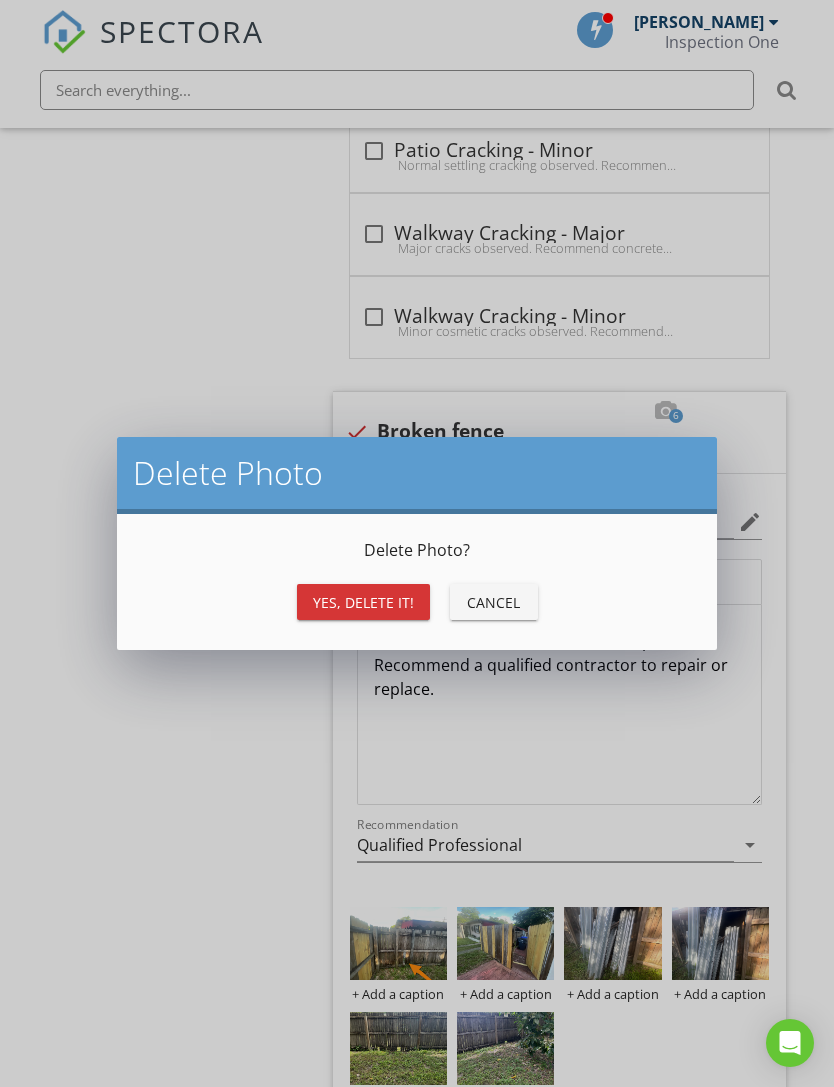 click on "Yes, Delete it!" at bounding box center (363, 602) 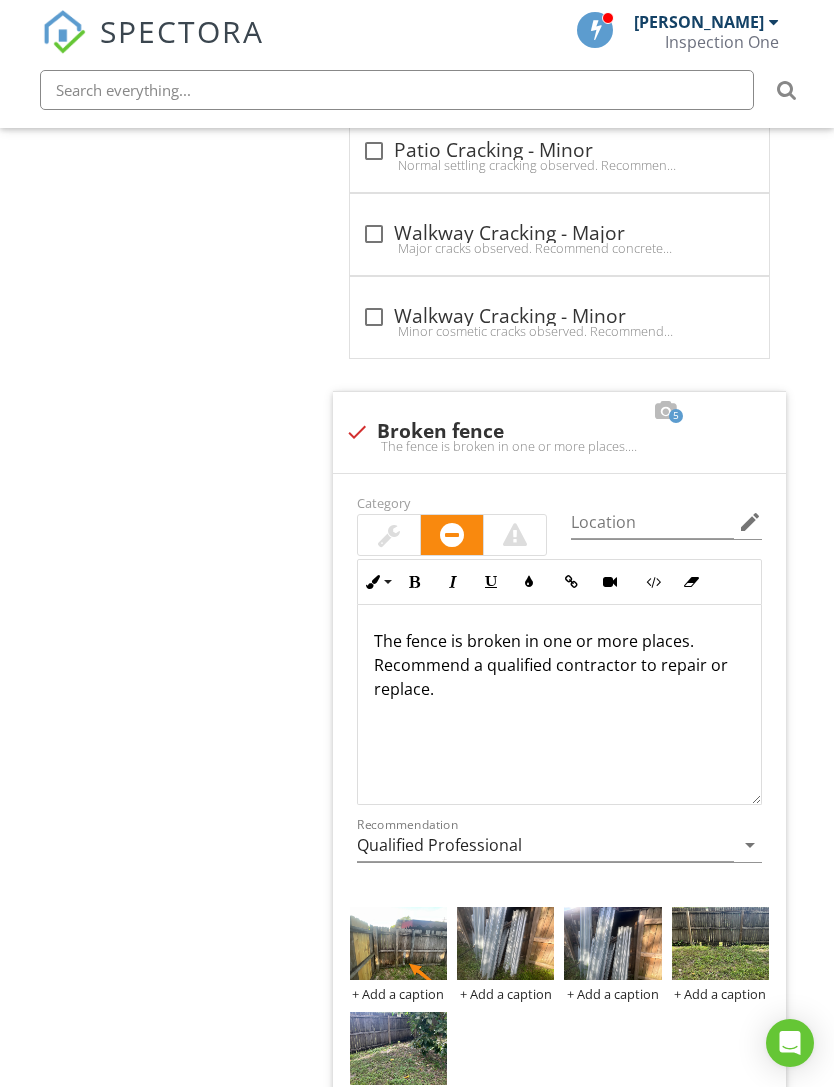 click at bounding box center (505, 943) 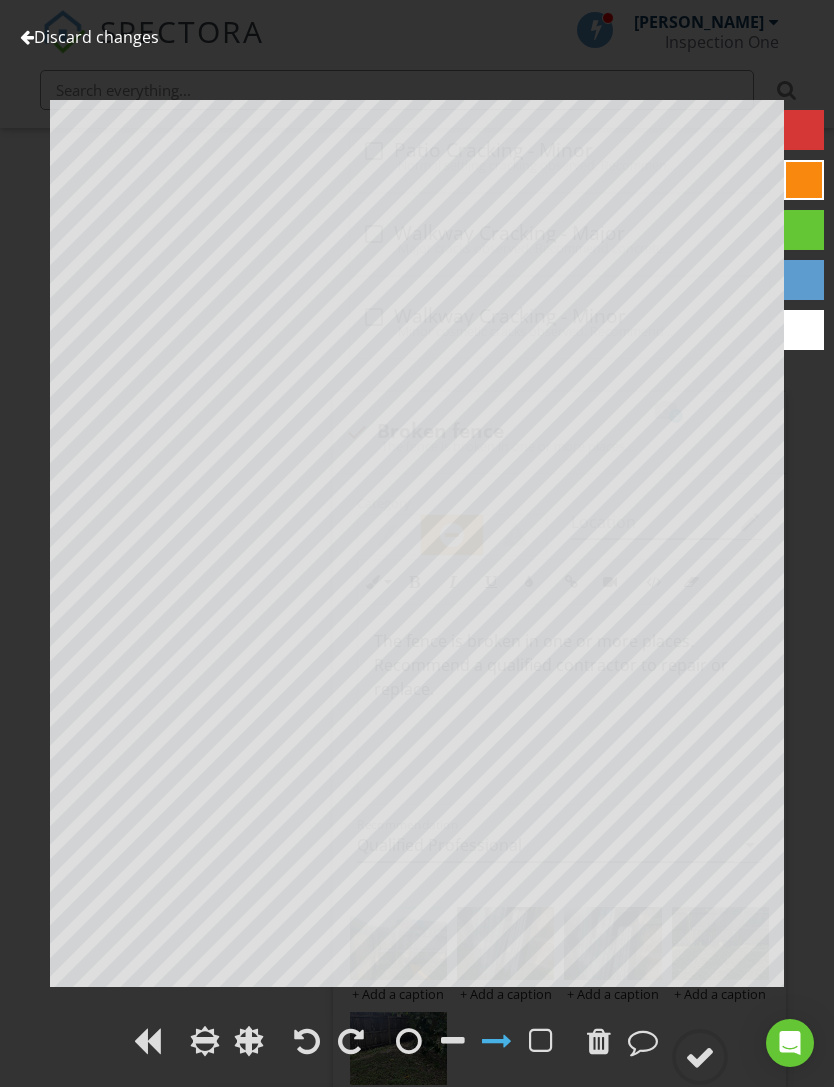 click at bounding box center [700, 1057] 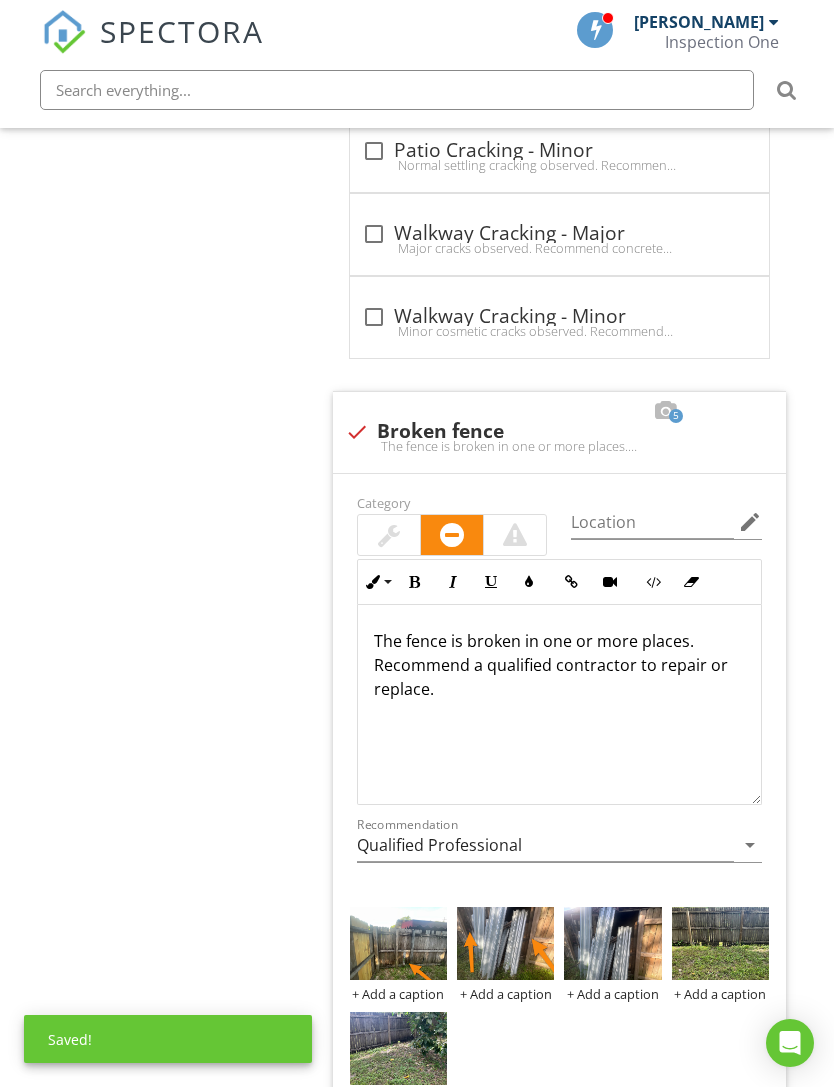 click at bounding box center (612, 943) 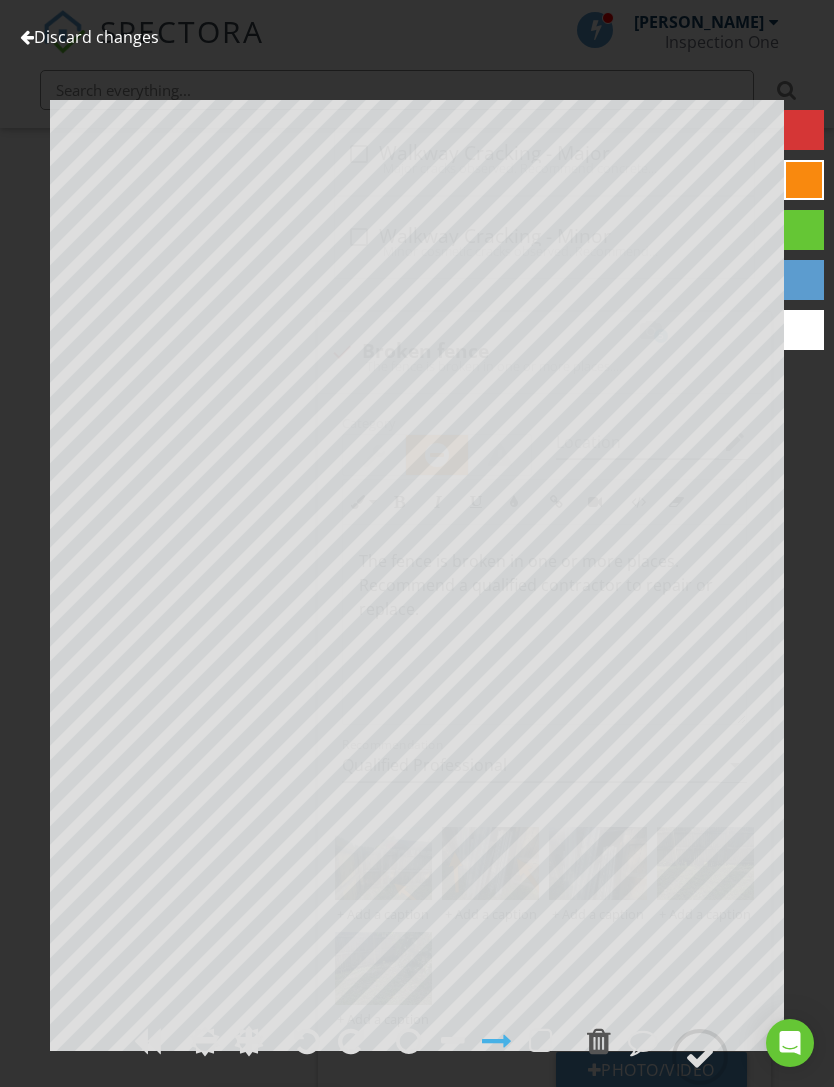 scroll, scrollTop: 2241, scrollLeft: 15, axis: both 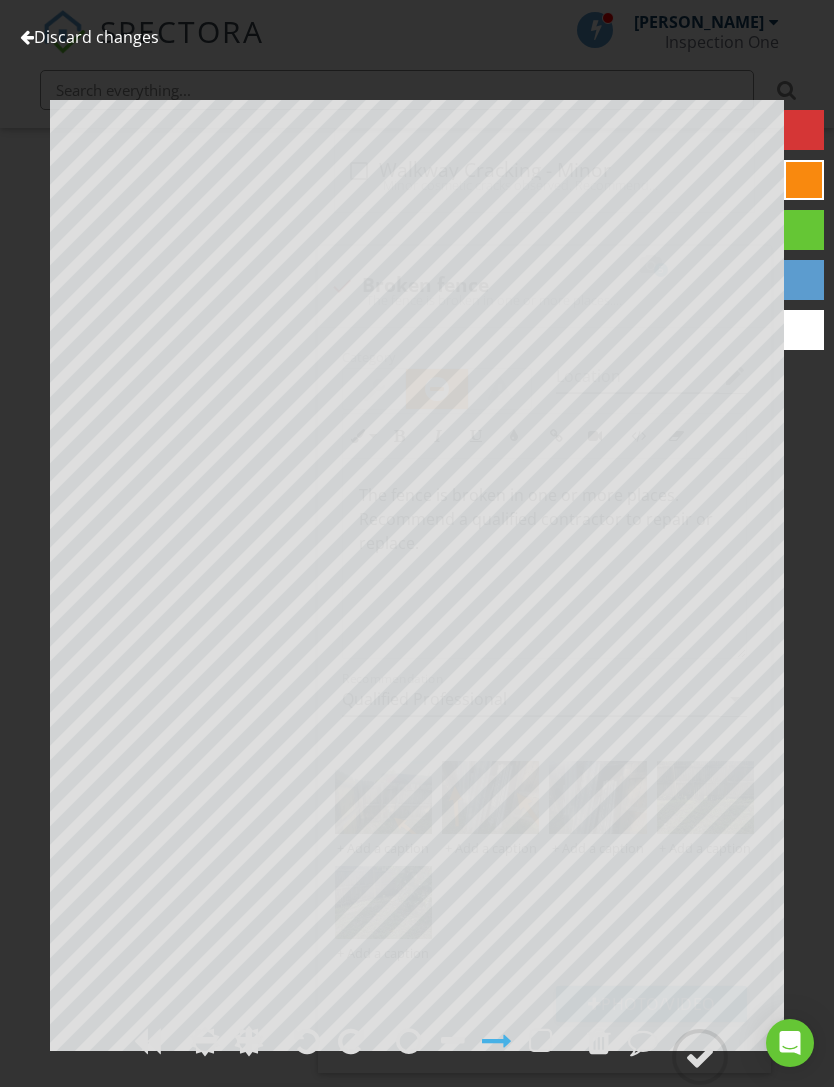 click at bounding box center [27, 37] 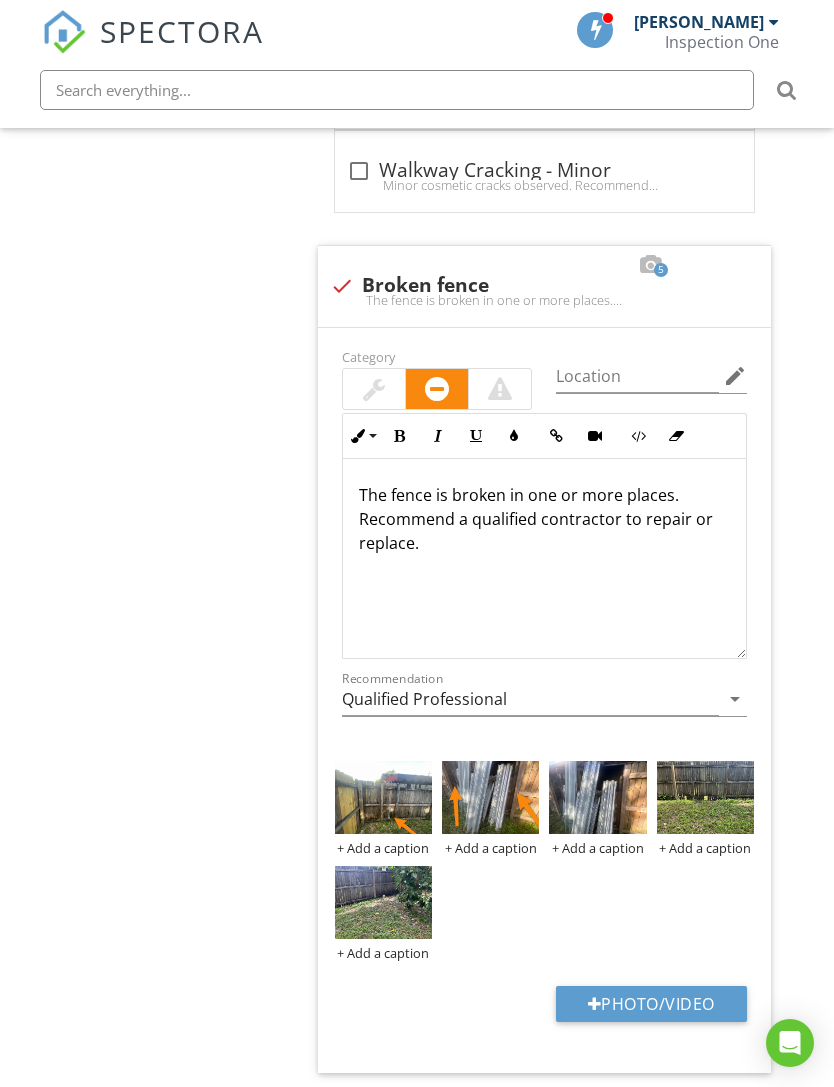 click at bounding box center [597, 797] 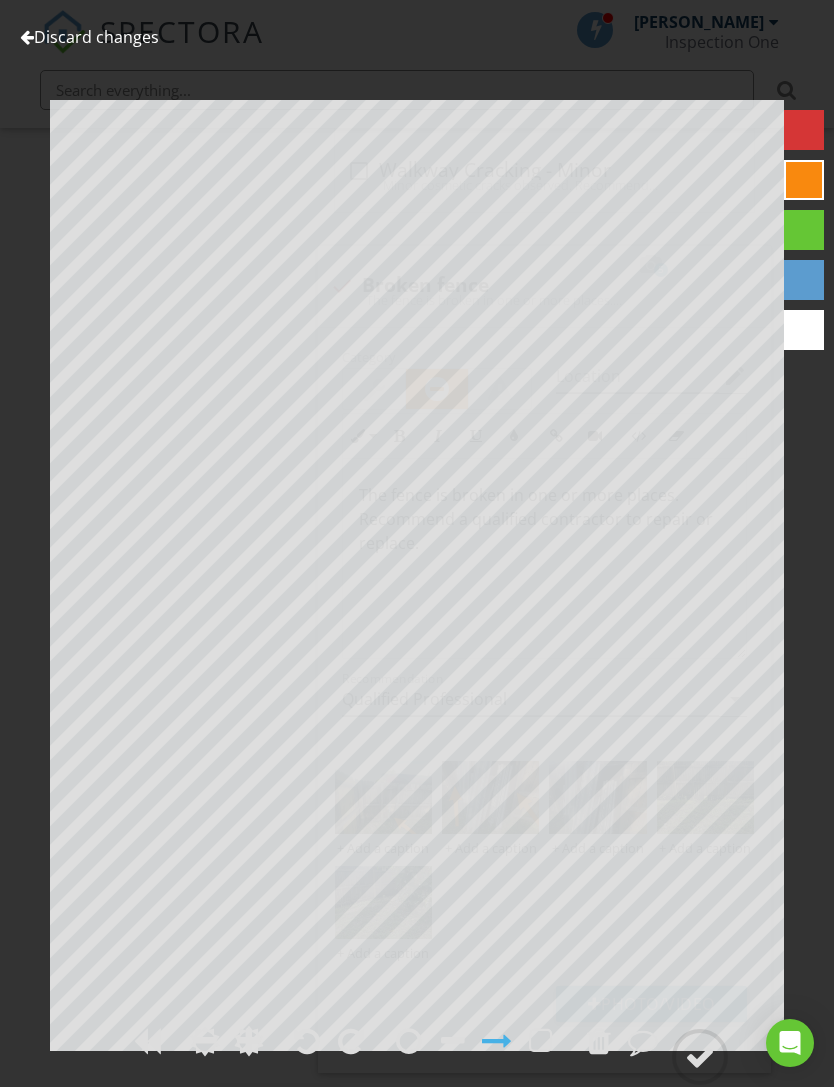 click at bounding box center (700, 1057) 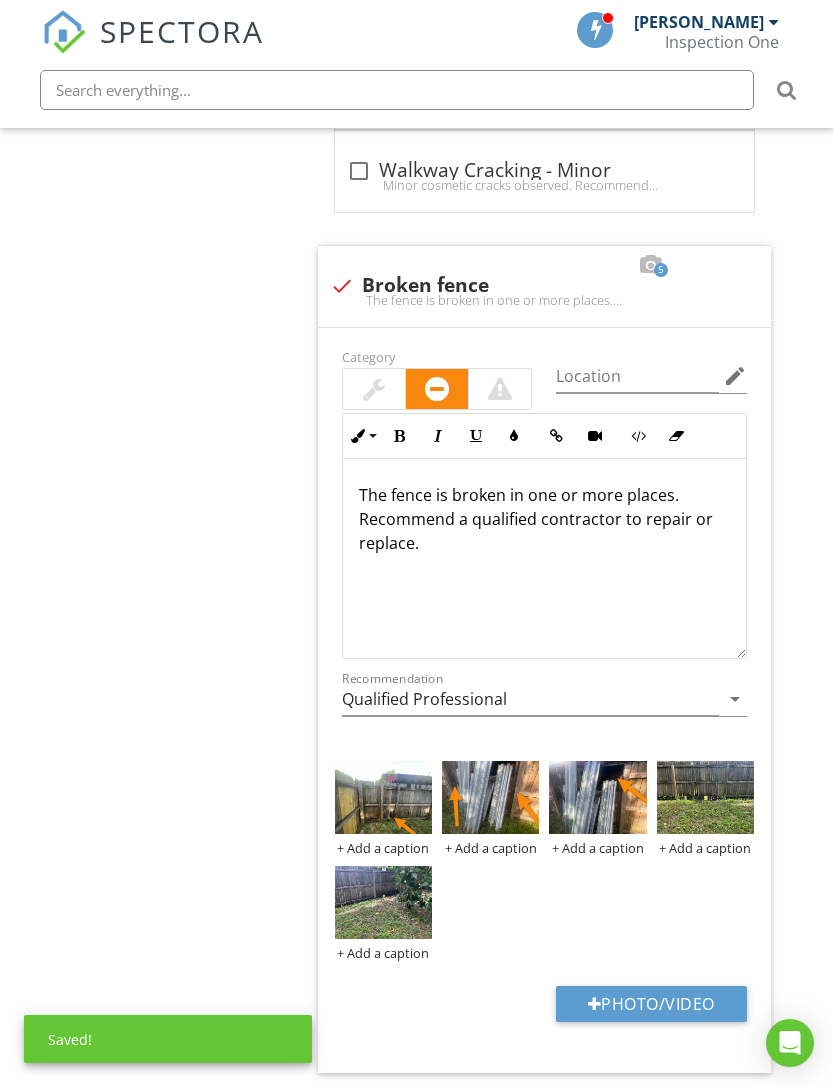 click at bounding box center [705, 797] 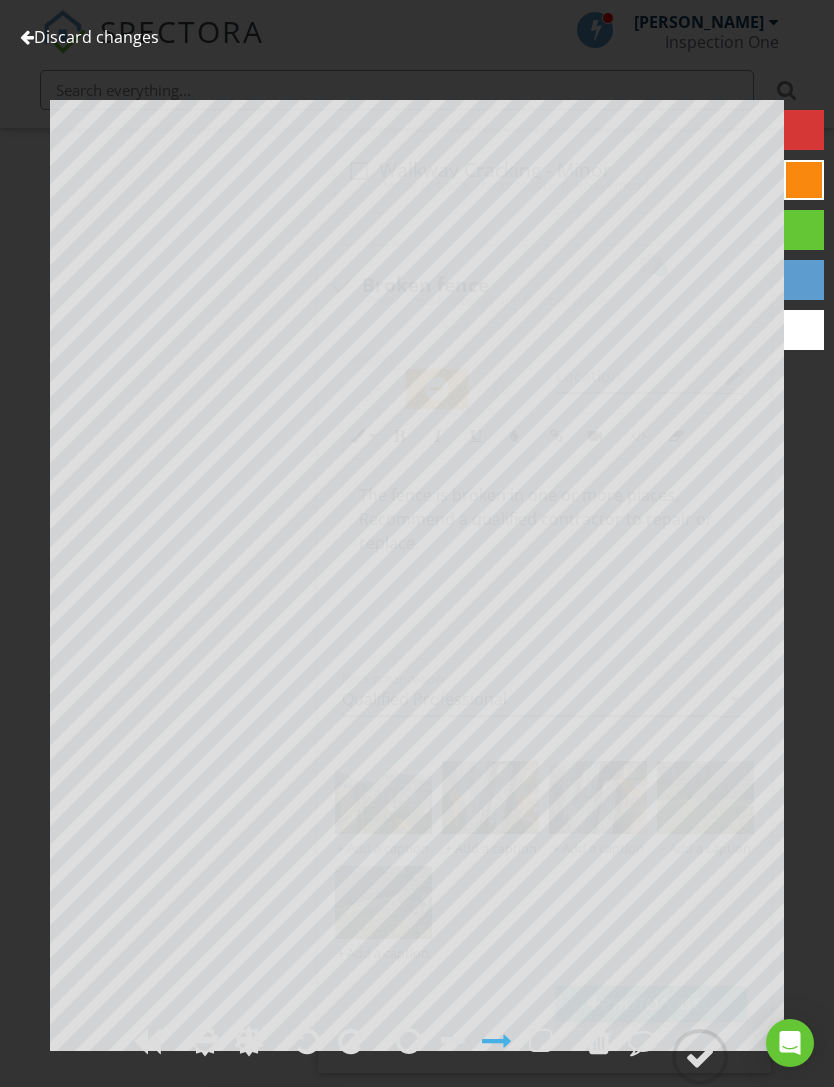 click 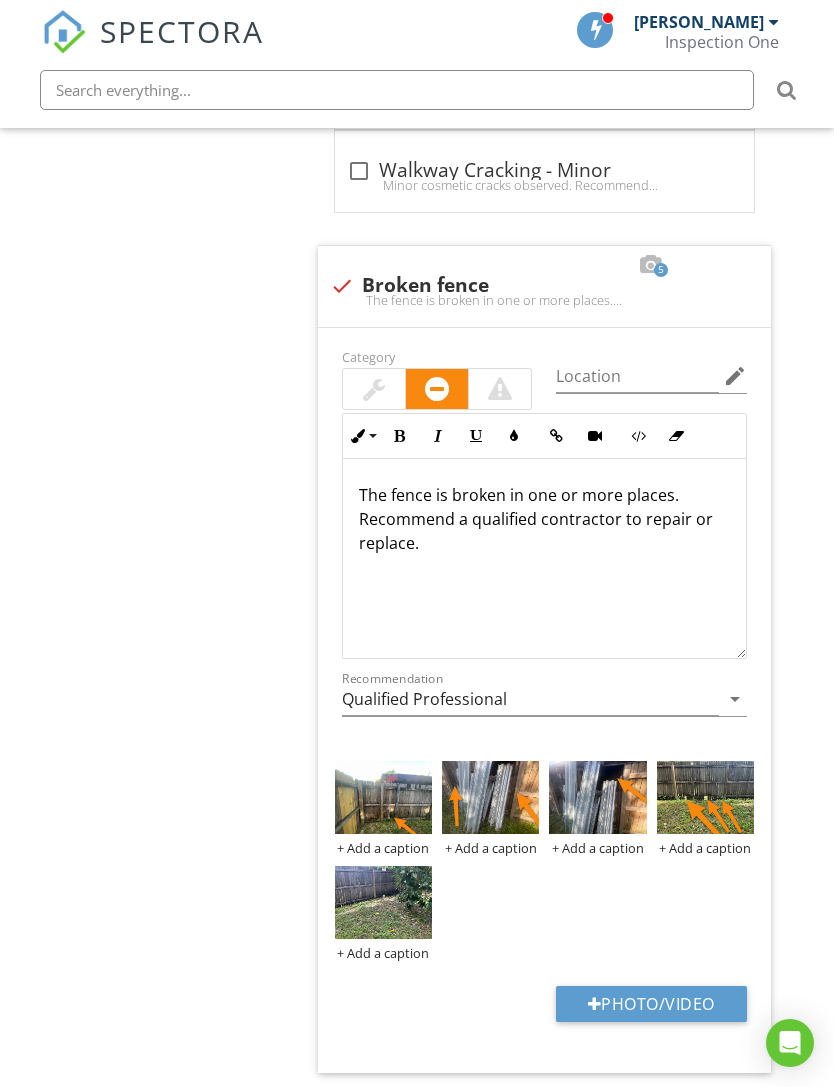 click at bounding box center (383, 902) 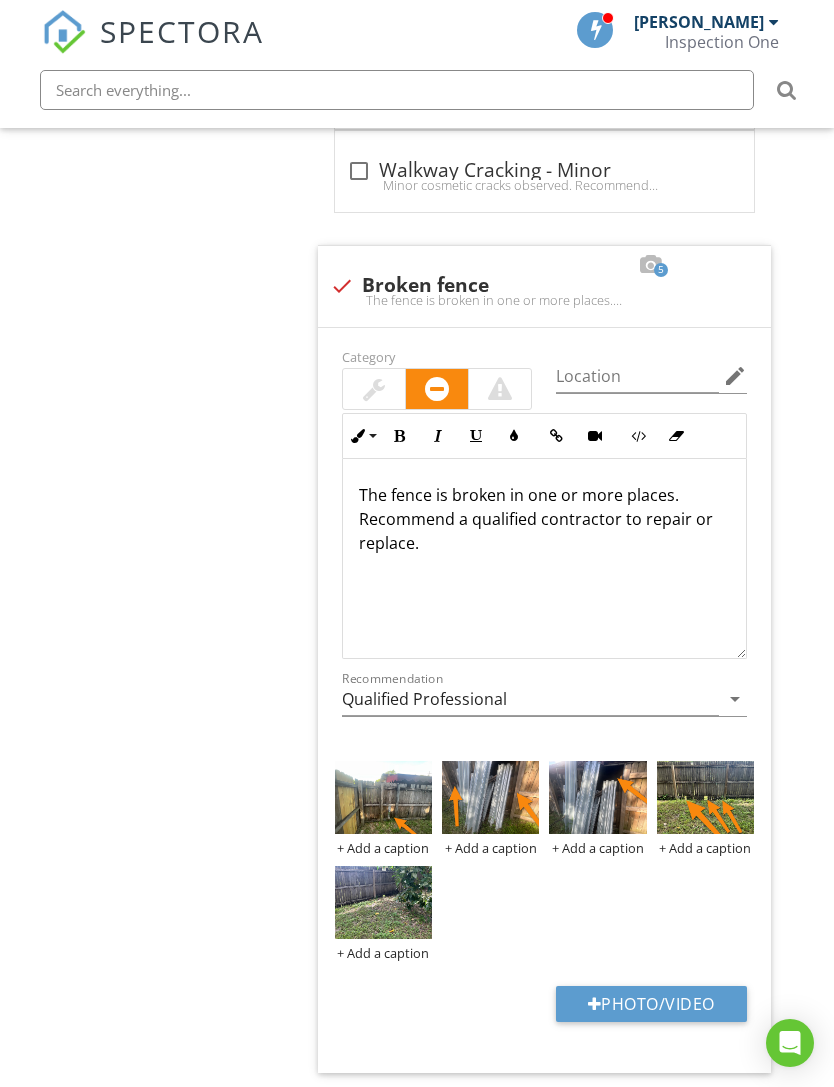 click at bounding box center (383, 902) 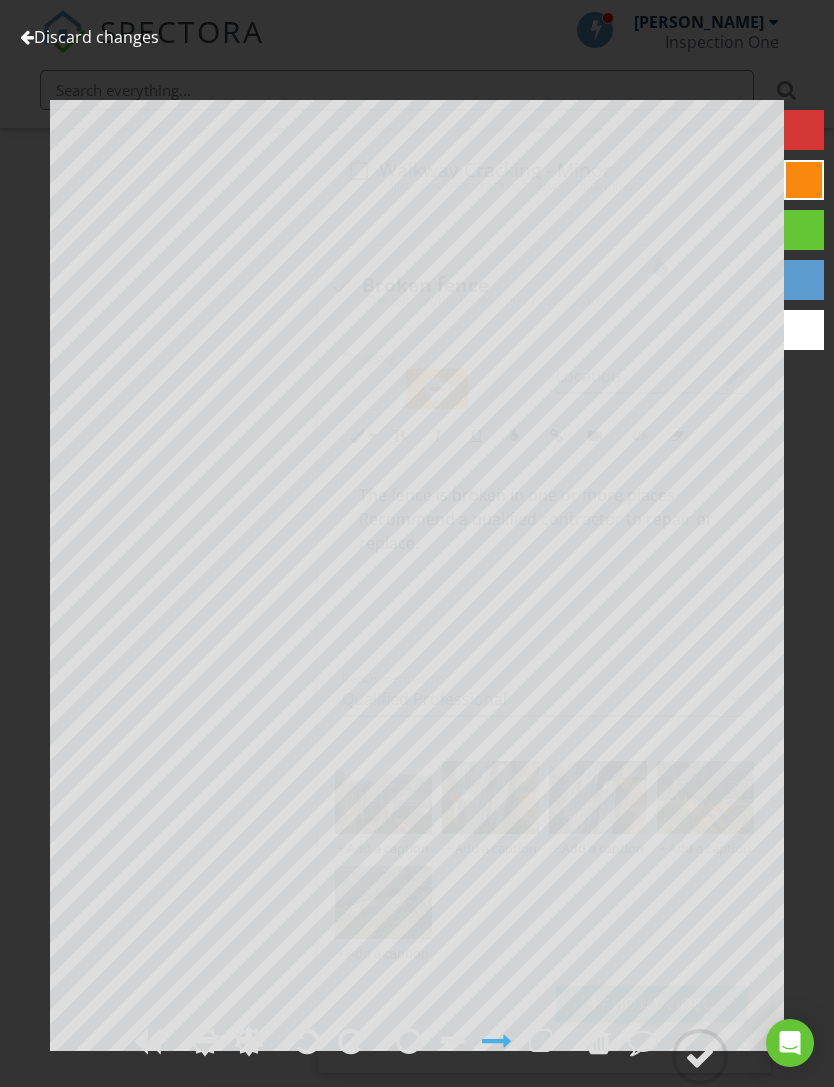 click at bounding box center [700, 1057] 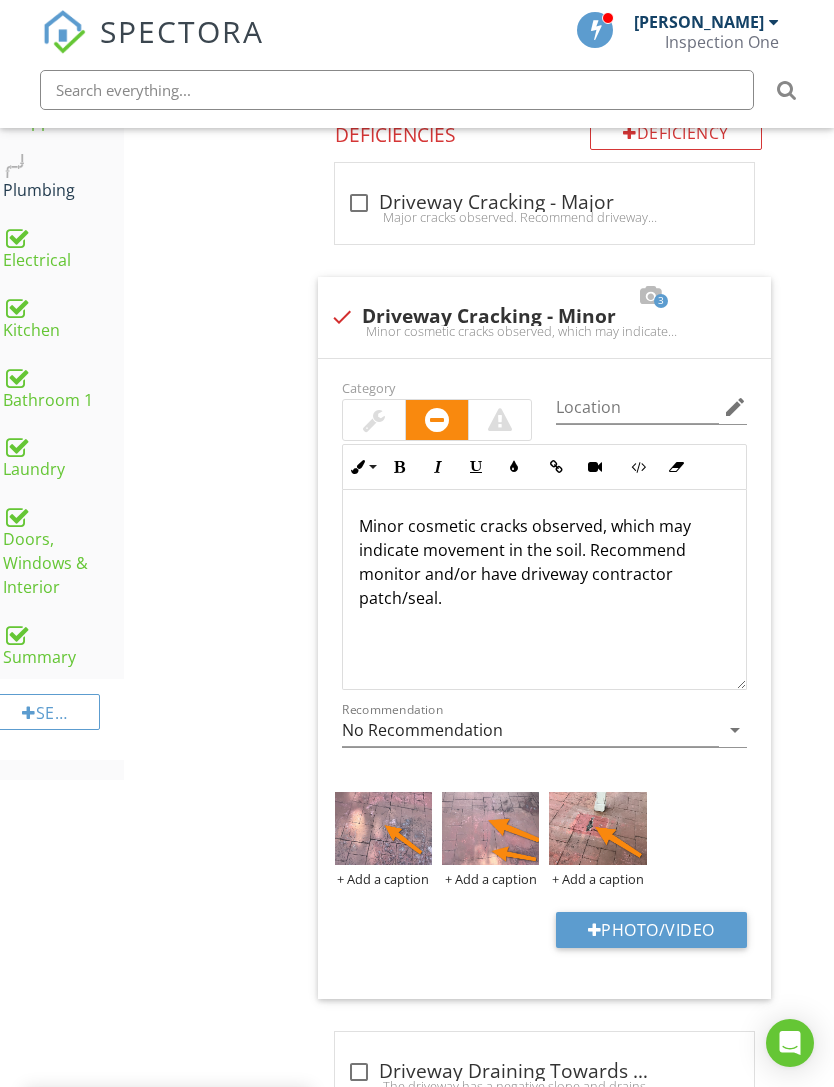 scroll, scrollTop: 929, scrollLeft: 15, axis: both 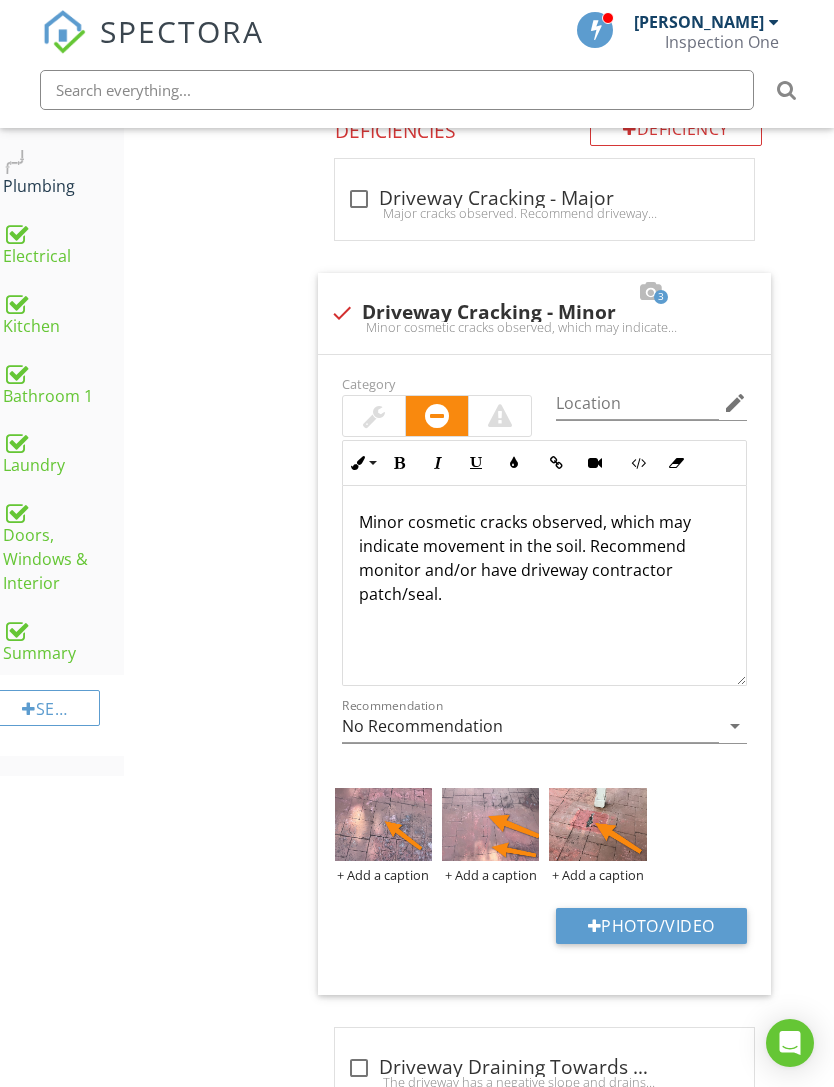 click on "Summary" at bounding box center [63, 640] 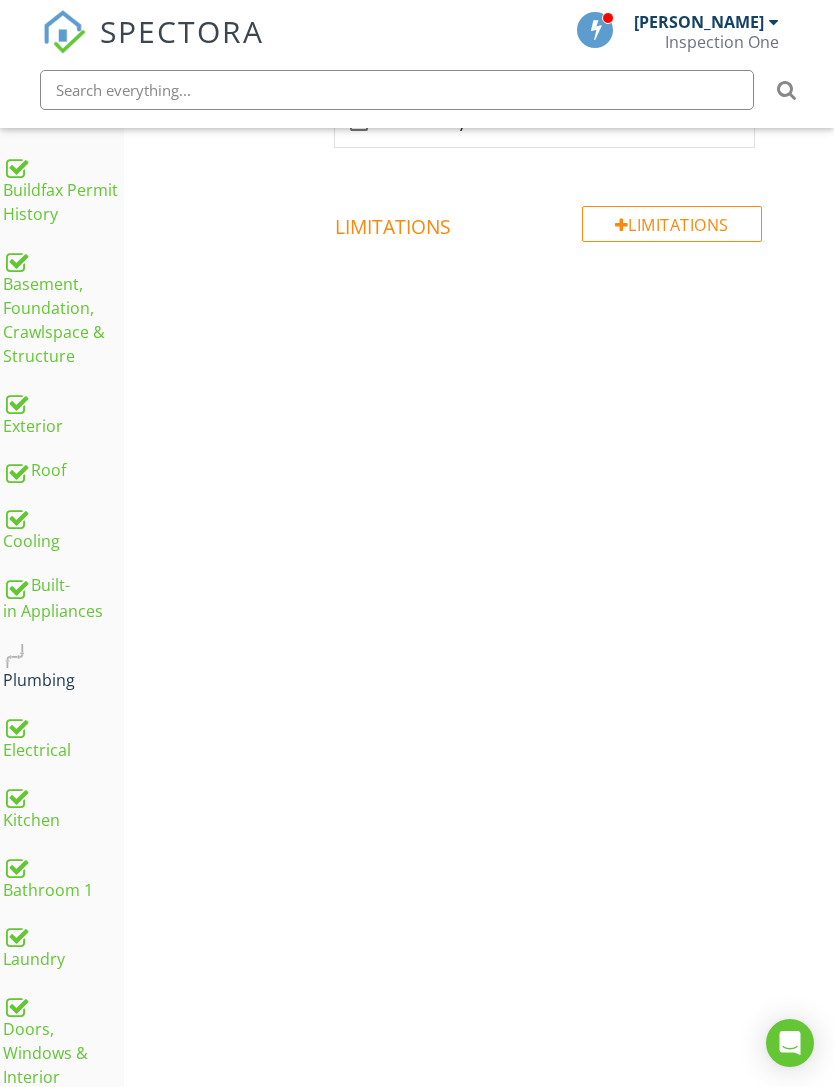 scroll, scrollTop: 0, scrollLeft: 15, axis: horizontal 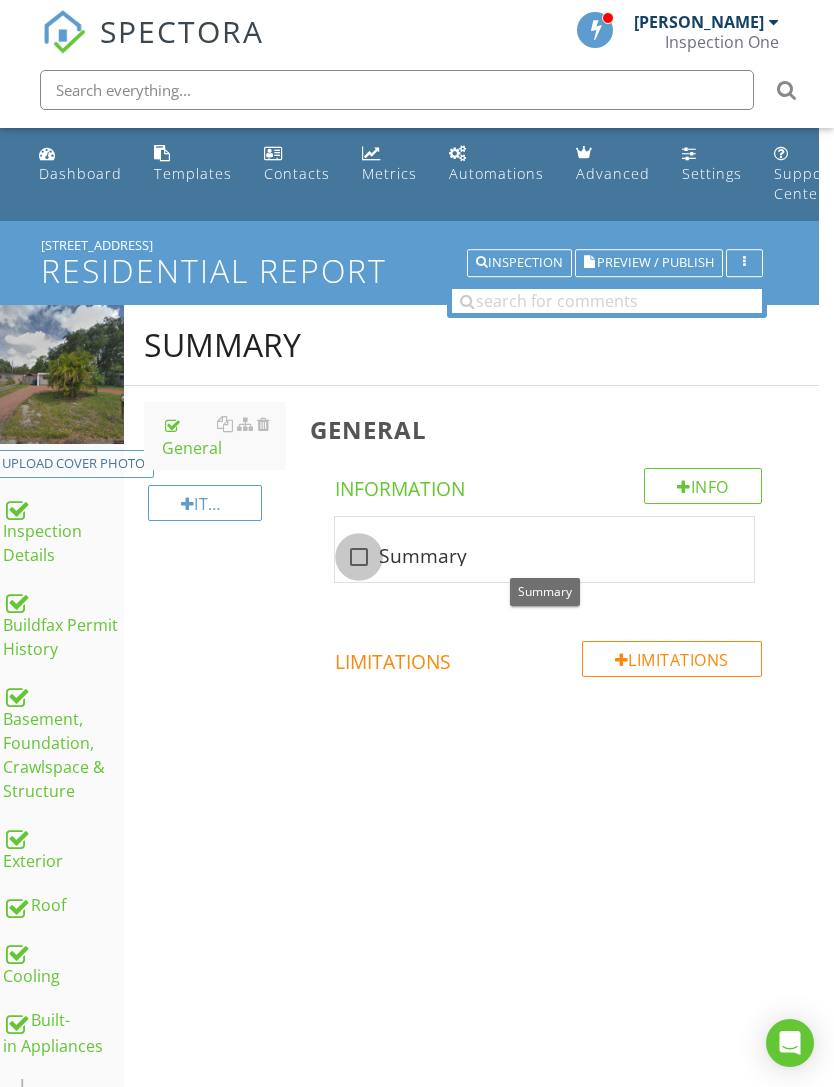 click at bounding box center [359, 557] 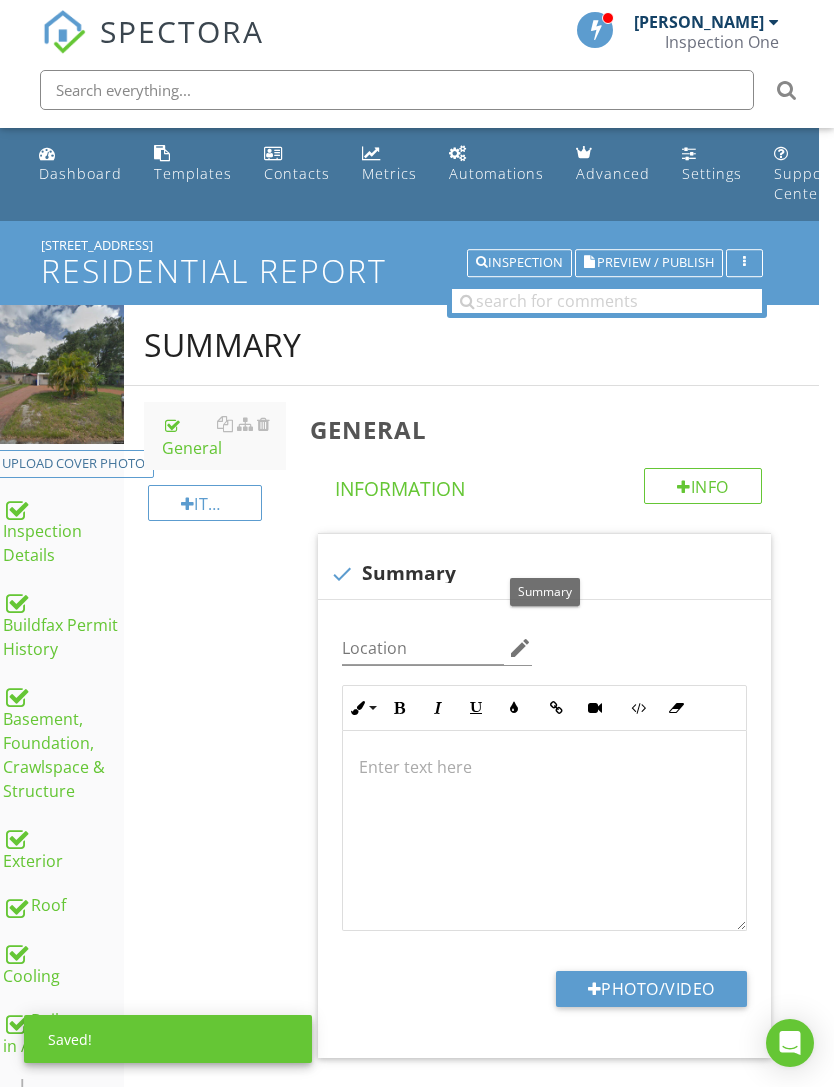 click at bounding box center (544, 831) 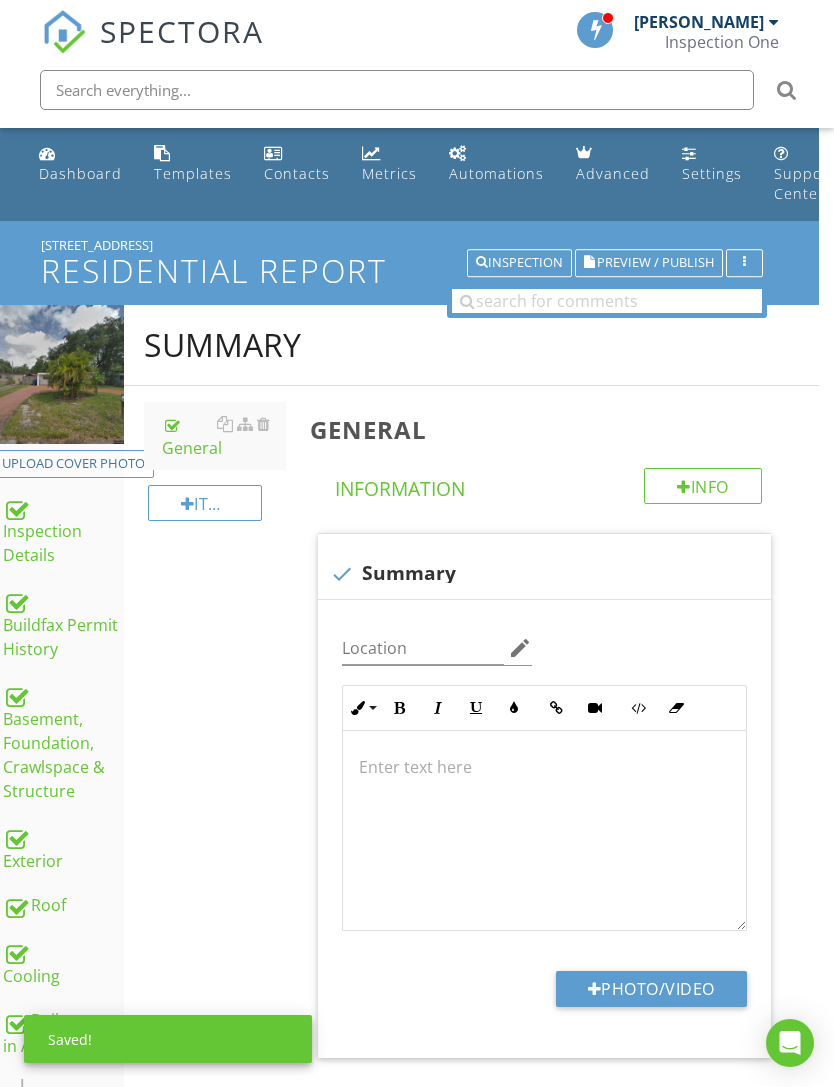 scroll, scrollTop: 116, scrollLeft: 15, axis: both 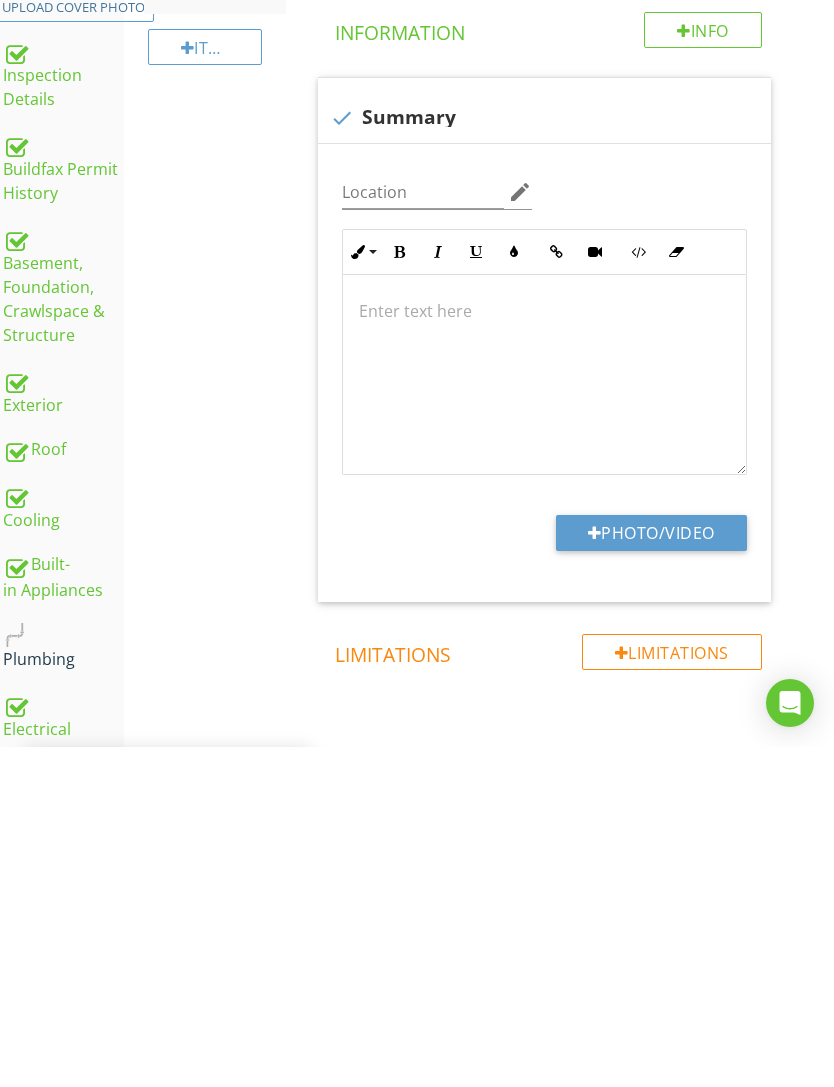 type 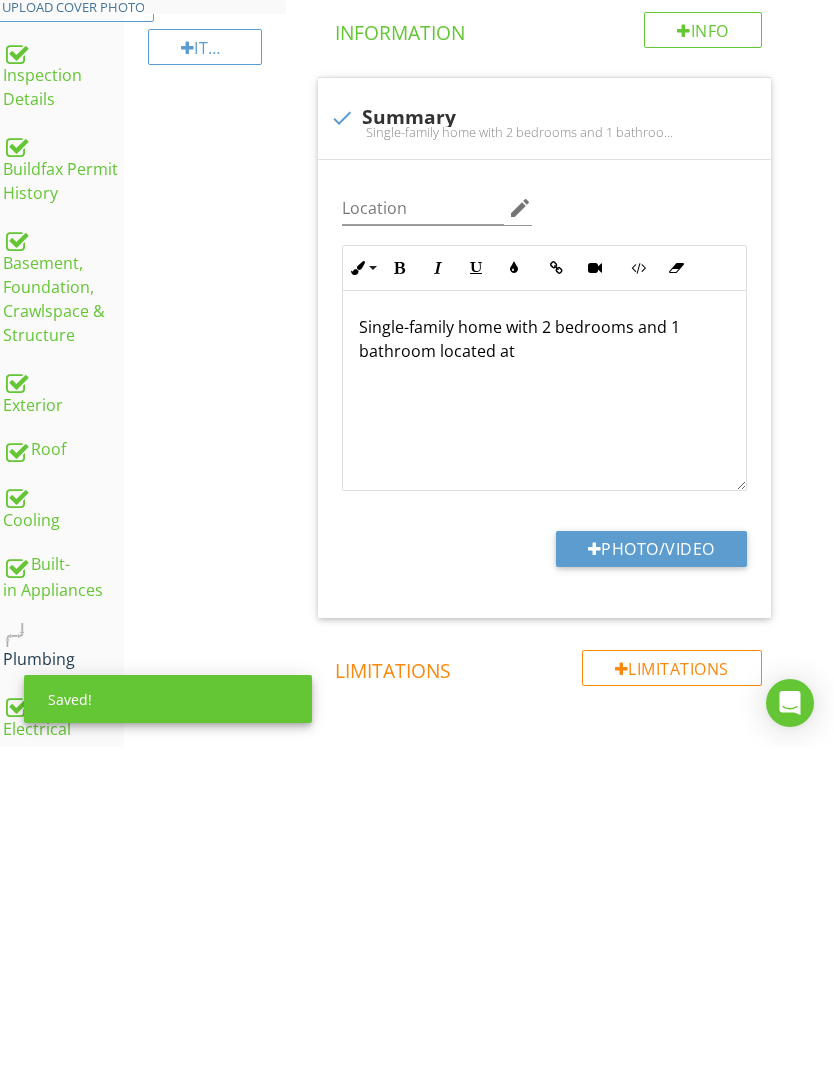 scroll, scrollTop: 457, scrollLeft: 15, axis: both 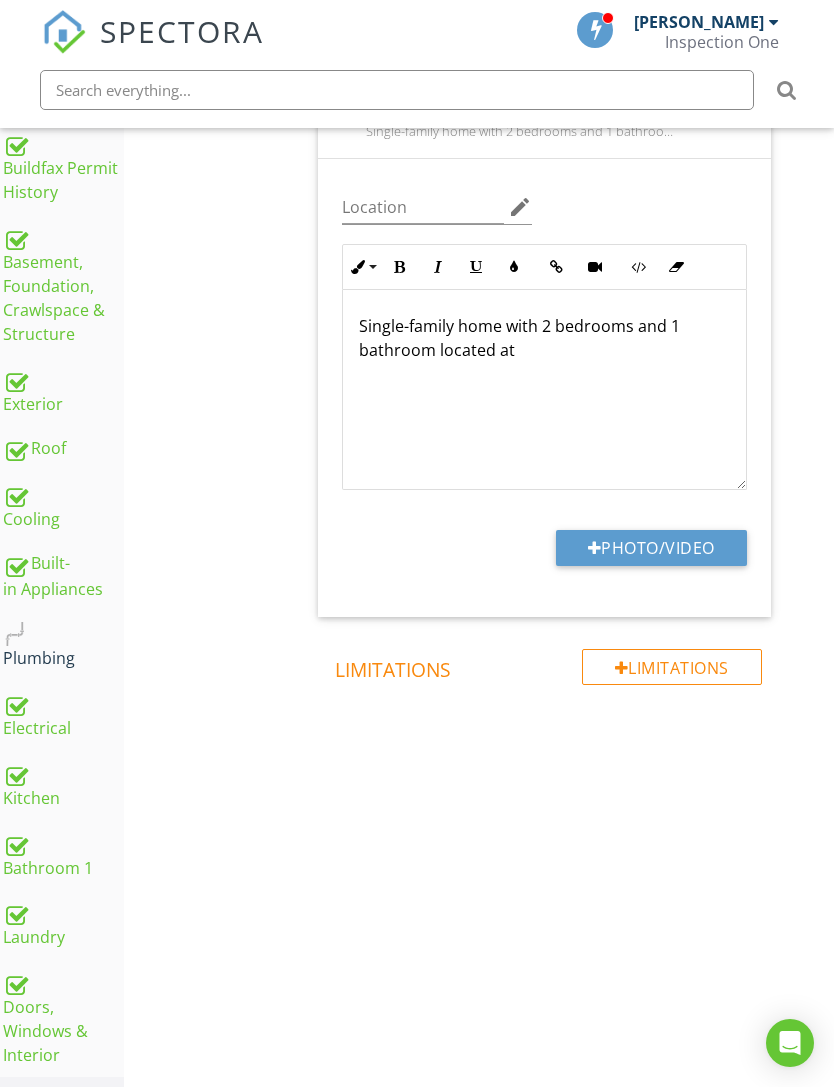 click on "Single-family home with 2 bedrooms and 1 bathroom located at" at bounding box center [544, 338] 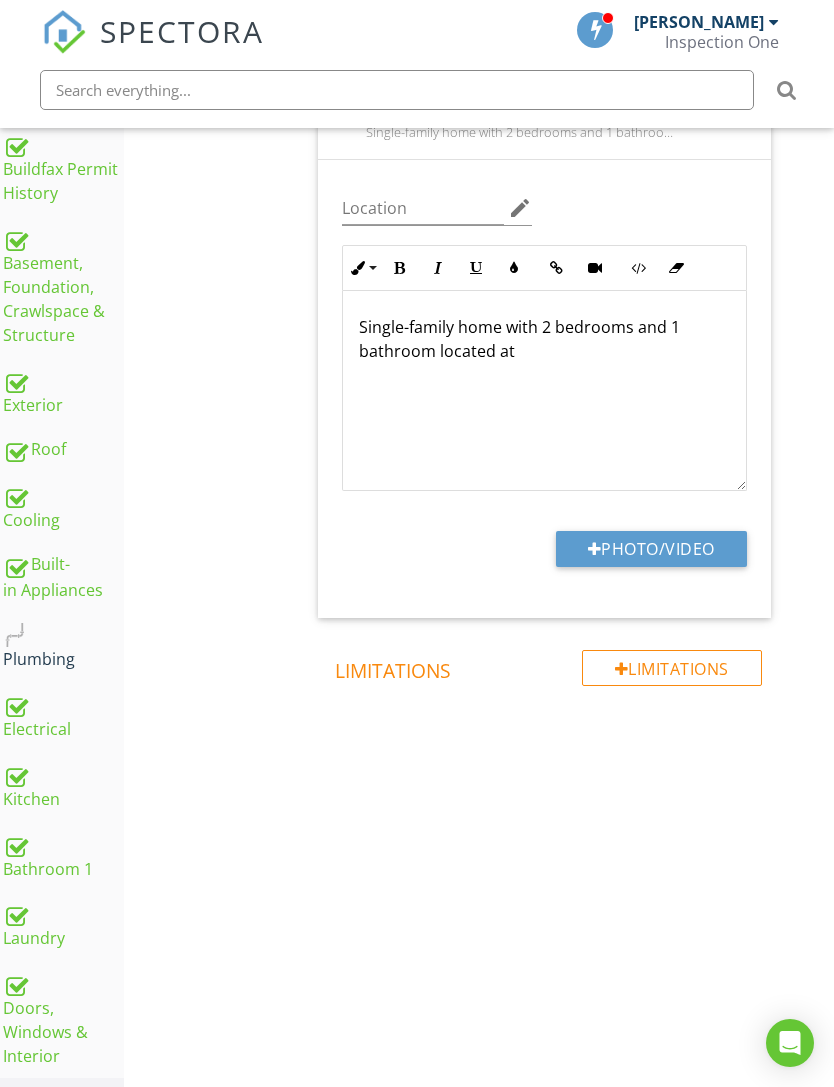 click on "Single-family home with 2 bedrooms and 1 bathroom located at" at bounding box center (544, 339) 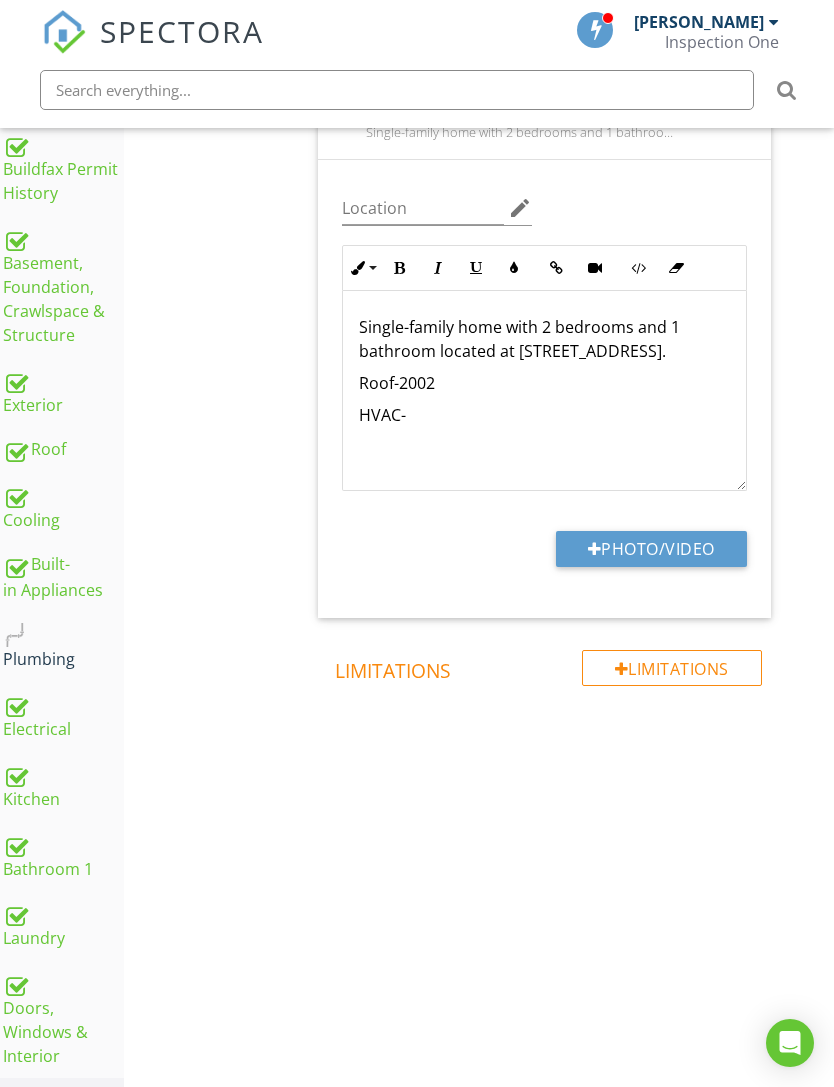 scroll, scrollTop: 457, scrollLeft: 15, axis: both 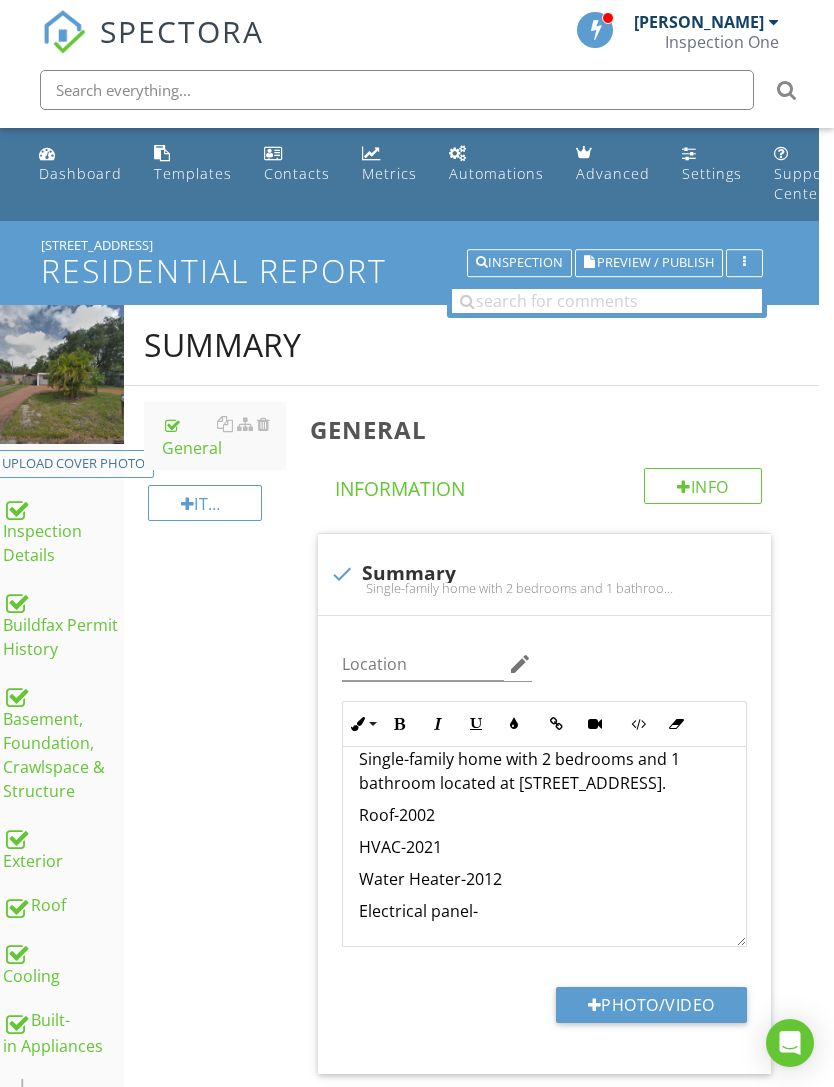 click on "Dashboard" at bounding box center [80, 164] 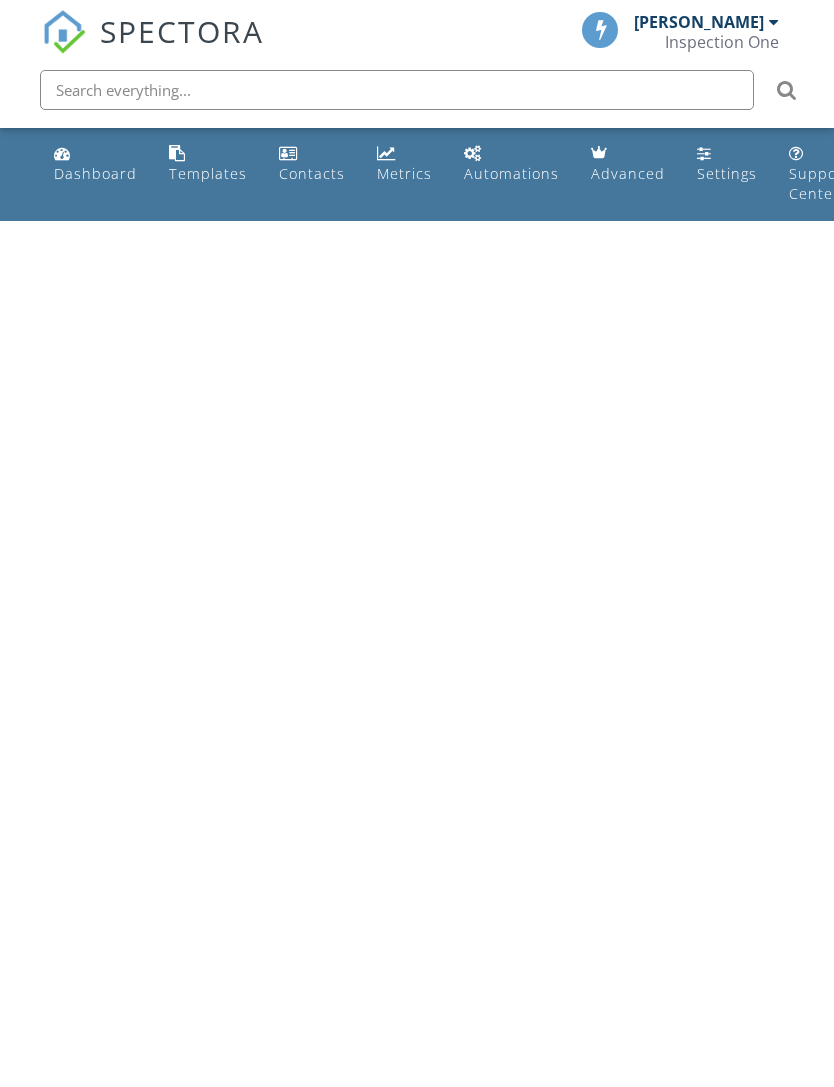 scroll, scrollTop: 0, scrollLeft: 0, axis: both 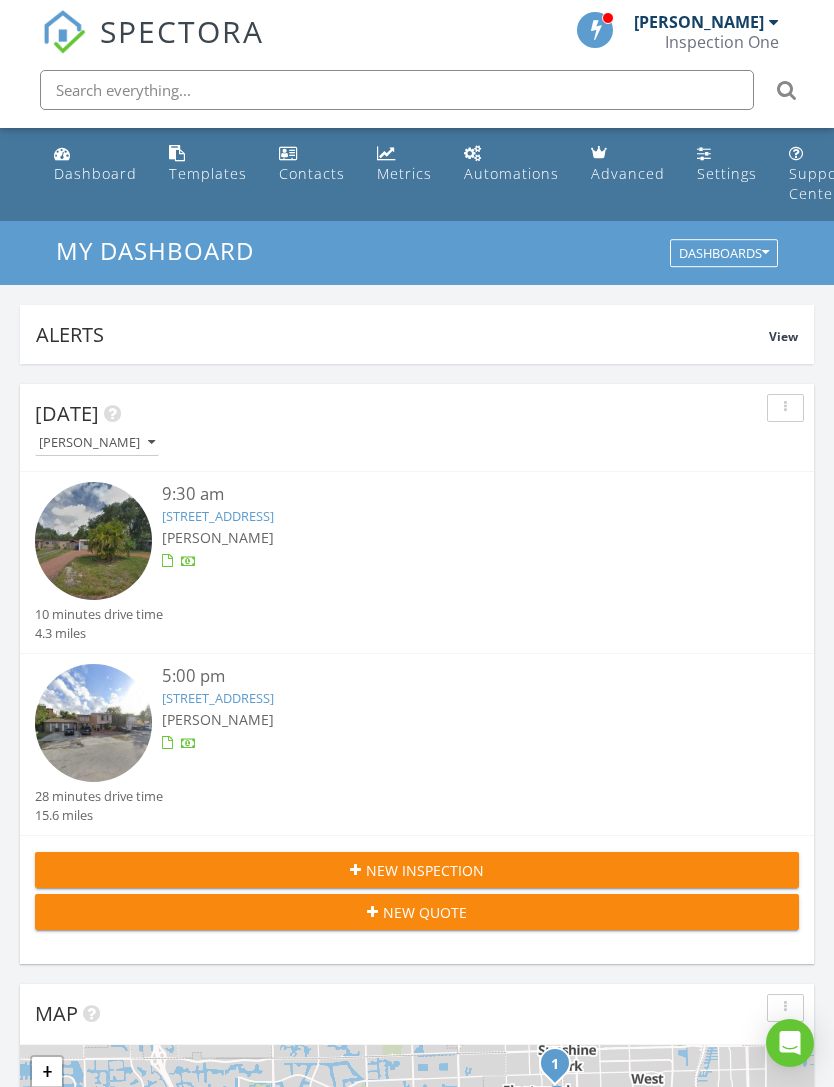 click on "[PERSON_NAME]" at bounding box center (448, 537) 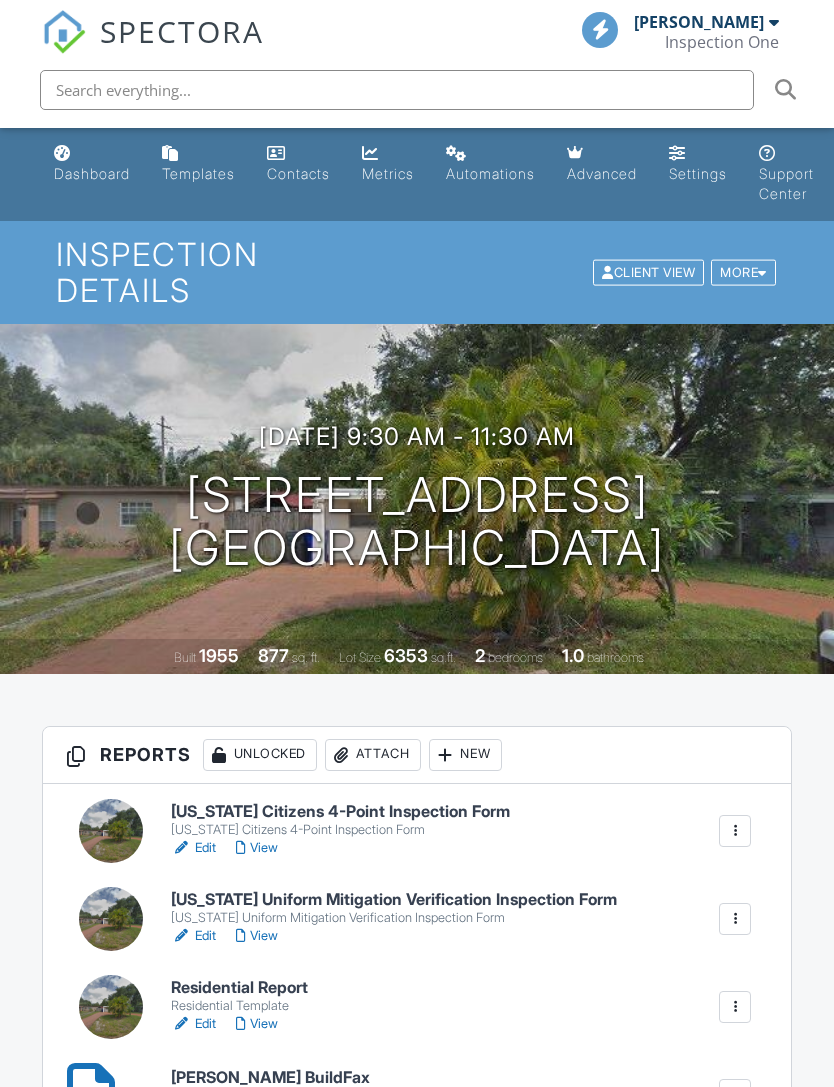 scroll, scrollTop: 0, scrollLeft: 0, axis: both 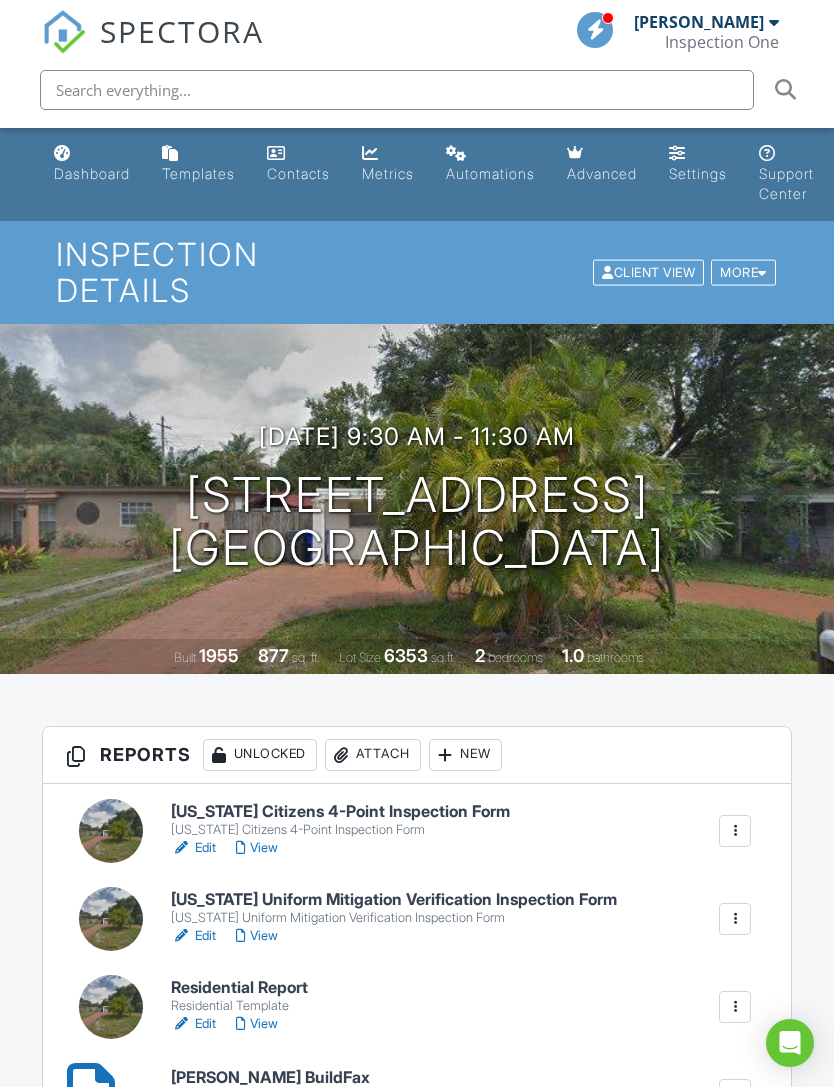 click on "View" at bounding box center [257, 848] 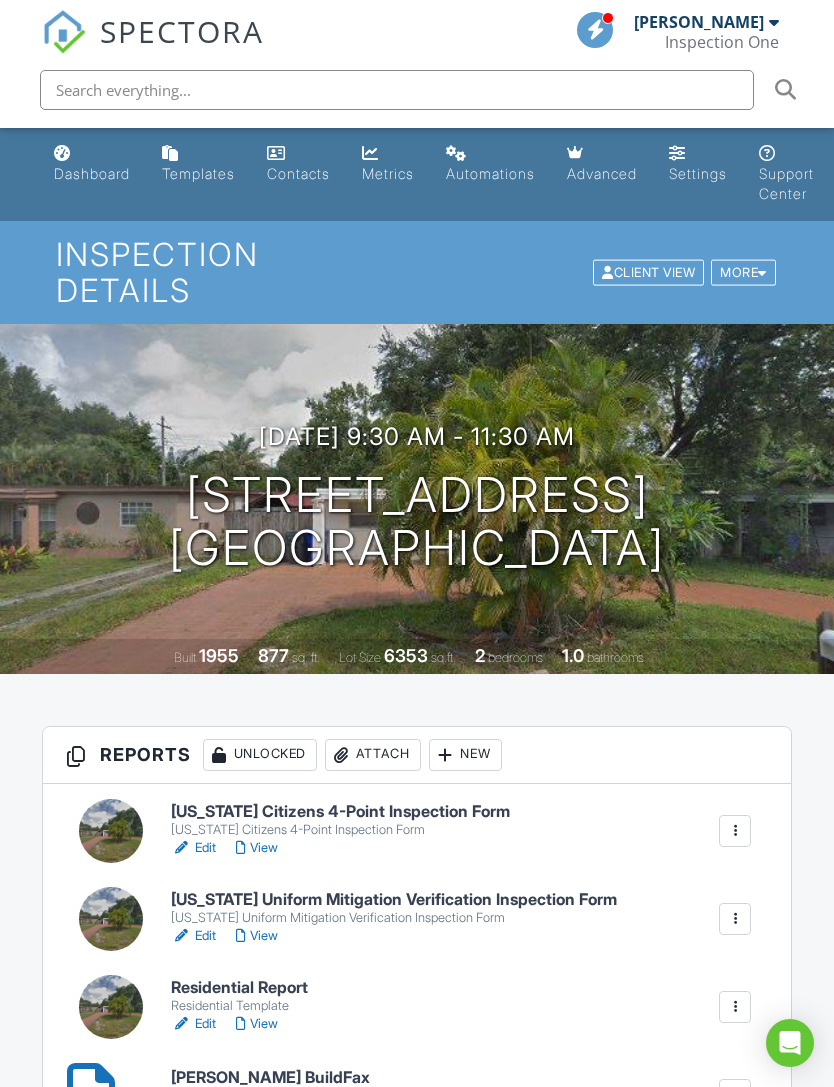 click on "Residential Template" at bounding box center [239, 1006] 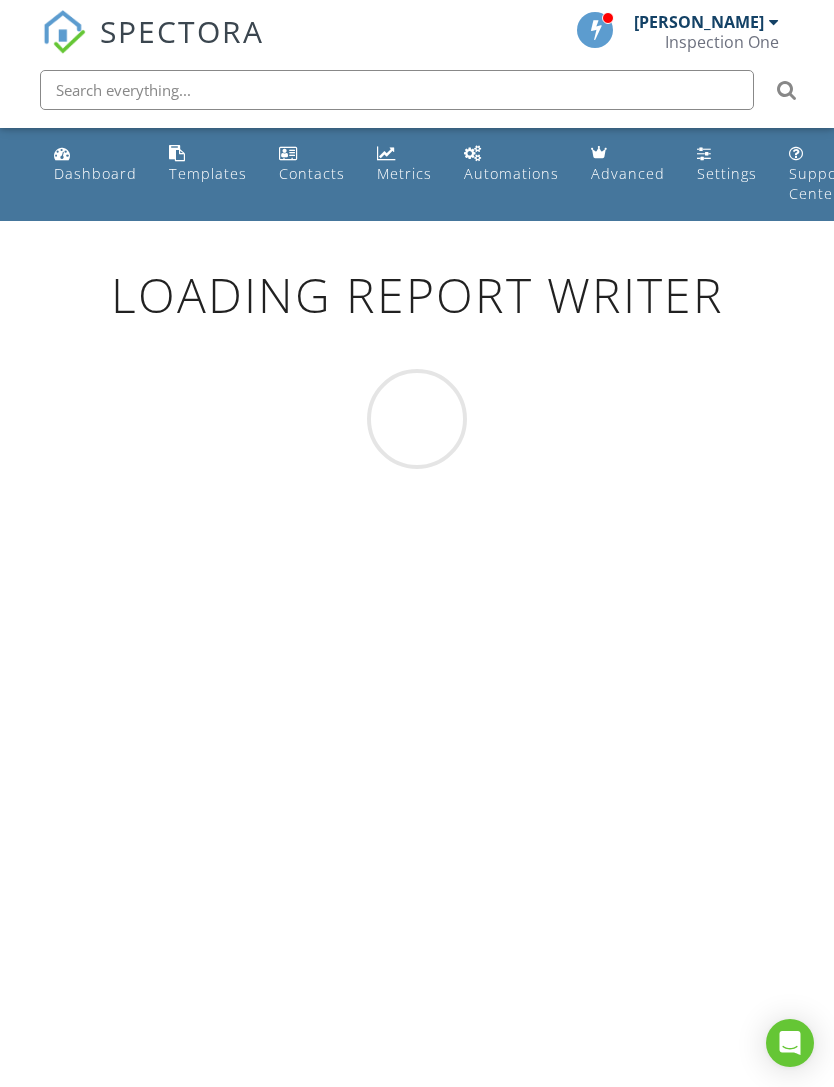 scroll, scrollTop: 0, scrollLeft: 0, axis: both 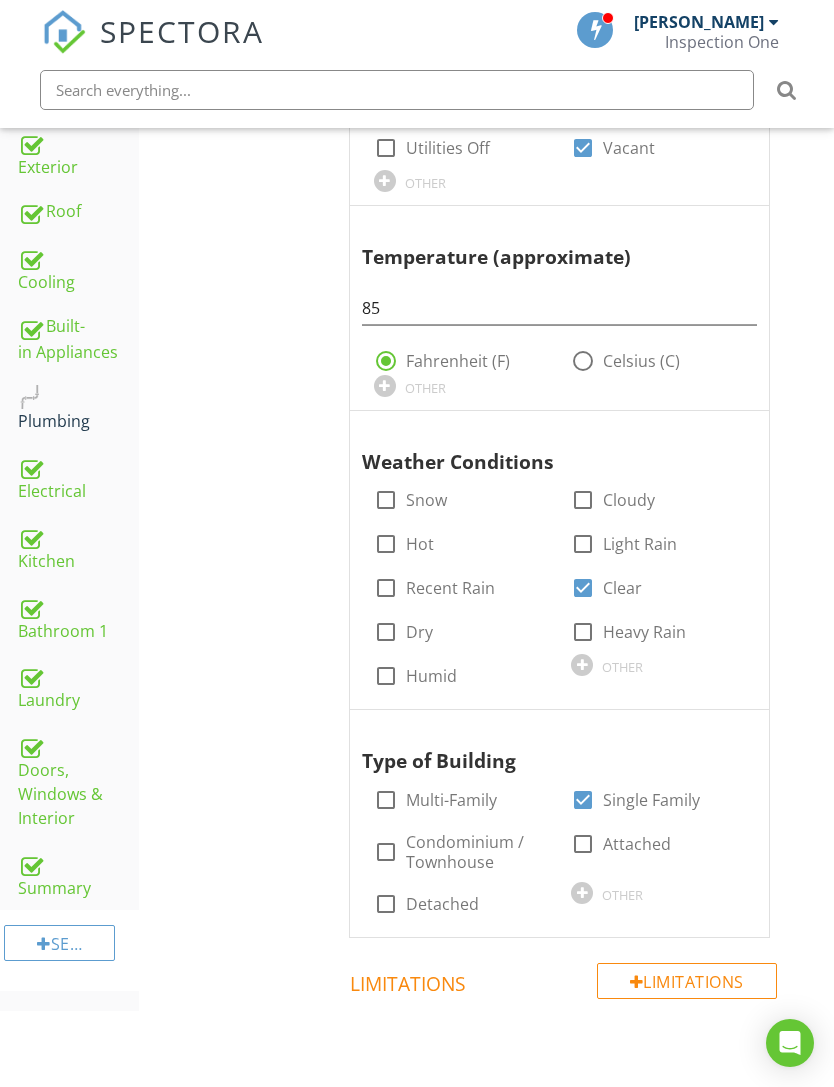 click on "Summary" at bounding box center [78, 875] 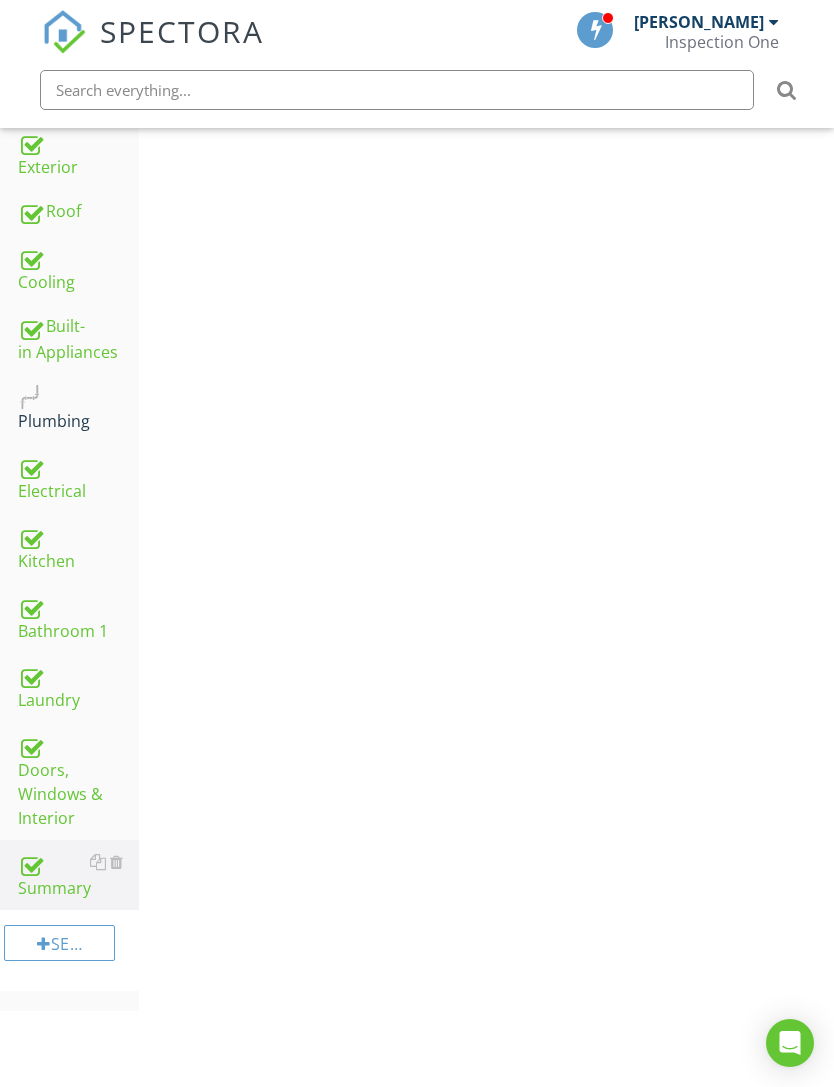scroll, scrollTop: 553, scrollLeft: 0, axis: vertical 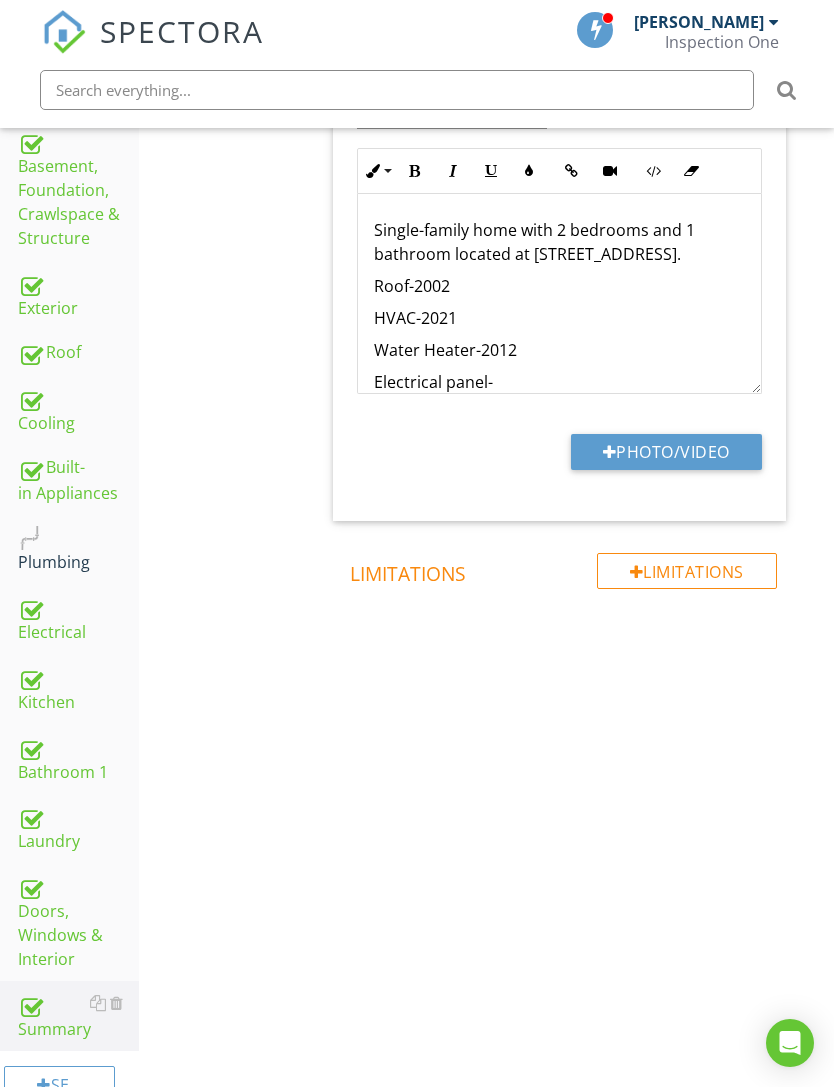 click on "Water Heater-2012" at bounding box center (559, 350) 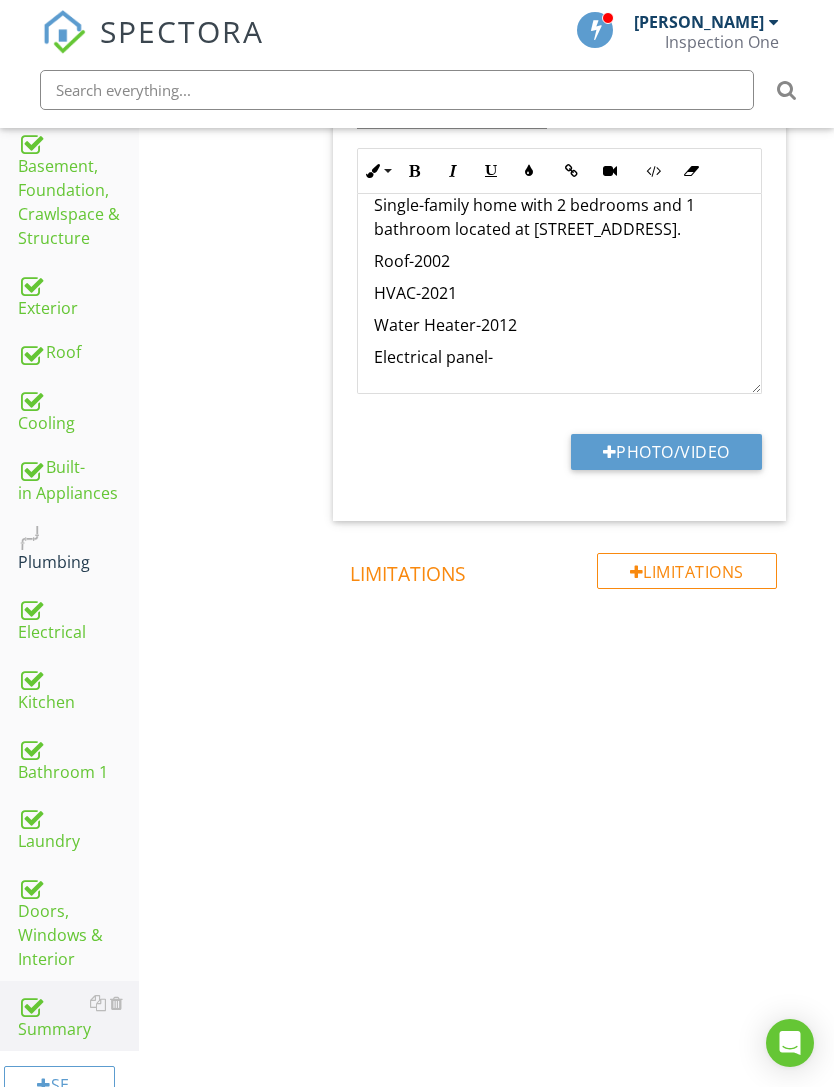 scroll, scrollTop: 49, scrollLeft: 0, axis: vertical 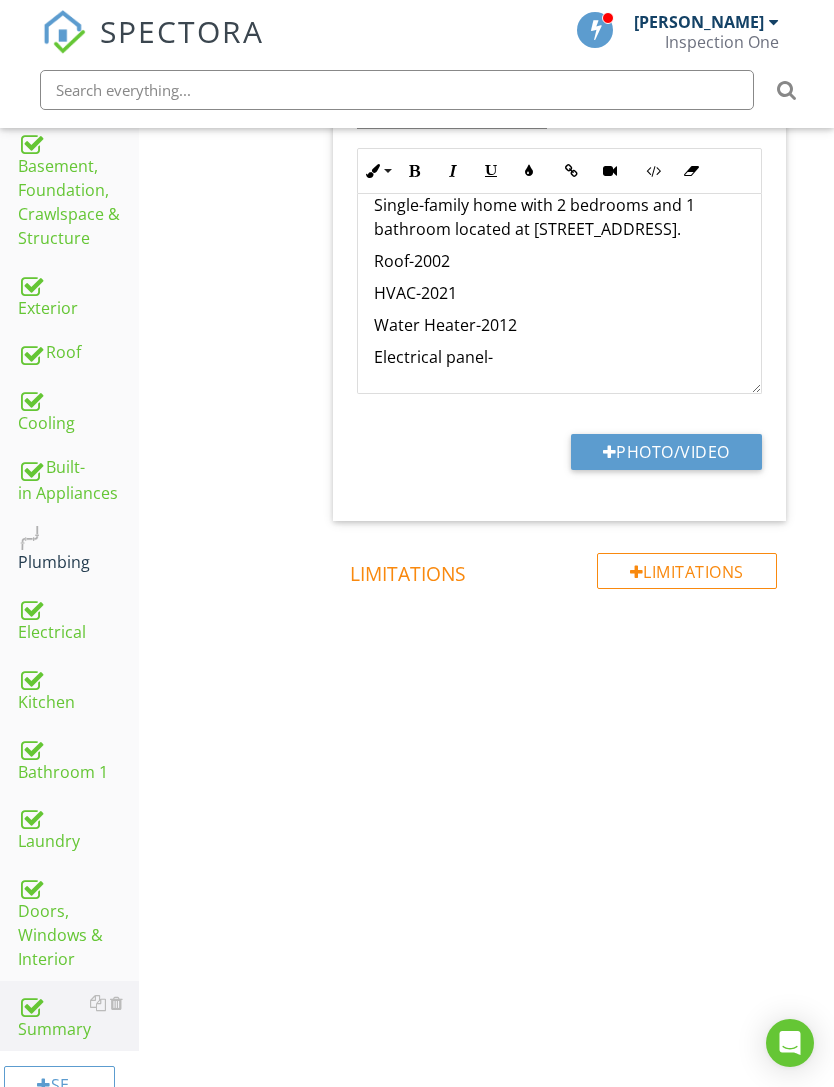 click on "Electrical panel-" at bounding box center (559, 357) 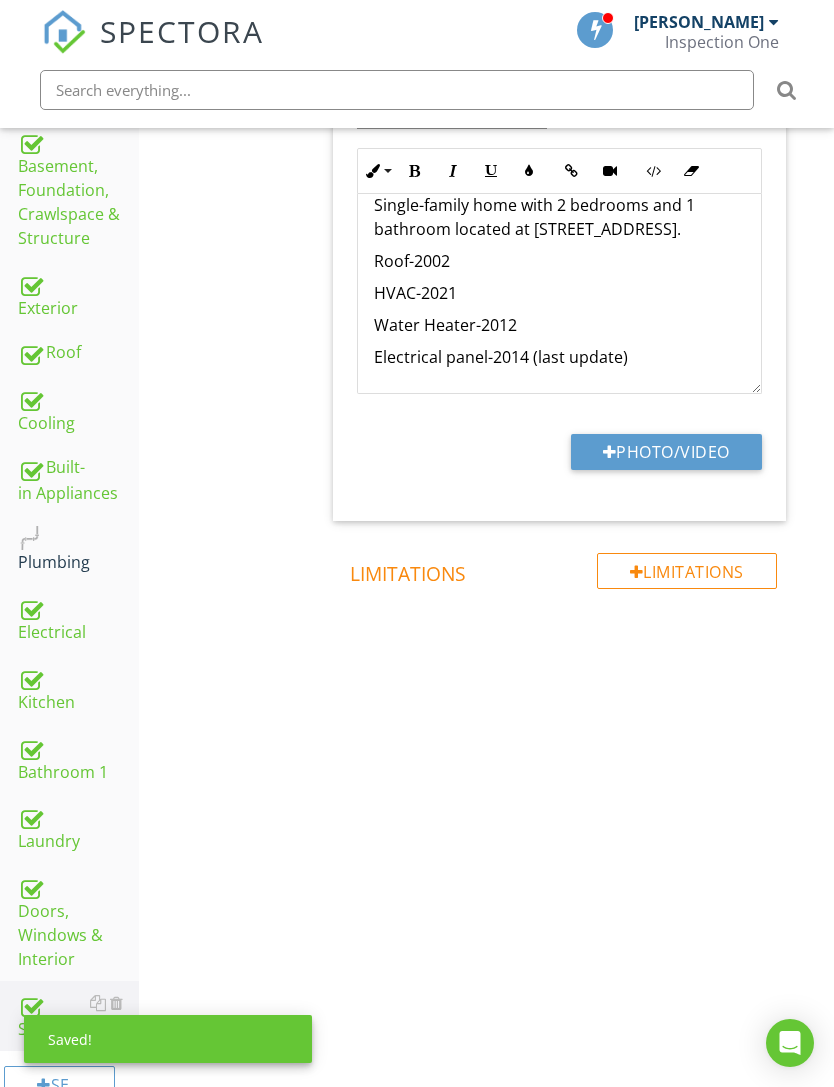 click on "Electrical panel-2014 (last update)" at bounding box center (559, 357) 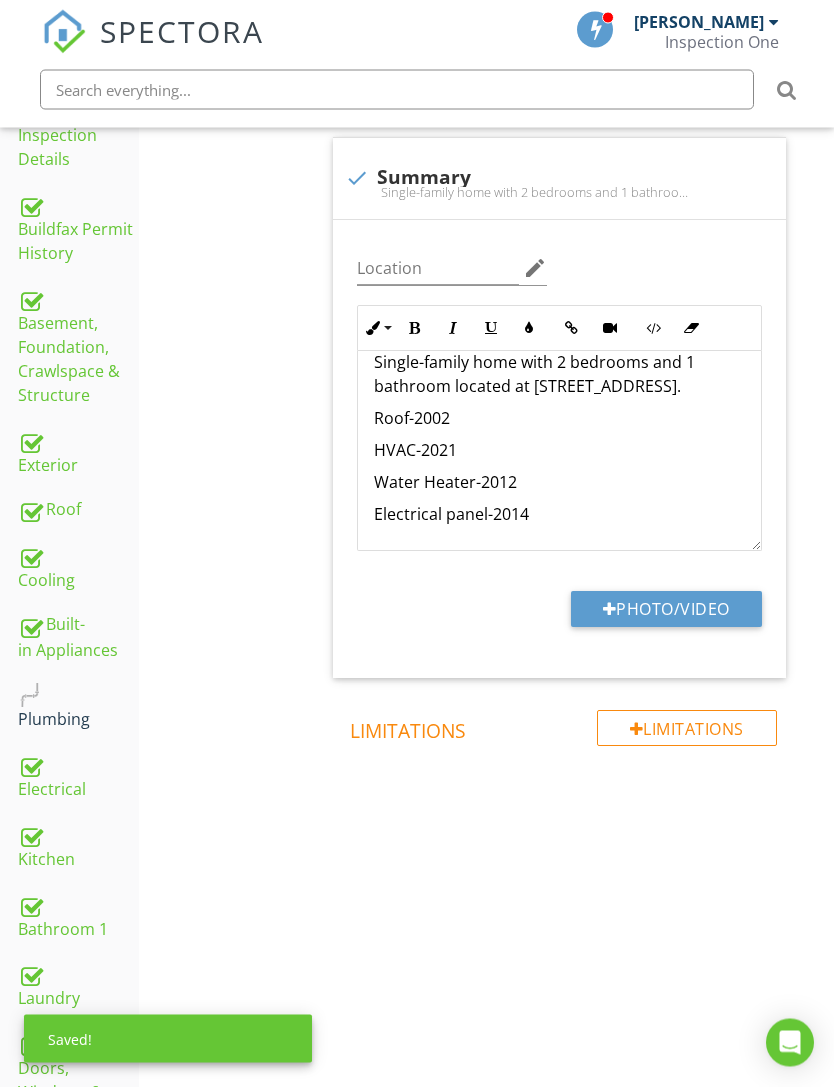 scroll, scrollTop: 366, scrollLeft: 0, axis: vertical 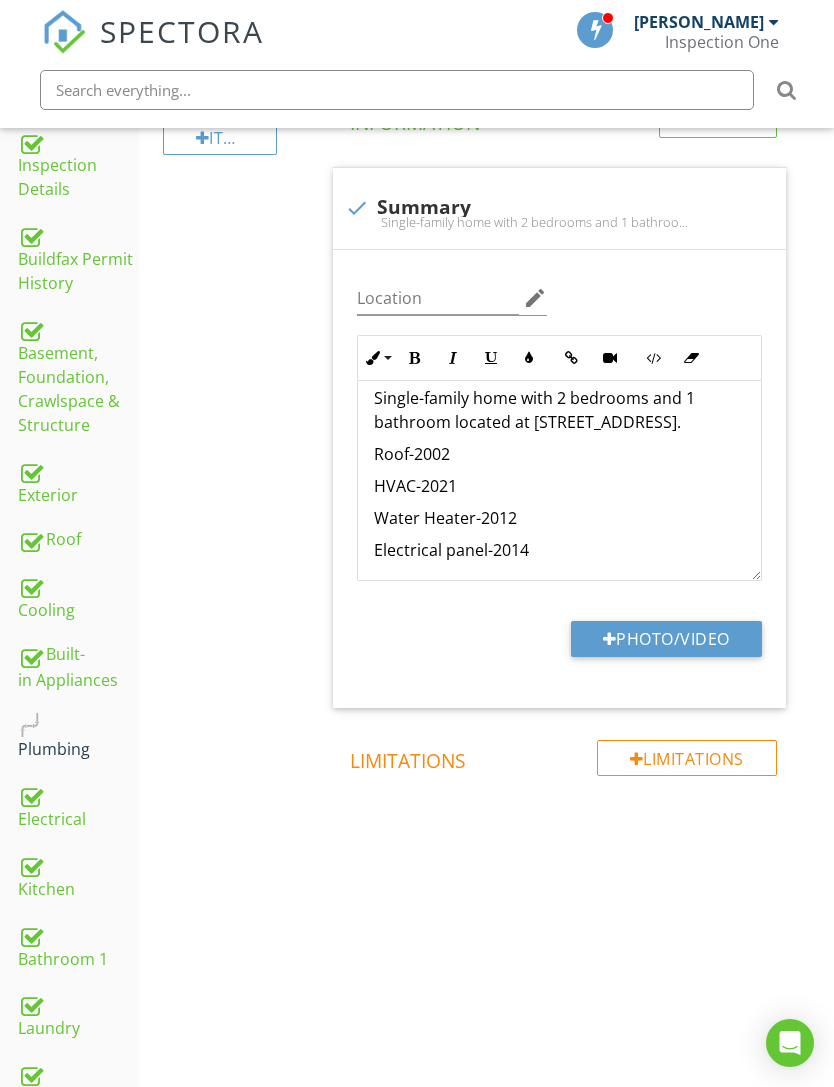 click on "Single-family home with 2 bedrooms and 1 bathroom located at [STREET_ADDRESS]." at bounding box center (559, 410) 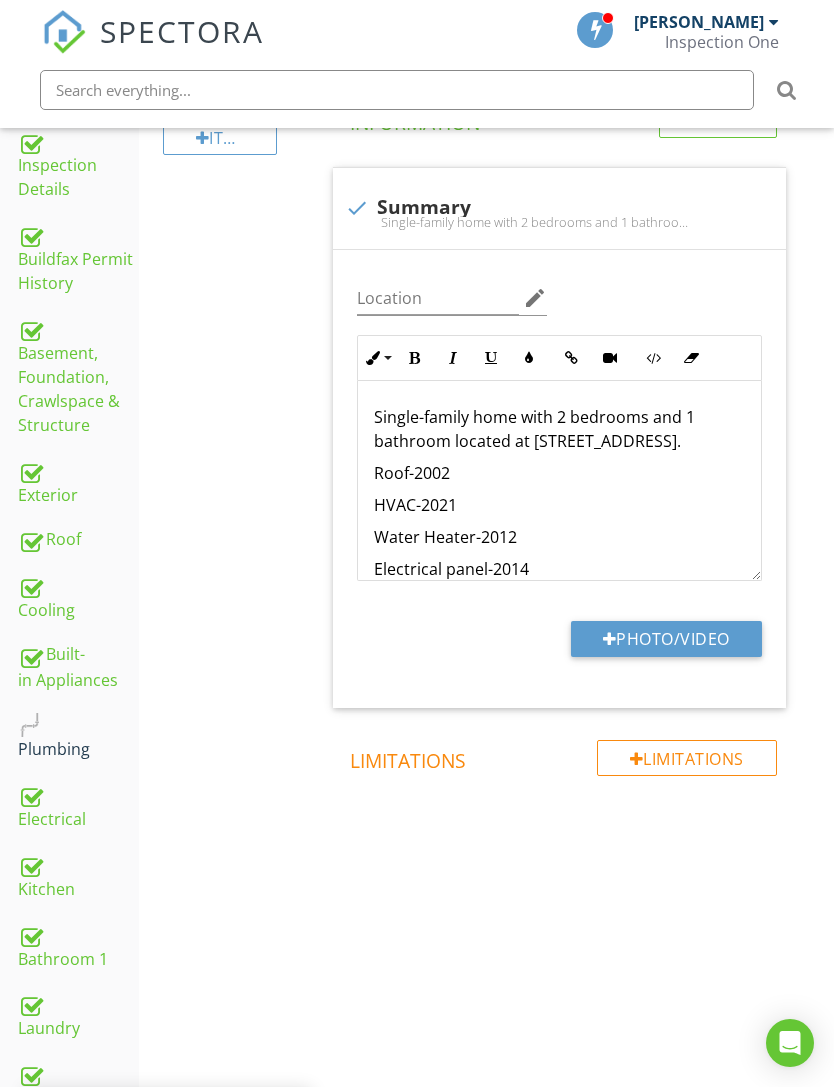 scroll, scrollTop: 0, scrollLeft: 0, axis: both 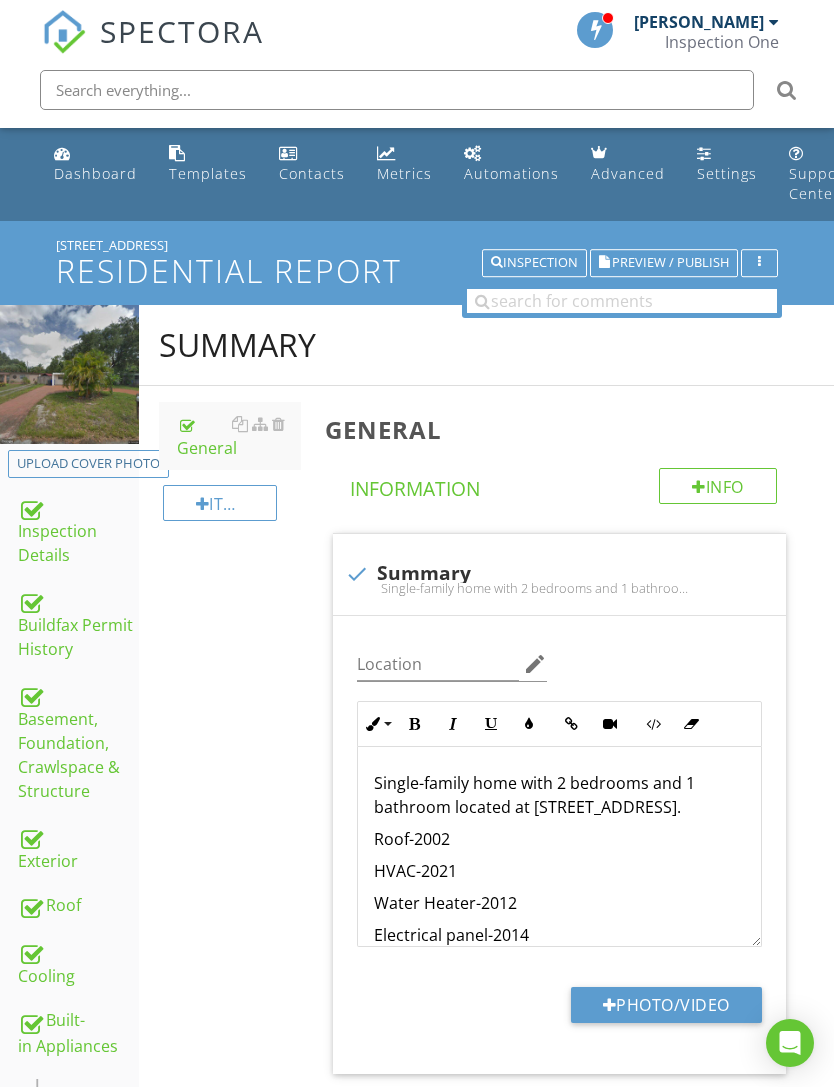 click on "Dashboard" at bounding box center [95, 173] 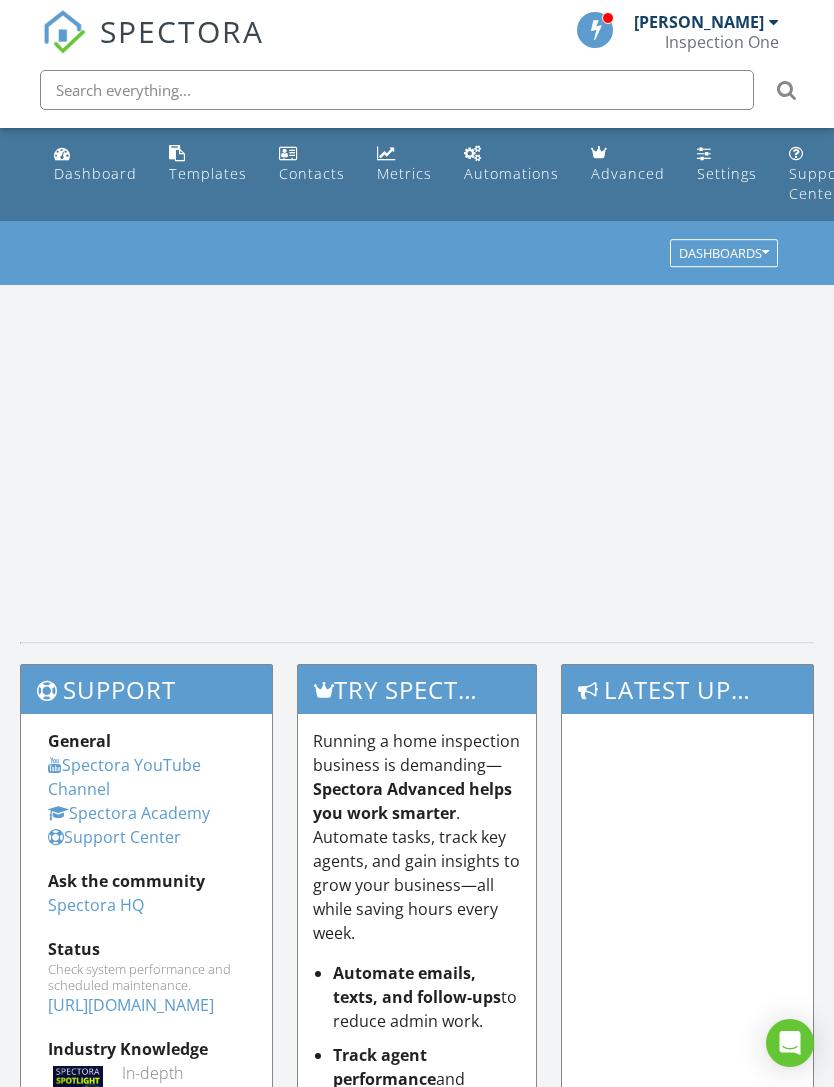 scroll, scrollTop: 0, scrollLeft: 0, axis: both 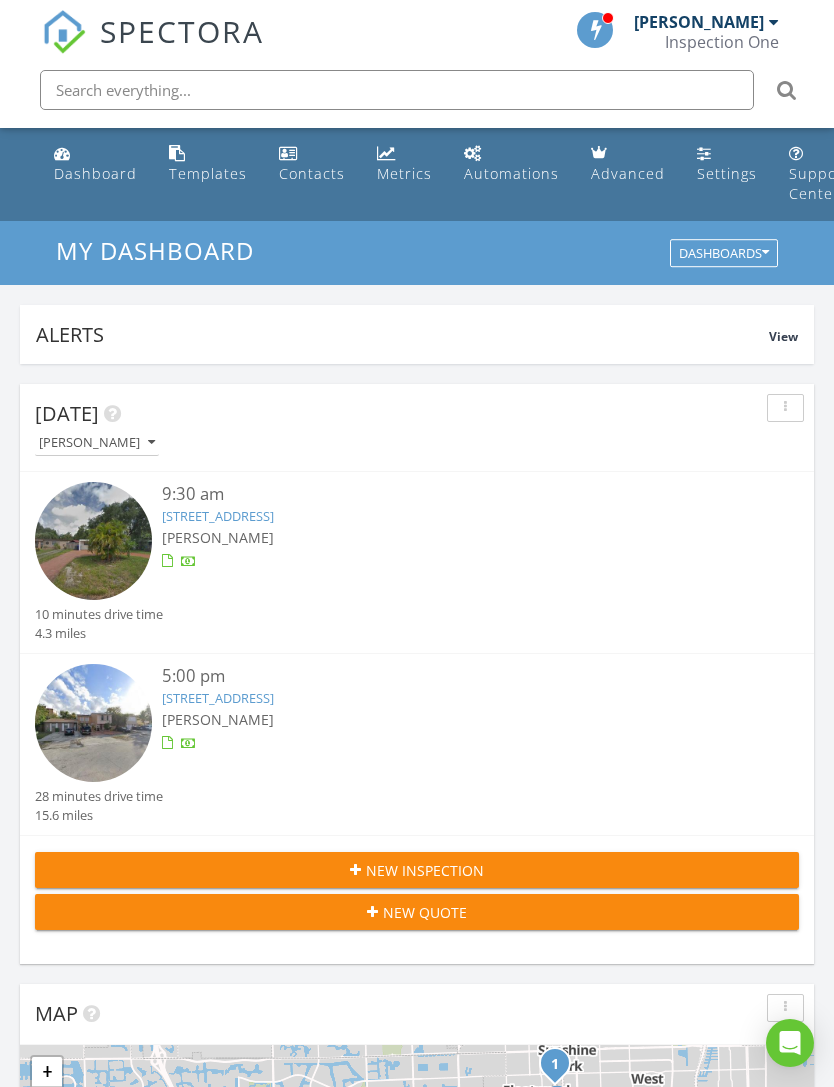 click on "[STREET_ADDRESS]" at bounding box center (218, 516) 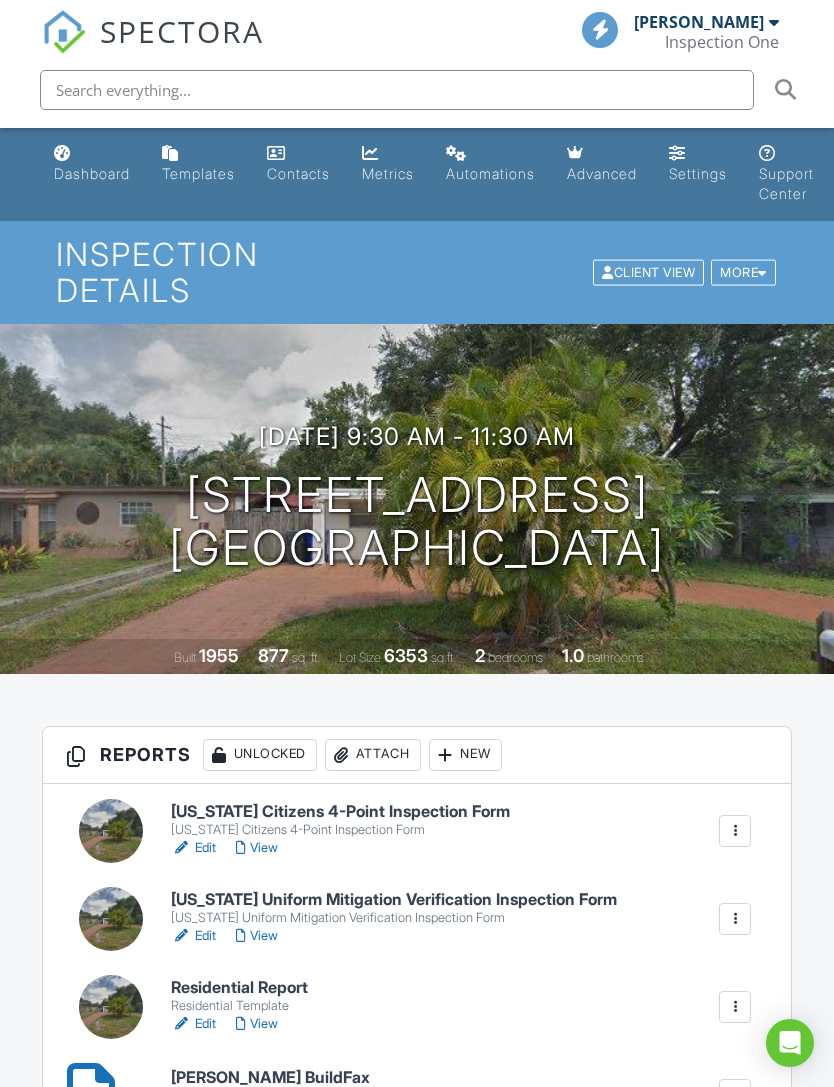scroll, scrollTop: 0, scrollLeft: 0, axis: both 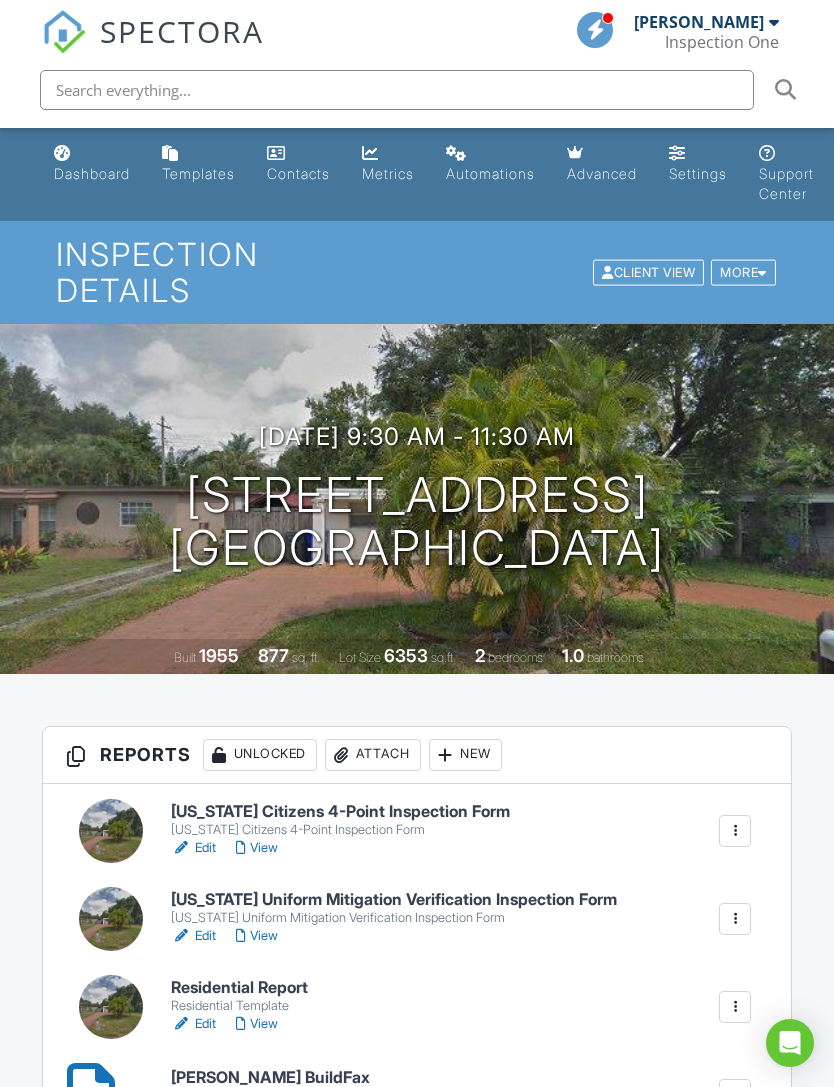 click on "View" at bounding box center [257, 936] 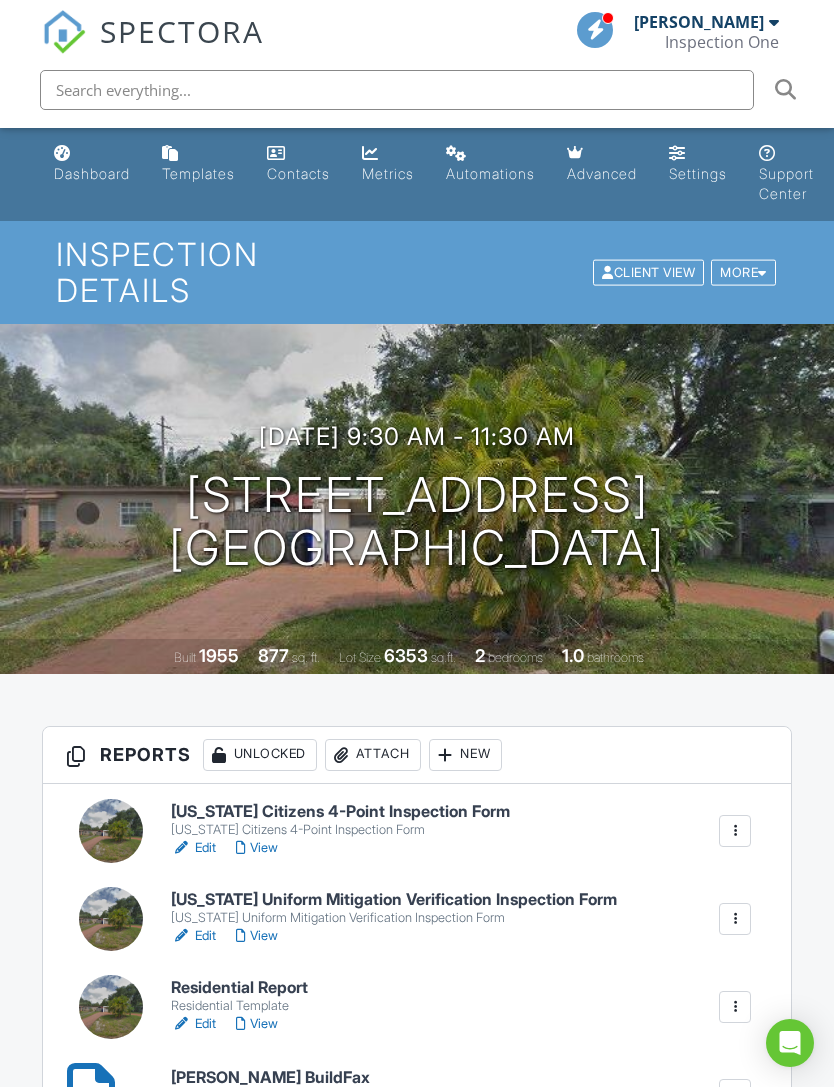 click on "[US_STATE] Uniform Mitigation Verification Inspection Form" at bounding box center (394, 900) 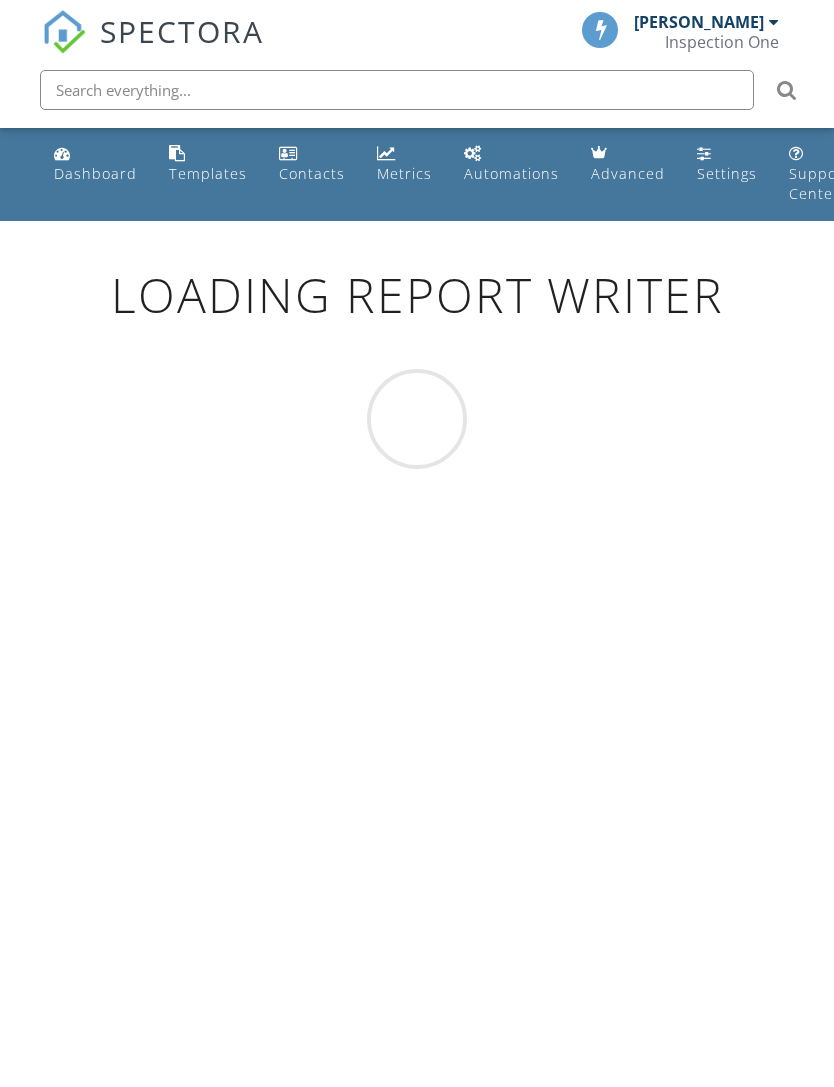 scroll, scrollTop: 0, scrollLeft: 0, axis: both 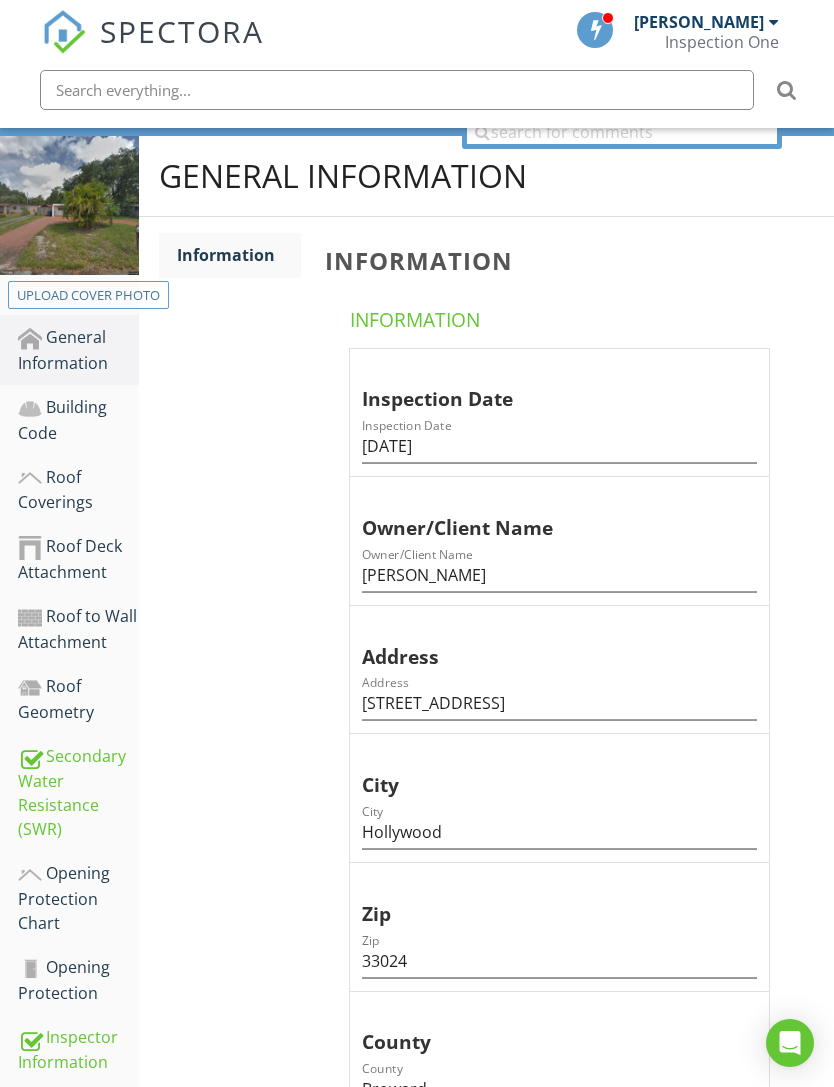 click on "Roof Deck Attachment" at bounding box center (78, 559) 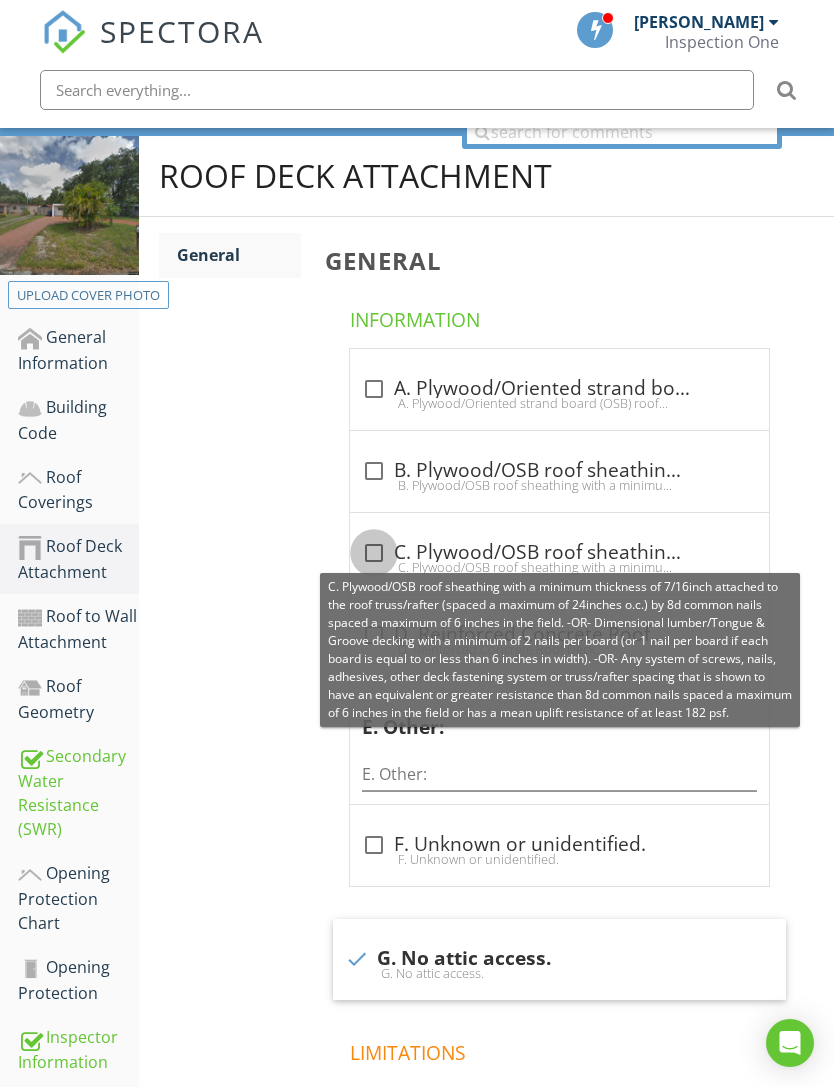 click at bounding box center [374, 553] 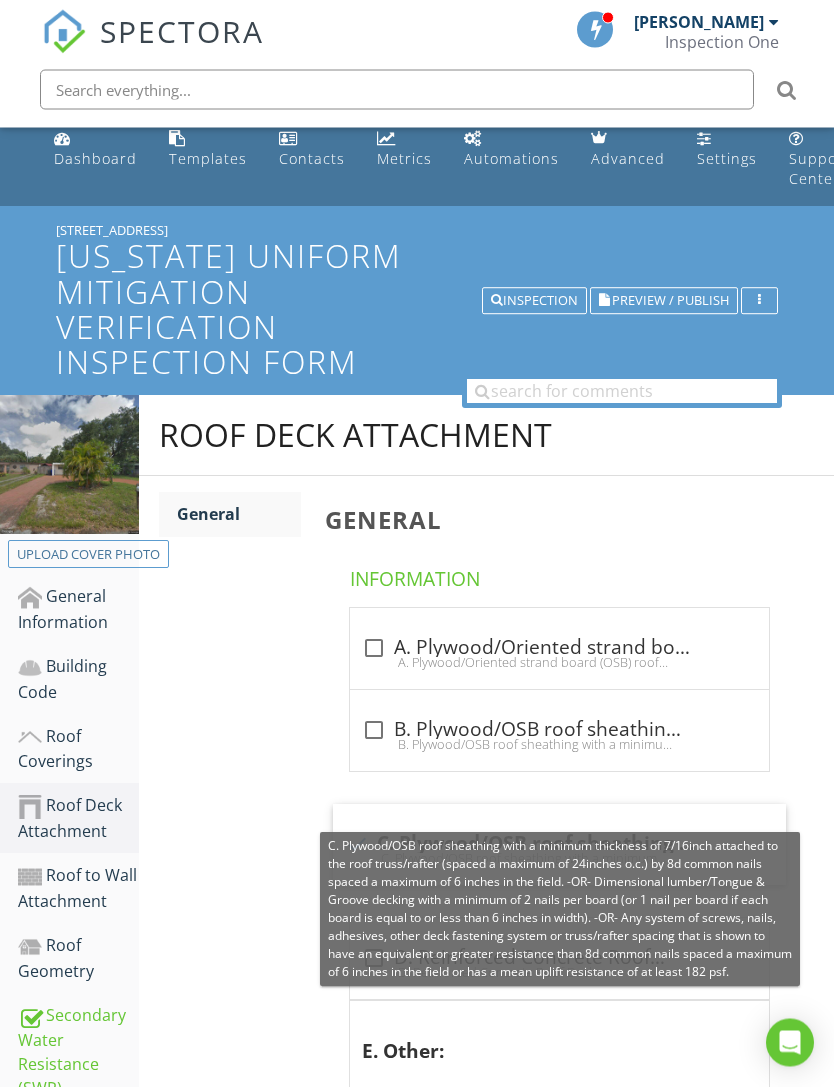click on "check_box_outline_blank
A. Plywood/Oriented strand board (OSB) roof sheathing attached to the roof truss/rafter (spaced a maximum of 24 inches o.c.) by staples or 6d nails spaced at 6 along the edge and 12 in the field. -OR- [PERSON_NAME] decking supporting wood shakes or wood shingles. -OR- Any system of screws, nails, adhesives, other deck fastening system or truss/rafter spacing that has an equivalent mean uplift less than that required for Options B or C below.
A. Plywood/Oriented strand board (OSB) roof sheathing attached to the roof truss/rafter (spaced a maximum of 24 inches o.c.) by staples or 6d nails spaced at 6 along the edge and 12 in the field. -OR- [PERSON_NAME] decking supporting wood shakes or wood shingles. -OR- Any system of screws, nails, adhesives, other deck fastening system or truss/rafter spacing that has an equivalent mean uplift less than that required for Options B or C below.
check_box_outline_blank" at bounding box center (563, 968) 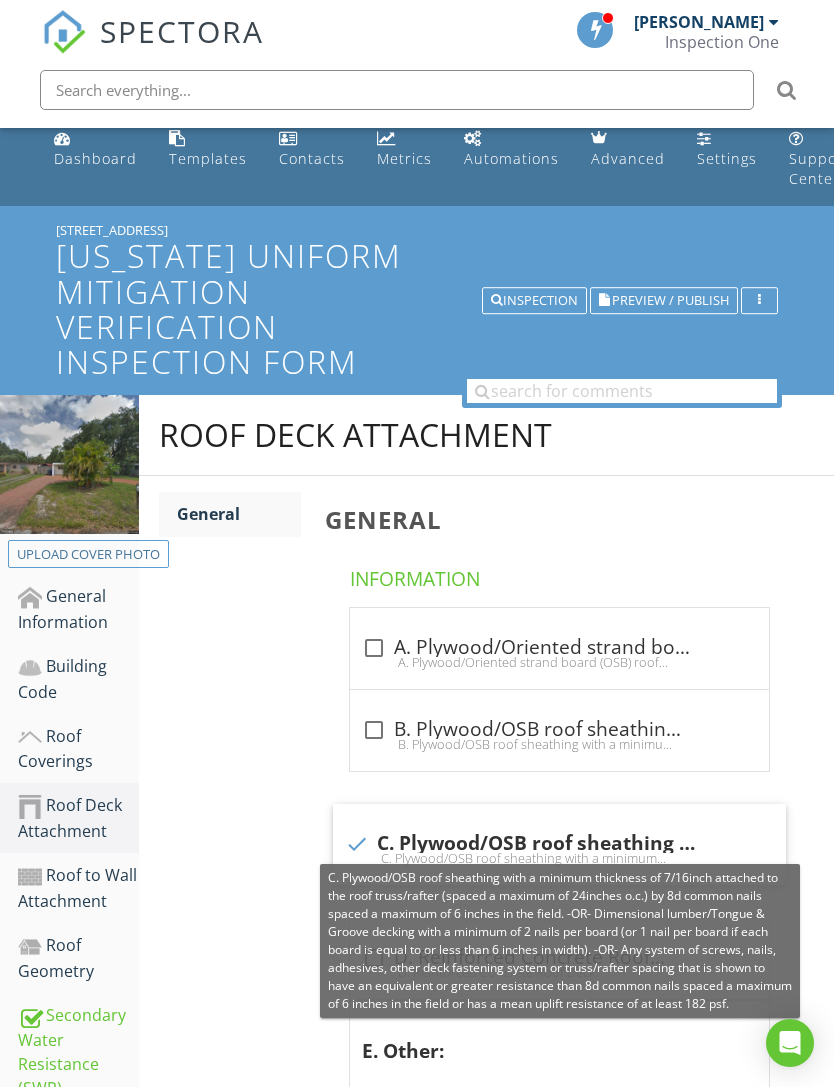 click at bounding box center (357, 844) 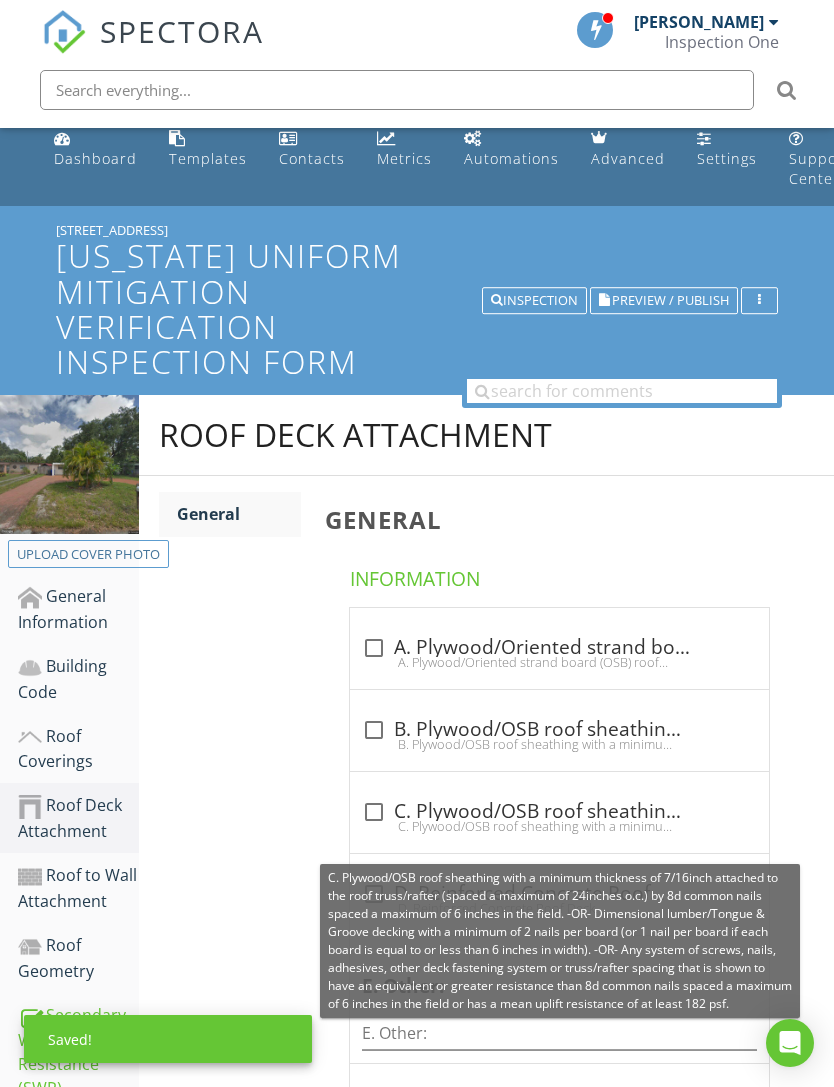 scroll, scrollTop: 0, scrollLeft: 0, axis: both 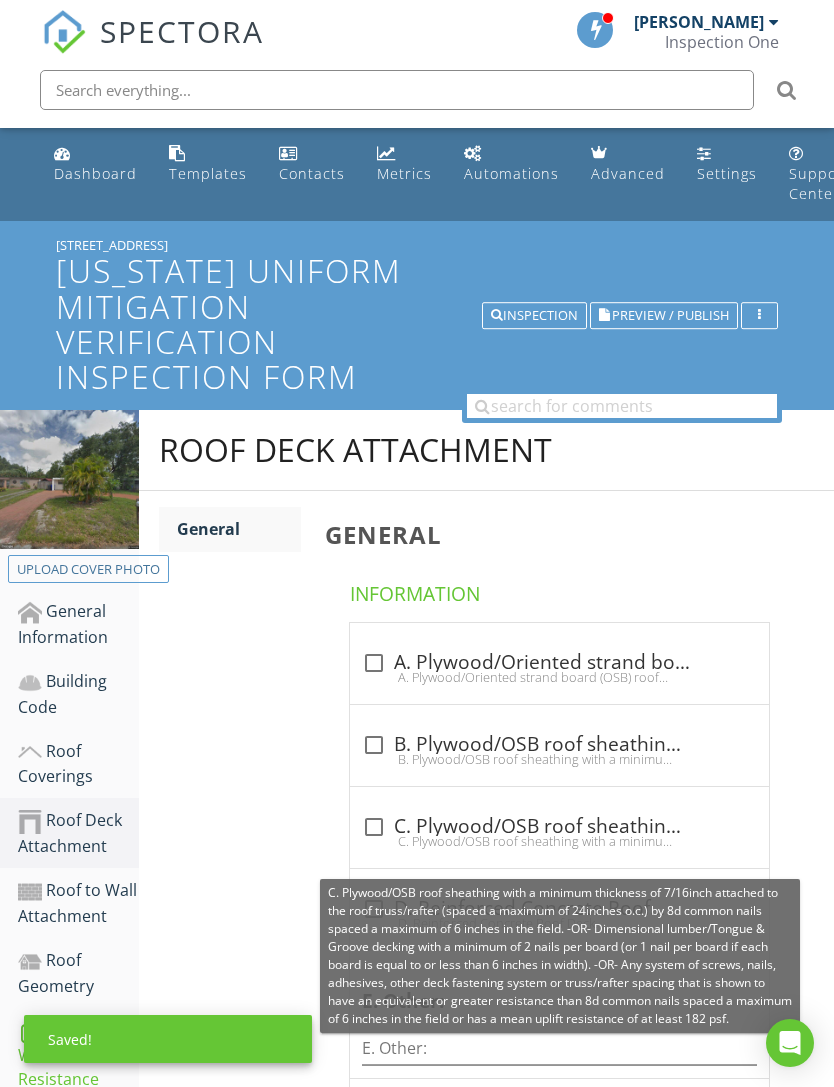 click on "Dashboard" at bounding box center [95, 164] 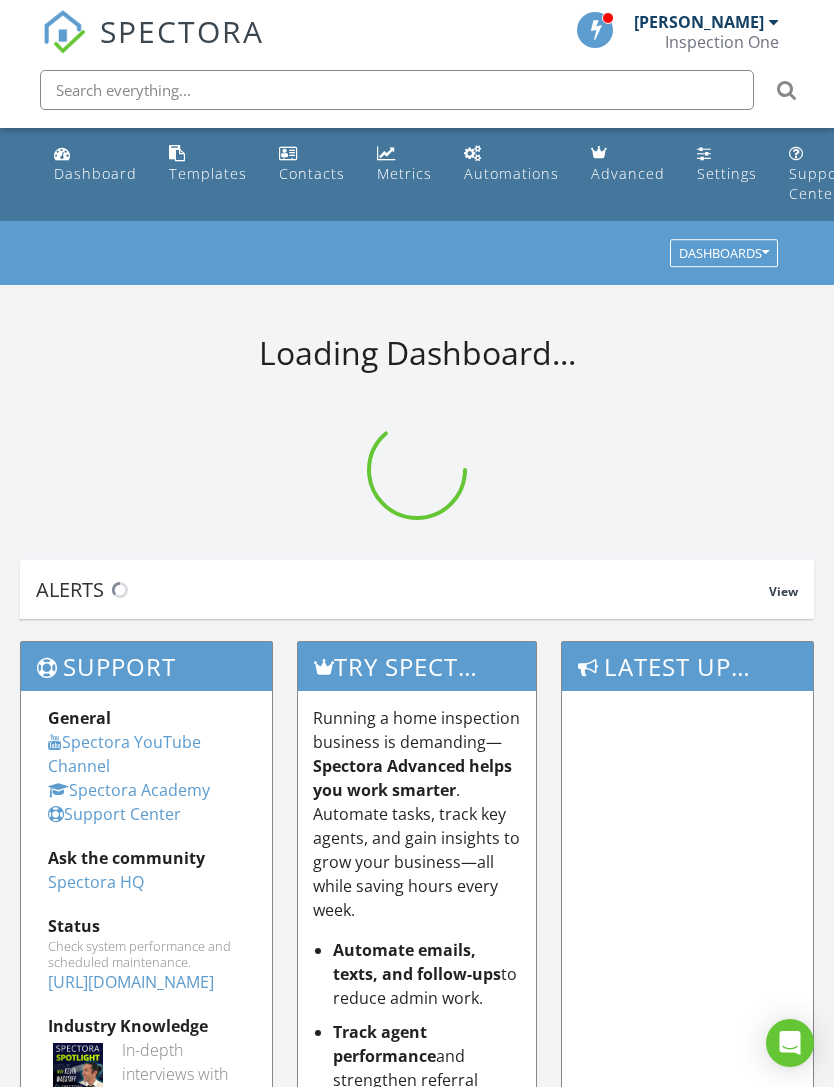 scroll, scrollTop: 0, scrollLeft: 0, axis: both 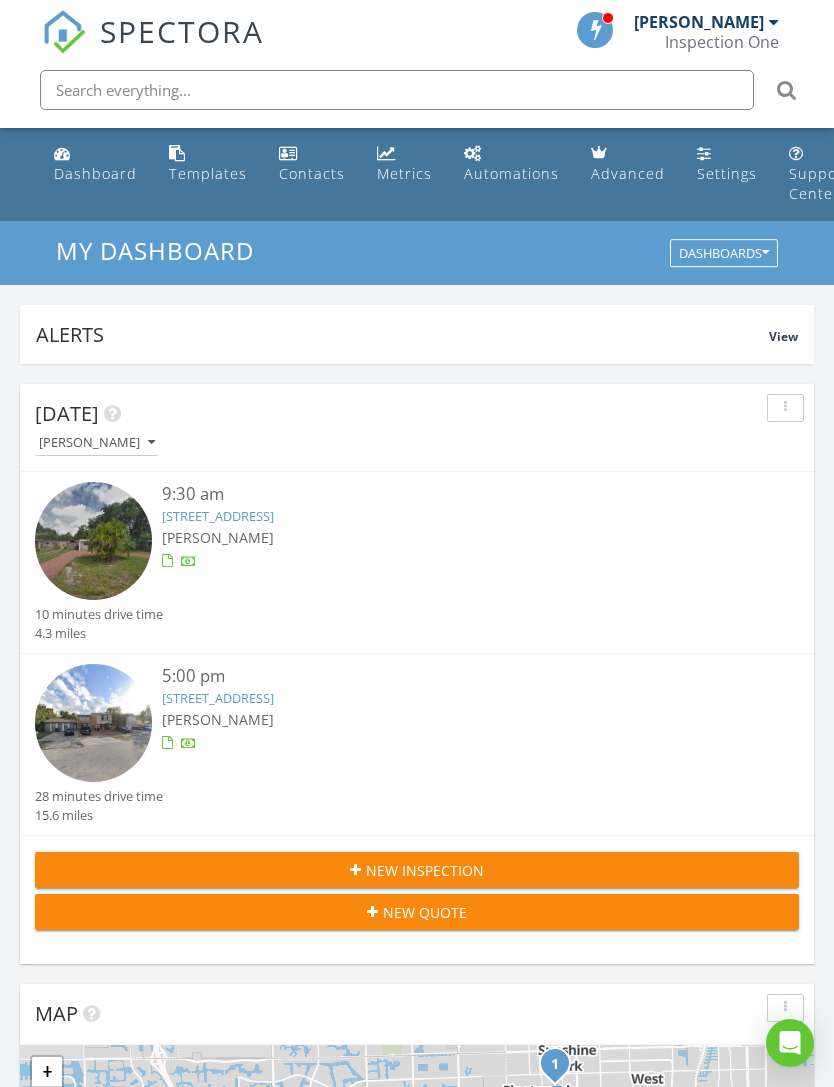 click on "[STREET_ADDRESS]" at bounding box center [218, 516] 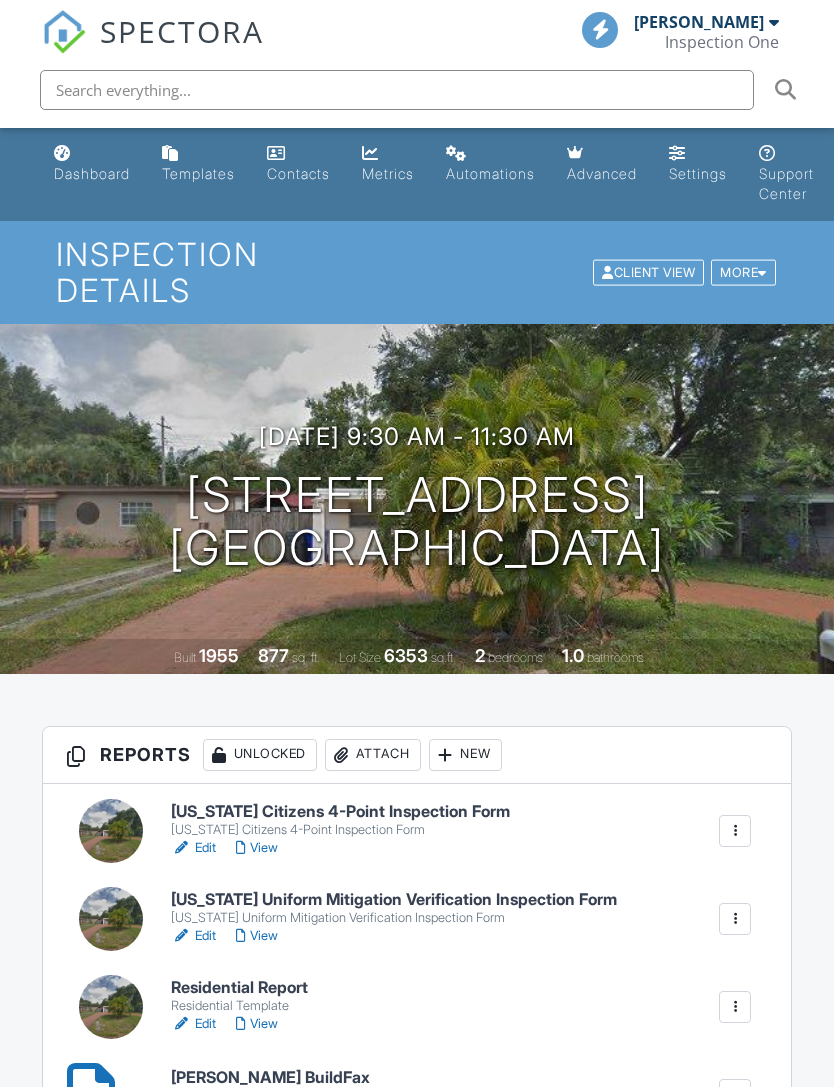 scroll, scrollTop: 0, scrollLeft: 0, axis: both 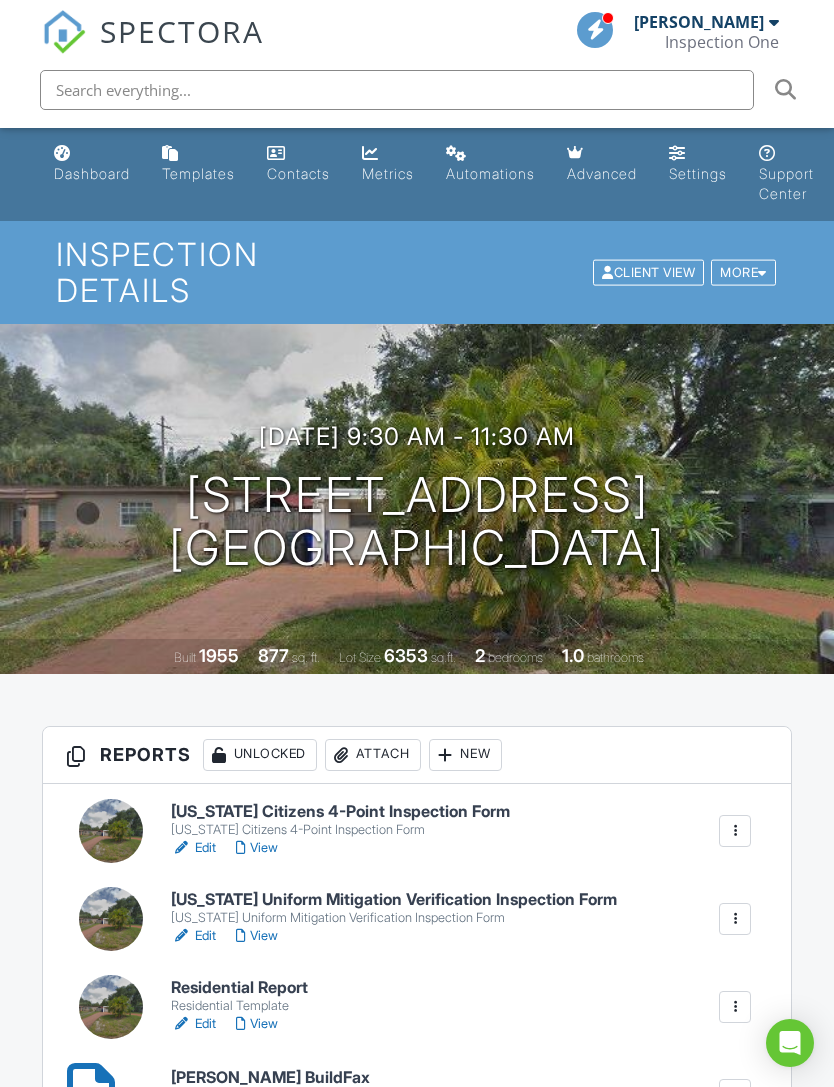 click on "View" at bounding box center [257, 936] 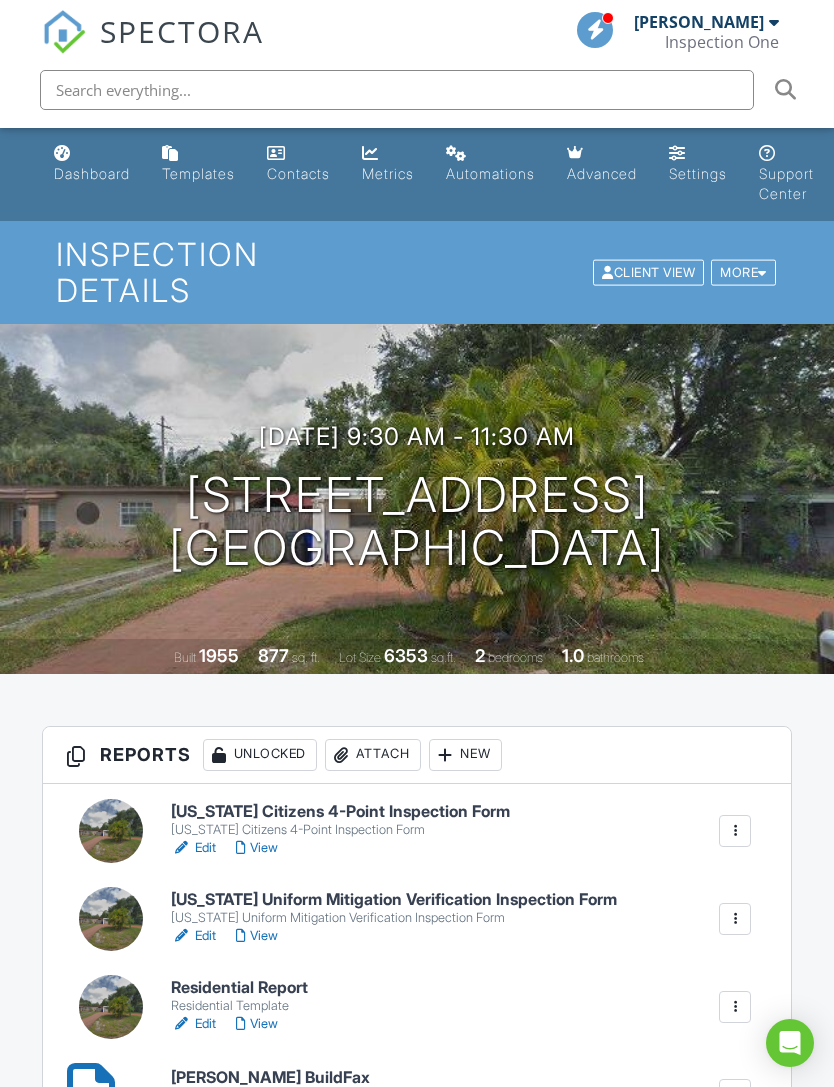 click on "View" at bounding box center (257, 1024) 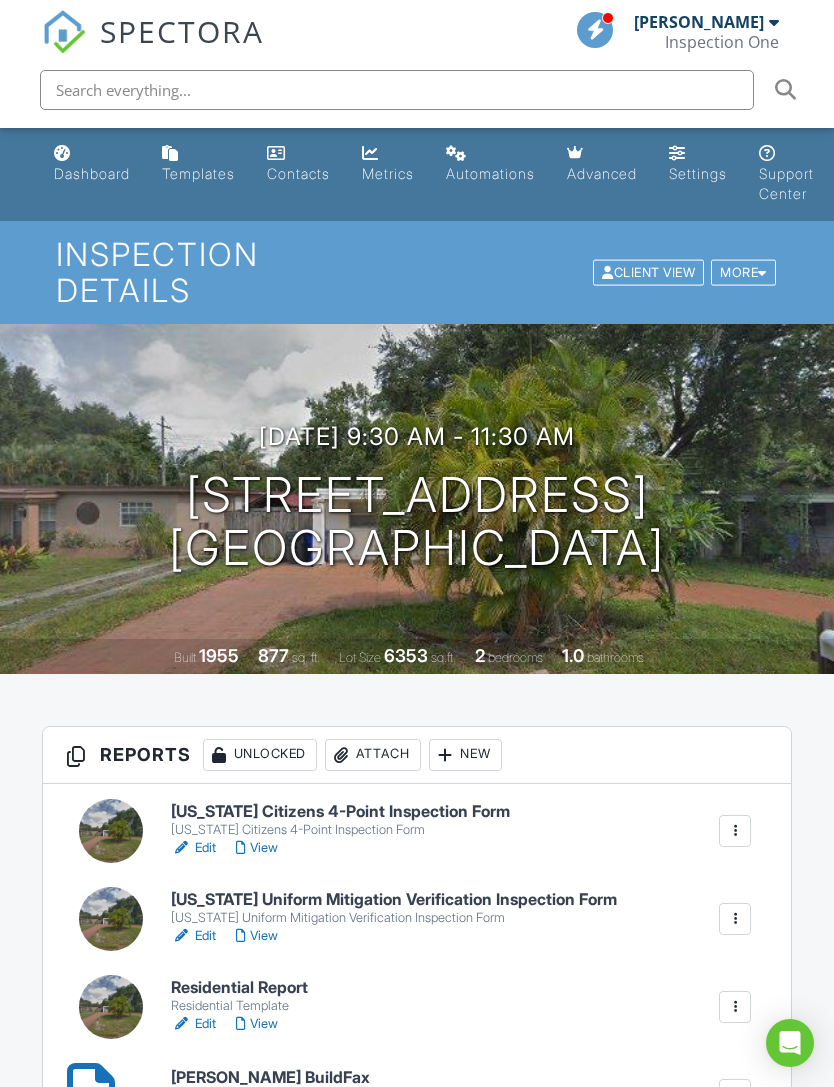 click on "More" at bounding box center [743, 272] 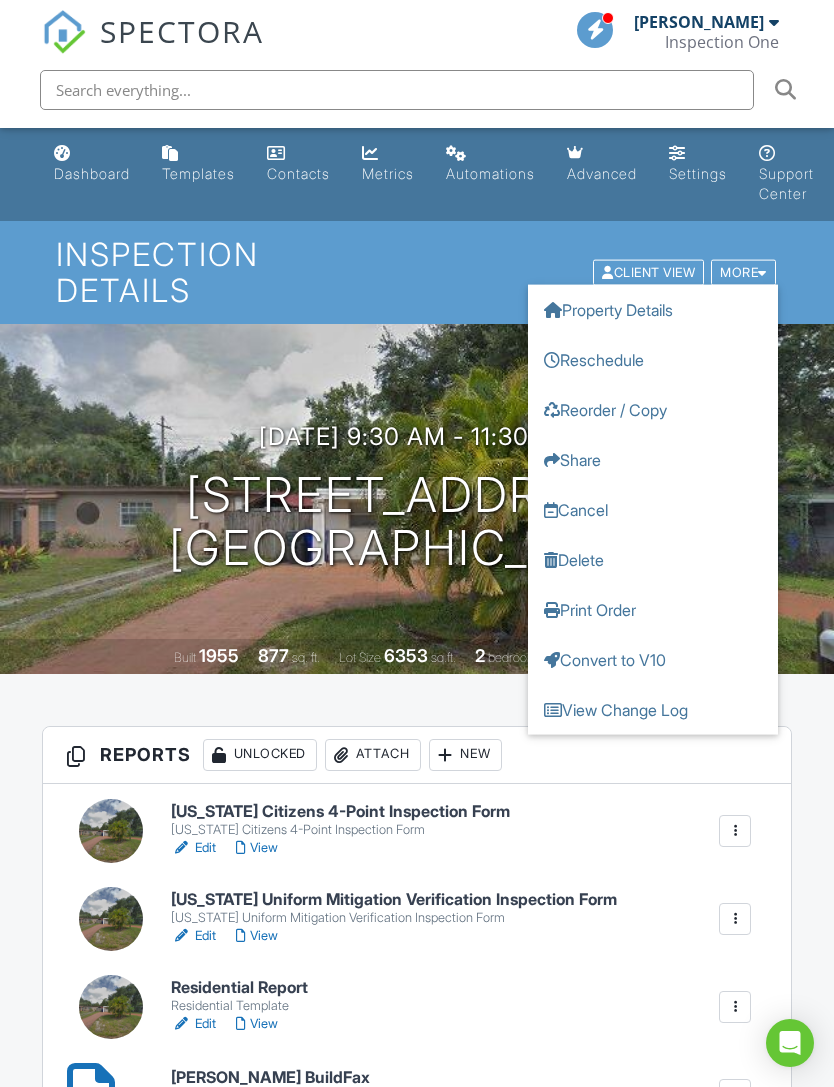click on "Convert to V10" at bounding box center (653, 659) 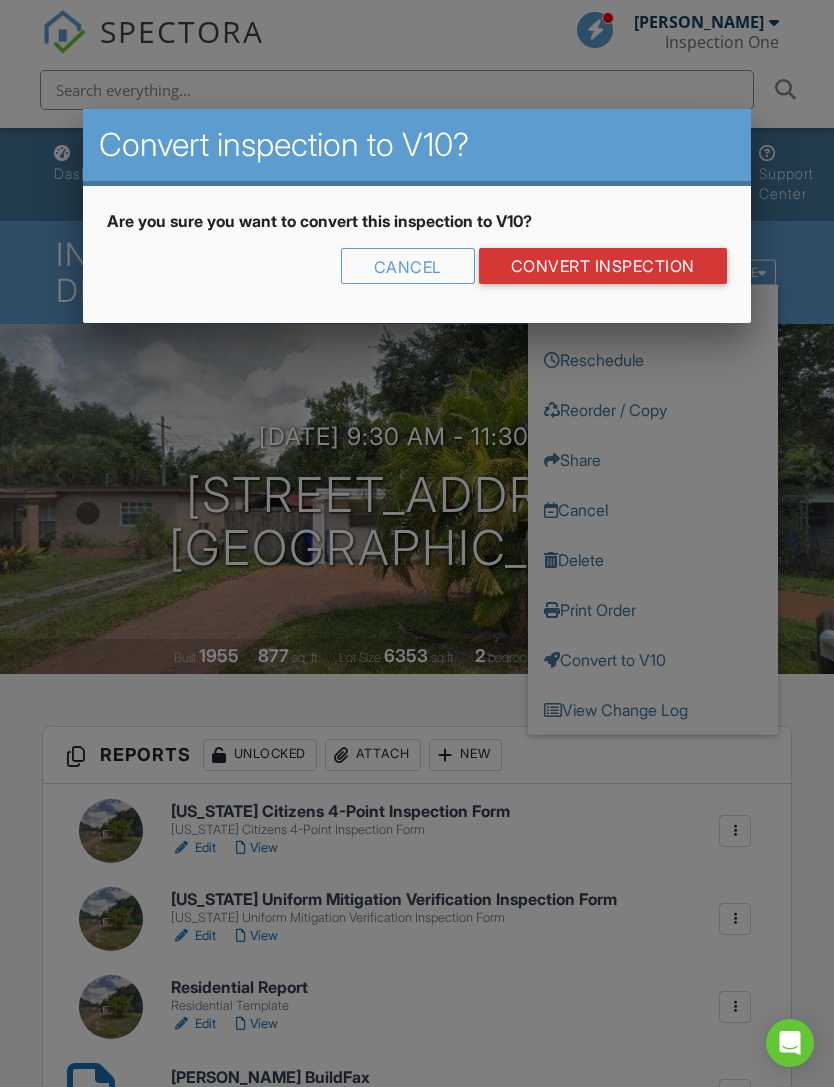 click on "CONVERT INSPECTION" at bounding box center [603, 266] 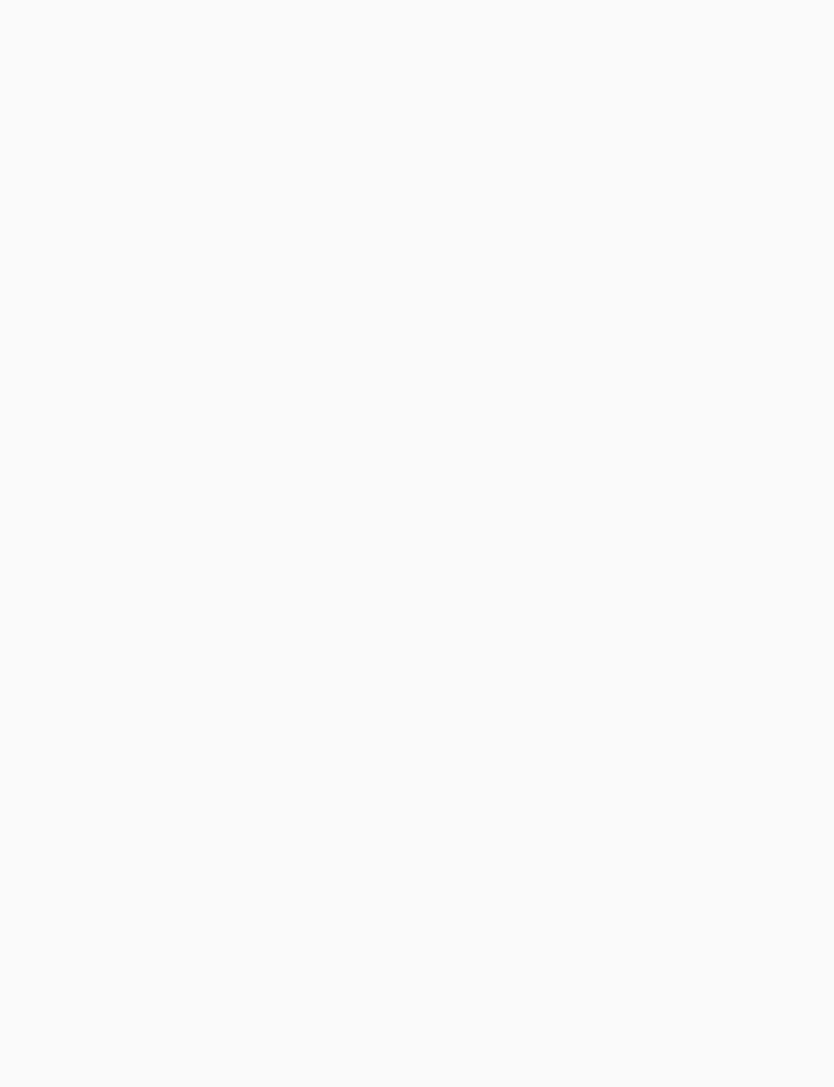 scroll, scrollTop: 0, scrollLeft: 0, axis: both 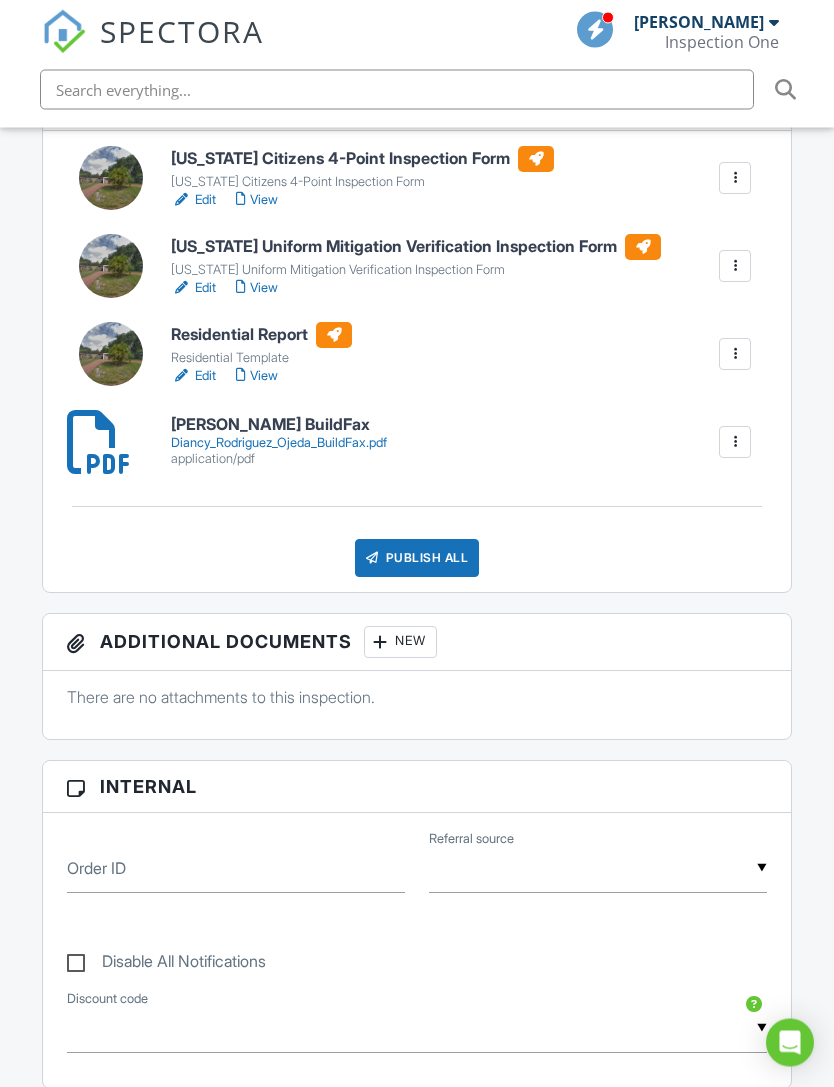 click on "Publish All" at bounding box center [417, 559] 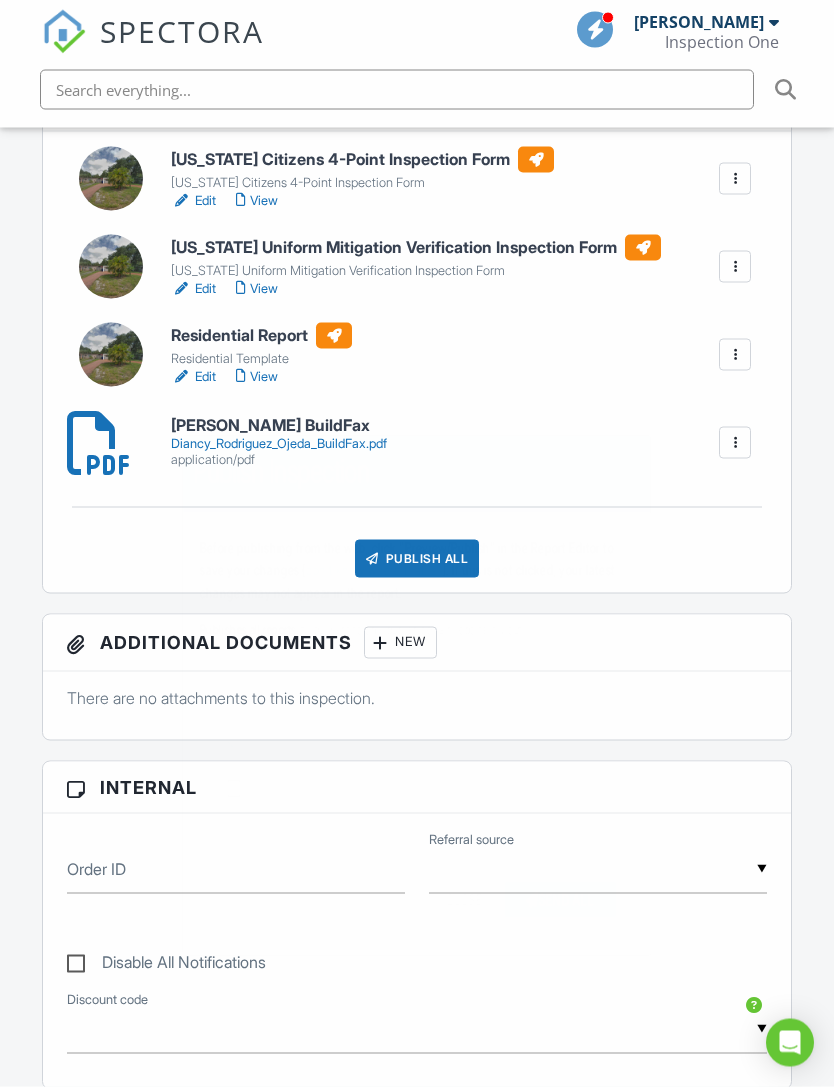 scroll, scrollTop: 653, scrollLeft: 0, axis: vertical 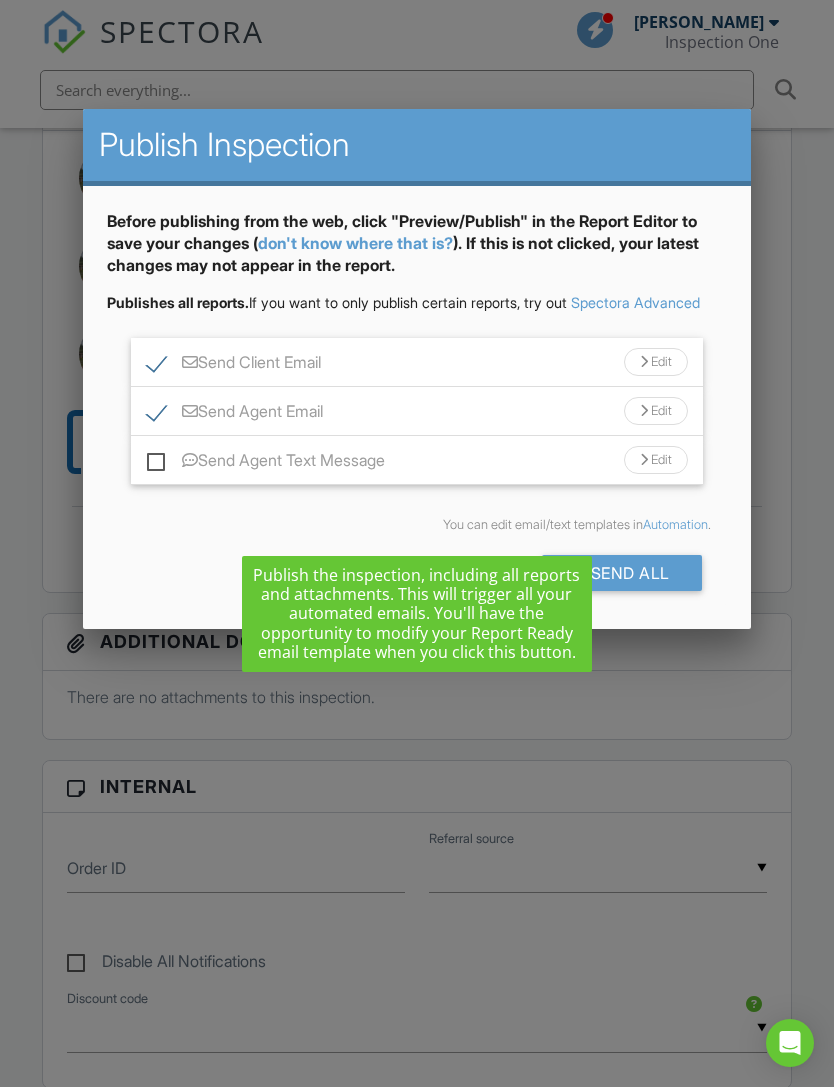 click on "Send All" at bounding box center [622, 573] 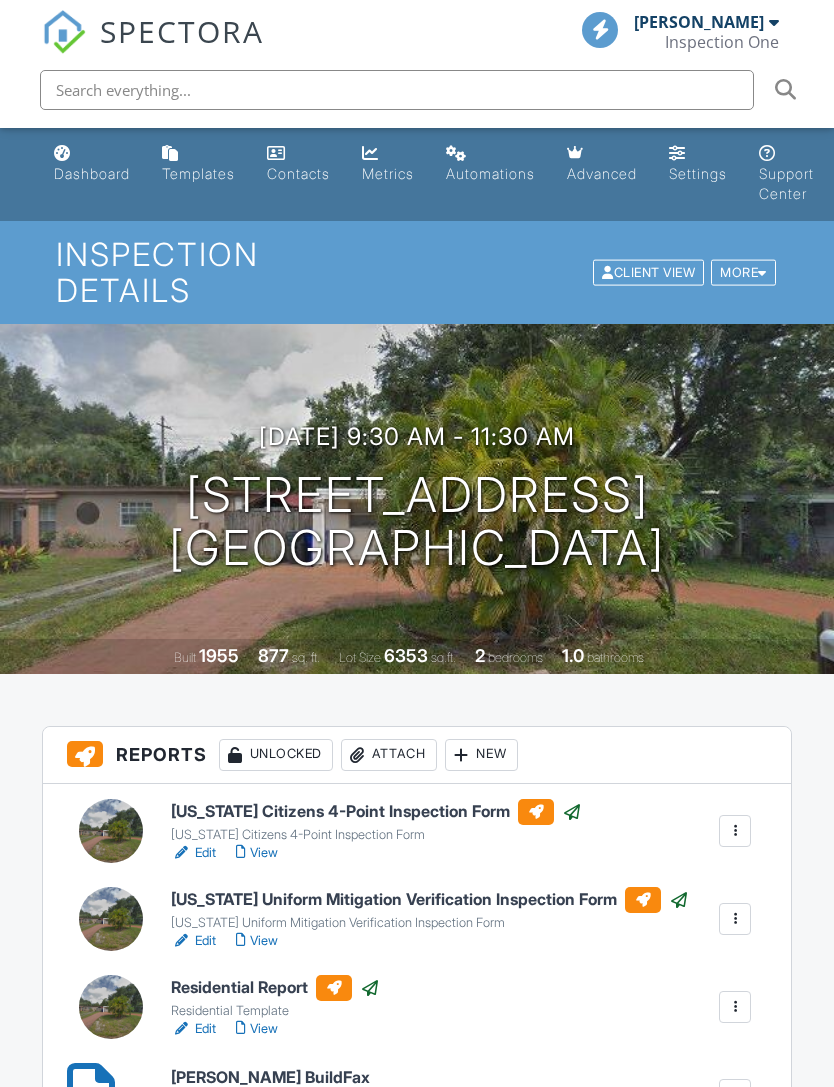 scroll, scrollTop: 653, scrollLeft: 0, axis: vertical 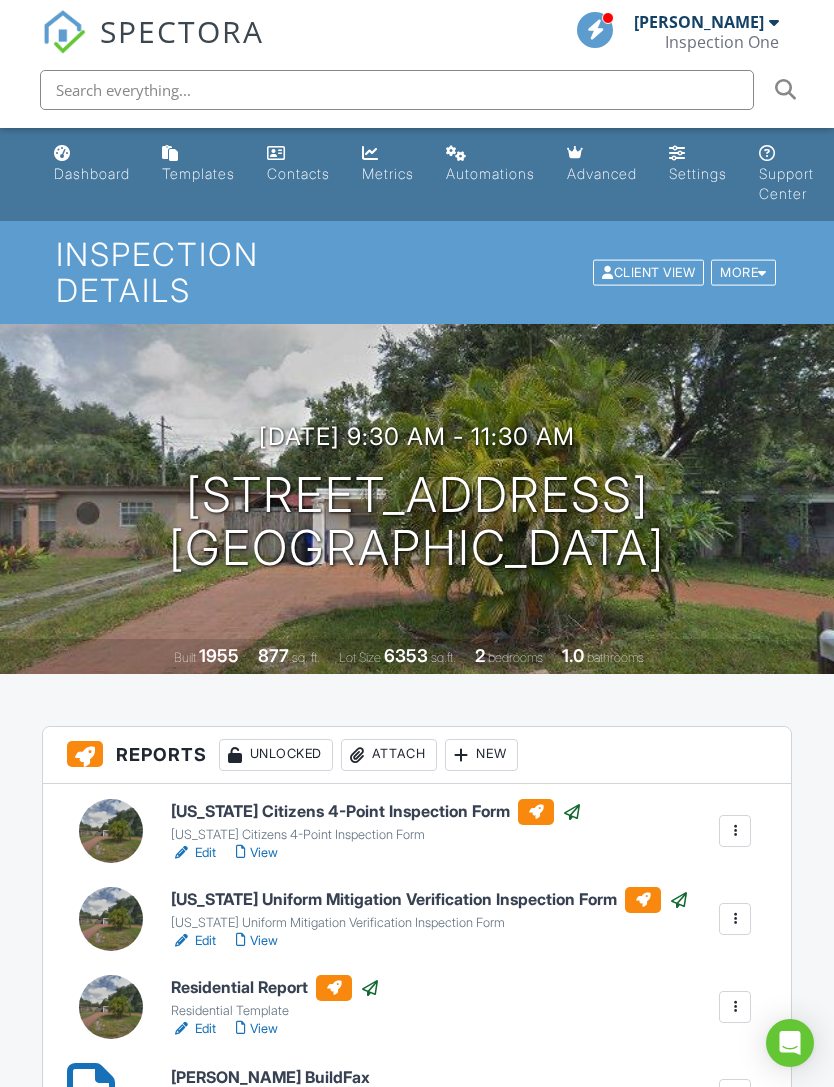click on "Dashboard" at bounding box center (92, 164) 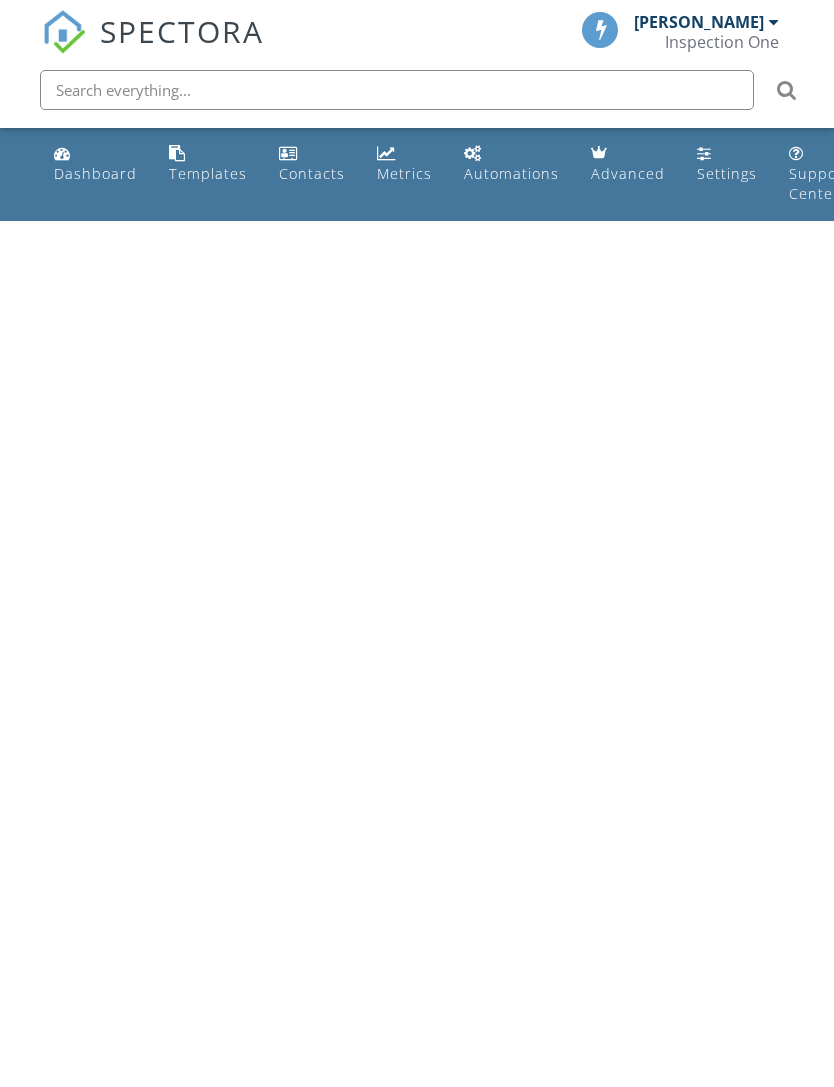 scroll, scrollTop: 0, scrollLeft: 0, axis: both 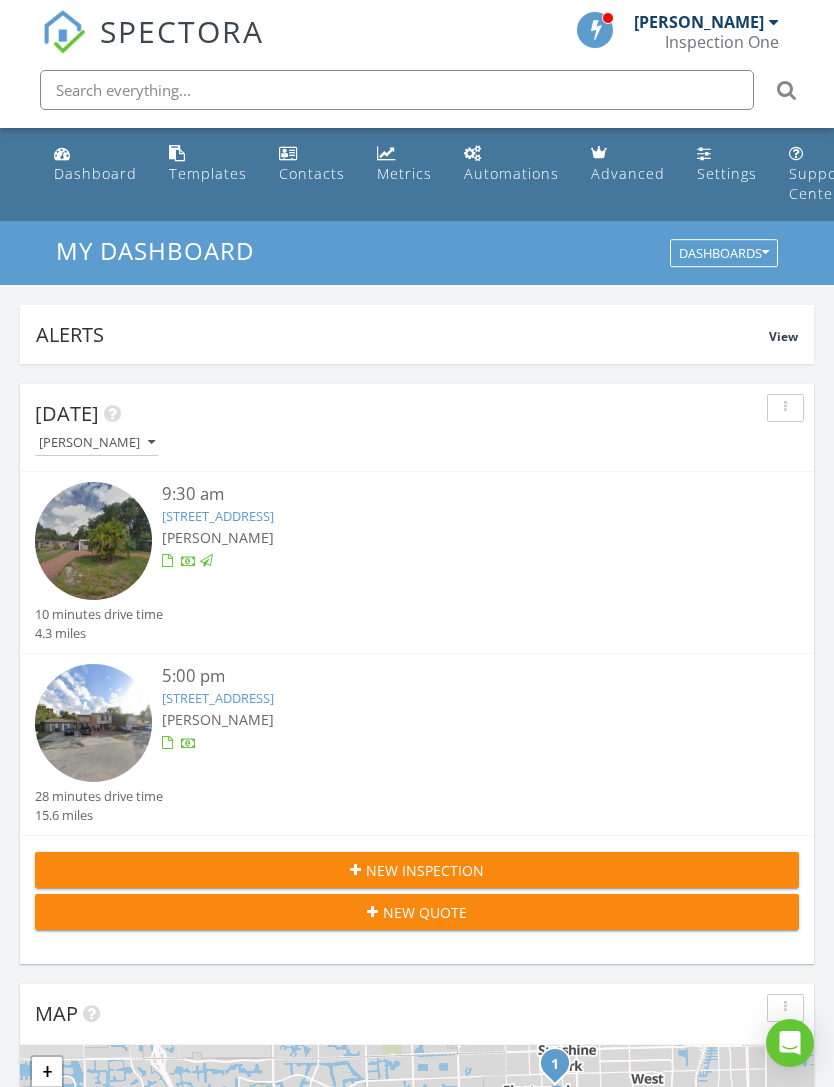click on "[STREET_ADDRESS]" at bounding box center [218, 698] 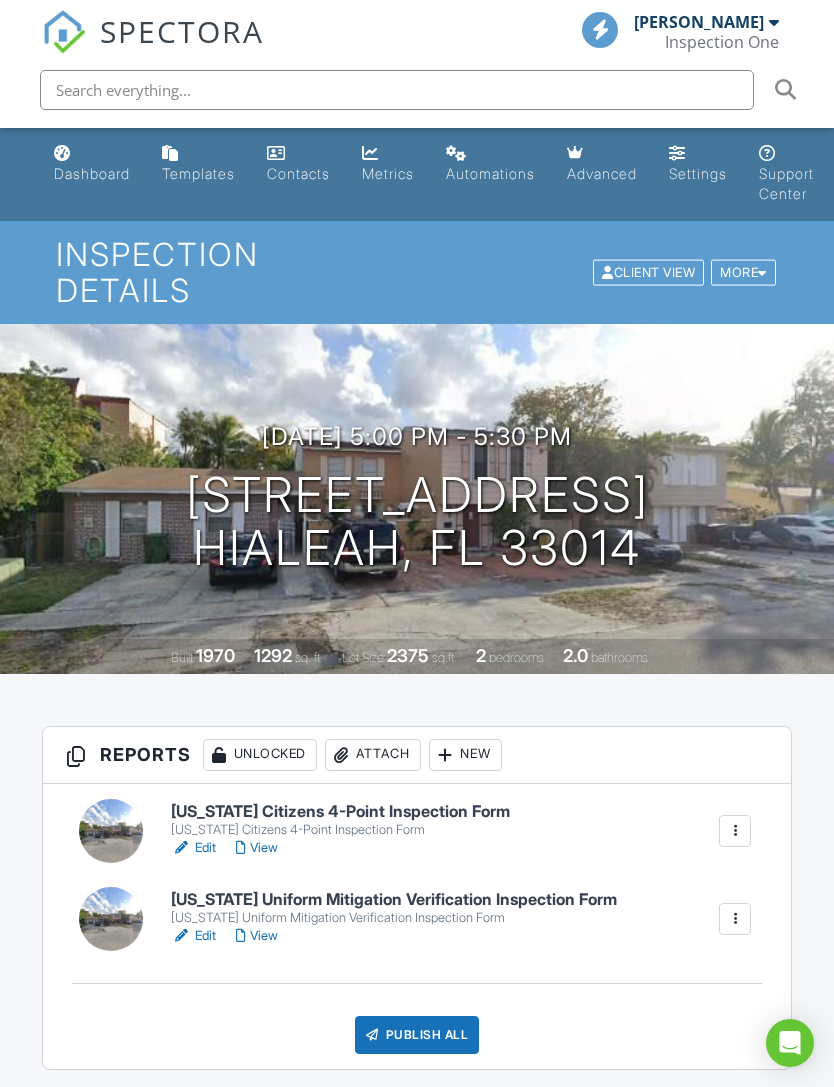 scroll, scrollTop: 0, scrollLeft: 0, axis: both 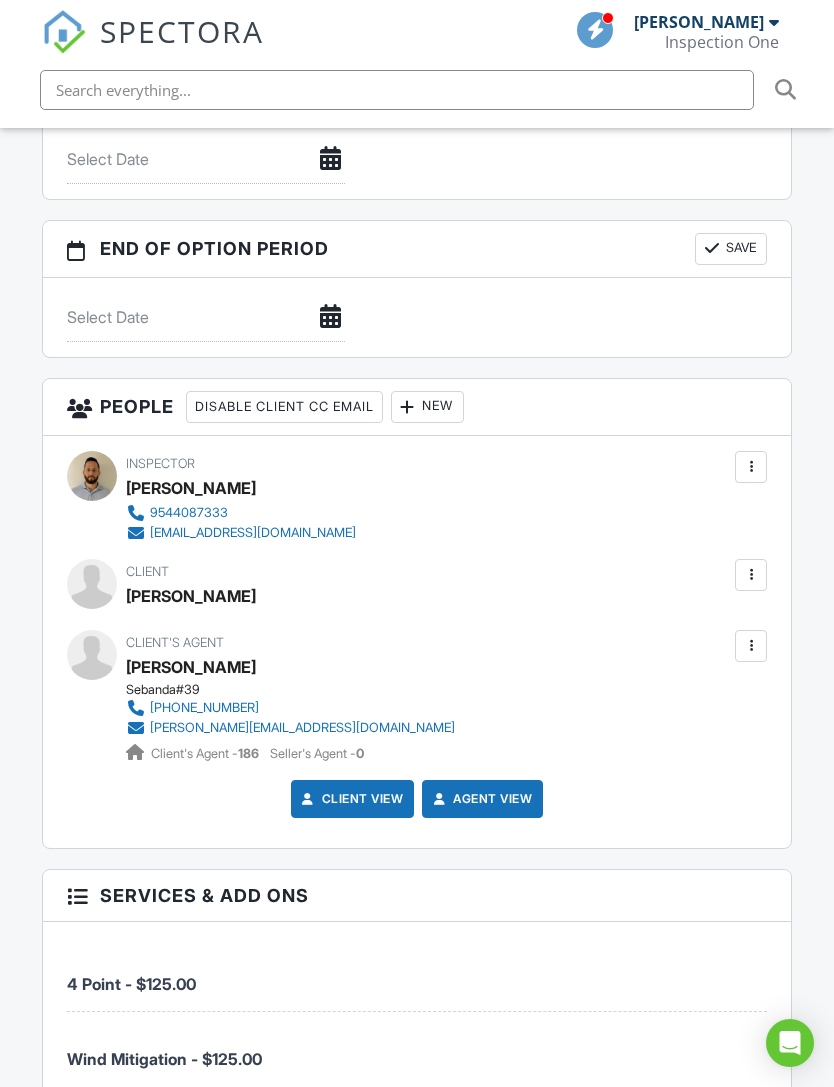 click at bounding box center [751, 575] 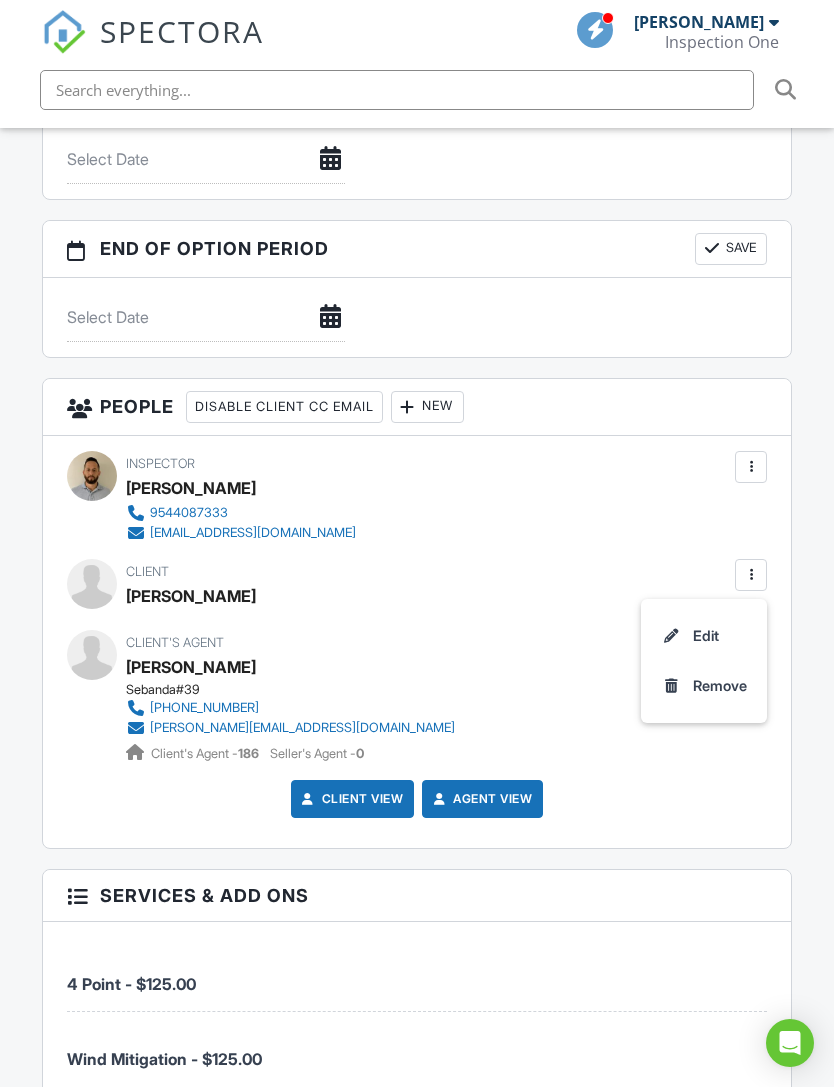 click on "Edit" at bounding box center (704, 636) 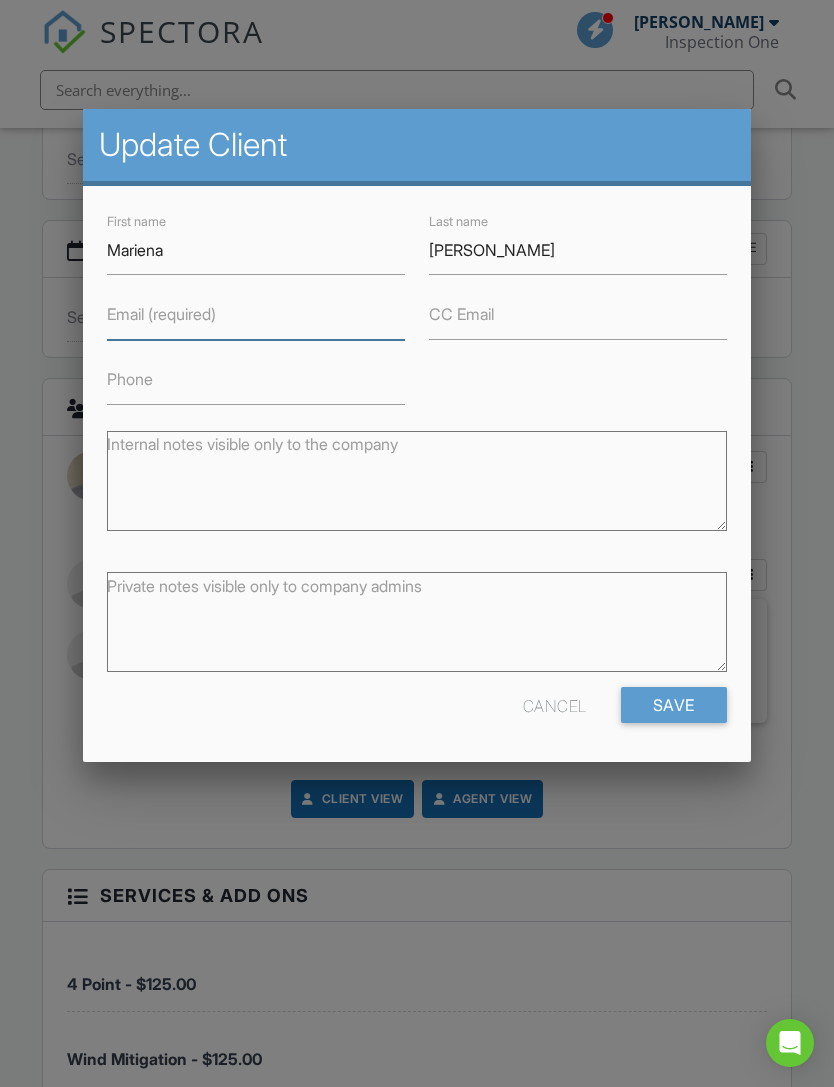 click on "Email (required)" at bounding box center (256, 315) 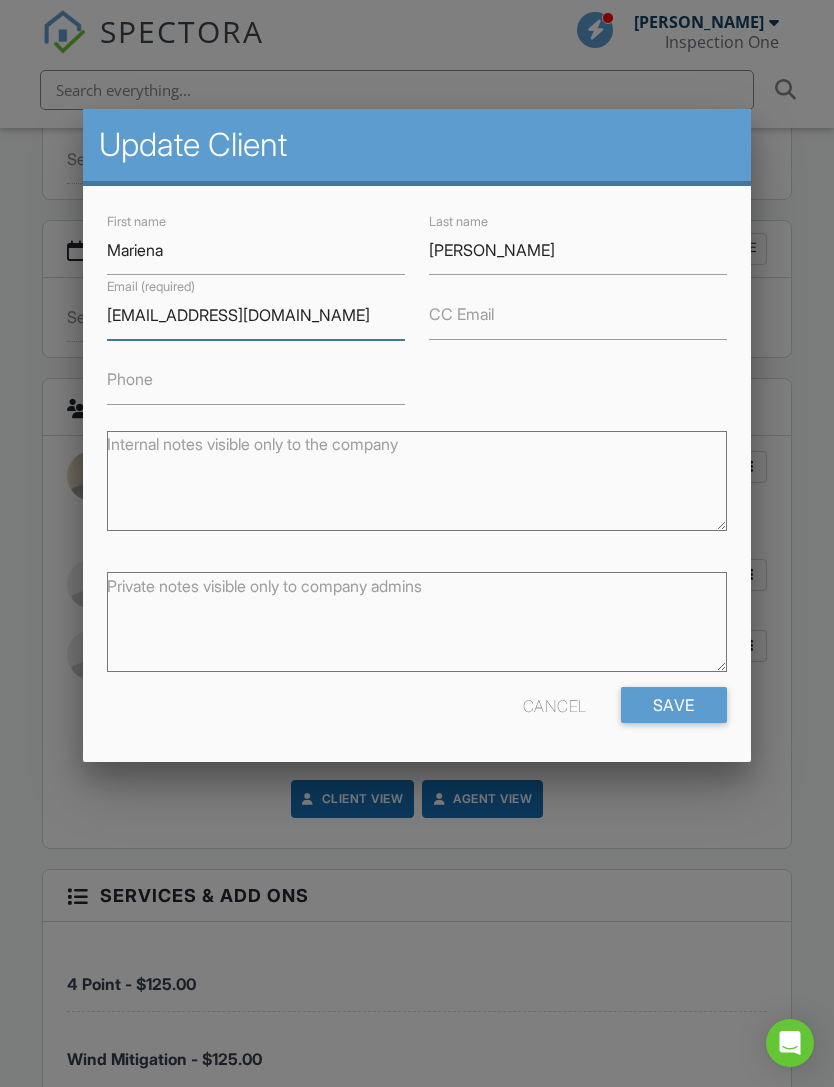type on "[EMAIL_ADDRESS][DOMAIN_NAME]" 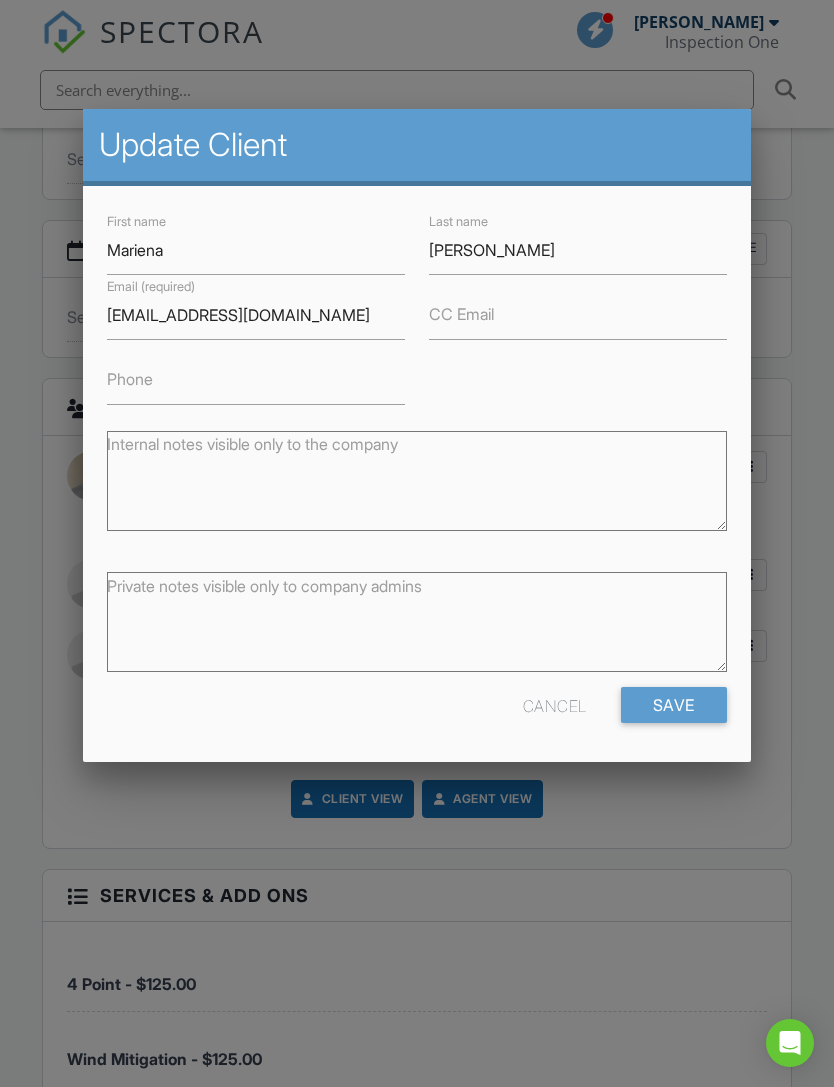 click on "Save" at bounding box center [674, 705] 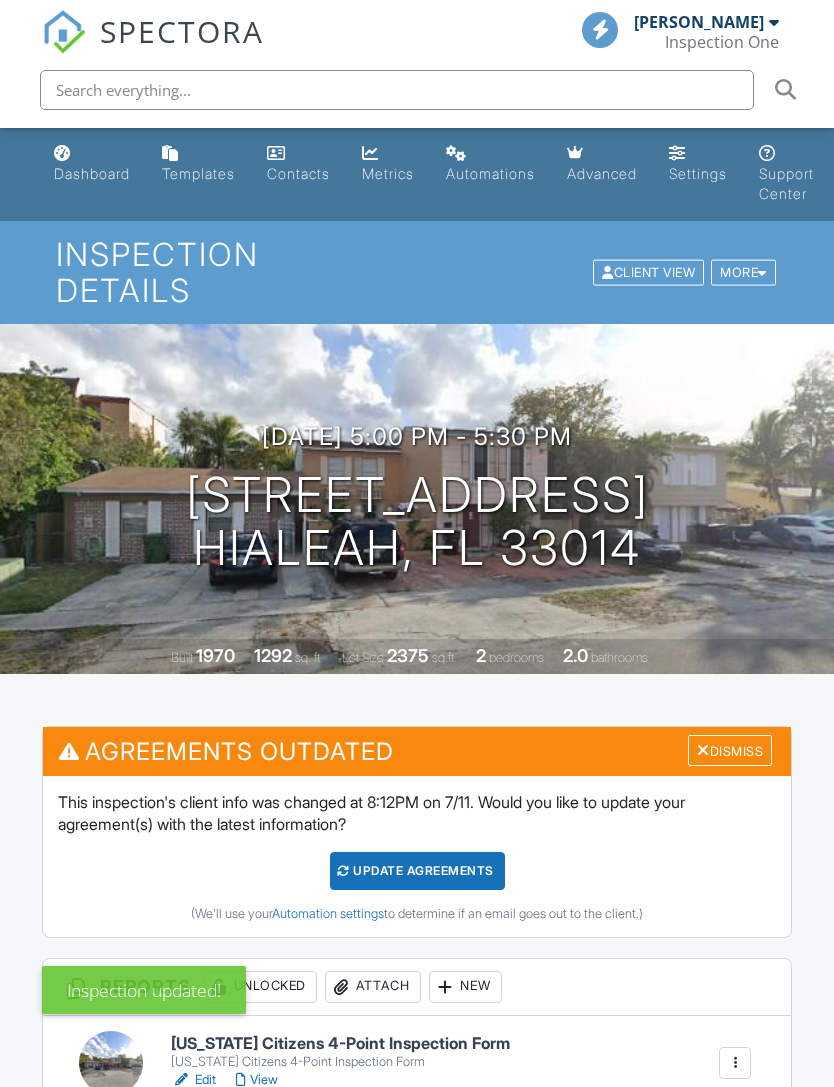 scroll, scrollTop: 0, scrollLeft: 0, axis: both 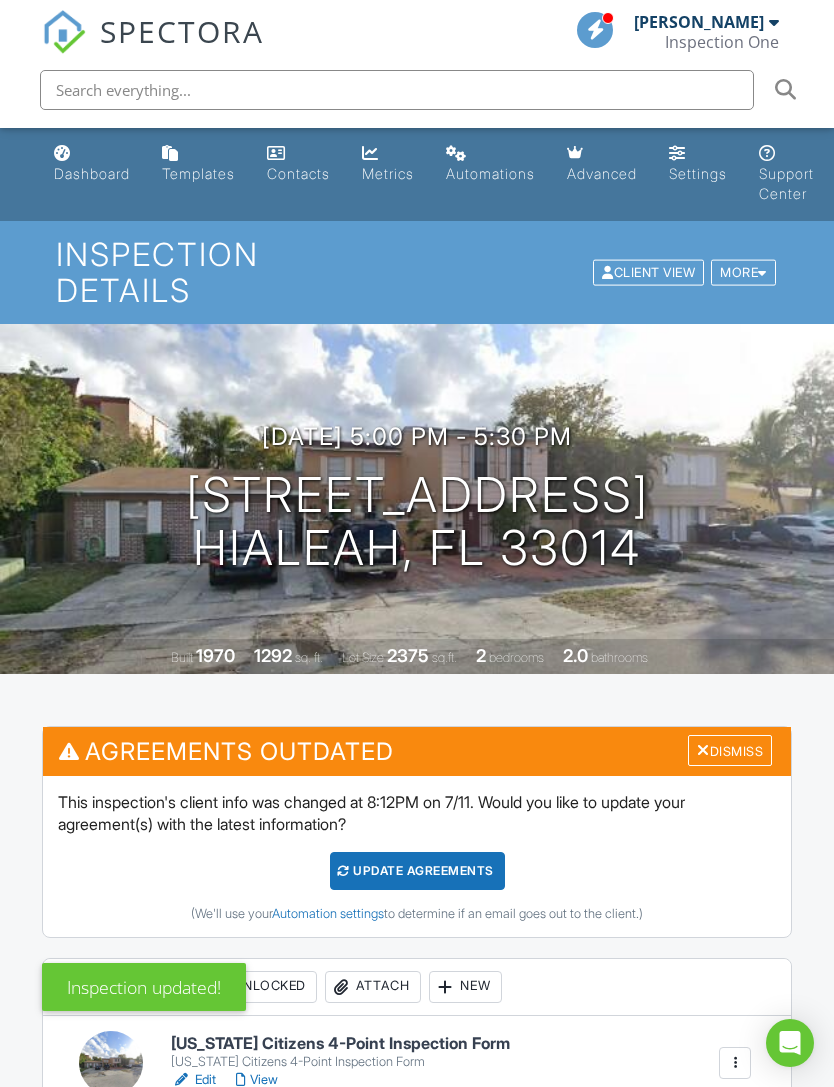 click on "Update Agreements" at bounding box center [417, 871] 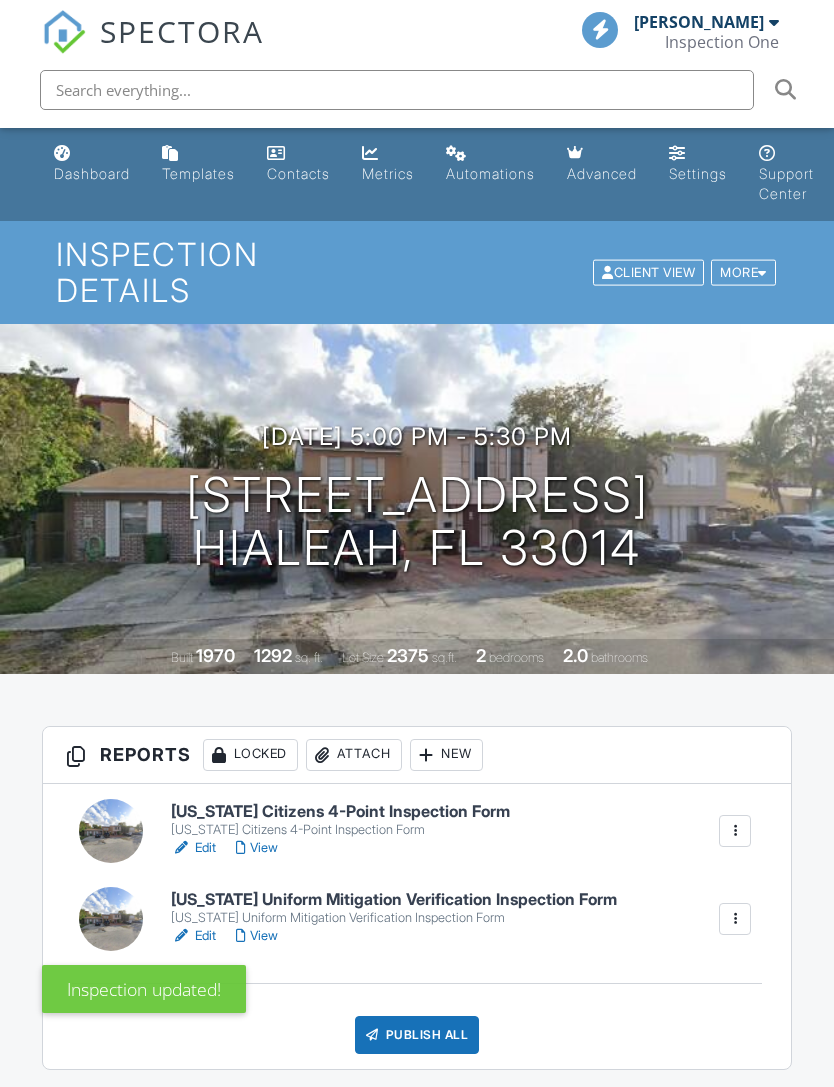scroll, scrollTop: 0, scrollLeft: 0, axis: both 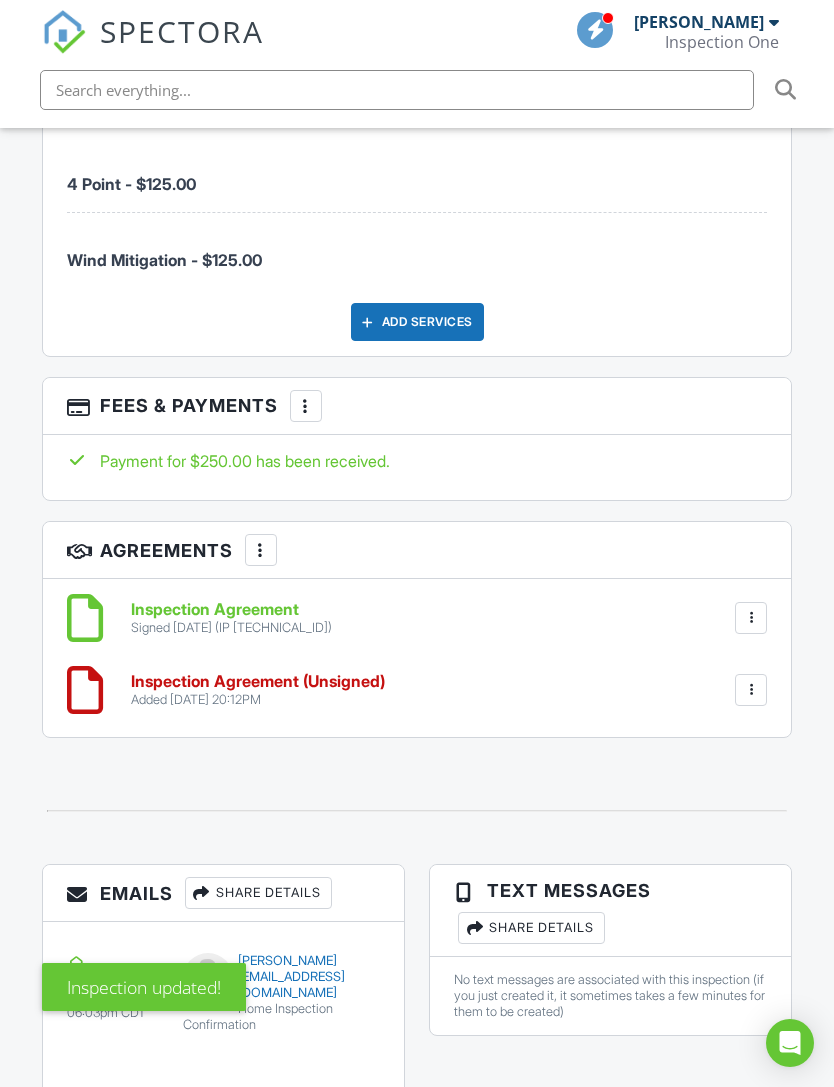 click at bounding box center (751, 690) 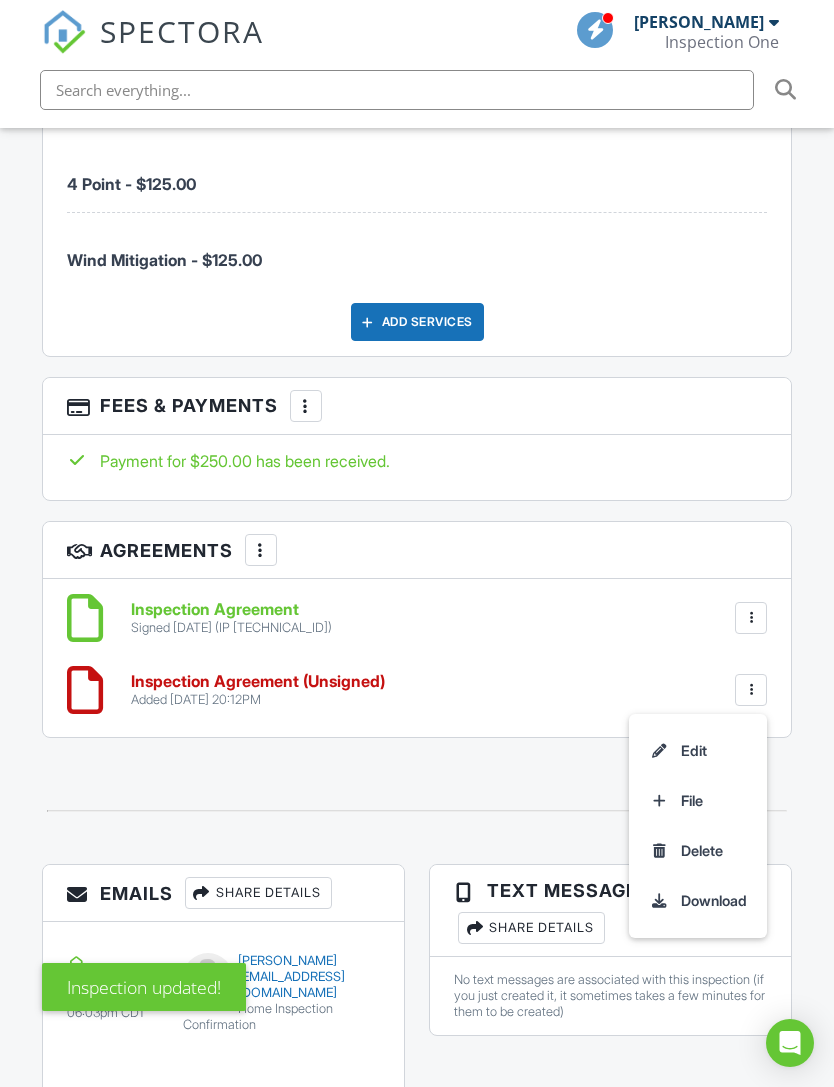 click on "Inspection Agreement
Signed [DATE] (IP [TECHNICAL_ID])
File
[GEOGRAPHIC_DATA]
Download
Inspection Agreement
(Unsigned)
Added [DATE] 20:12PM
Edit
File
[GEOGRAPHIC_DATA]
Download" at bounding box center (417, 658) 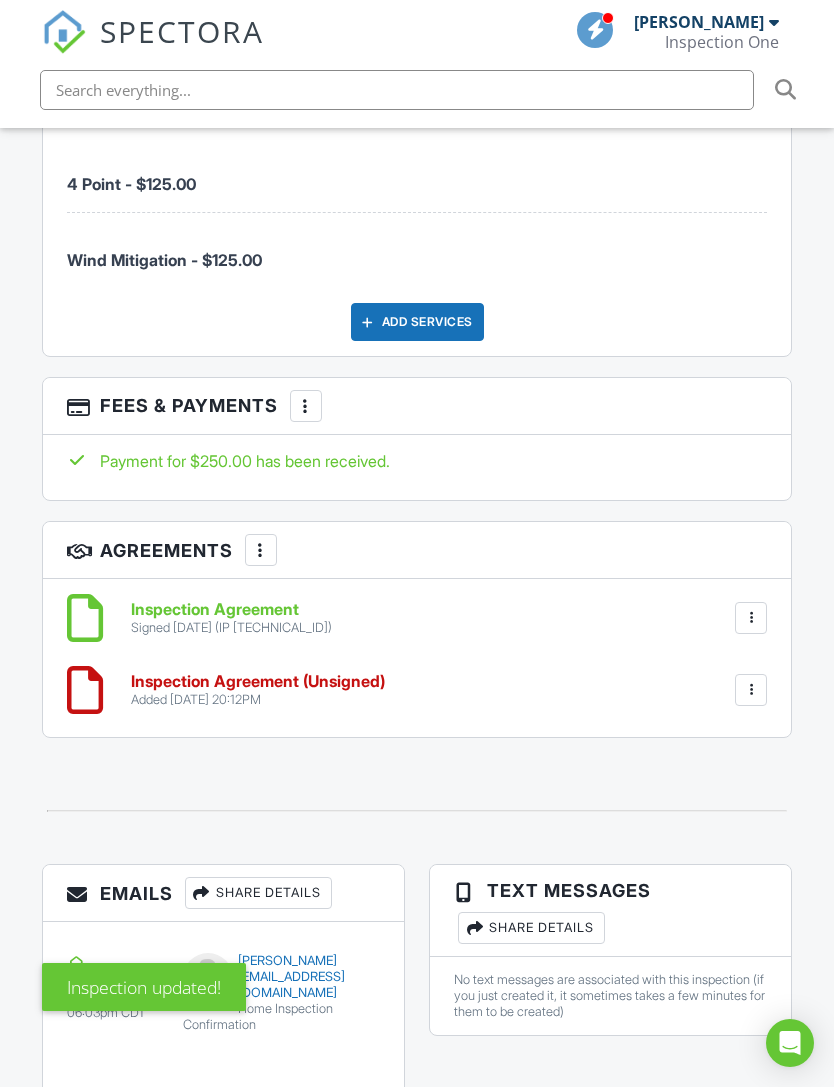 click on "Inspection Agreement
(Unsigned)" at bounding box center [258, 682] 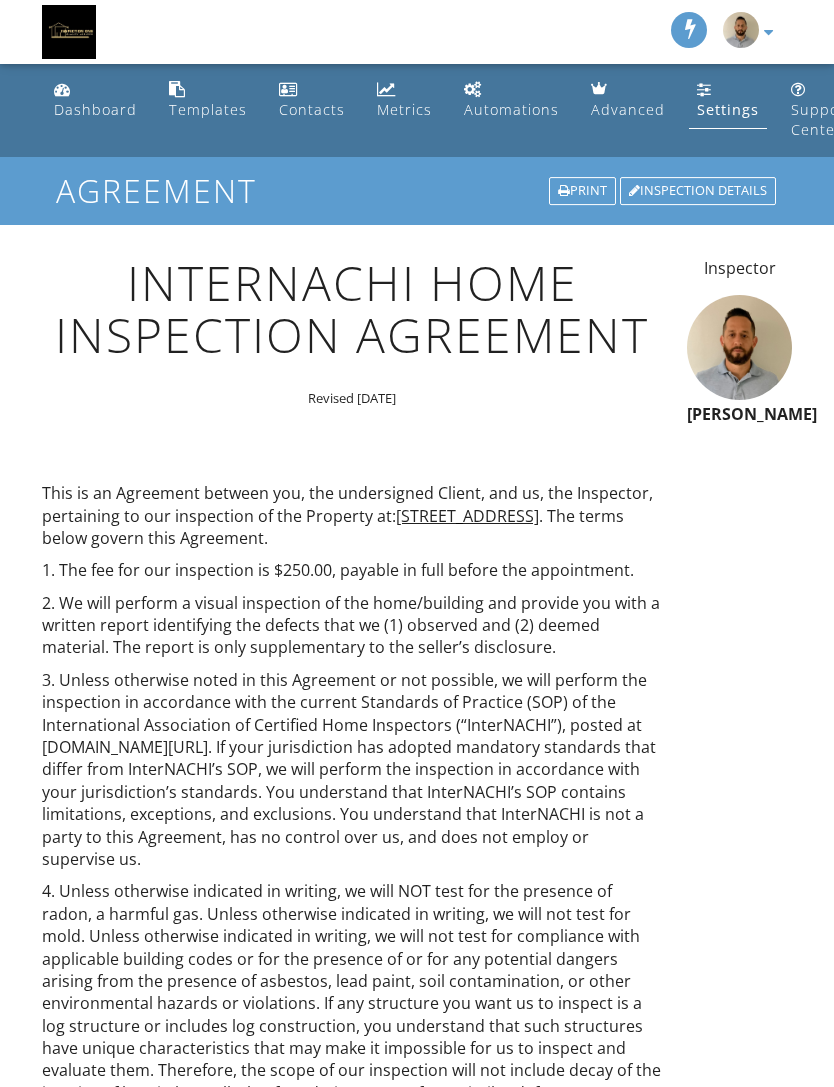 scroll, scrollTop: 0, scrollLeft: 0, axis: both 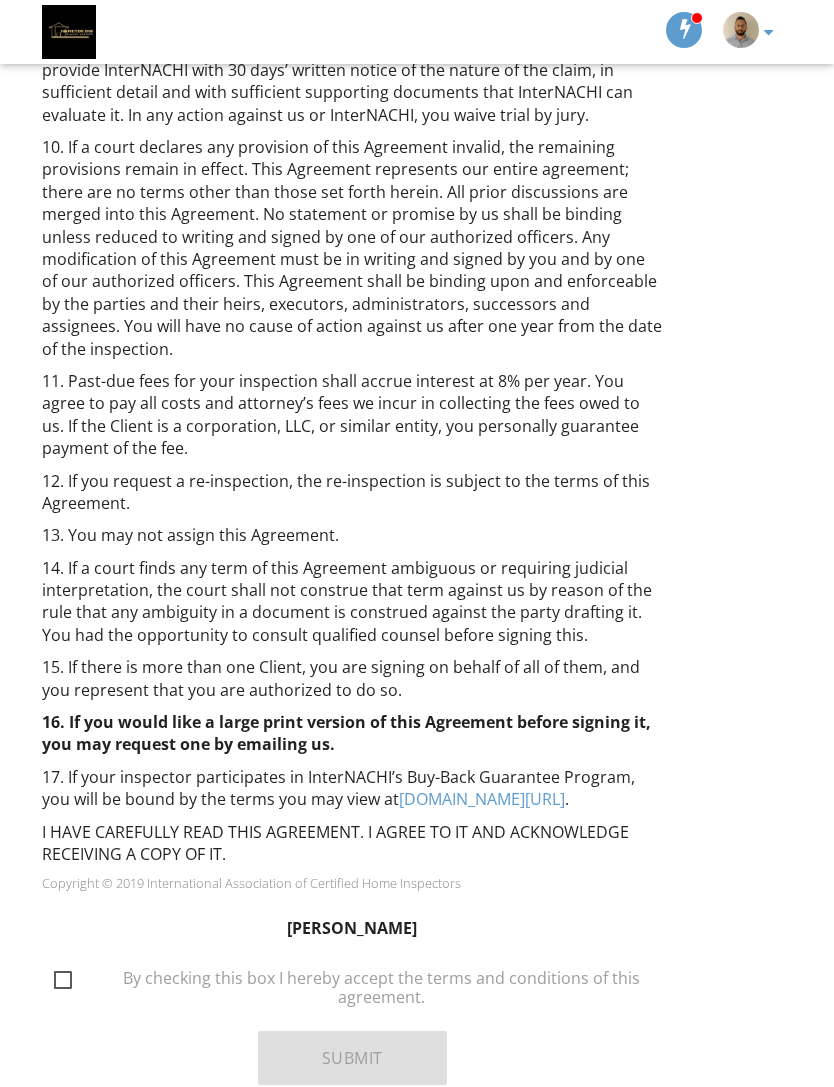 click on "By checking this box I hereby accept the terms and conditions of this agreement." at bounding box center (364, 981) 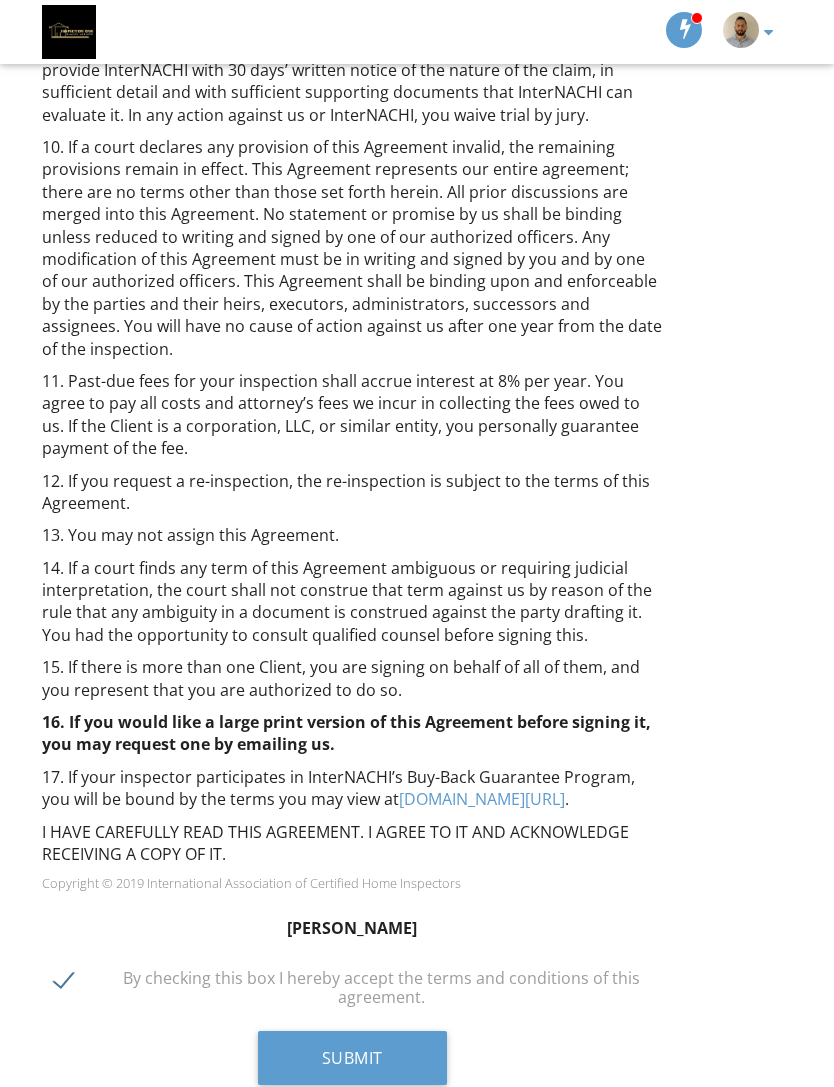 click on "Submit" at bounding box center (352, 1058) 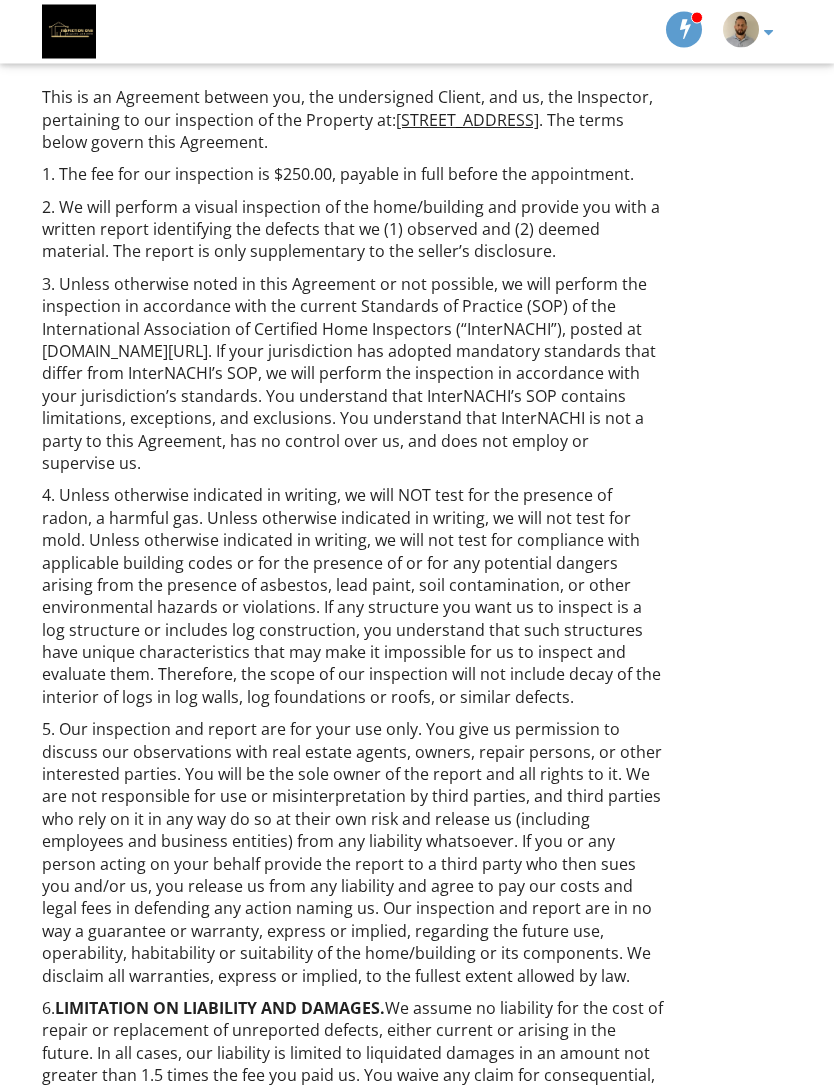 scroll, scrollTop: 0, scrollLeft: 0, axis: both 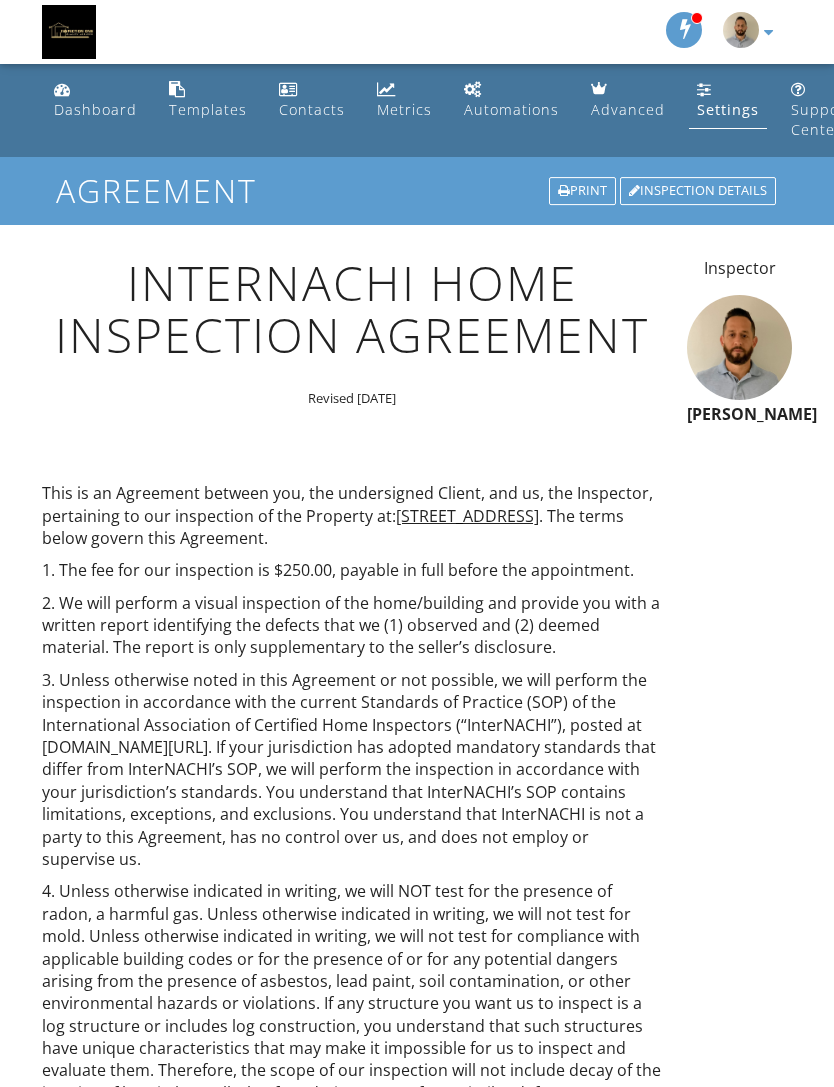 click on "Dashboard" at bounding box center [95, 109] 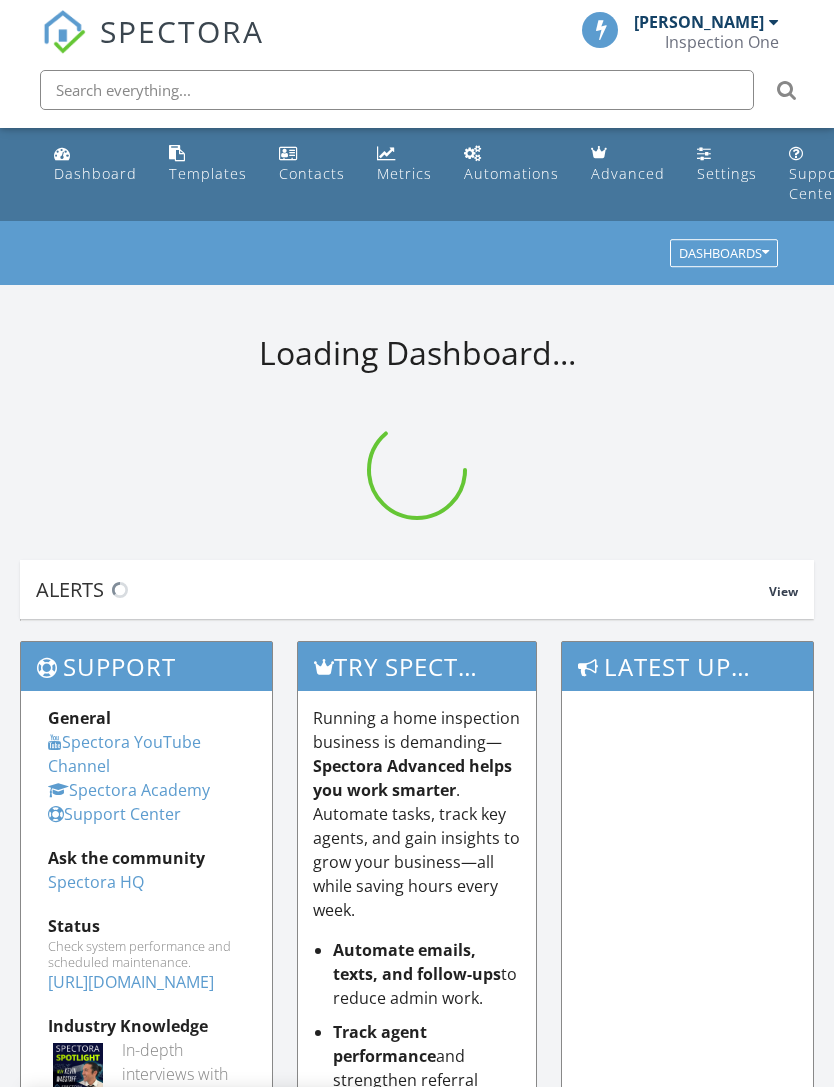 scroll, scrollTop: 0, scrollLeft: 0, axis: both 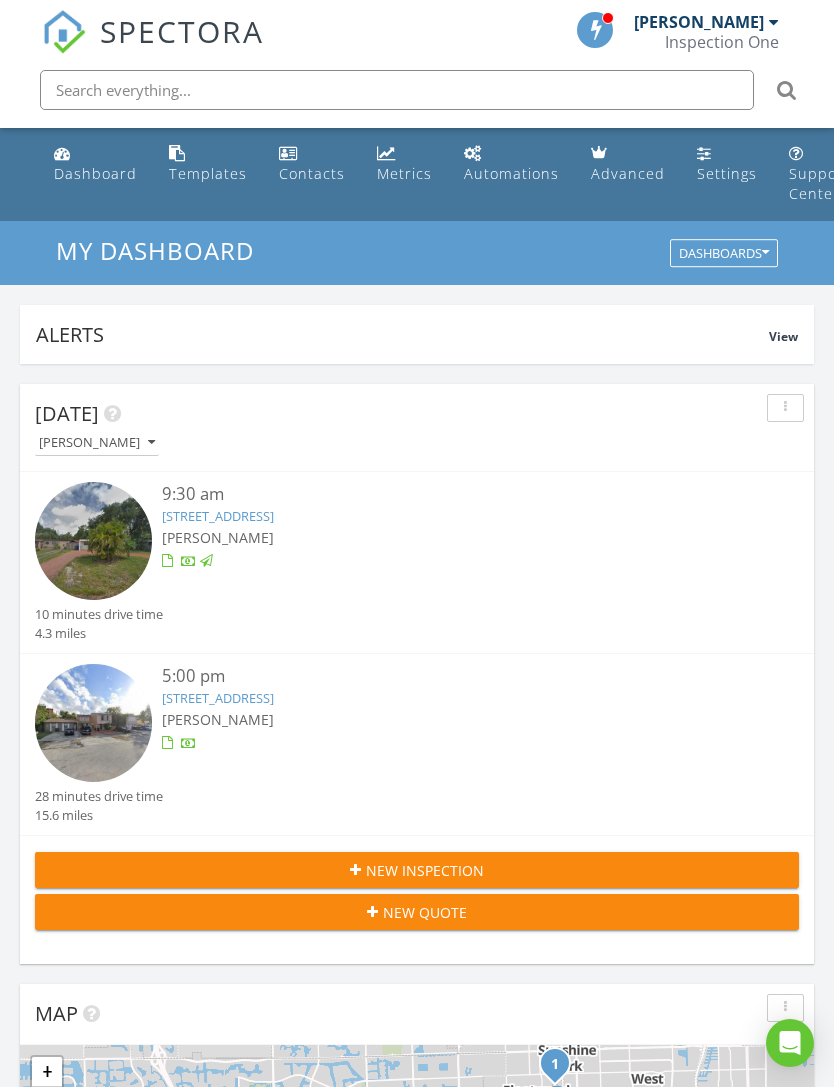 click on "[PERSON_NAME]" at bounding box center [218, 719] 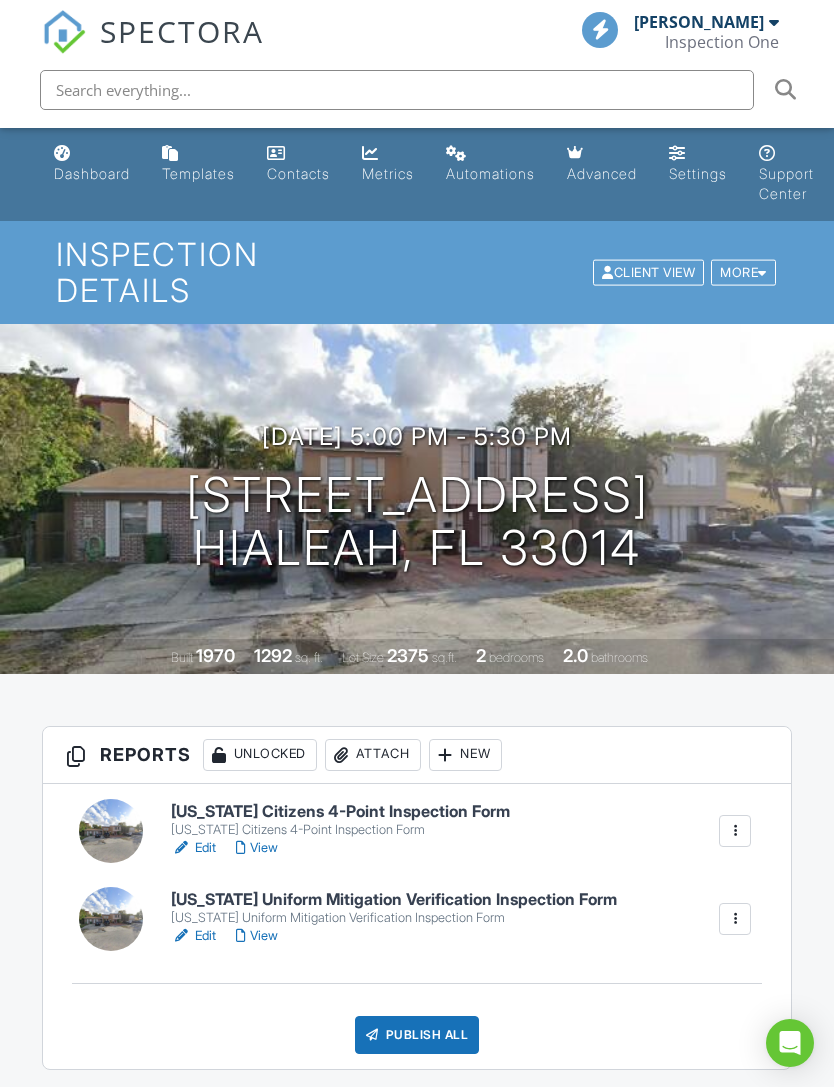 scroll, scrollTop: 0, scrollLeft: 0, axis: both 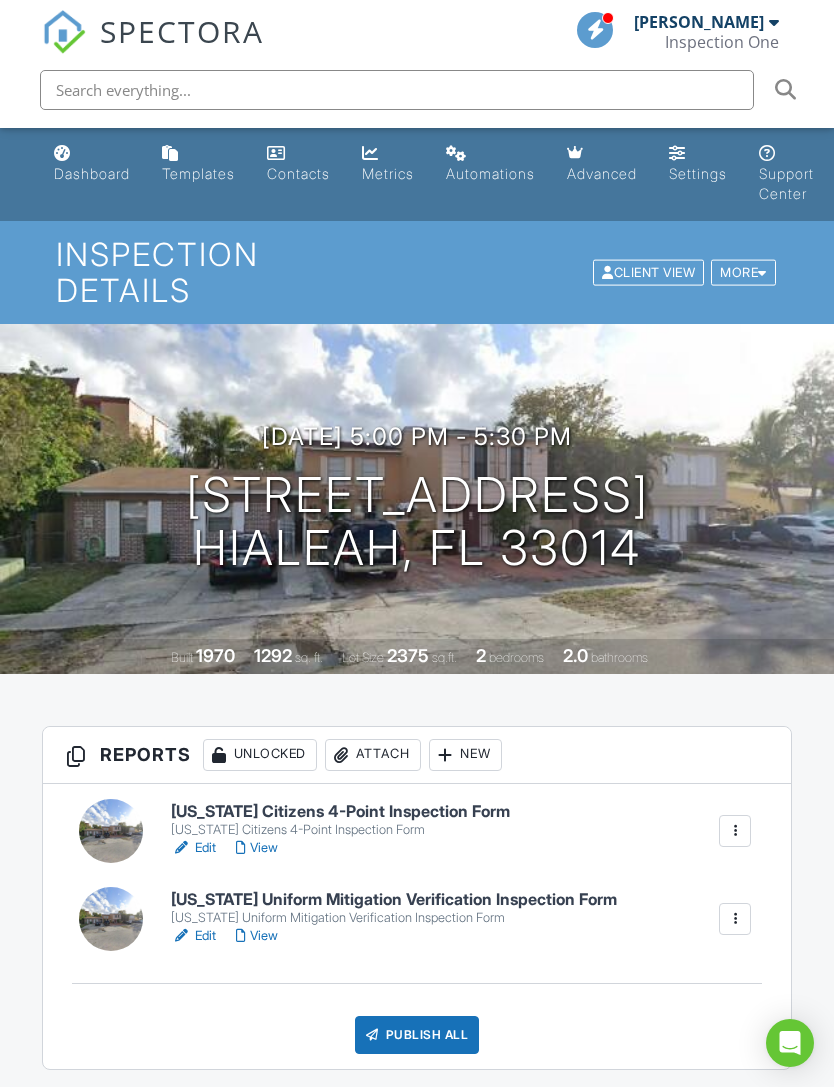 click on "1324 W 71st St
Hialeah, FL 33014" at bounding box center (417, 522) 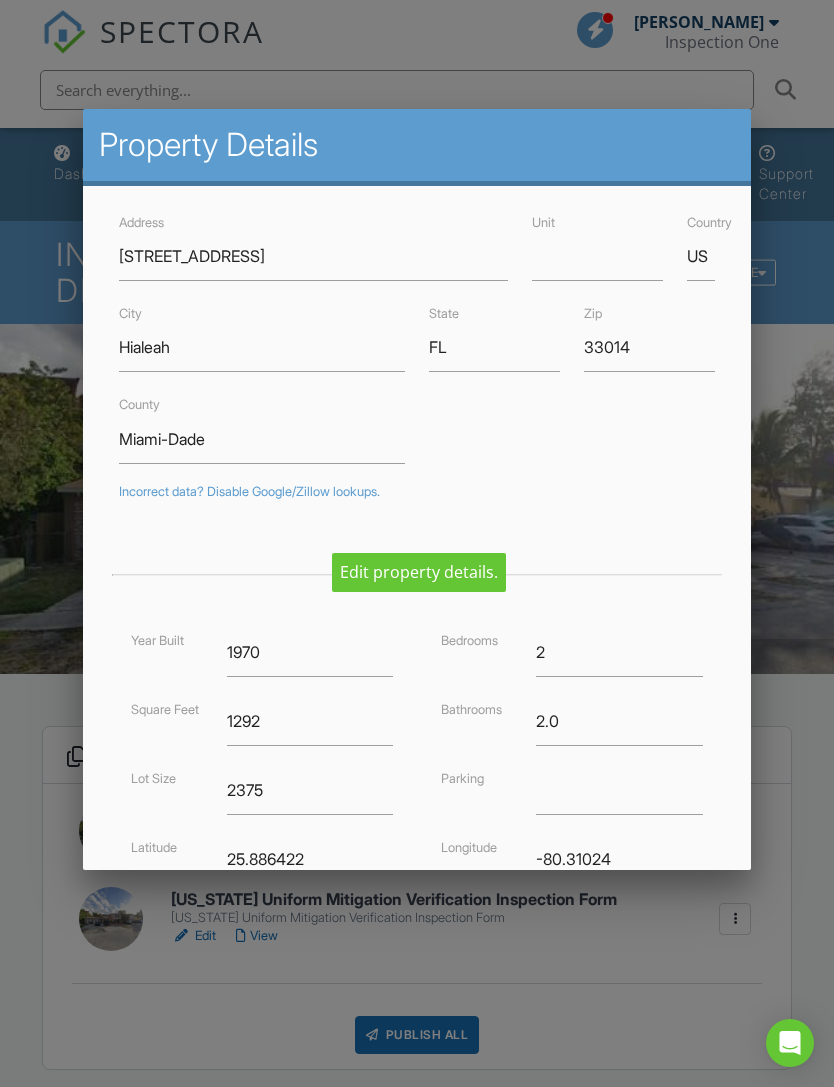click at bounding box center [417, 579] 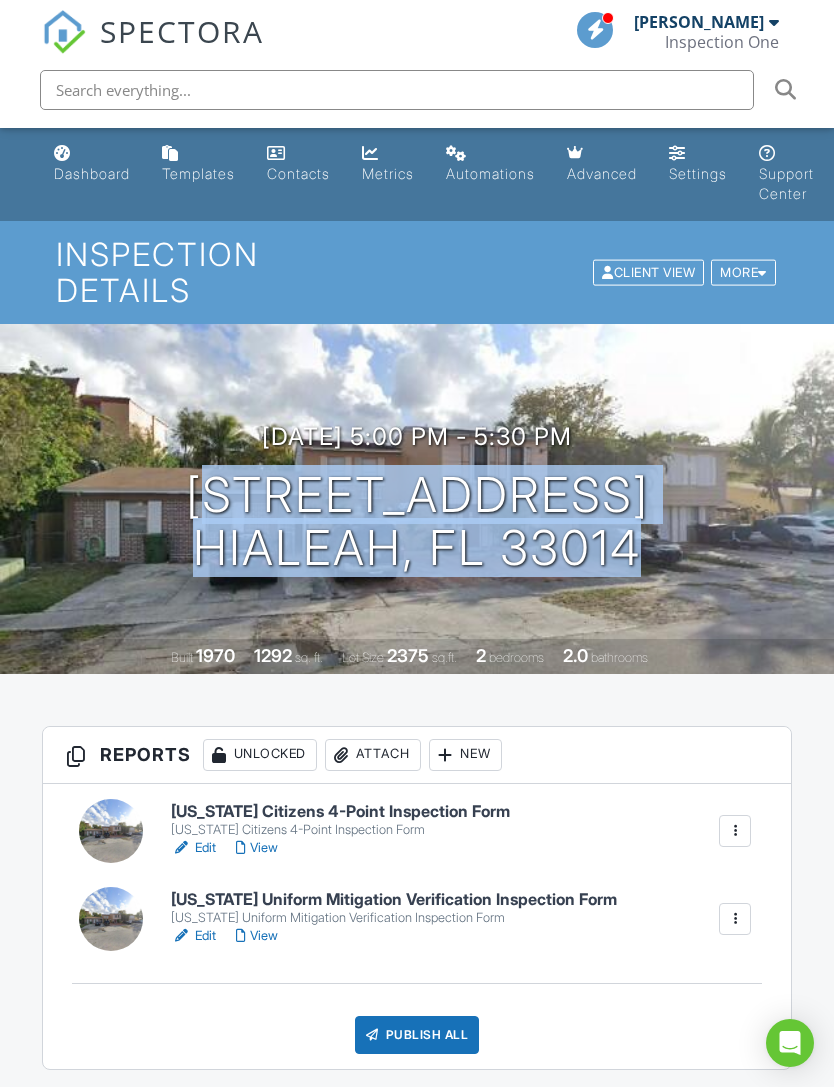 copy on "1324 W 71st St
Hialeah, FL 33014" 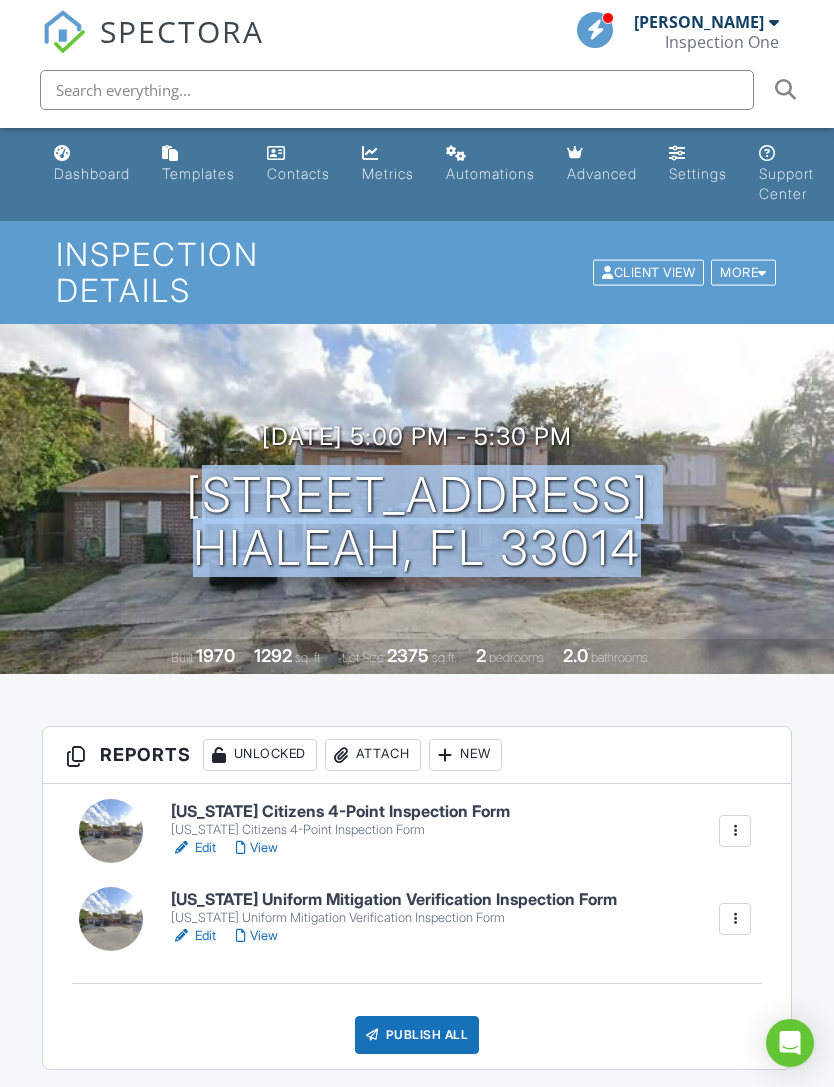 click on "07/11/2025  5:00 pm
- 5:30 pm
1324 W 71st St
Hialeah, FL 33014" at bounding box center (417, 498) 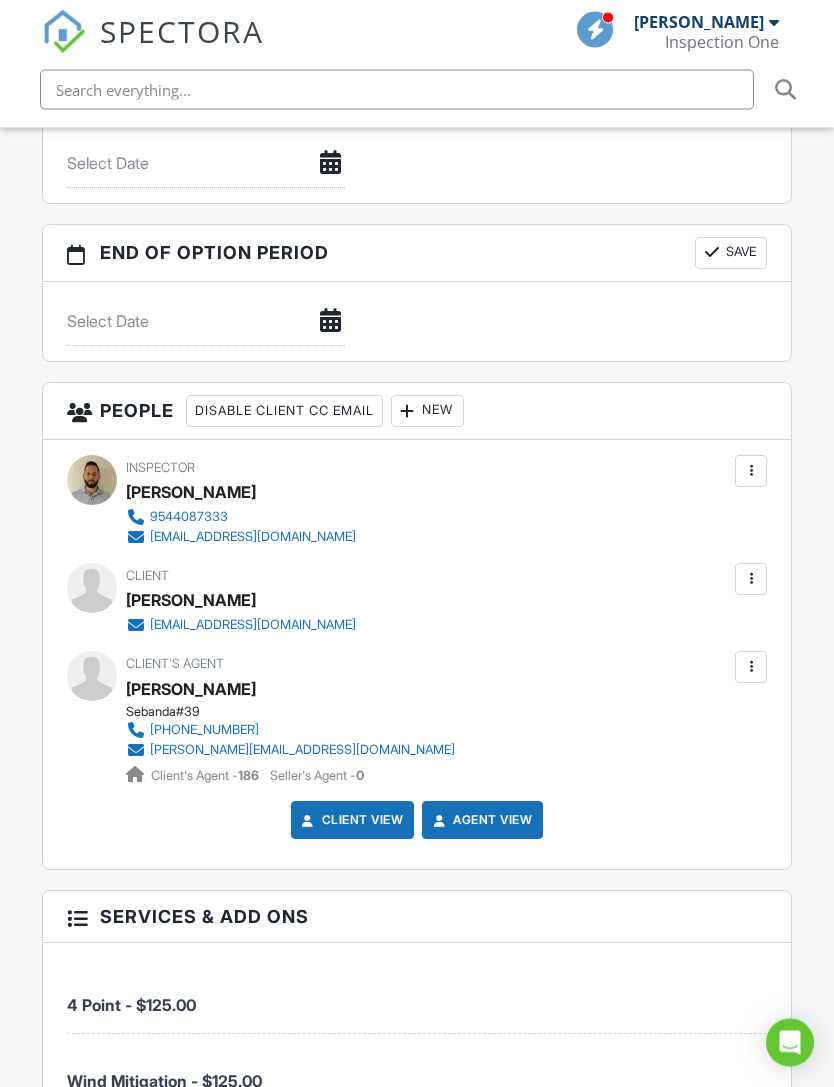 scroll, scrollTop: 2189, scrollLeft: 0, axis: vertical 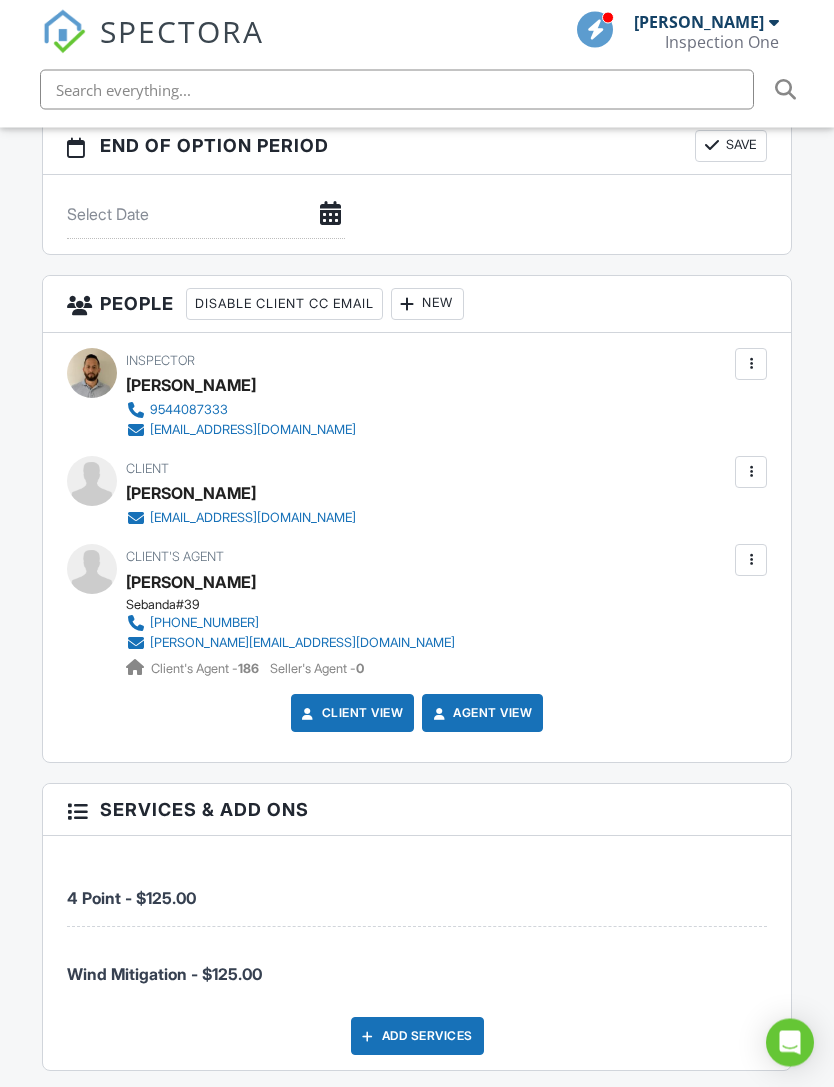 click on "Client's Agent
Lilivett Zamora
Sebanda#39
305-988-1214
zamora.lily@sebandainsurance.com
Client's Agent -
186
Seller's Agent -
0" at bounding box center [417, 612] 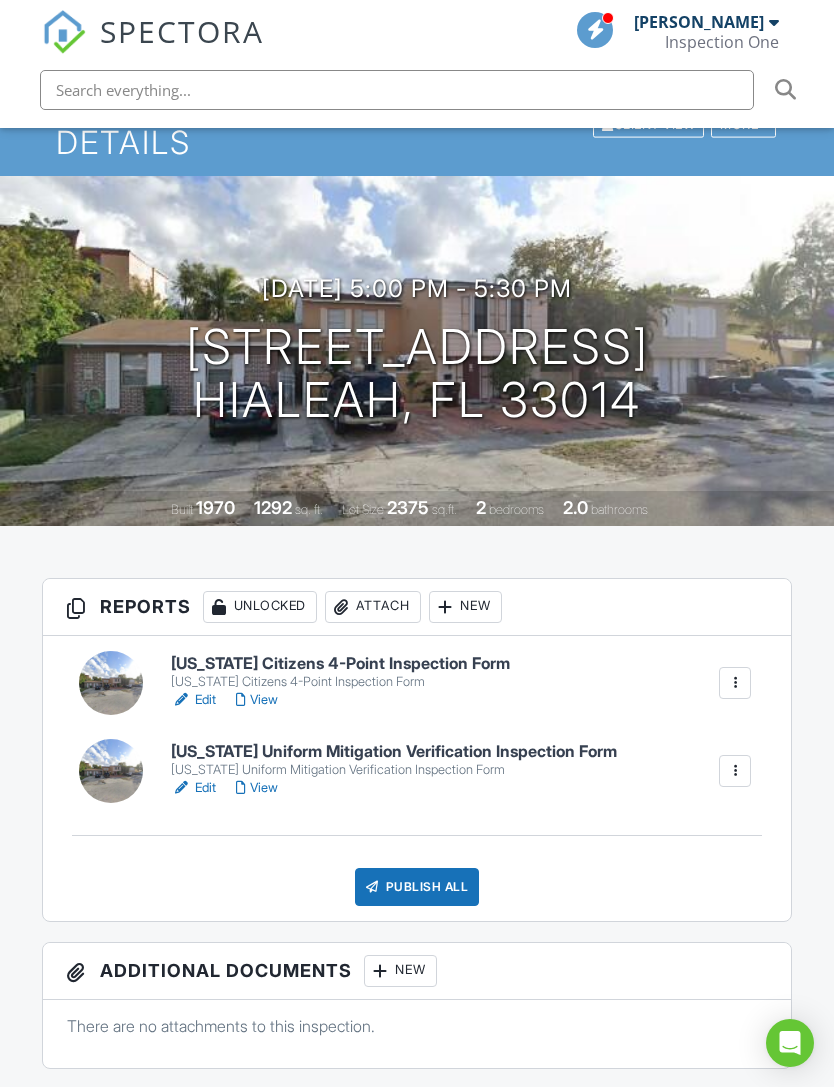 scroll, scrollTop: 1, scrollLeft: 0, axis: vertical 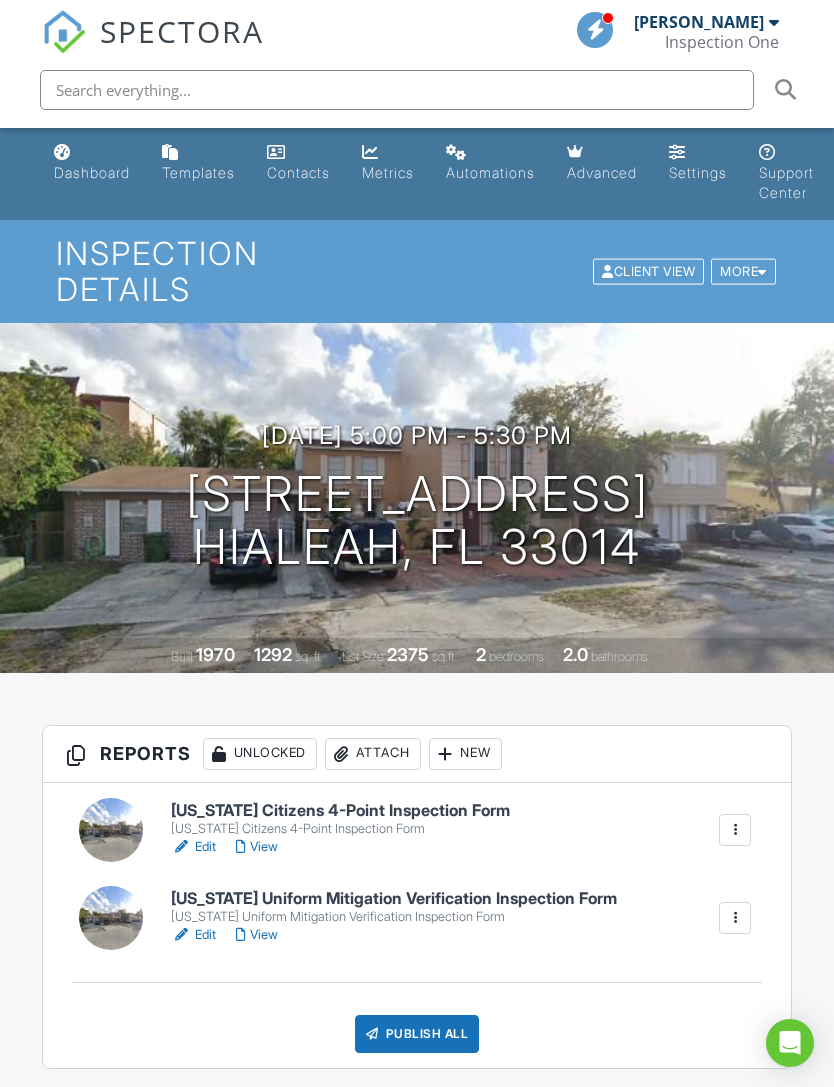 click on "Attach" at bounding box center [373, 754] 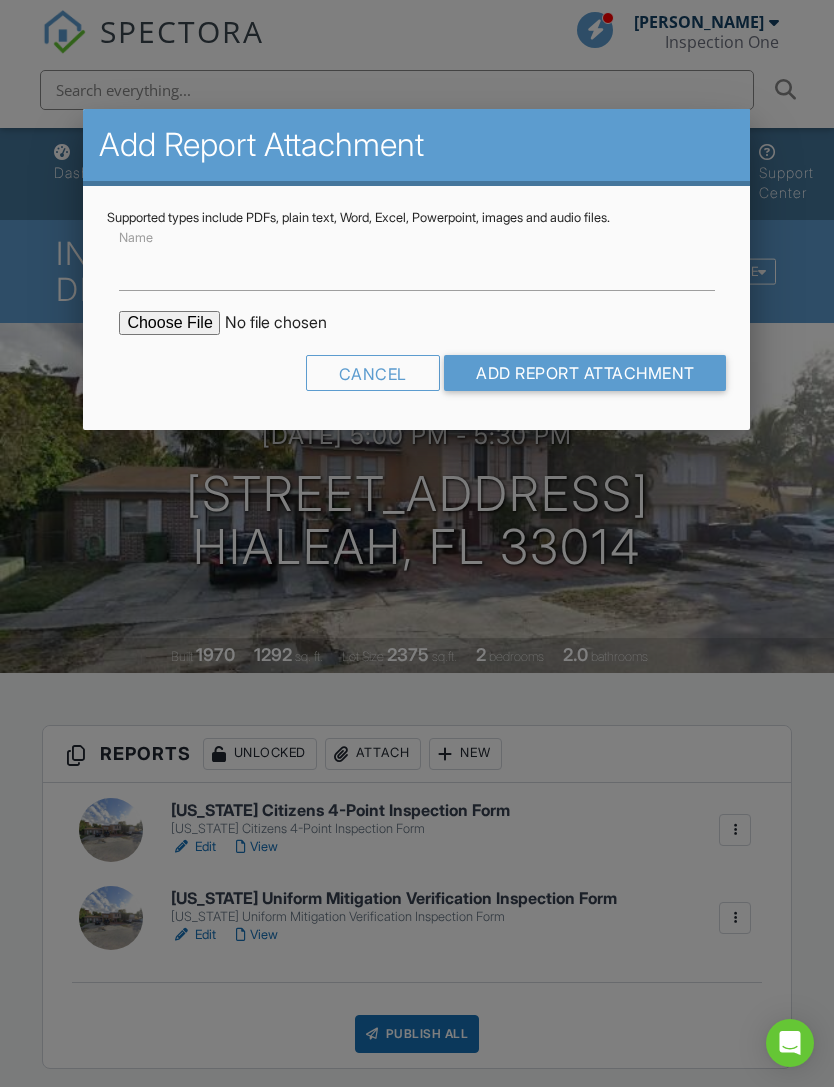 click at bounding box center (289, 323) 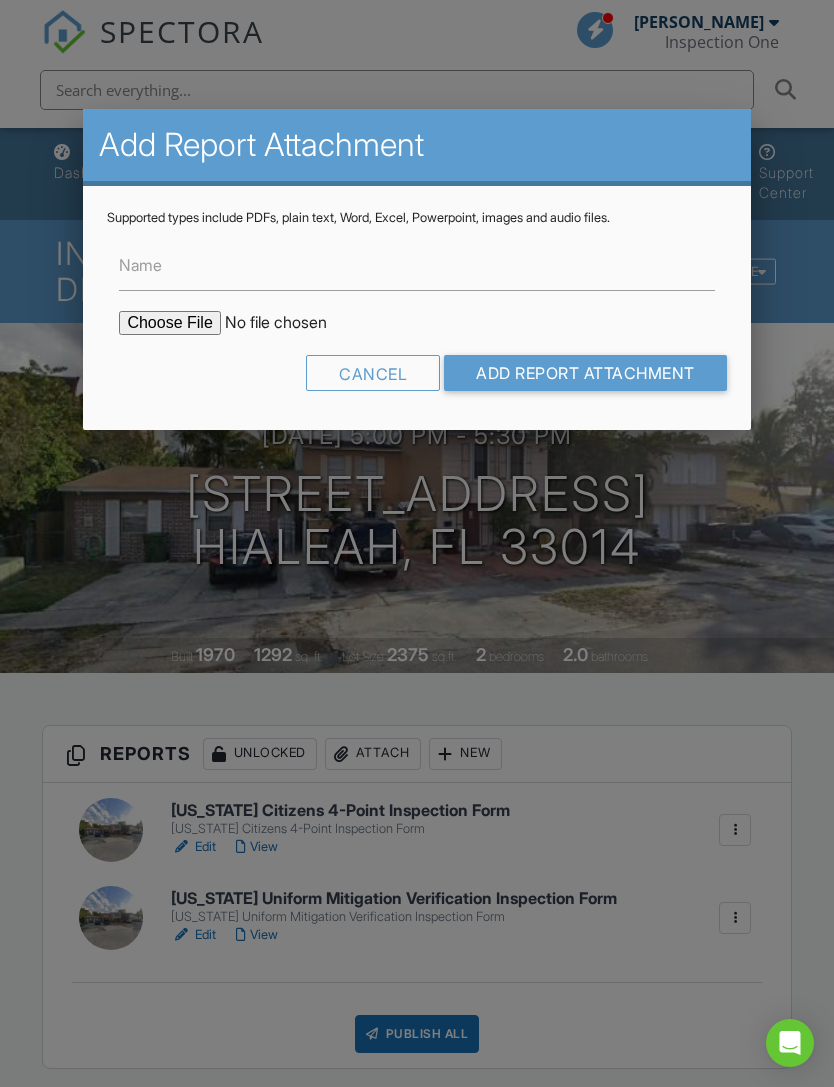 type on "C:\fakepath\Mariena Alvarez BuildFax.pdf" 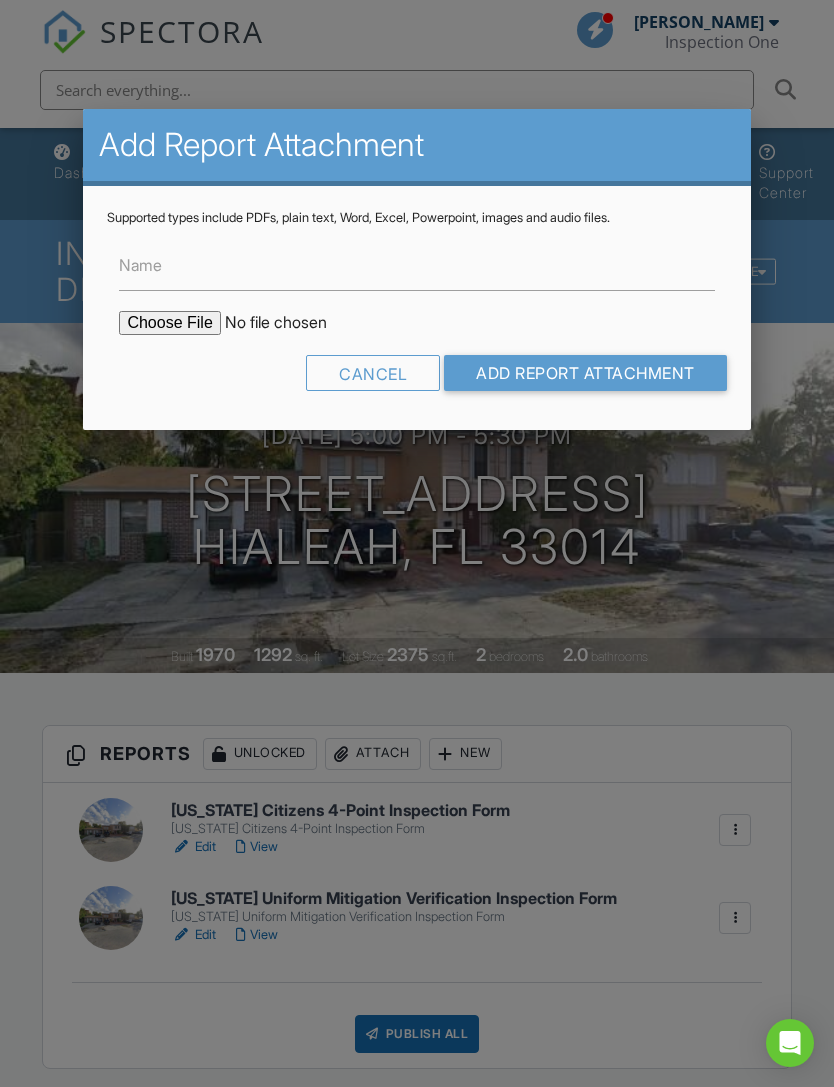 click on "Add Report Attachment" at bounding box center (585, 373) 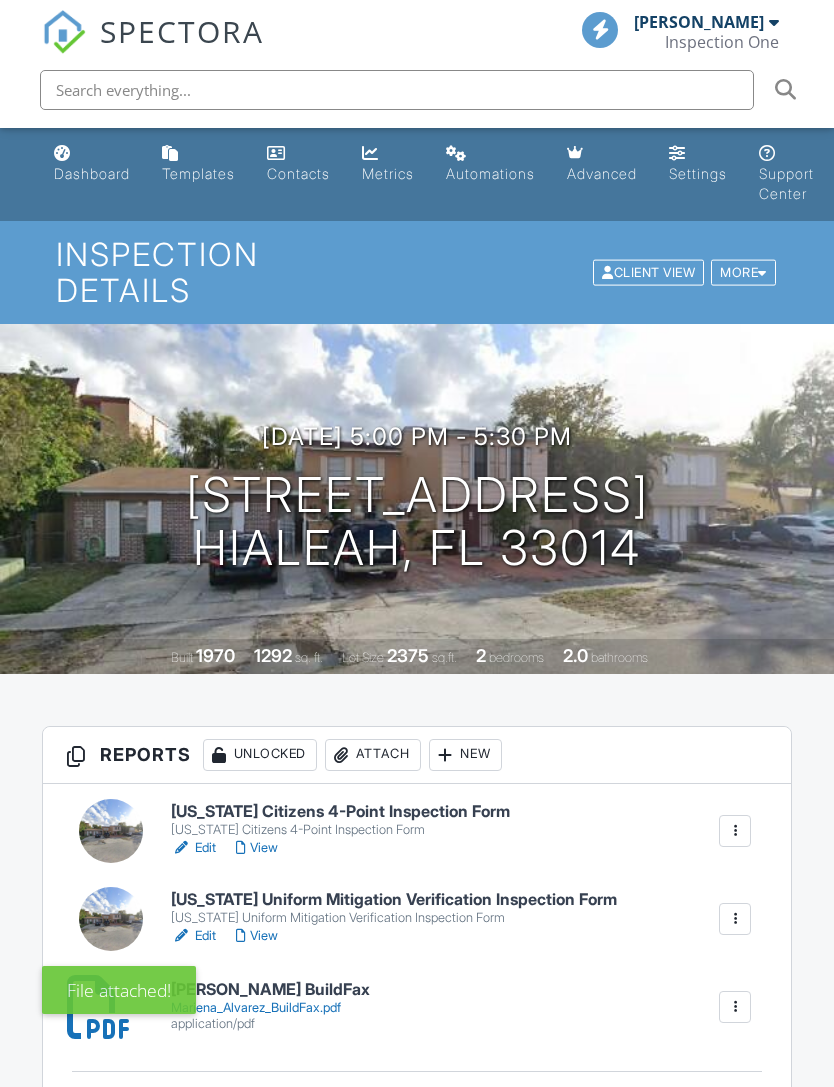 scroll, scrollTop: 0, scrollLeft: 0, axis: both 